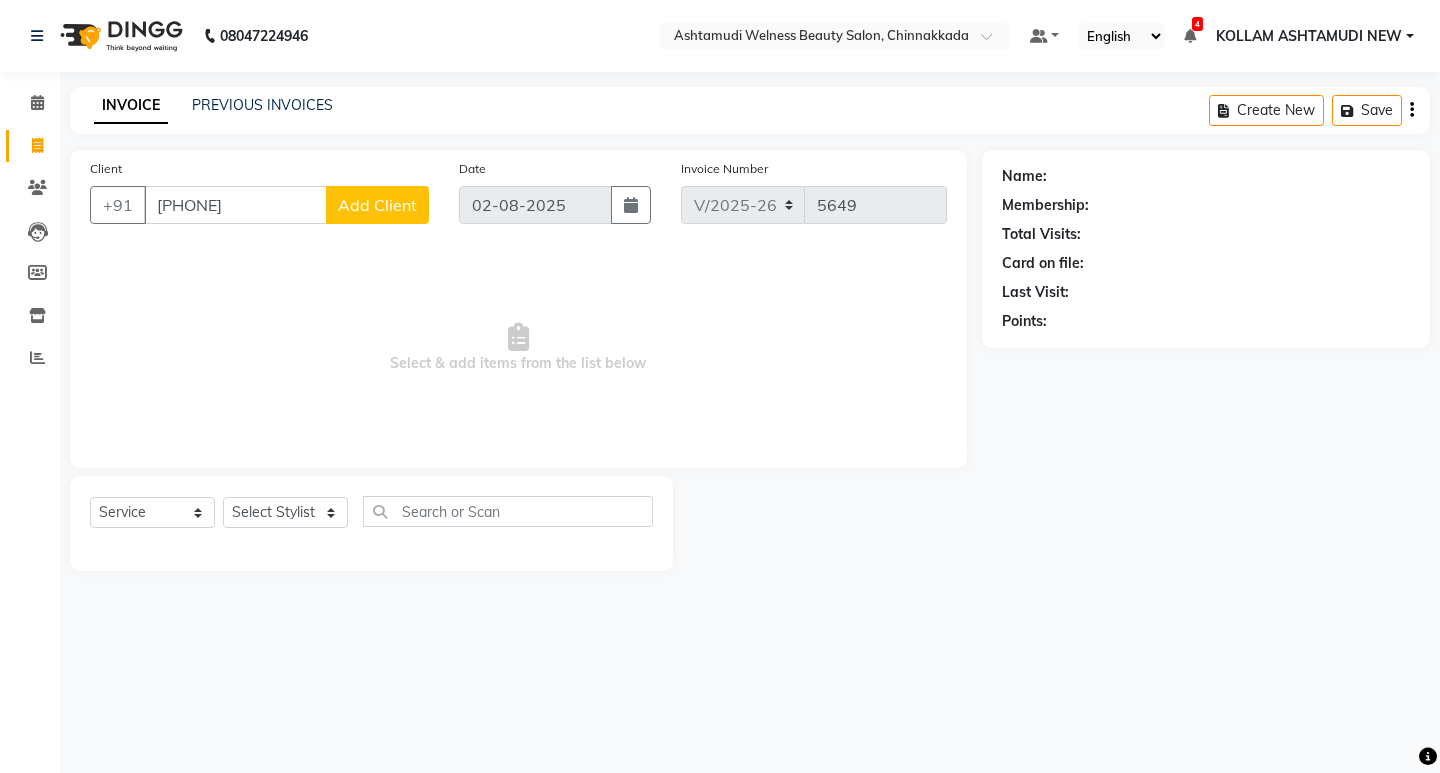 select on "4529" 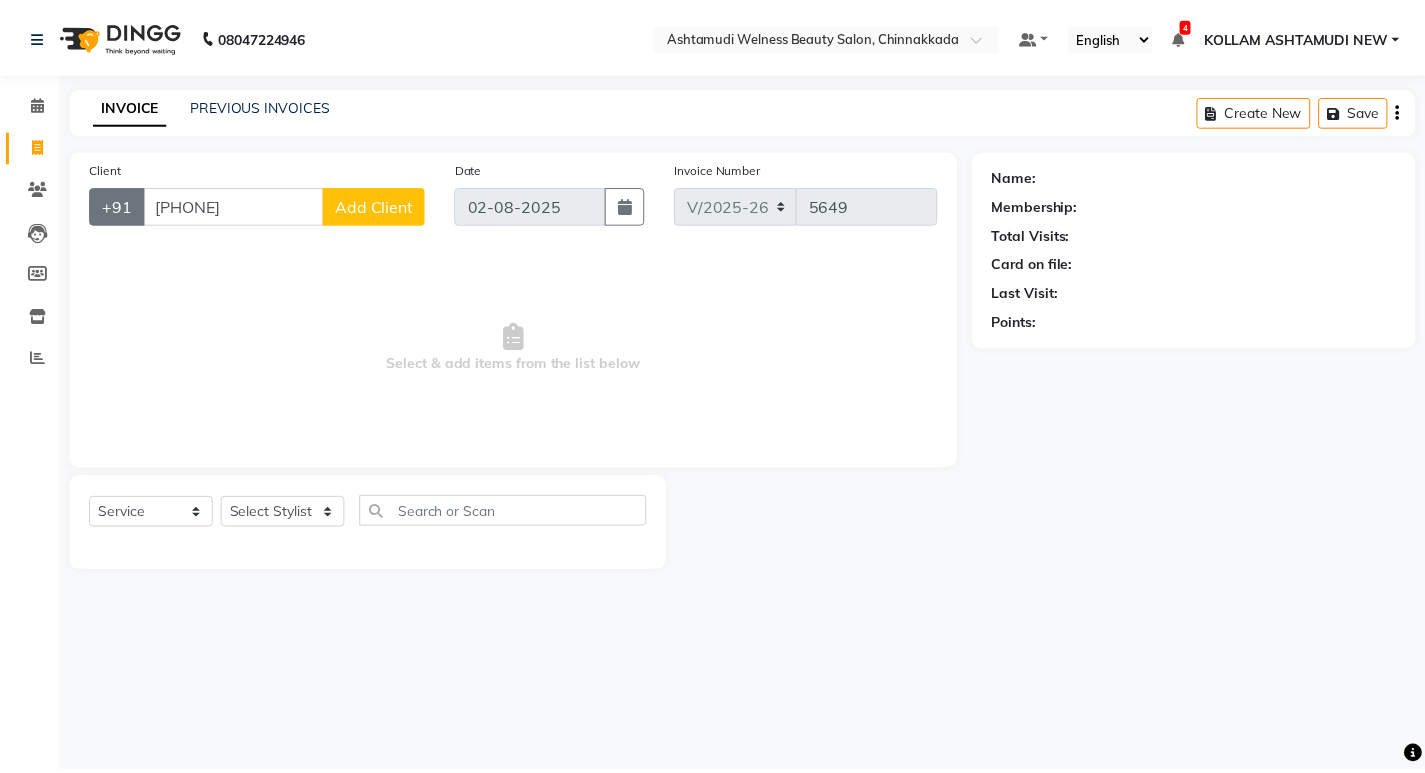 scroll, scrollTop: 0, scrollLeft: 0, axis: both 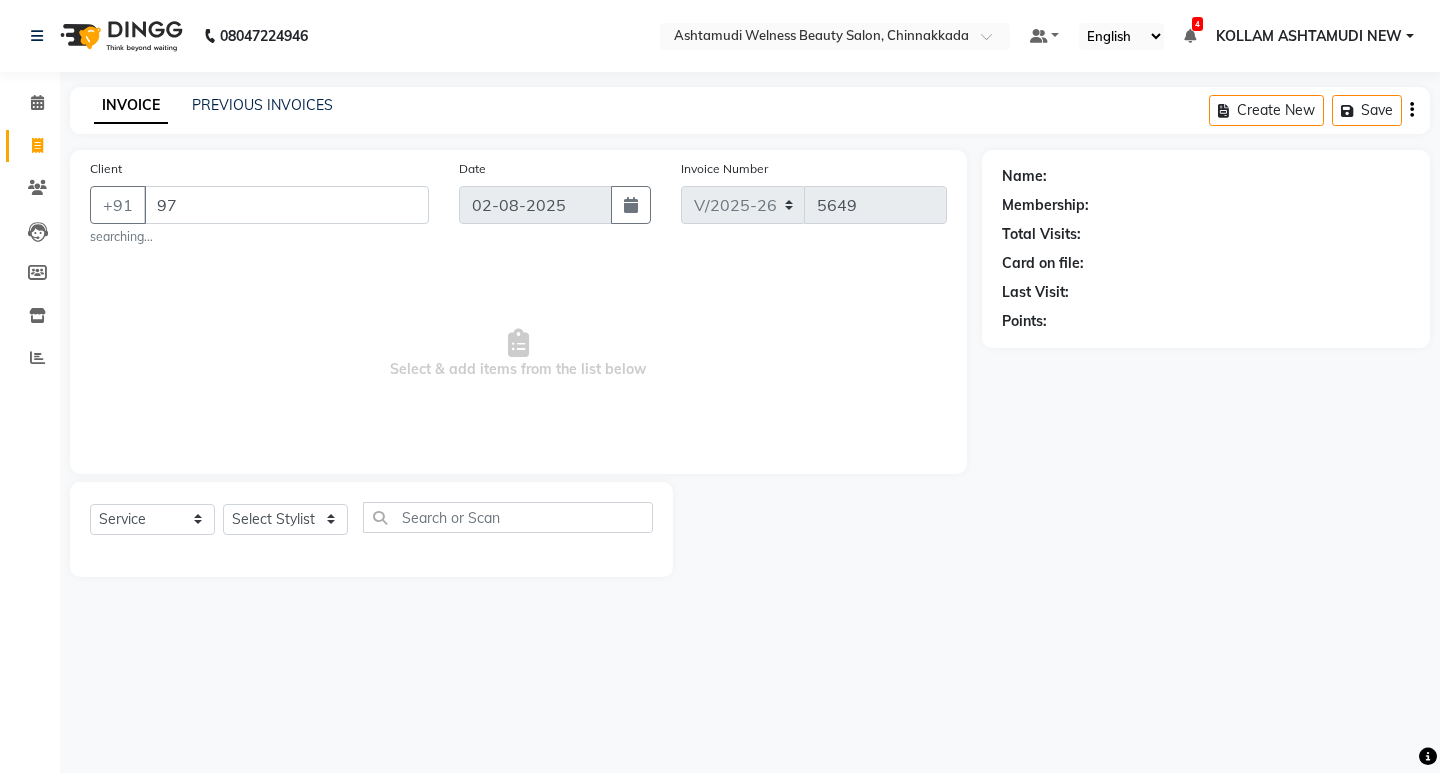 type on "9" 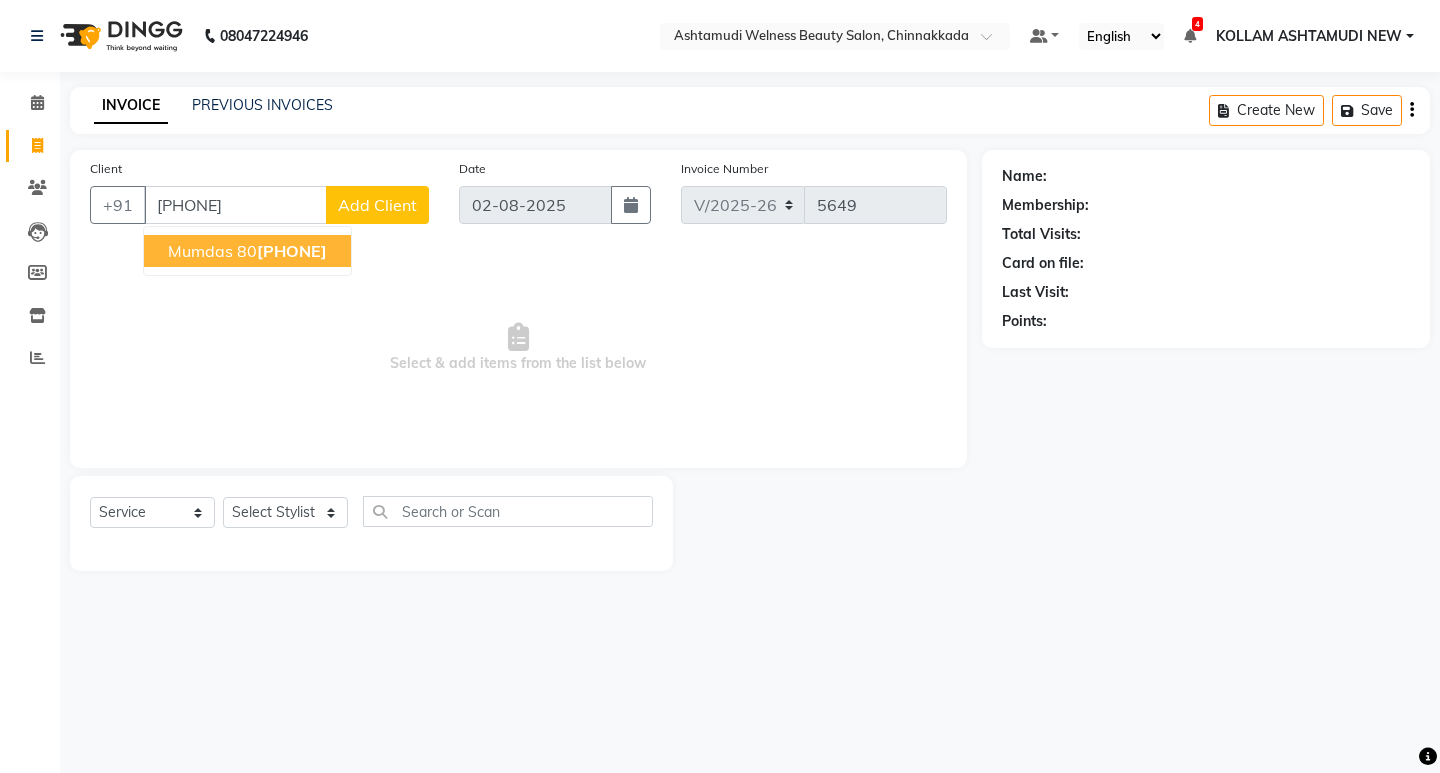 click on "[PHONE]" at bounding box center [292, 251] 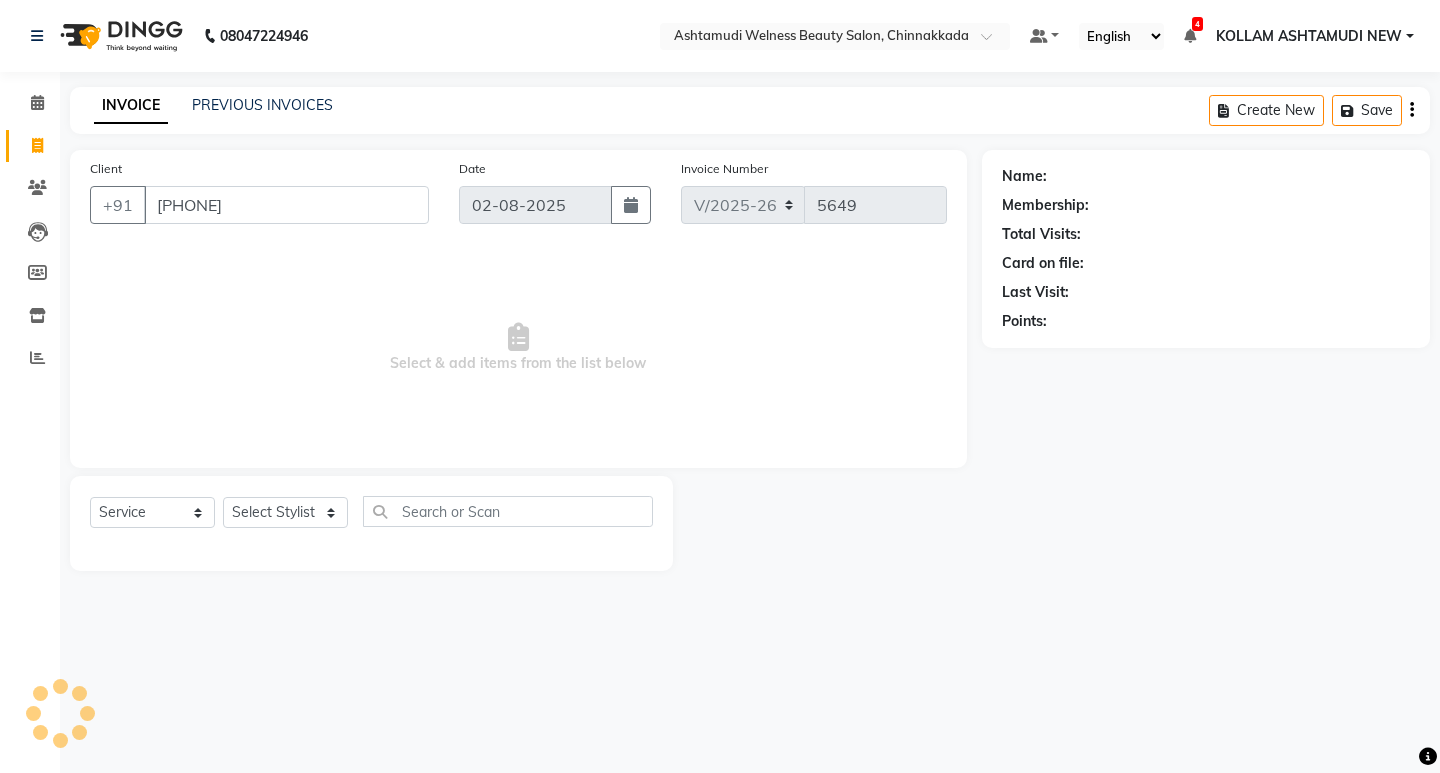 type on "[PHONE]" 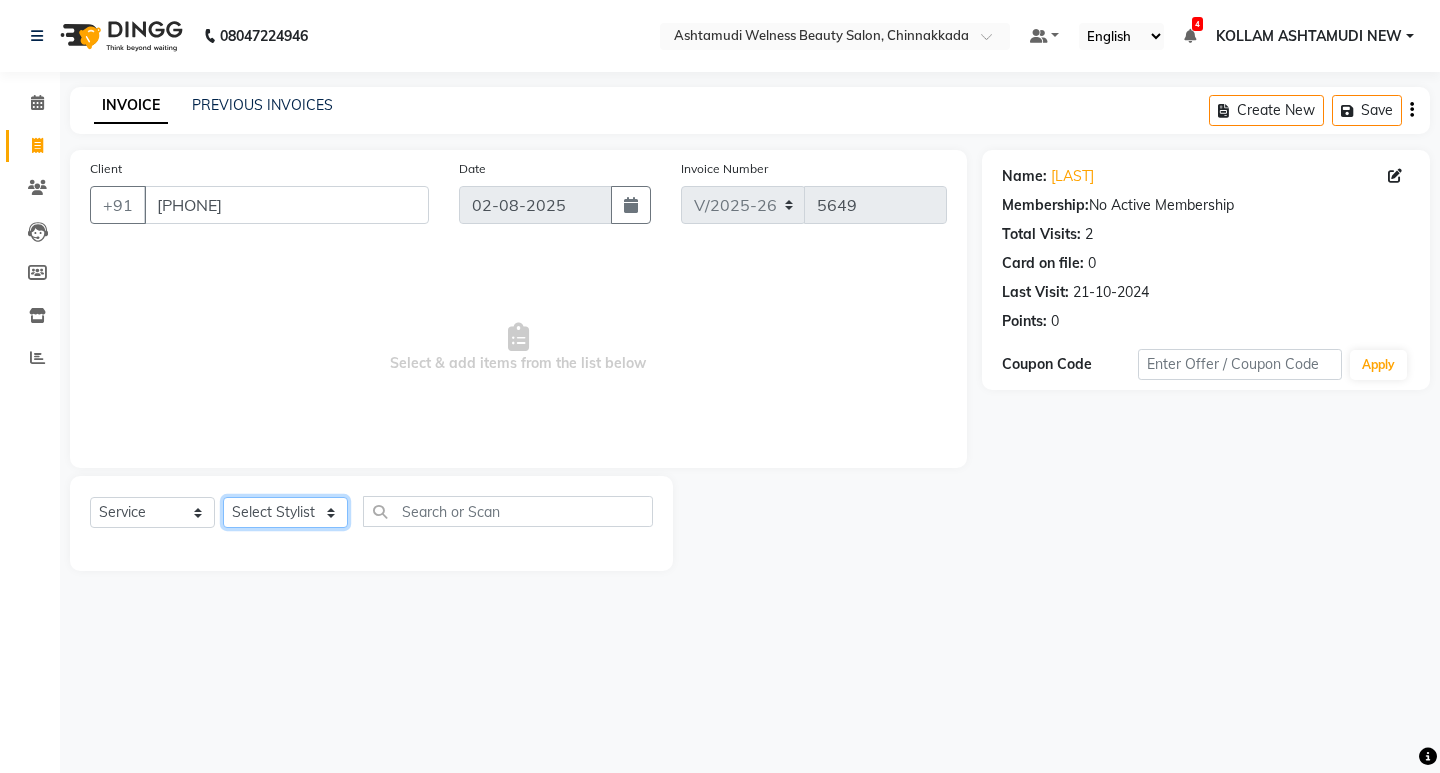 click on "Select Stylist ADITHYA TAMANG Admin ALTHAF Anitha ATHIRA SANAL BETZA M BINU GANESH JIJUMON P Kavya [CITY] [STATE] [CITY] [STATE] NEW Kusum MO ANWAR Rahul REENA VIDHYA RENUKA SUNDAS Revathy B Nair RINA RAI SAJEEV M SAMIR RAI SARIGA PRASAD SHIBU Shilu Fathima Shyni Salim Sibi SUKANYA Supriya SUSHEELA S Acne Facial Anti Acne Treatment Anti Ageing Facial Bridal Glow Facial De-Pigmentation Treatment Dermalite Fairness Facial Diamond Facial D-Tan Cleanup D-Tan Facial D-Tan Pack Fruit Facial Fyc Bamboo Charcoal Facial Fyc Bio Marine Facial Fyc Fruit Fusion Facial Fyc Luster Gold Facial Fyc Pure Vit-C Facial Fyc Red Wine Facial Gents Bridal Glow Facial Gents Dermalite Fairness Facial Gents Diamond Facial Gents D-Tan Cleanup Gents D-Tan Facial Gents Fruit Facial Gents Fyc Bamboo Charcoal Facial Gents Fyc Bio Marine Facial Gents Fyc Fruit Fusion Facial Gents Fyc Luster Gold Facial Gents Fyc Red Wine Facial" 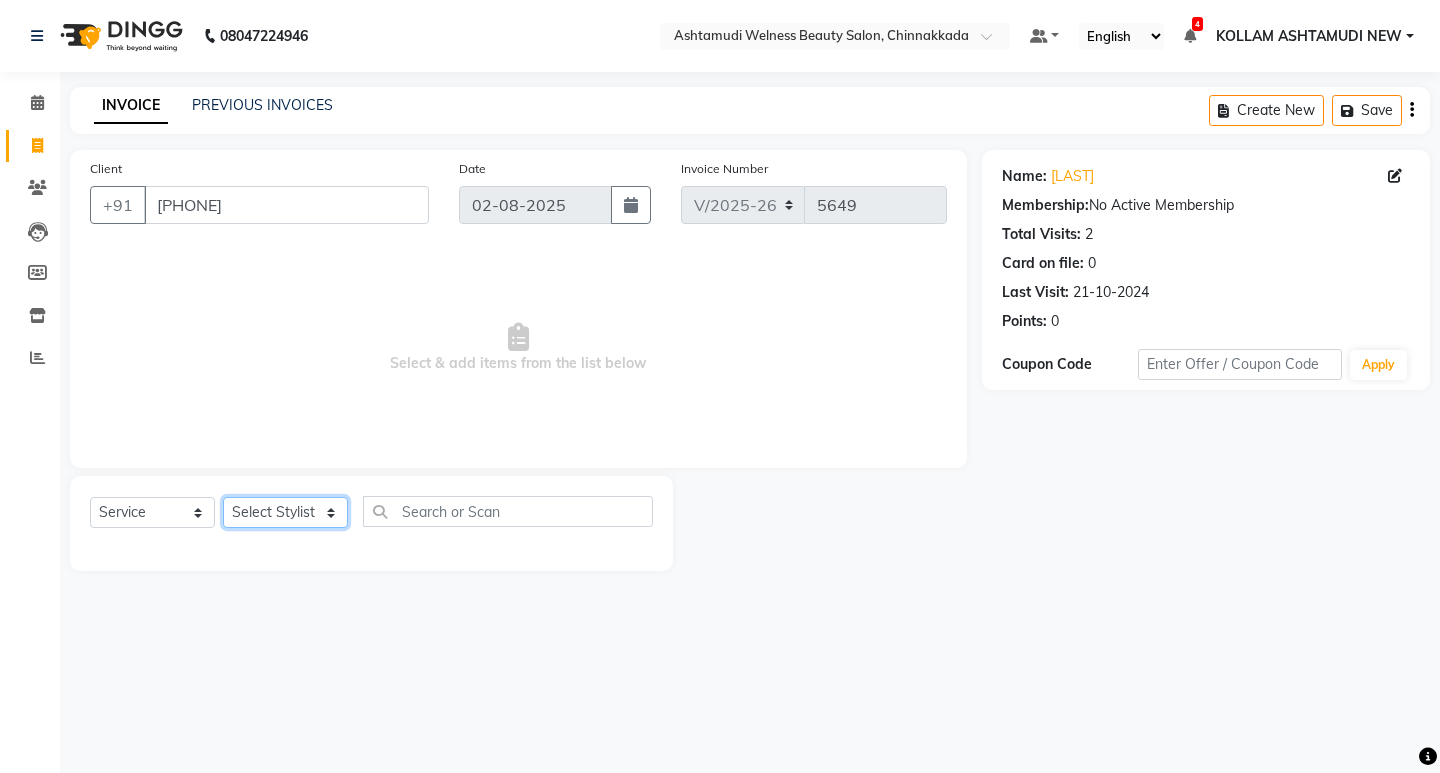 select on "61249" 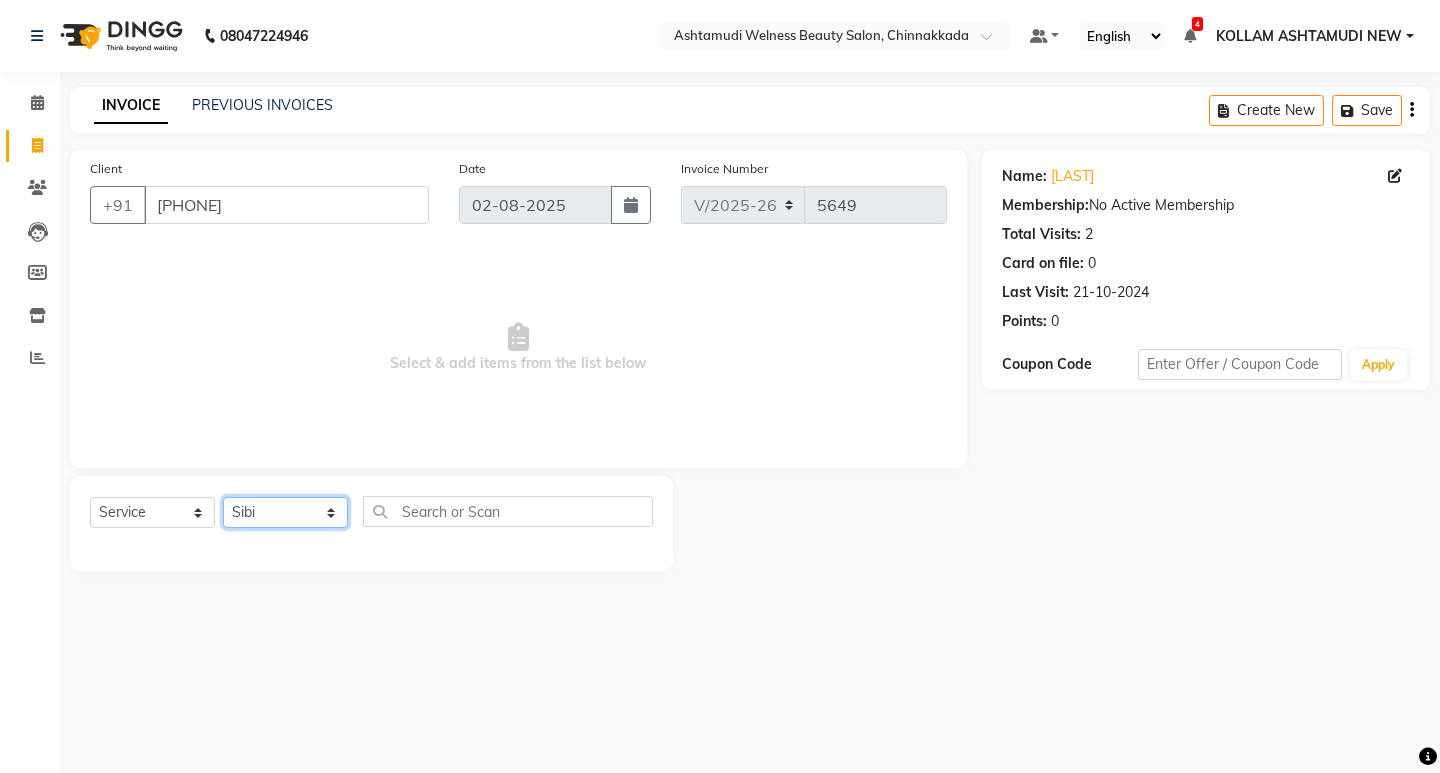 click on "Select Stylist ADITHYA TAMANG Admin ALTHAF Anitha ATHIRA SANAL BETZA M BINU GANESH JIJUMON P Kavya [CITY] [STATE] [CITY] [STATE] NEW Kusum MO ANWAR Rahul REENA VIDHYA RENUKA SUNDAS Revathy B Nair RINA RAI SAJEEV M SAMIR RAI SARIGA PRASAD SHIBU Shilu Fathima Shyni Salim Sibi SUKANYA Supriya SUSHEELA S Acne Facial Anti Acne Treatment Anti Ageing Facial Bridal Glow Facial De-Pigmentation Treatment Dermalite Fairness Facial Diamond Facial D-Tan Cleanup D-Tan Facial D-Tan Pack Fruit Facial Fyc Bamboo Charcoal Facial Fyc Bio Marine Facial Fyc Fruit Fusion Facial Fyc Luster Gold Facial Fyc Pure Vit-C Facial Fyc Red Wine Facial Gents Bridal Glow Facial Gents Dermalite Fairness Facial Gents Diamond Facial Gents D-Tan Cleanup Gents D-Tan Facial Gents Fruit Facial Gents Fyc Bamboo Charcoal Facial Gents Fyc Bio Marine Facial Gents Fyc Fruit Fusion Facial Gents Fyc Luster Gold Facial Gents Fyc Red Wine Facial" 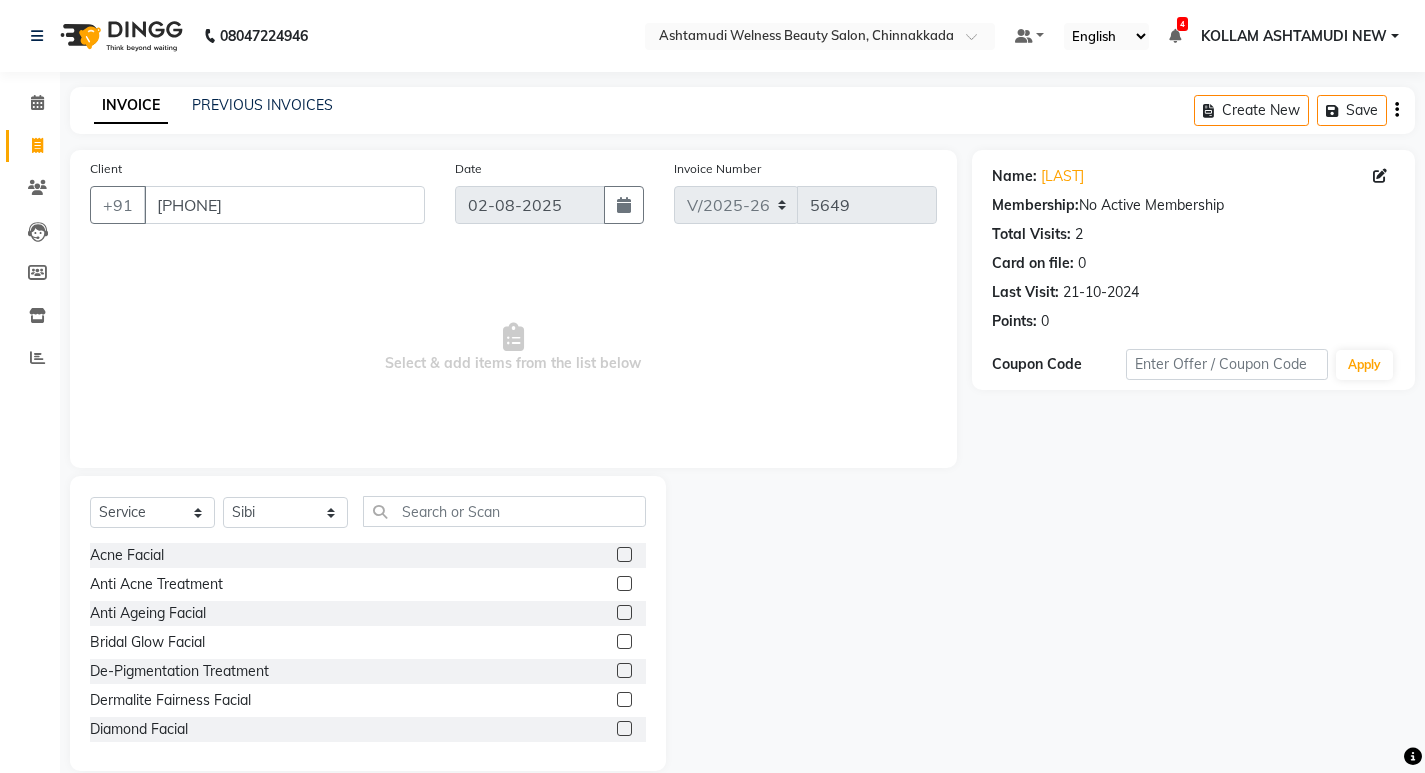 click on "Select Service Product Membership Package Voucher Prepaid Gift Card Select Stylist ADITHYA TAMANG Admin ALTHAF Anitha ATHIRA SANAL BETZA M BINU GANESH JIJUMON P Kavya [CITY] [STATE] [CITY] [STATE] NEW Kusum MO ANWAR Rahul REENA VIDHYA RENUKA SUNDAS Revathy B Nair RINA RAI SAJEEV M SAMIR RAI SARIGA PRASAD SHIBU Shilu Fathima Shyni Salim Sibi SUKANYA Supriya SUSHEELA S Acne Facial Anti Acne Treatment Anti Ageing Facial Bridal Glow Facial De-Pigmentation Treatment Dermalite Fairness Facial Diamond Facial D-Tan Cleanup D-Tan Facial D-Tan Pack Fruit Facial Fyc Bamboo Charcoal Facial Fyc Bio Marine Facial Fyc Fruit Fusion Facial Fyc Luster Gold Facial Fyc Pure Vit-C Facial Fyc Red Wine Facial Gents Bridal Glow Facial Gents Dermalite Fairness Facial Gents Diamond Facial Gents D-Tan Cleanup Gents D-Tan Facial Gents Fruit Facial Gents Fyc Bamboo Charcoal Facial Gents Fyc Bio Marine Facial Gents Fyc Fruit Fusion Facial Gents Fyc Luster Gold Facial Gents Fyc Red Wine Facial" 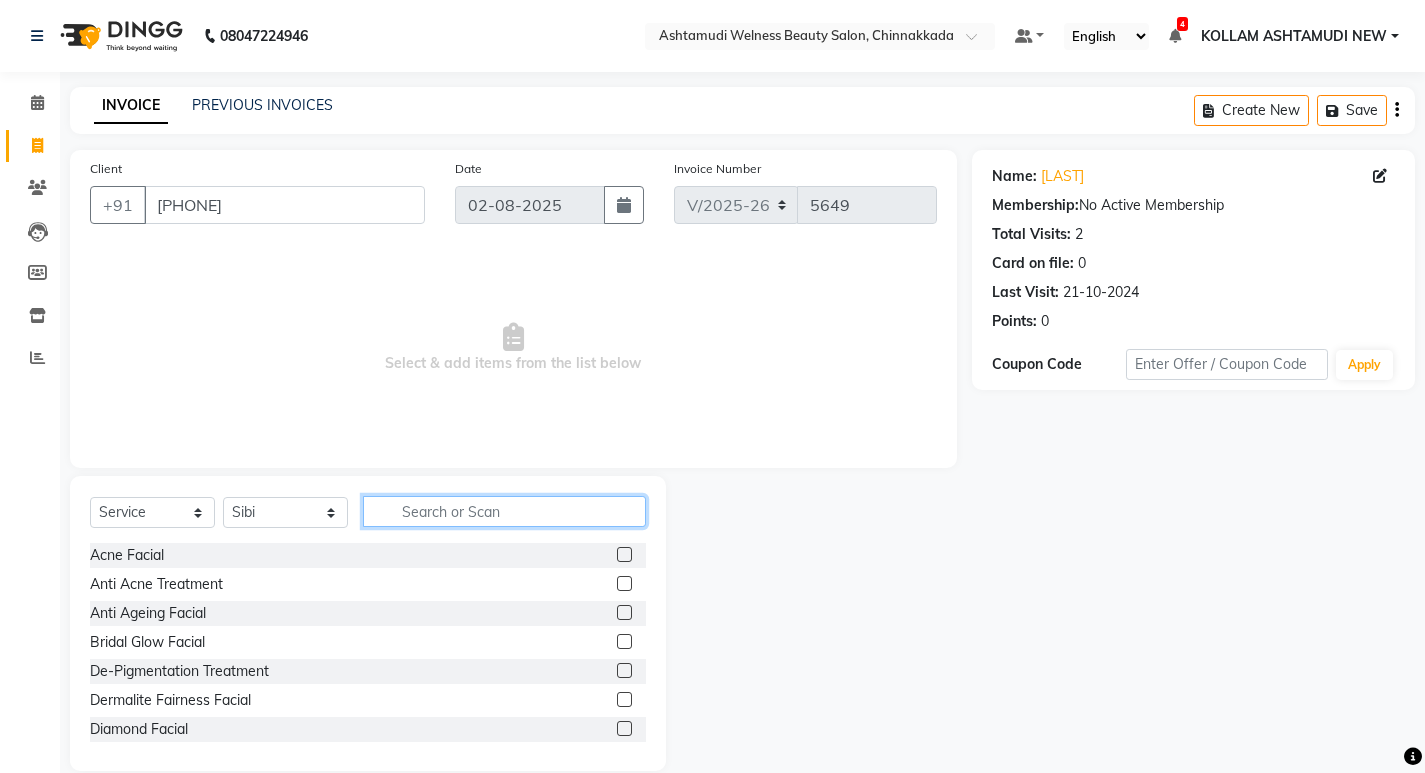click 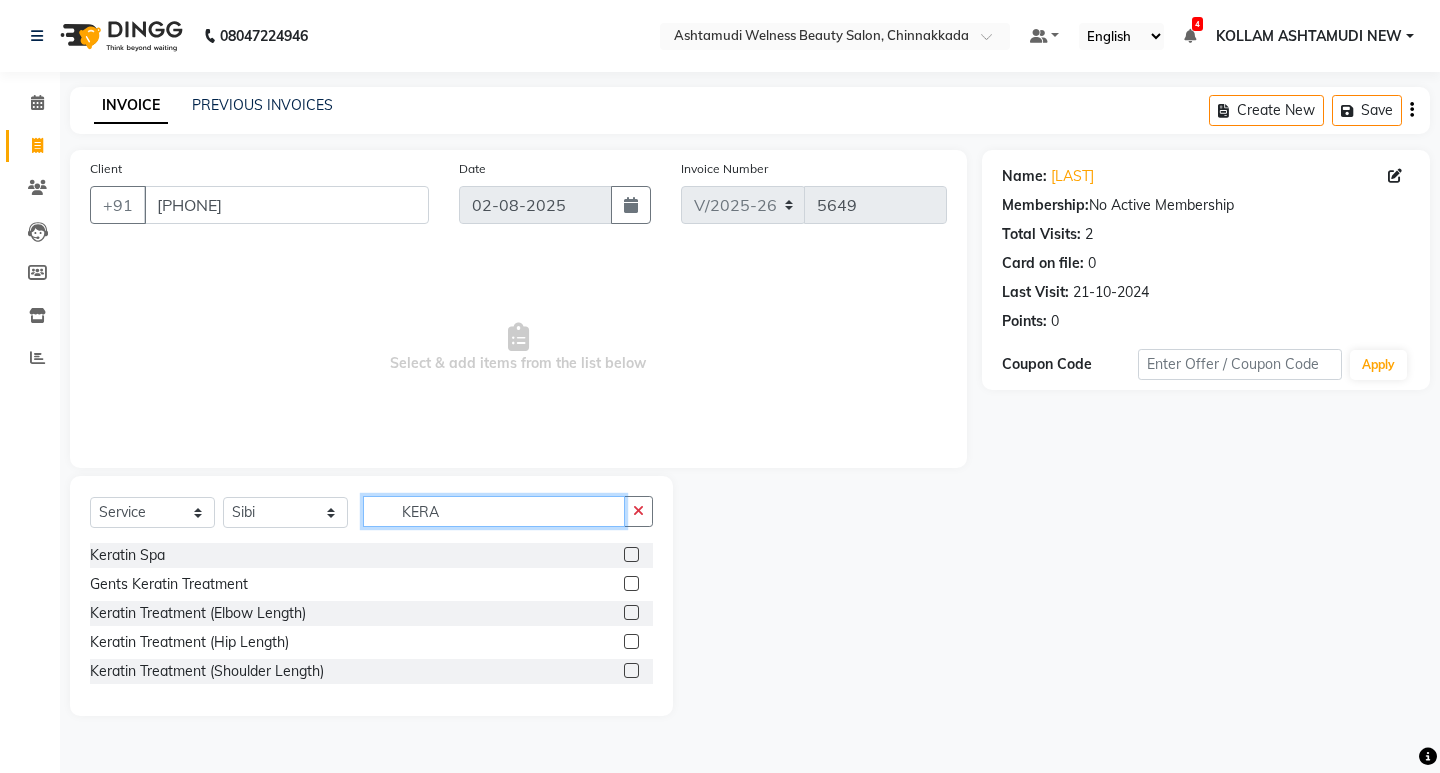 type on "KERA" 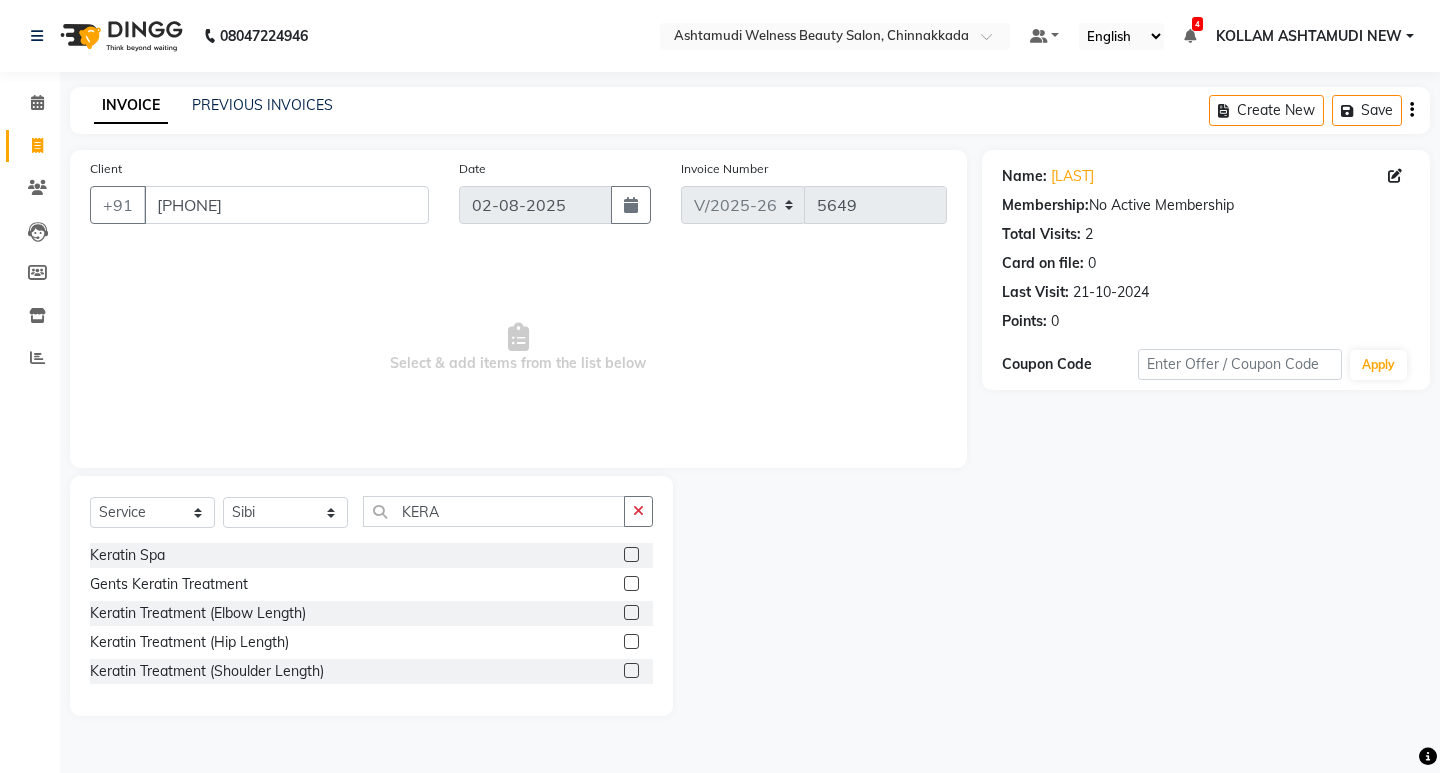 click 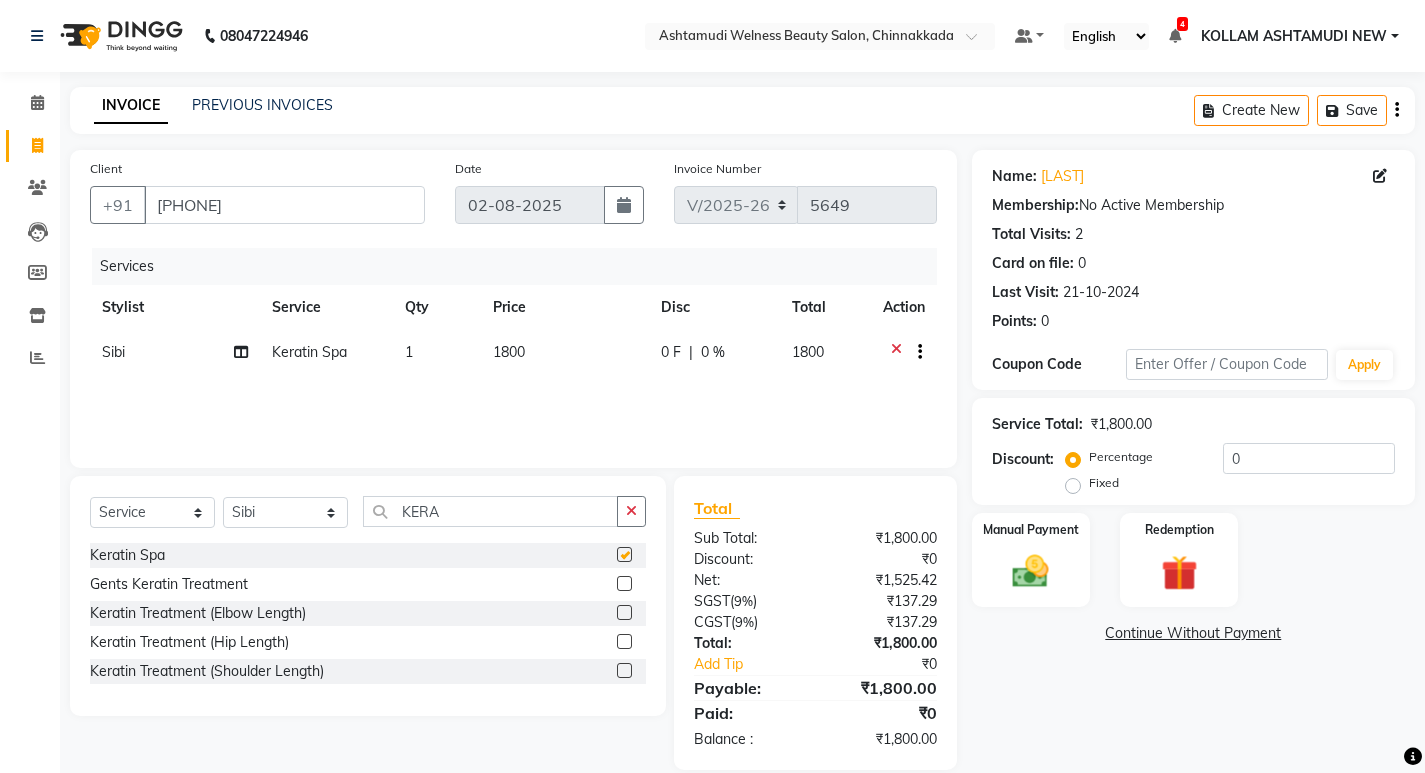 checkbox on "false" 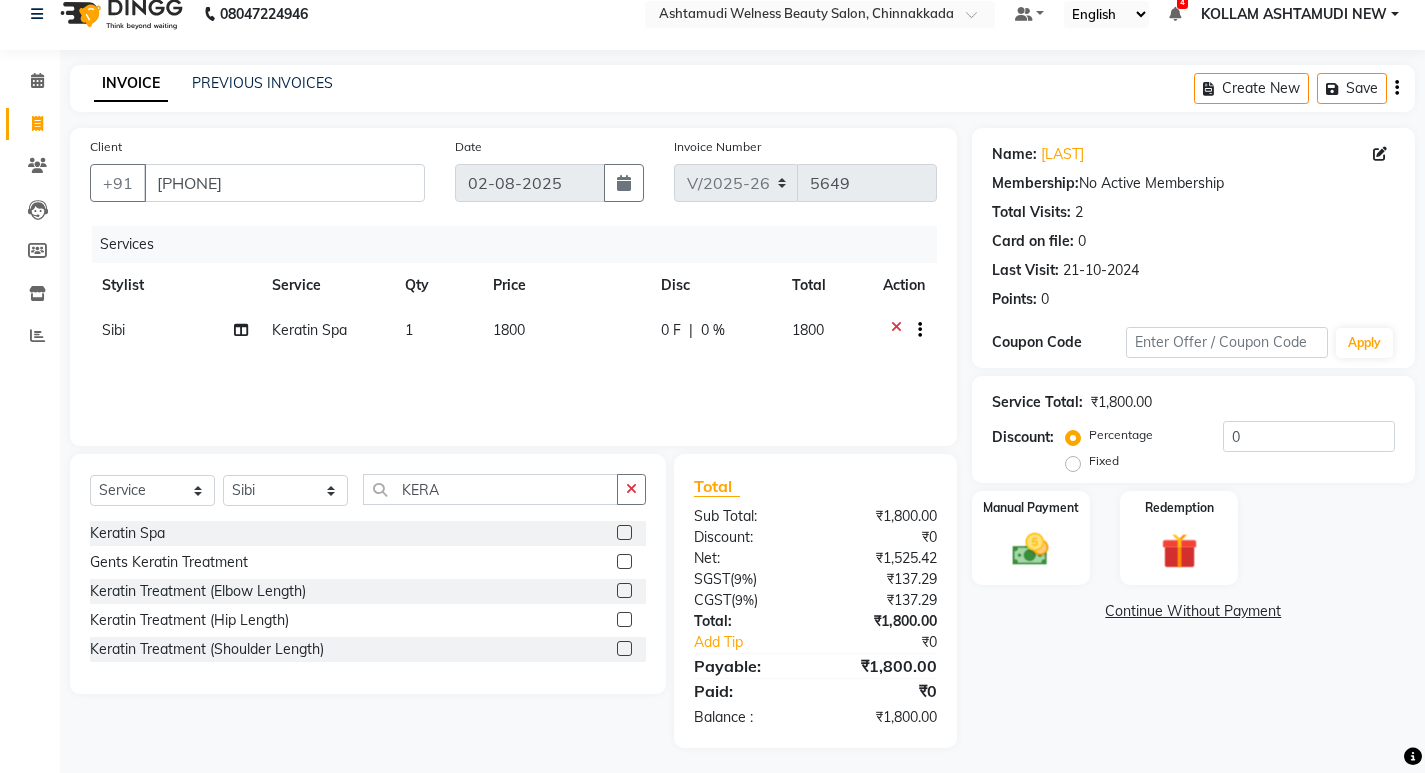 scroll, scrollTop: 27, scrollLeft: 0, axis: vertical 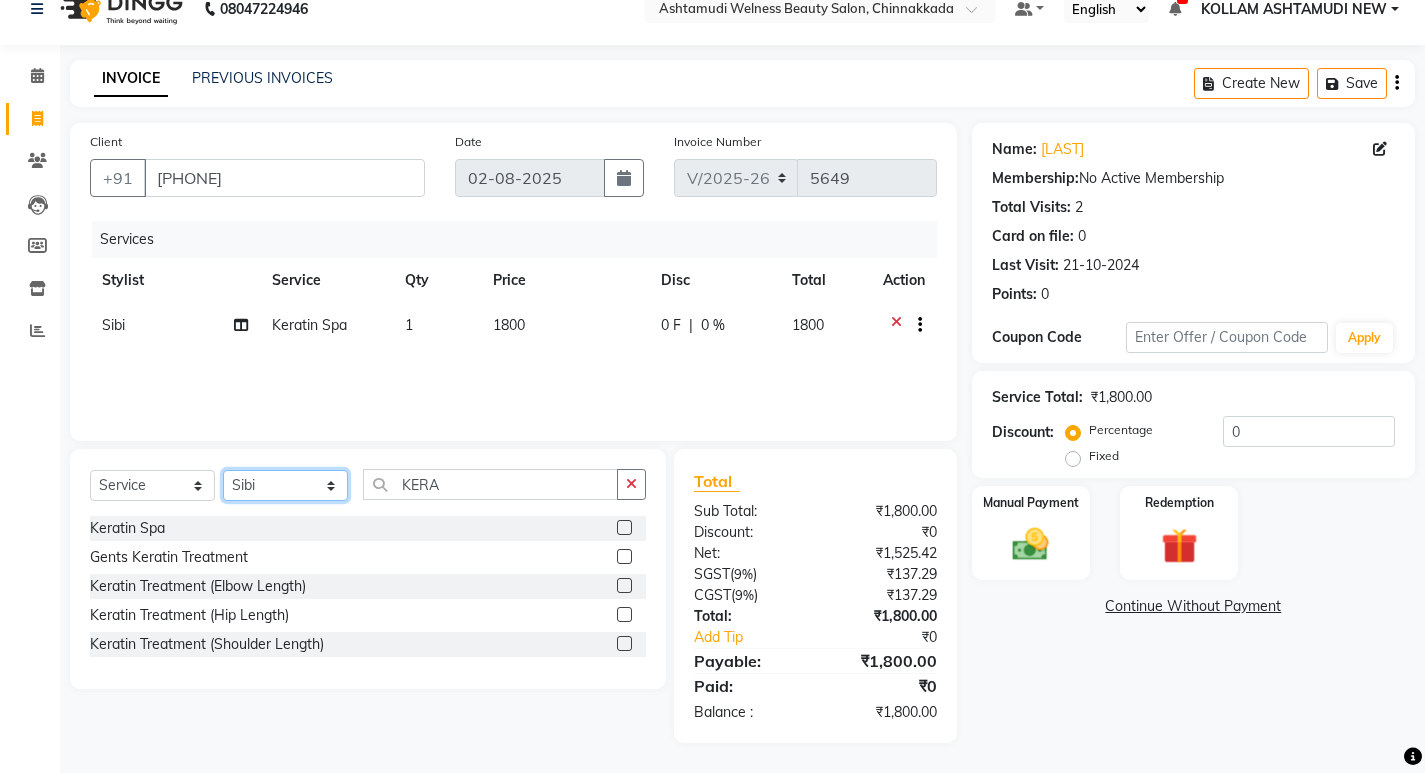 click on "Select Stylist ADITHYA TAMANG Admin ALTHAF Anitha ATHIRA SANAL BETZA M BINU GANESH JIJUMON P Kavya [CITY] [STATE] [CITY] [STATE] NEW Kusum MO ANWAR Rahul REENA VIDHYA RENUKA SUNDAS Revathy B Nair RINA RAI SAJEEV M SAMIR RAI SARIGA PRASAD SHIBU Shilu Fathima Shyni Salim Sibi SUKANYA Supriya SUSHEELA S Acne Facial Anti Acne Treatment Anti Ageing Facial Bridal Glow Facial De-Pigmentation Treatment Dermalite Fairness Facial Diamond Facial D-Tan Cleanup D-Tan Facial D-Tan Pack Fruit Facial Fyc Bamboo Charcoal Facial Fyc Bio Marine Facial Fyc Fruit Fusion Facial Fyc Luster Gold Facial Fyc Pure Vit-C Facial Fyc Red Wine Facial Gents Bridal Glow Facial Gents Dermalite Fairness Facial Gents Diamond Facial Gents D-Tan Cleanup Gents D-Tan Facial Gents Fruit Facial Gents Fyc Bamboo Charcoal Facial Gents Fyc Bio Marine Facial Gents Fyc Fruit Fusion Facial Gents Fyc Luster Gold Facial Gents Fyc Red Wine Facial" 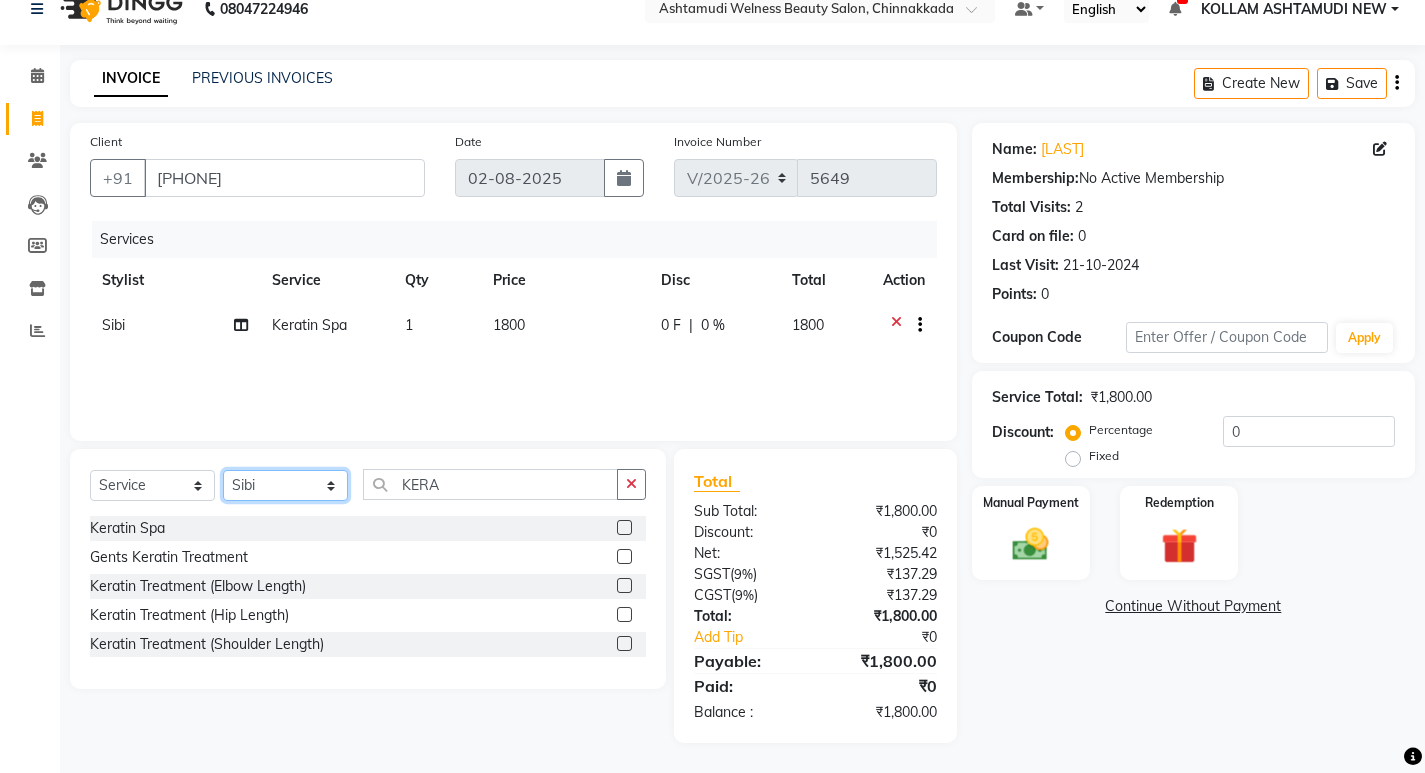 select on "25979" 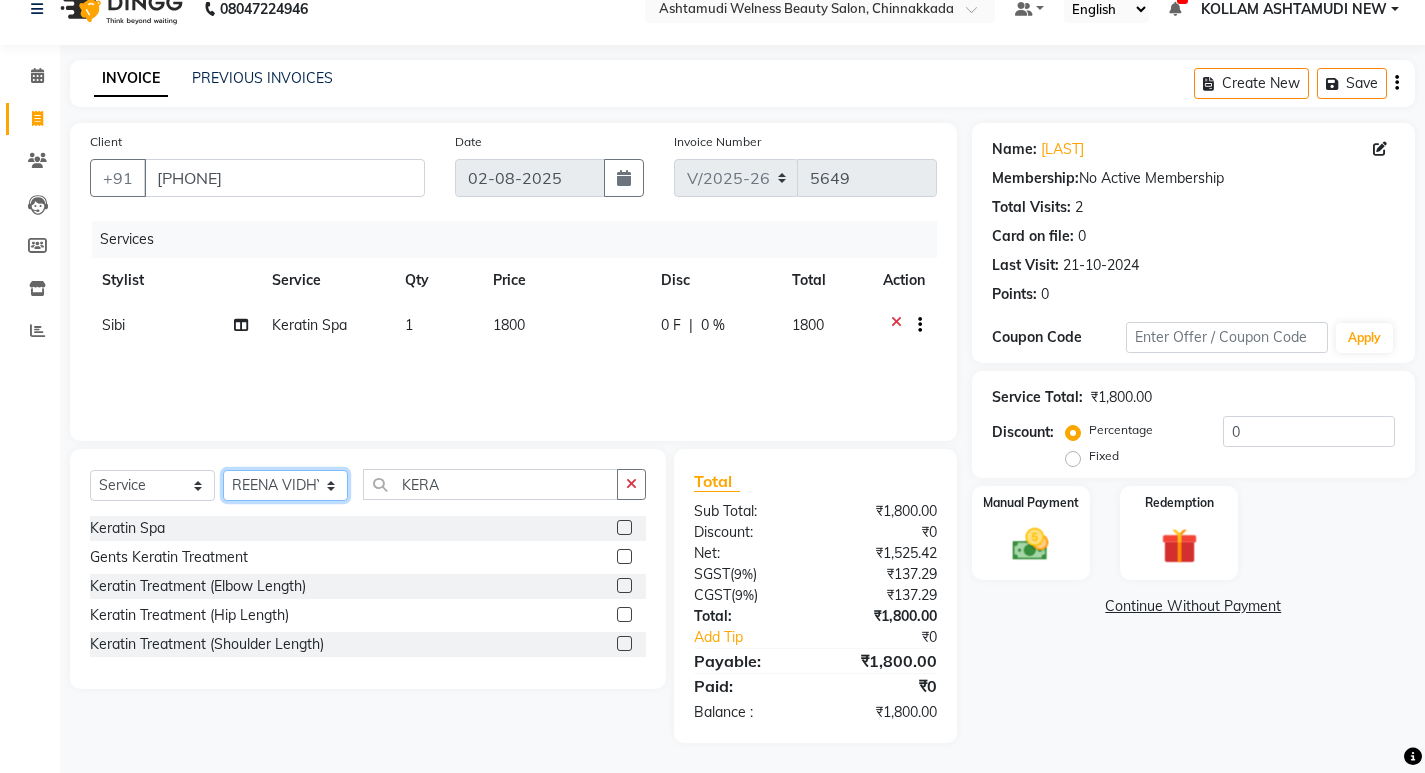 click on "Select Stylist ADITHYA TAMANG Admin ALTHAF Anitha ATHIRA SANAL BETZA M BINU GANESH JIJUMON P Kavya [CITY] [STATE] [CITY] [STATE] NEW Kusum MO ANWAR Rahul REENA VIDHYA RENUKA SUNDAS Revathy B Nair RINA RAI SAJEEV M SAMIR RAI SARIGA PRASAD SHIBU Shilu Fathima Shyni Salim Sibi SUKANYA Supriya SUSHEELA S Acne Facial Anti Acne Treatment Anti Ageing Facial Bridal Glow Facial De-Pigmentation Treatment Dermalite Fairness Facial Diamond Facial D-Tan Cleanup D-Tan Facial D-Tan Pack Fruit Facial Fyc Bamboo Charcoal Facial Fyc Bio Marine Facial Fyc Fruit Fusion Facial Fyc Luster Gold Facial Fyc Pure Vit-C Facial Fyc Red Wine Facial Gents Bridal Glow Facial Gents Dermalite Fairness Facial Gents Diamond Facial Gents D-Tan Cleanup Gents D-Tan Facial Gents Fruit Facial Gents Fyc Bamboo Charcoal Facial Gents Fyc Bio Marine Facial Gents Fyc Fruit Fusion Facial Gents Fyc Luster Gold Facial Gents Fyc Red Wine Facial" 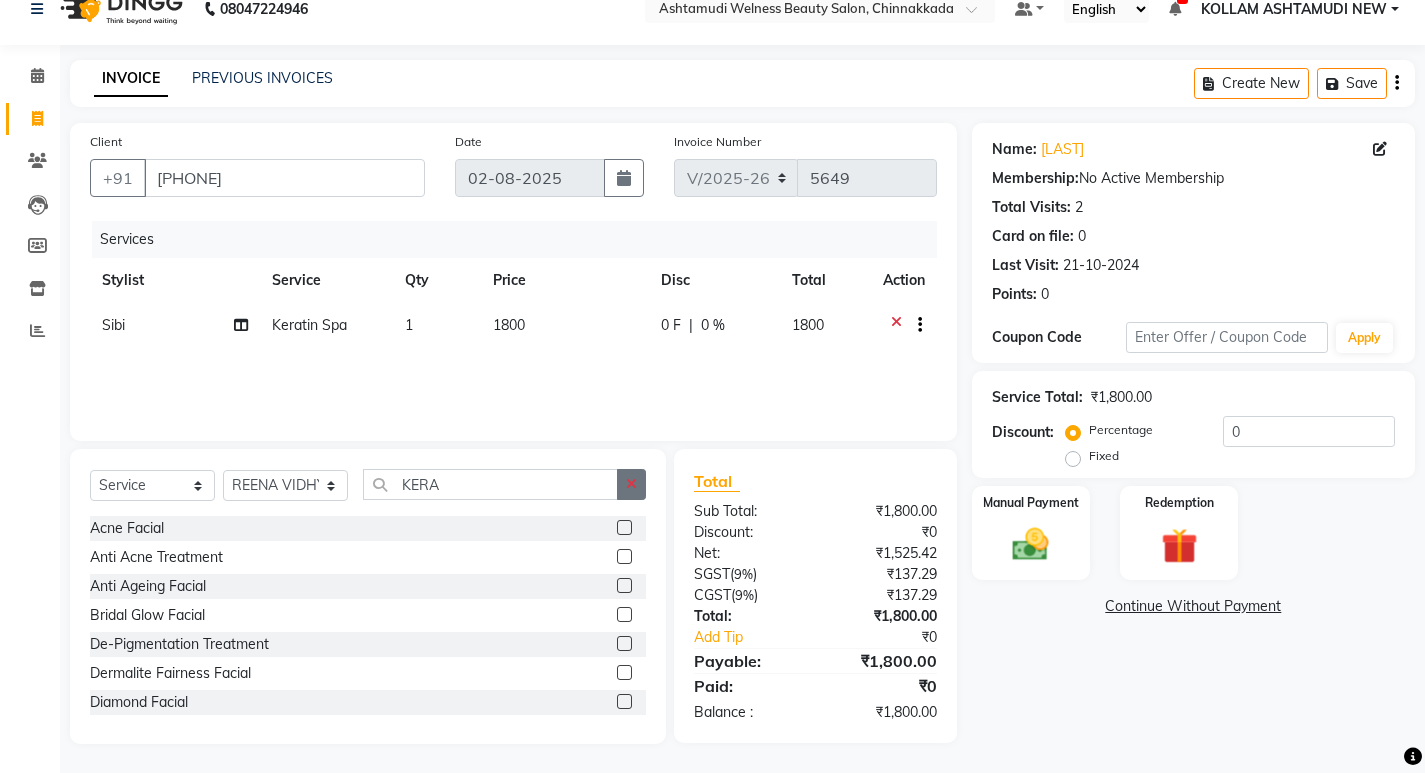 click 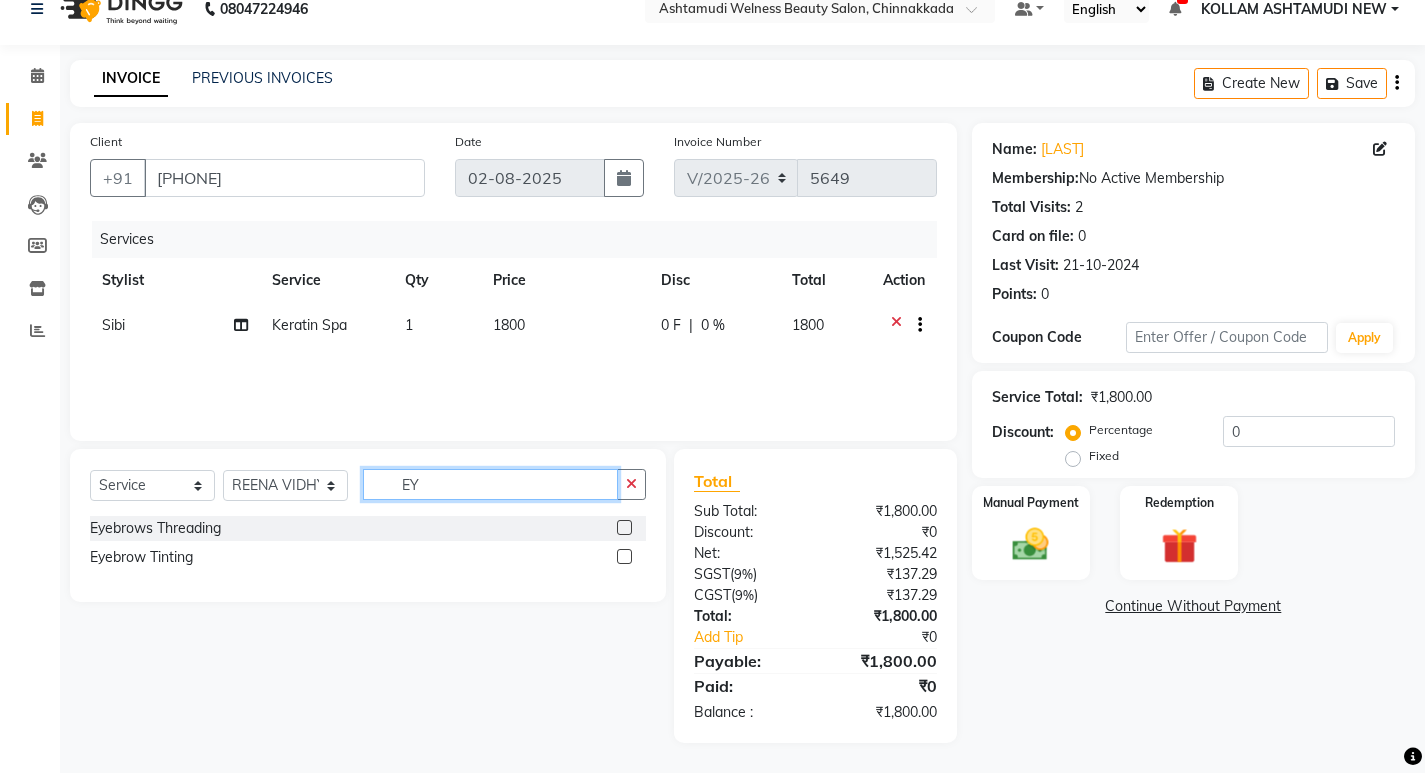 type on "EY" 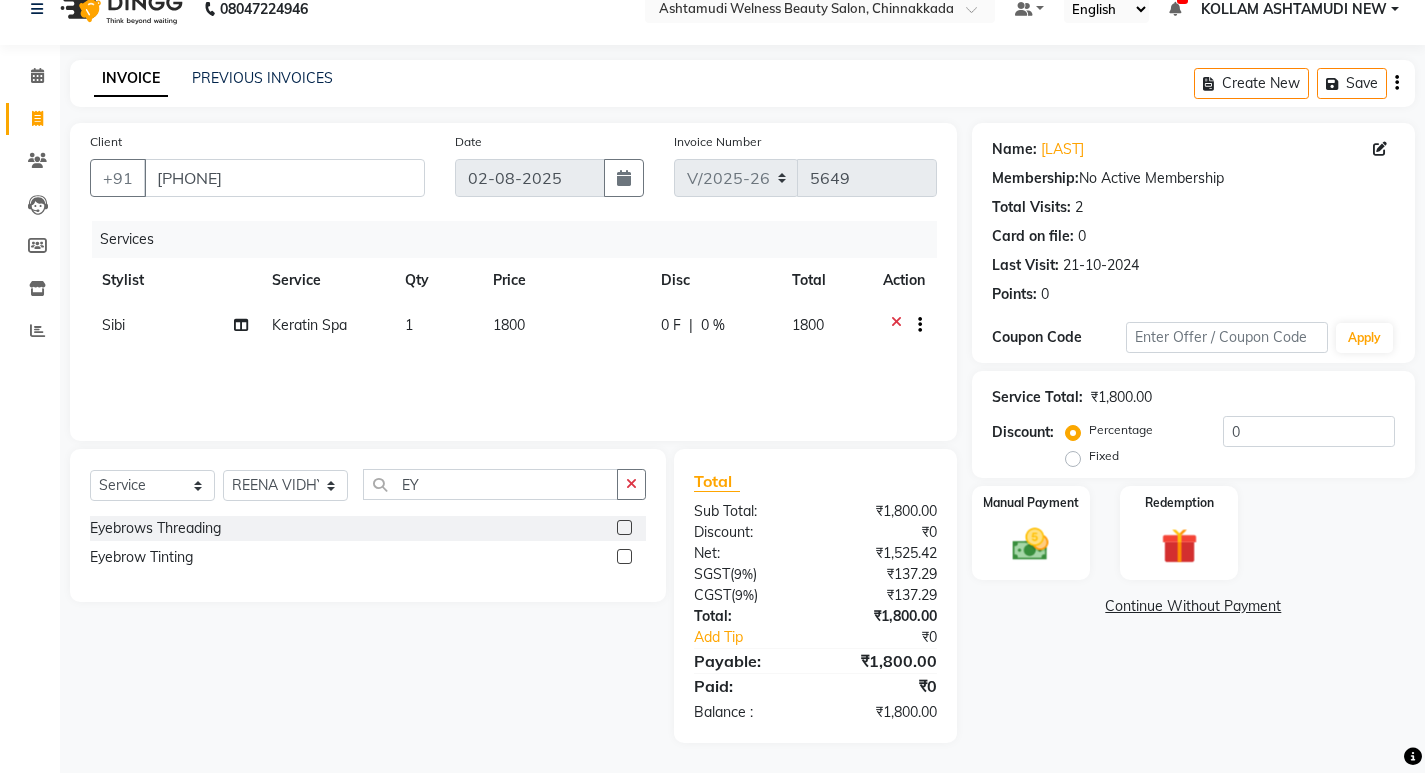 click 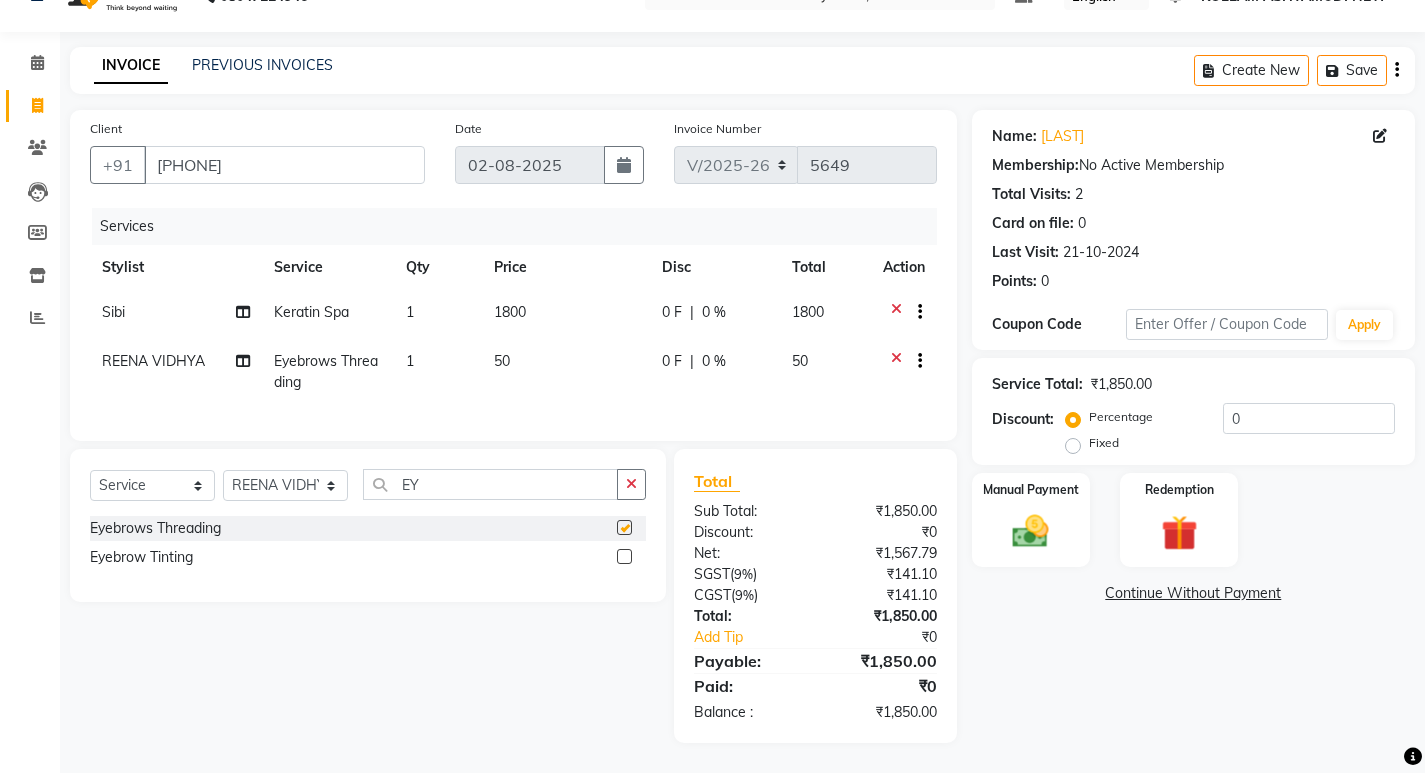 scroll, scrollTop: 55, scrollLeft: 0, axis: vertical 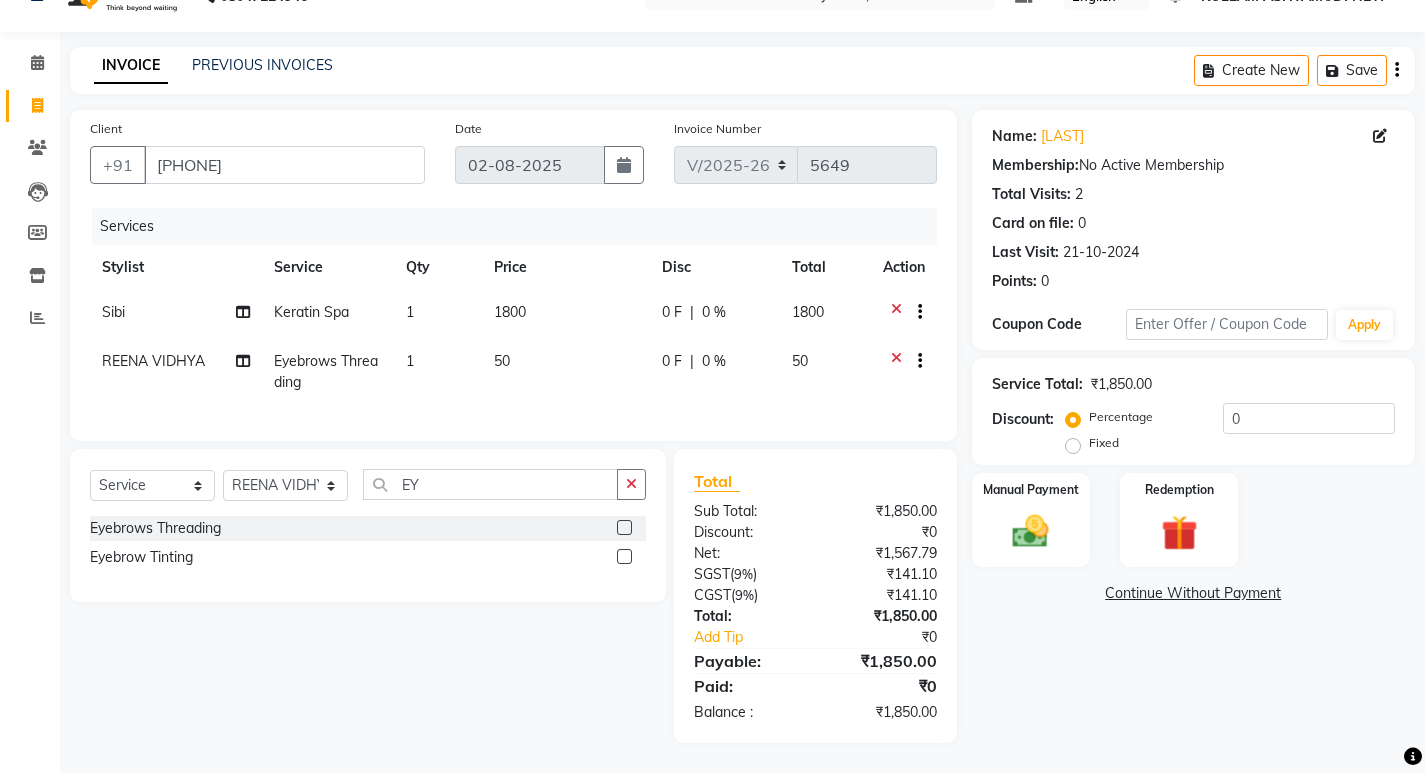 checkbox on "false" 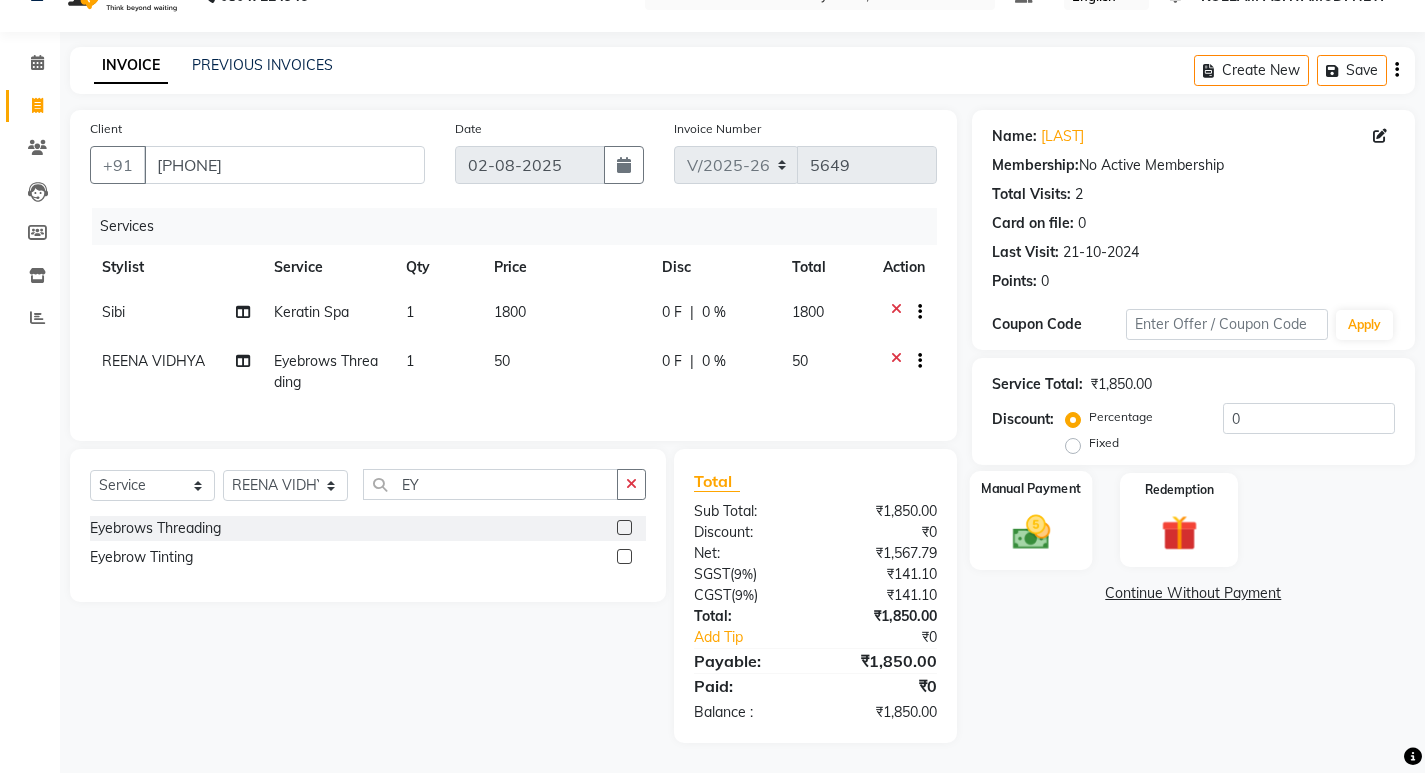 click 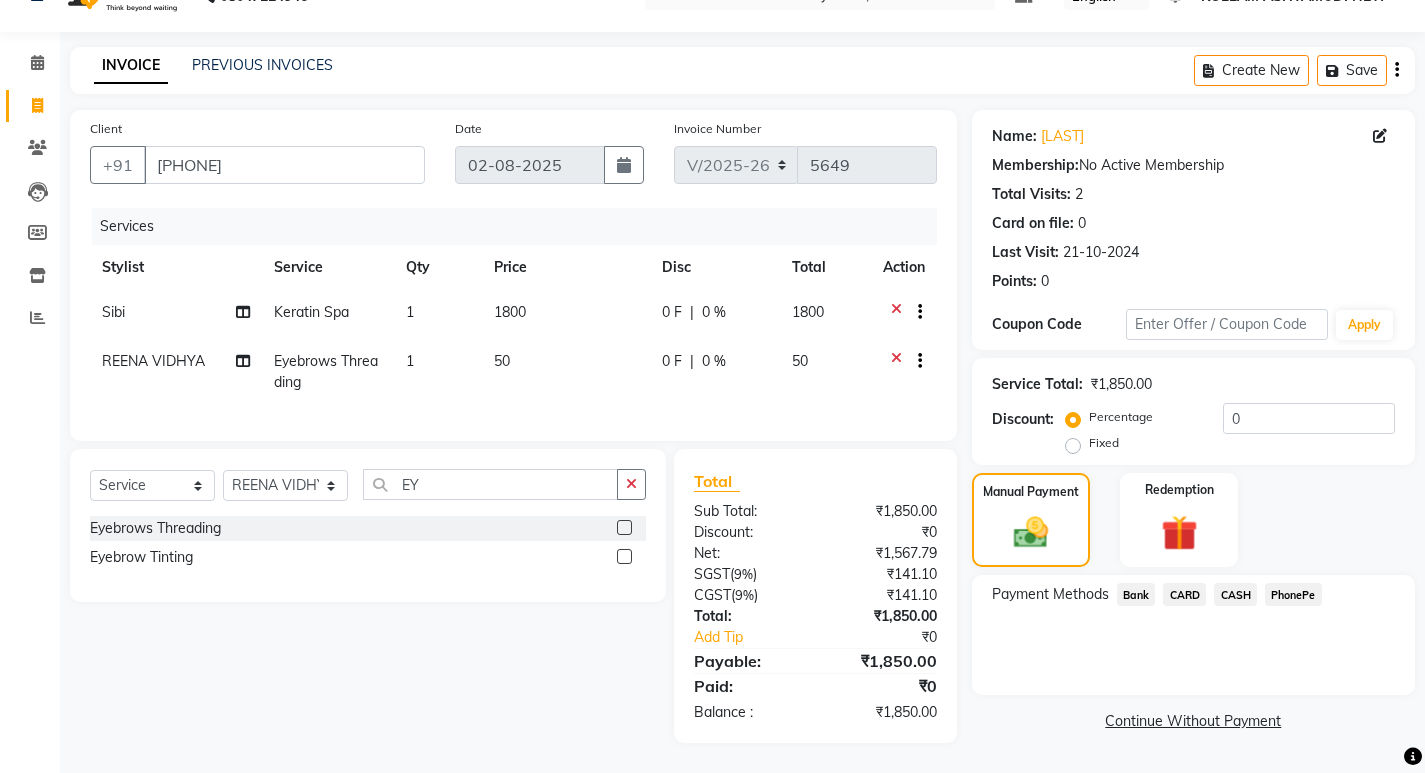 click on "CASH" 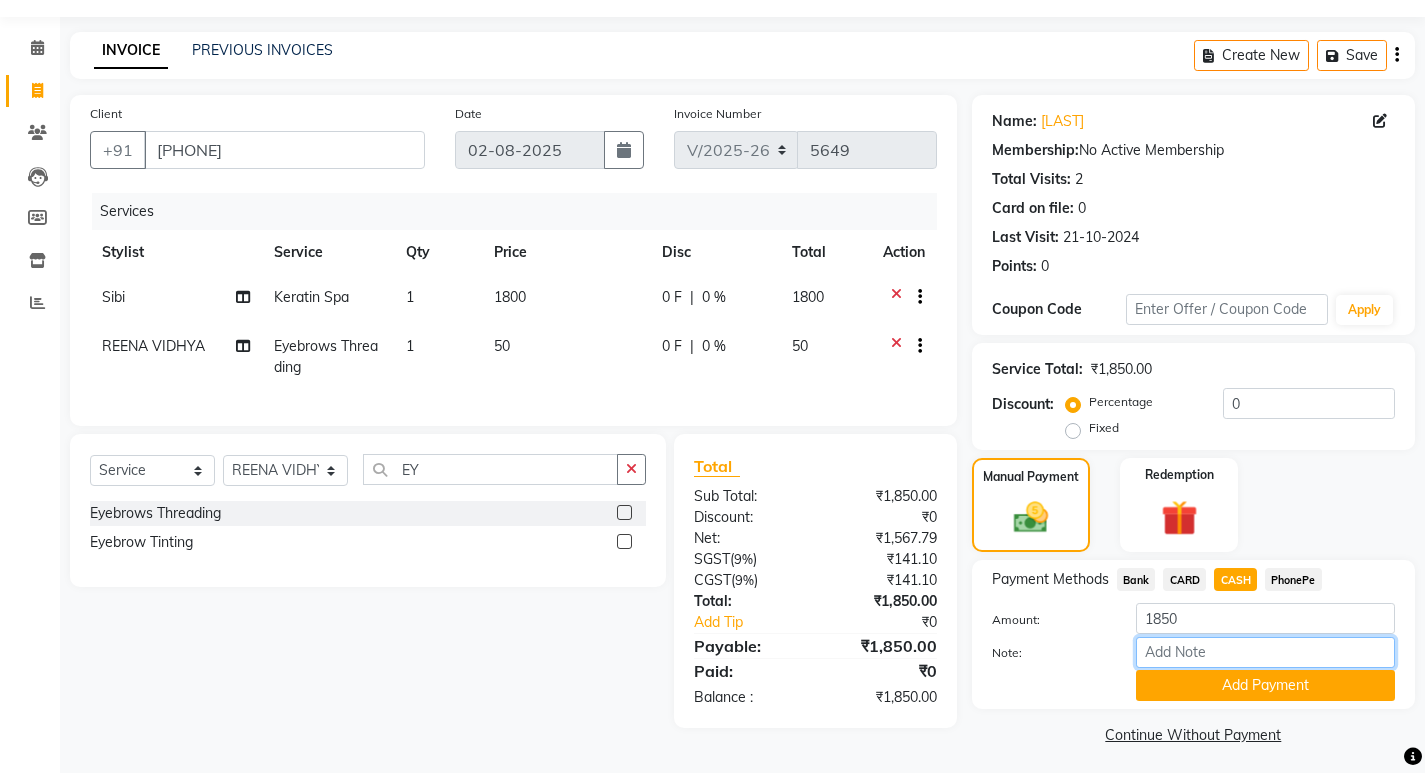 drag, startPoint x: 1200, startPoint y: 650, endPoint x: 1220, endPoint y: 633, distance: 26.24881 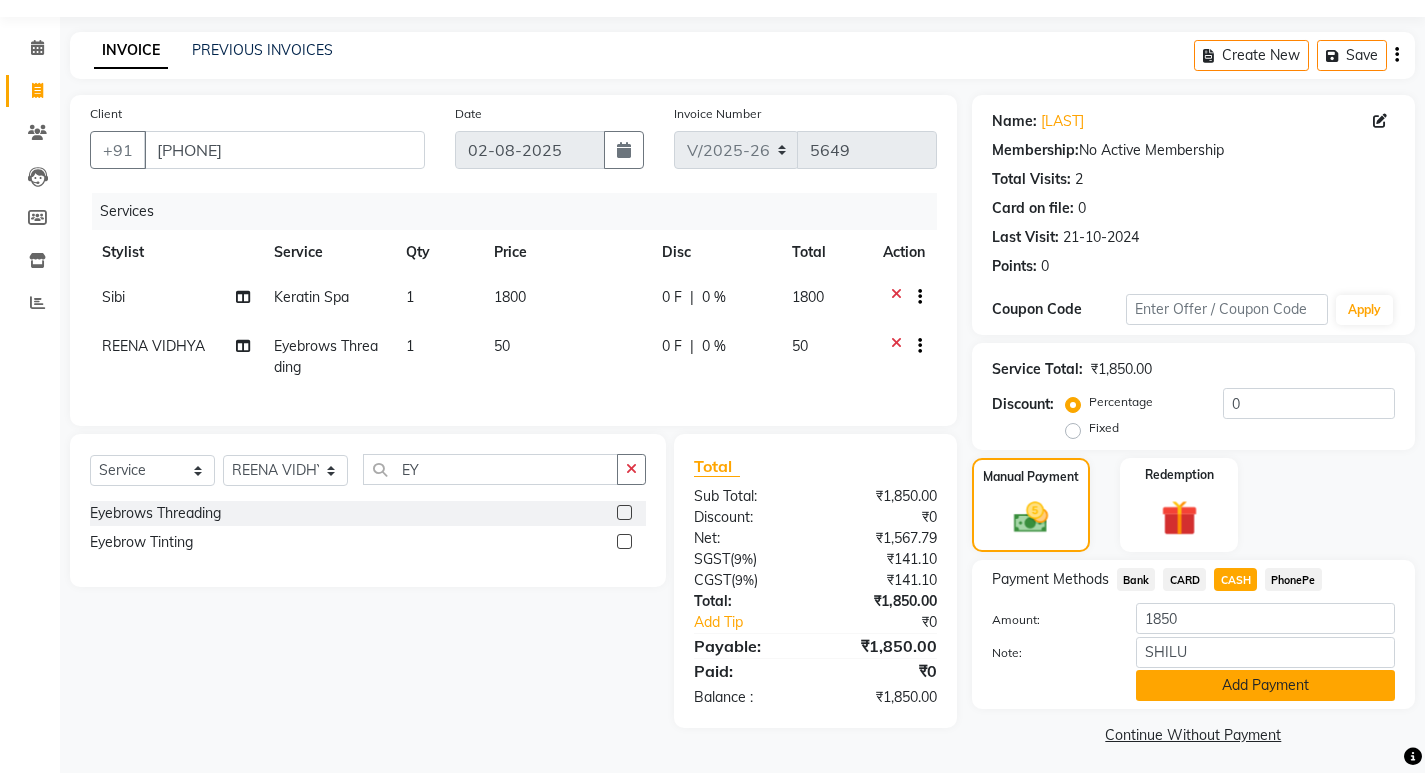 click on "Add Payment" 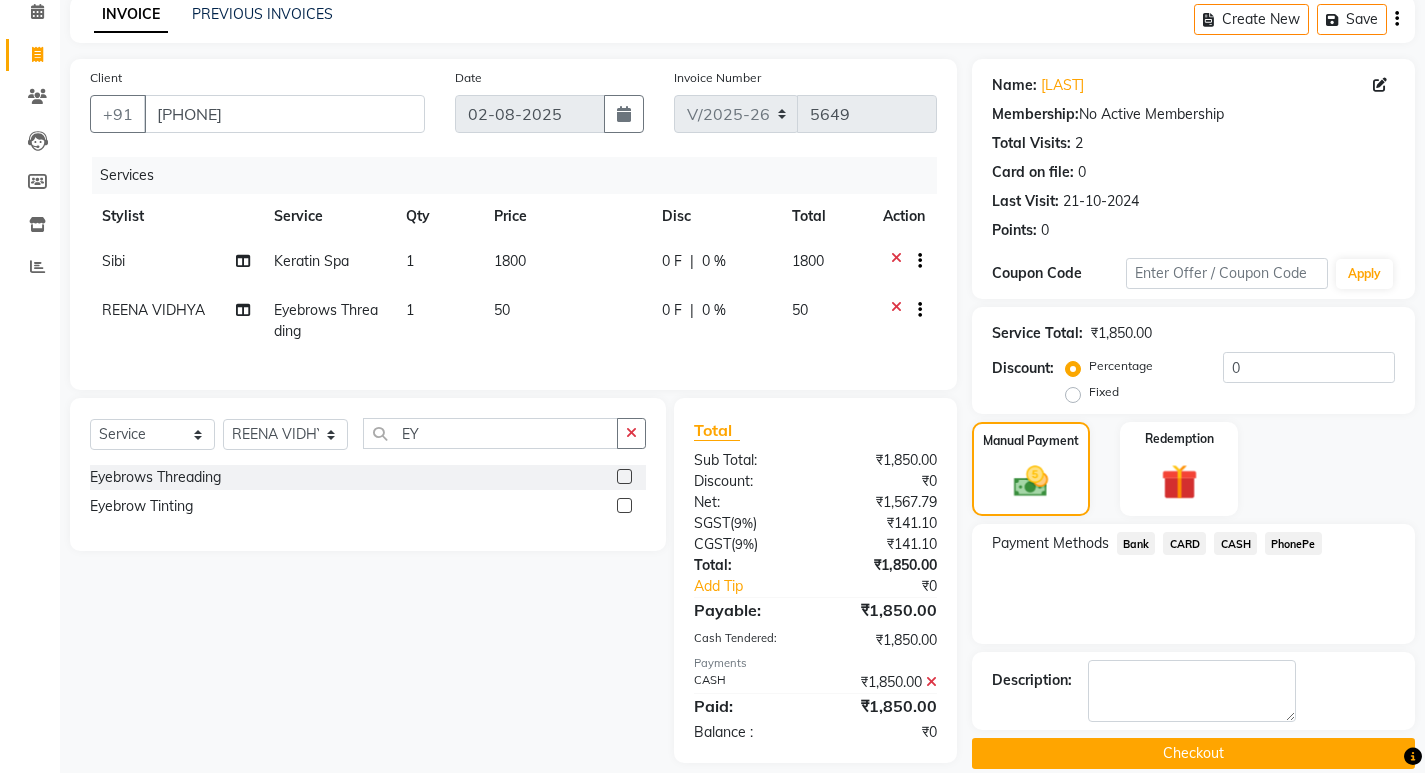 scroll, scrollTop: 126, scrollLeft: 0, axis: vertical 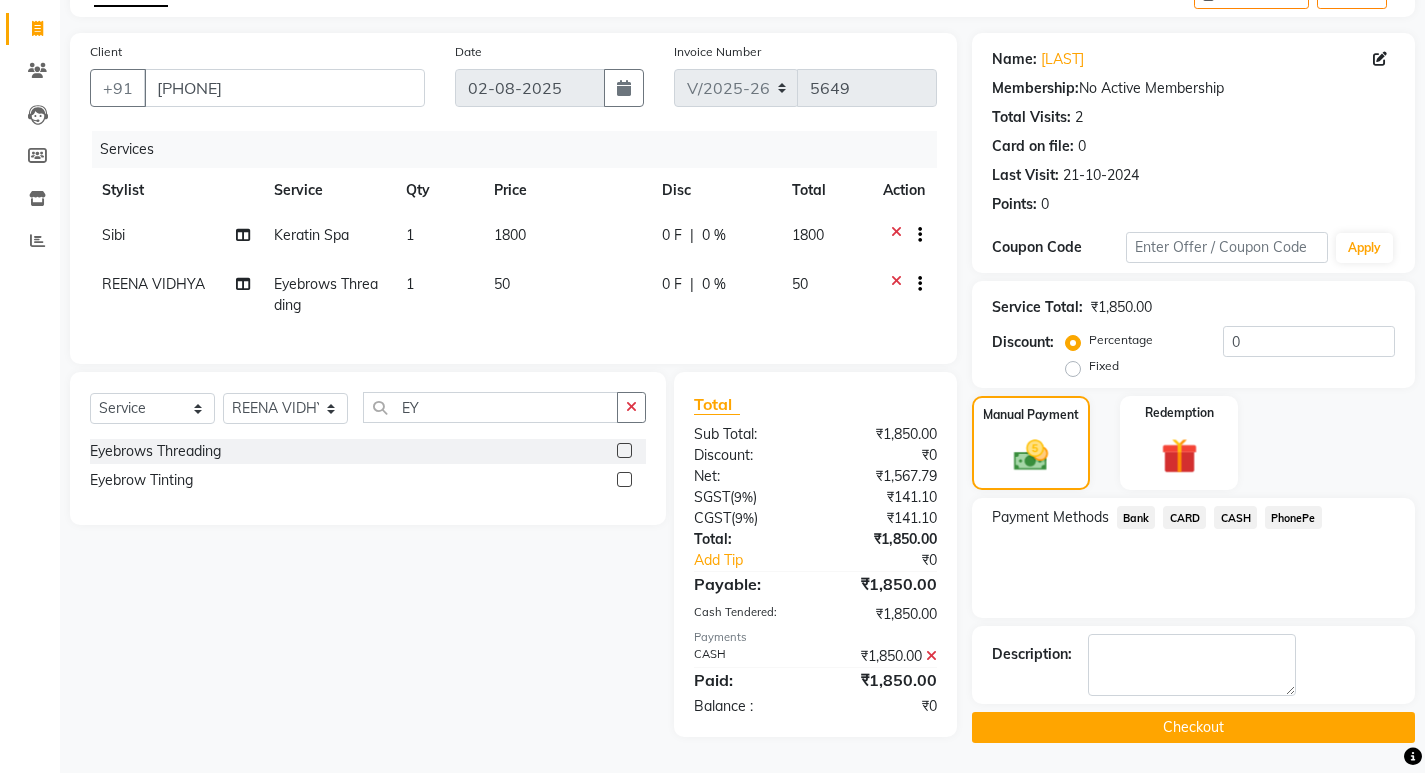 click on "Checkout" 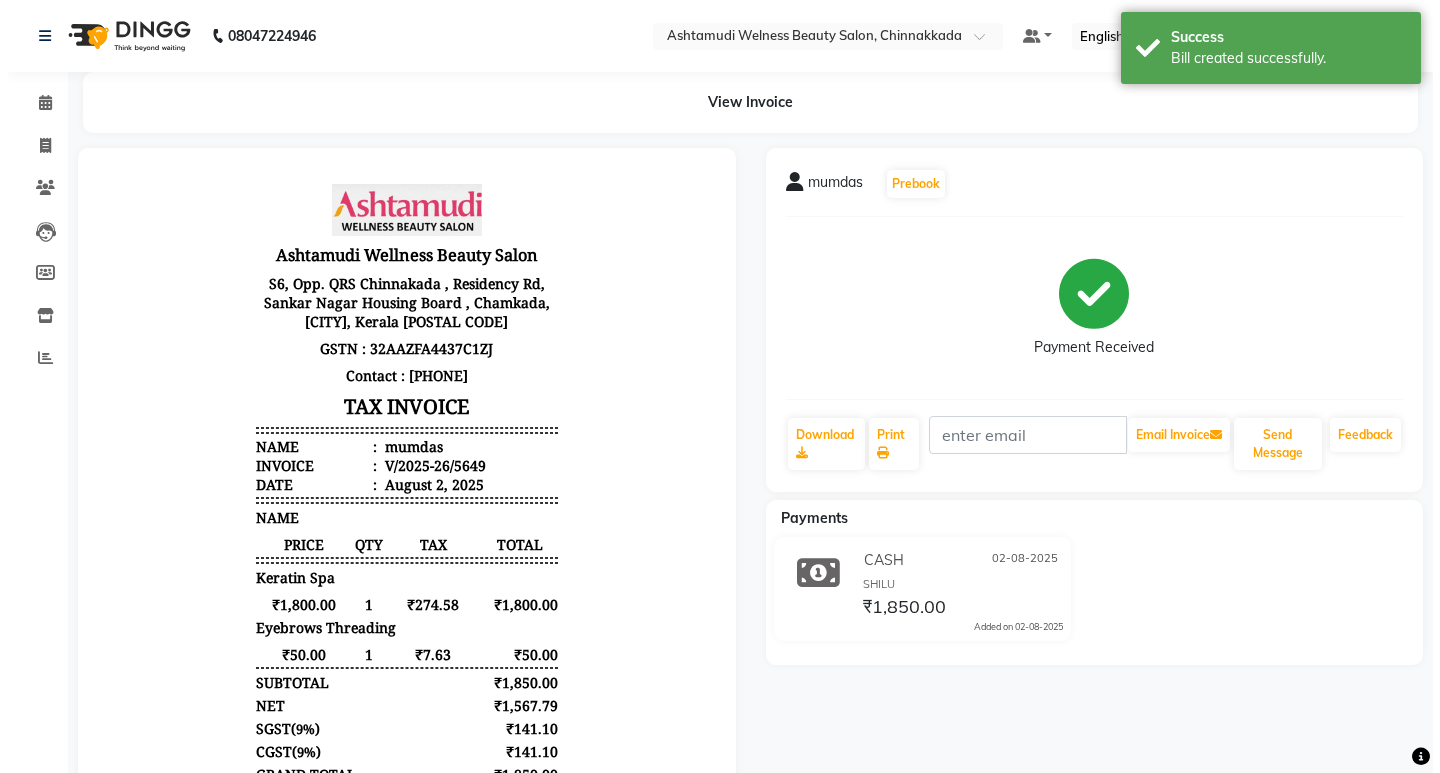 scroll, scrollTop: 0, scrollLeft: 0, axis: both 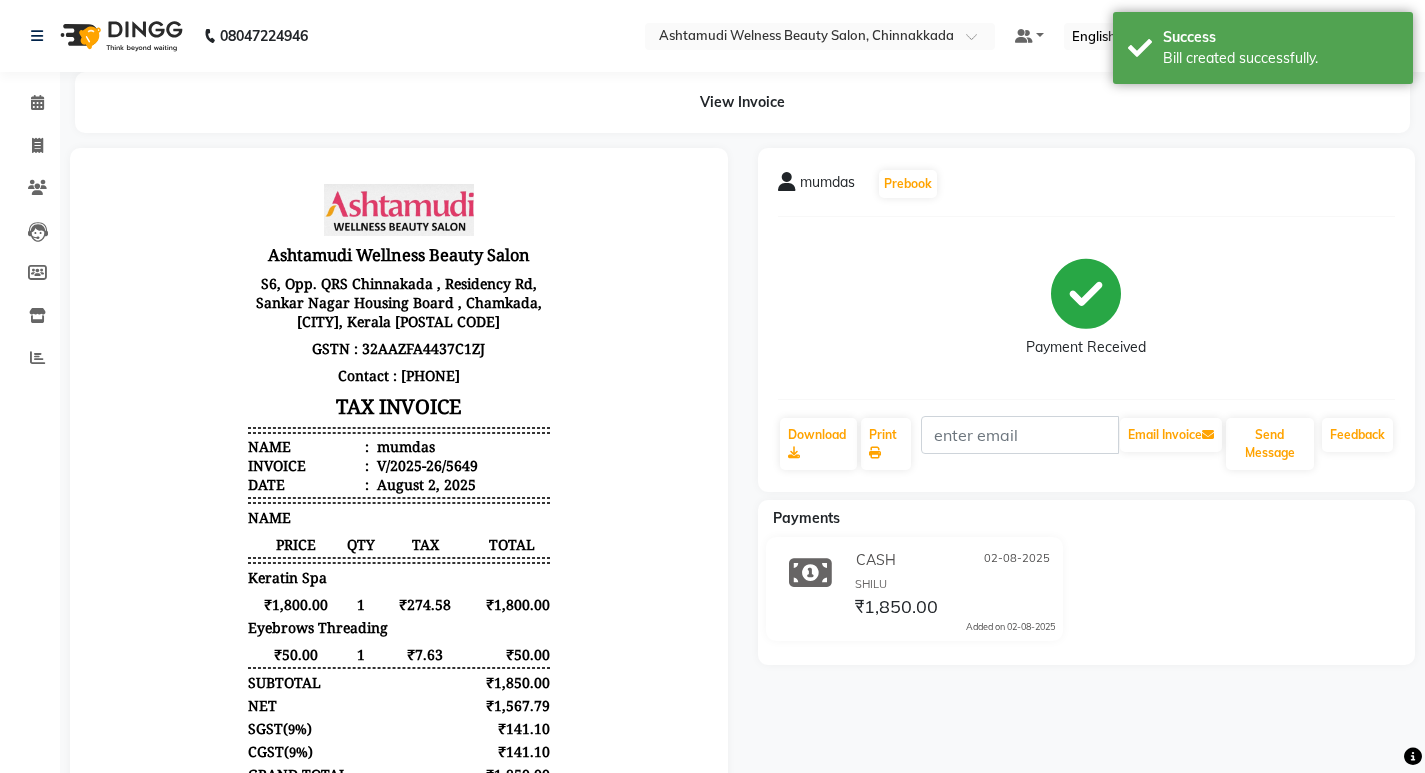 click on "Download" 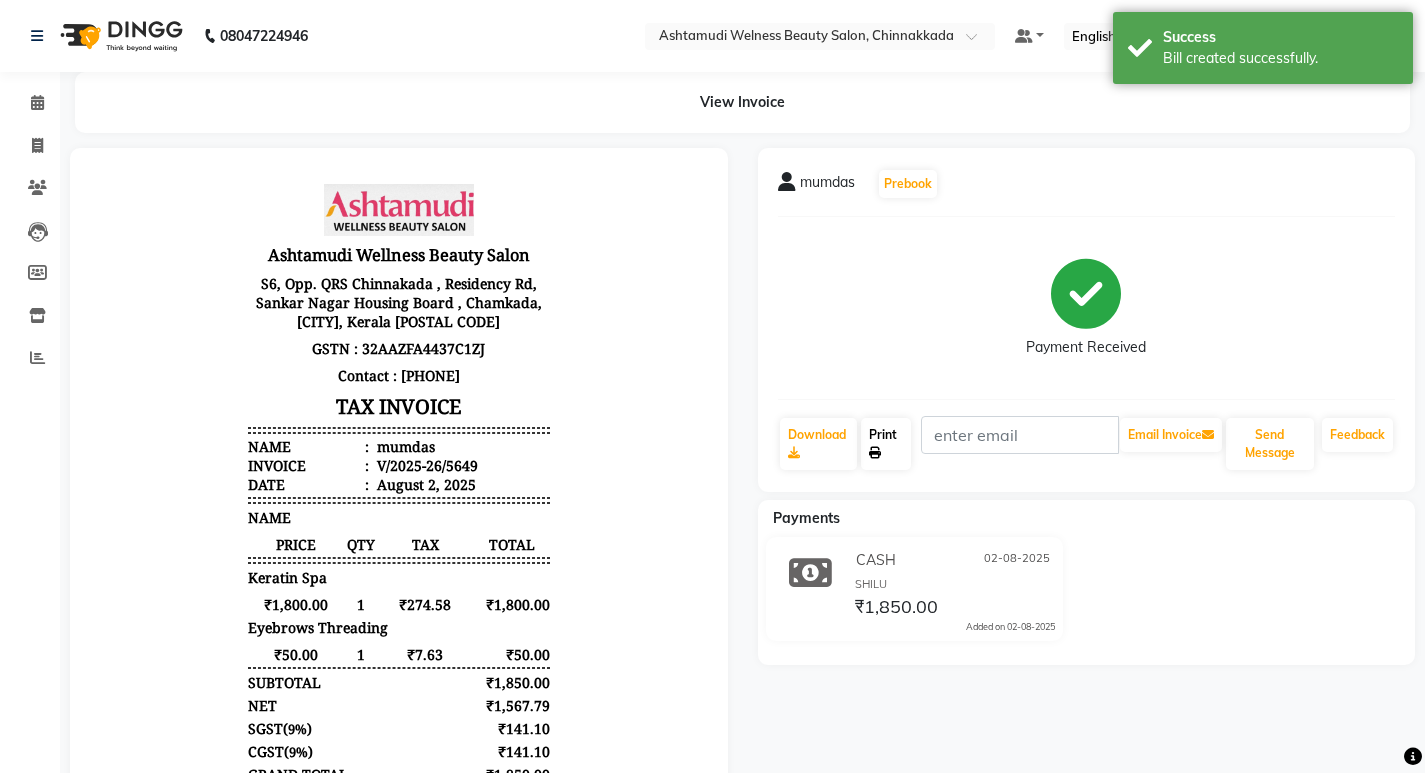 click on "Print" 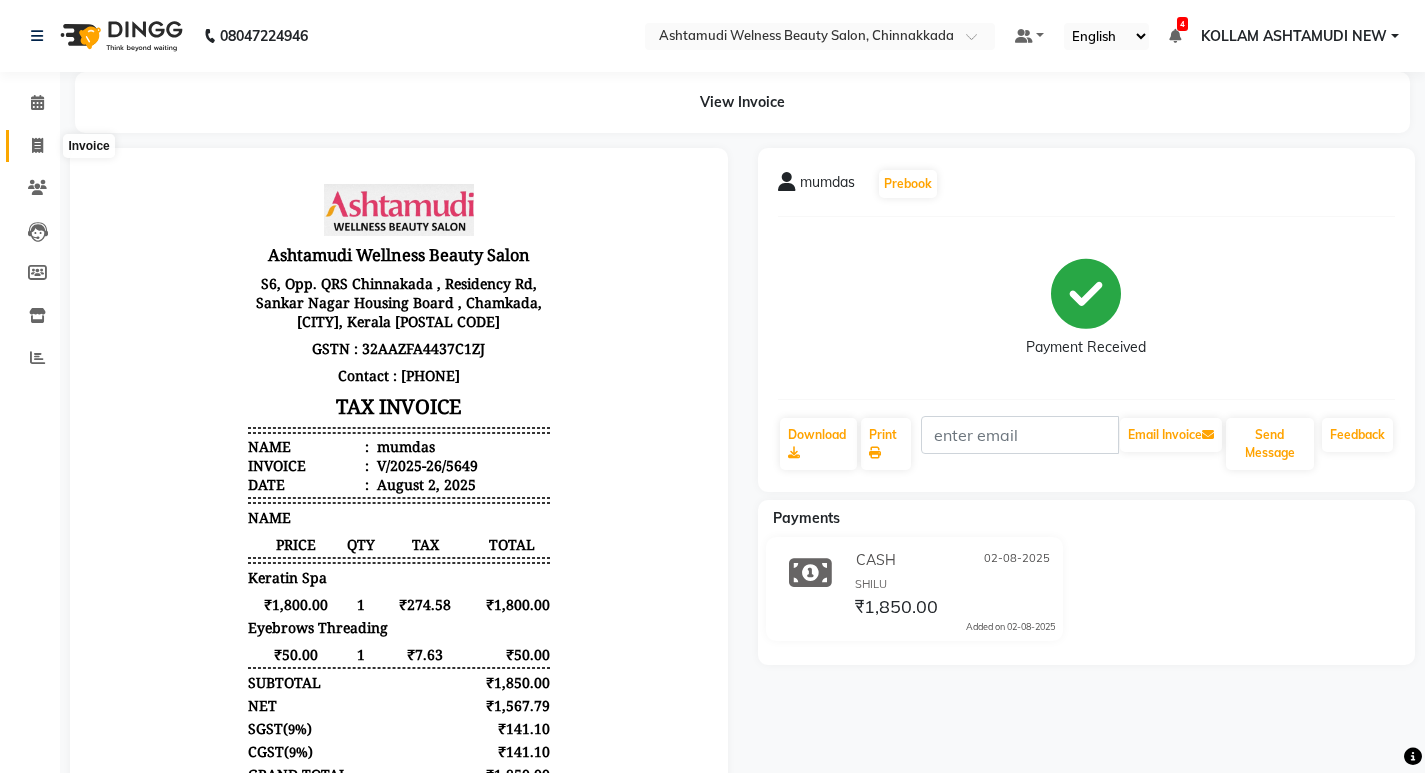 click 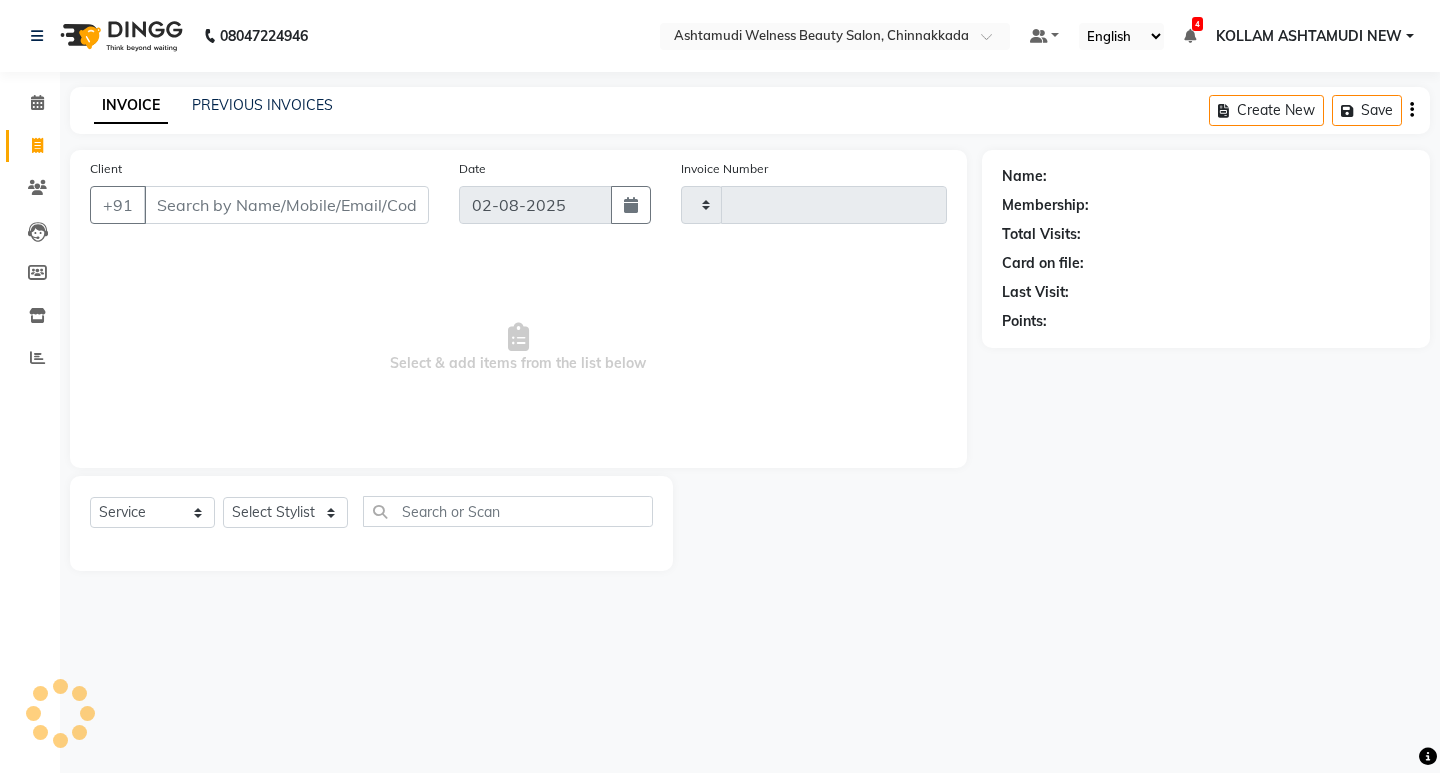type on "5650" 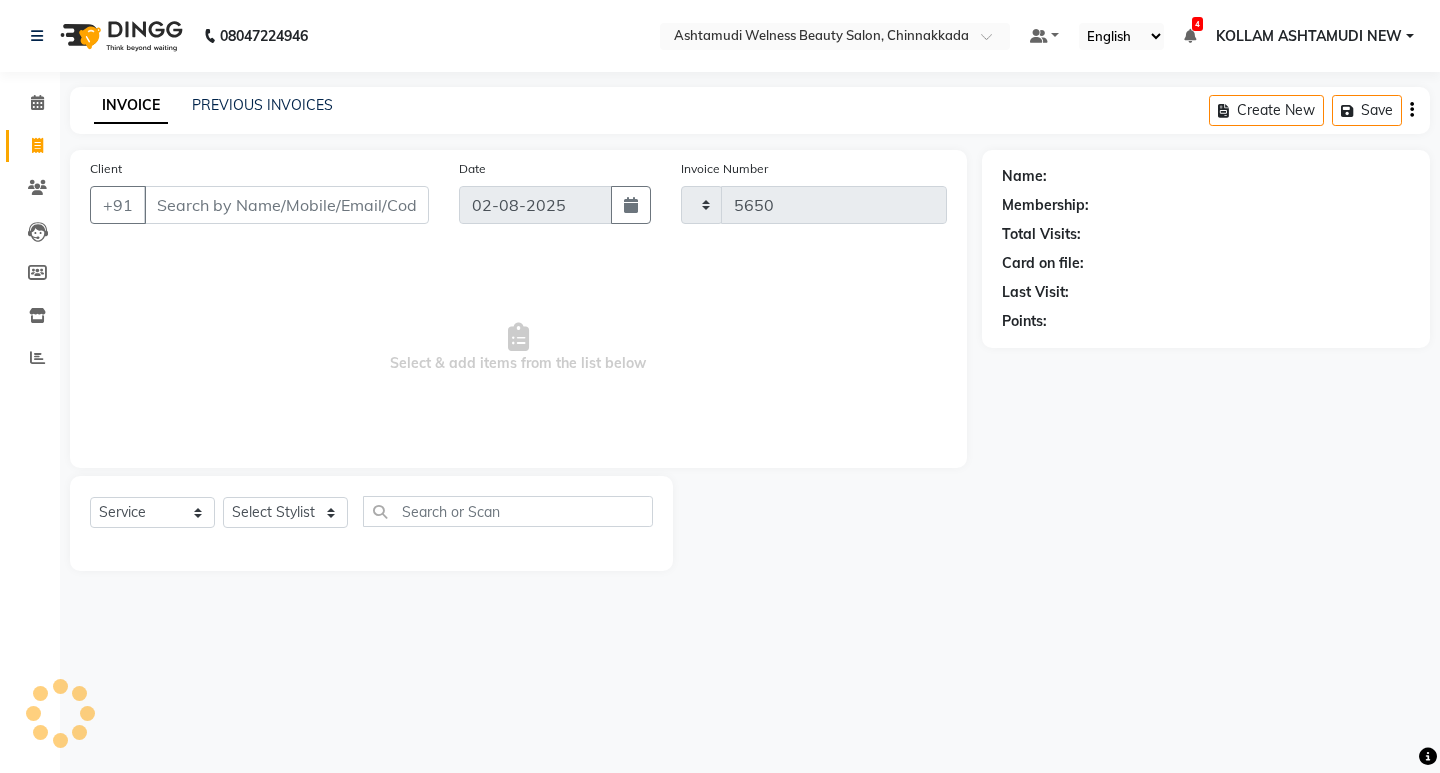 select on "4529" 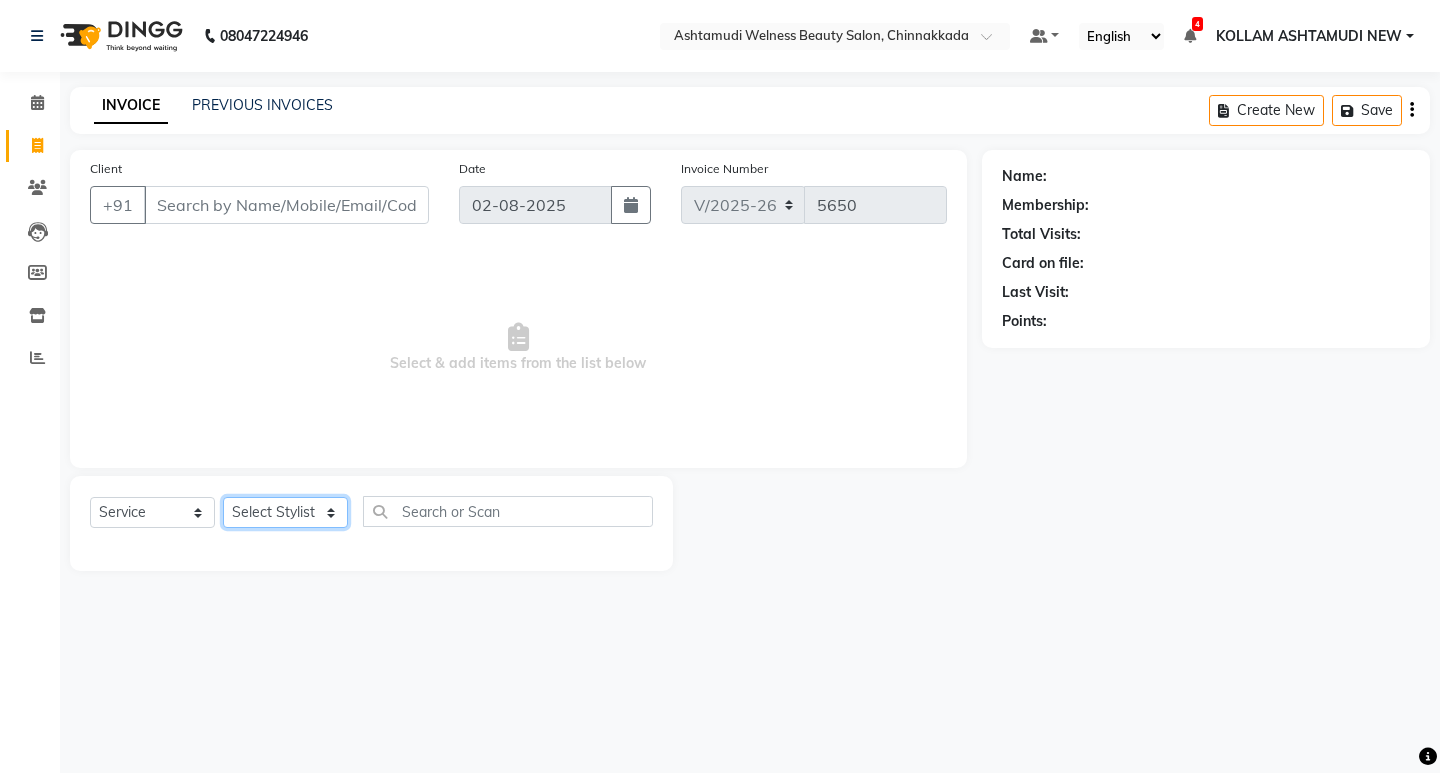 click on "Select Stylist ADITHYA TAMANG Admin ALTHAF Anitha ATHIRA SANAL BETZA M BINU GANESH JIJUMON P Kavya [CITY] [STATE] [CITY] [STATE] NEW Kusum MO ANWAR Rahul REENA VIDHYA RENUKA SUNDAS Revathy B Nair RINA RAI SAJEEV M SAMIR RAI SARIGA PRASAD SHIBU Shilu Fathima Shyni Salim Sibi SUKANYA Supriya SUSHEELA S Acne Facial Anti Acne Treatment Anti Ageing Facial Bridal Glow Facial De-Pigmentation Treatment Dermalite Fairness Facial Diamond Facial D-Tan Cleanup D-Tan Facial D-Tan Pack Fruit Facial Fyc Bamboo Charcoal Facial Fyc Bio Marine Facial Fyc Fruit Fusion Facial Fyc Luster Gold Facial Fyc Pure Vit-C Facial Fyc Red Wine Facial Gents Bridal Glow Facial Gents Dermalite Fairness Facial Gents Diamond Facial Gents D-Tan Cleanup Gents D-Tan Facial Gents Fruit Facial Gents Fyc Bamboo Charcoal Facial Gents Fyc Bio Marine Facial Gents Fyc Fruit Fusion Facial Gents Fyc Luster Gold Facial Gents Fyc Red Wine Facial" 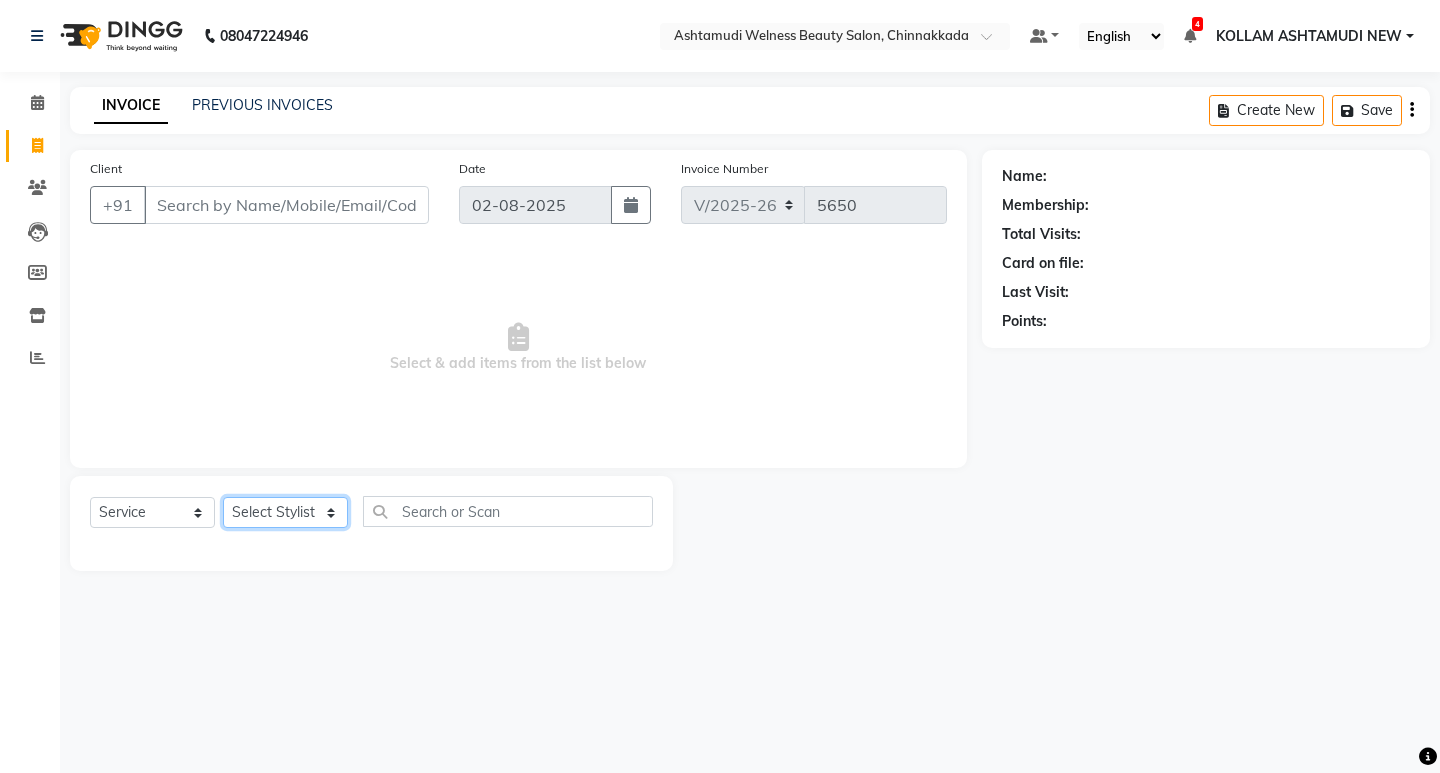 click on "Select Stylist ADITHYA TAMANG Admin ALTHAF Anitha ATHIRA SANAL BETZA M BINU GANESH JIJUMON P Kavya [CITY] [STATE] [CITY] [STATE] NEW Kusum MO ANWAR Rahul REENA VIDHYA RENUKA SUNDAS Revathy B Nair RINA RAI SAJEEV M SAMIR RAI SARIGA PRASAD SHIBU Shilu Fathima Shyni Salim Sibi SUKANYA Supriya SUSHEELA S Acne Facial Anti Acne Treatment Anti Ageing Facial Bridal Glow Facial De-Pigmentation Treatment Dermalite Fairness Facial Diamond Facial D-Tan Cleanup D-Tan Facial D-Tan Pack Fruit Facial Fyc Bamboo Charcoal Facial Fyc Bio Marine Facial Fyc Fruit Fusion Facial Fyc Luster Gold Facial Fyc Pure Vit-C Facial Fyc Red Wine Facial Gents Bridal Glow Facial Gents Dermalite Fairness Facial Gents Diamond Facial Gents D-Tan Cleanup Gents D-Tan Facial Gents Fruit Facial Gents Fyc Bamboo Charcoal Facial Gents Fyc Bio Marine Facial Gents Fyc Fruit Fusion Facial Gents Fyc Luster Gold Facial Gents Fyc Red Wine Facial" 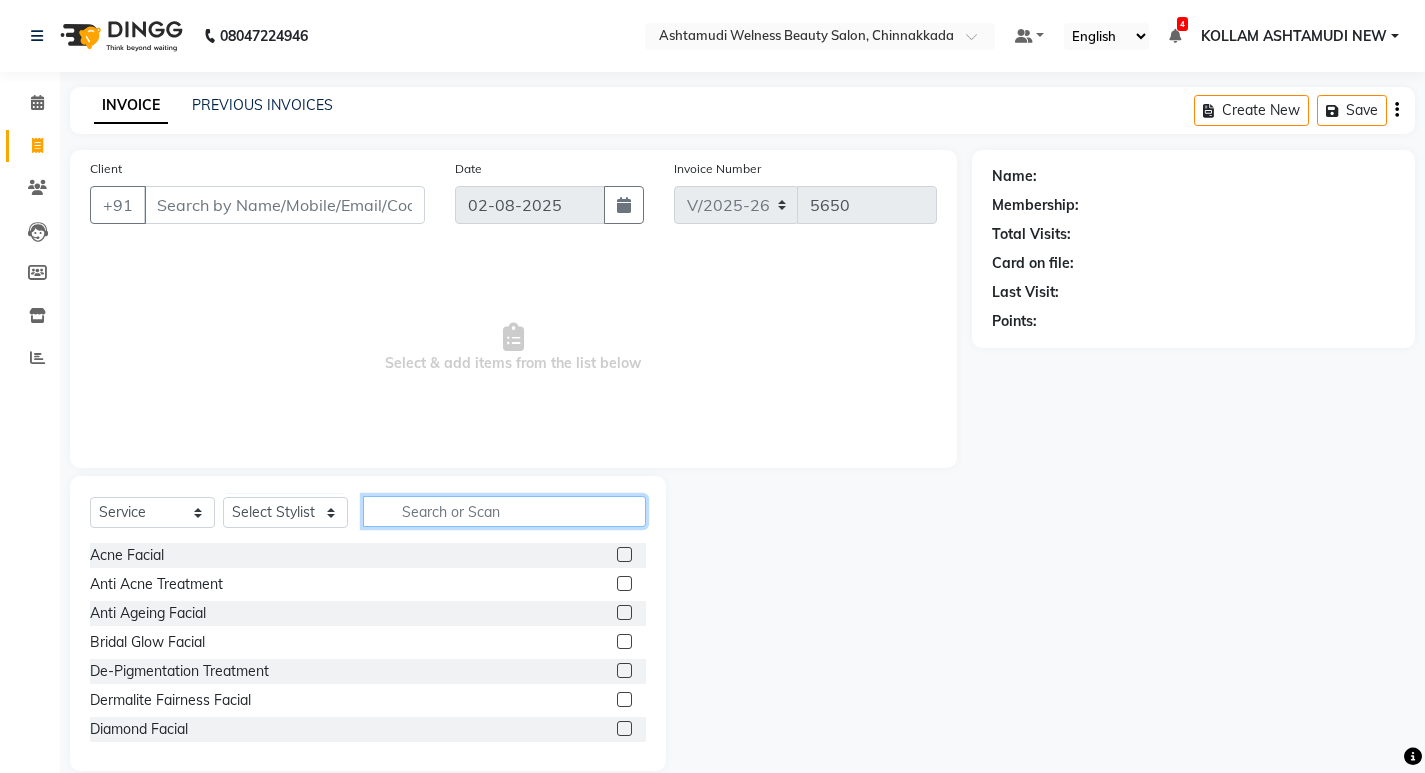 click 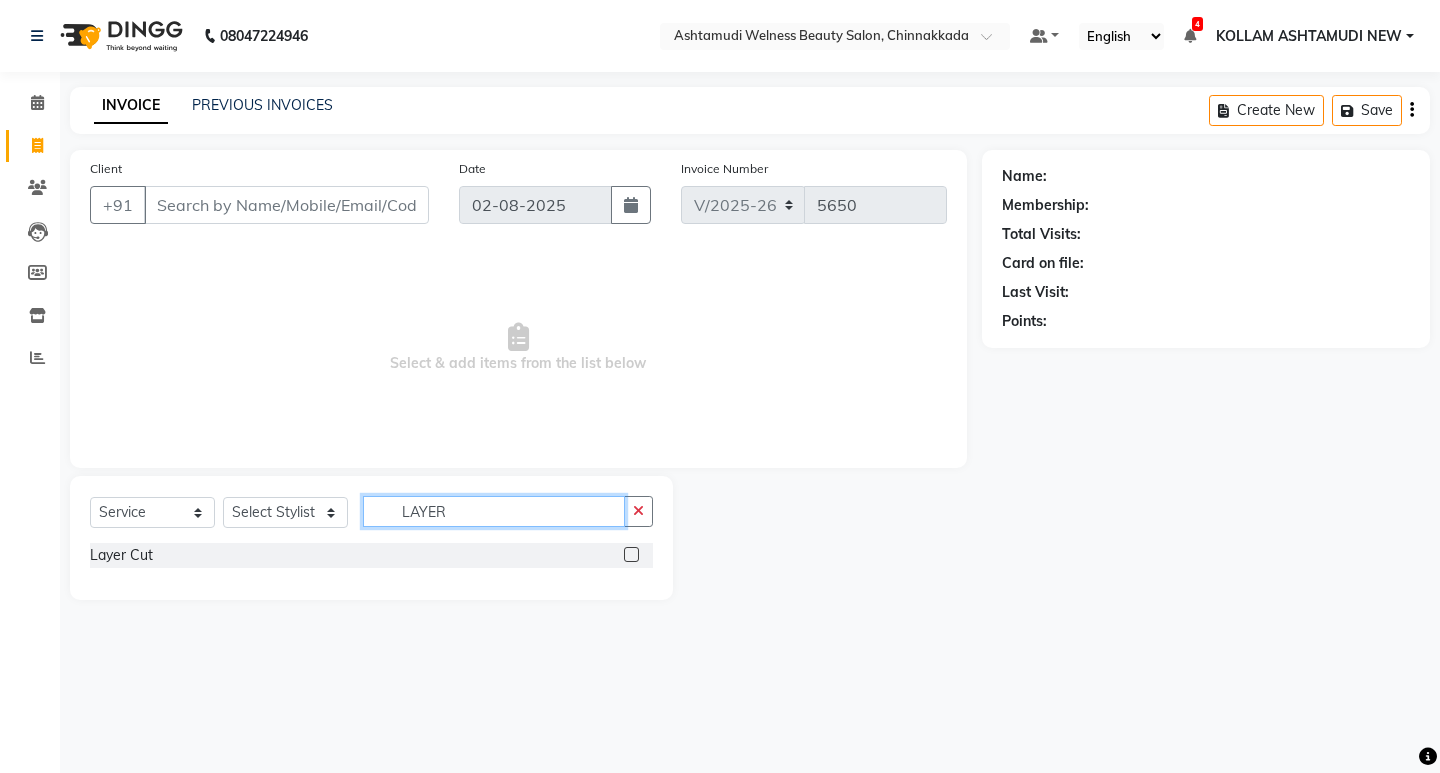 type on "LAYER" 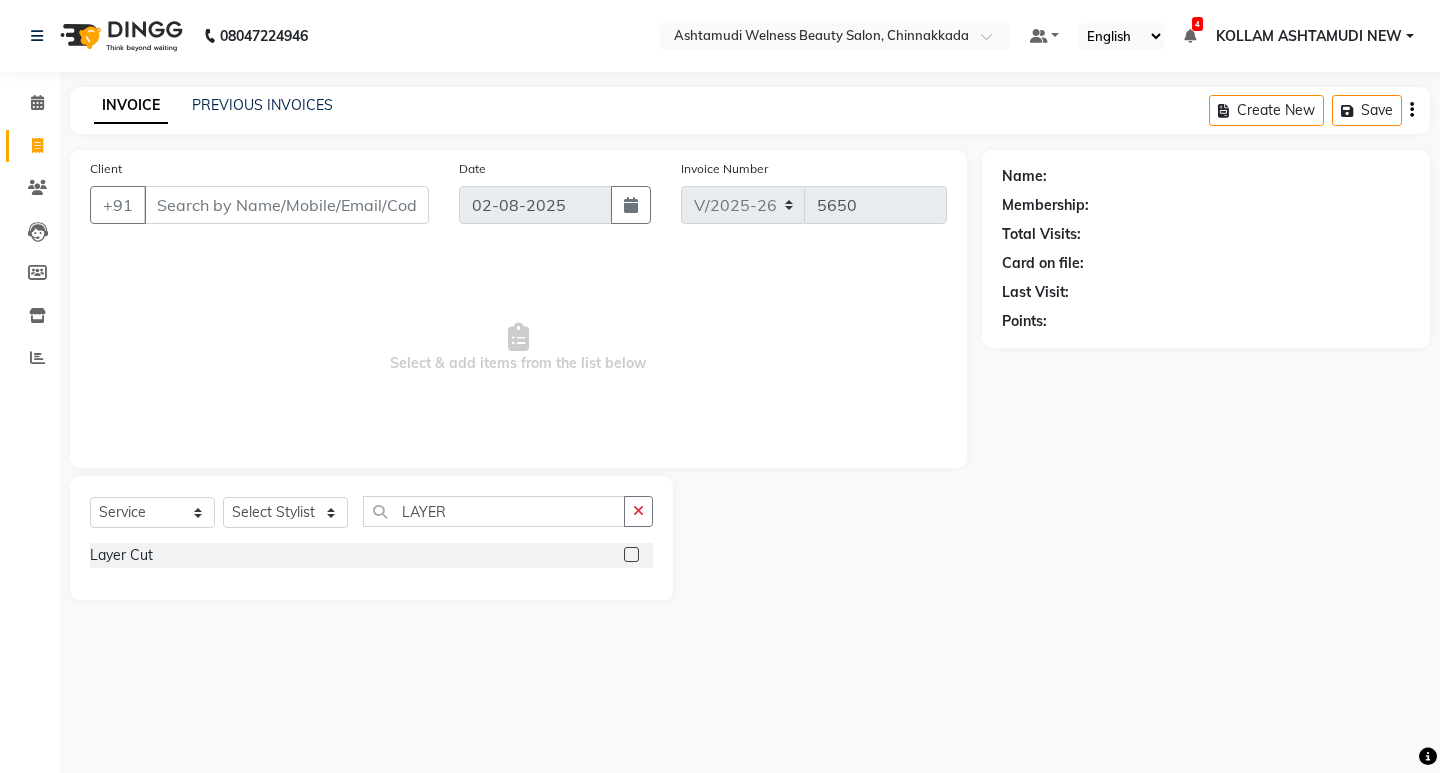 click 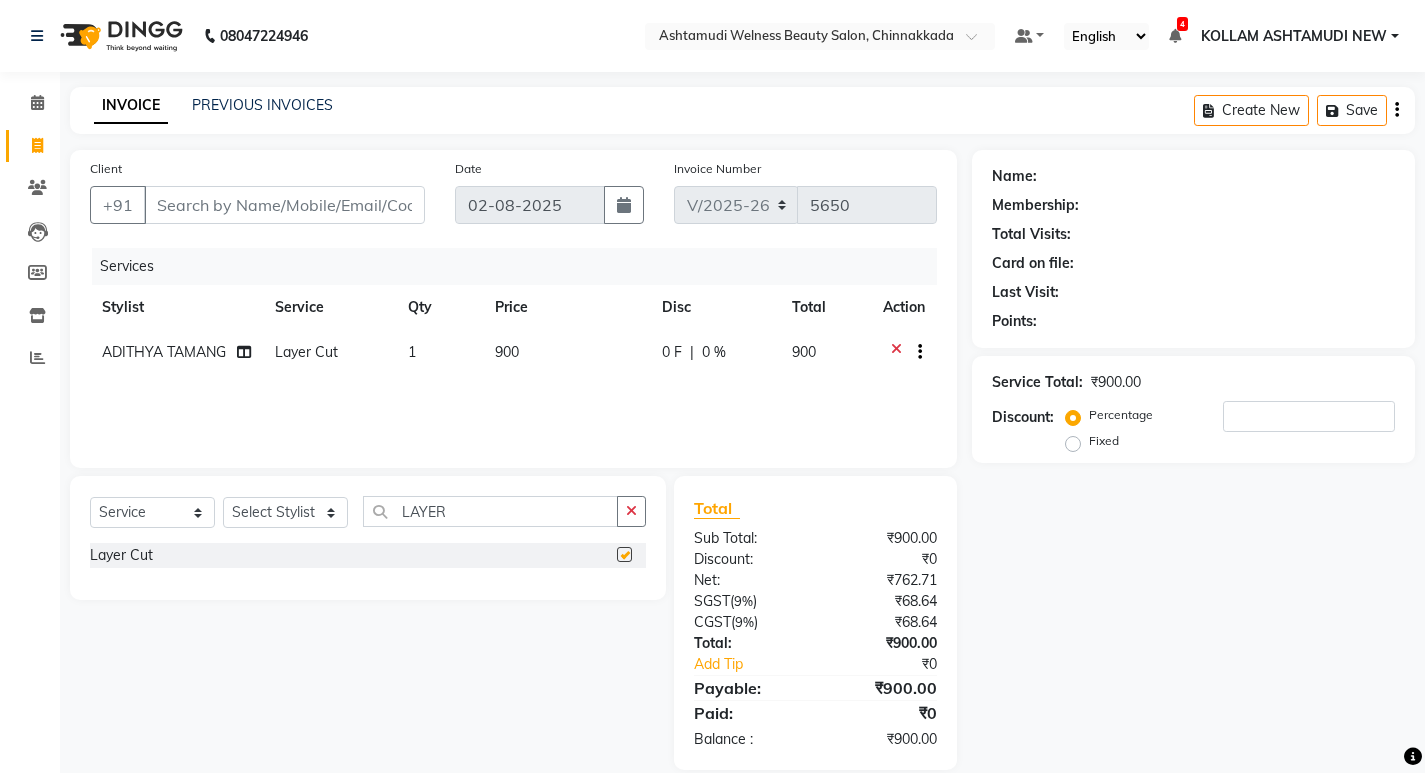 checkbox on "false" 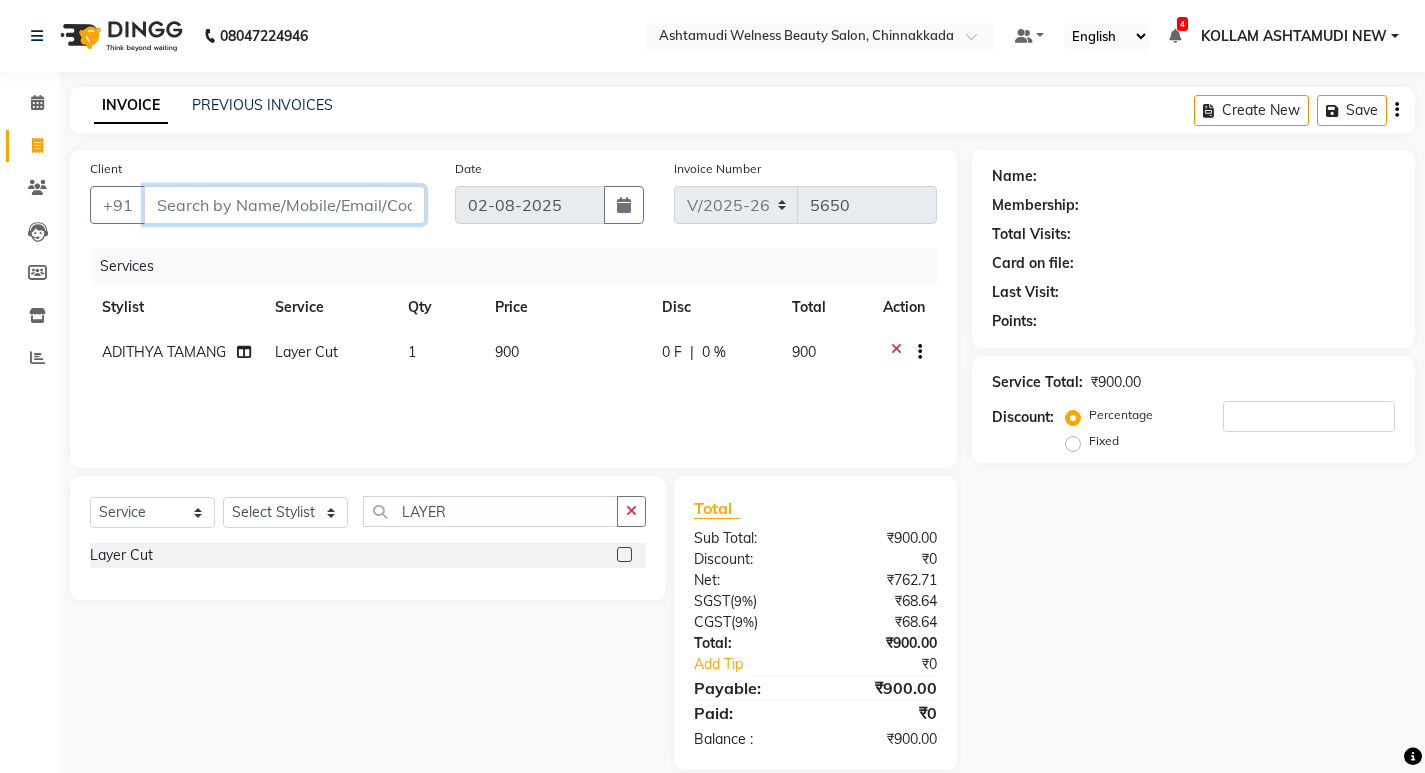 click on "Client" at bounding box center (284, 205) 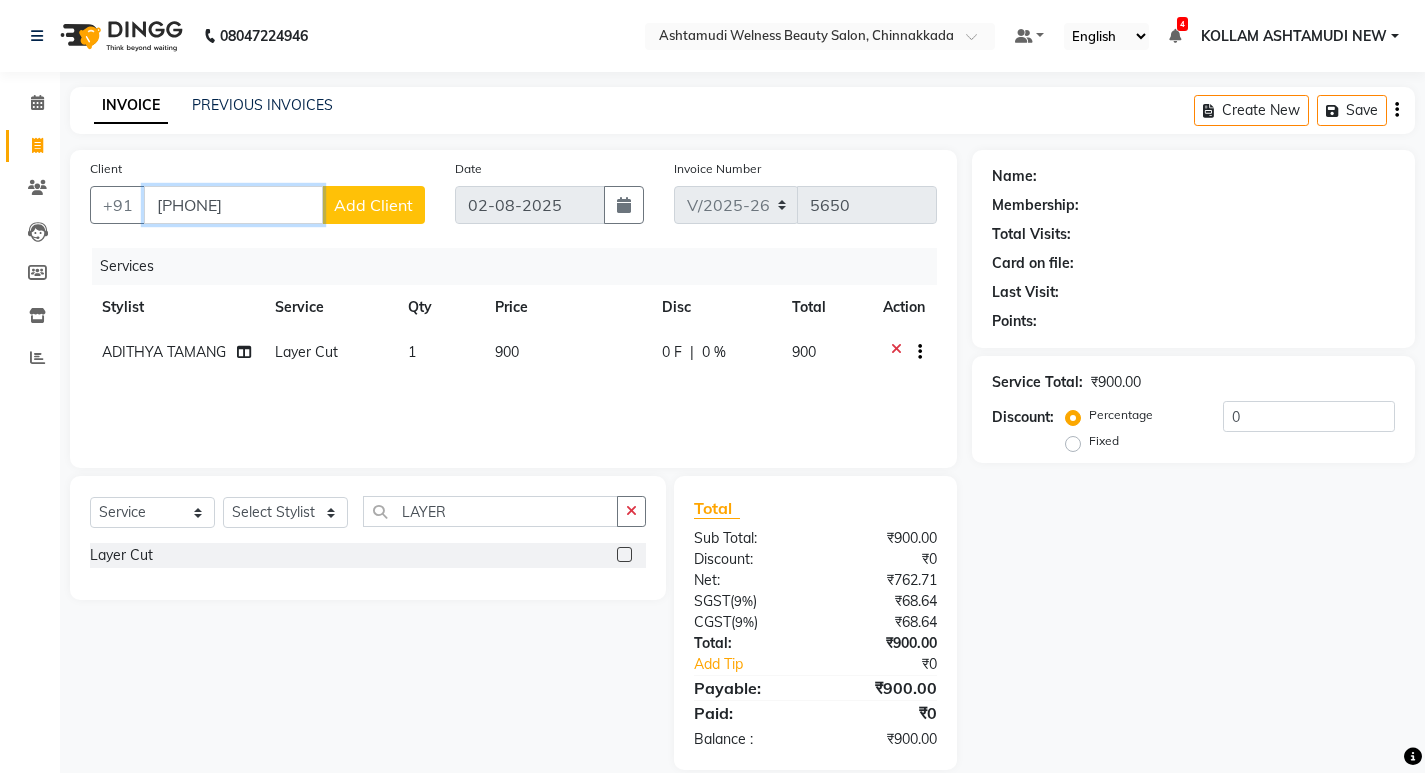 click on "[PHONE]" at bounding box center [233, 205] 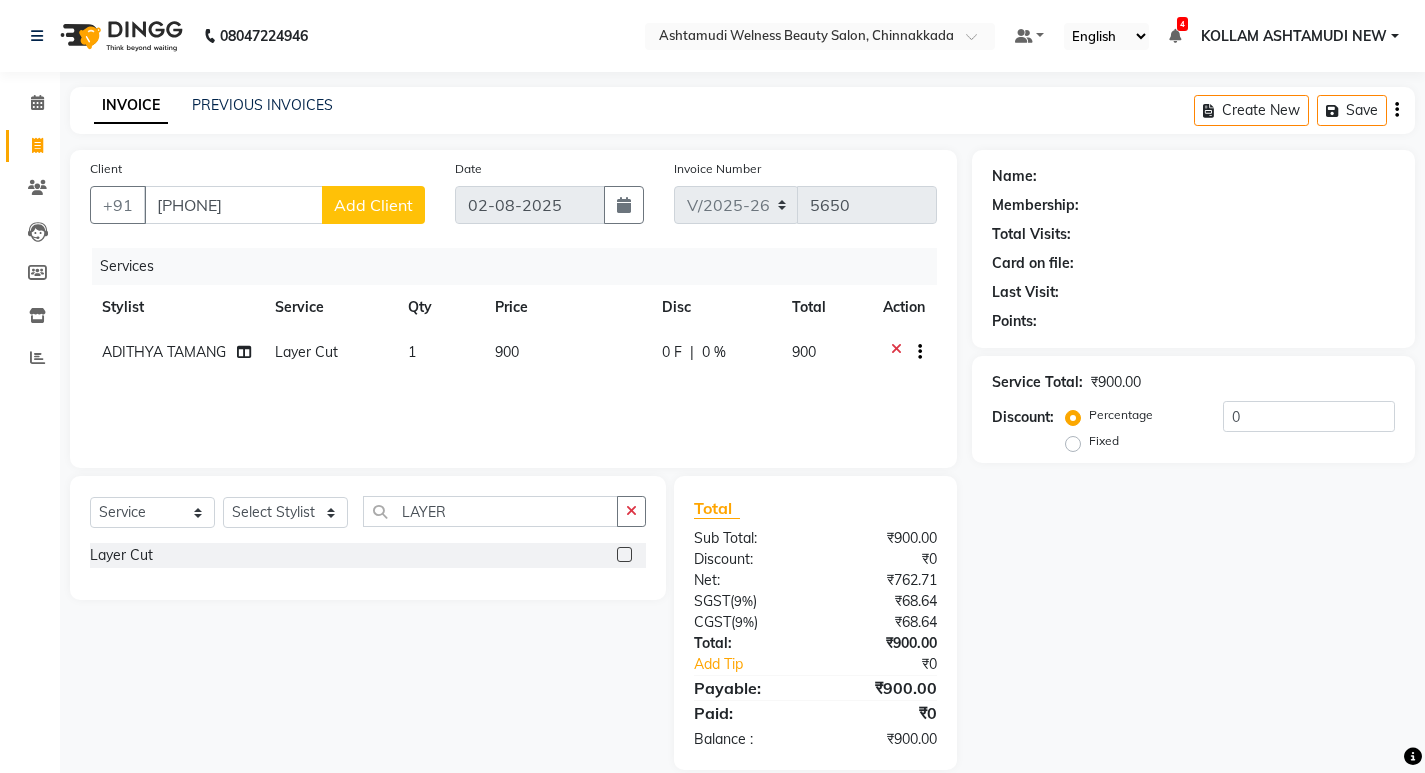 click on "Add Client" 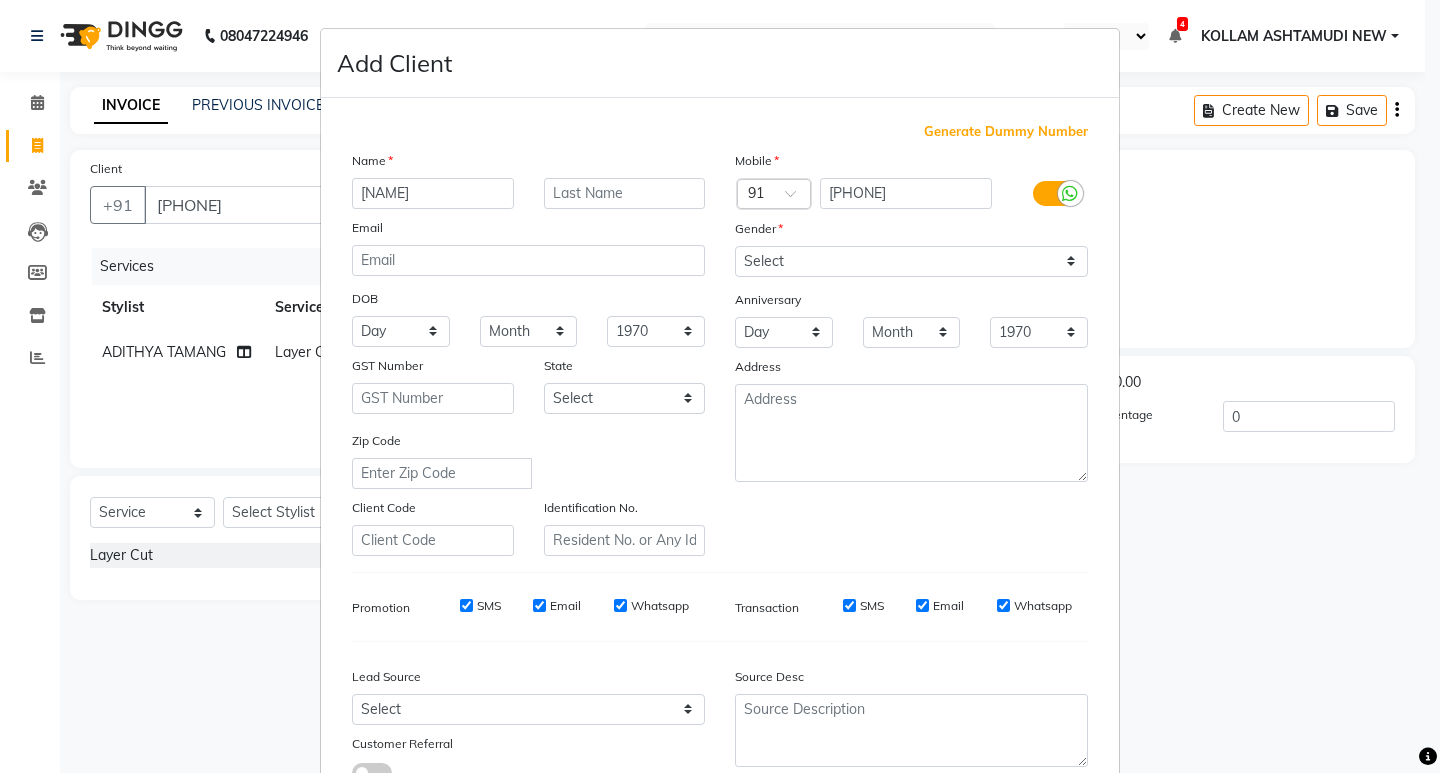 type on "[NAME]" 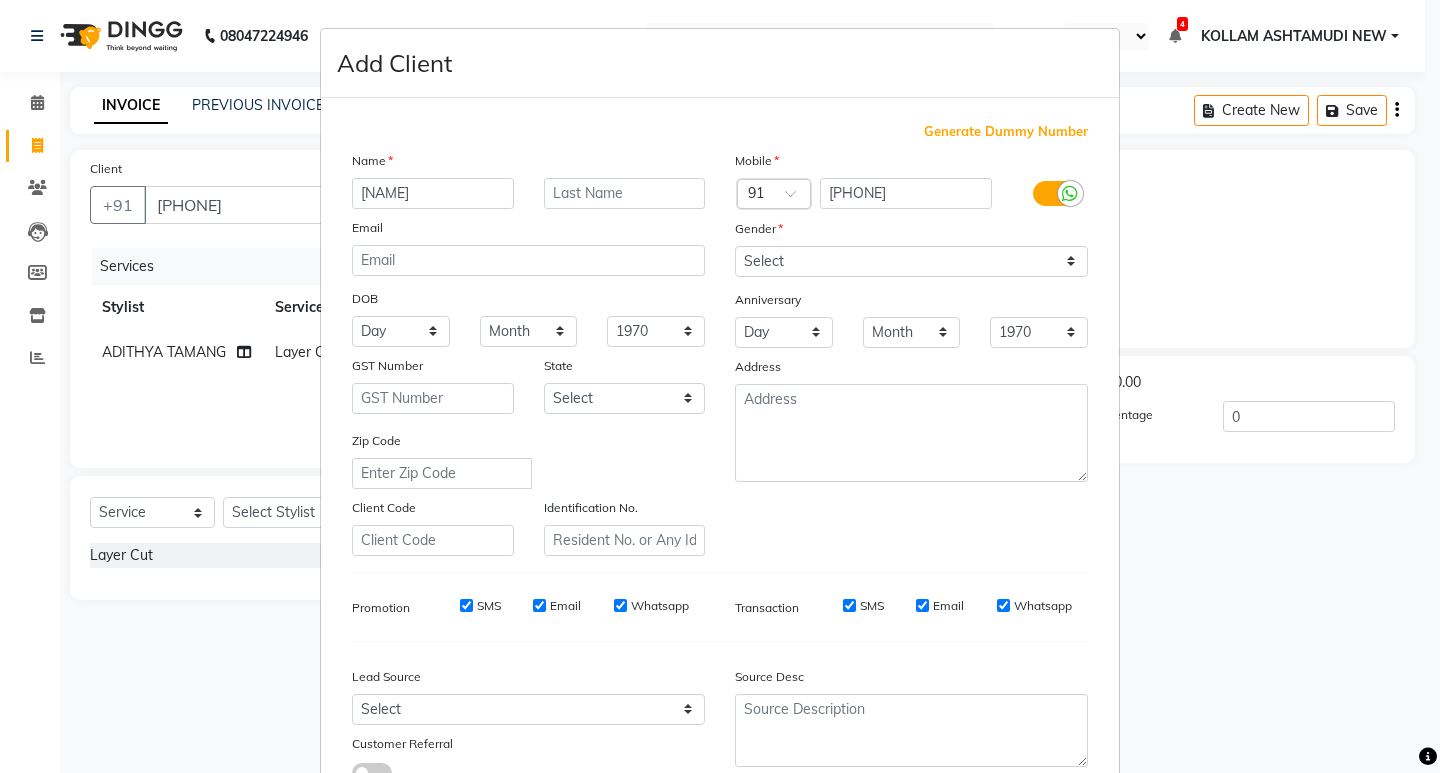 drag, startPoint x: 506, startPoint y: 725, endPoint x: 506, endPoint y: 702, distance: 23 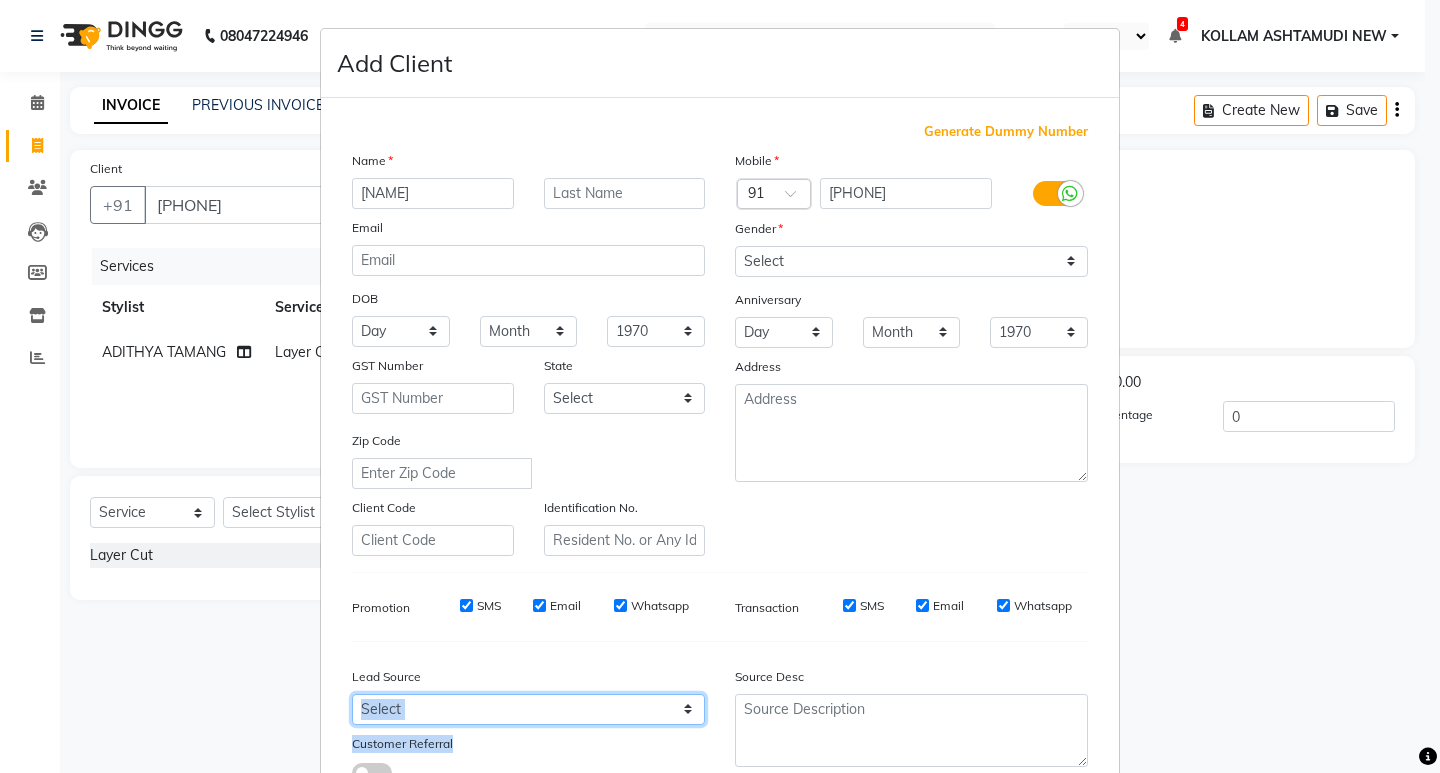 click on "Select Walk-in Referral Internet Friend Word of Mouth Advertisement Facebook JustDial Google Other Instagram  YouTube  WhatsApp" at bounding box center (528, 709) 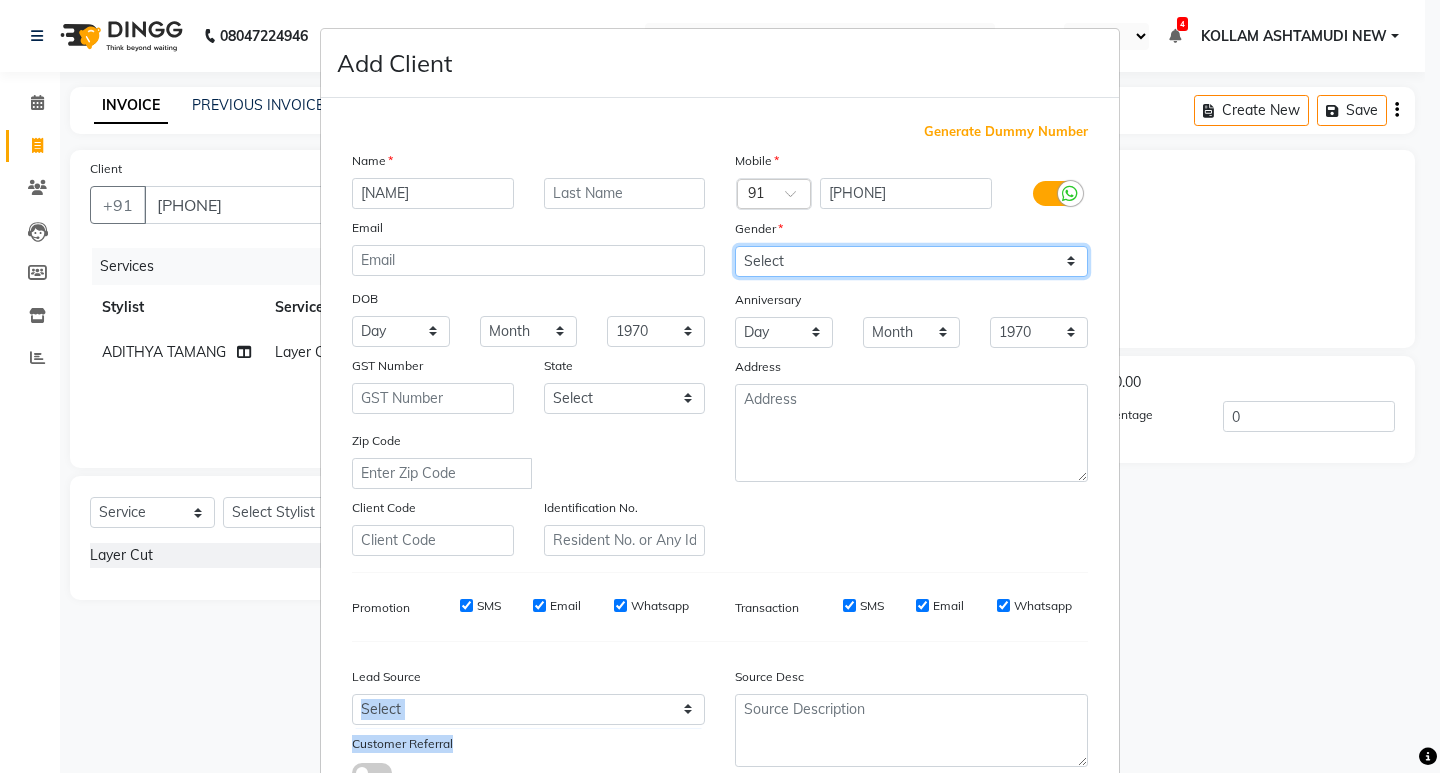 drag, startPoint x: 782, startPoint y: 266, endPoint x: 793, endPoint y: 301, distance: 36.687874 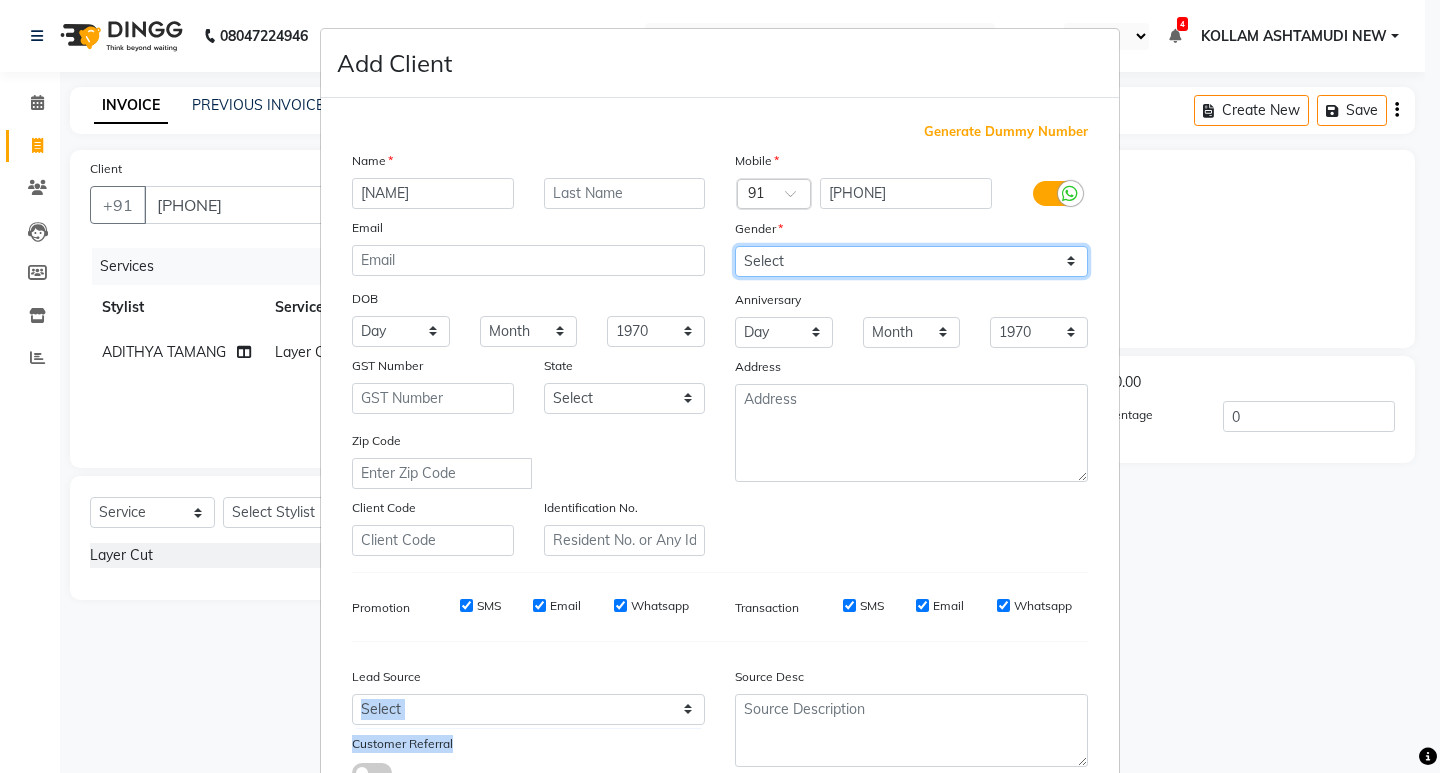 select on "female" 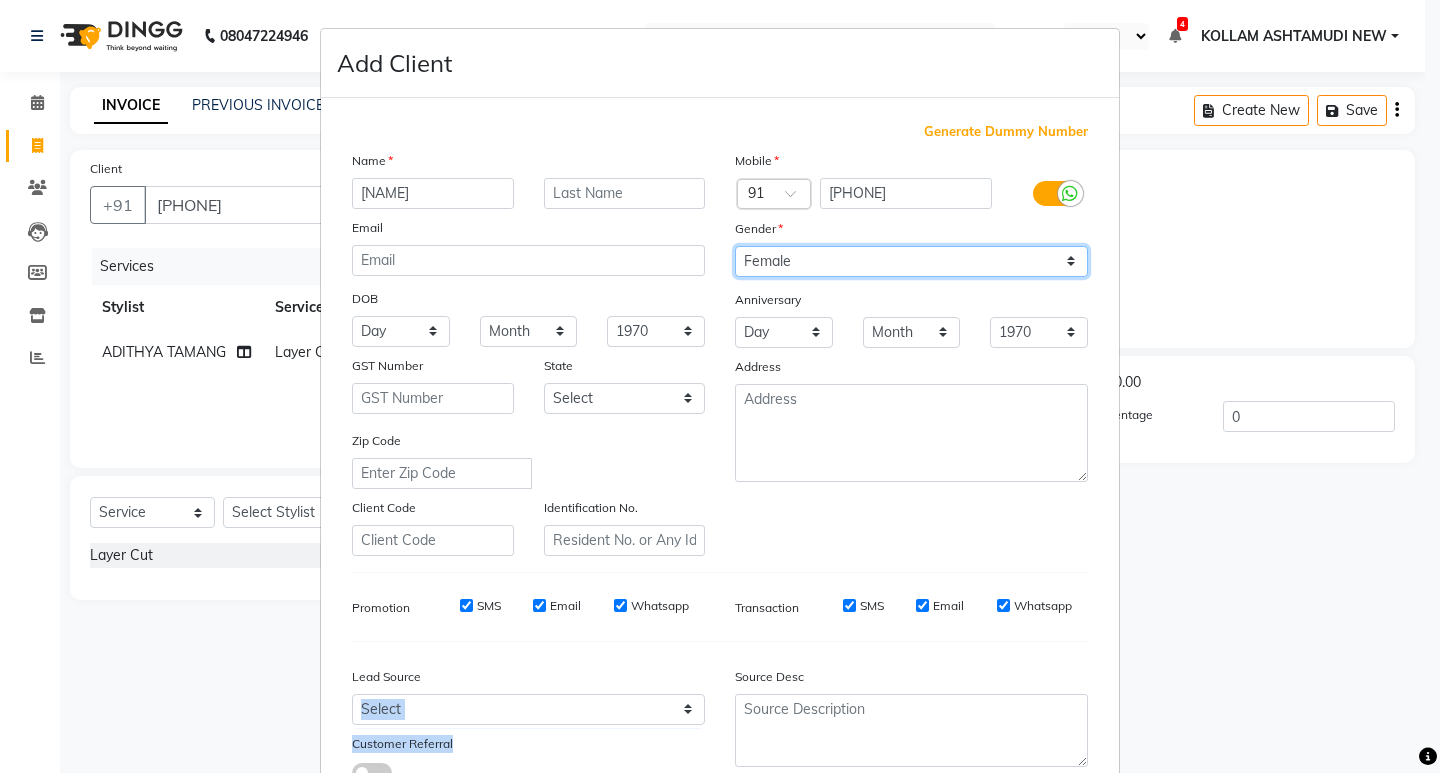 click on "Select Male Female Other Prefer Not To Say" at bounding box center (911, 261) 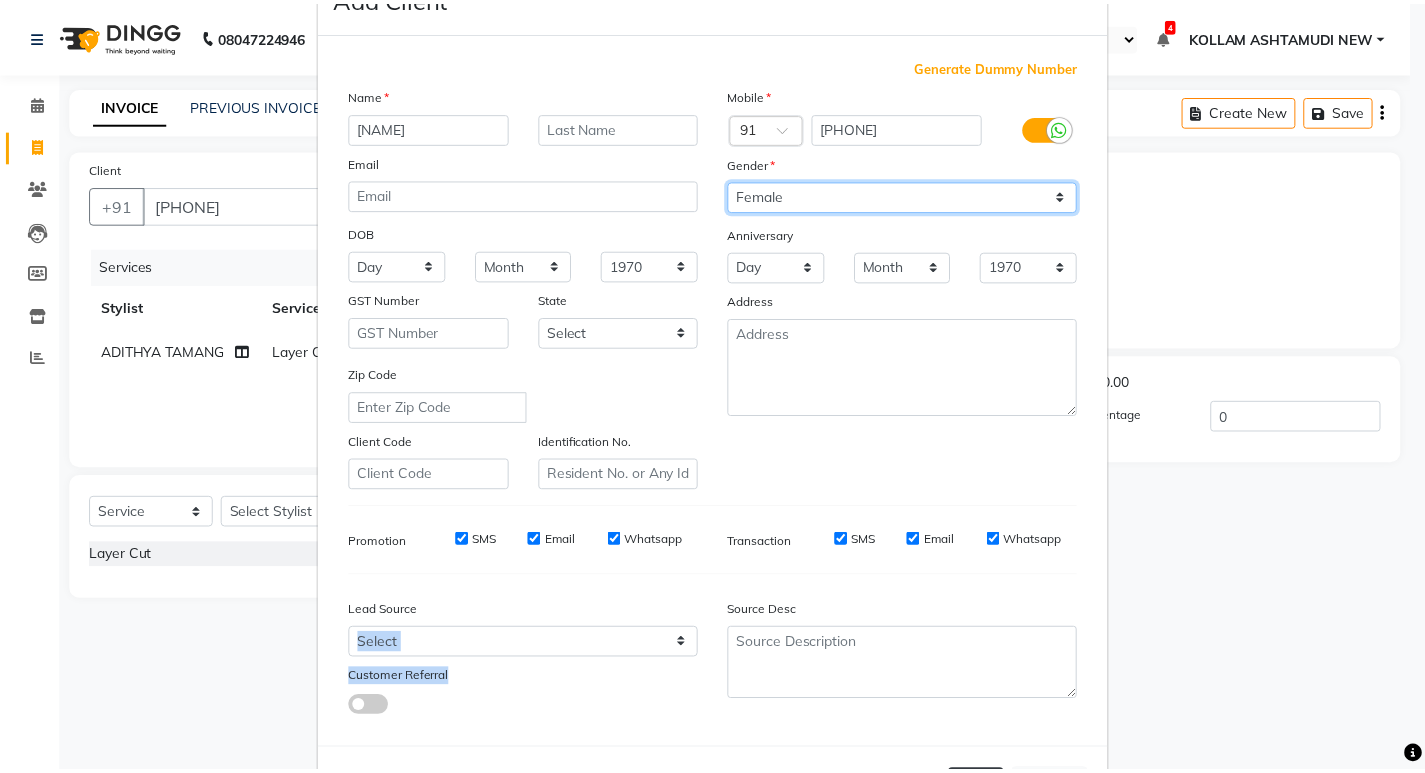 scroll, scrollTop: 150, scrollLeft: 0, axis: vertical 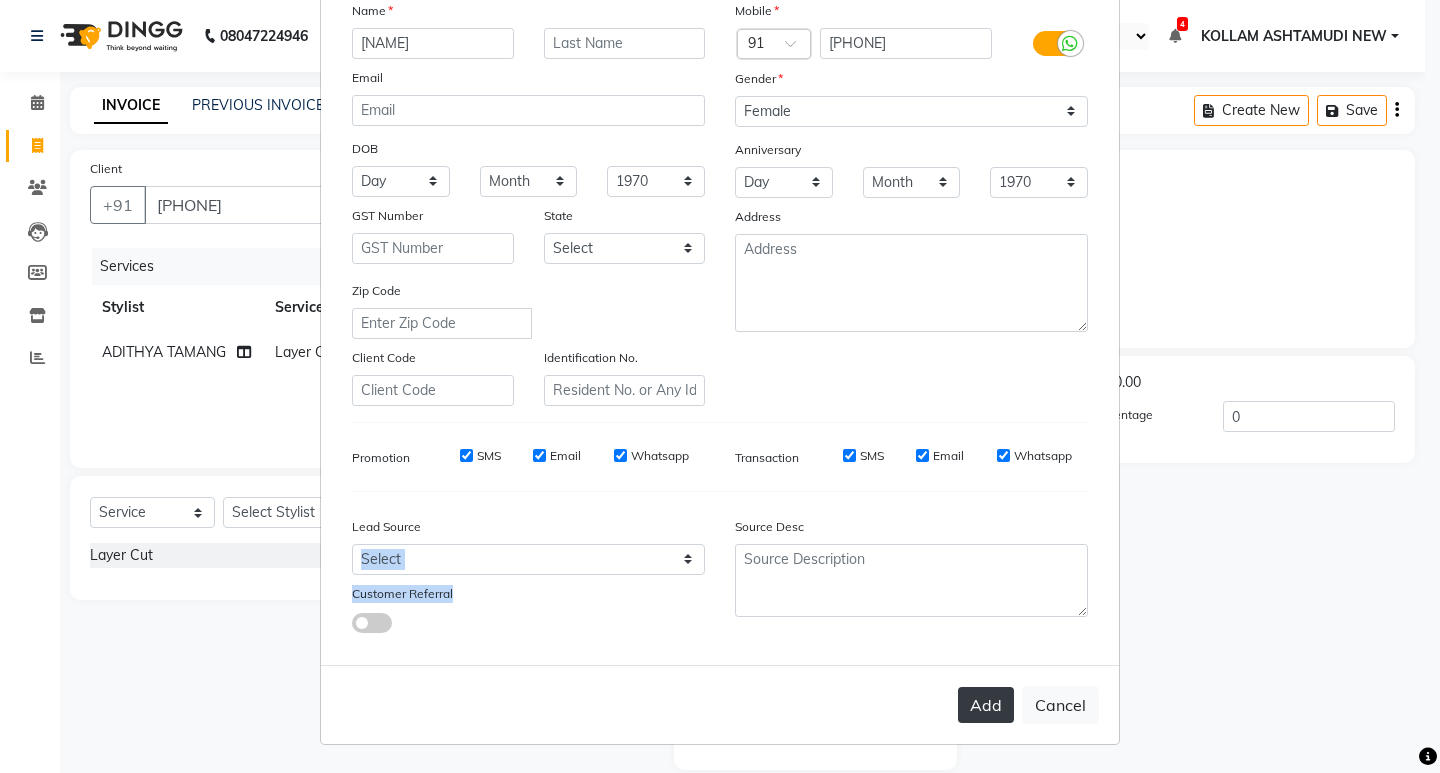 click on "Add" at bounding box center [986, 705] 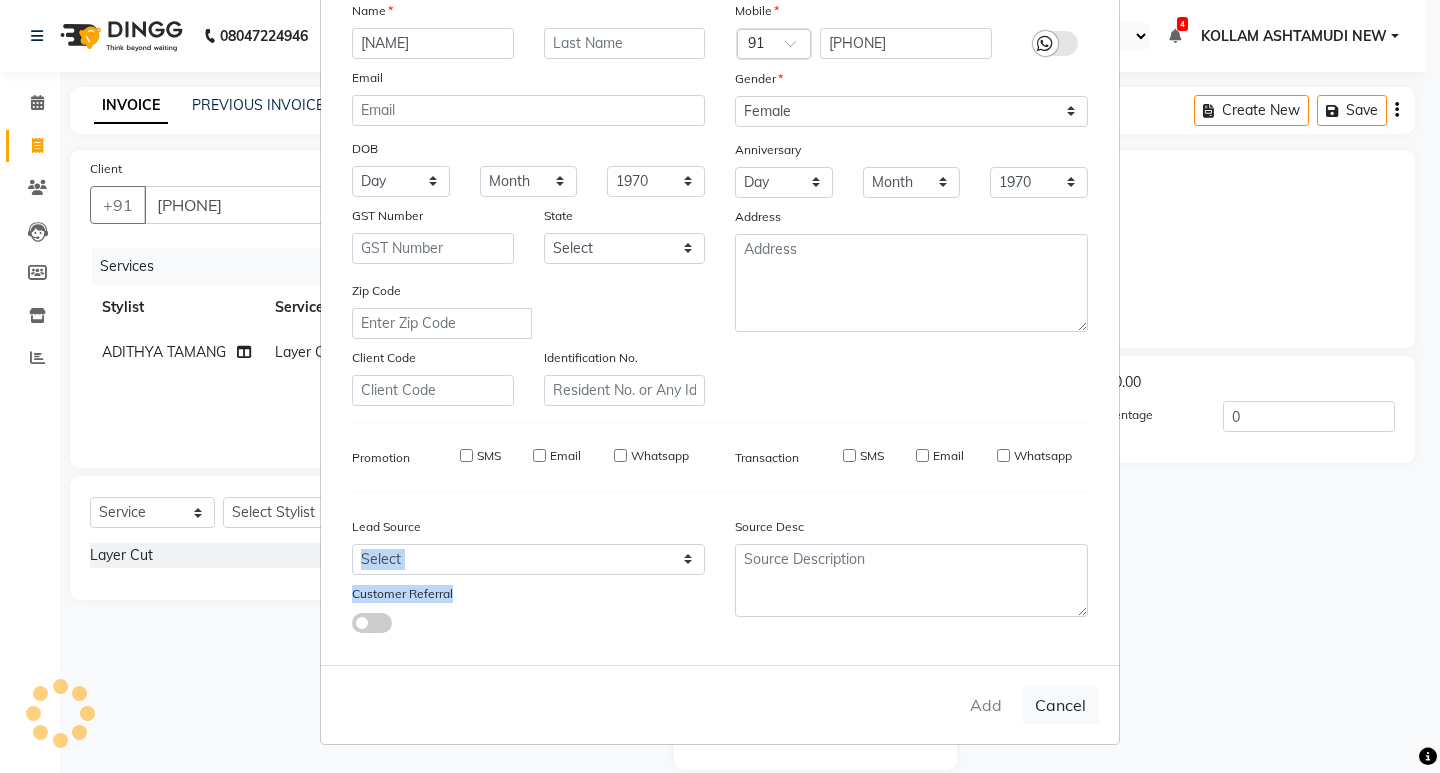 type 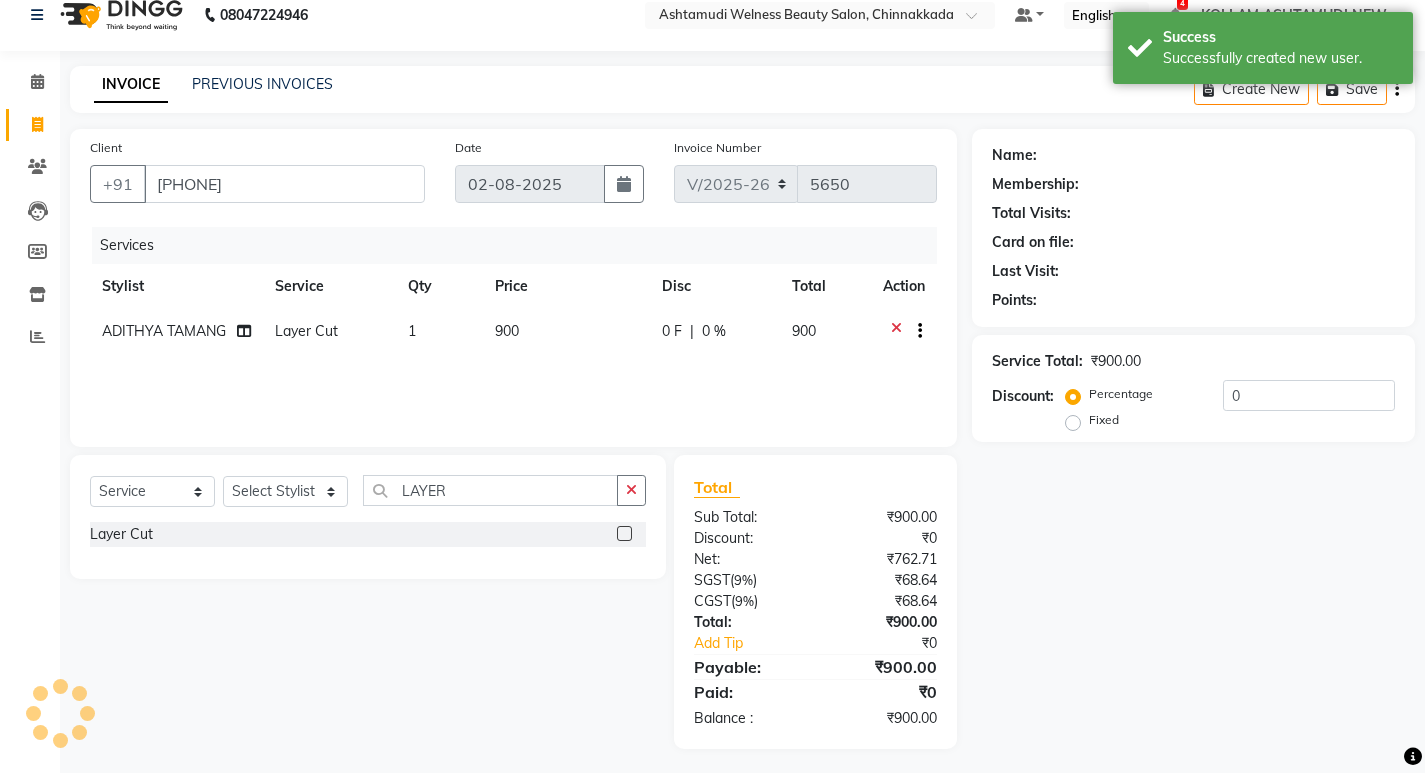 select on "1: Object" 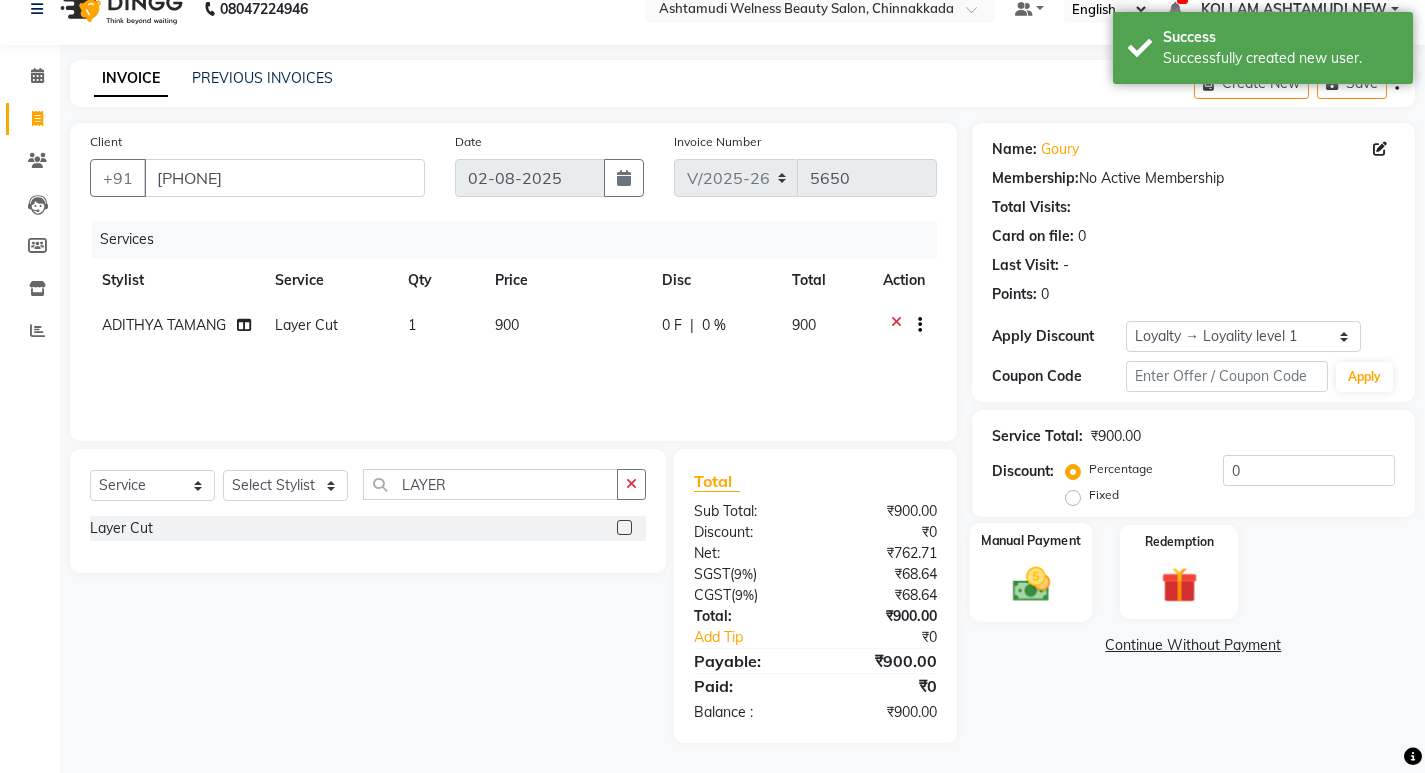 click 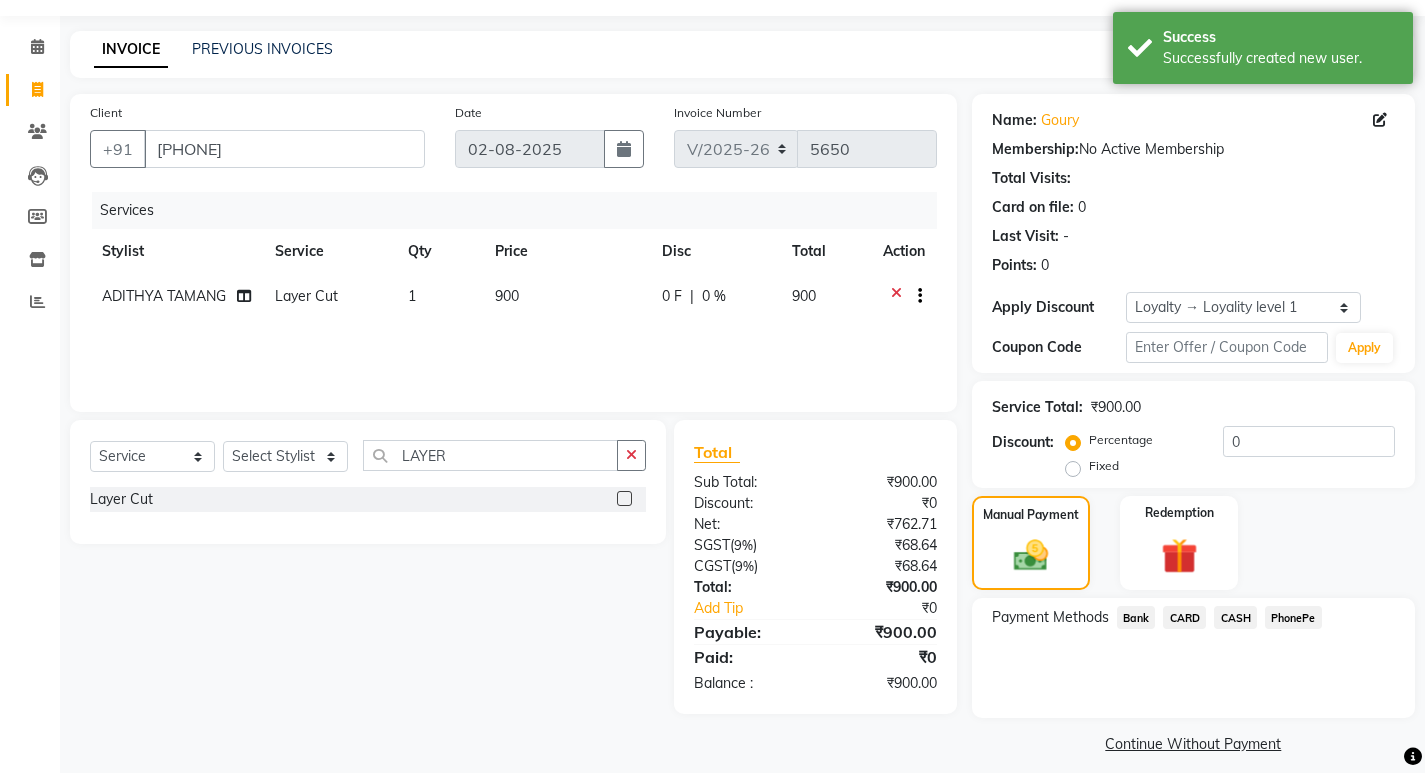 scroll, scrollTop: 72, scrollLeft: 0, axis: vertical 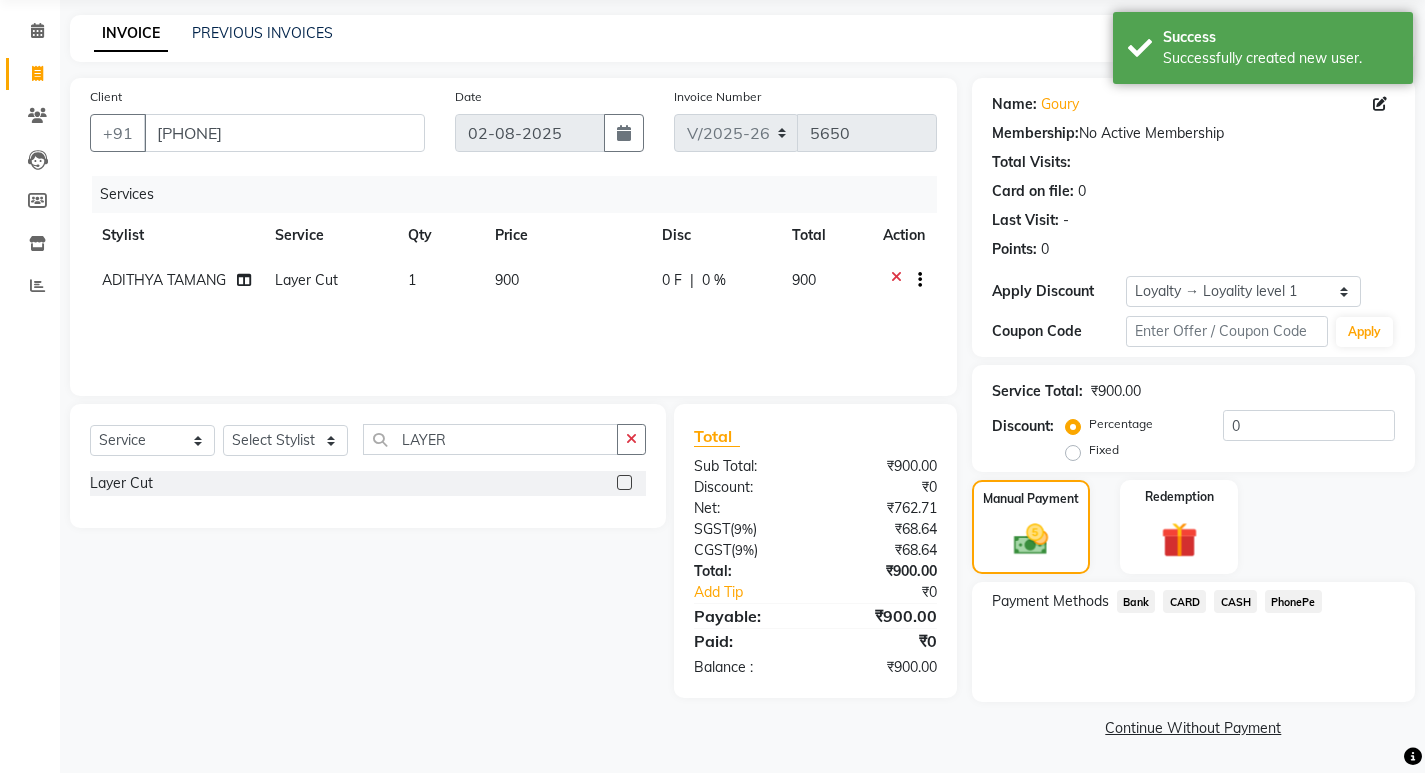 click on "PhonePe" 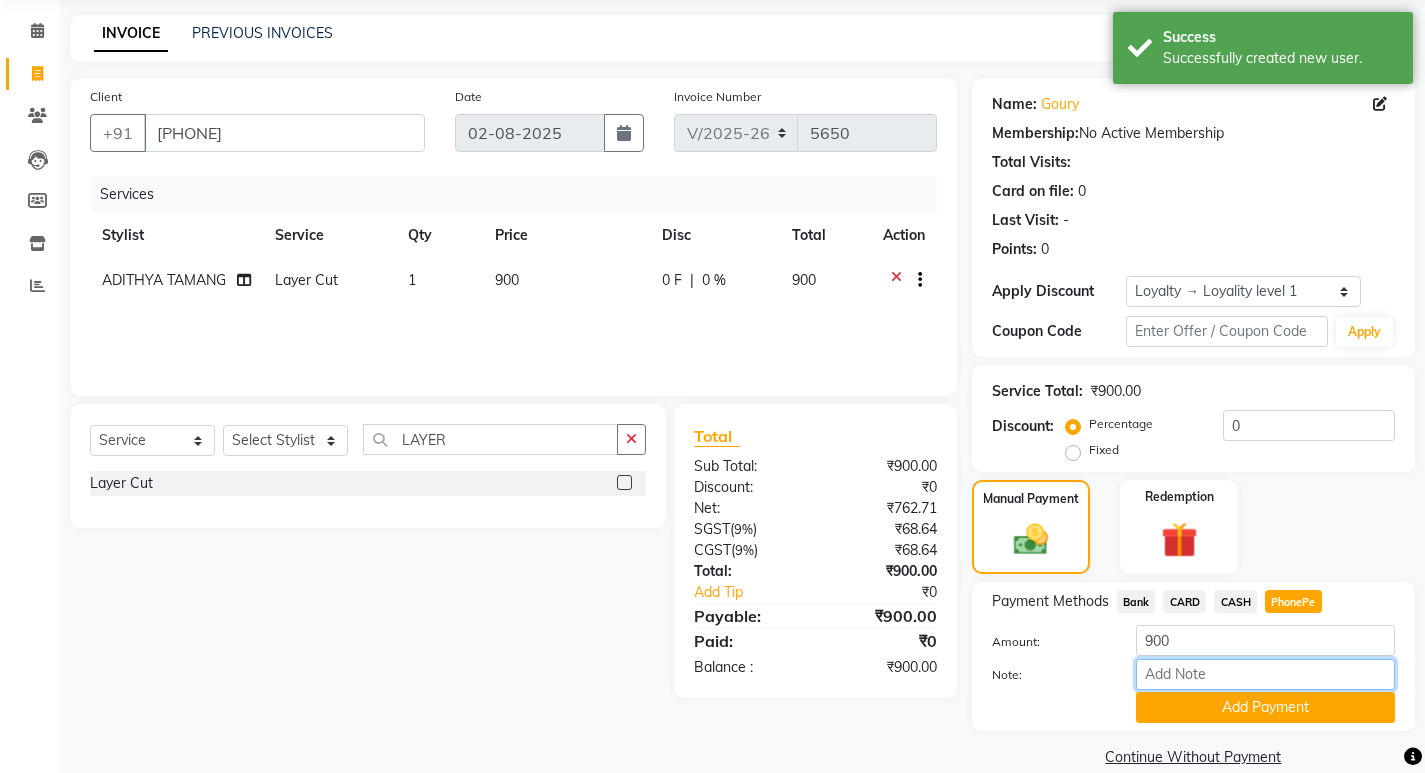 click on "Note:" at bounding box center (1265, 674) 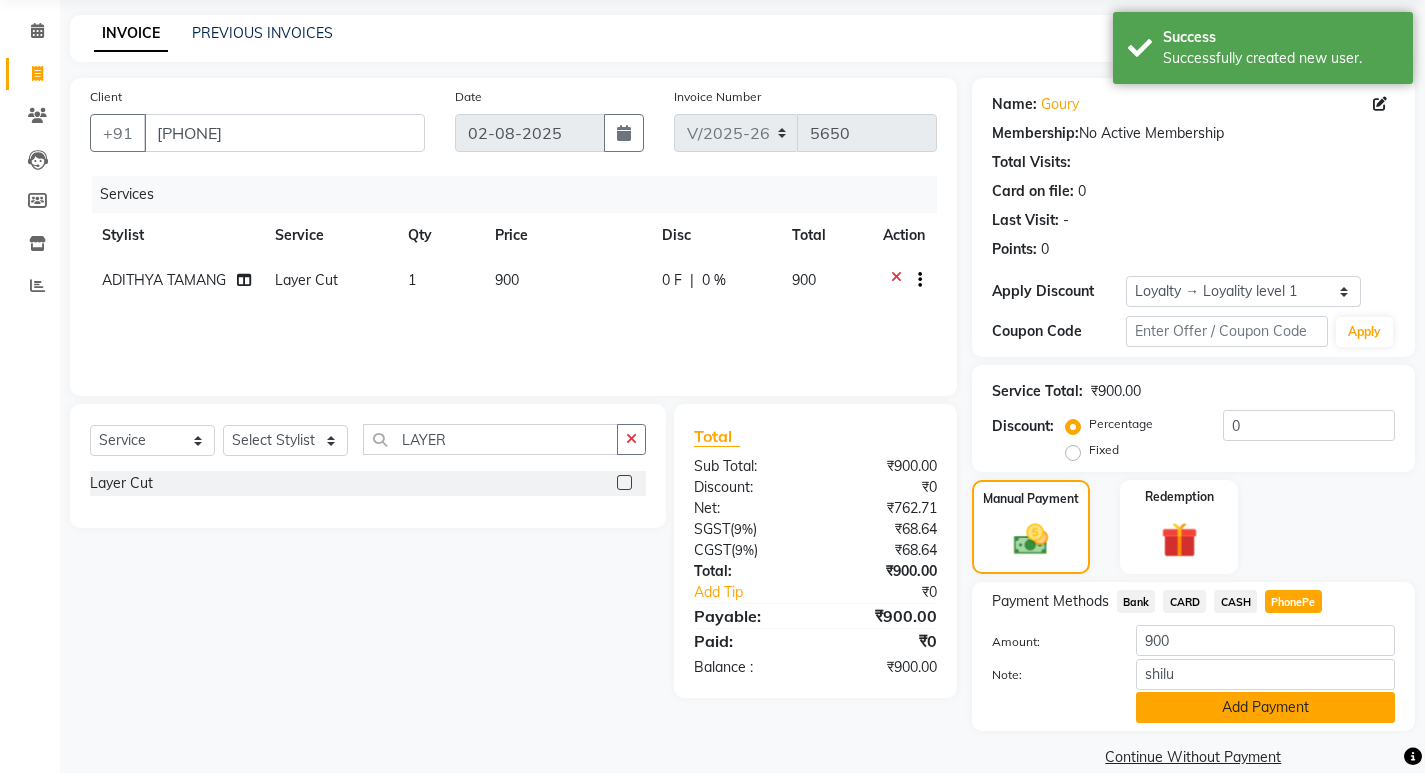 drag, startPoint x: 1234, startPoint y: 701, endPoint x: 1239, endPoint y: 677, distance: 24.5153 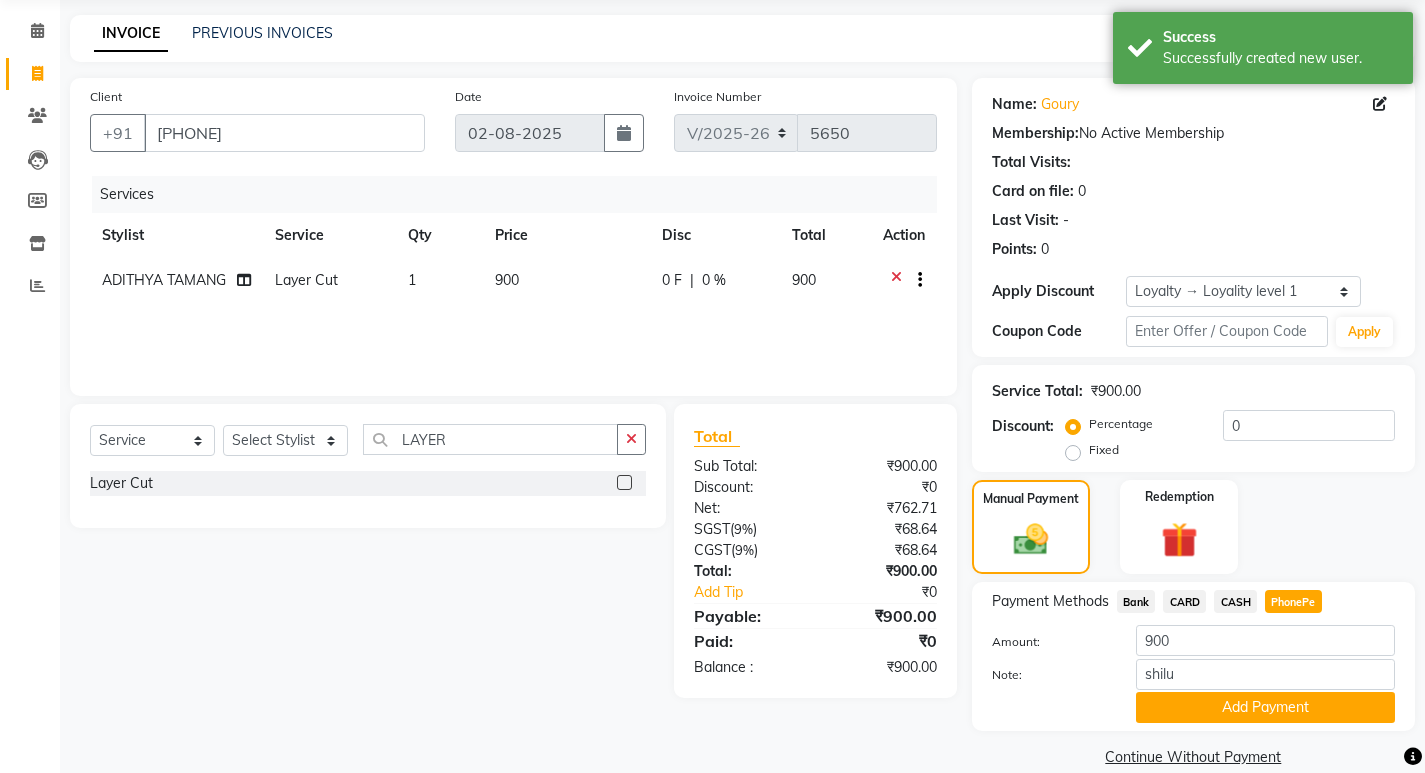 click on "Add Payment" 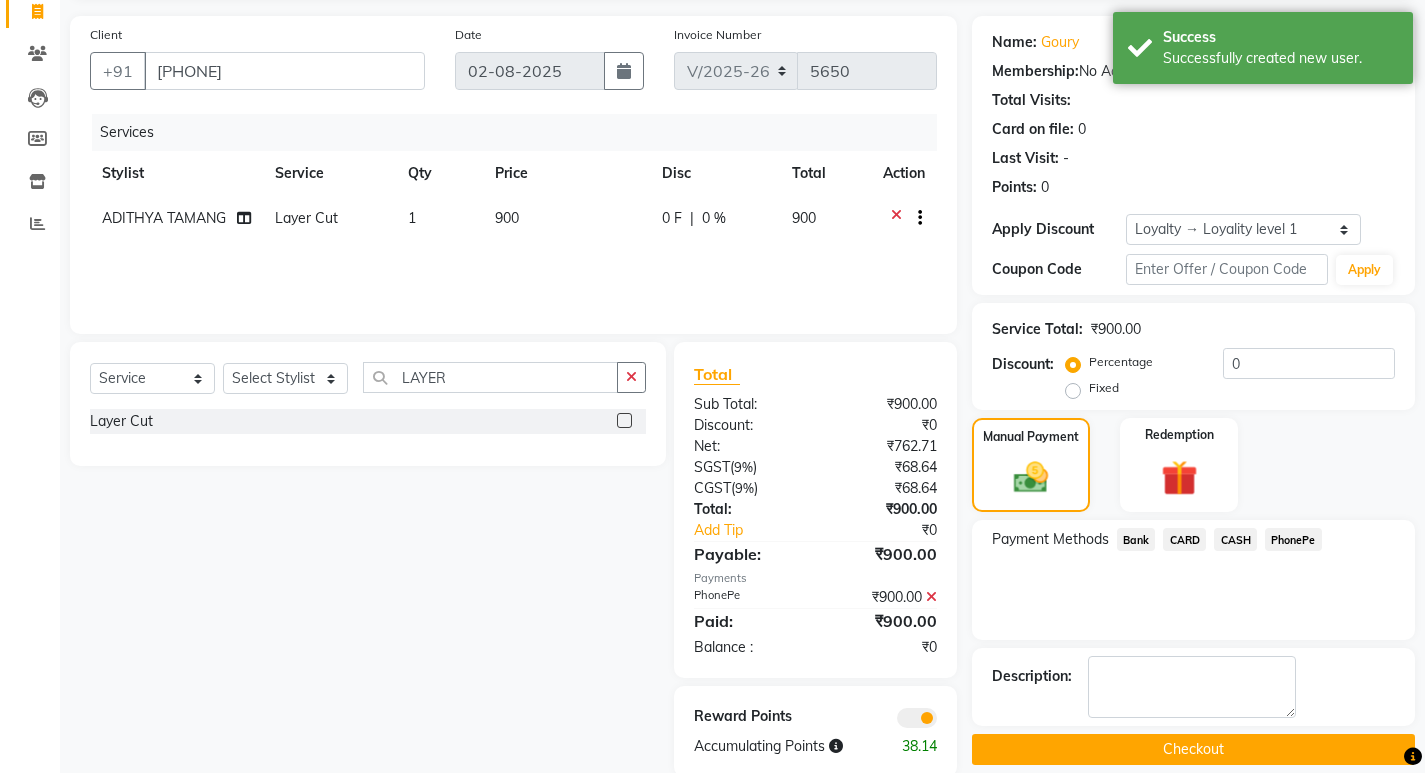 scroll, scrollTop: 168, scrollLeft: 0, axis: vertical 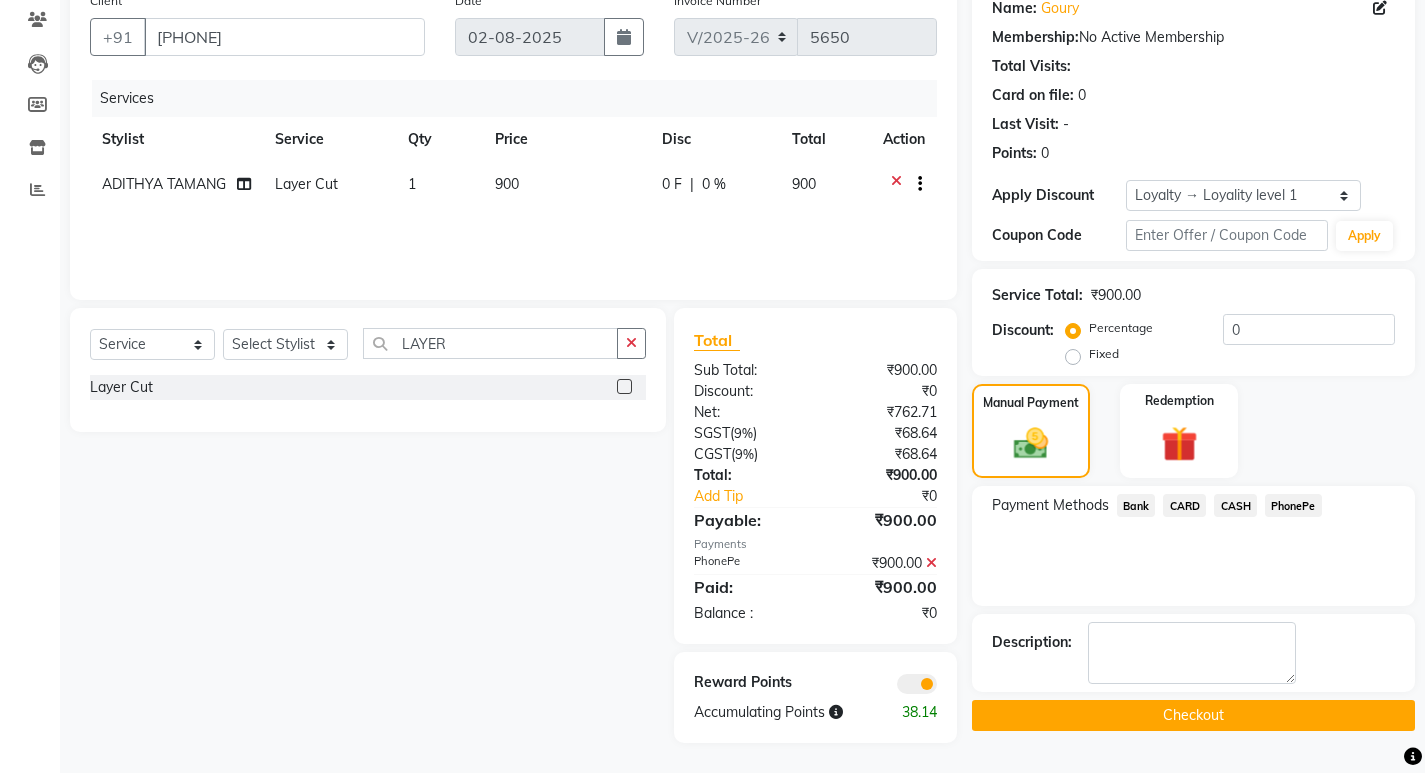 click on "Checkout" 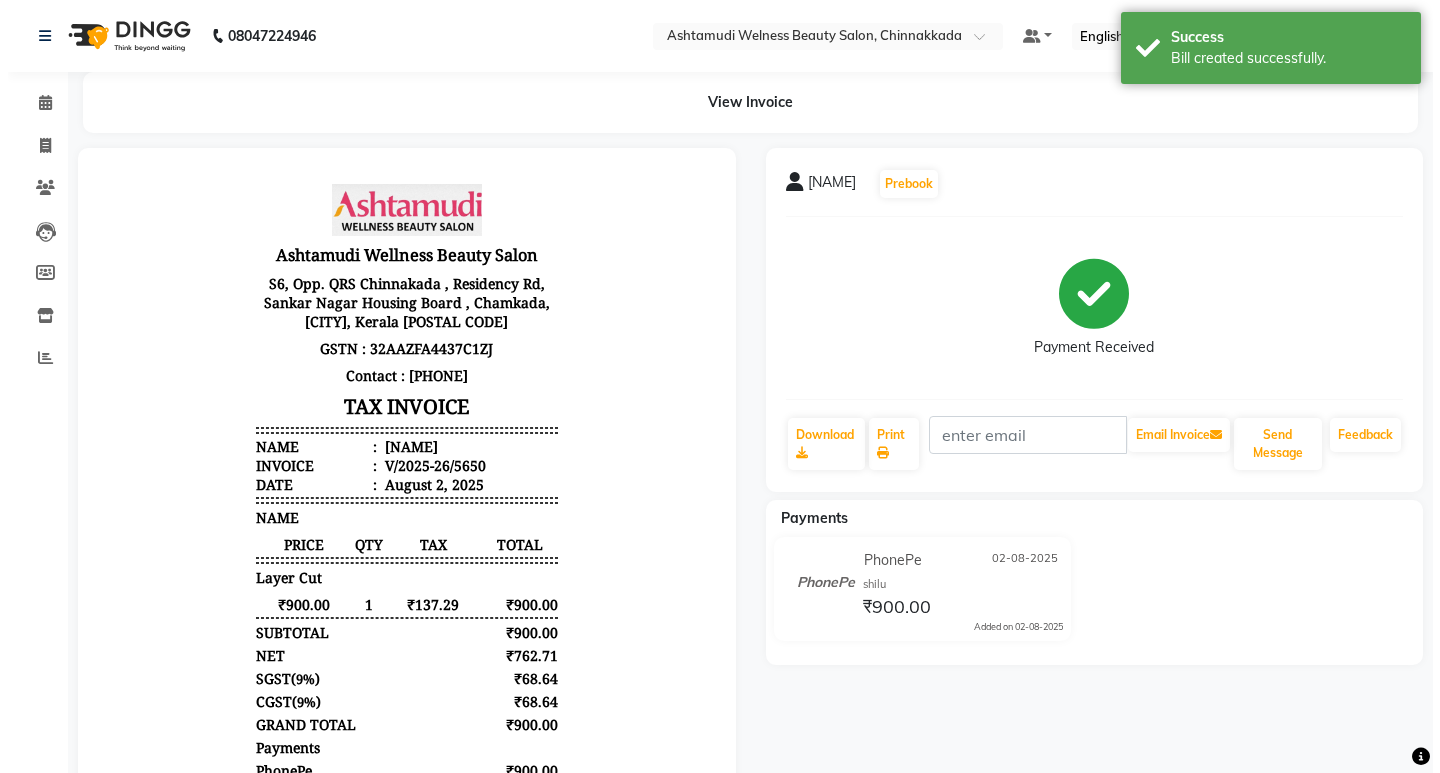 scroll, scrollTop: 0, scrollLeft: 0, axis: both 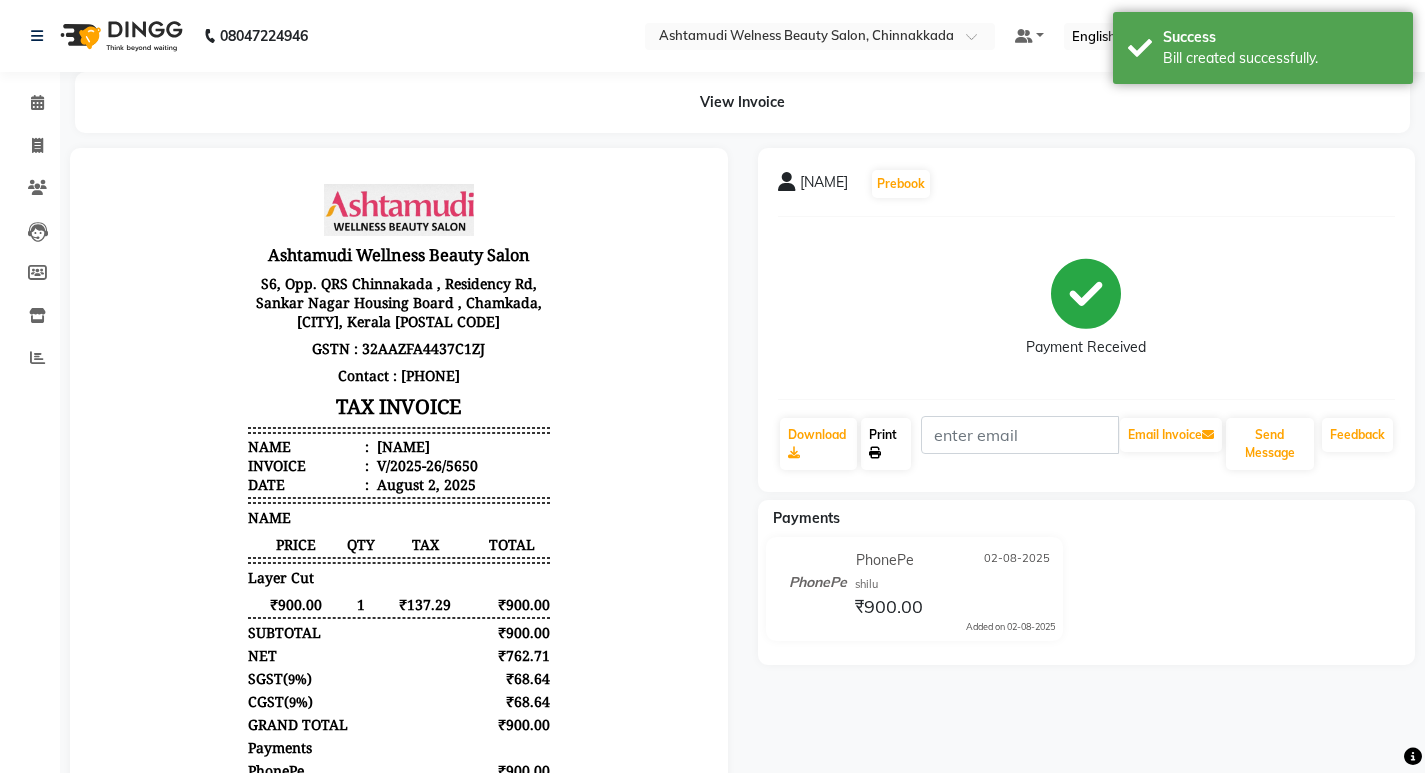 click on "Print" 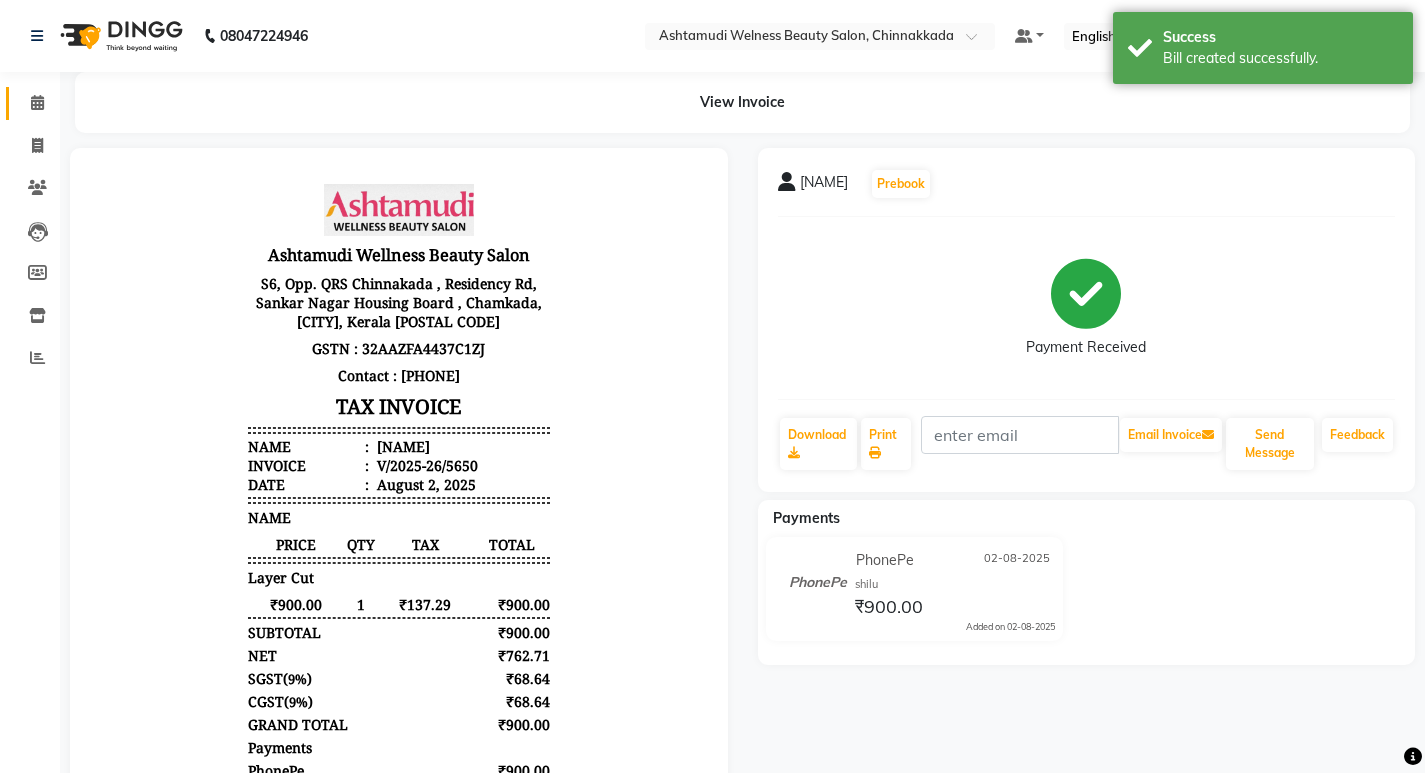 click on "Calendar" 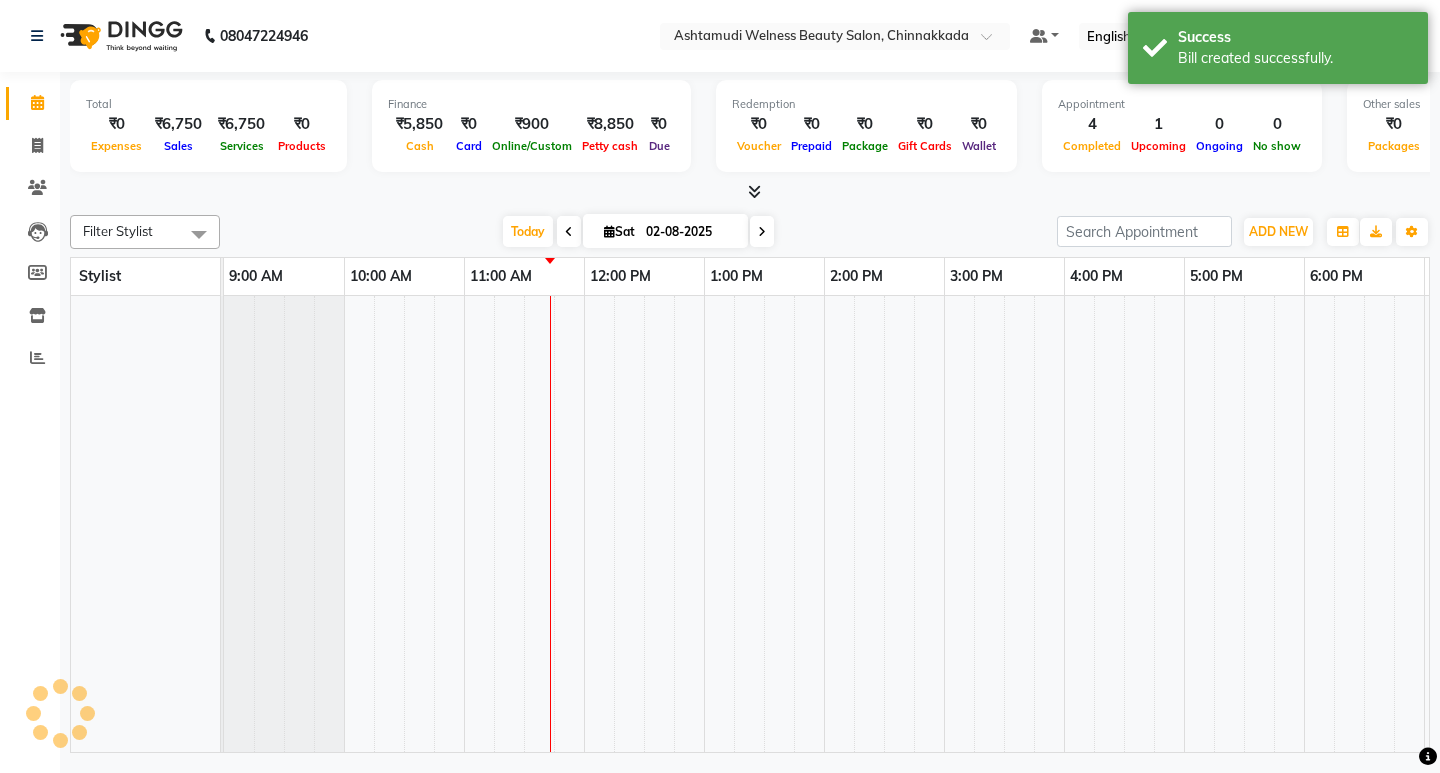 scroll, scrollTop: 0, scrollLeft: 235, axis: horizontal 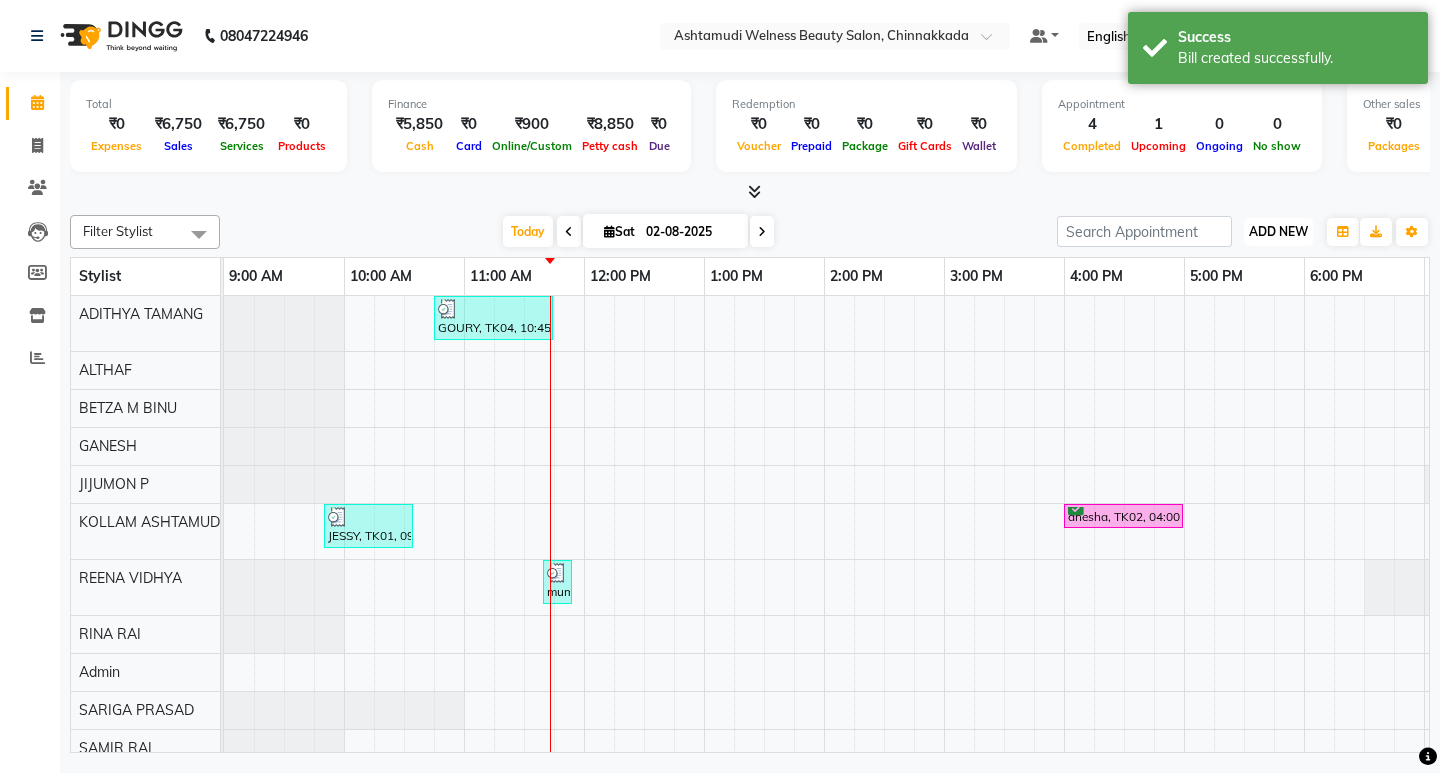 click on "ADD NEW" at bounding box center [1278, 231] 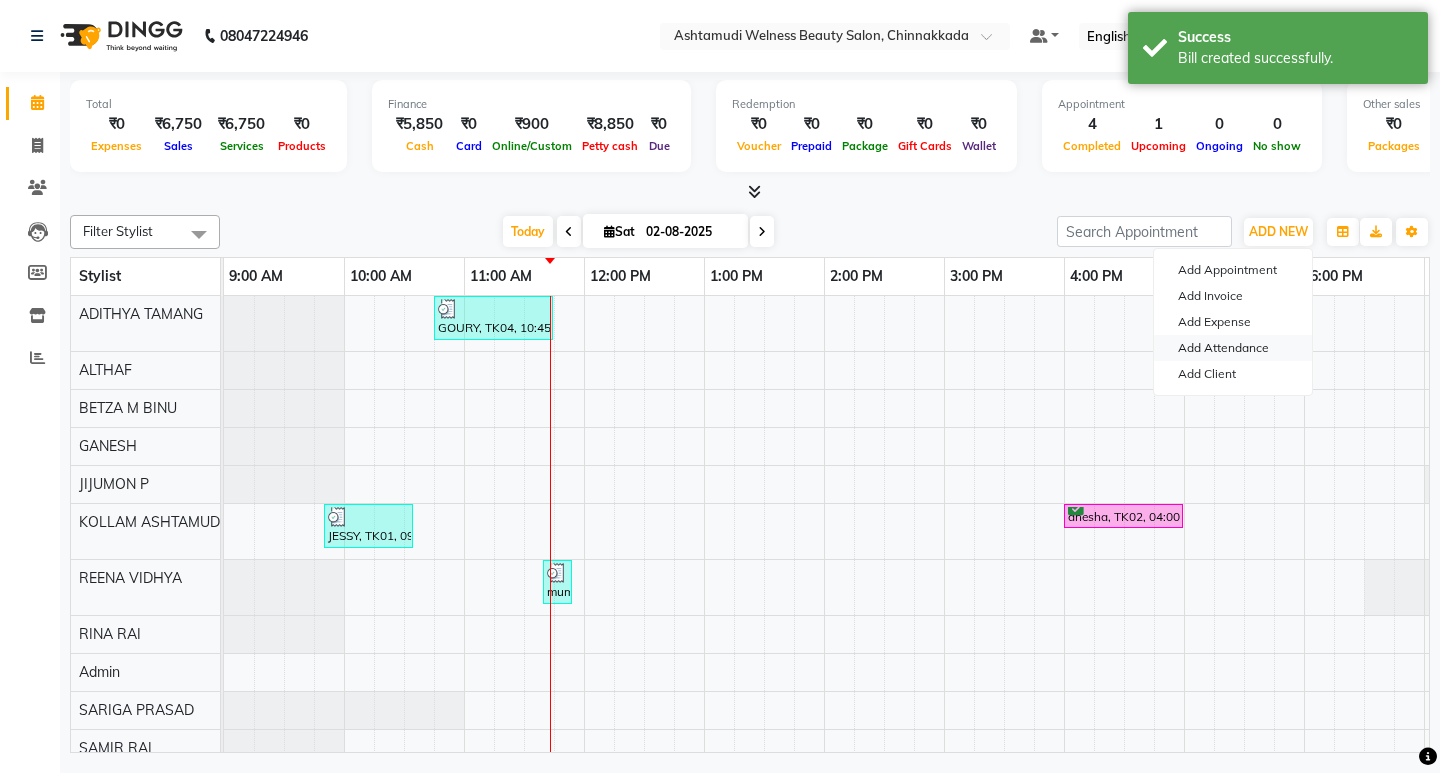 click on "Add Attendance" at bounding box center (1233, 348) 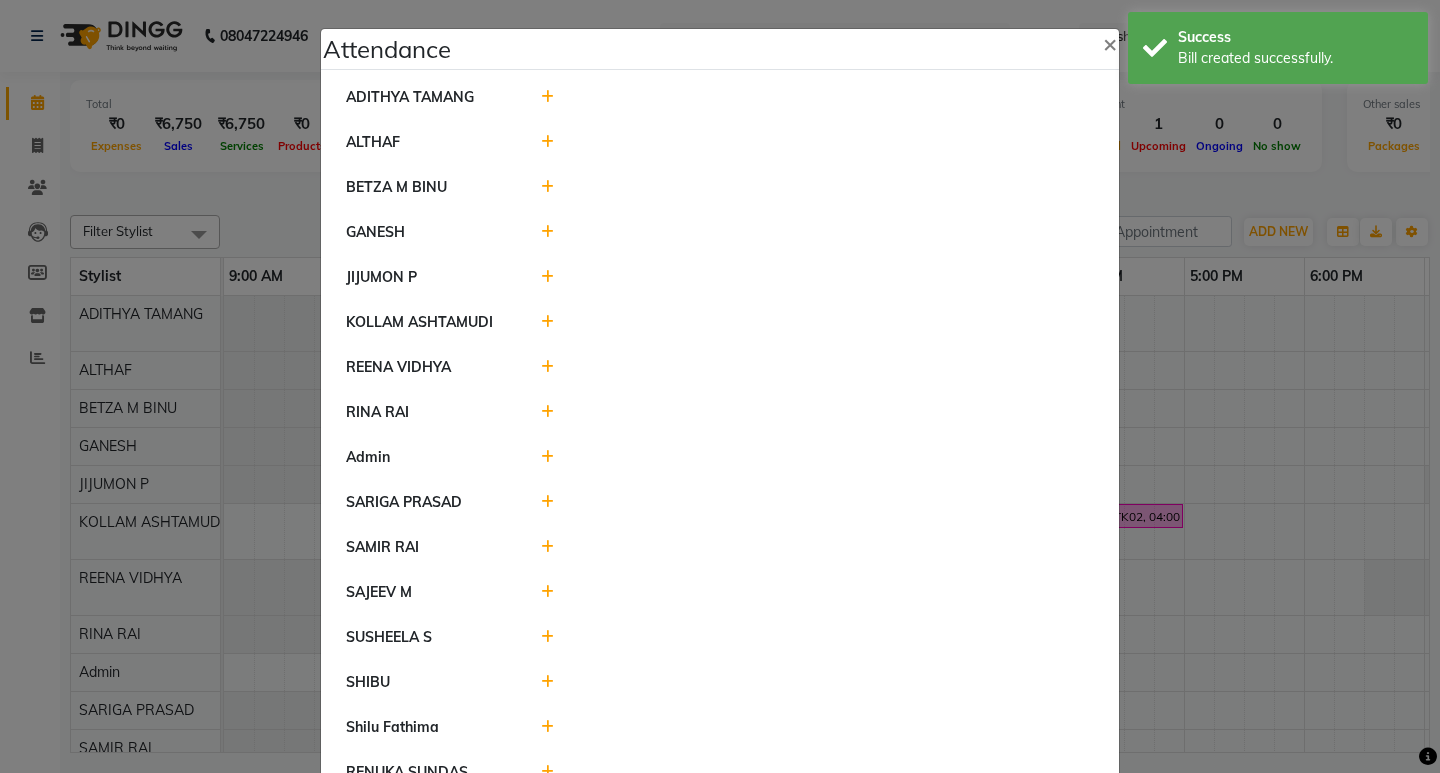 click 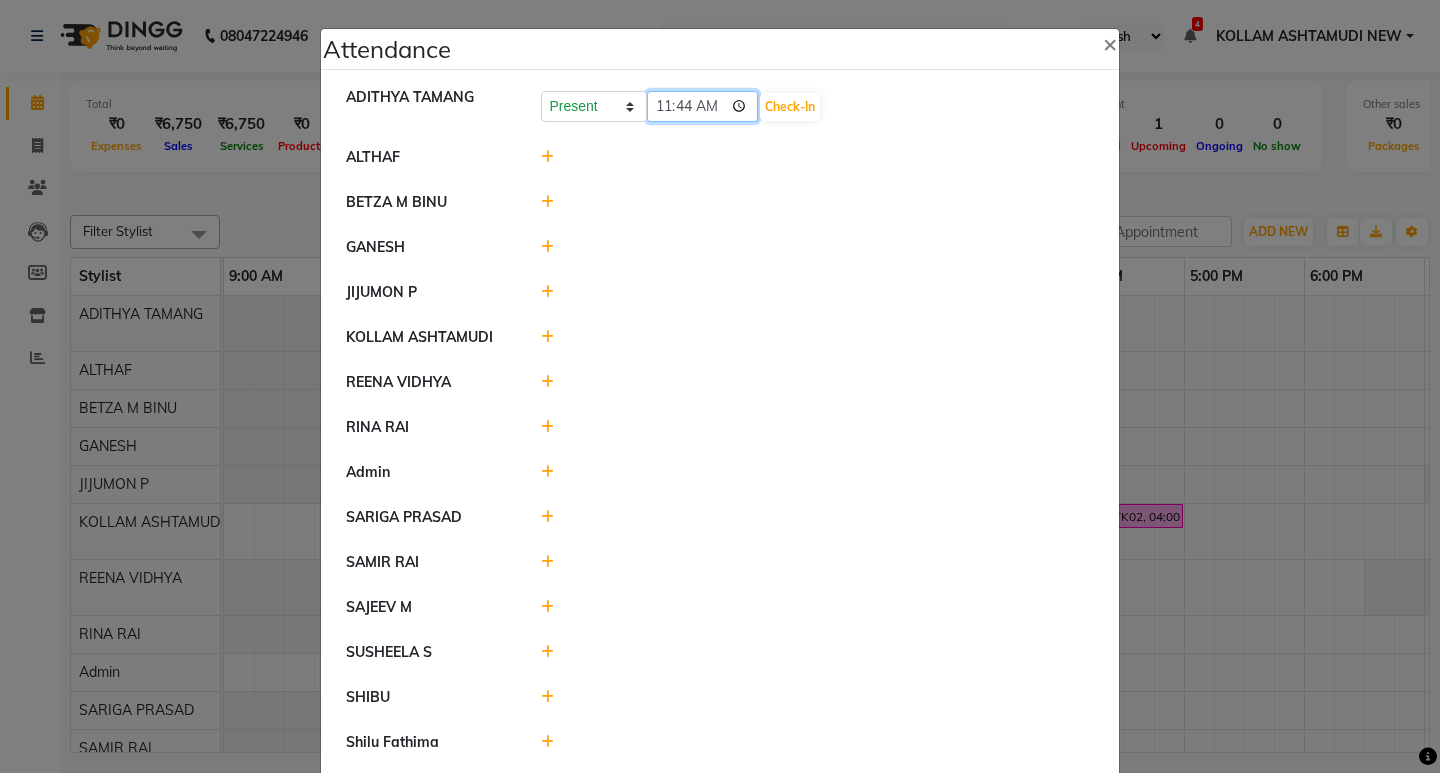 click on "11:44" 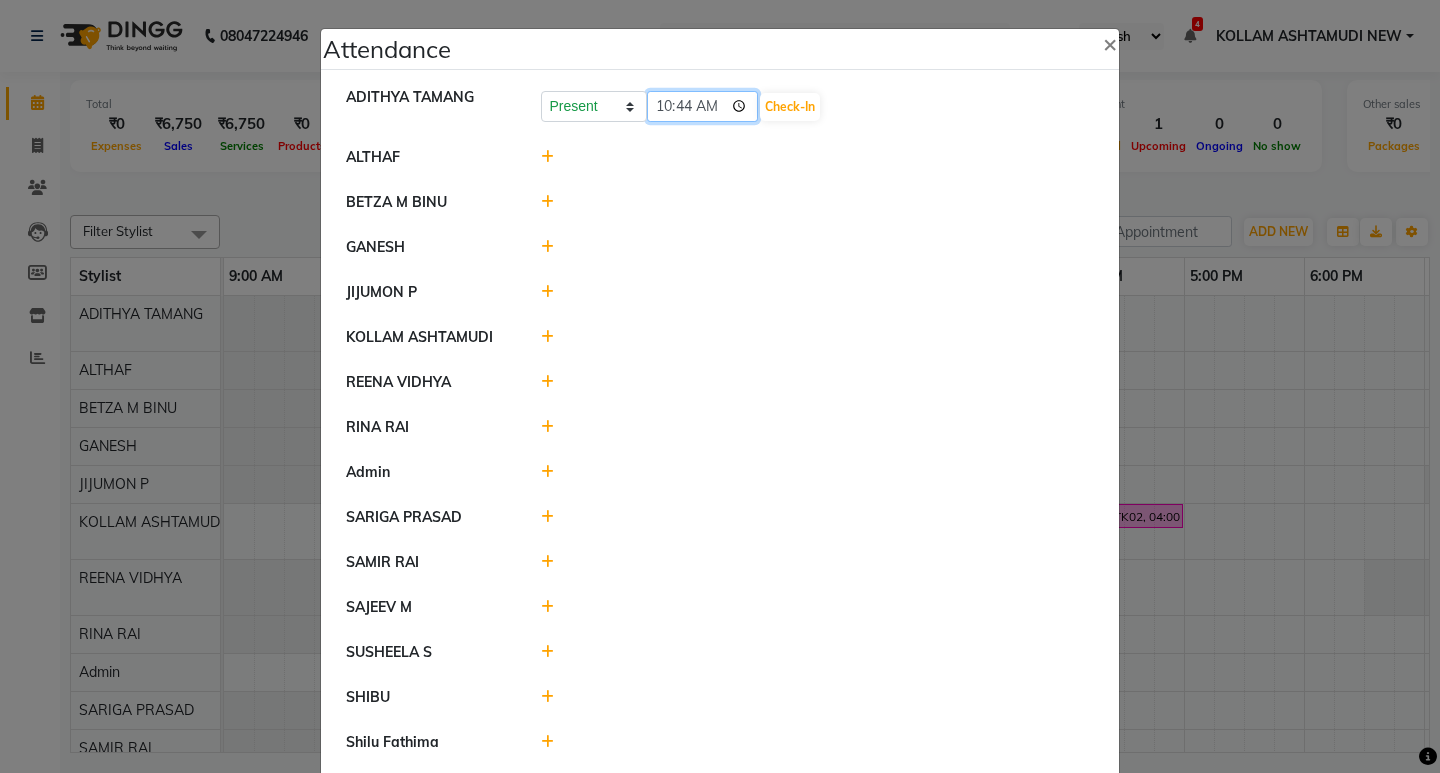 type on "10:00" 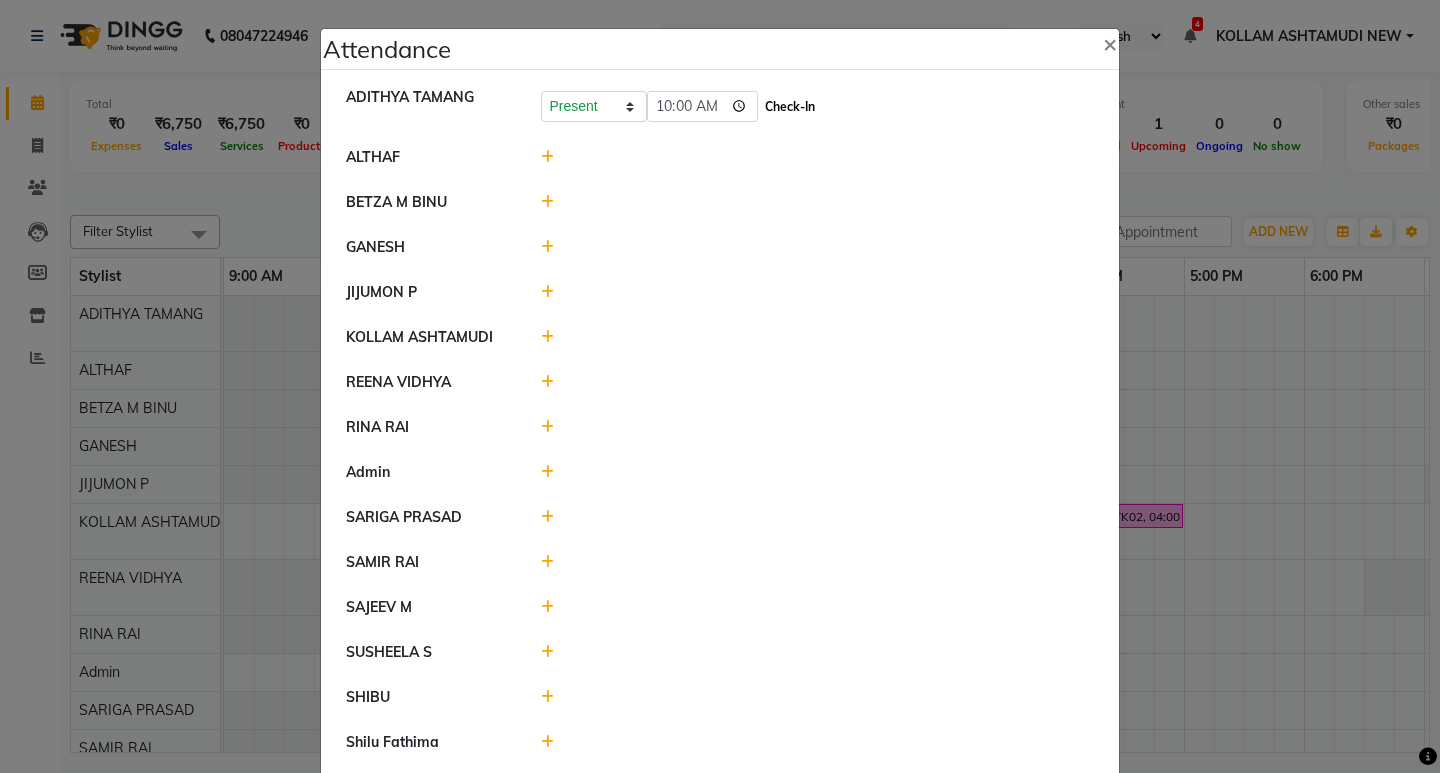 click on "Check-In" 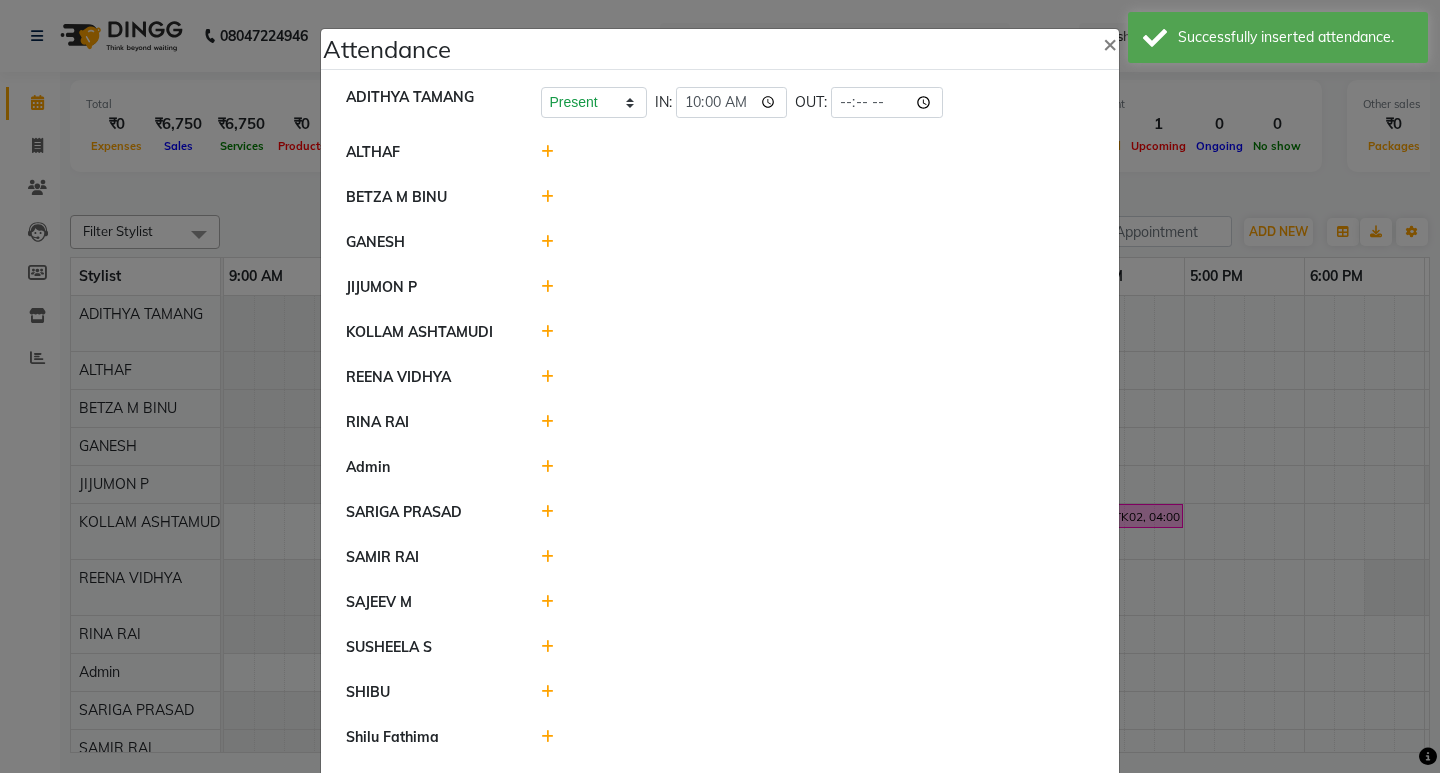 click 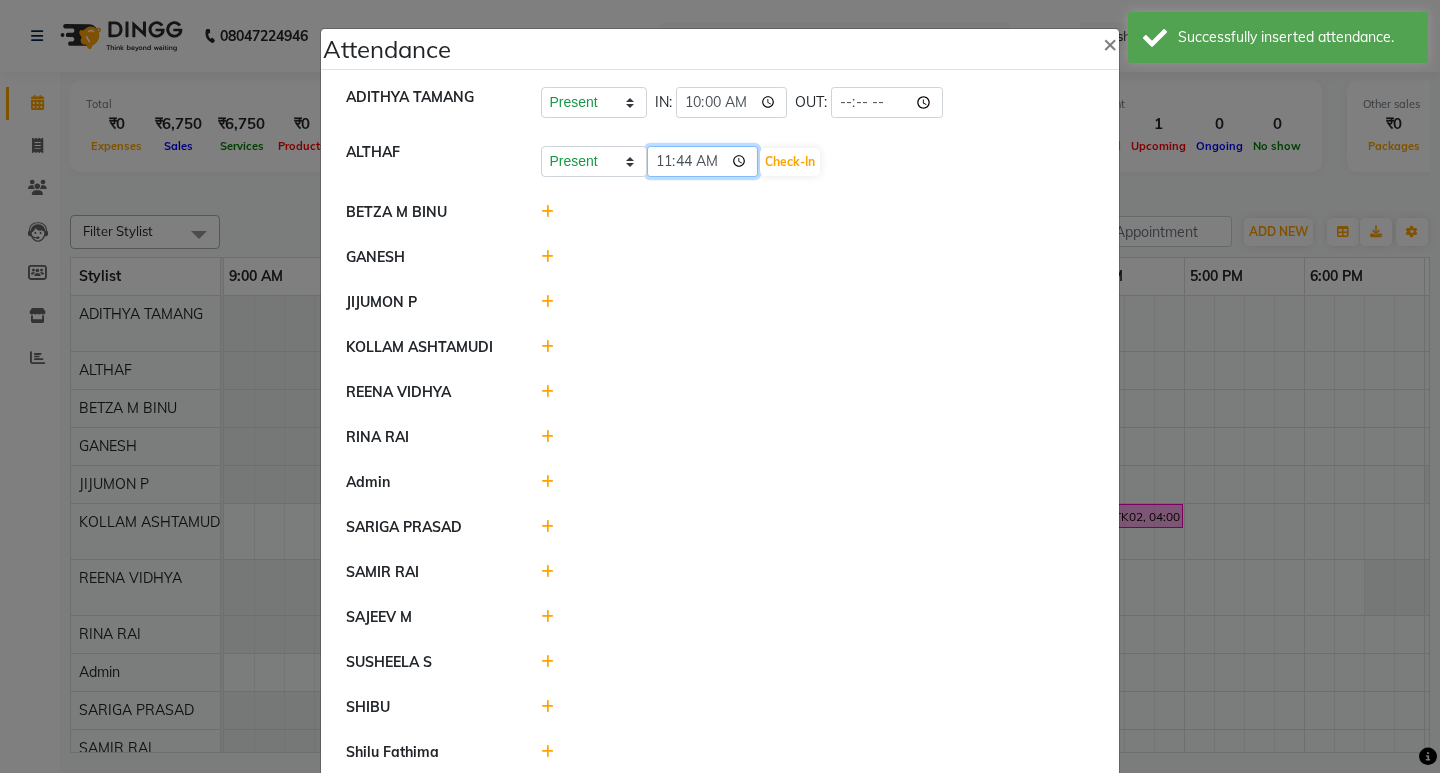 click on "11:44" 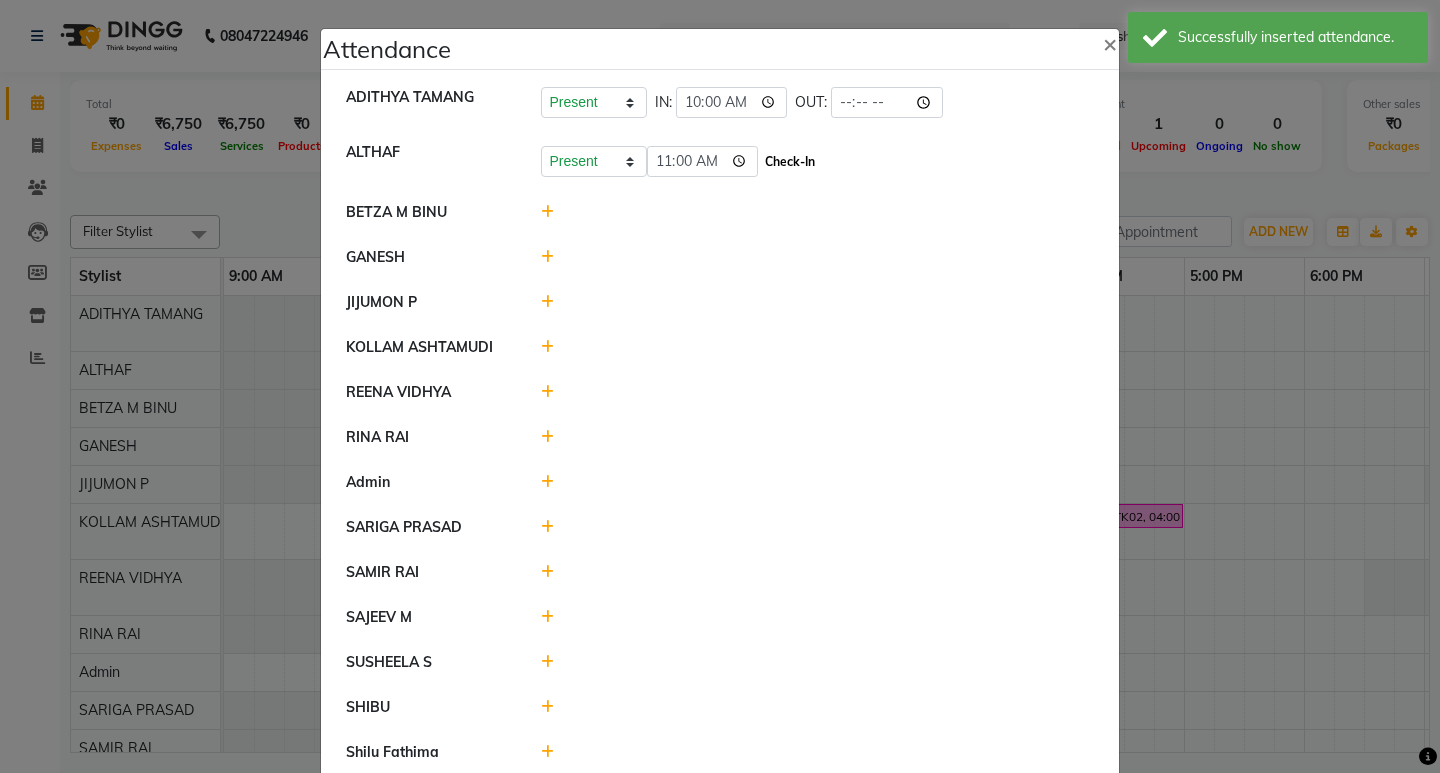 drag, startPoint x: 808, startPoint y: 149, endPoint x: 809, endPoint y: 165, distance: 16.03122 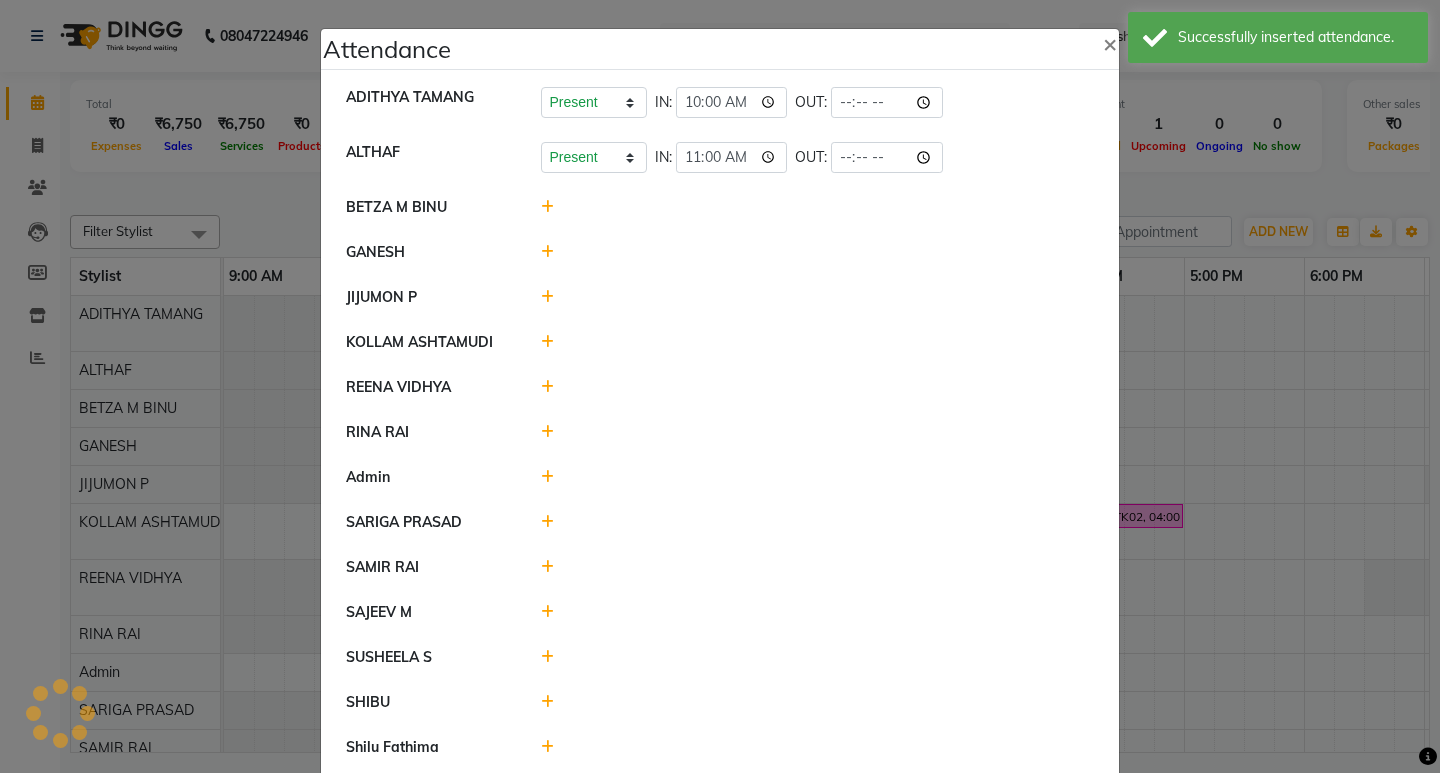 click on "OUT:" 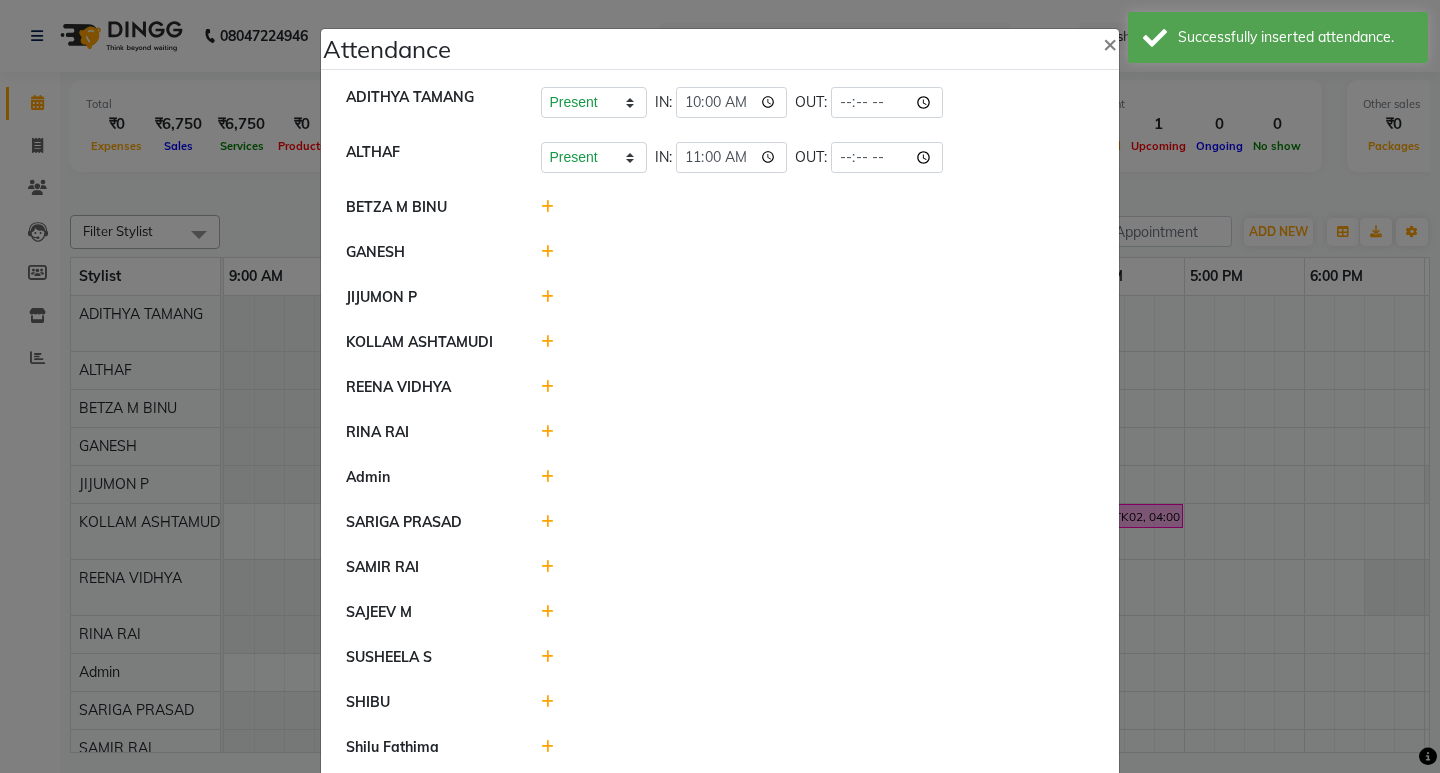 click 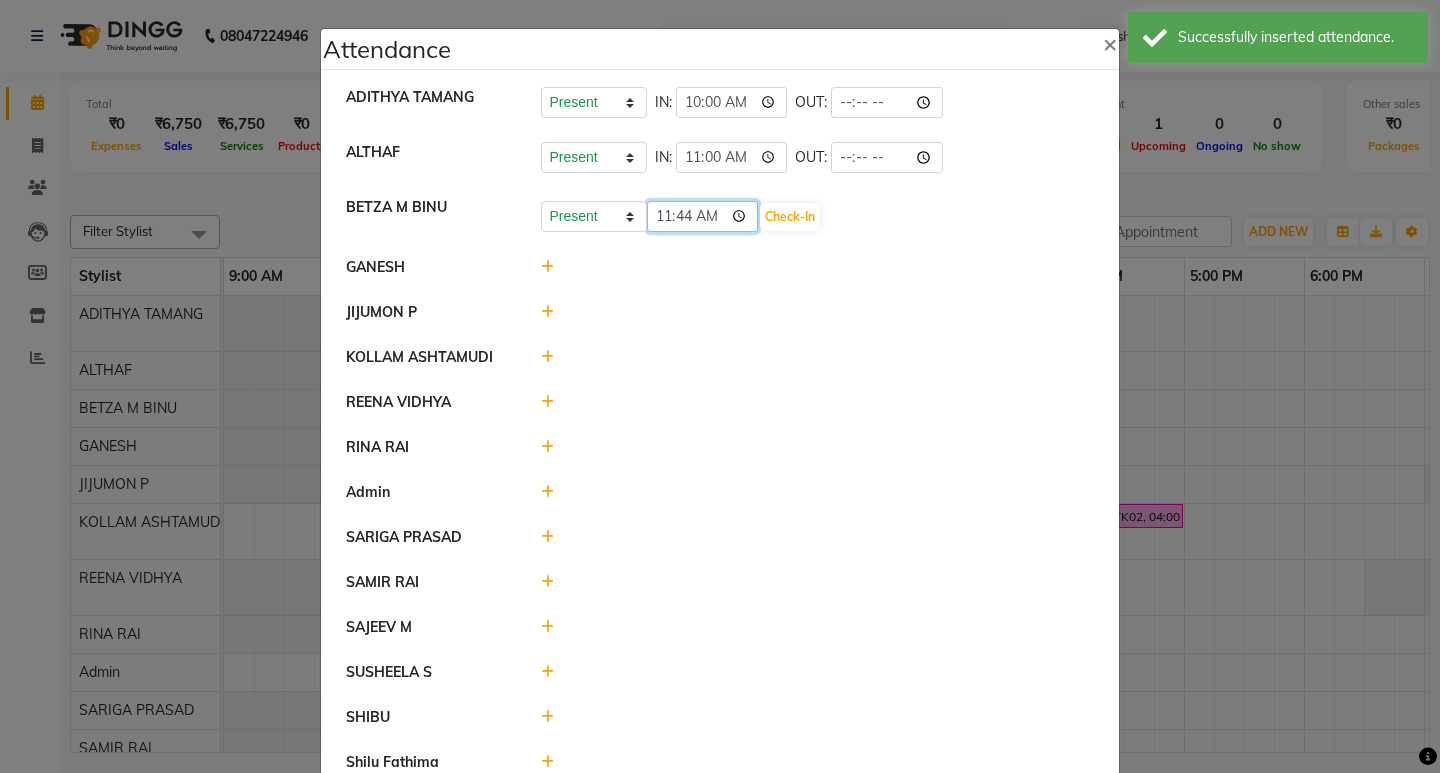 click on "11:44" 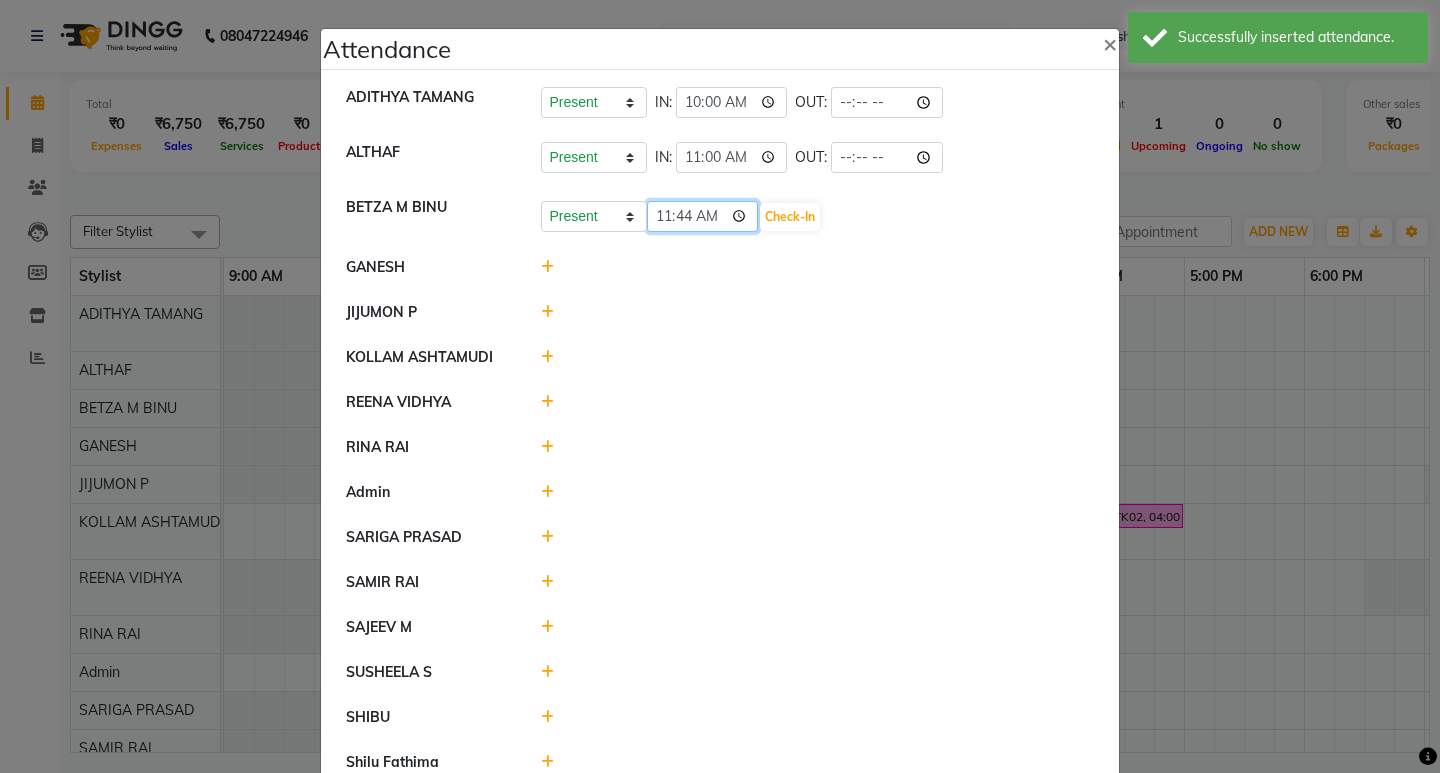 type on "11:00" 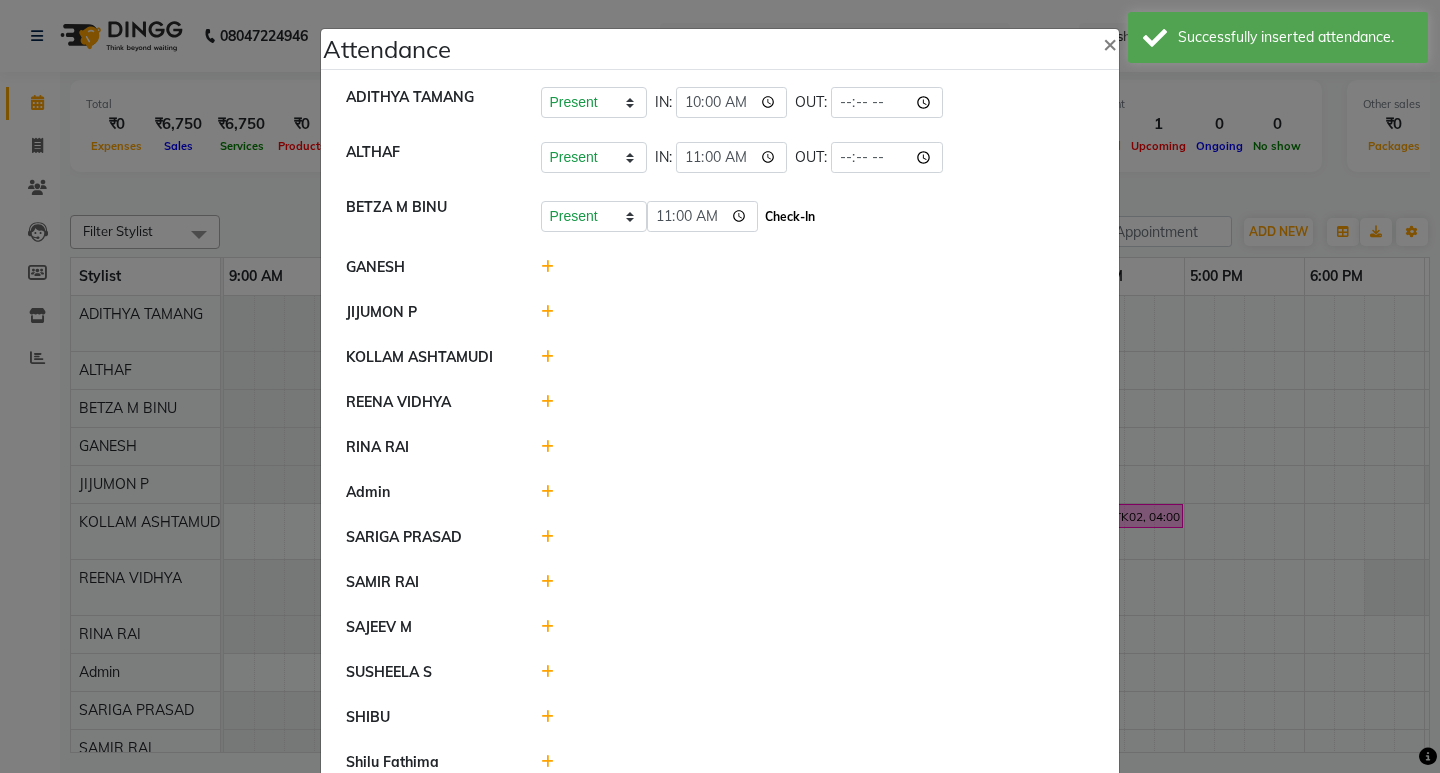 click on "Check-In" 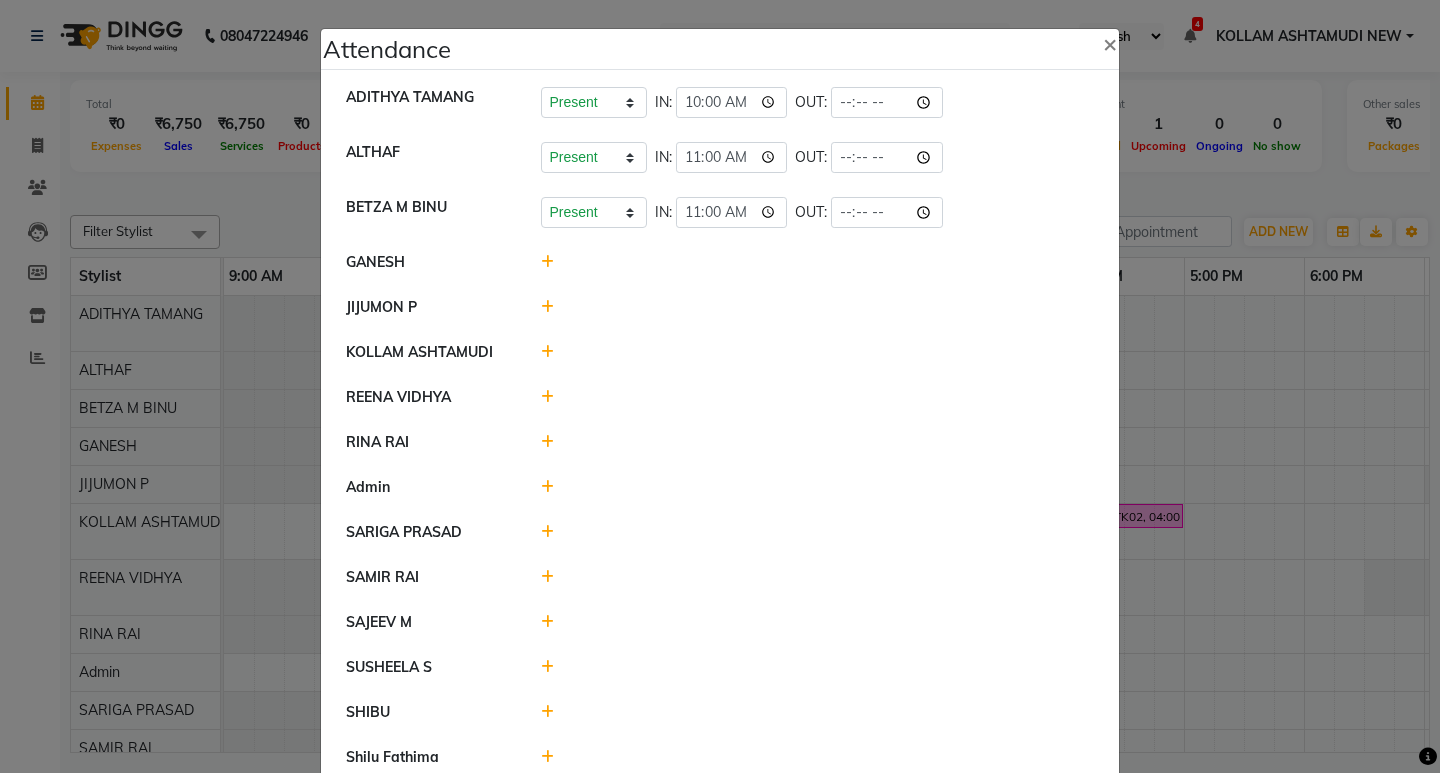 click 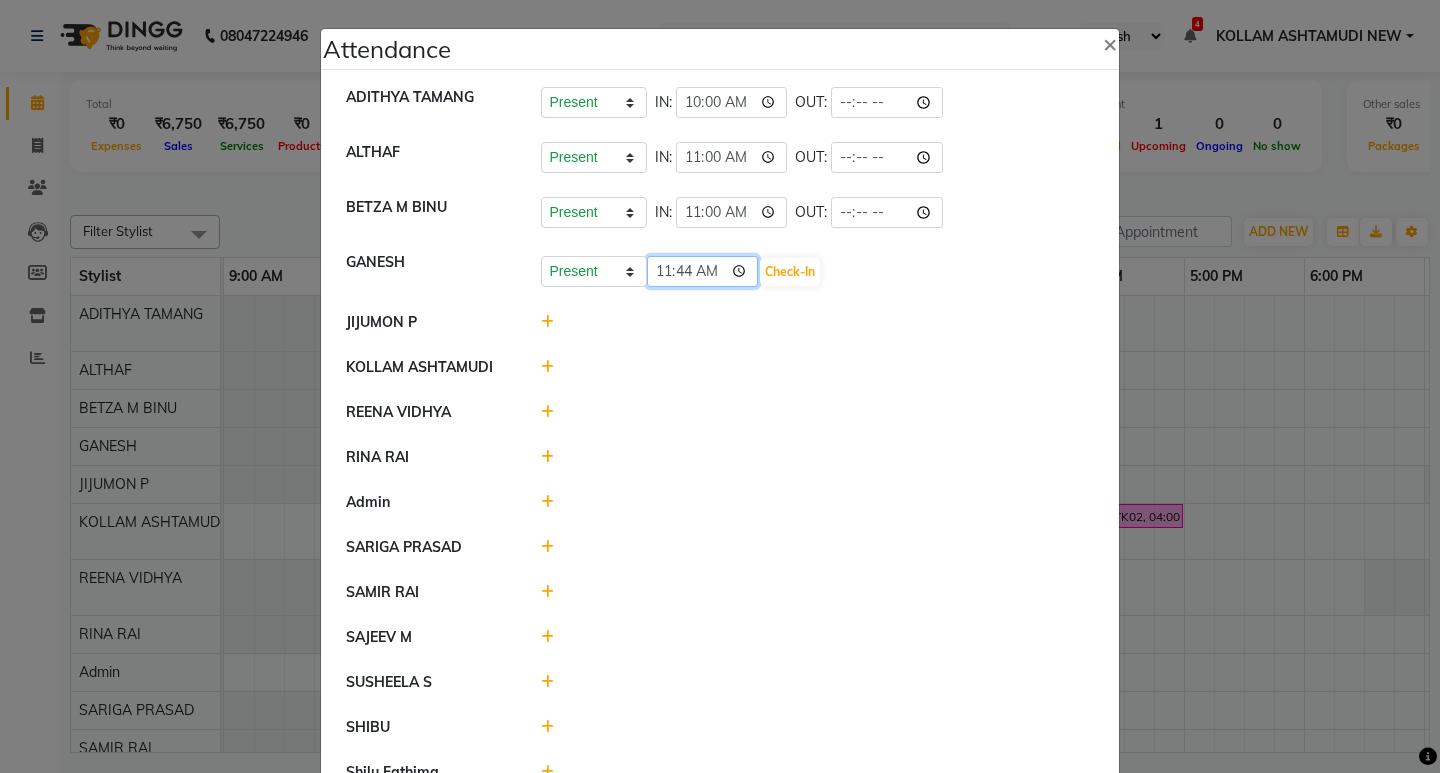 click on "11:44" 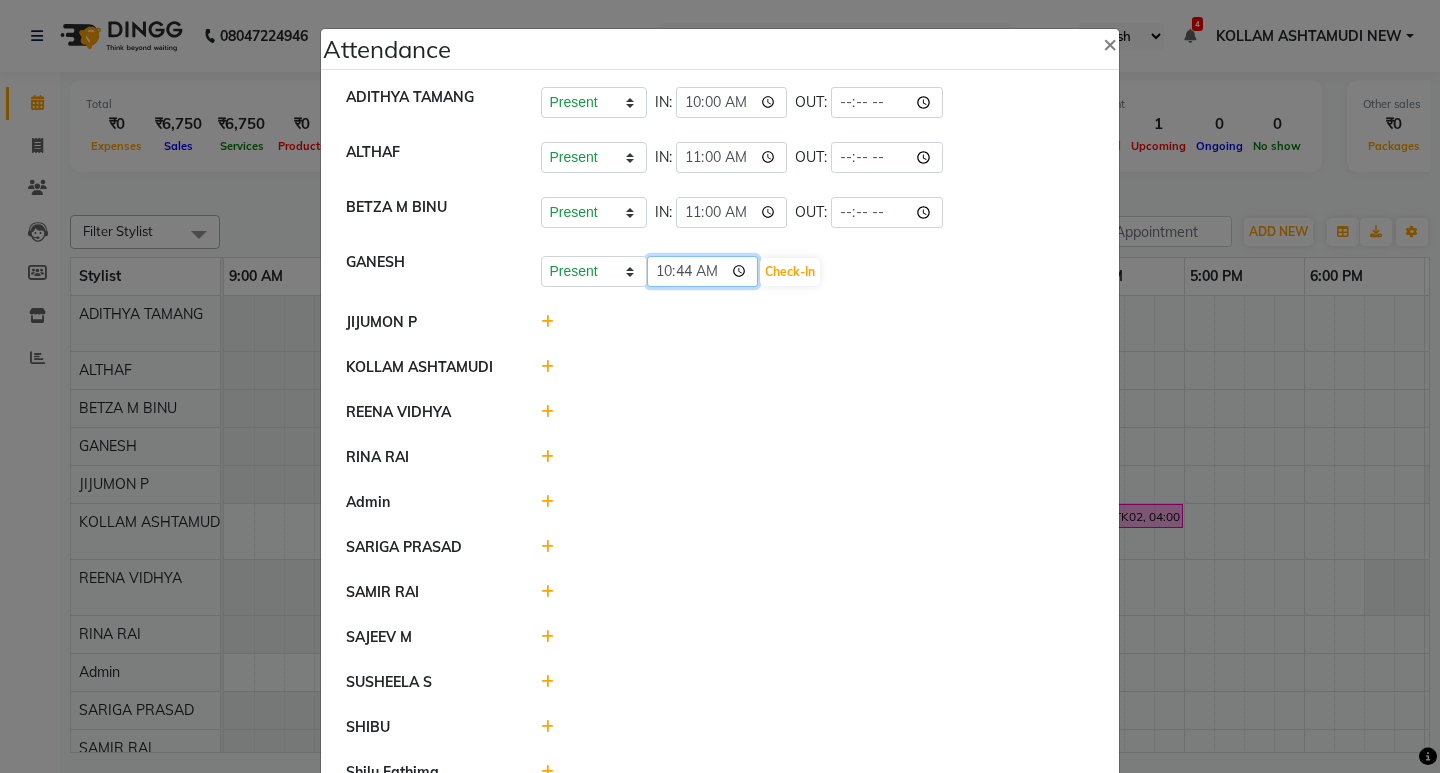 type on "10:00" 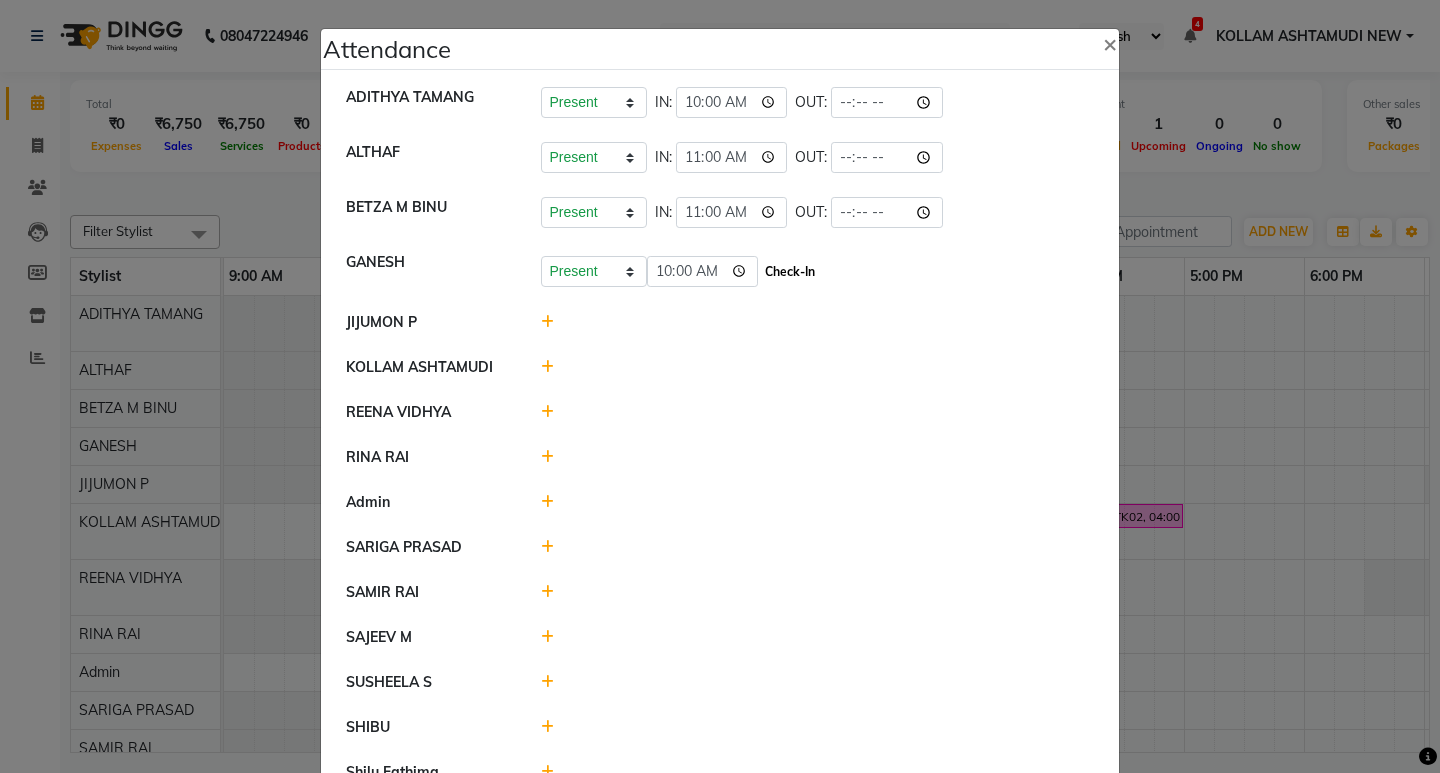 click on "Check-In" 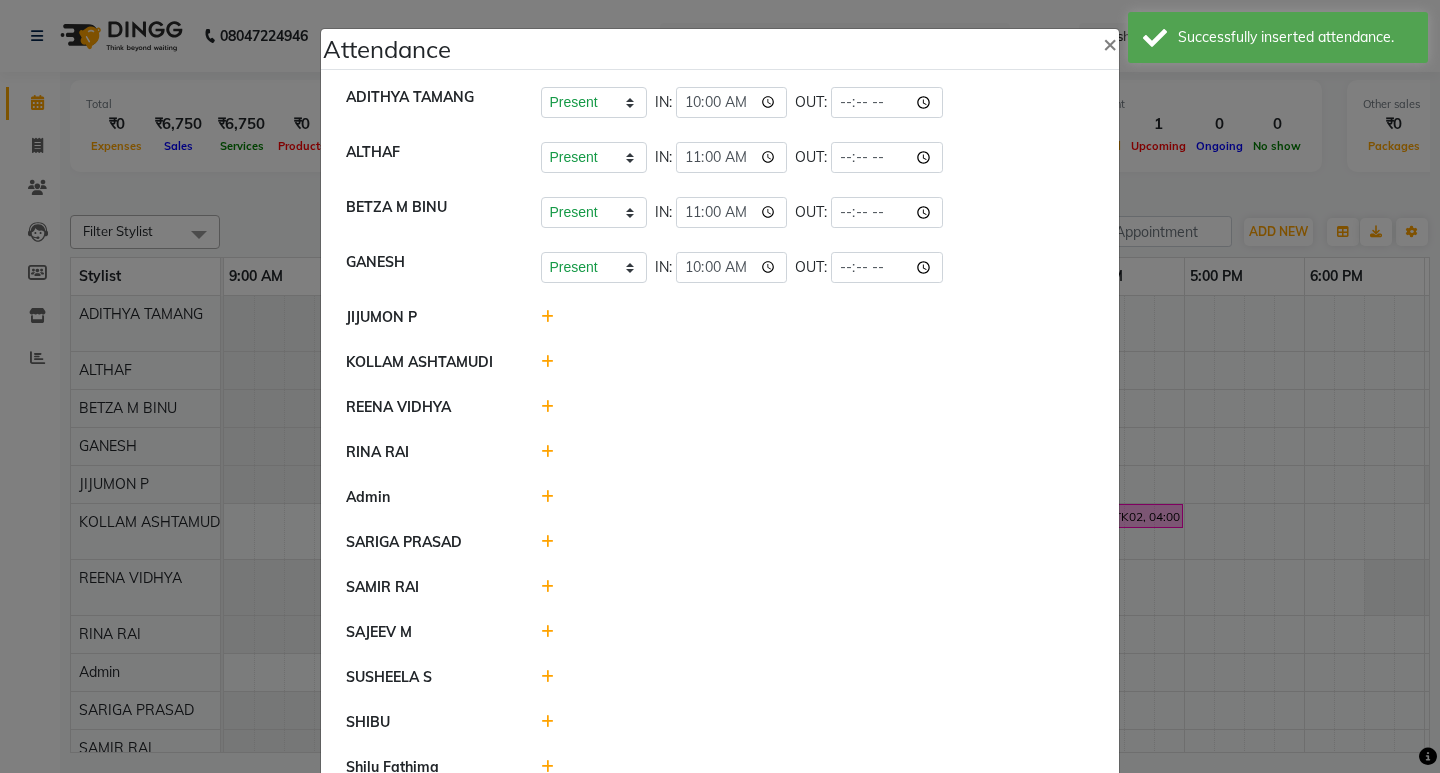 click 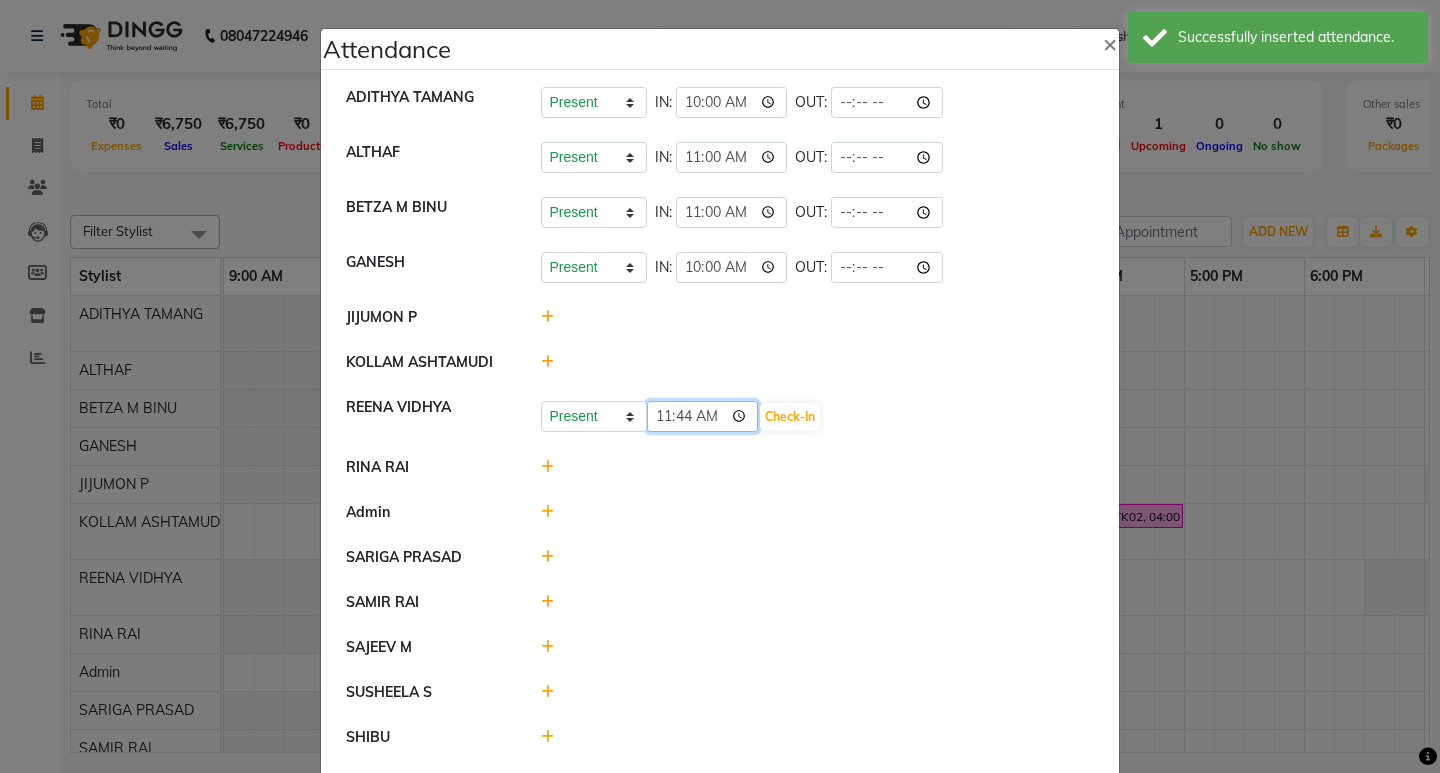 click on "11:44" 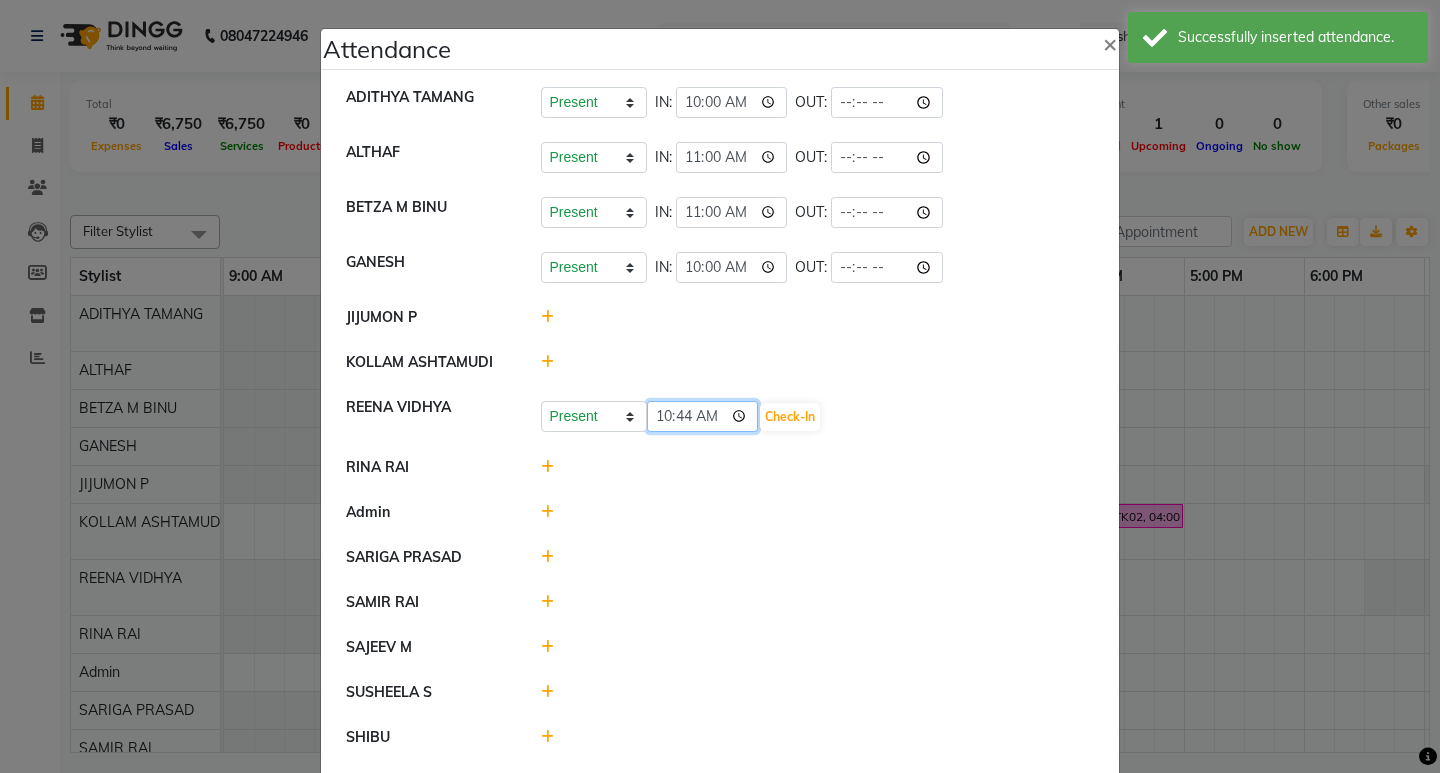 type on "10:00" 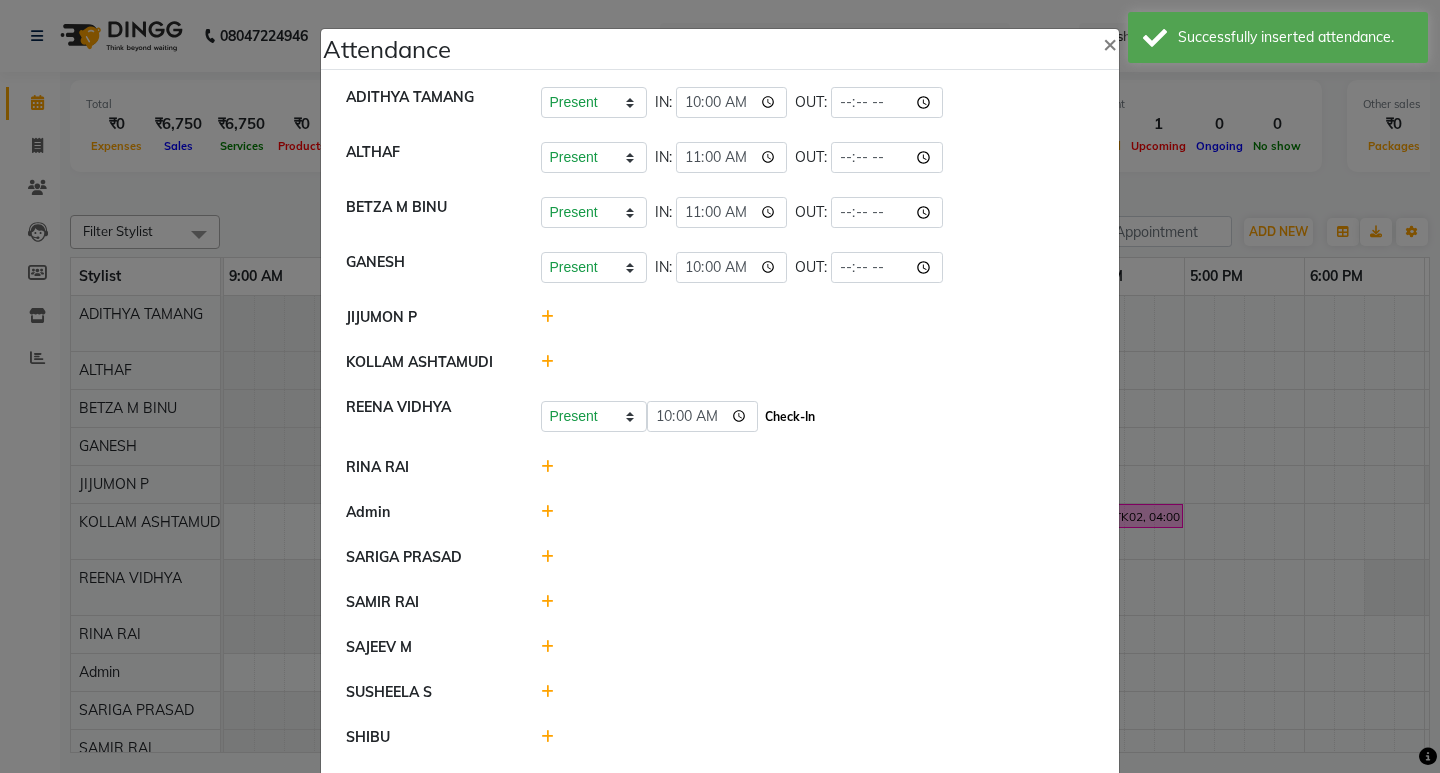 click on "Check-In" 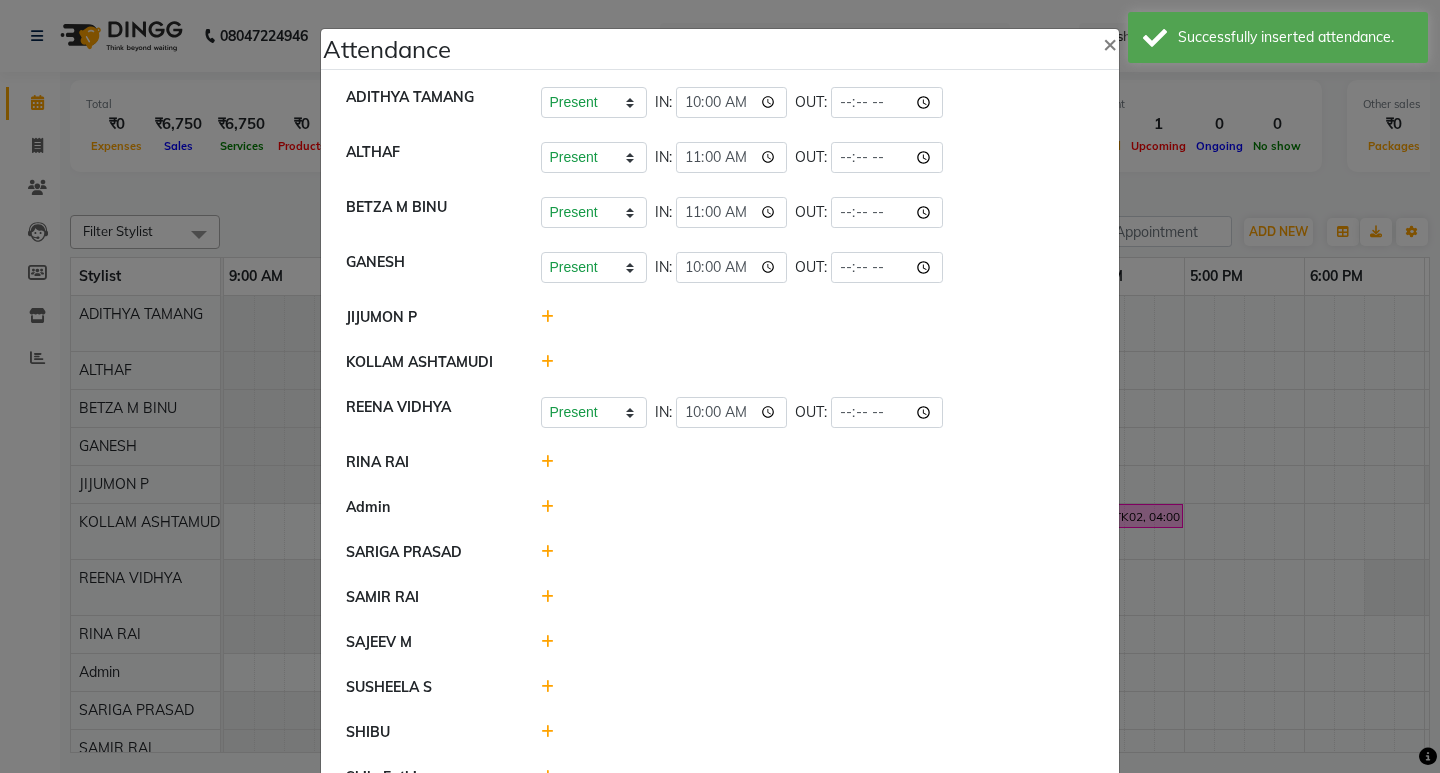 click 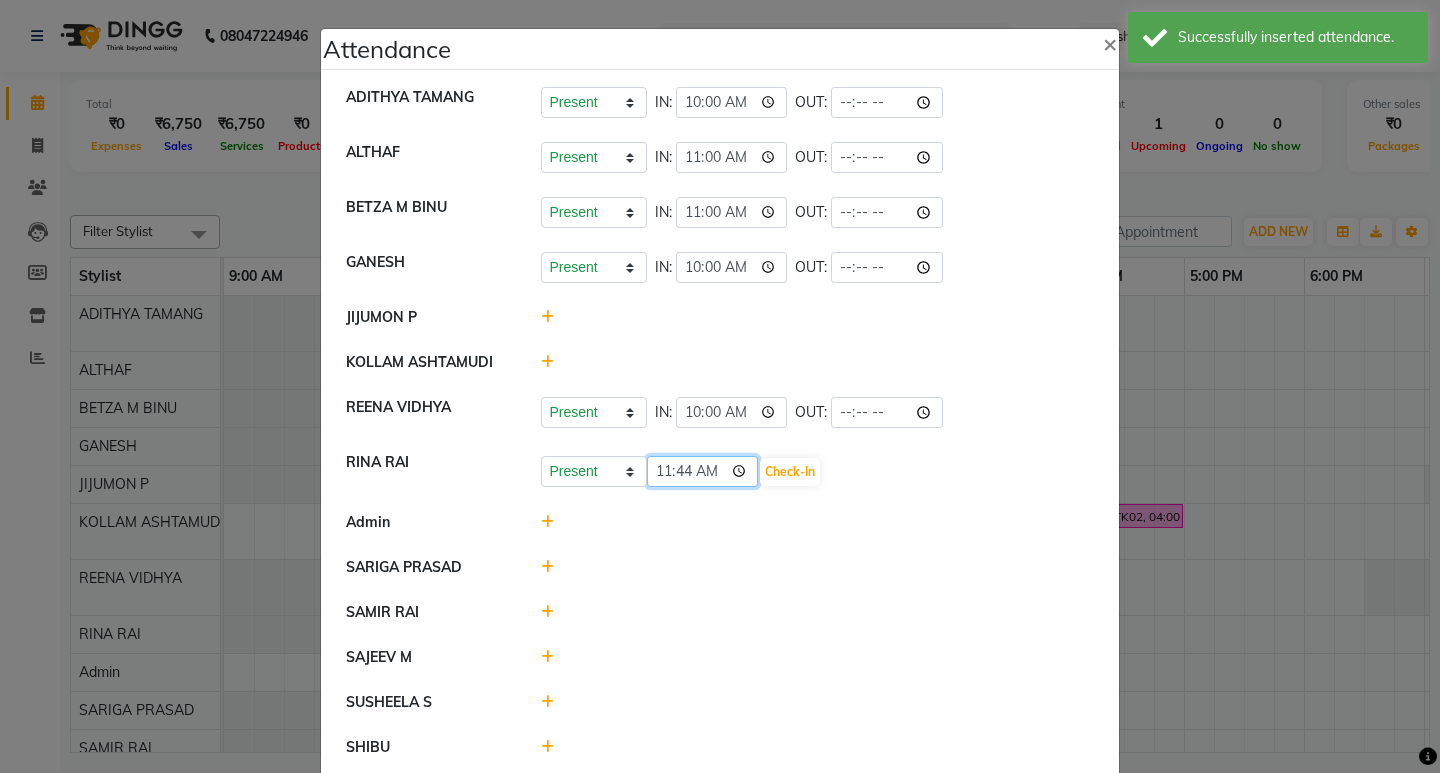 click on "11:44" 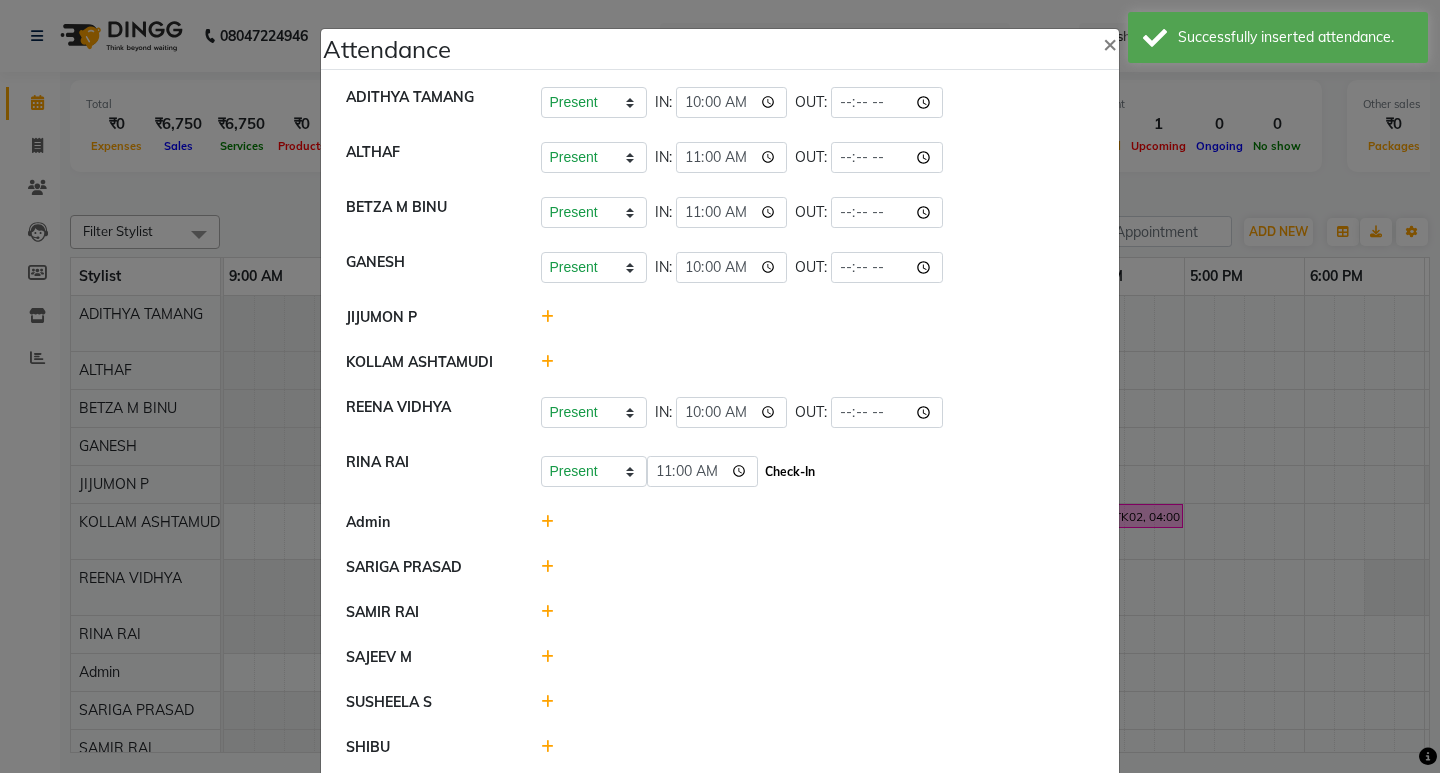 click on "Check-In" 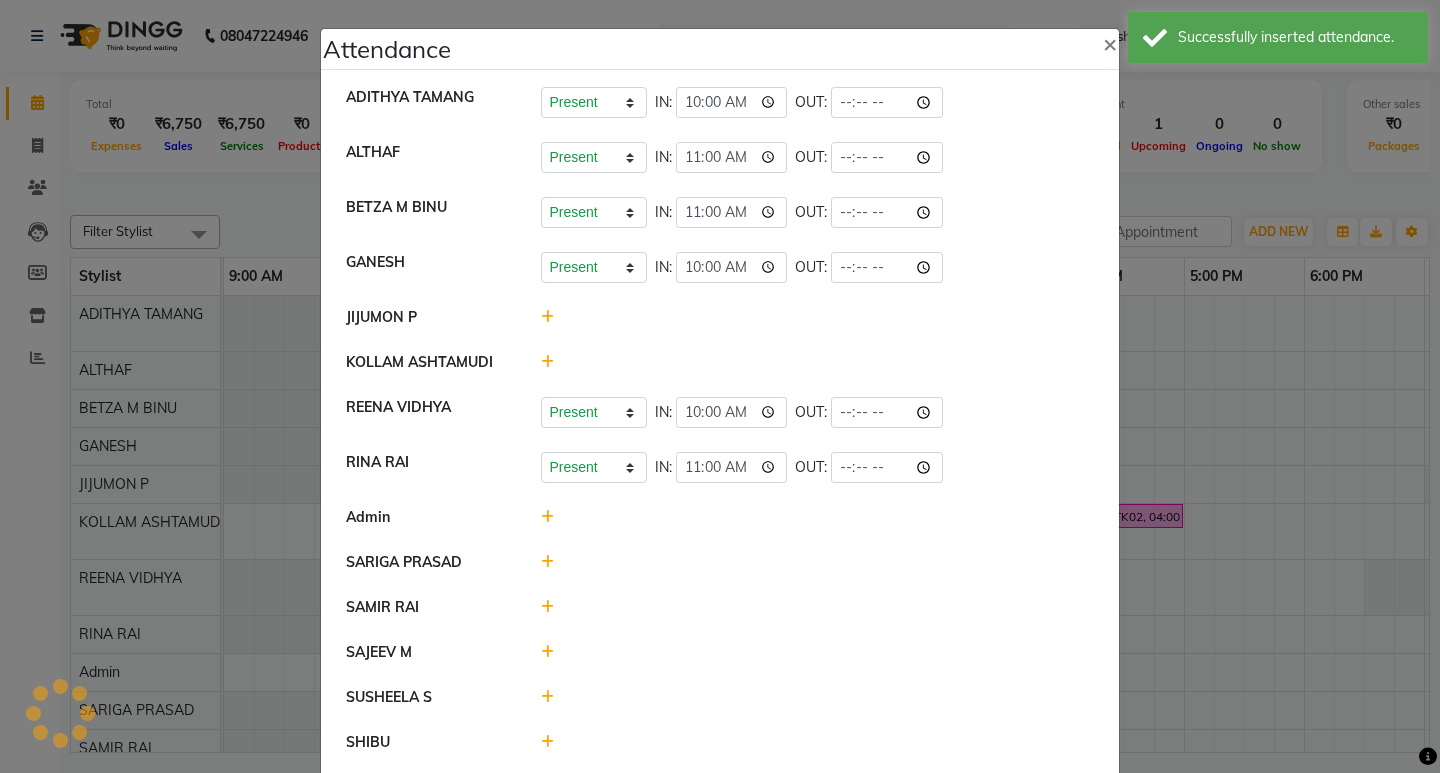 scroll, scrollTop: 300, scrollLeft: 0, axis: vertical 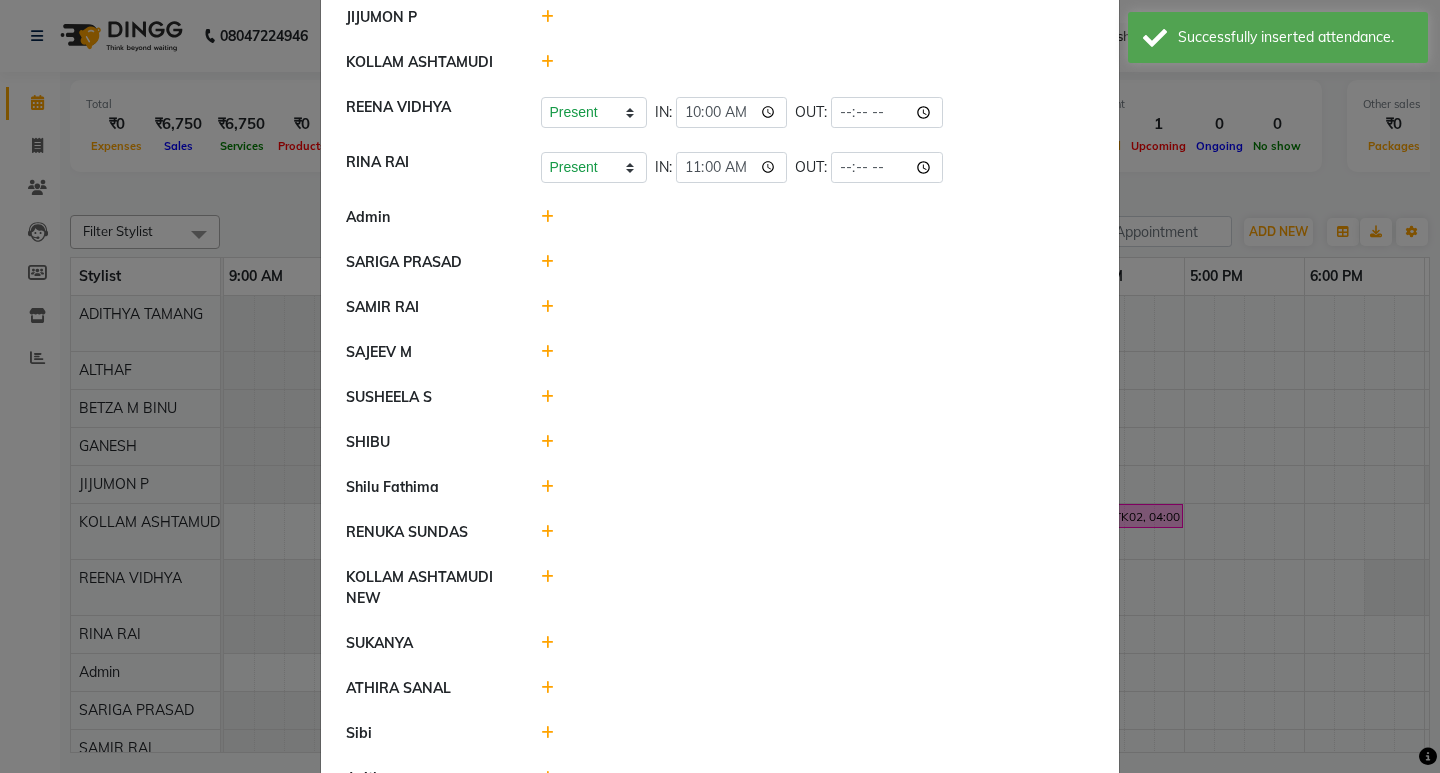 click 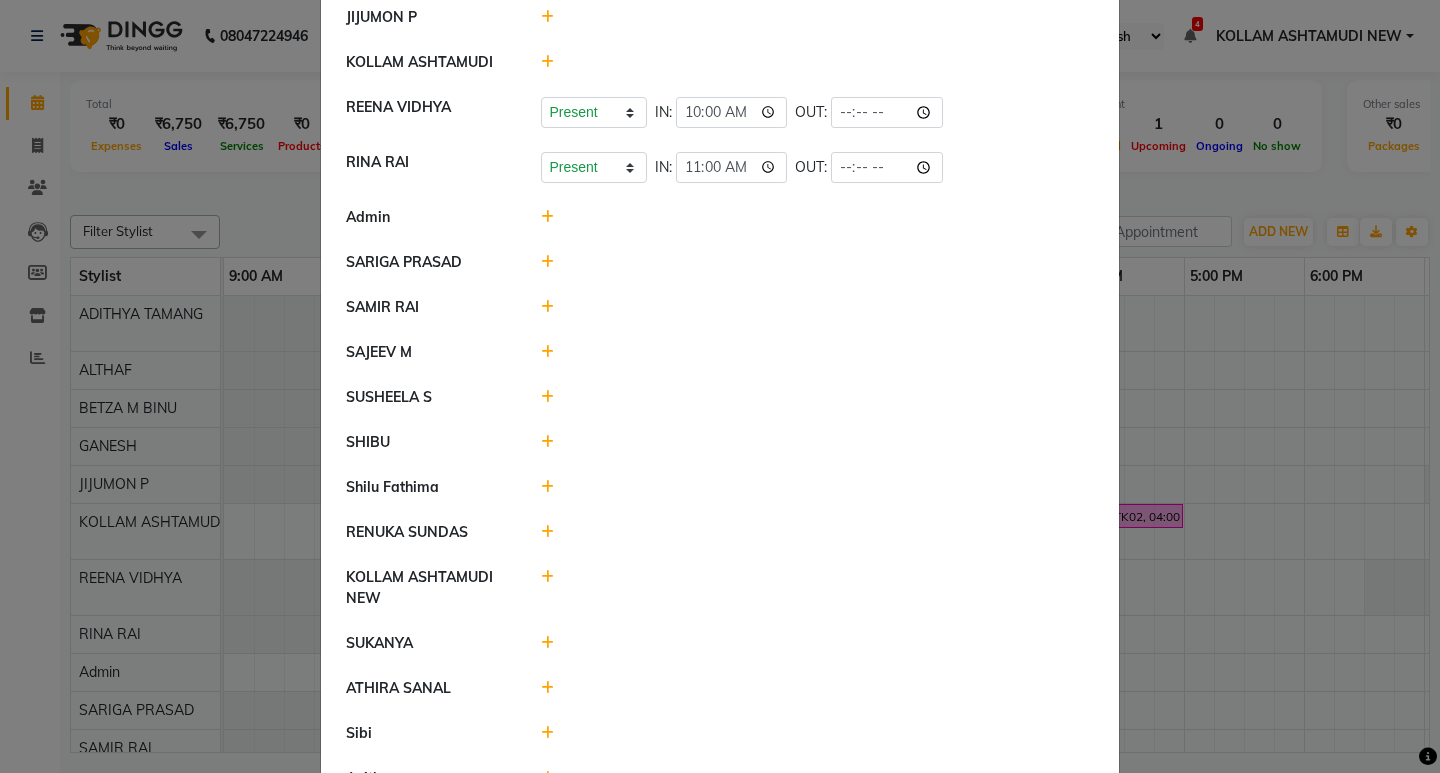 click 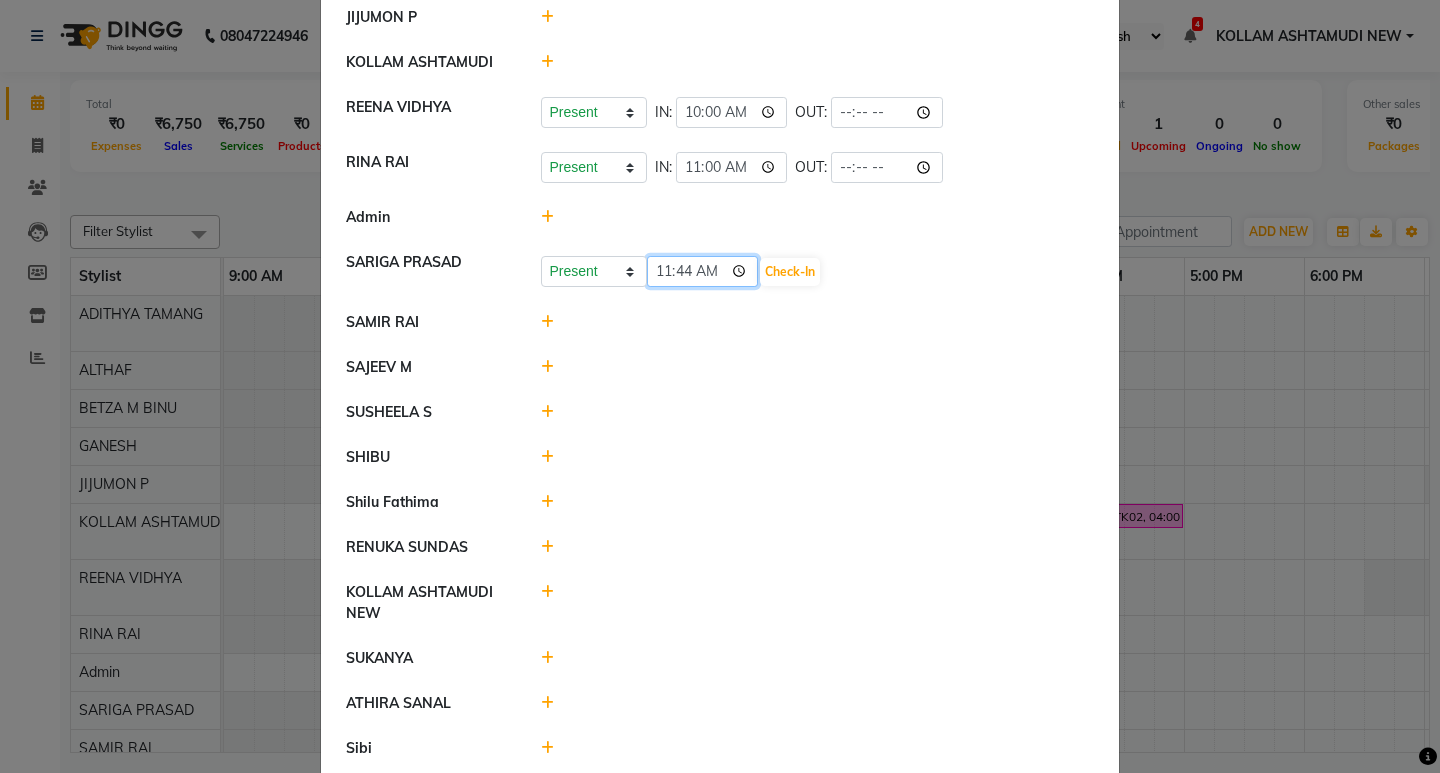 click on "11:44" 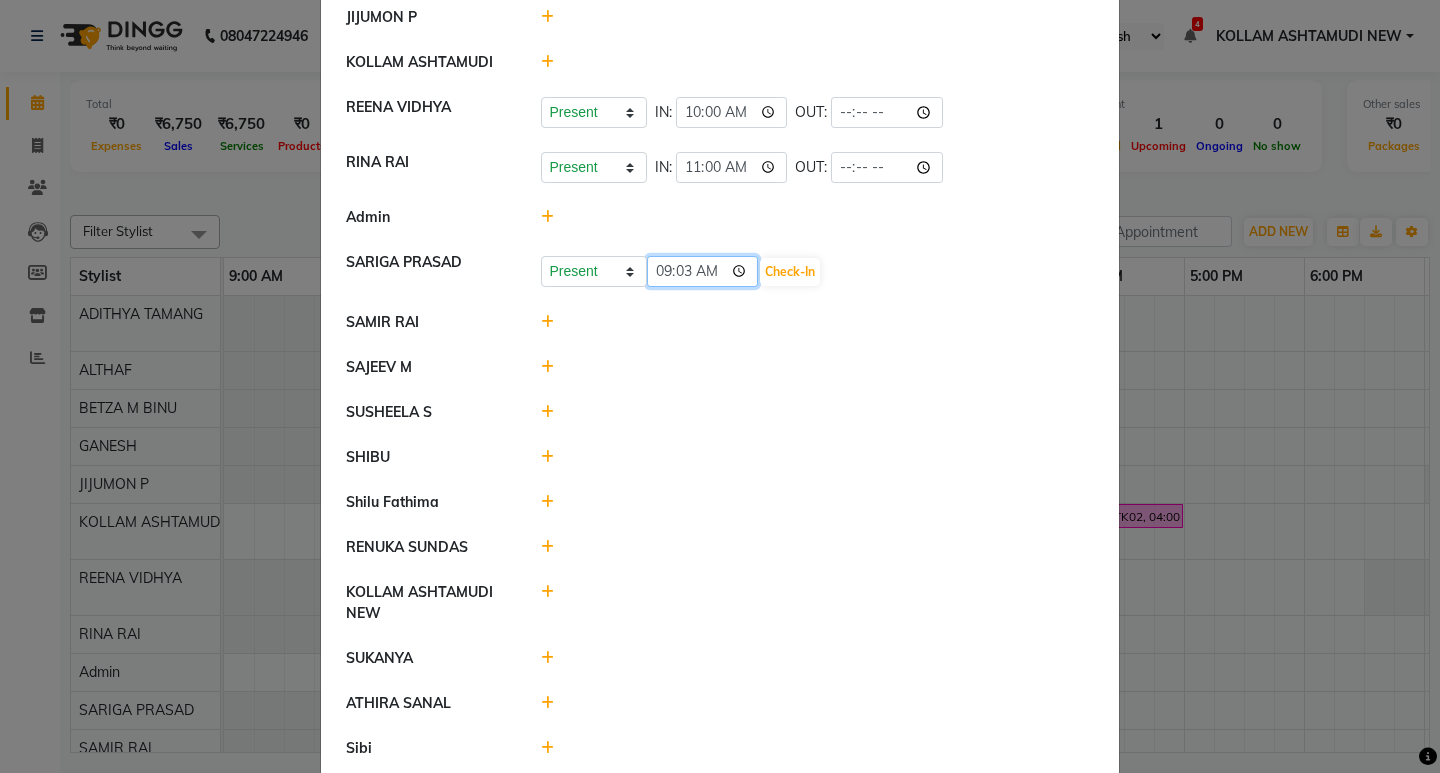 type on "09:30" 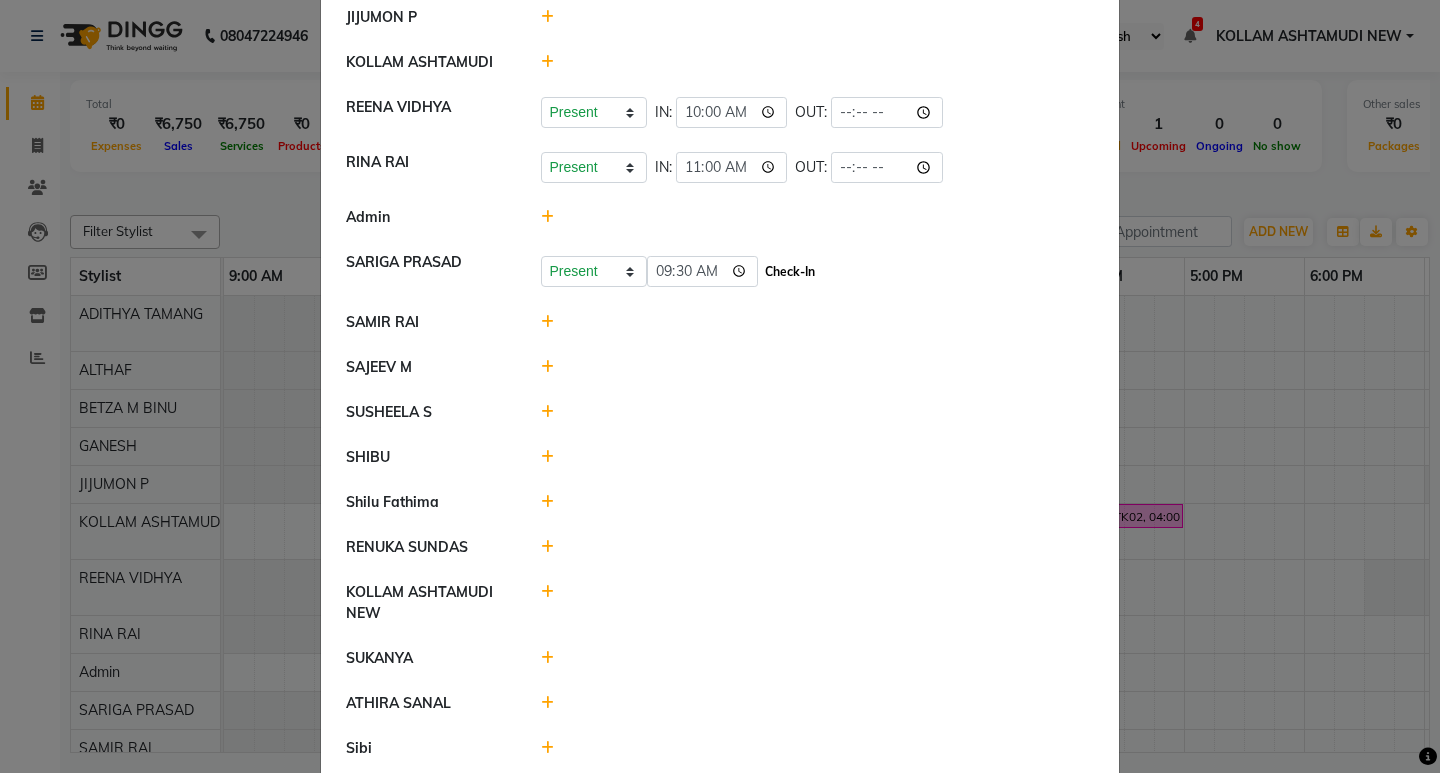 click on "Check-In" 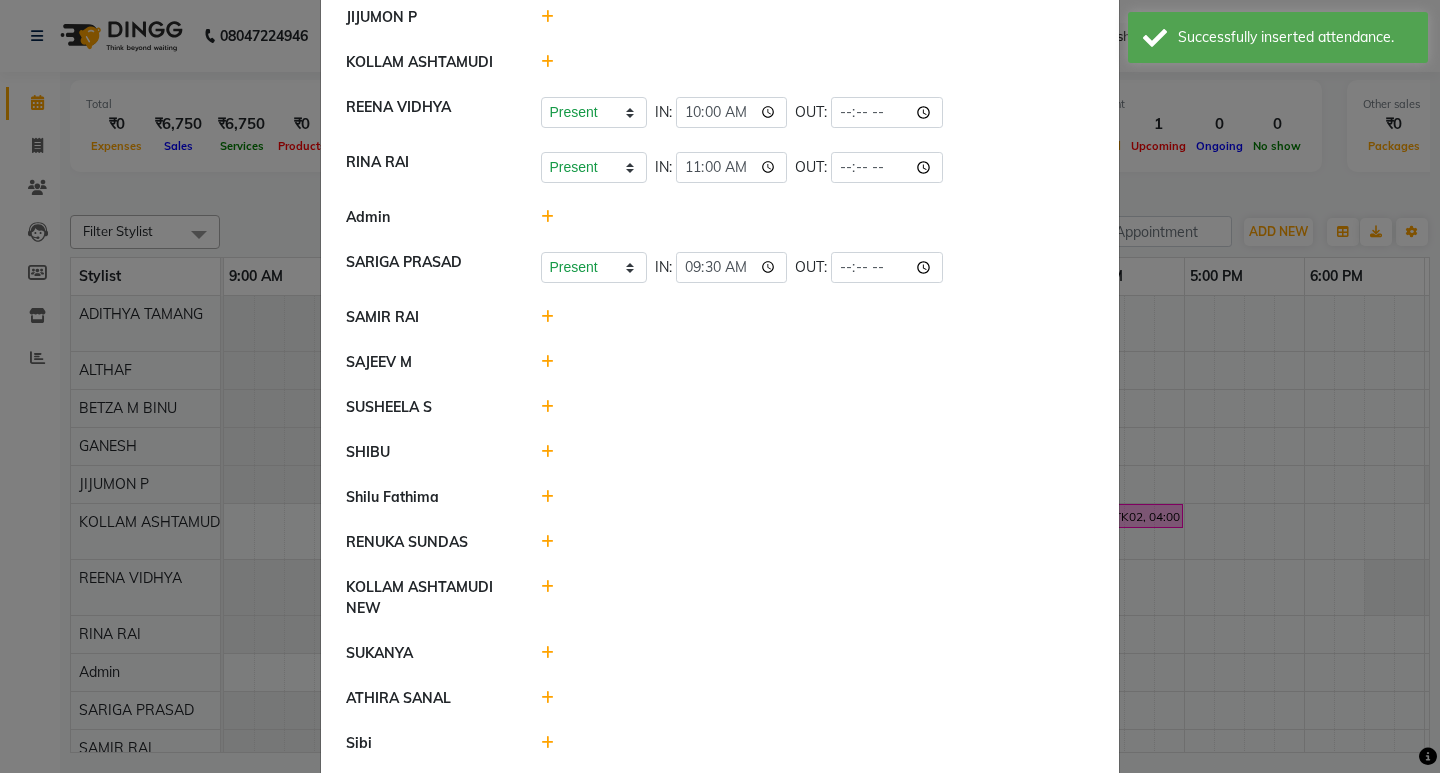 click 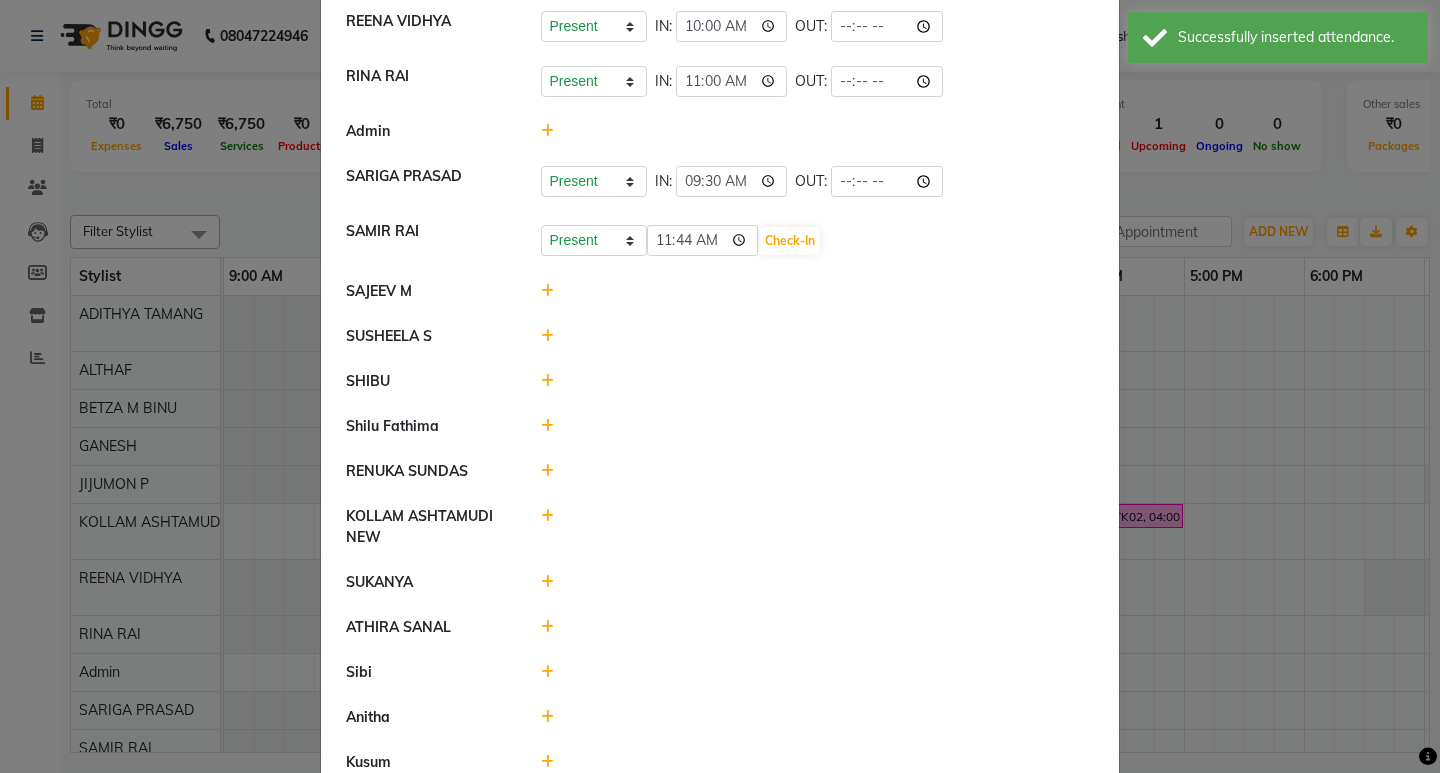 scroll, scrollTop: 500, scrollLeft: 0, axis: vertical 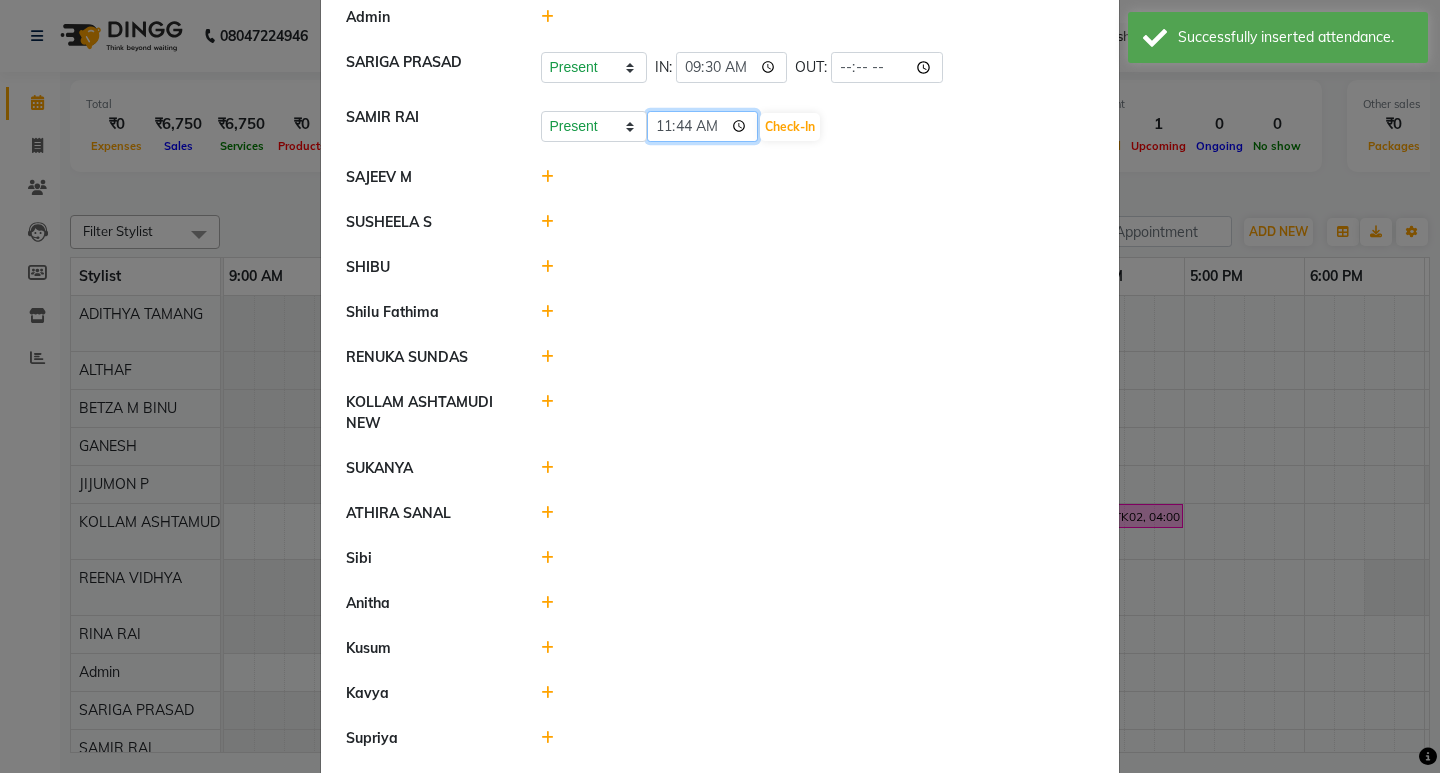 click on "11:44" 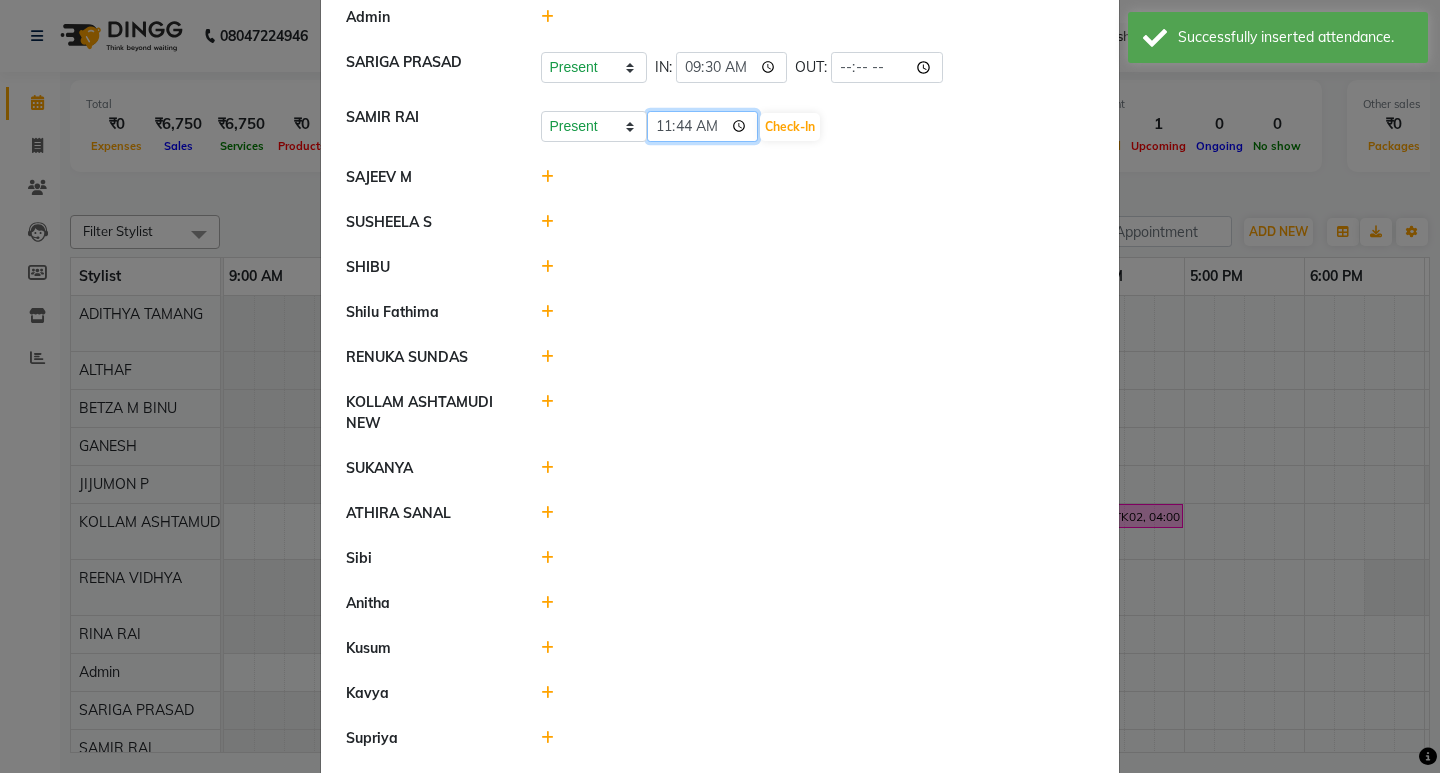 type on "11:00" 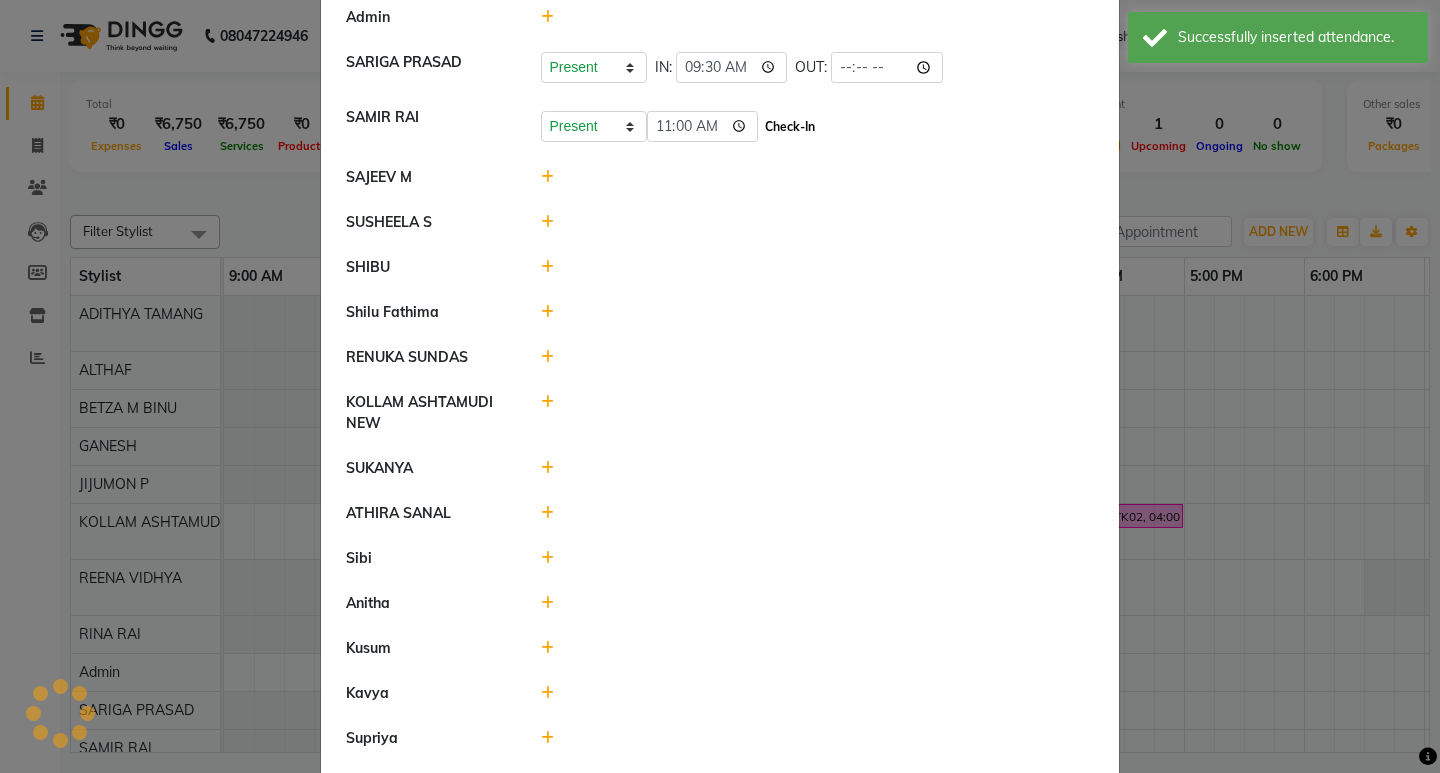 click on "Check-In" 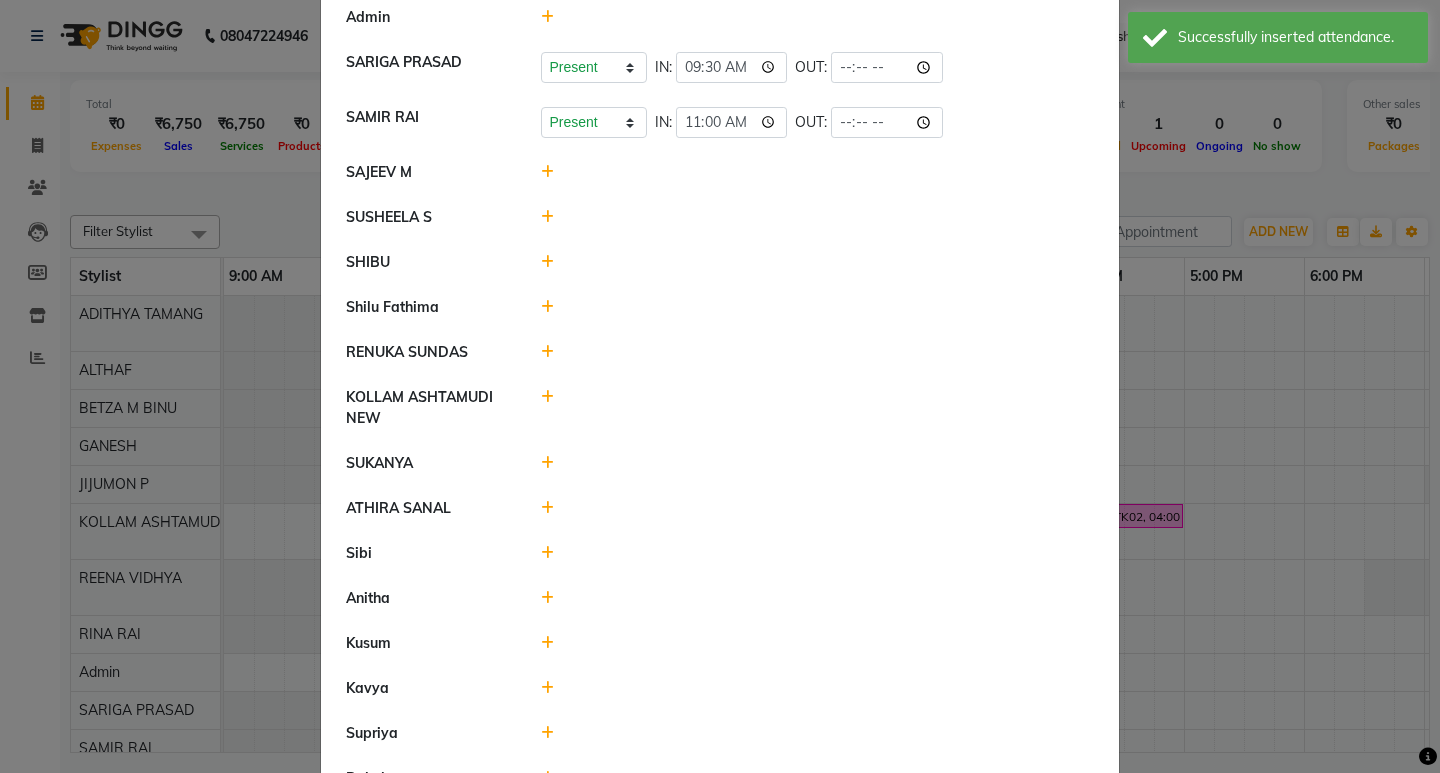 click 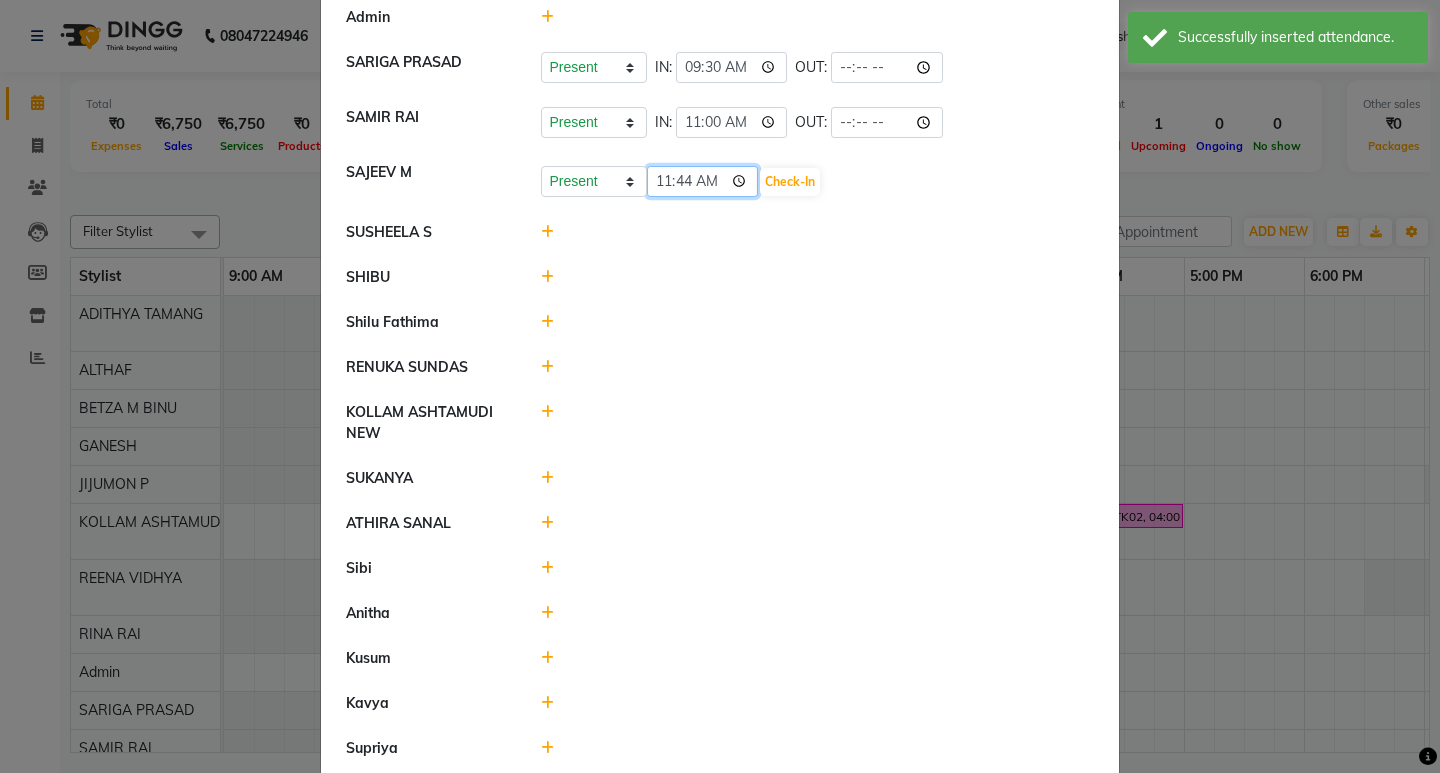 click on "11:44" 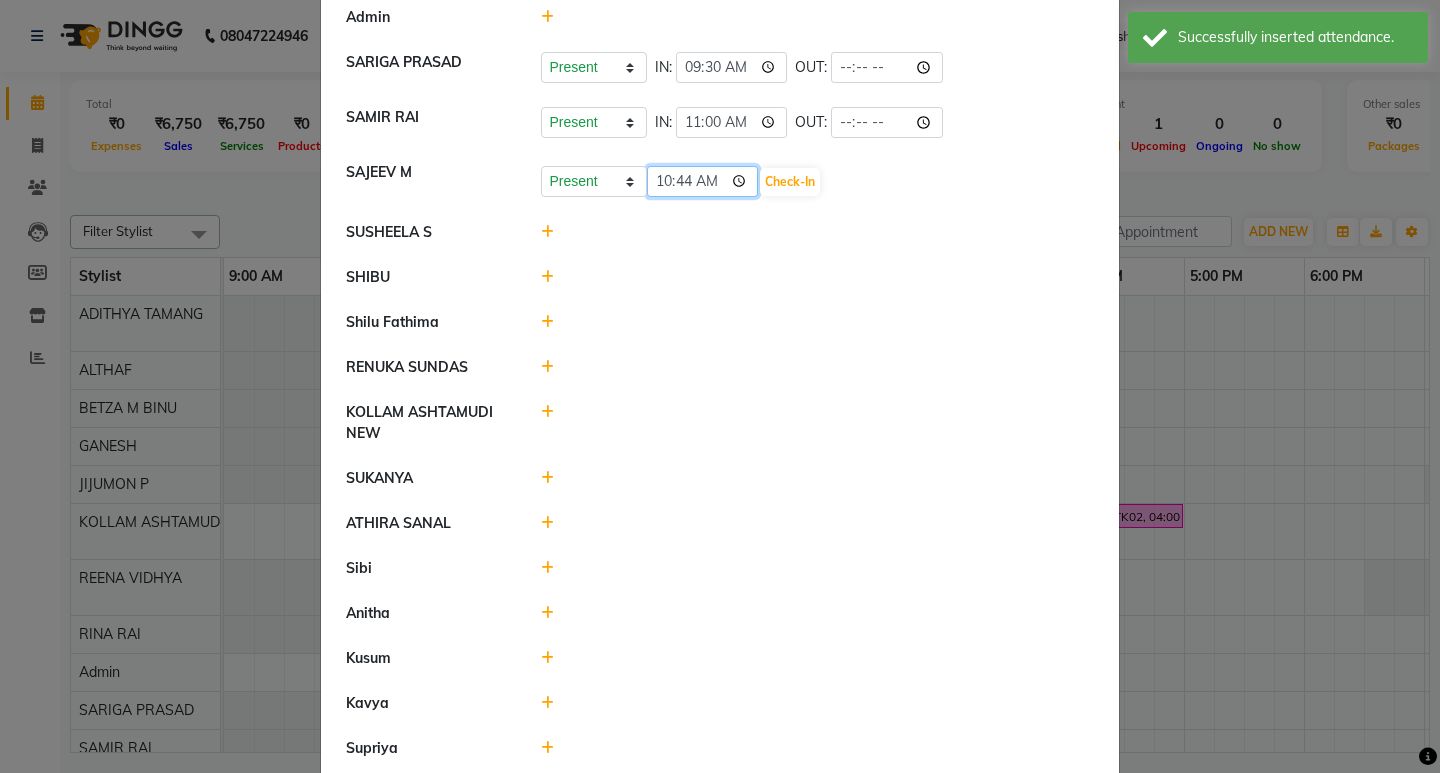 type on "10:00" 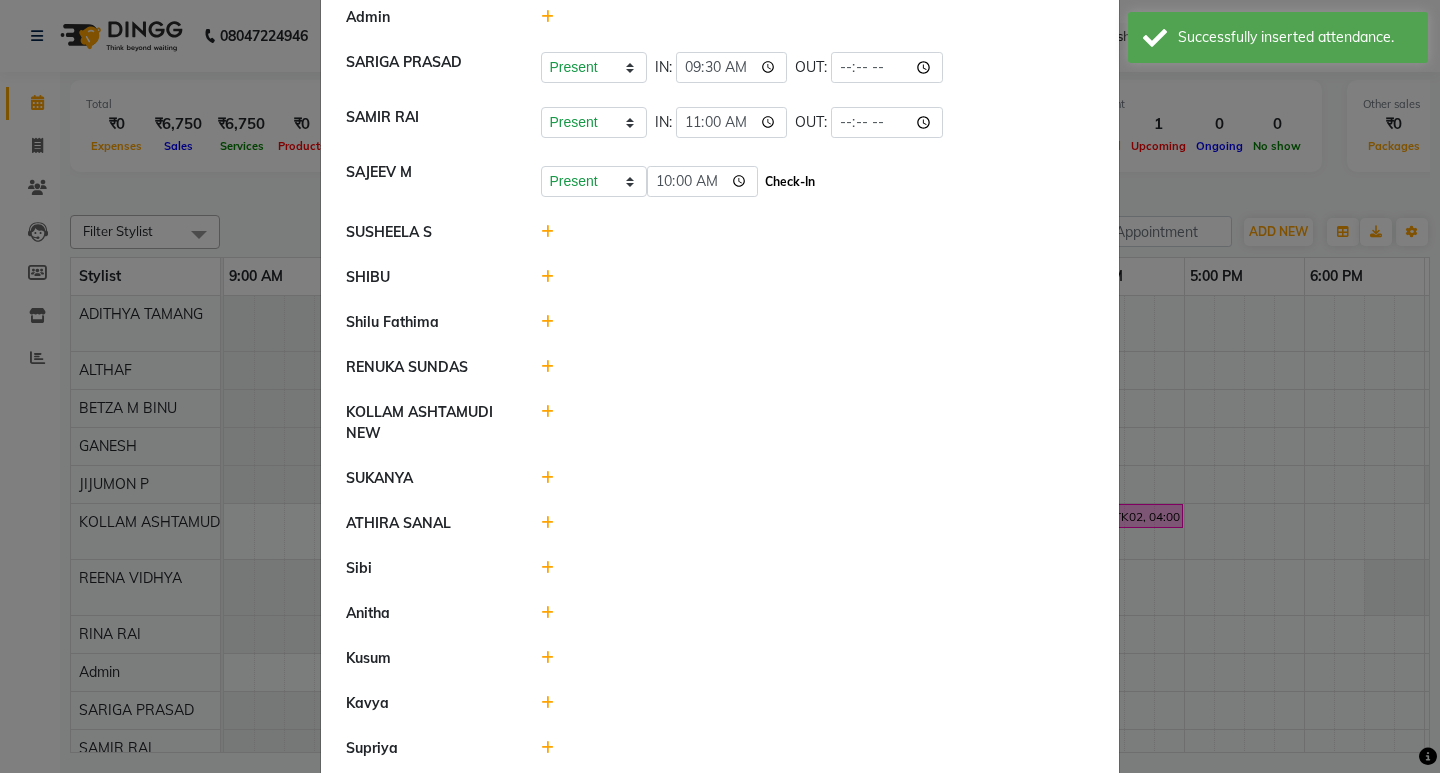 click on "Check-In" 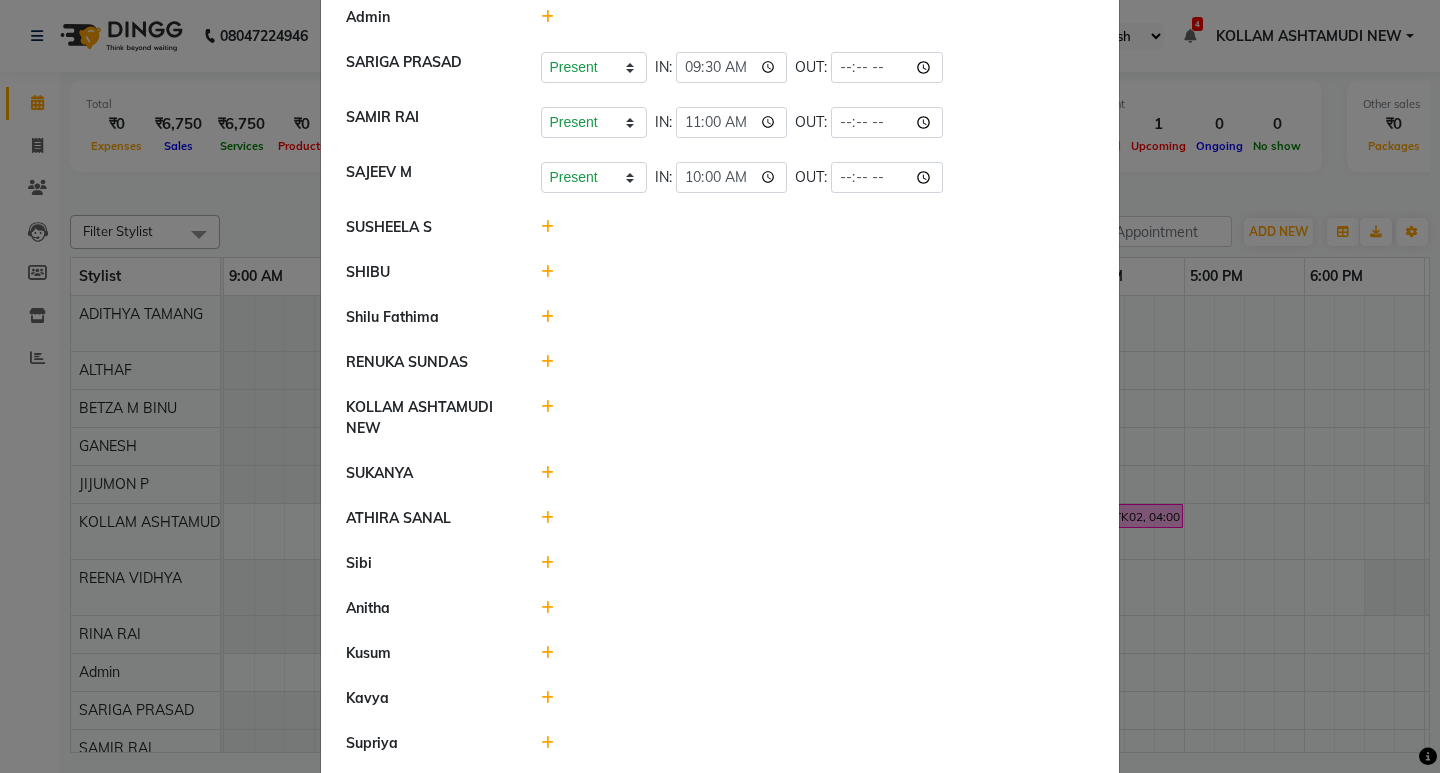 click 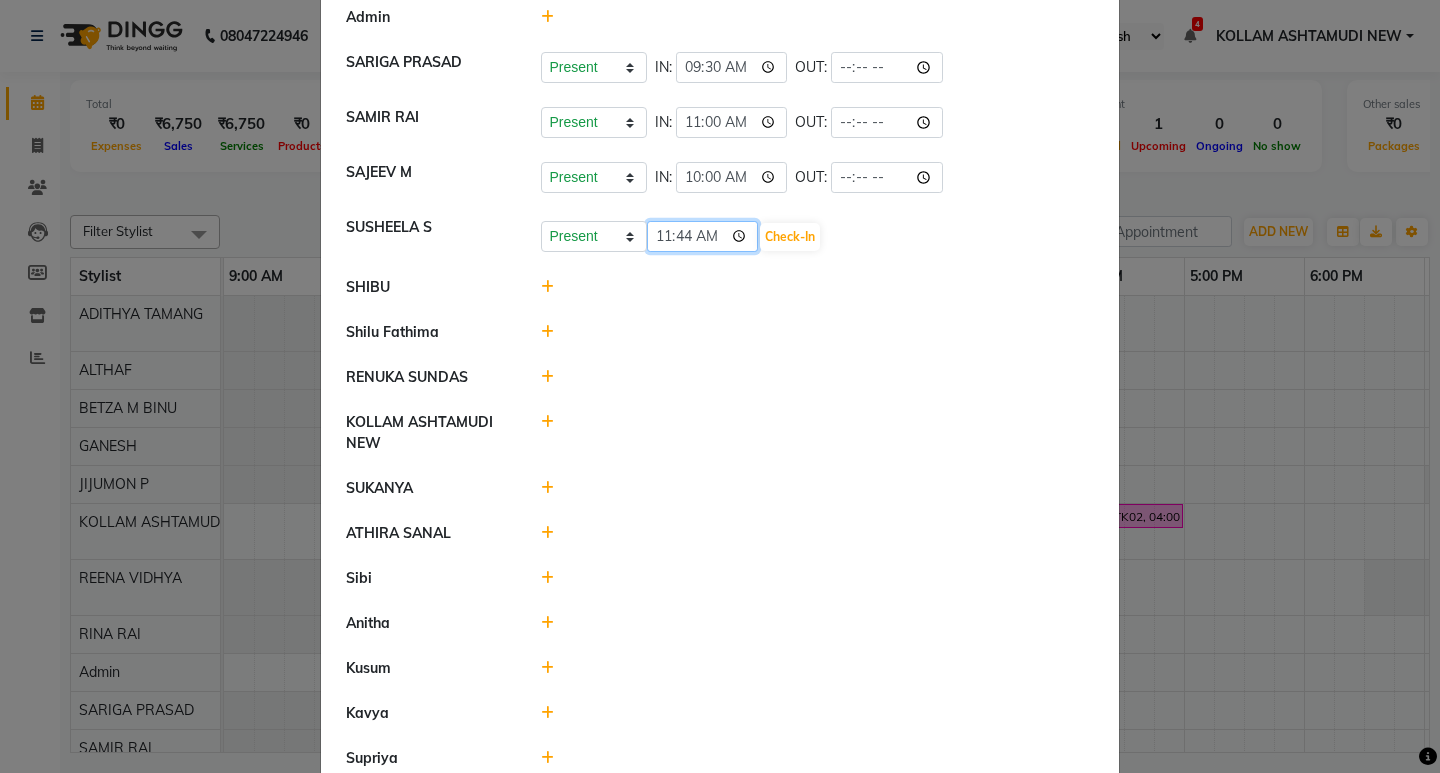 click on "11:44" 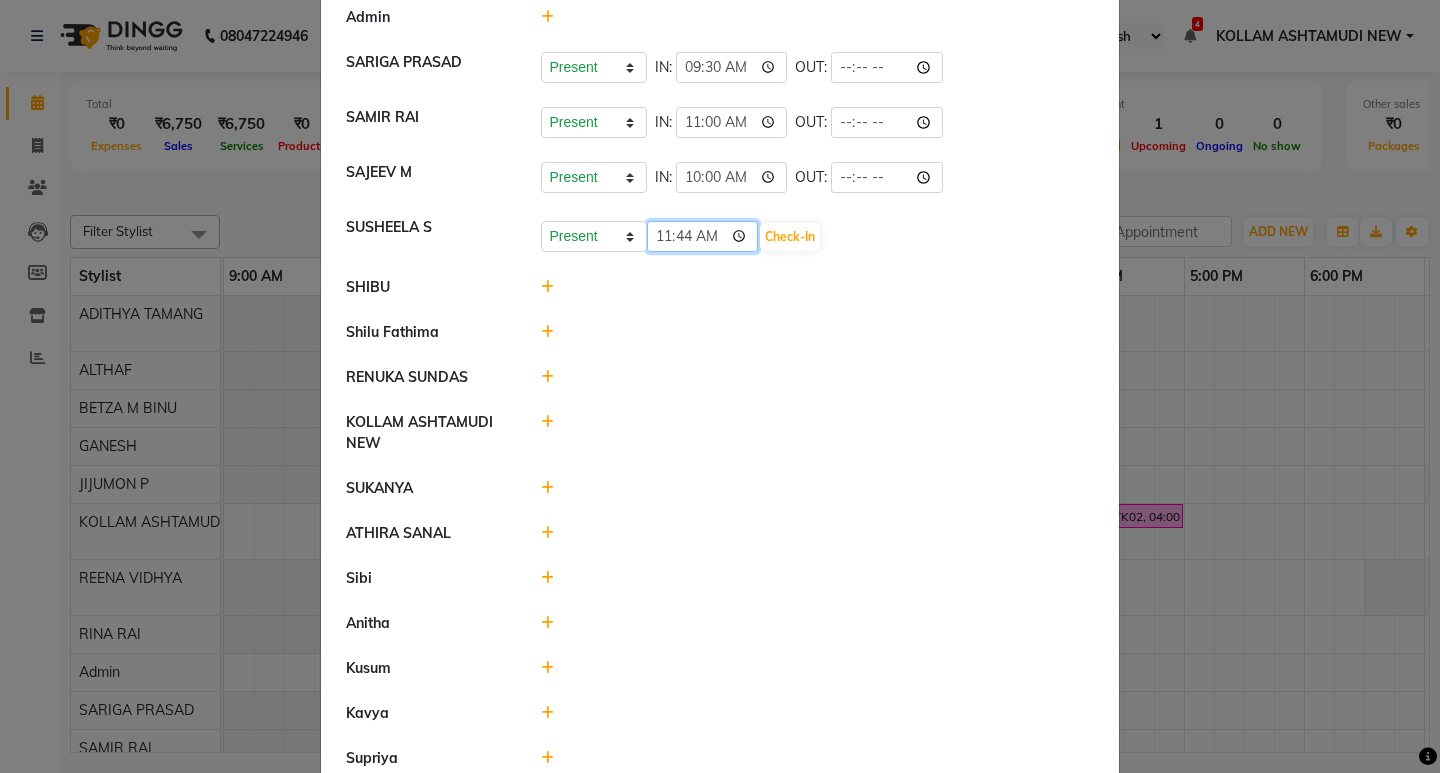 type on "11:00" 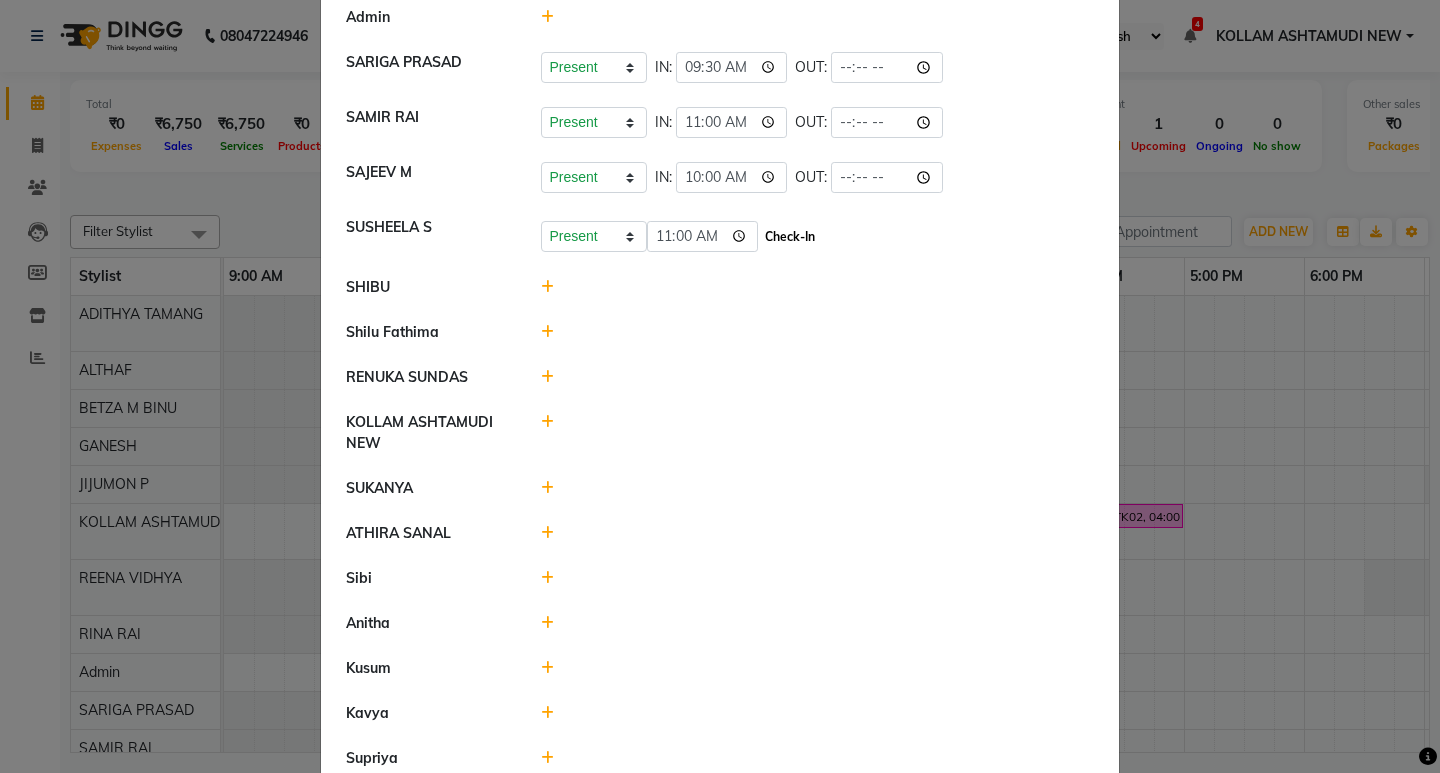 click on "Check-In" 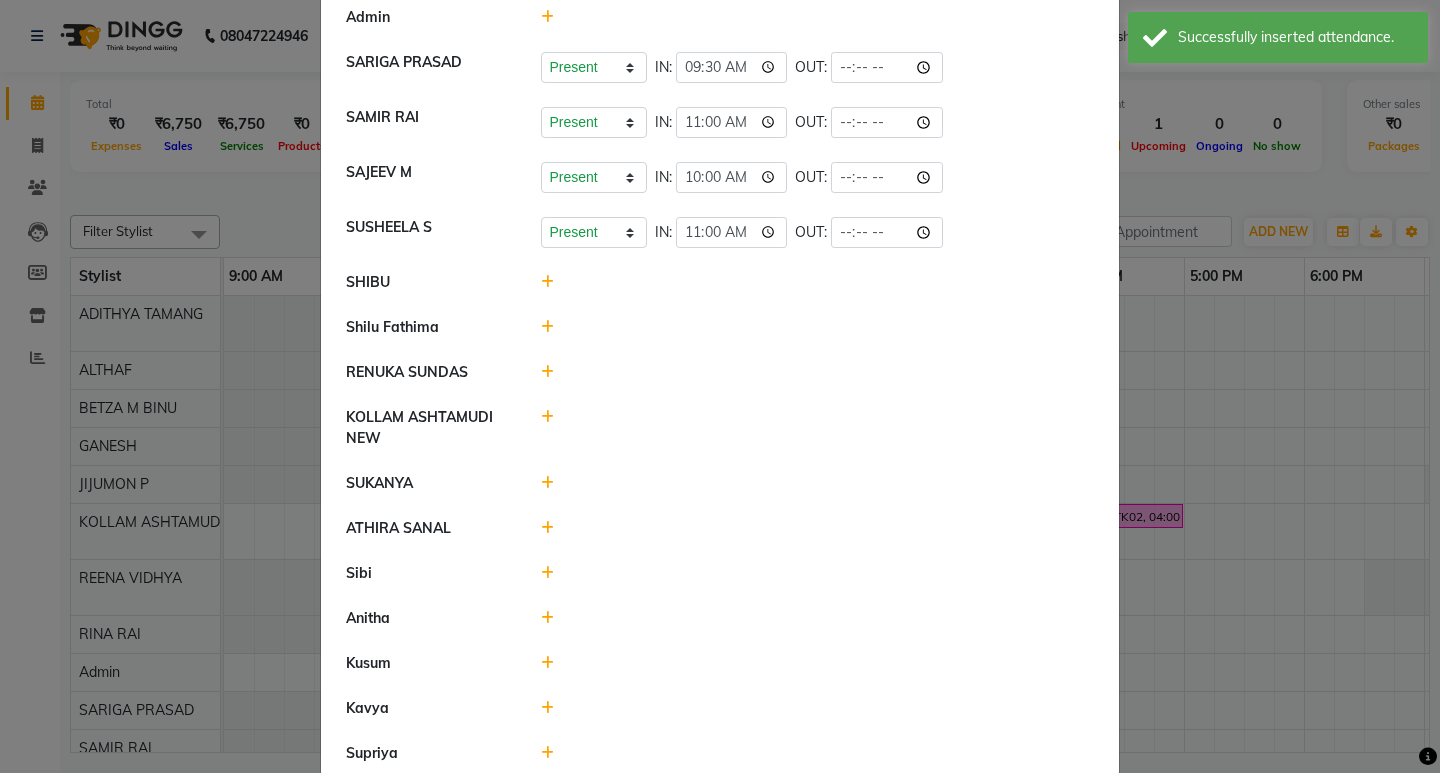 click 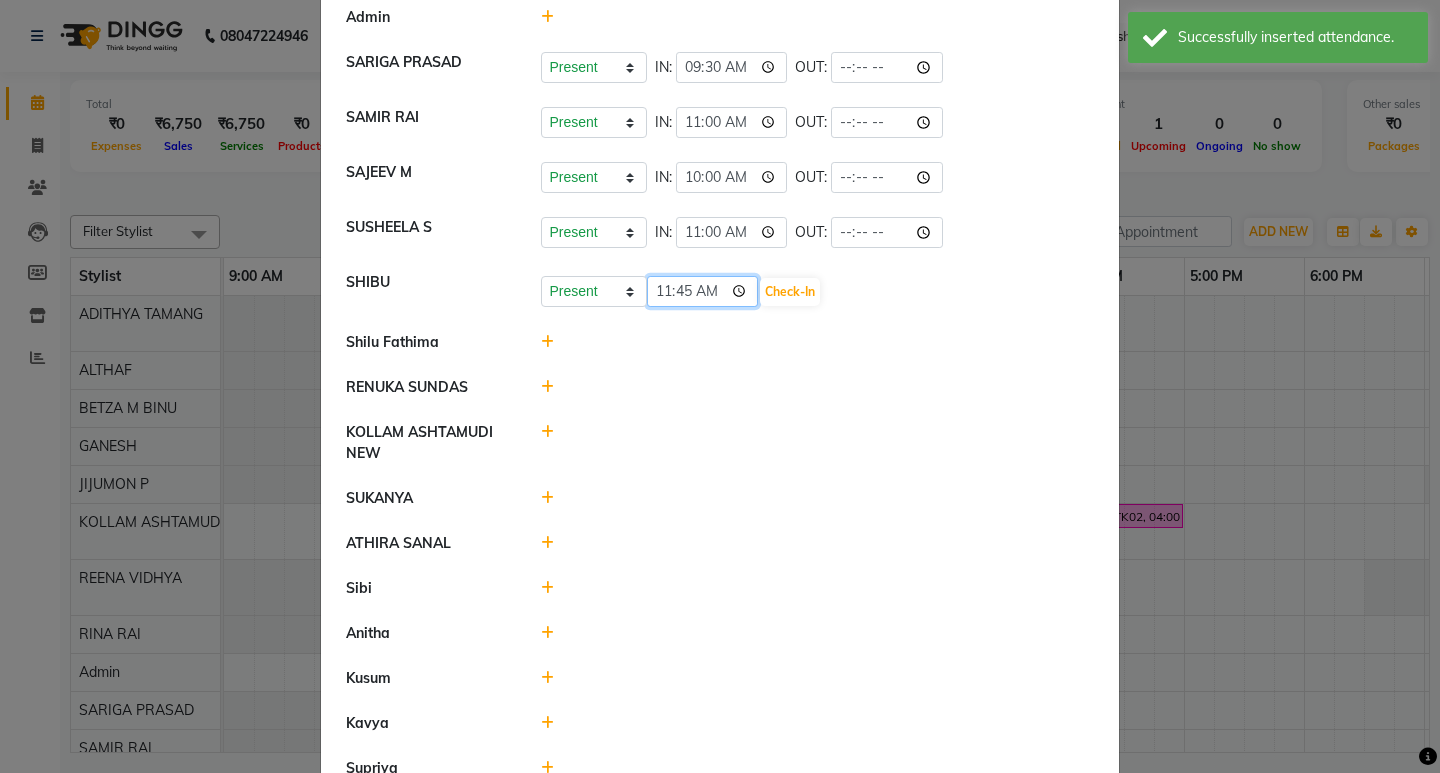click on "11:45" 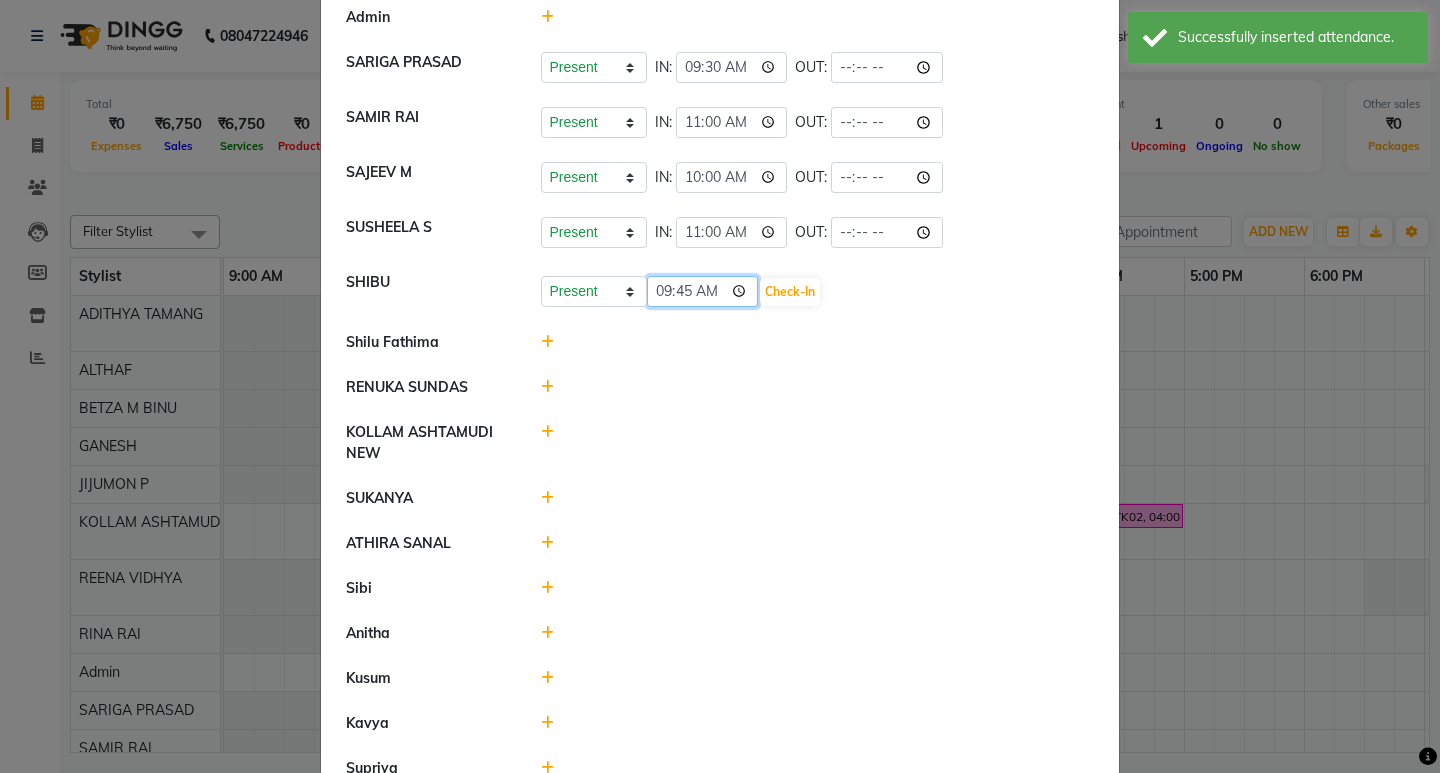 type on "09:00" 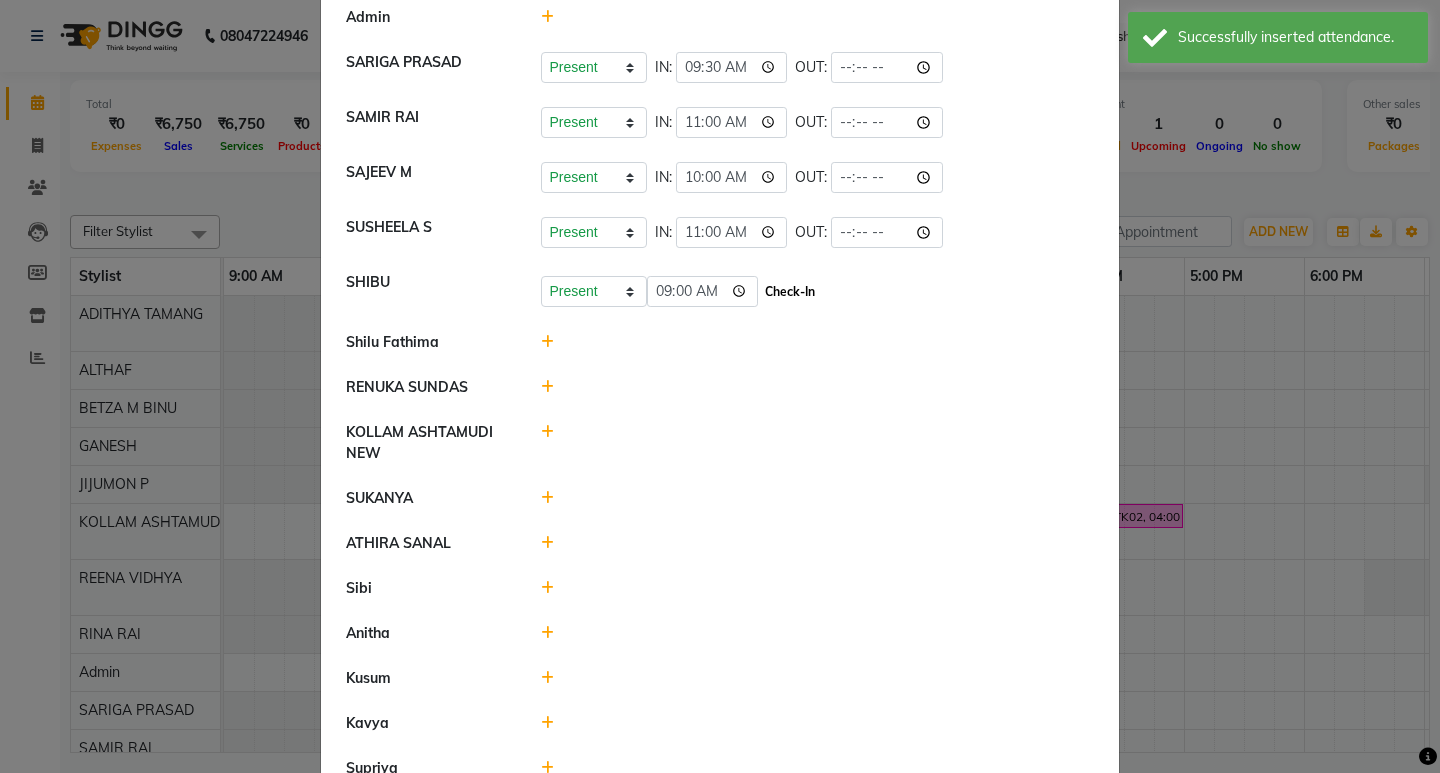 click on "Check-In" 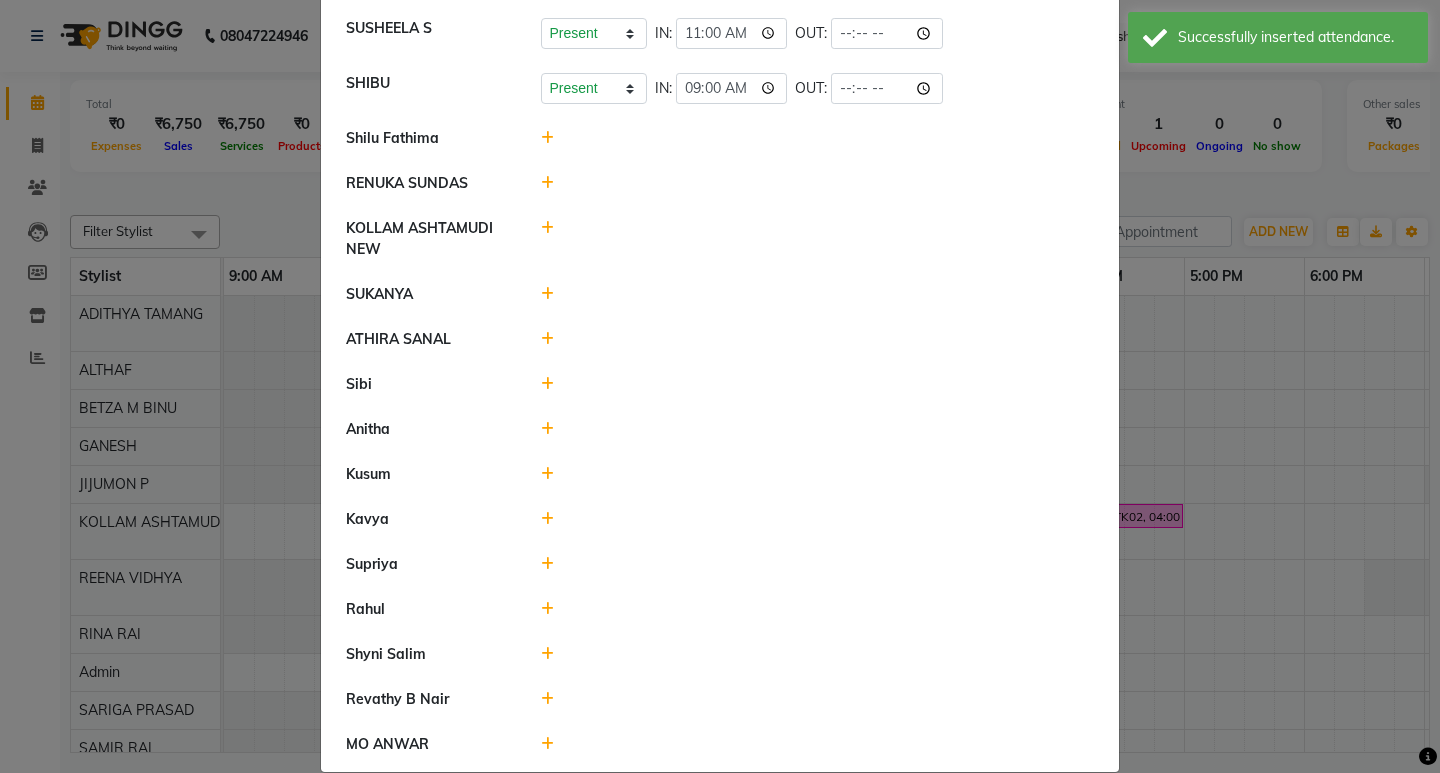 scroll, scrollTop: 700, scrollLeft: 0, axis: vertical 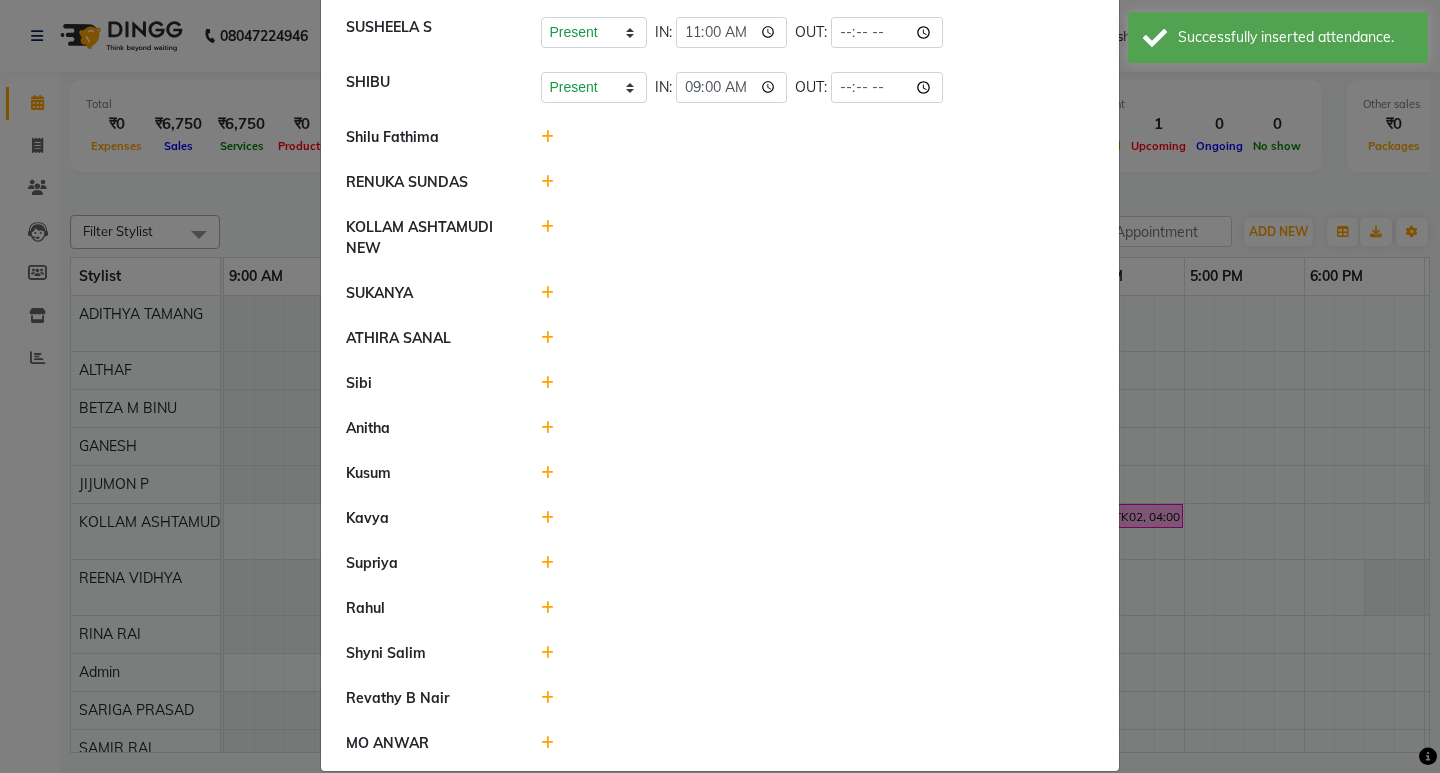 click 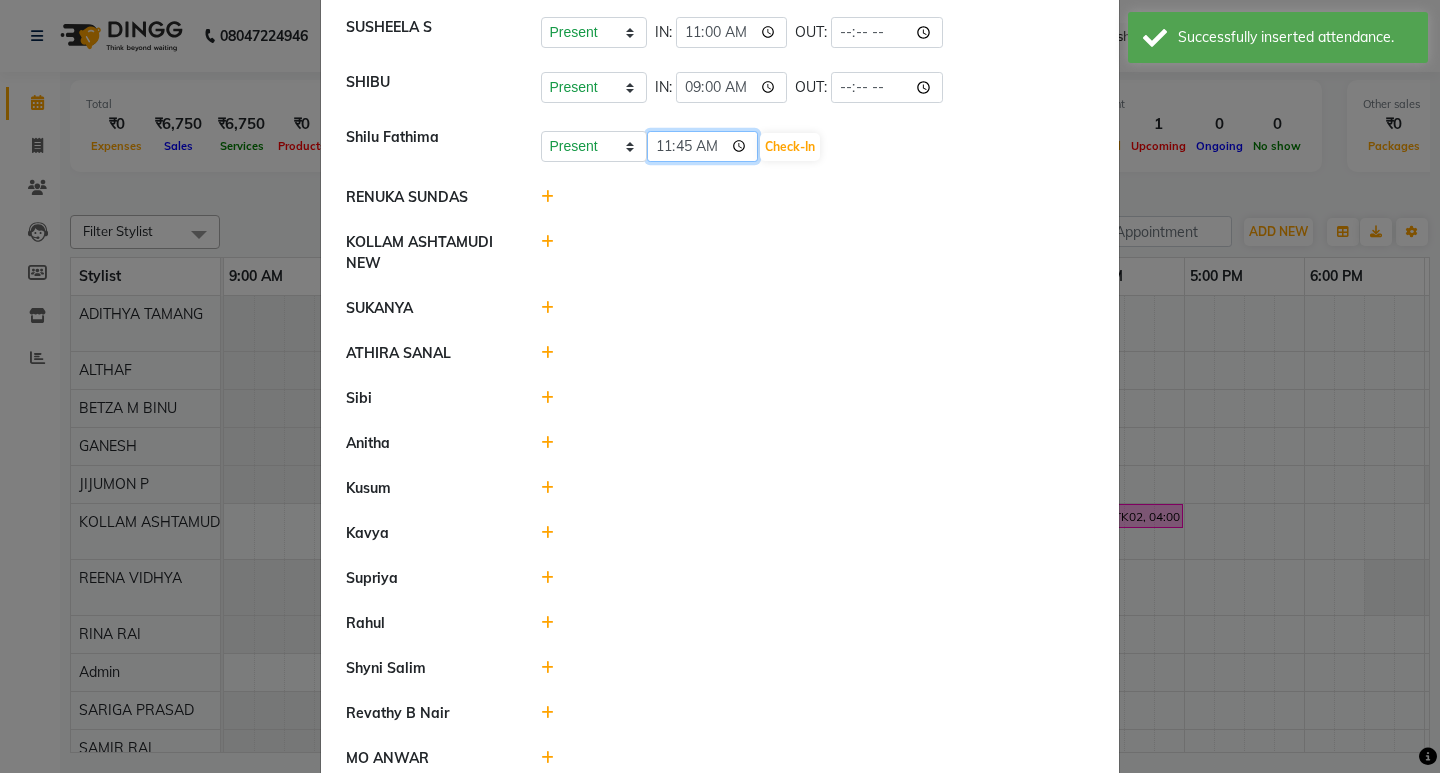 click on "11:45" 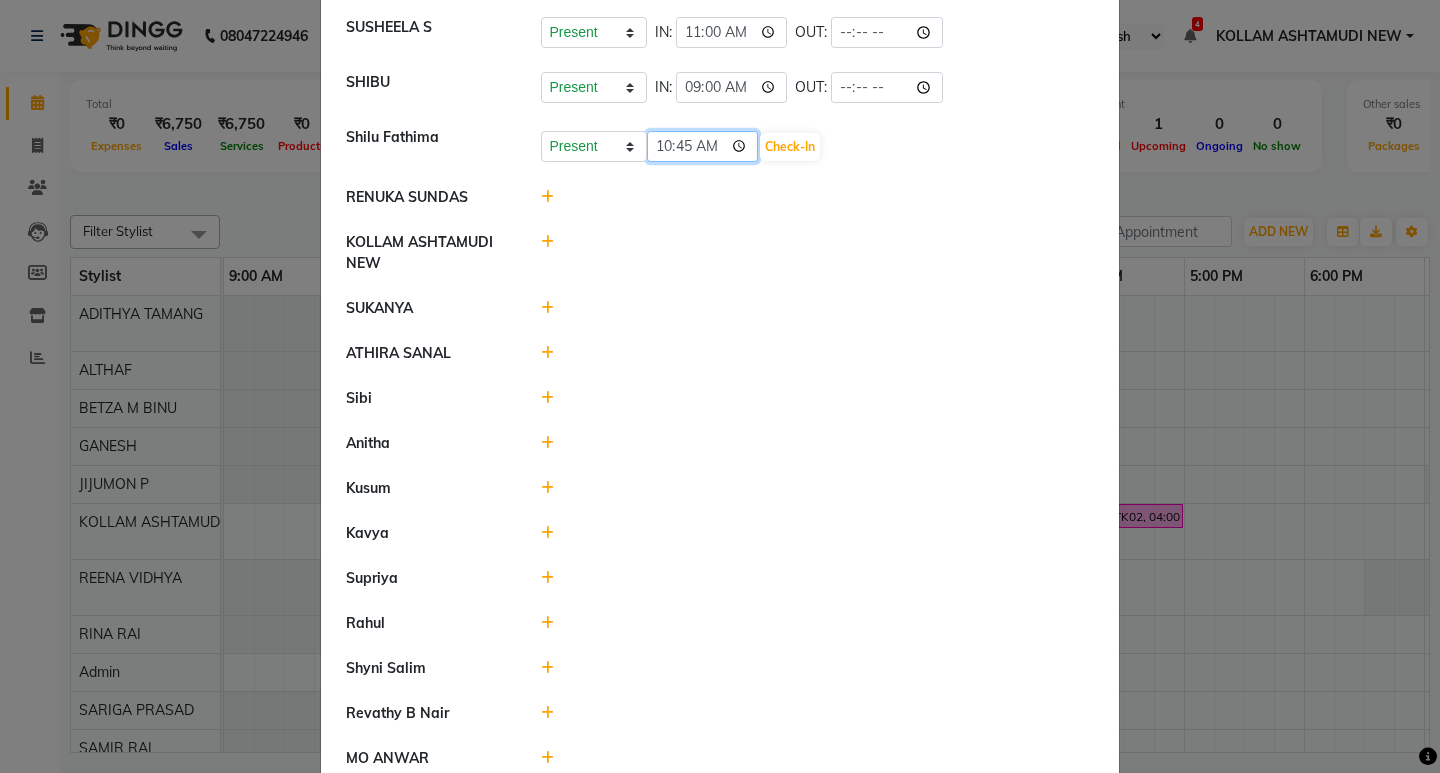 type on "10:00" 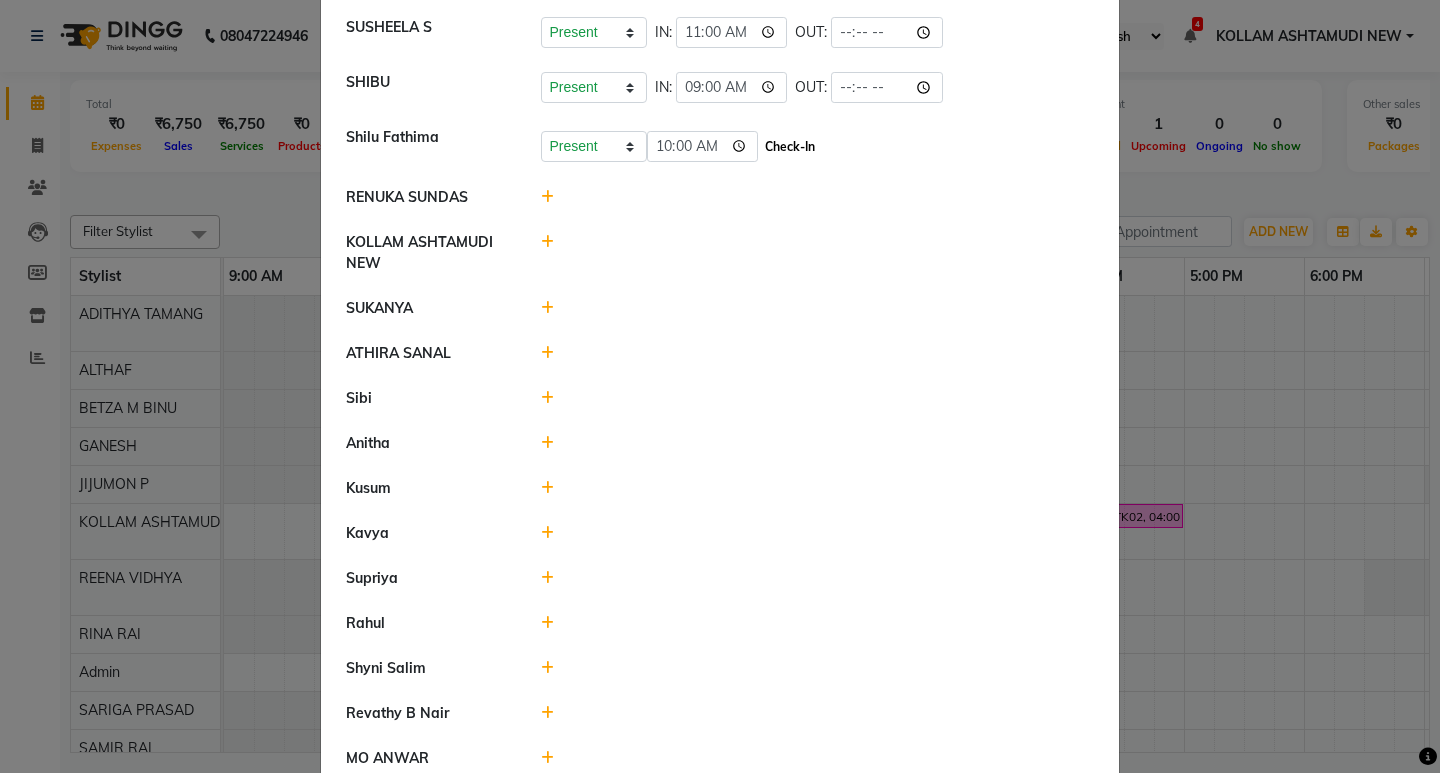 click on "Check-In" 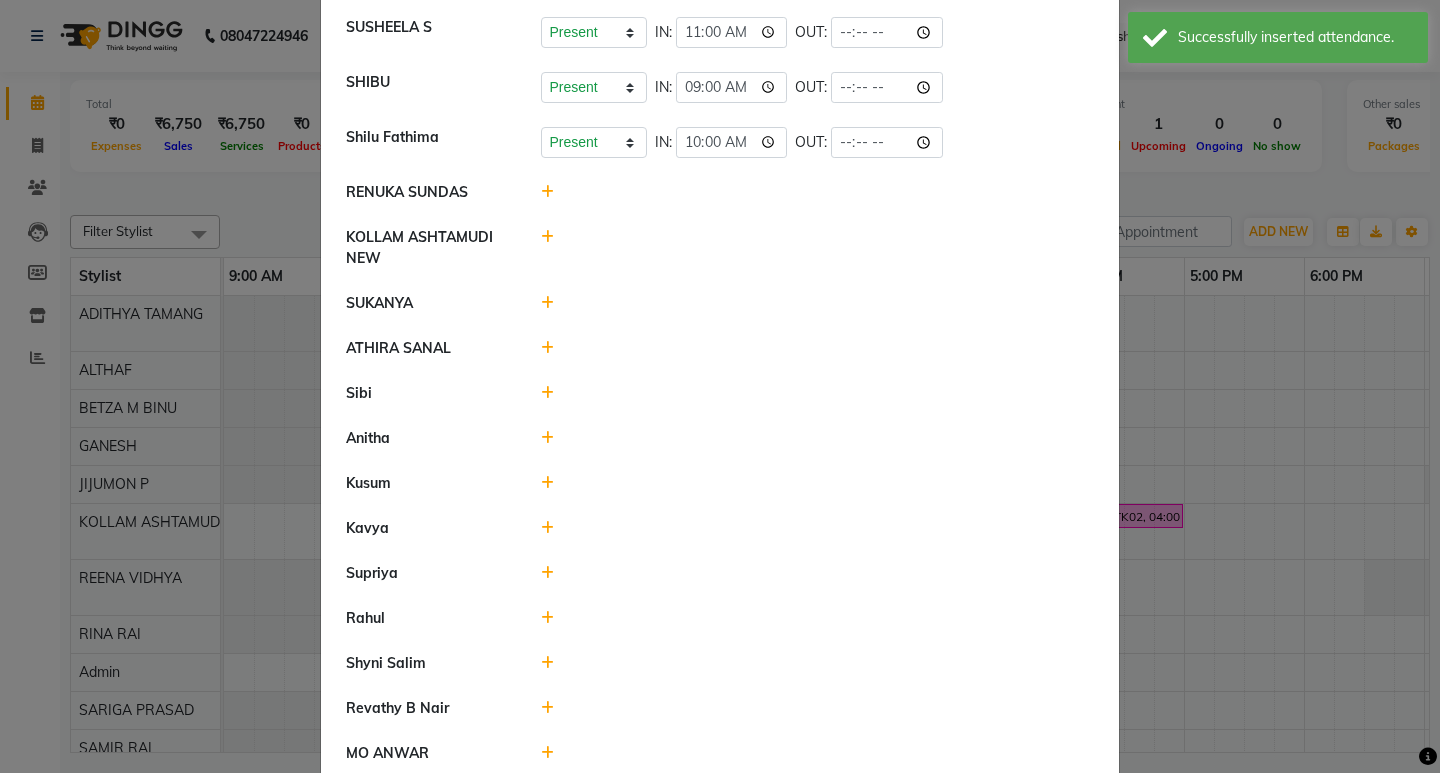 click 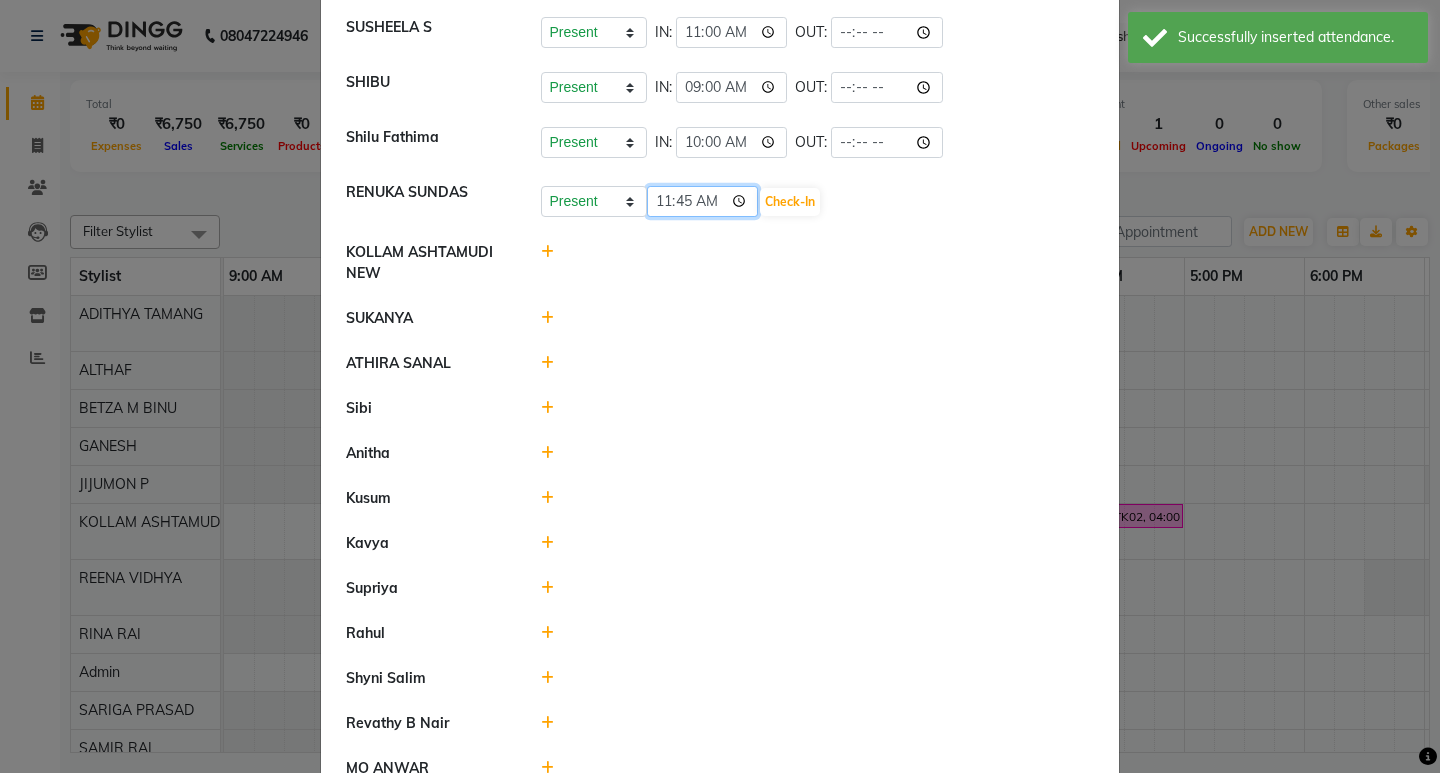 click on "11:45" 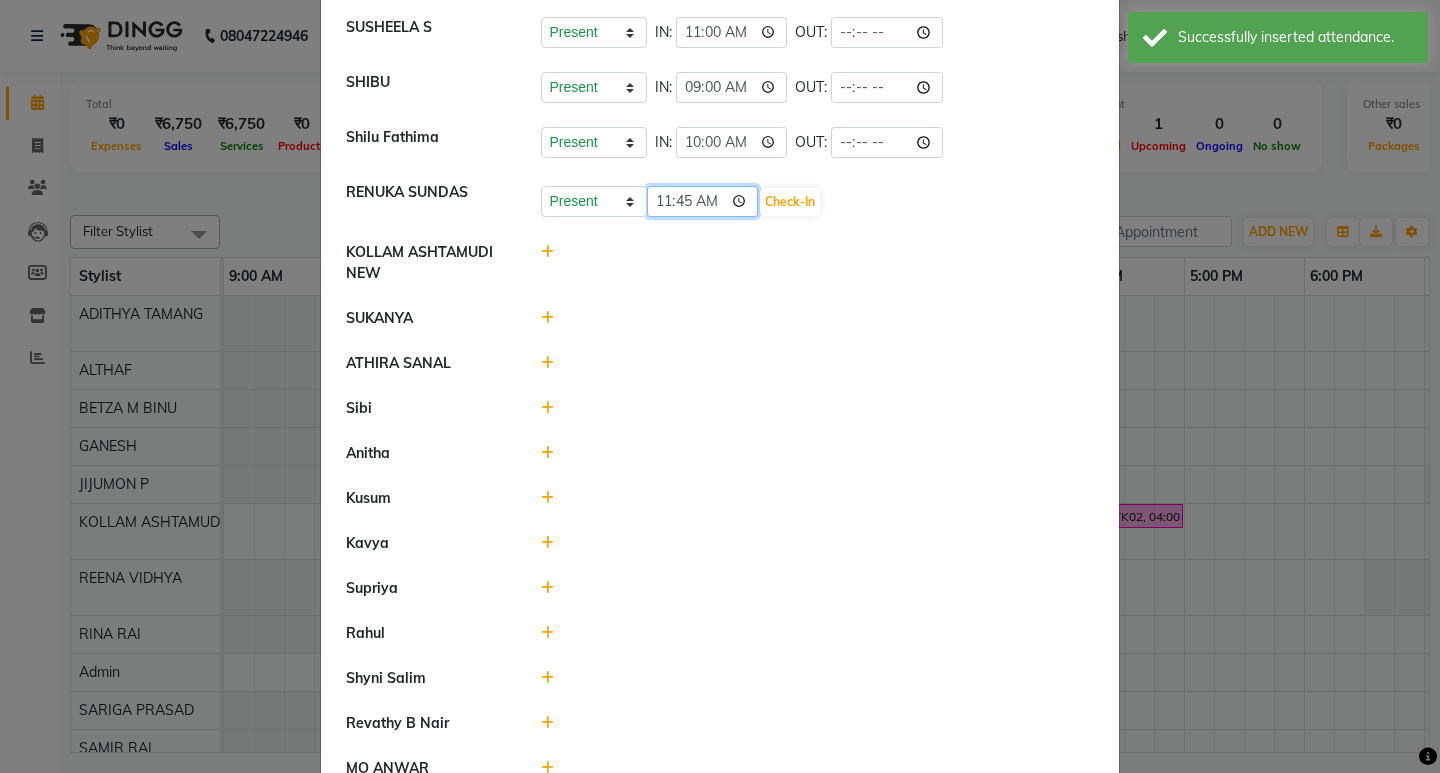 type on "11:00" 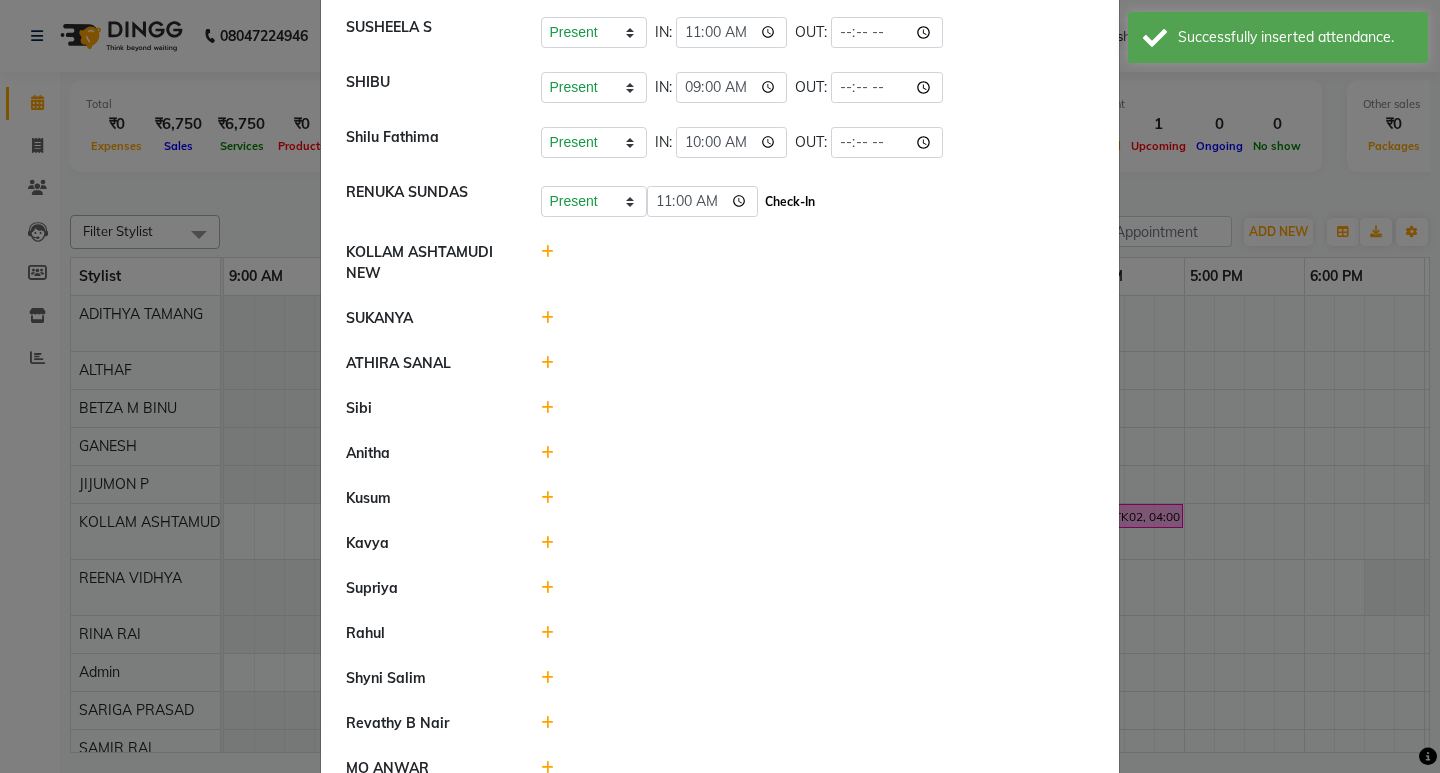 click on "Check-In" 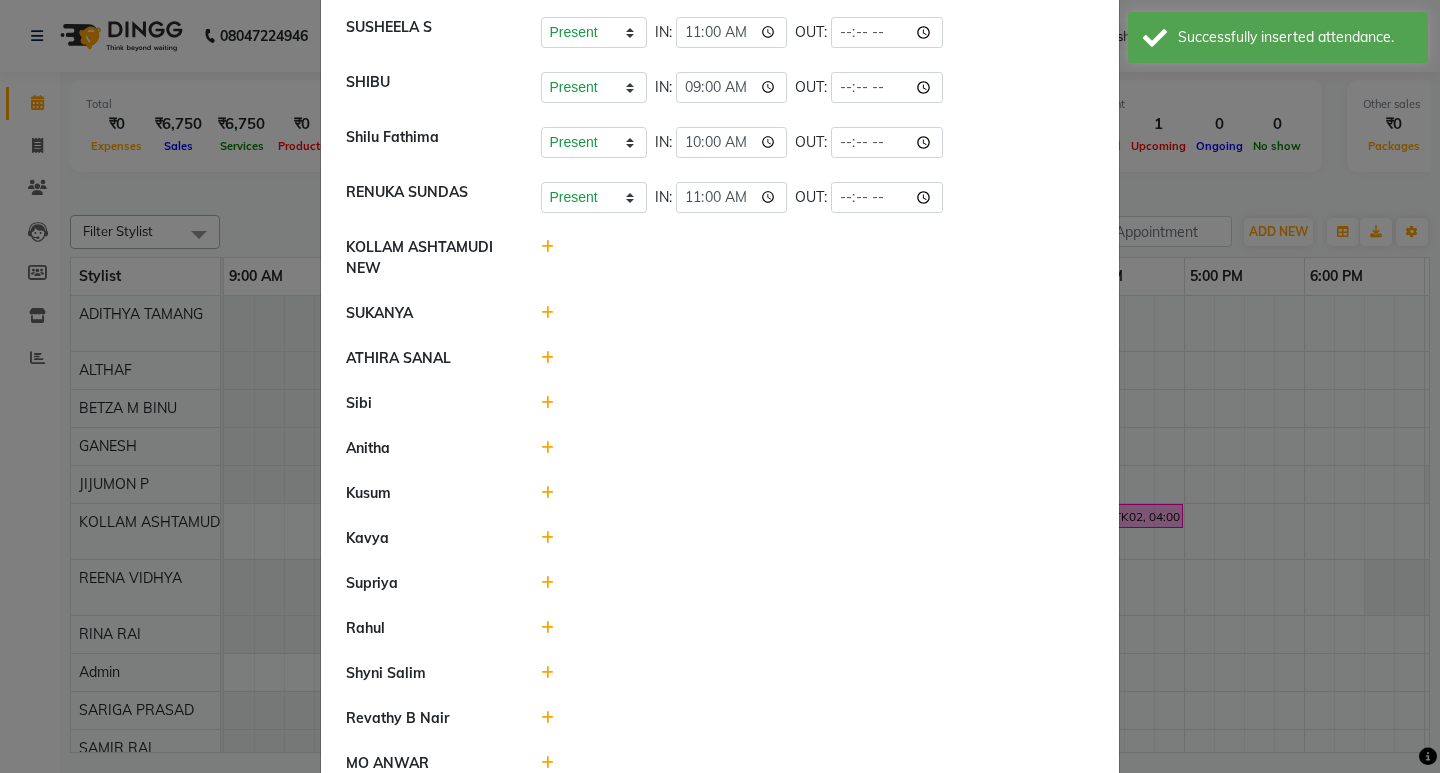 click 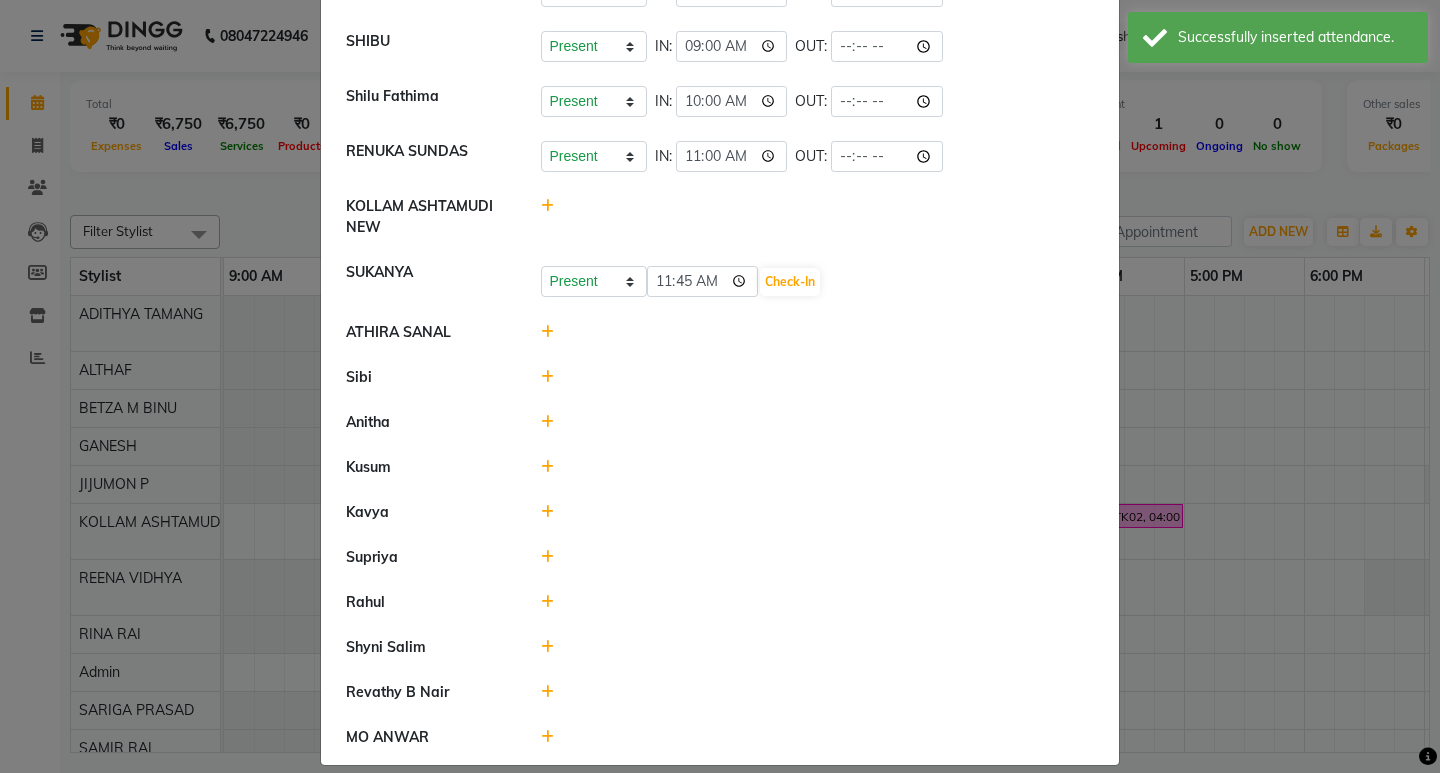 scroll, scrollTop: 762, scrollLeft: 0, axis: vertical 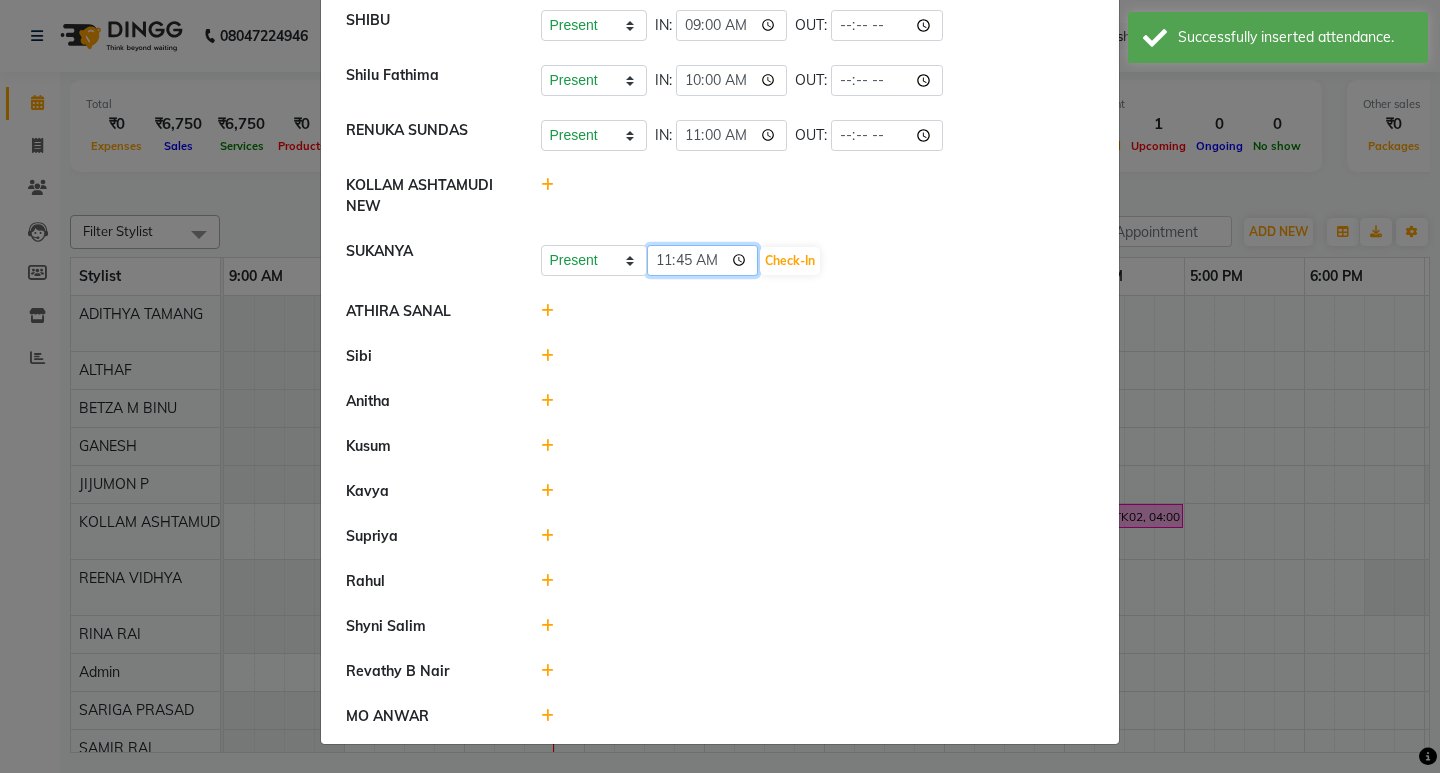 click on "11:45" 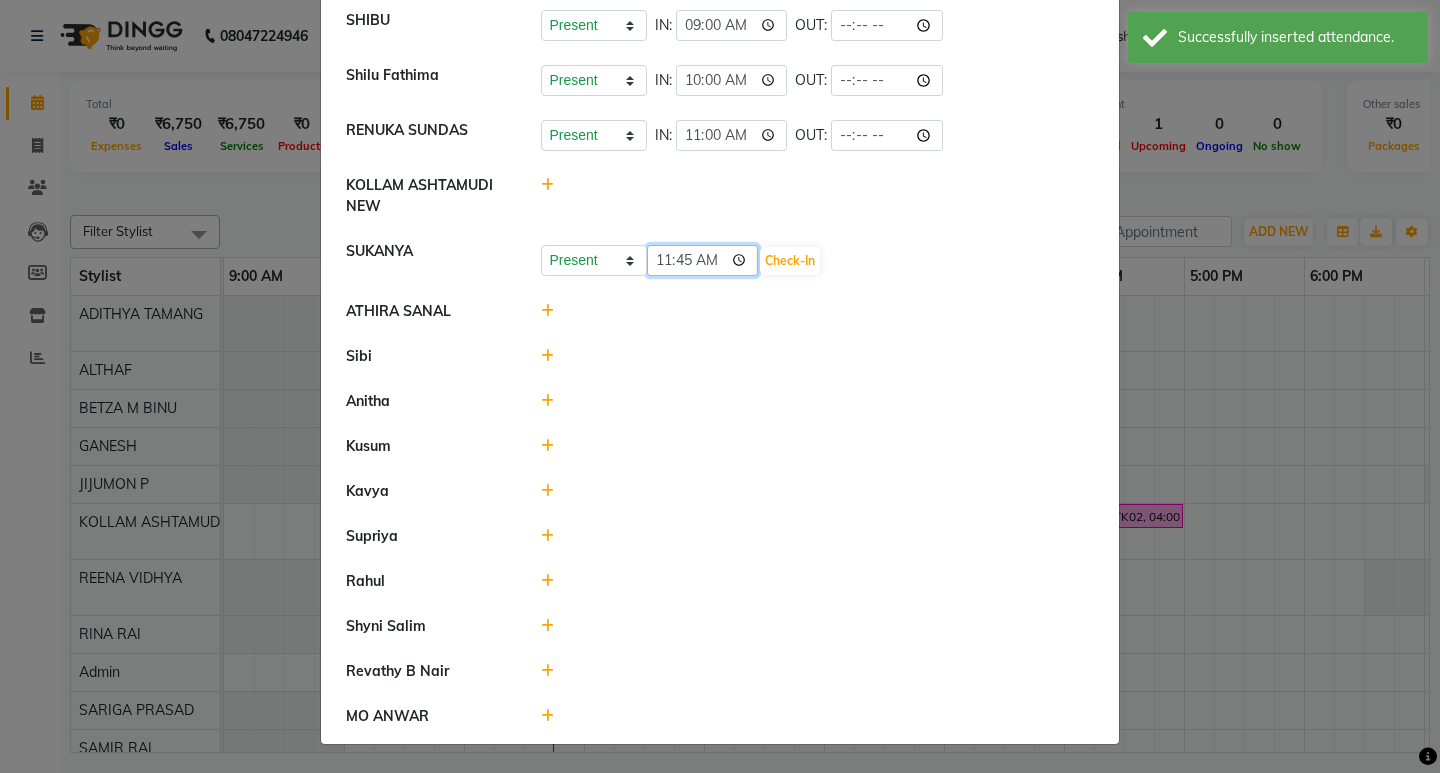 click on "11:45" 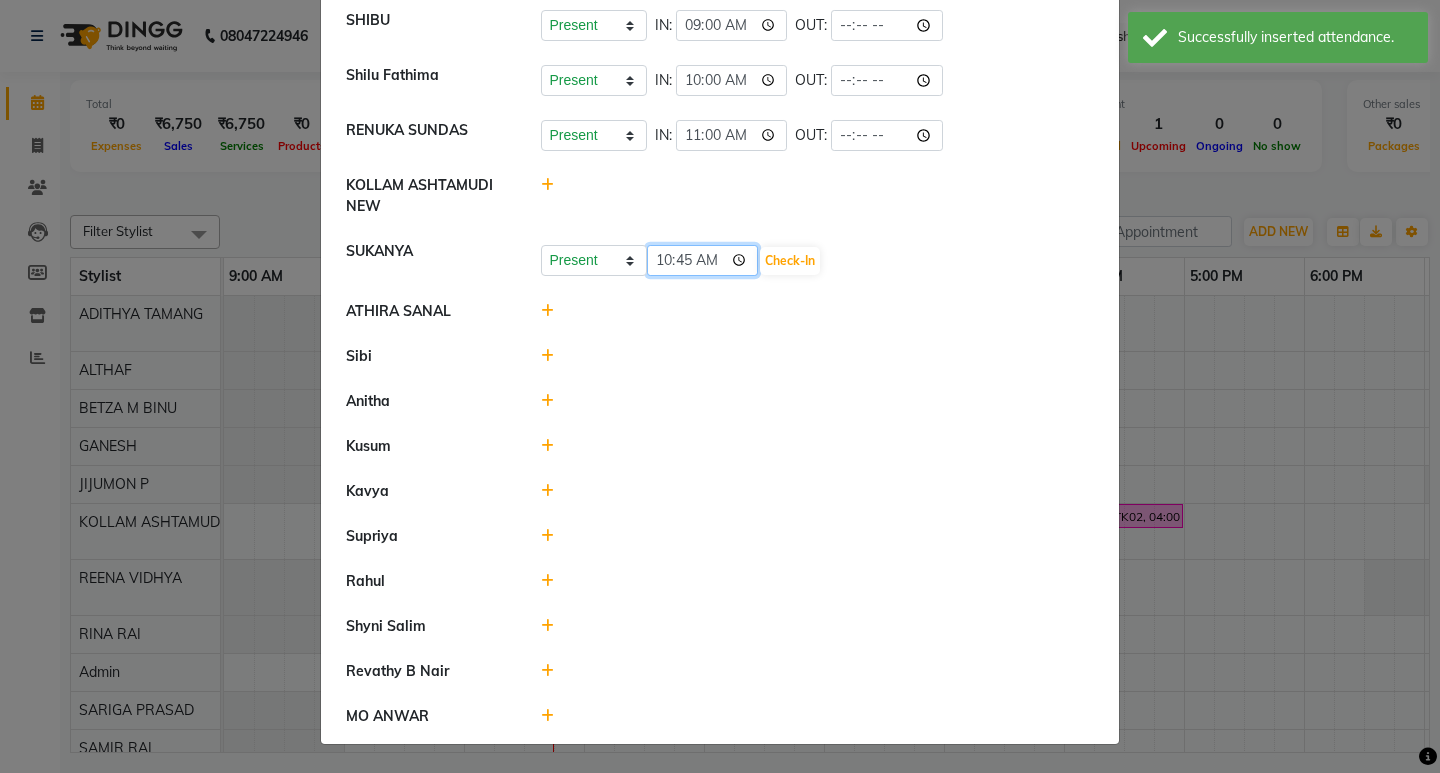 type on "10:00" 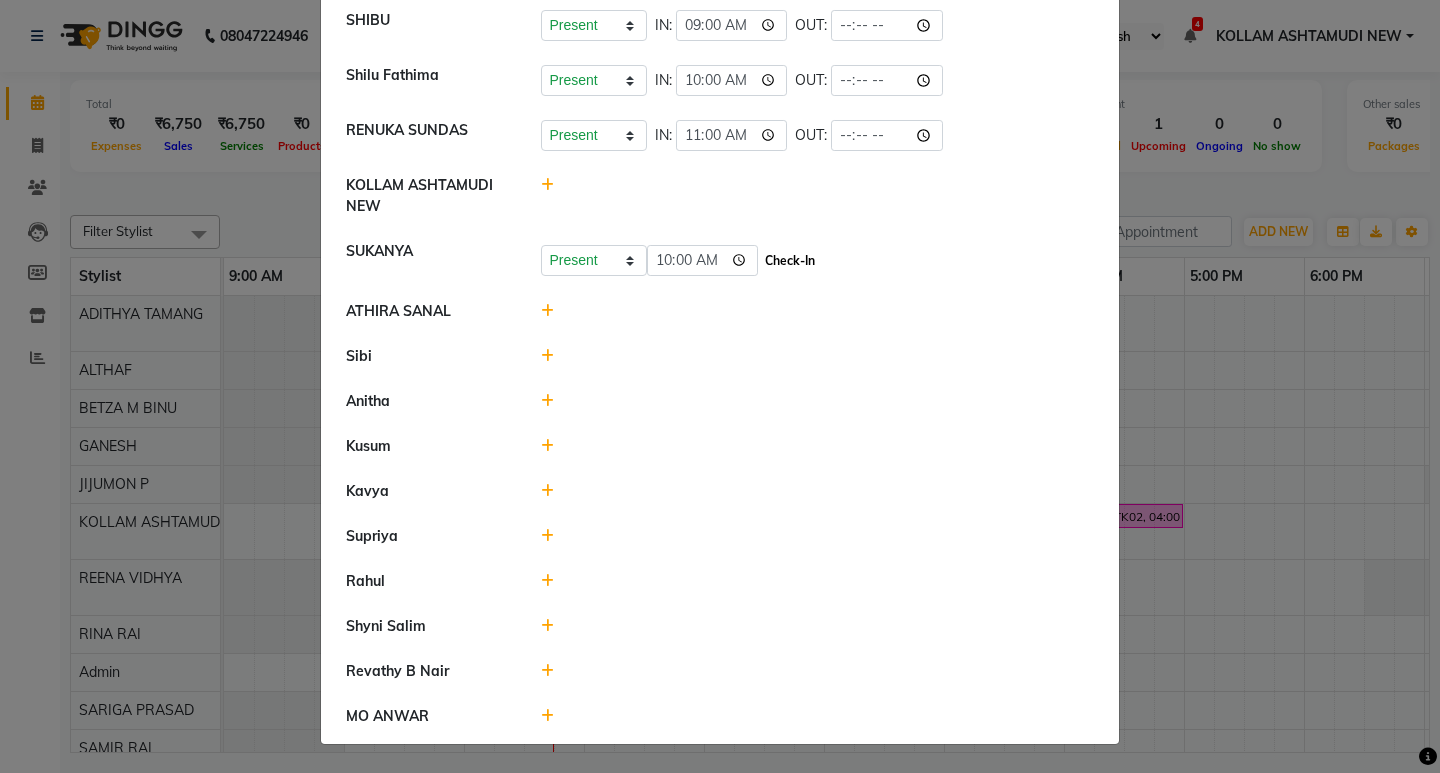 click on "Check-In" 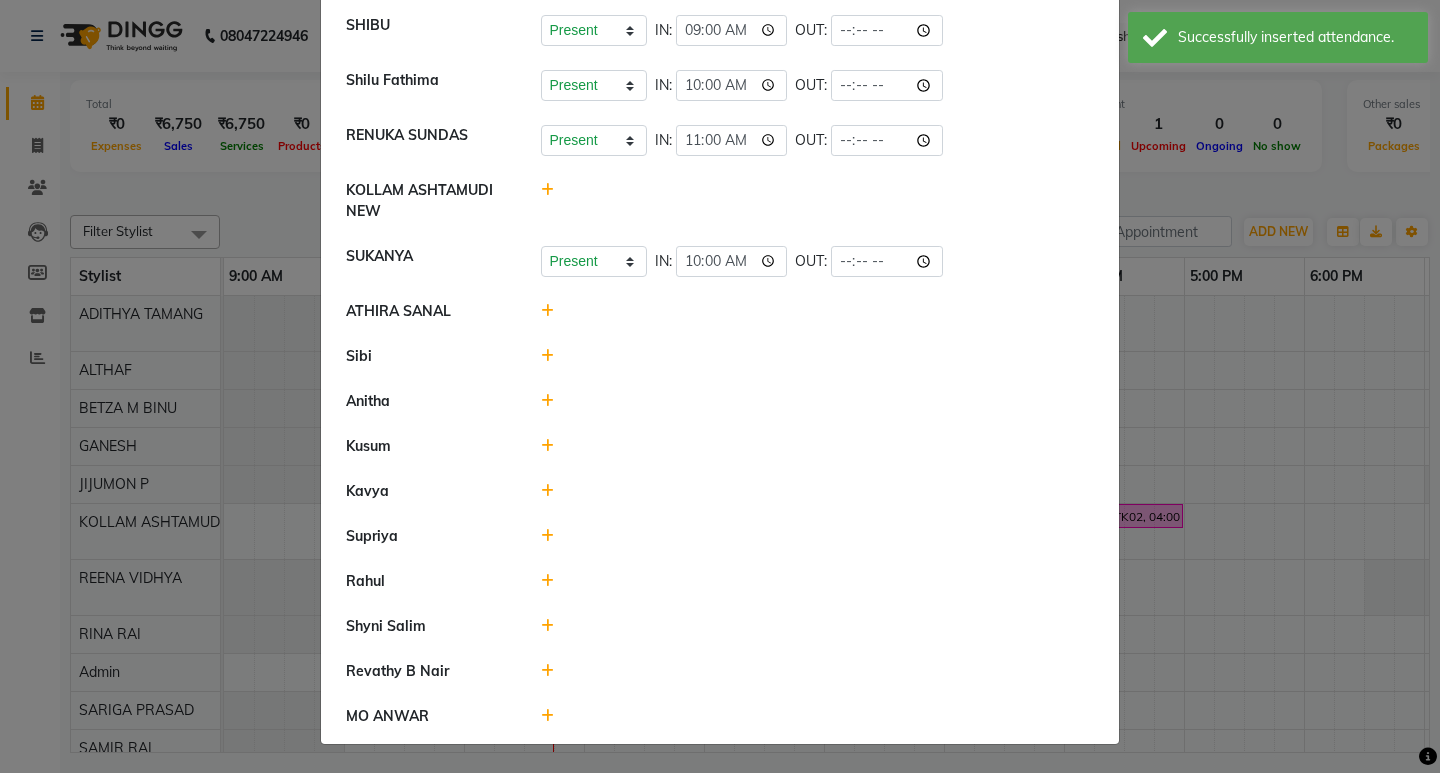click 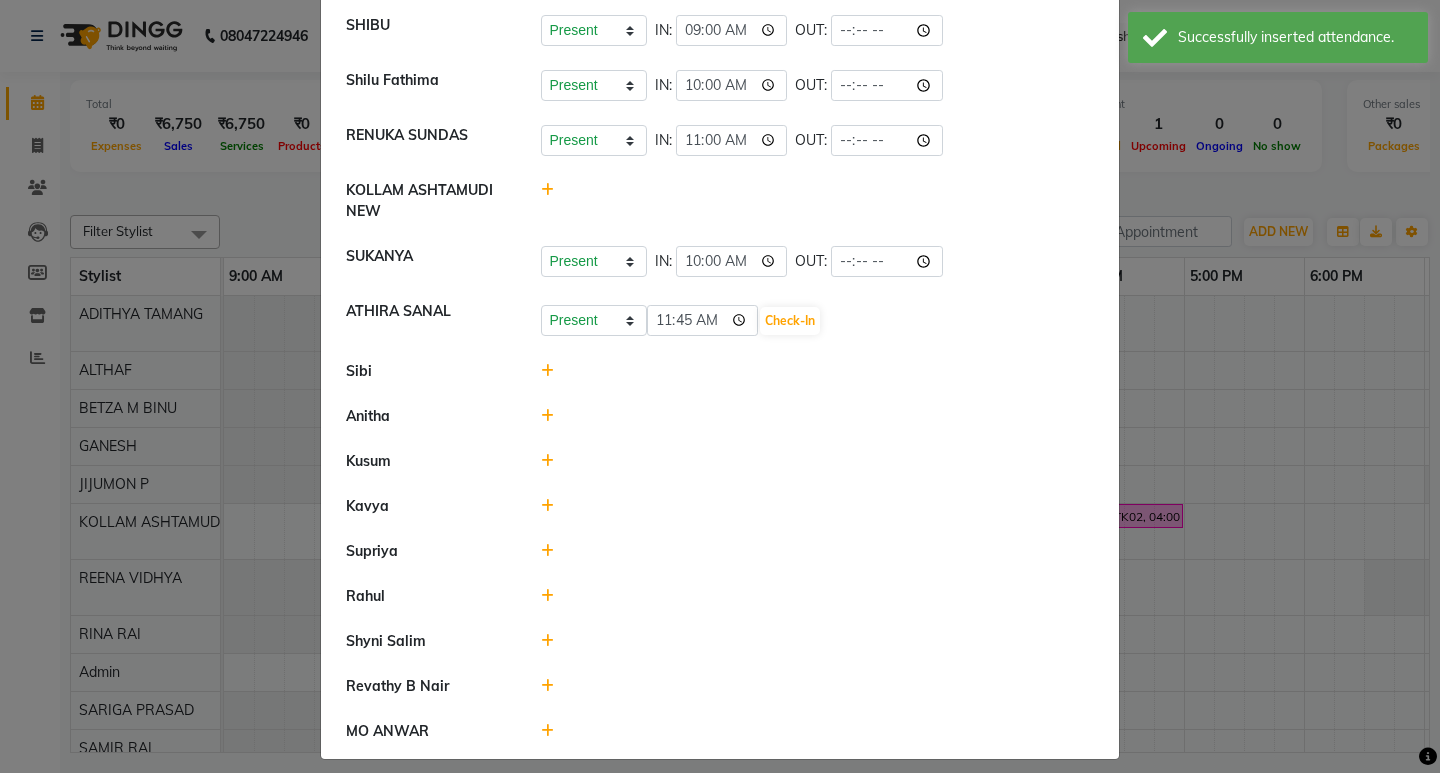 scroll, scrollTop: 762, scrollLeft: 0, axis: vertical 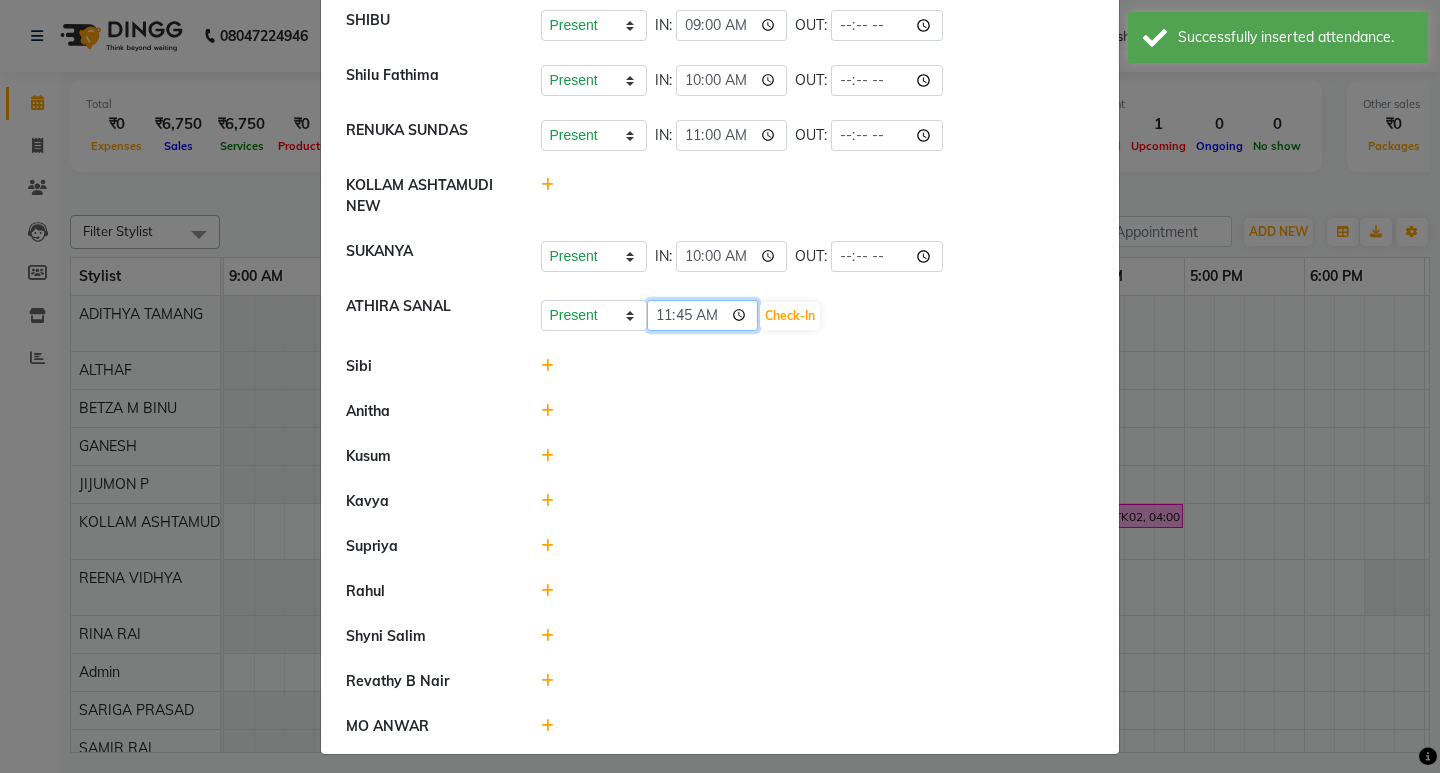 click on "11:45" 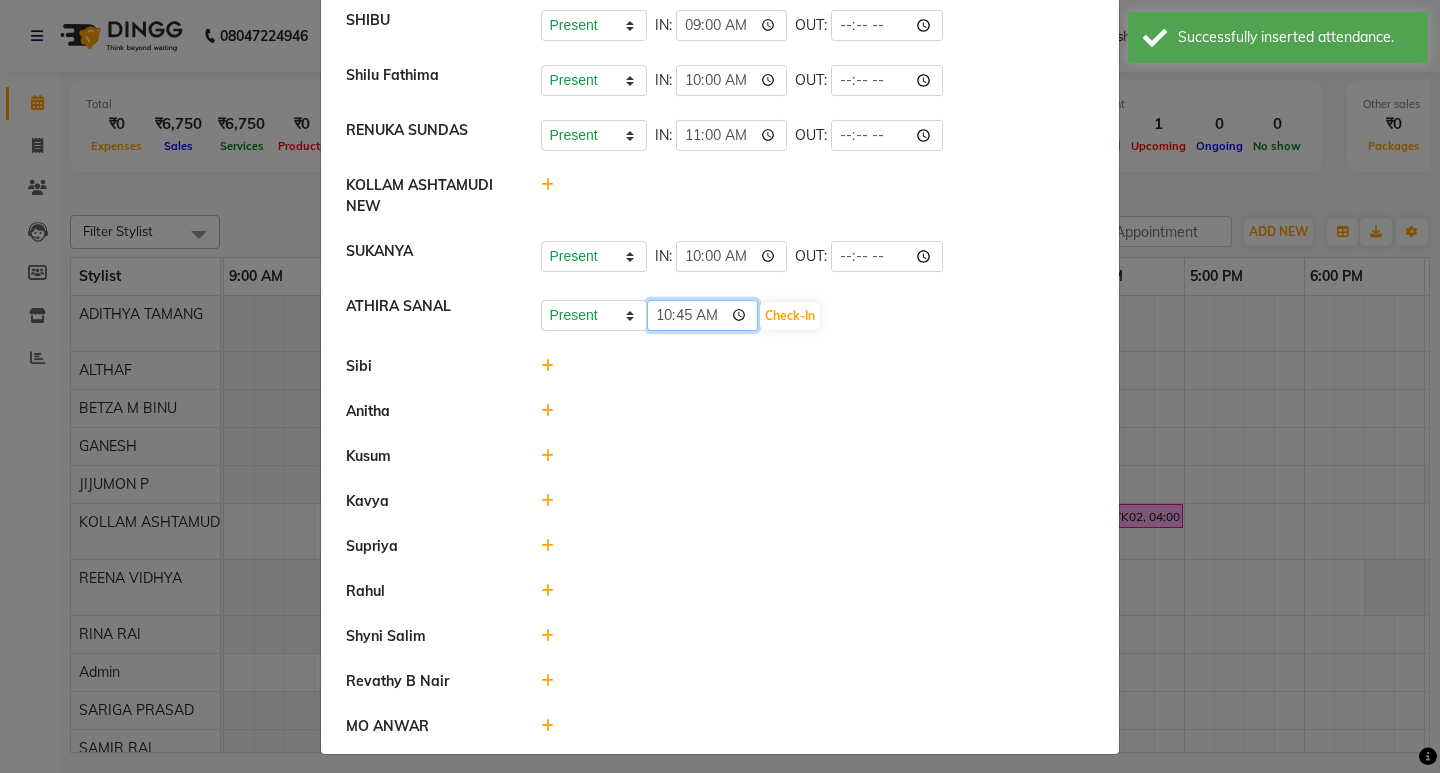 type on "10:00" 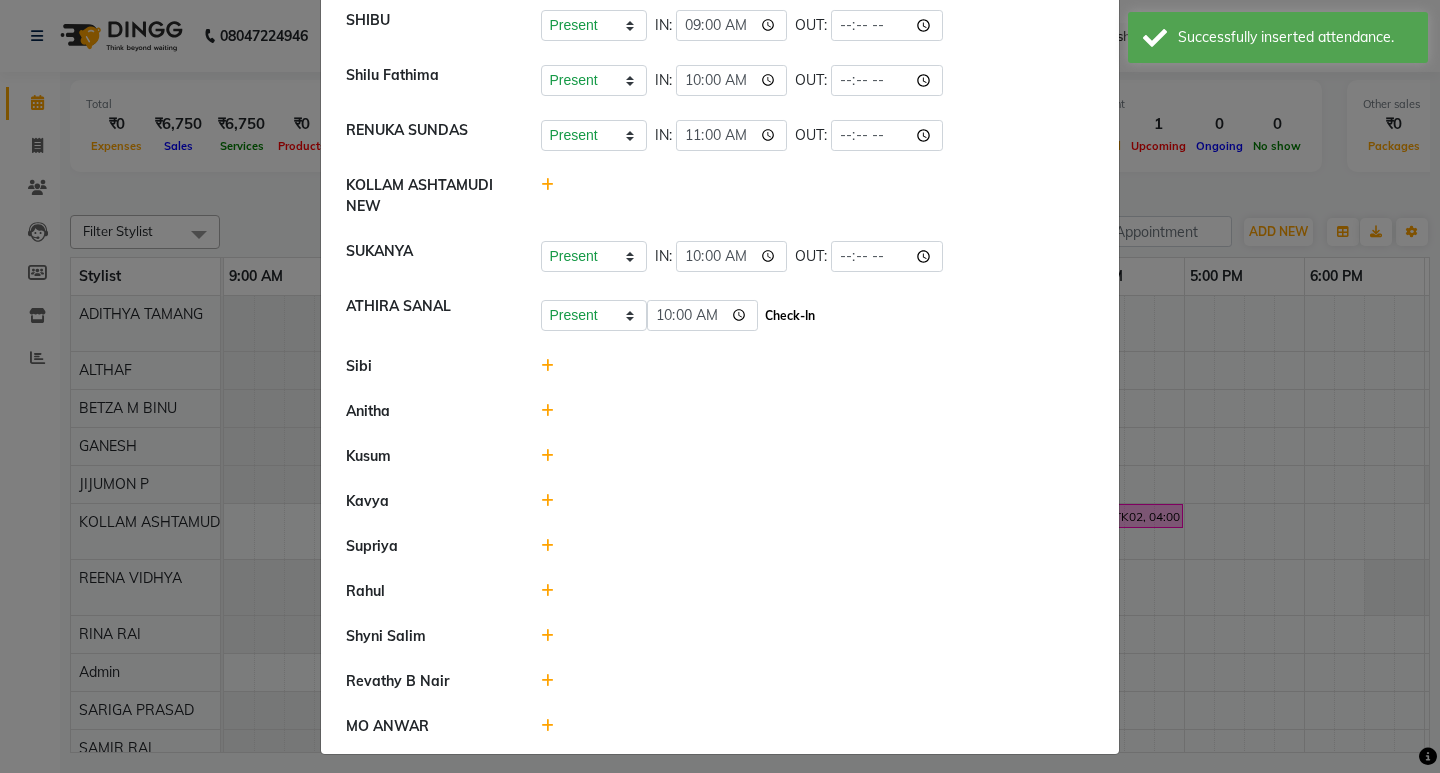 click on "Check-In" 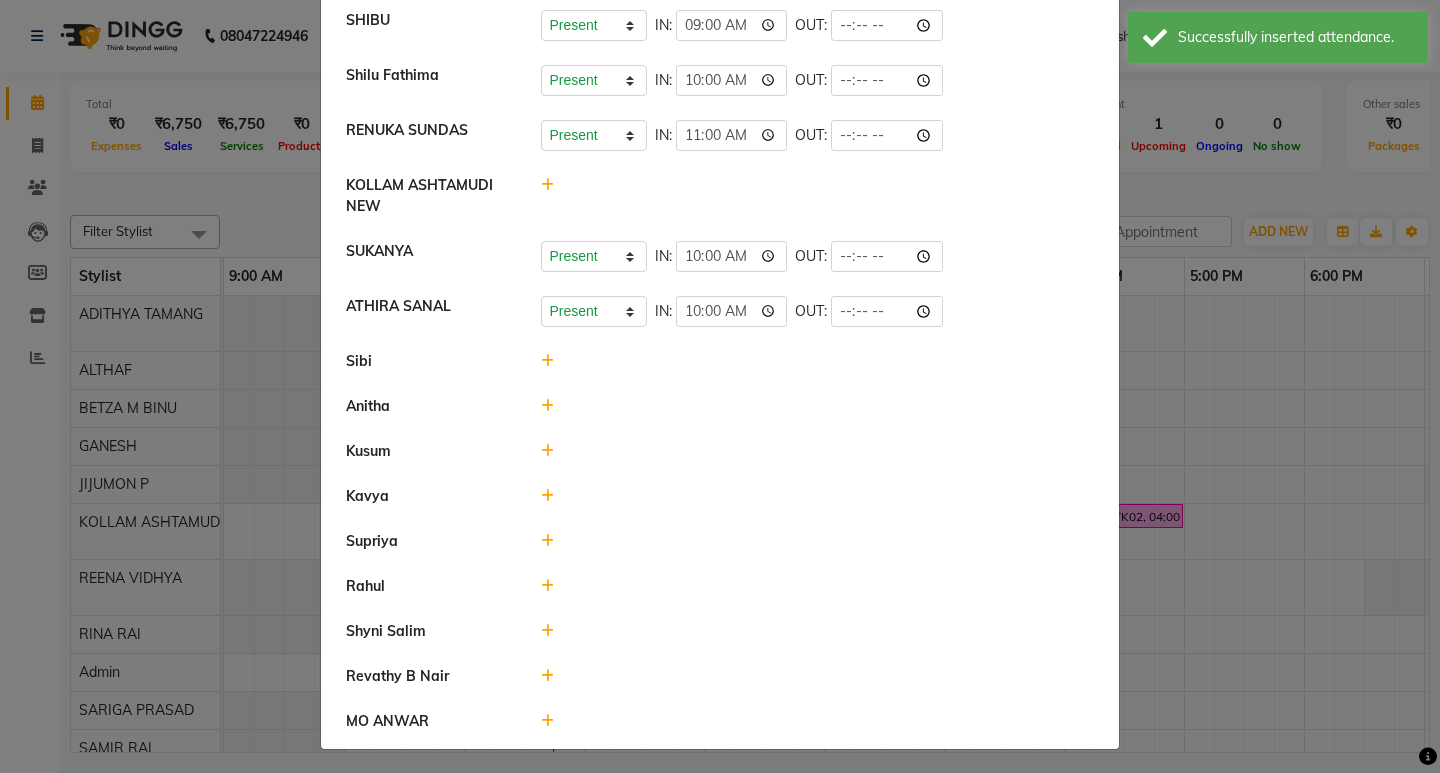click 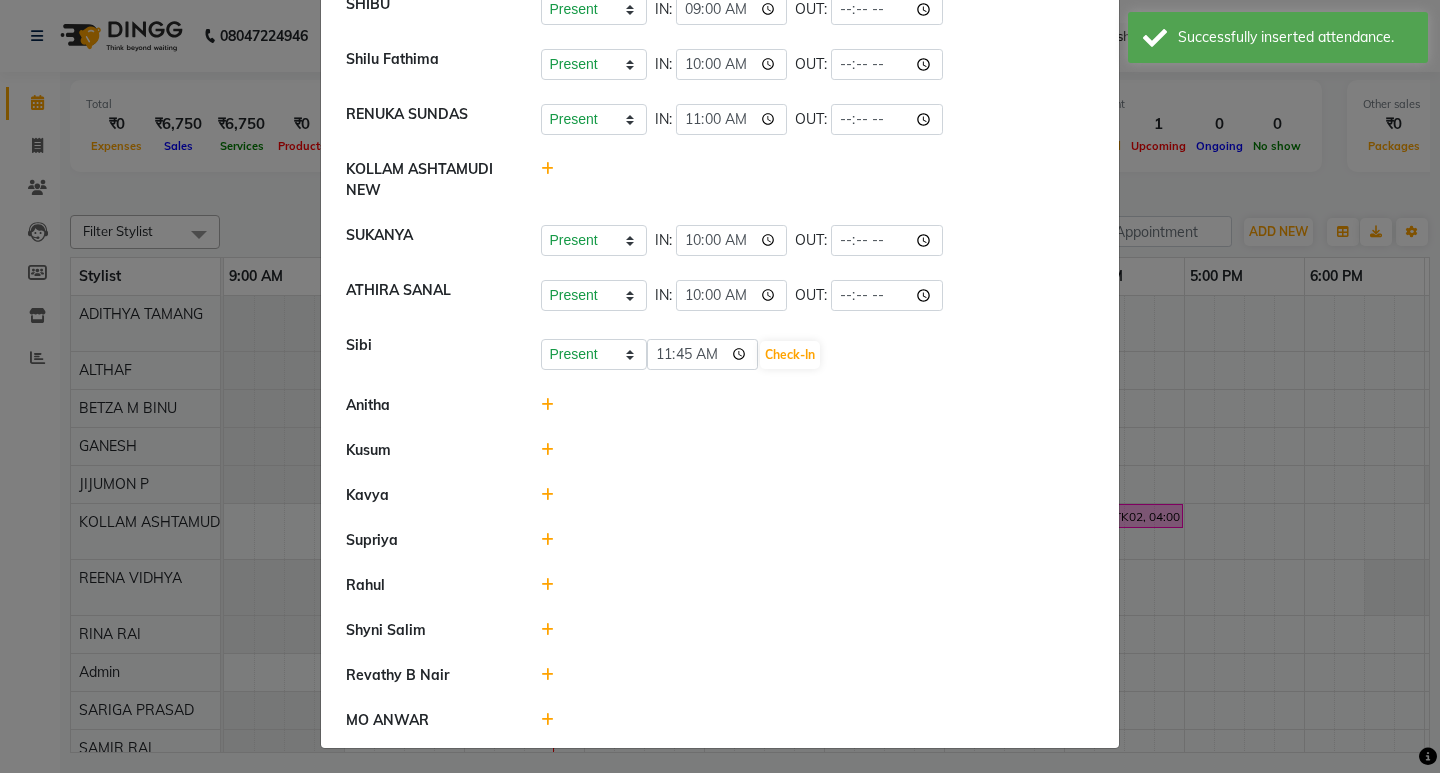 scroll, scrollTop: 782, scrollLeft: 0, axis: vertical 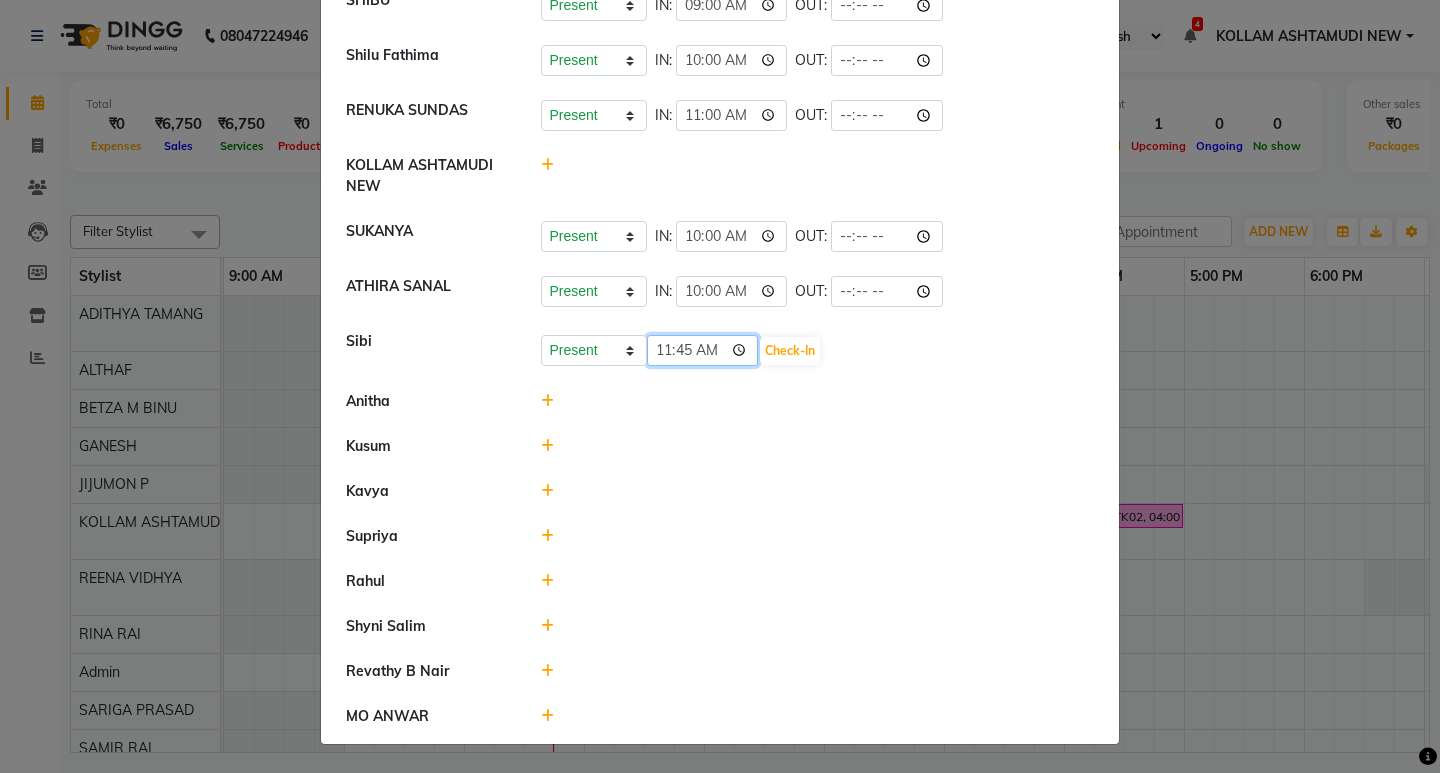 click on "11:45" 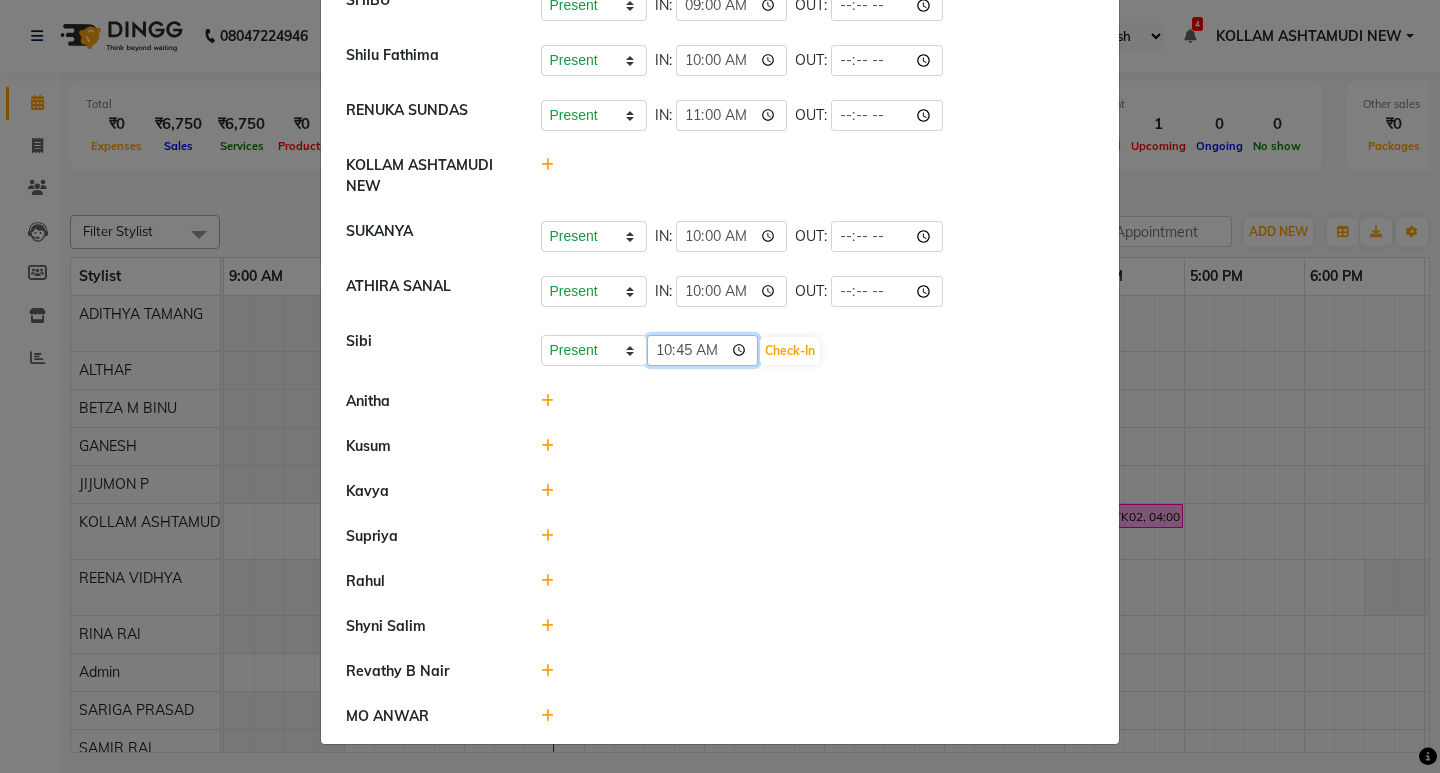 type on "10:00" 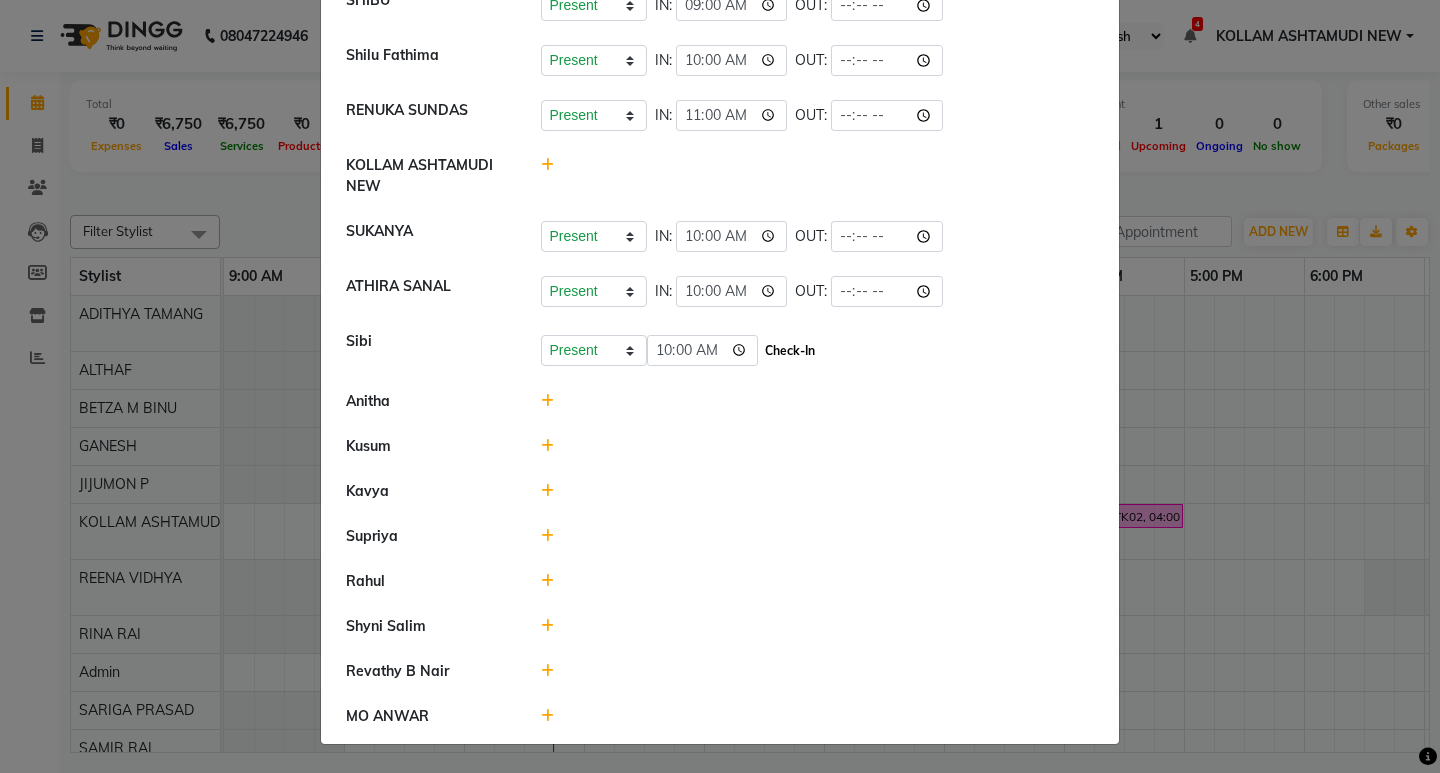 click on "Check-In" 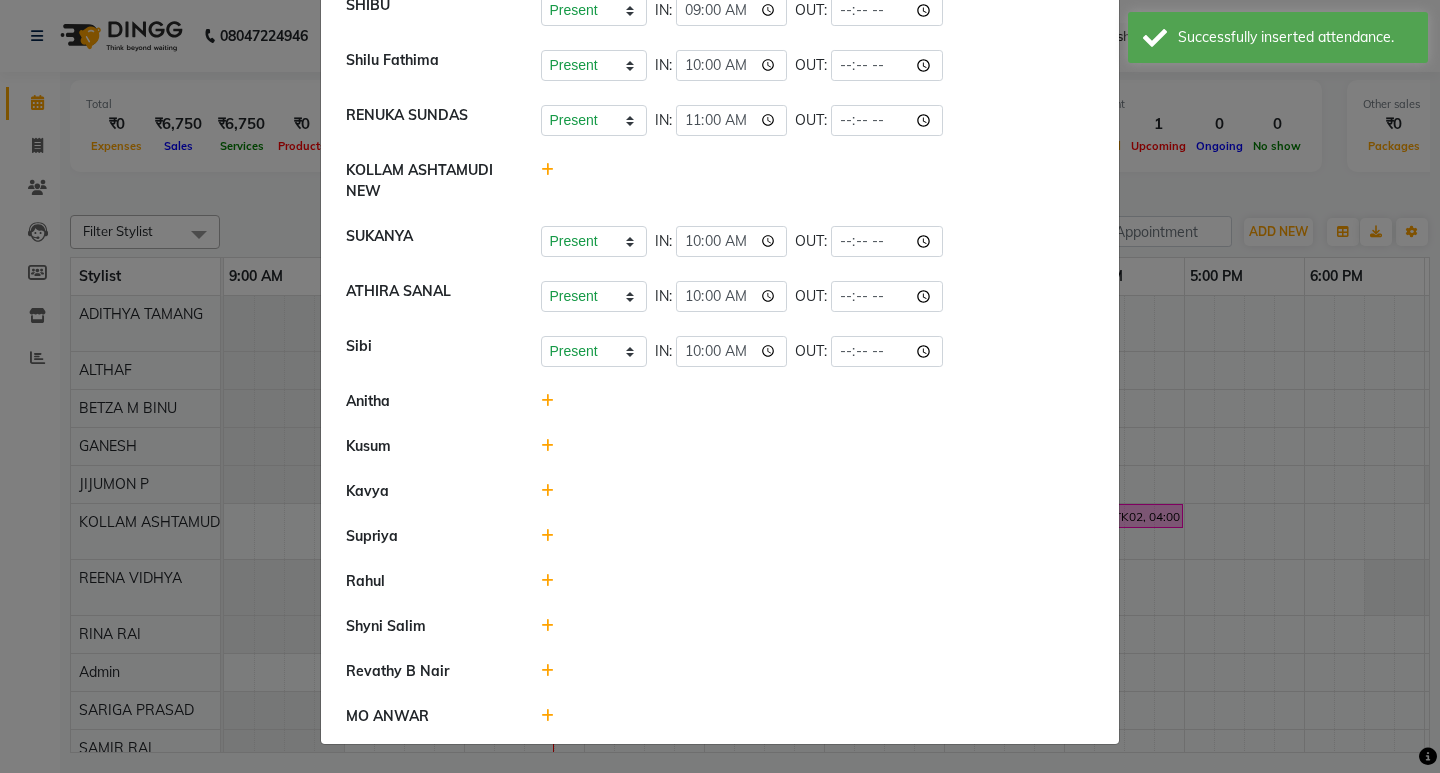click 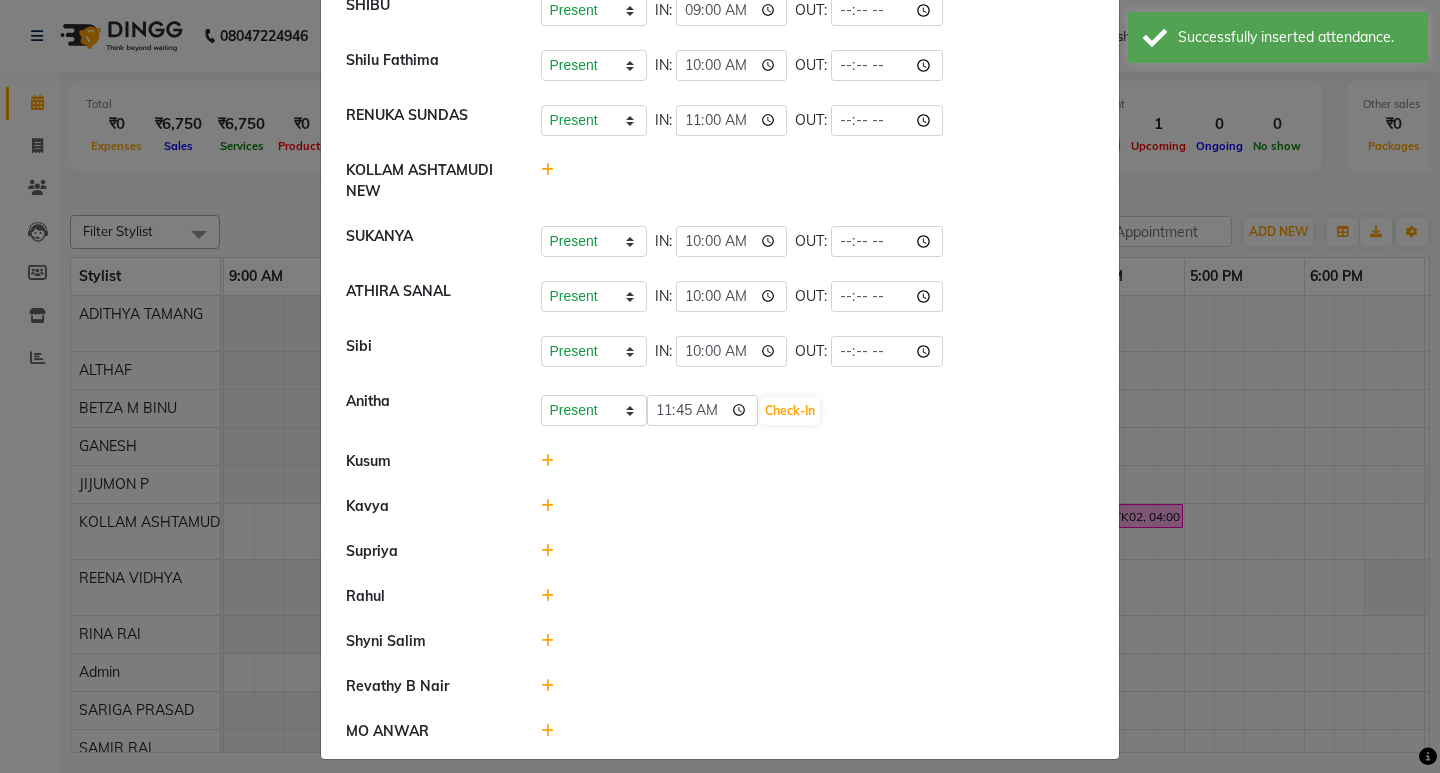 scroll, scrollTop: 782, scrollLeft: 0, axis: vertical 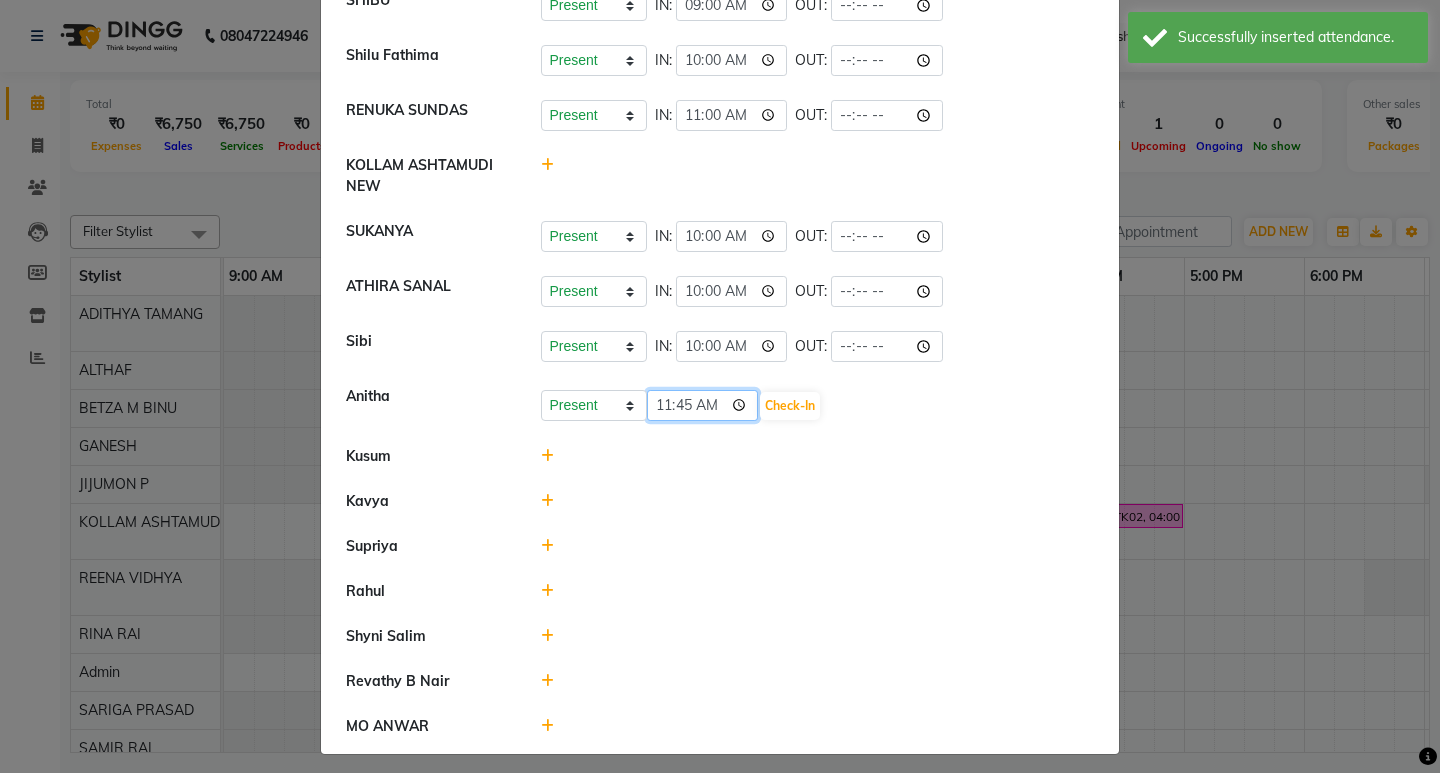 click on "11:45" 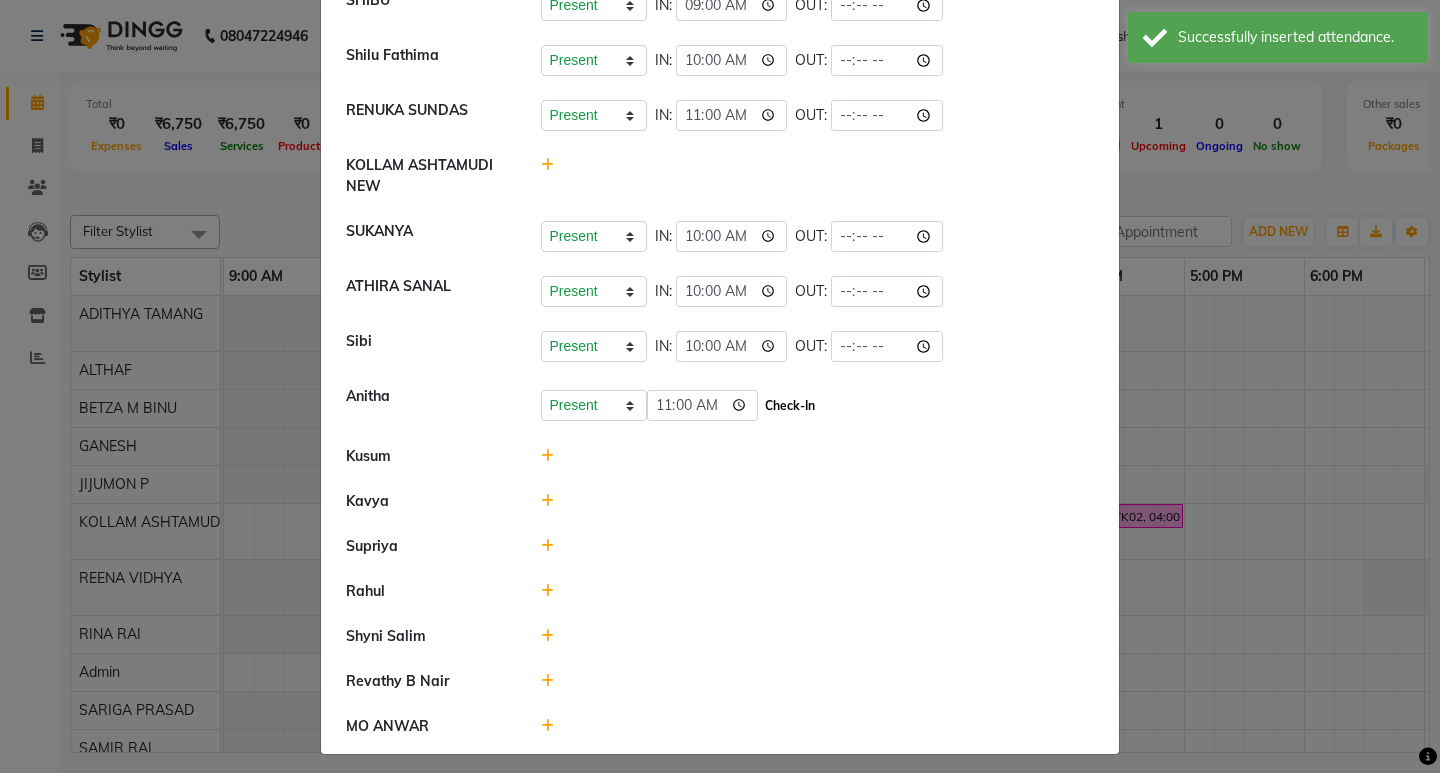 click on "Check-In" 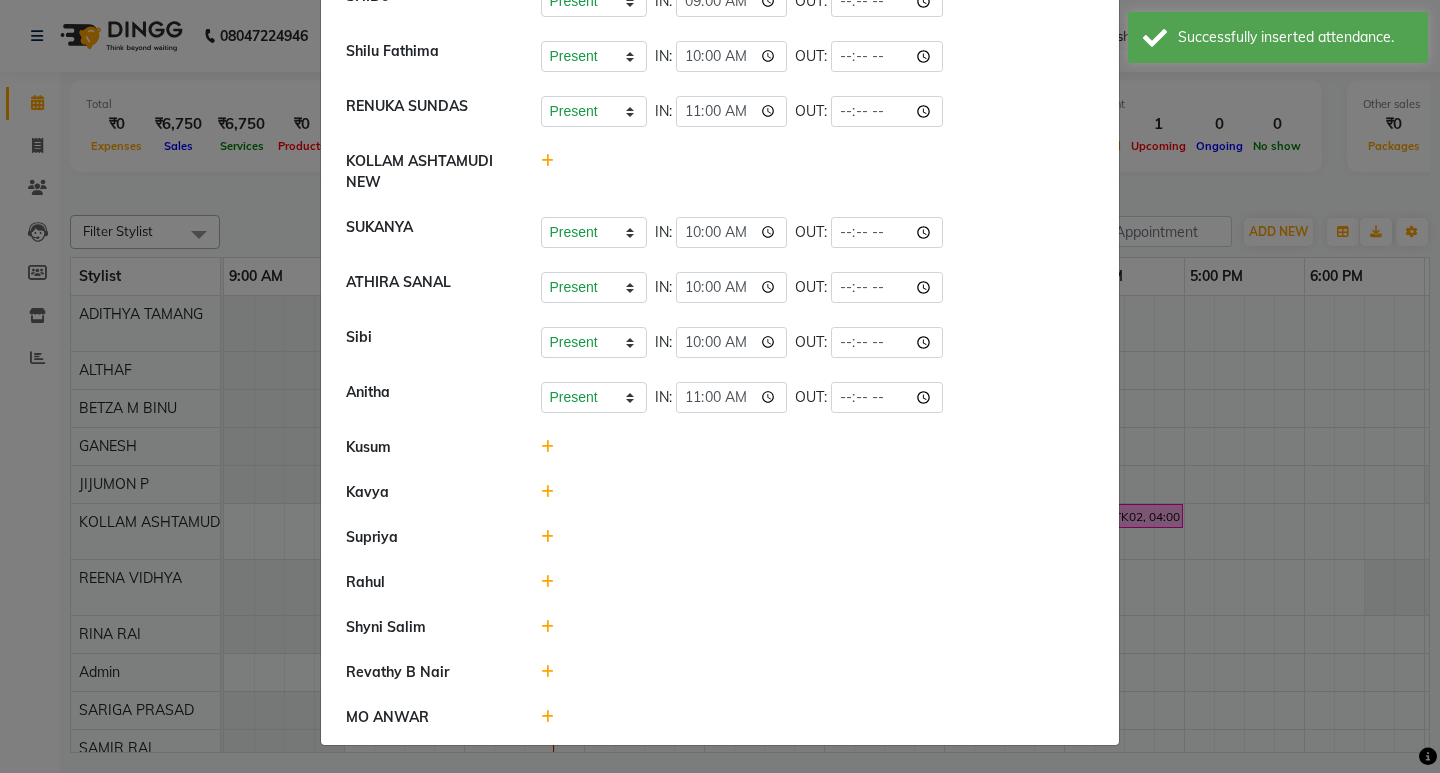 scroll, scrollTop: 787, scrollLeft: 0, axis: vertical 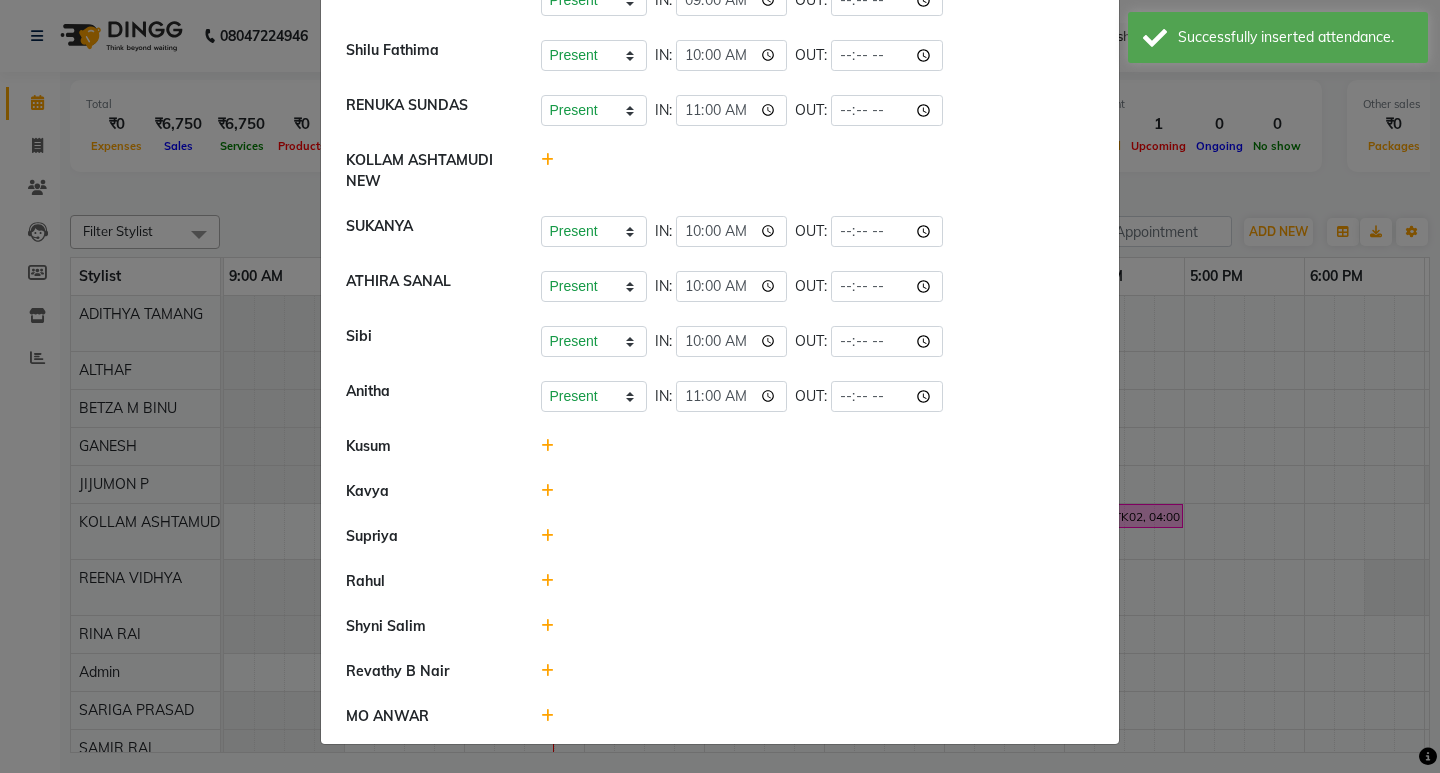 click 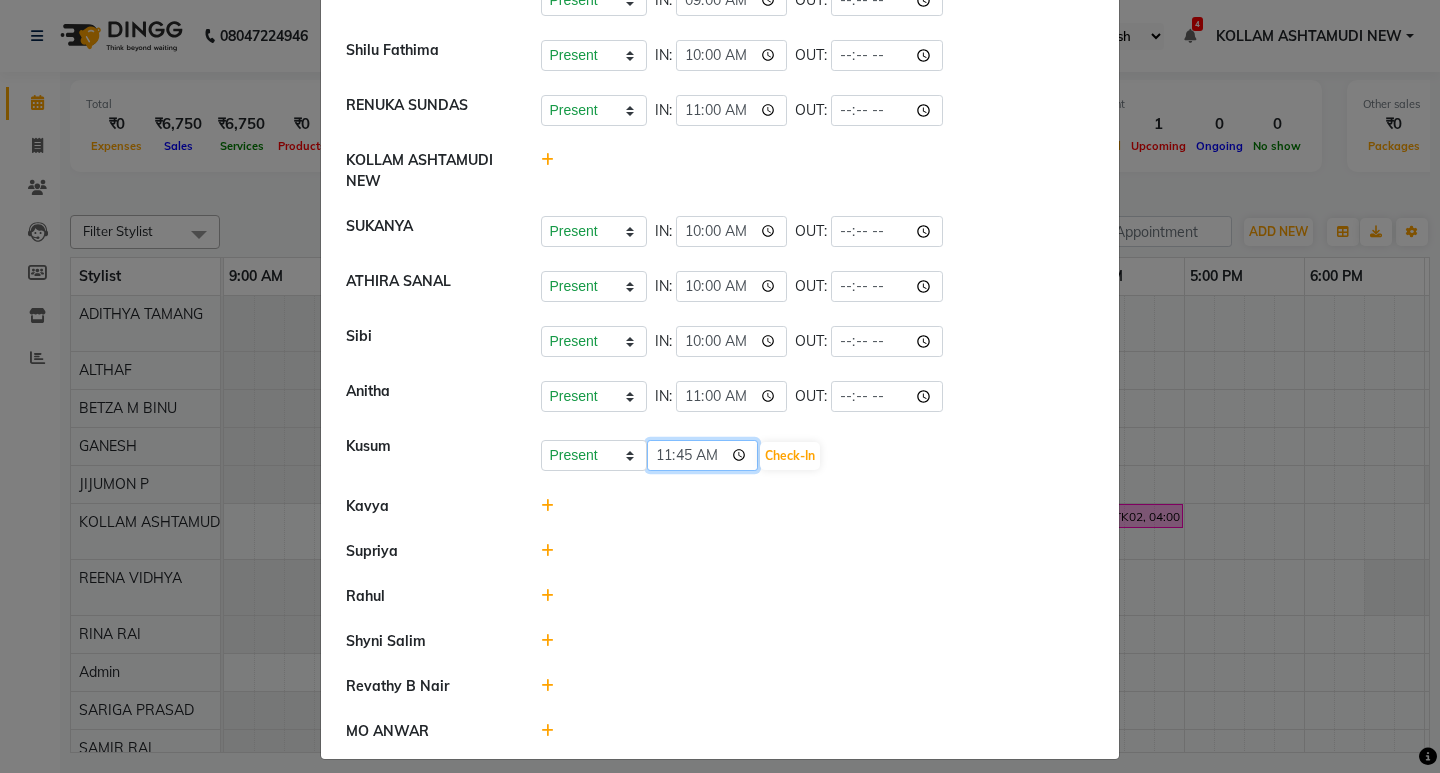 click on "11:45" 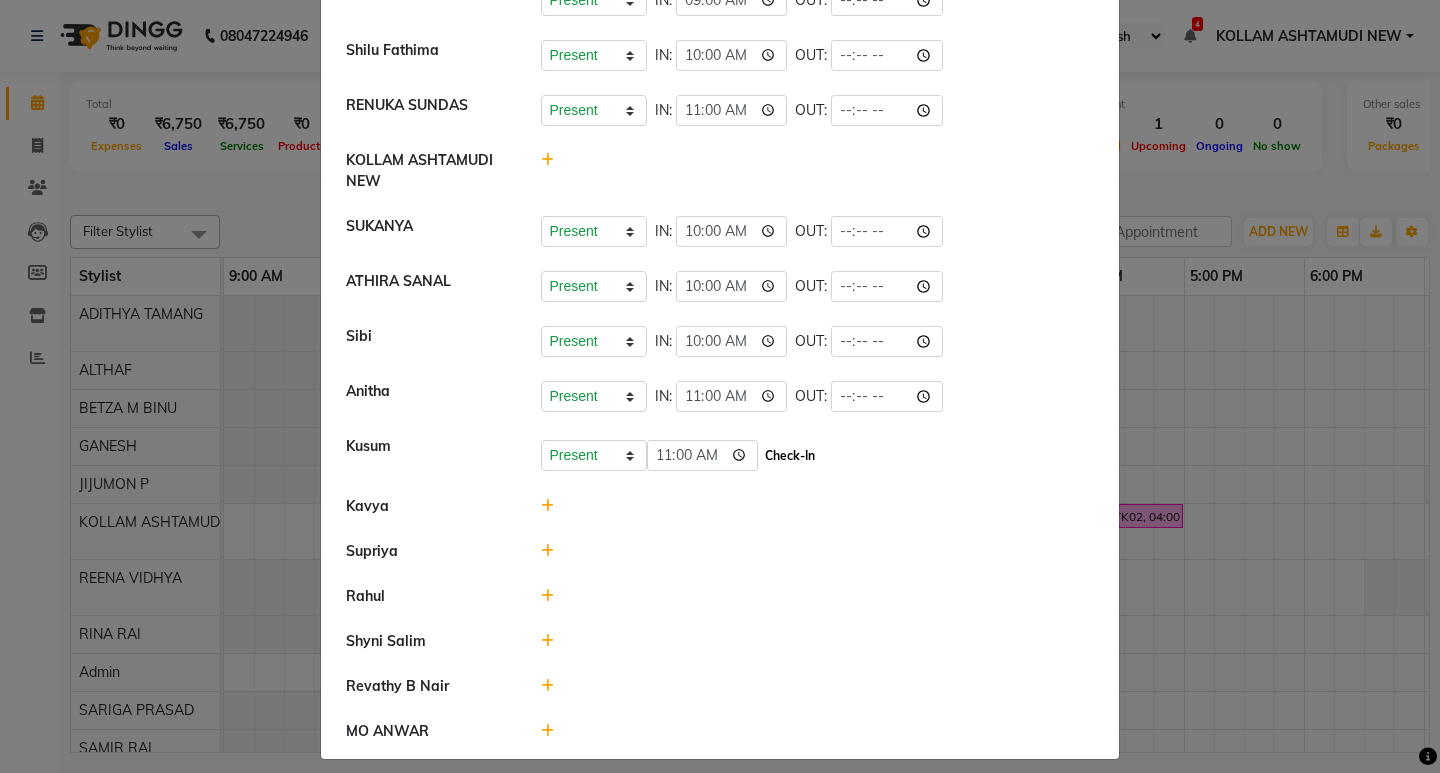 click on "Check-In" 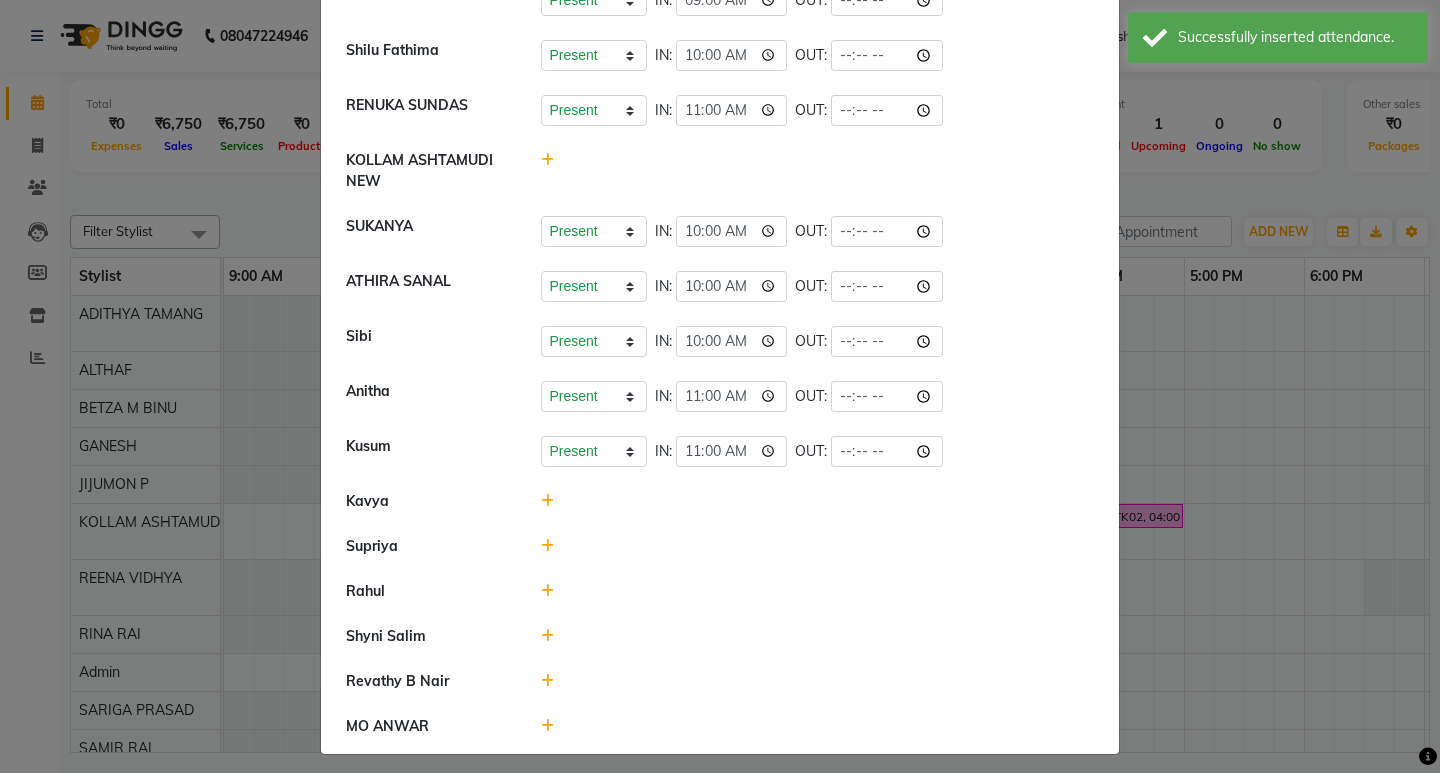 click 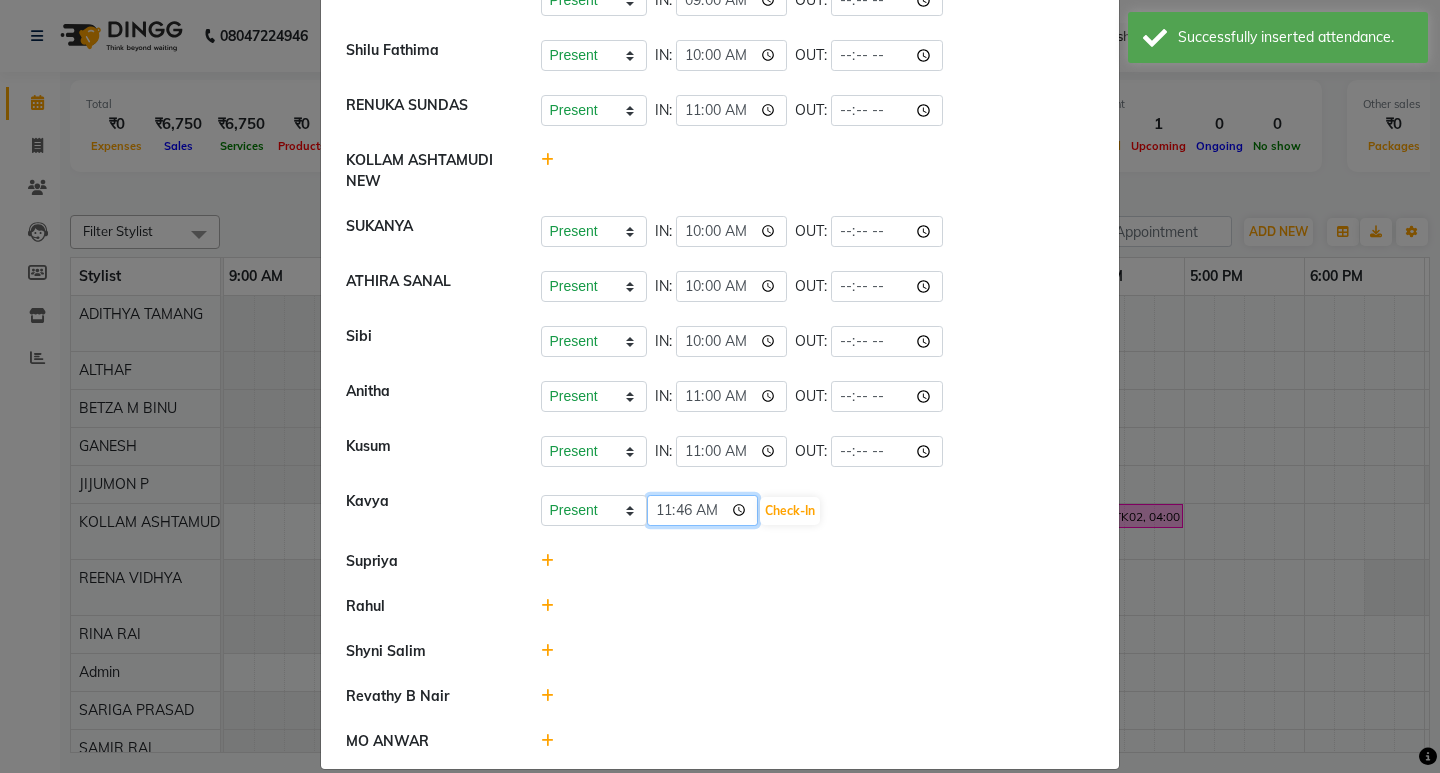 click on "11:46" 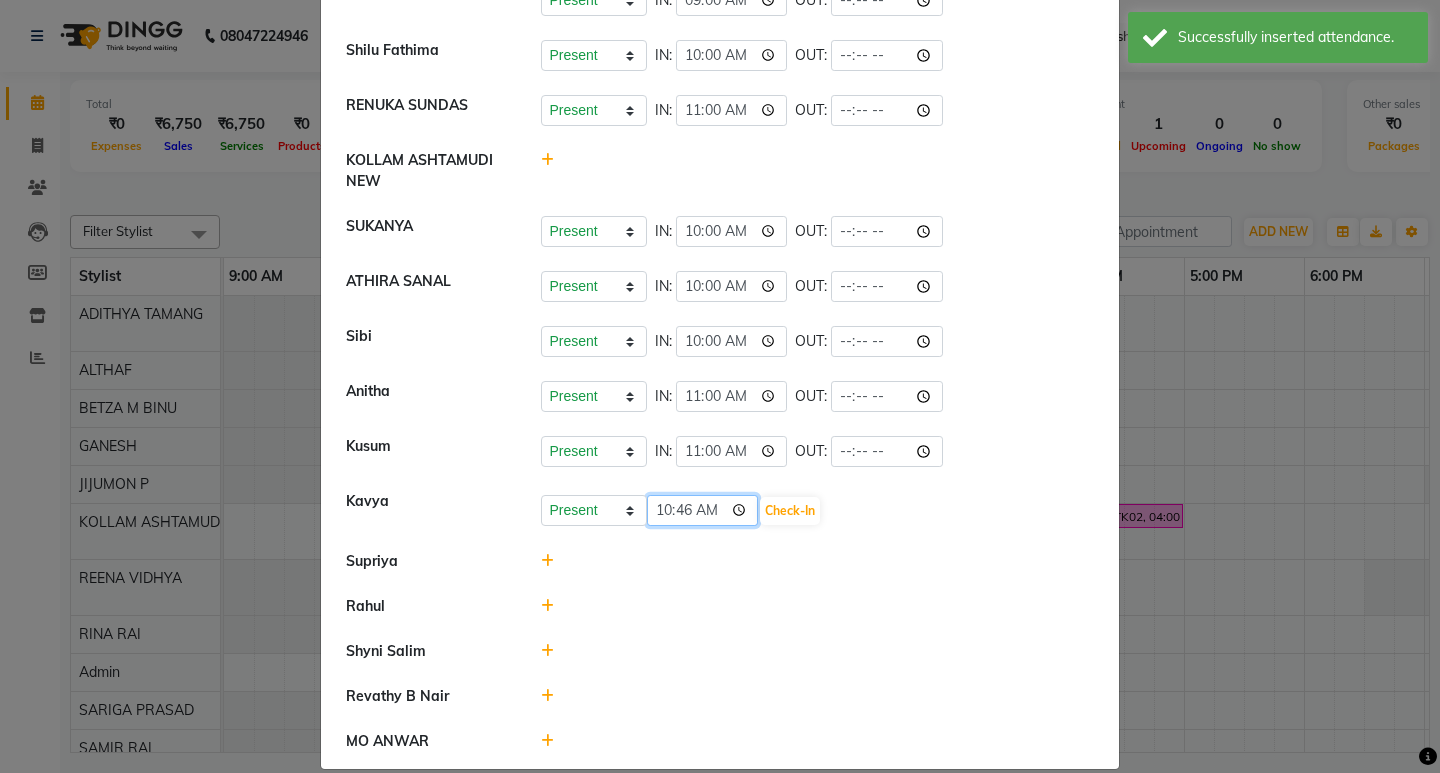 type on "10:00" 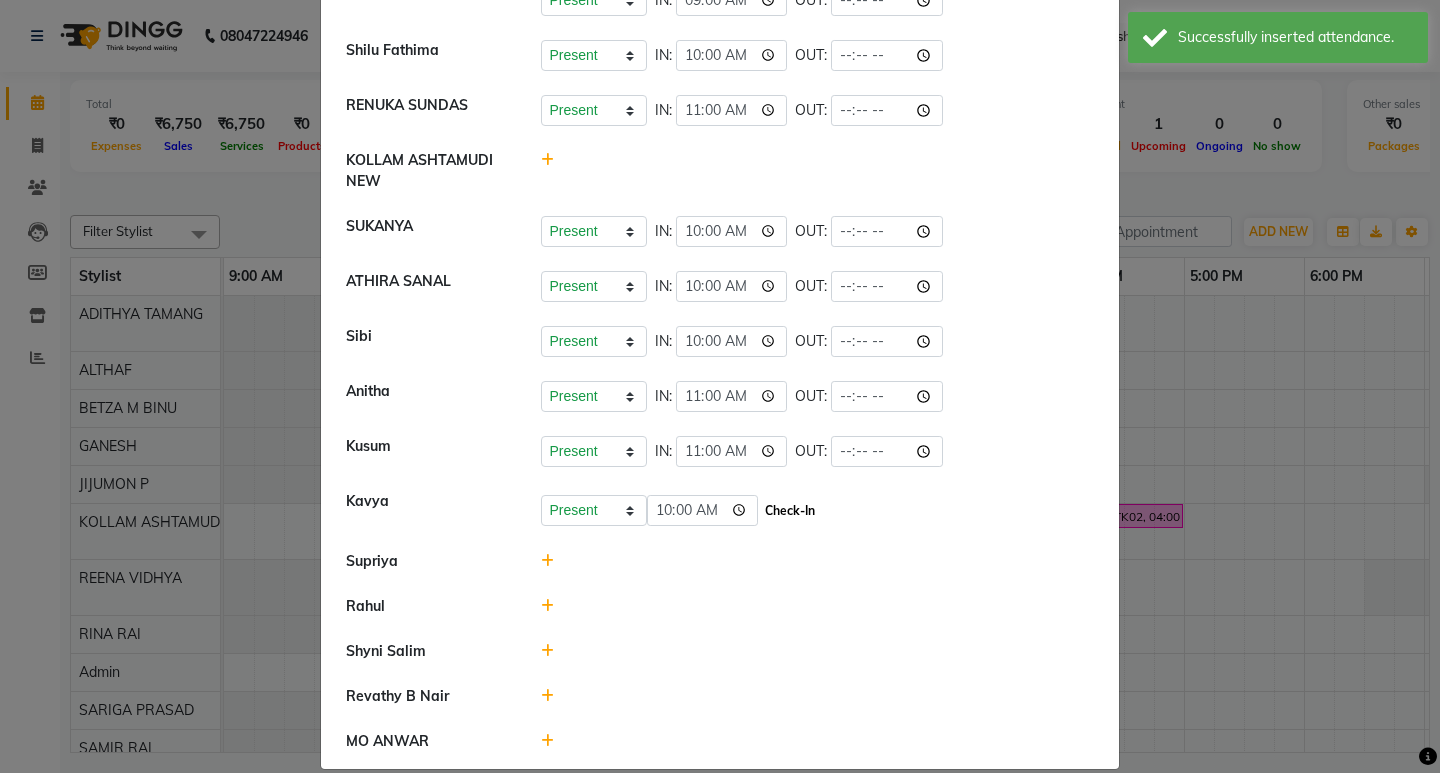 click on "Check-In" 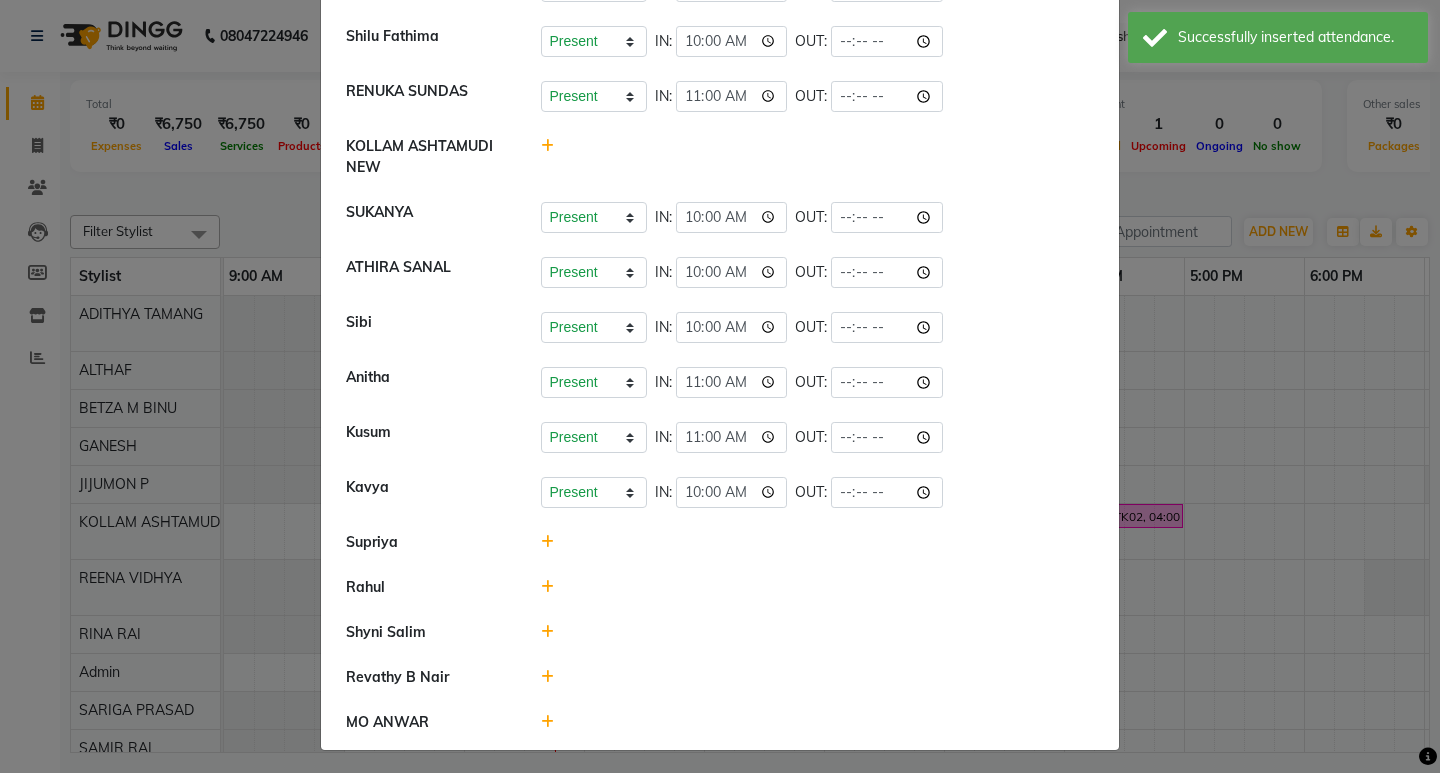 scroll, scrollTop: 807, scrollLeft: 0, axis: vertical 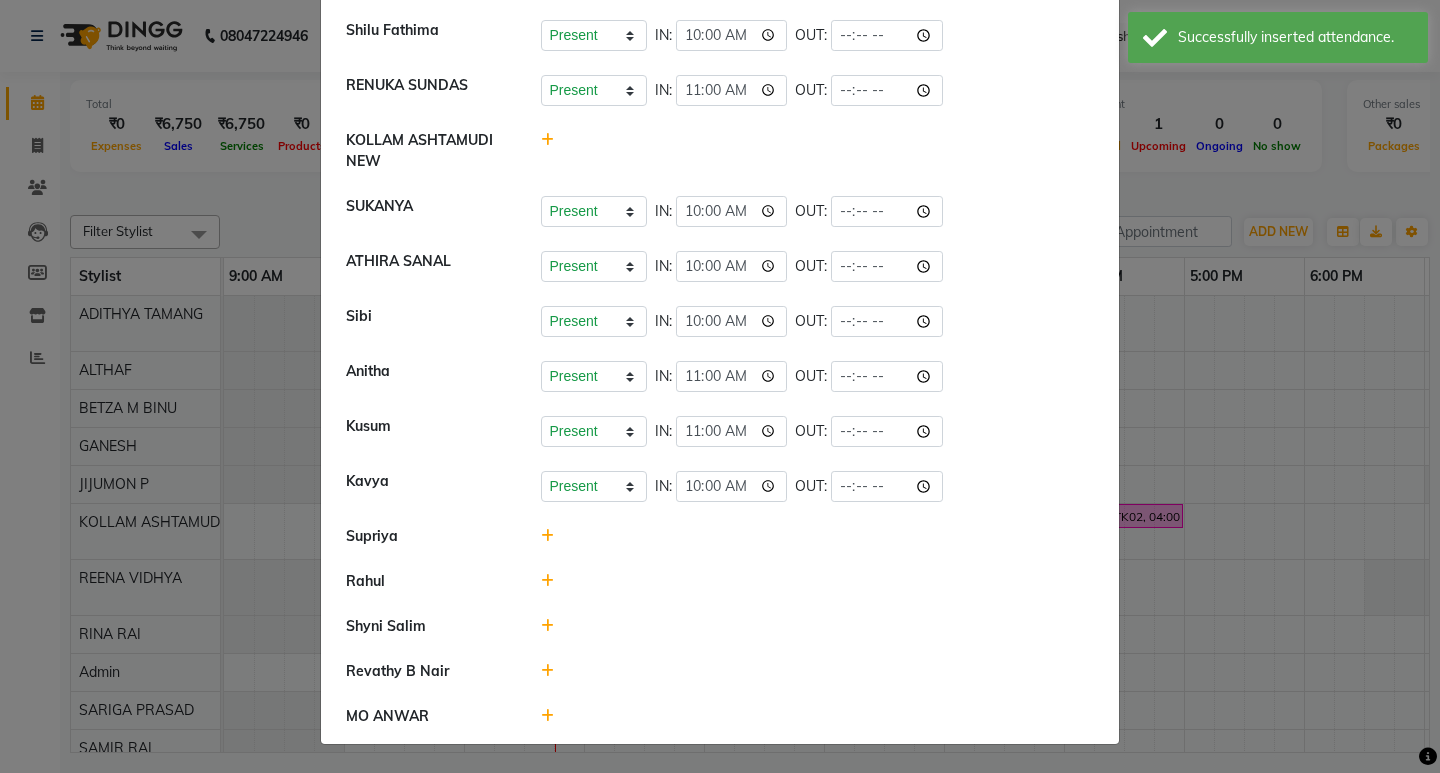 click 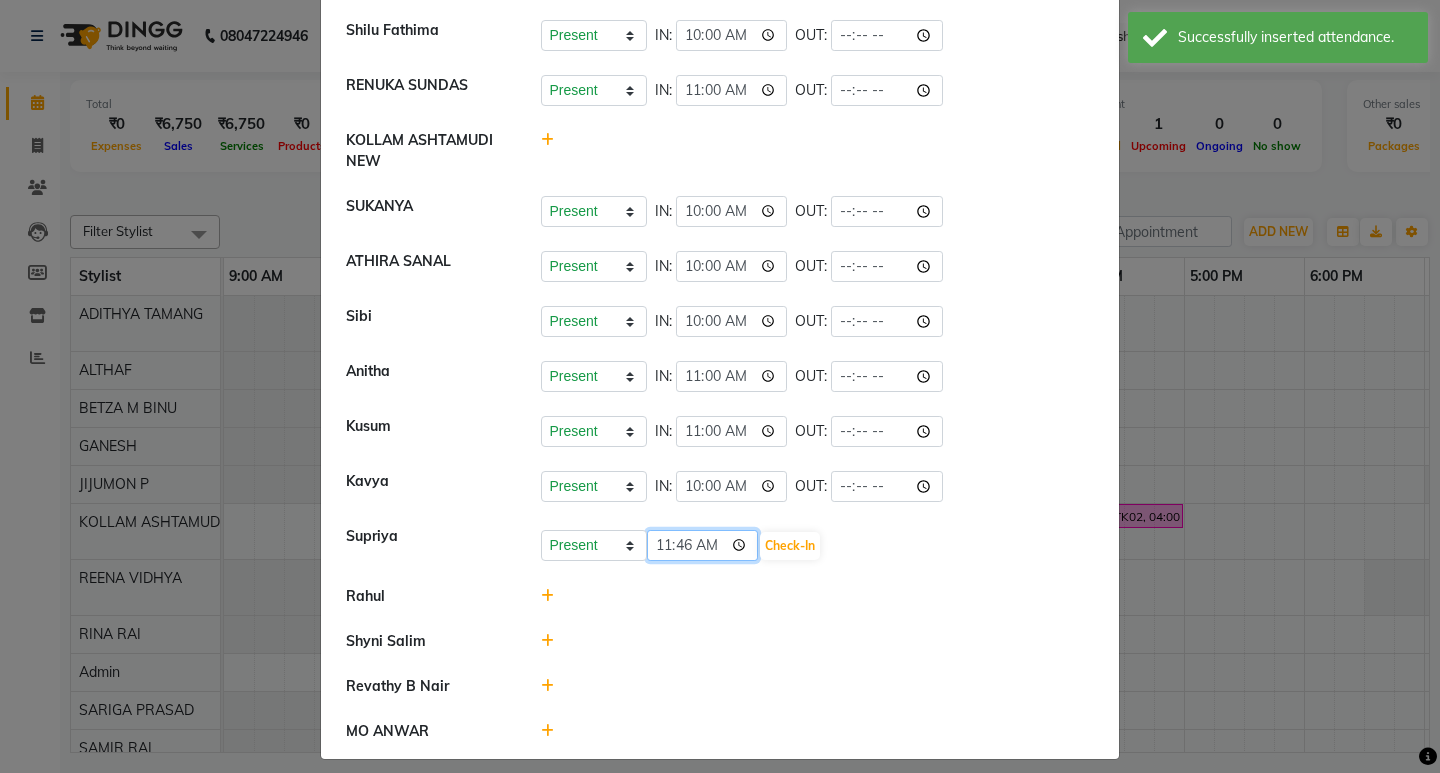 click on "11:46" 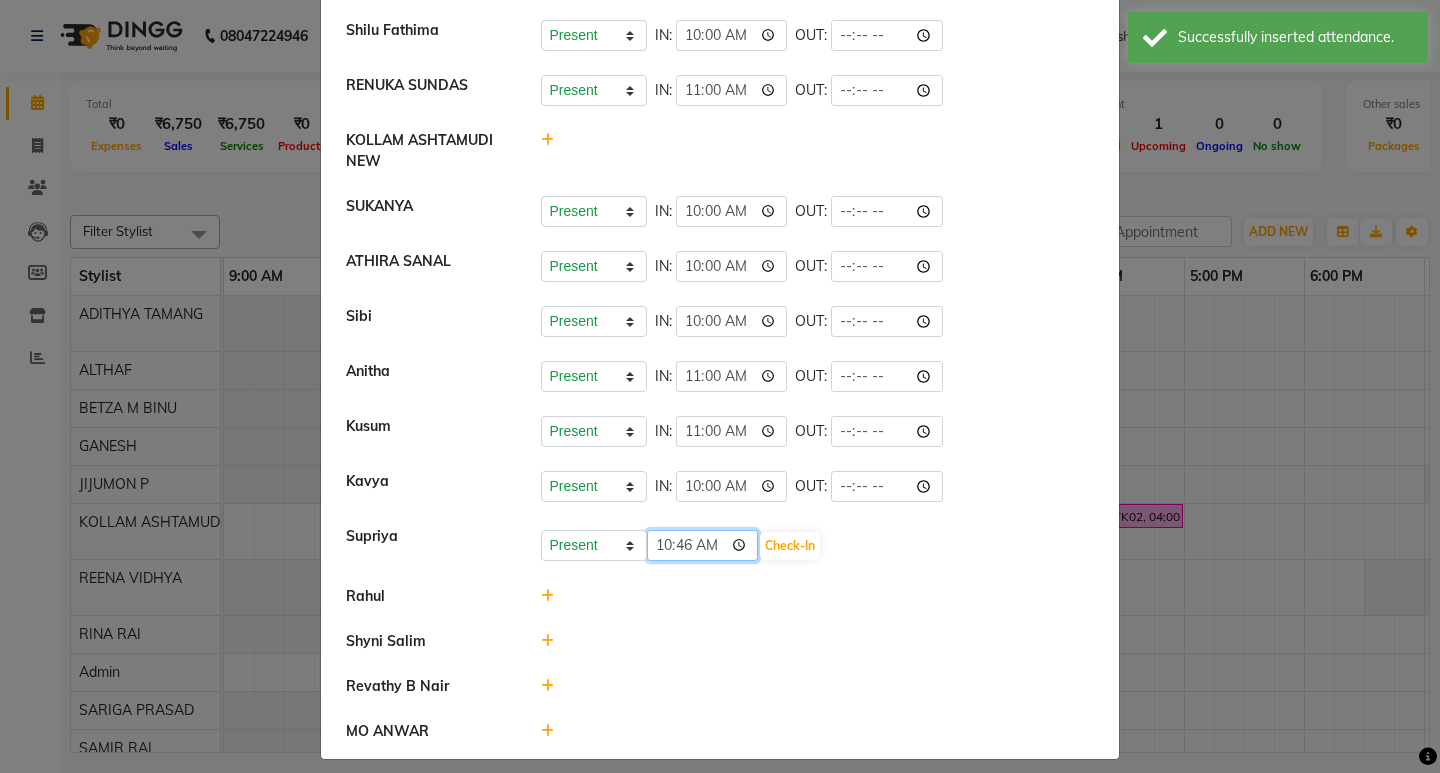 type on "10:00" 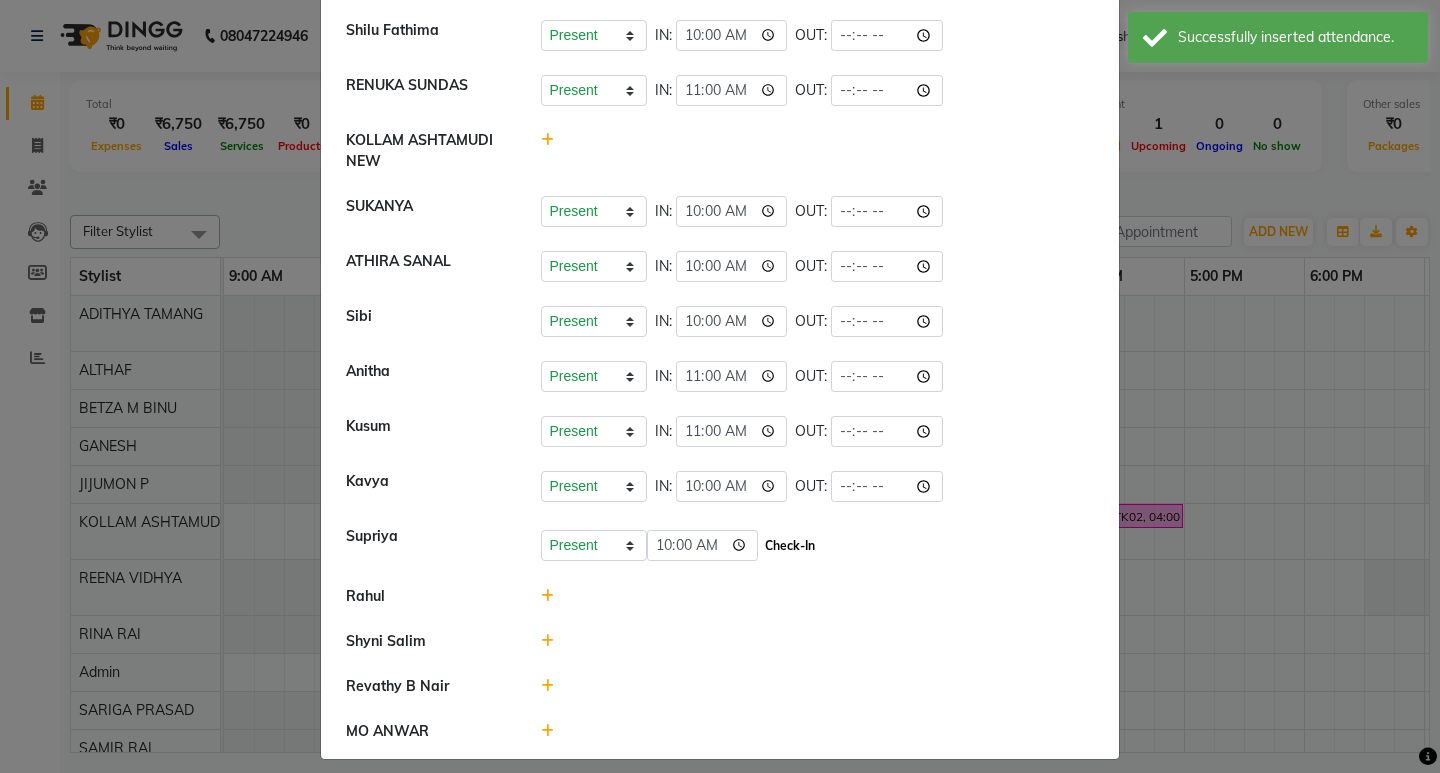 click on "Check-In" 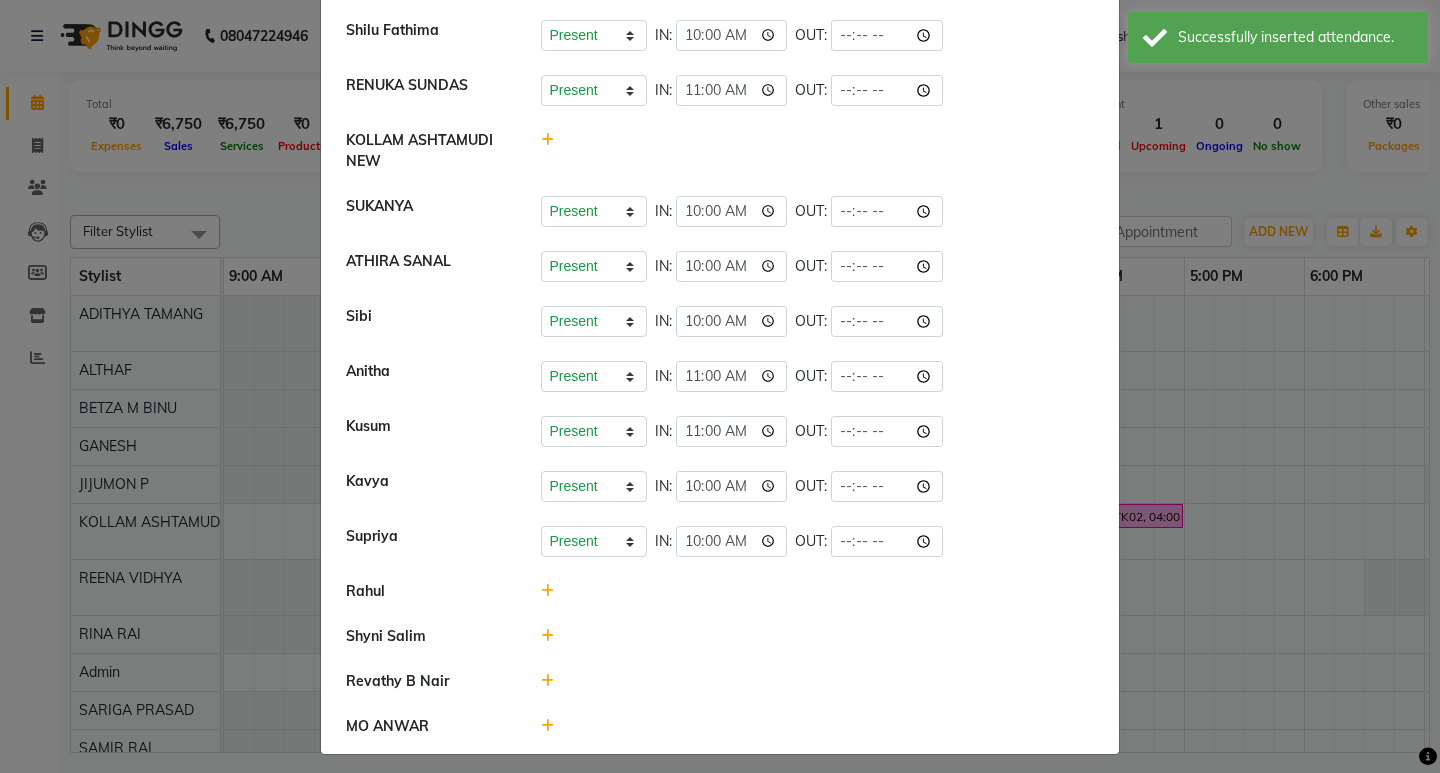 click 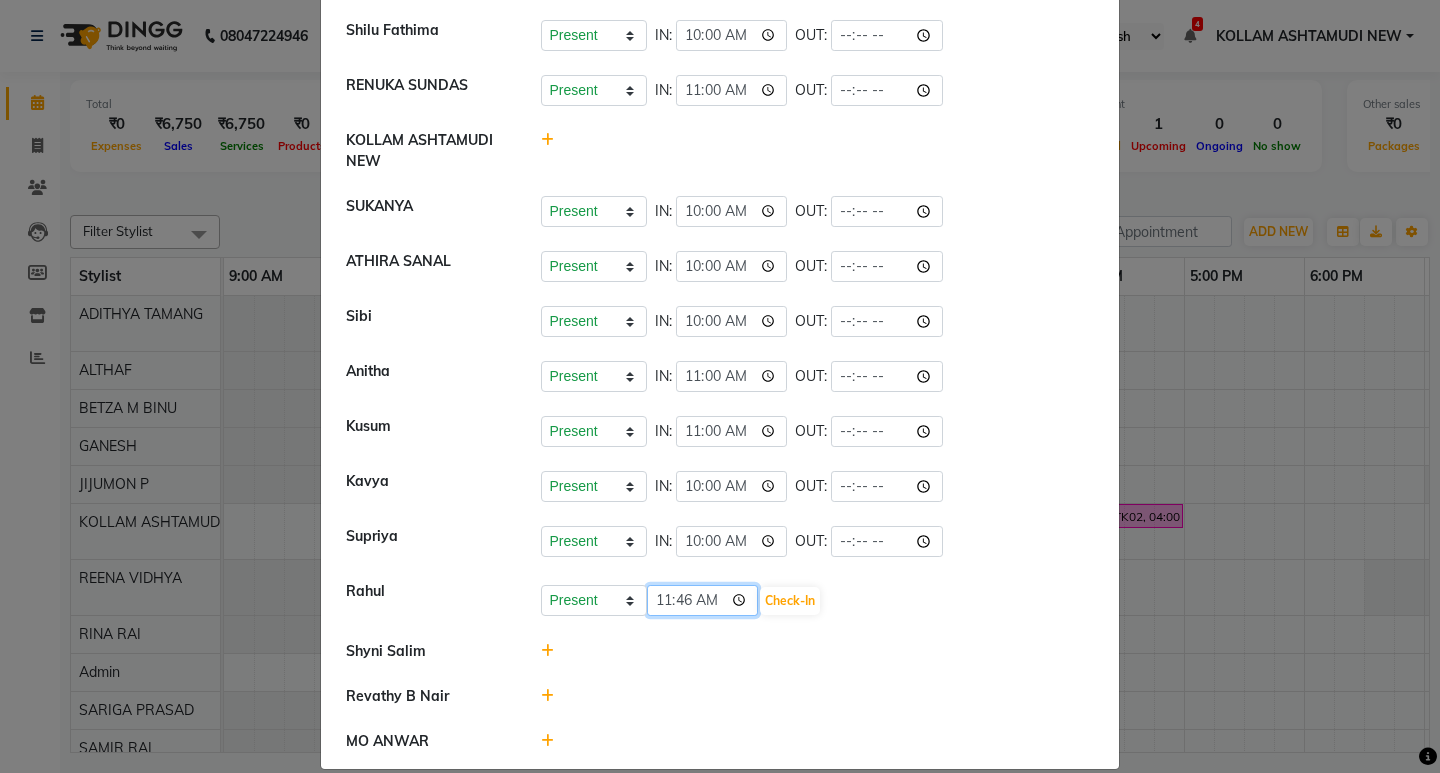 click on "11:46" 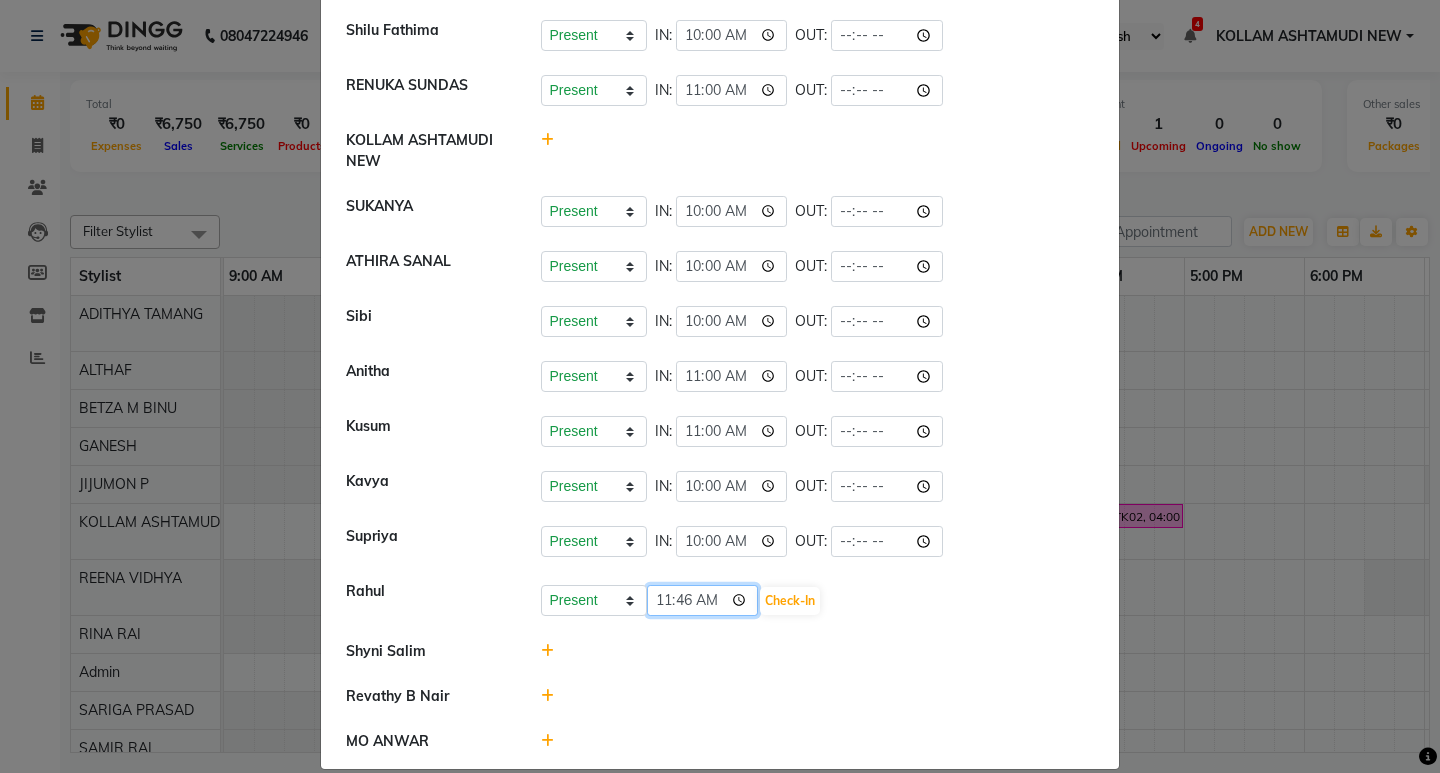 click on "11:46" 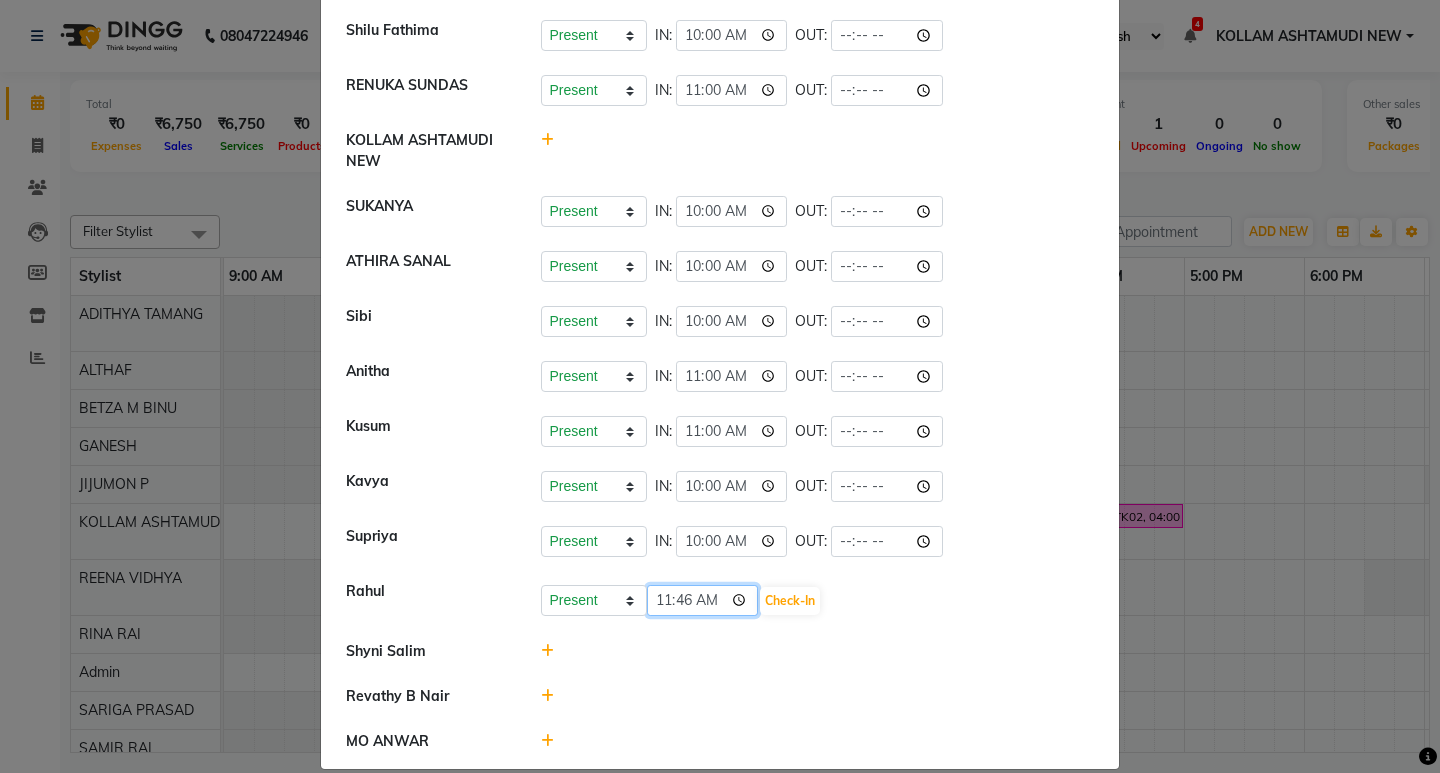 type on "11:00" 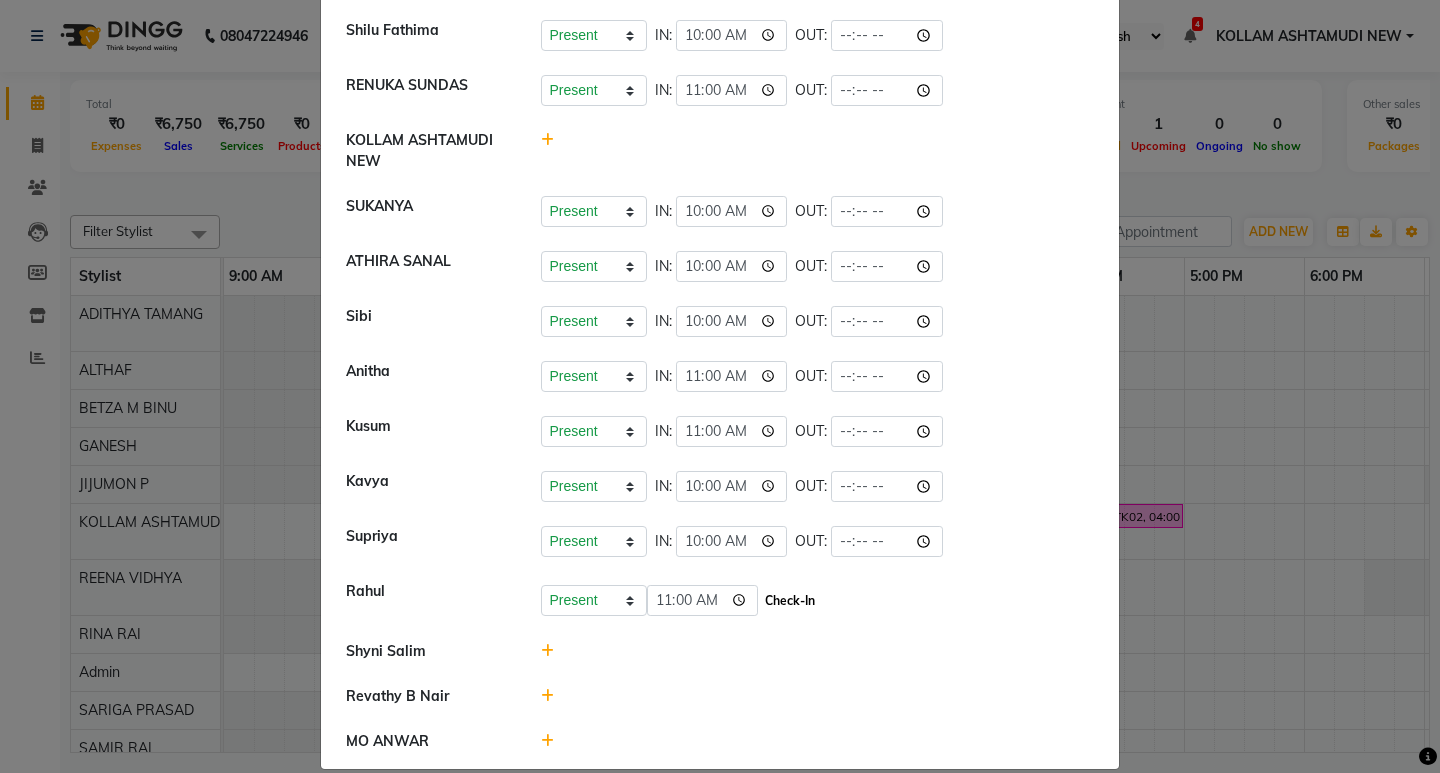 click on "Check-In" 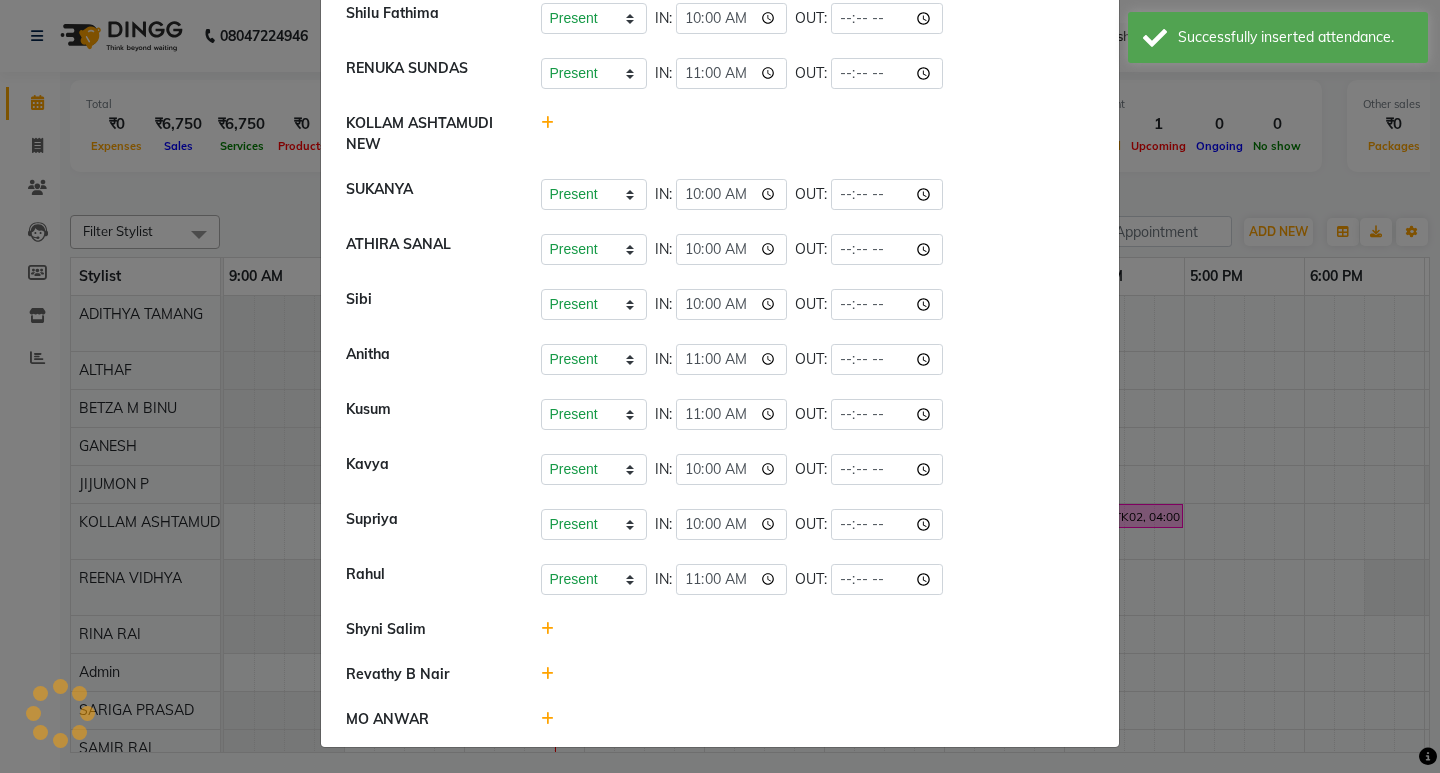 scroll, scrollTop: 827, scrollLeft: 0, axis: vertical 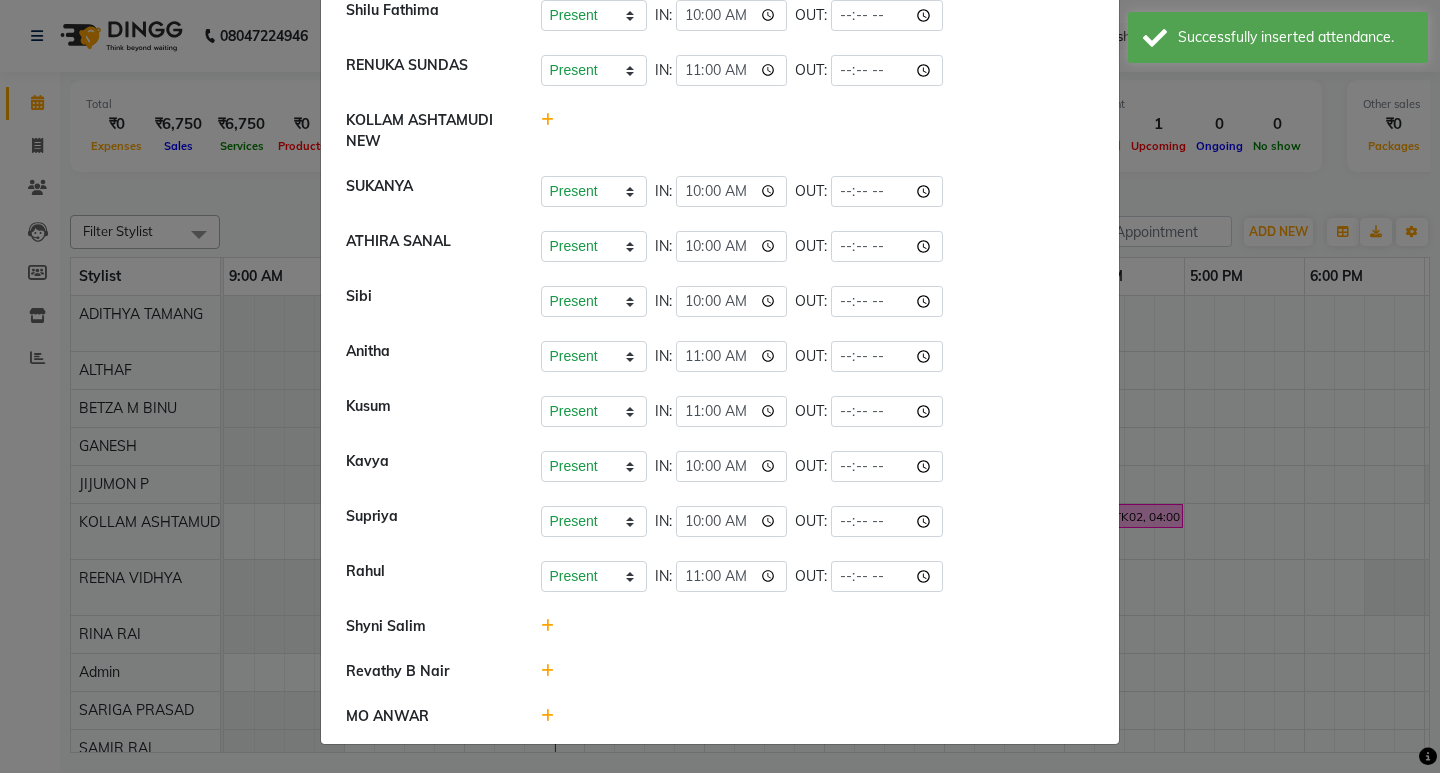 click 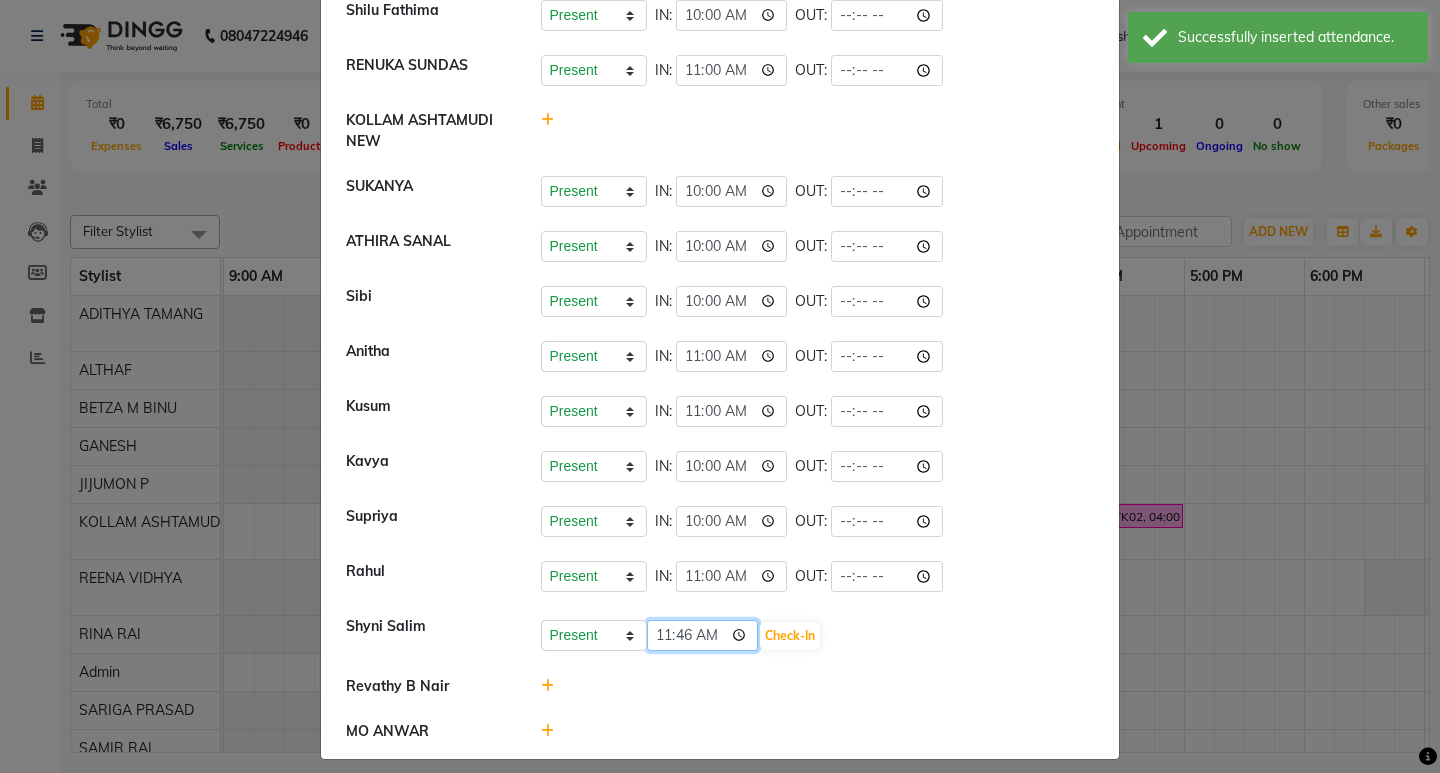 click on "11:46" 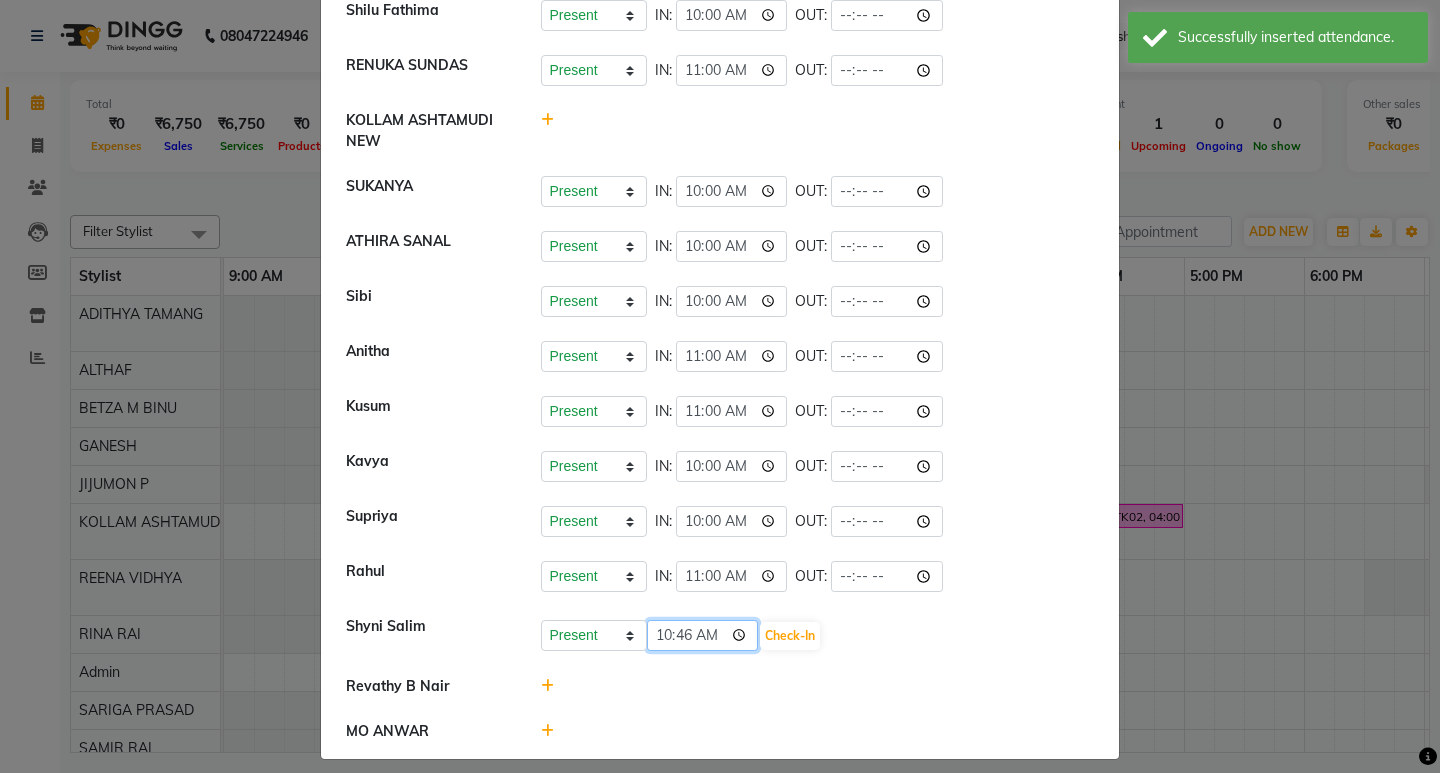 type on "10:00" 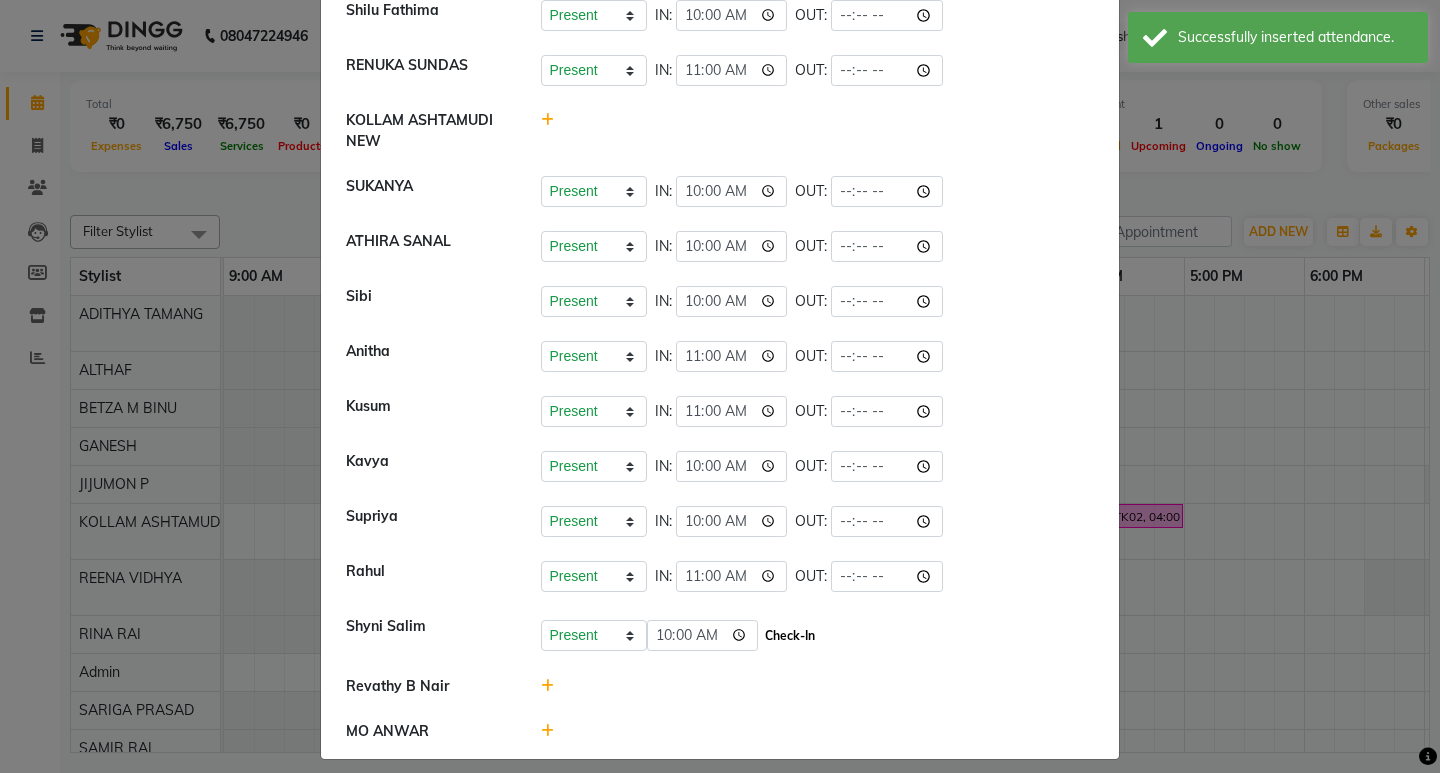 click on "Check-In" 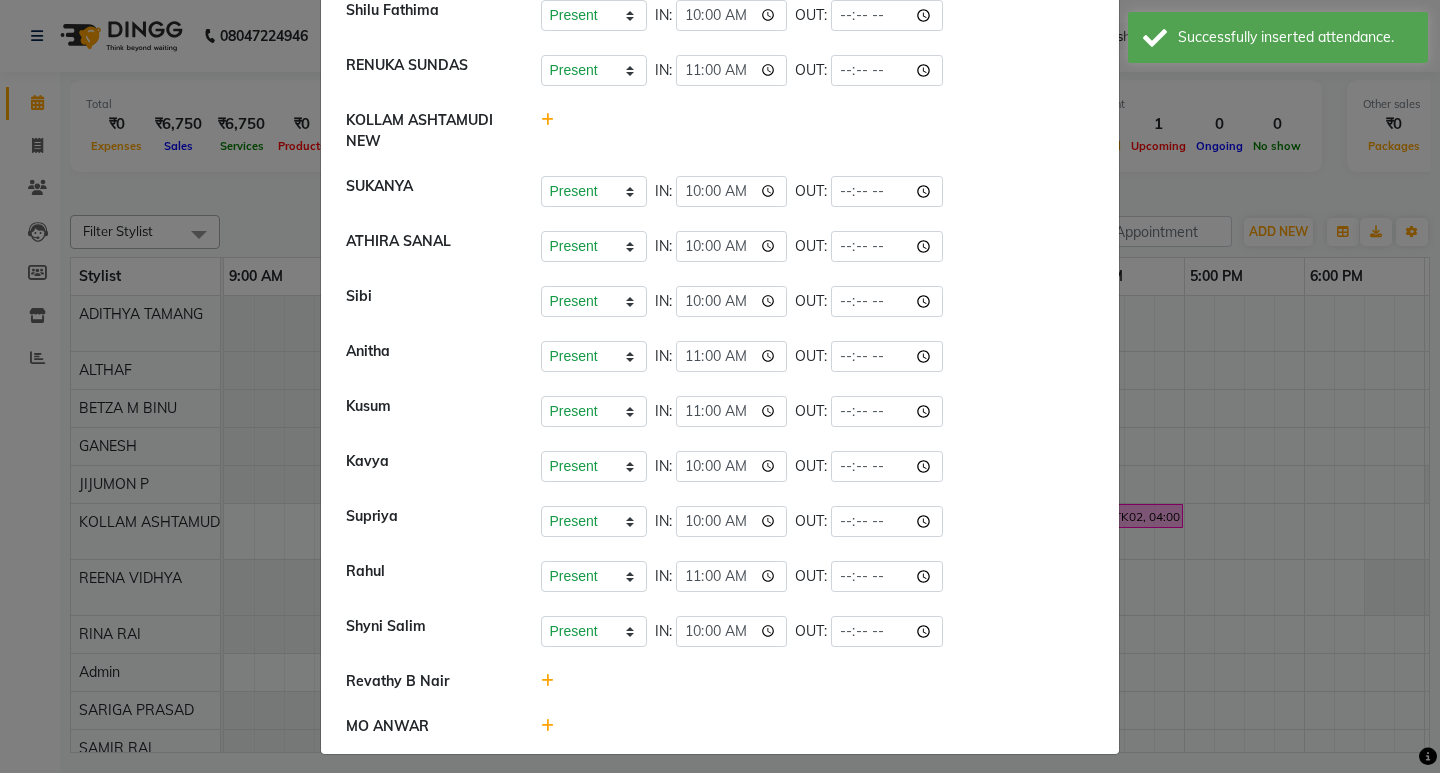 click 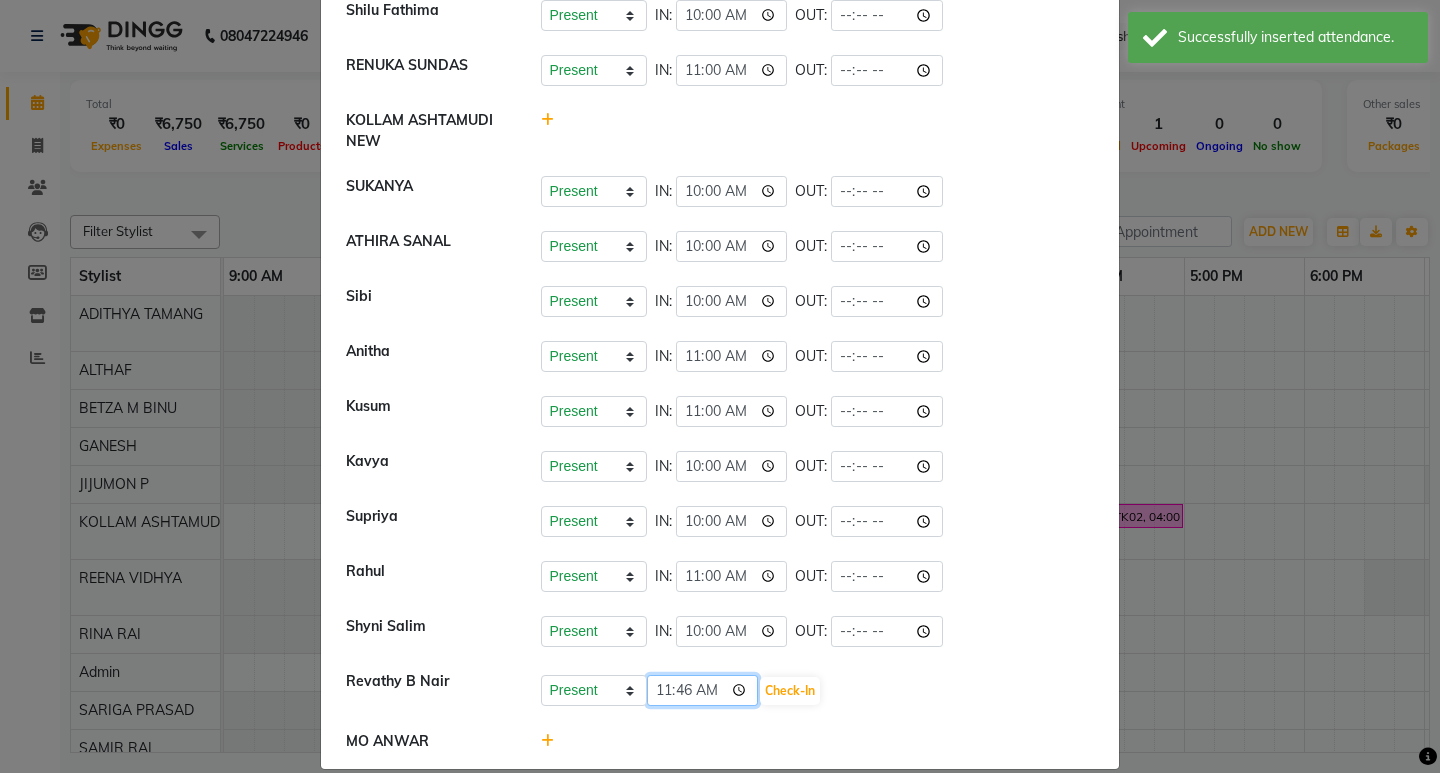 click on "11:46" 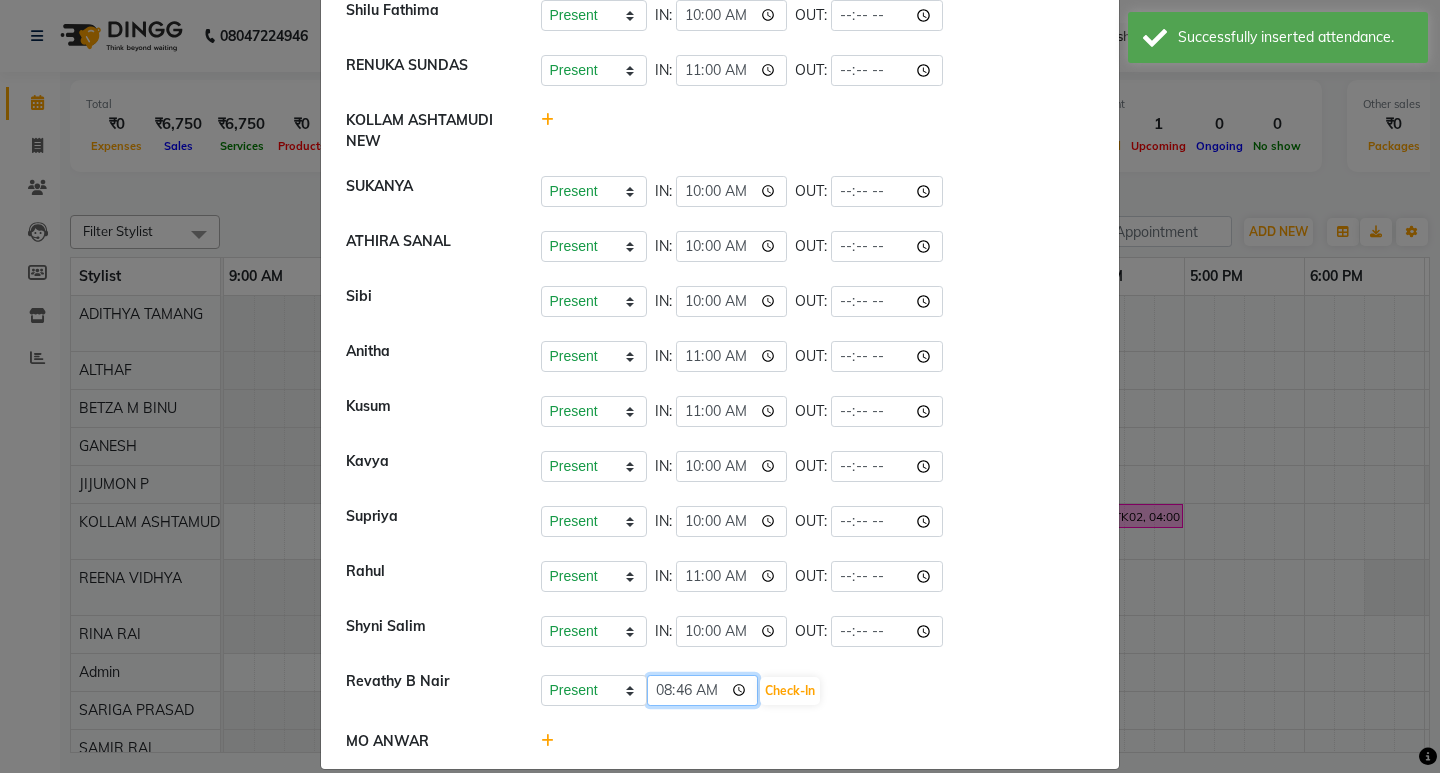 type on "08:00" 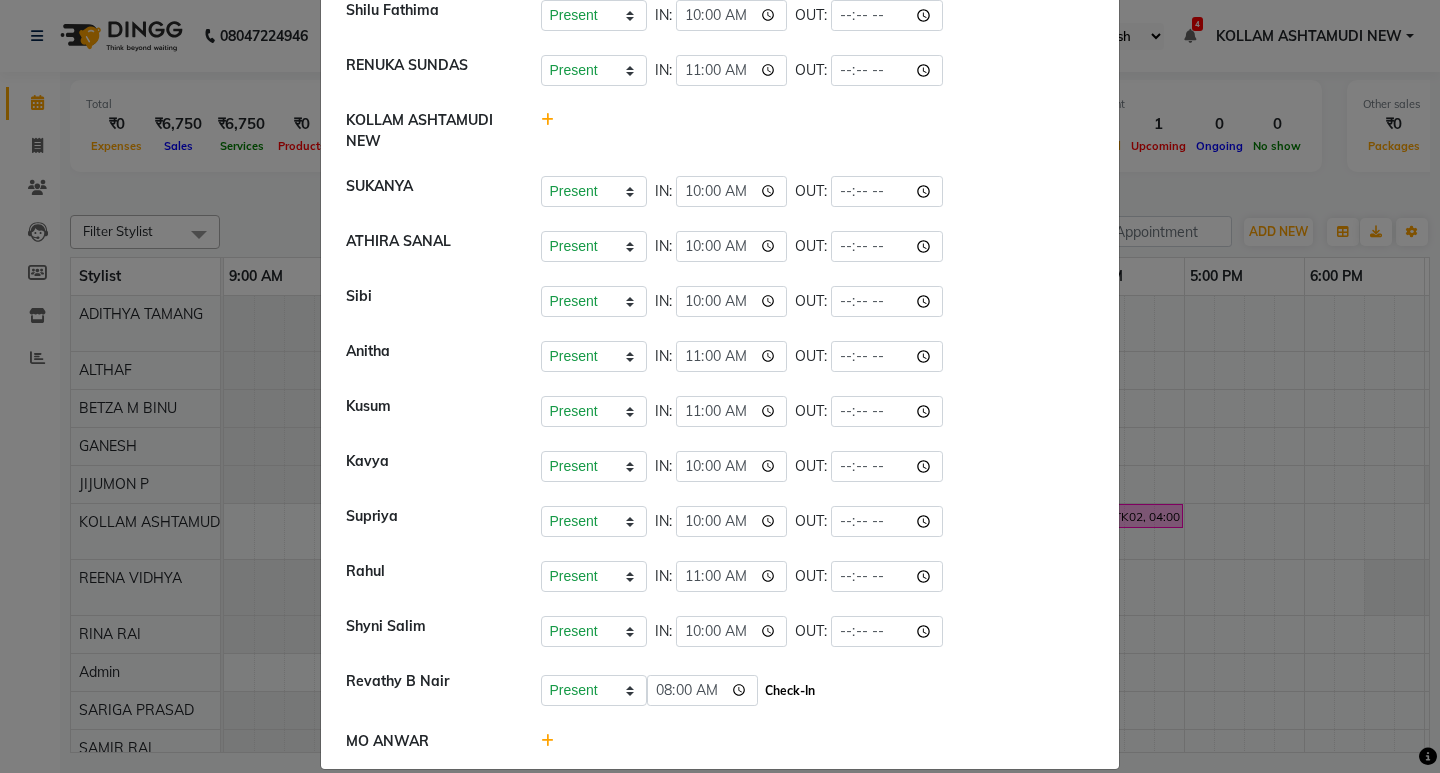 click on "Check-In" 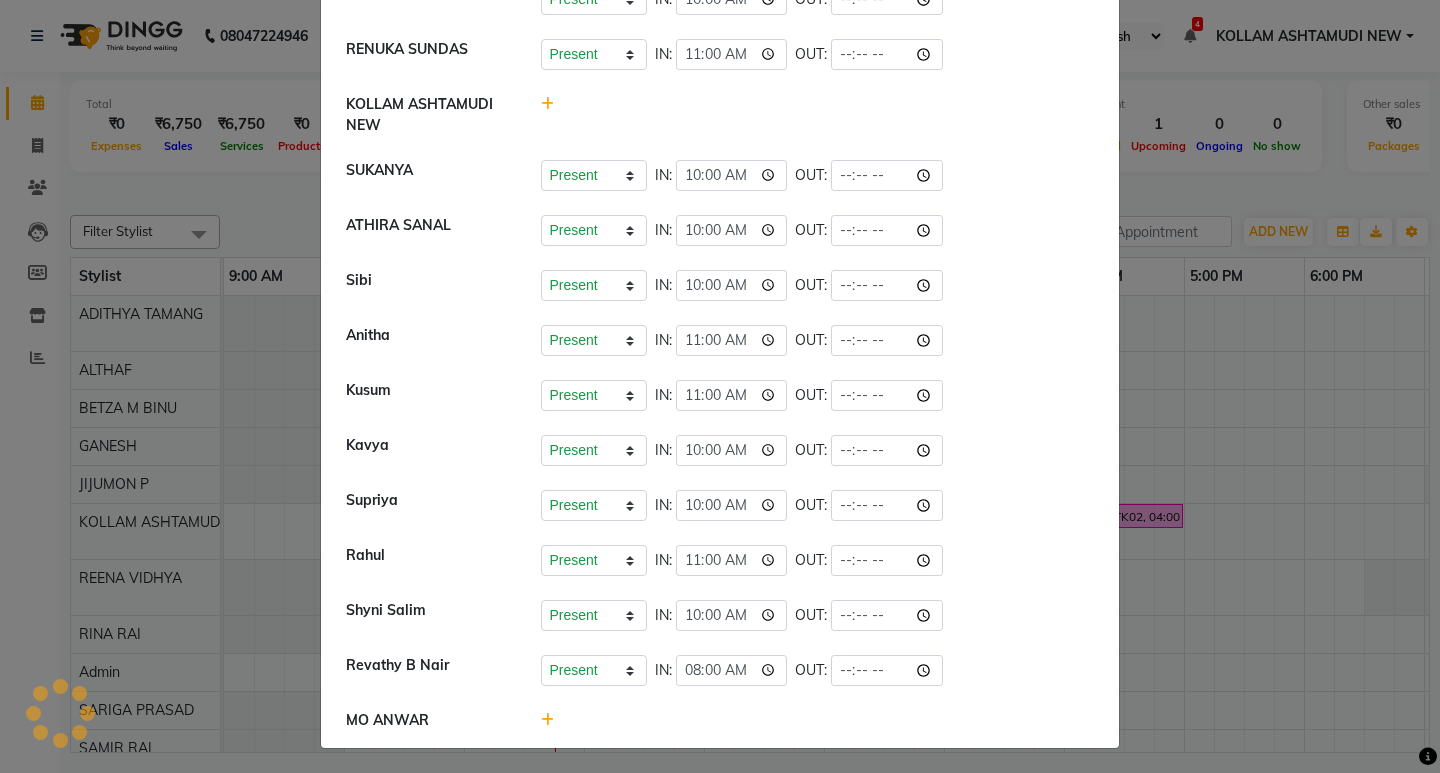 scroll, scrollTop: 847, scrollLeft: 0, axis: vertical 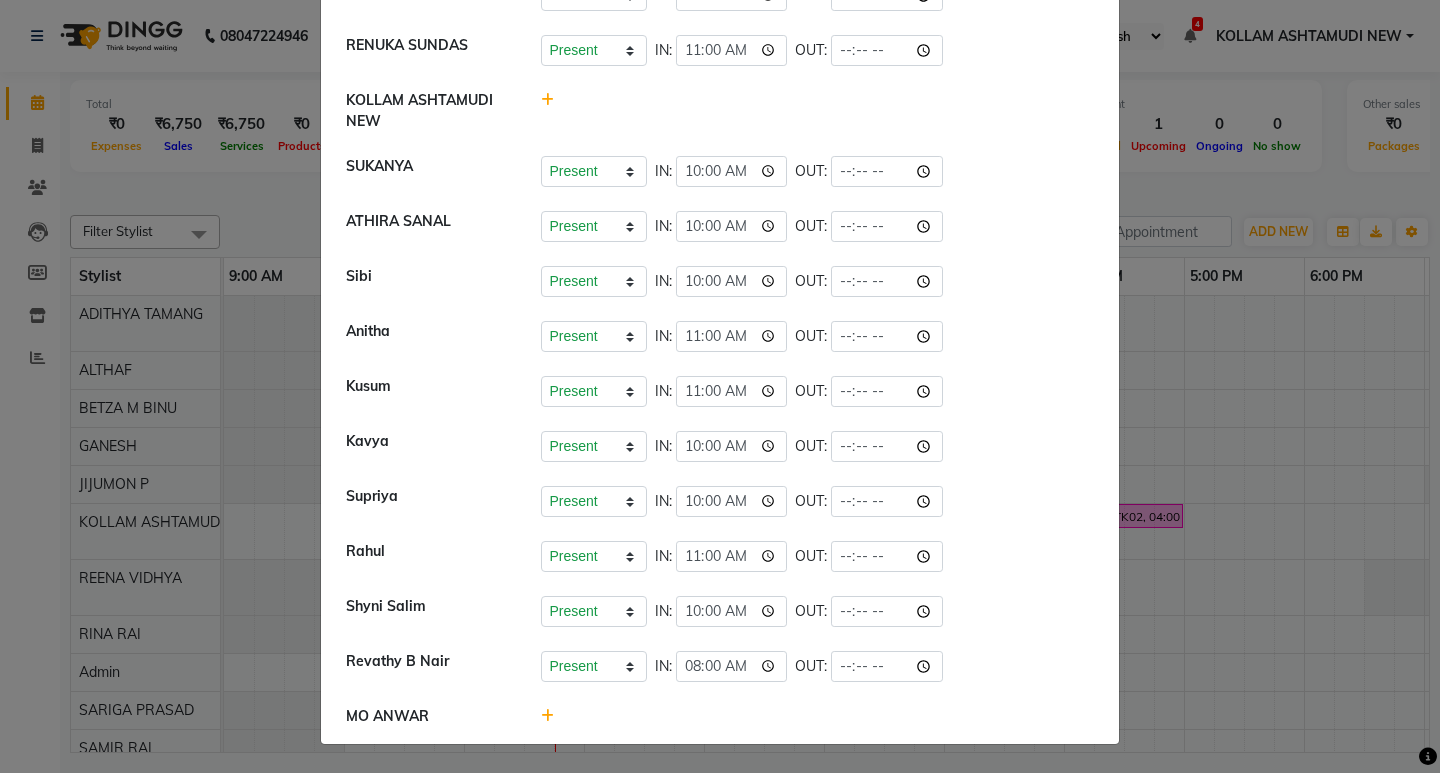 click 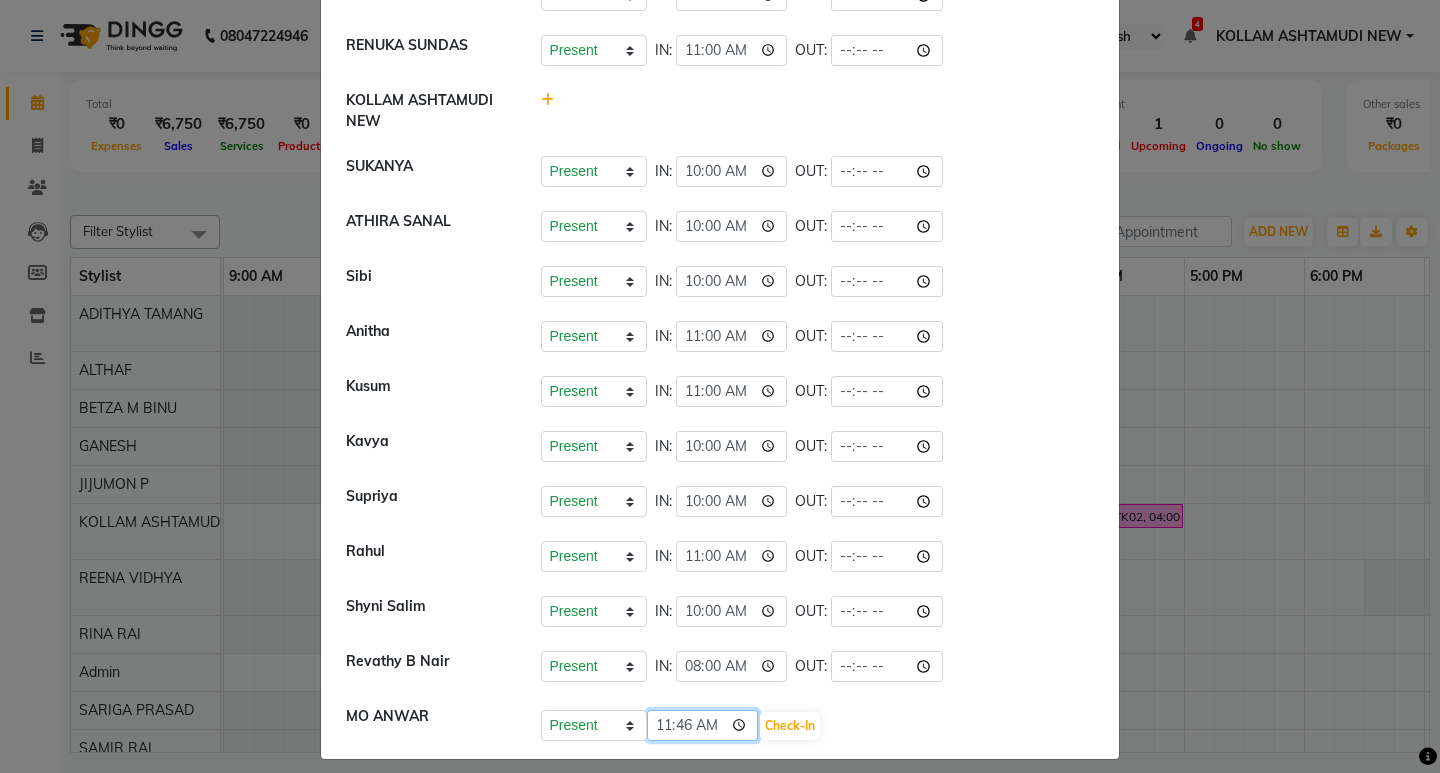 click on "11:46" 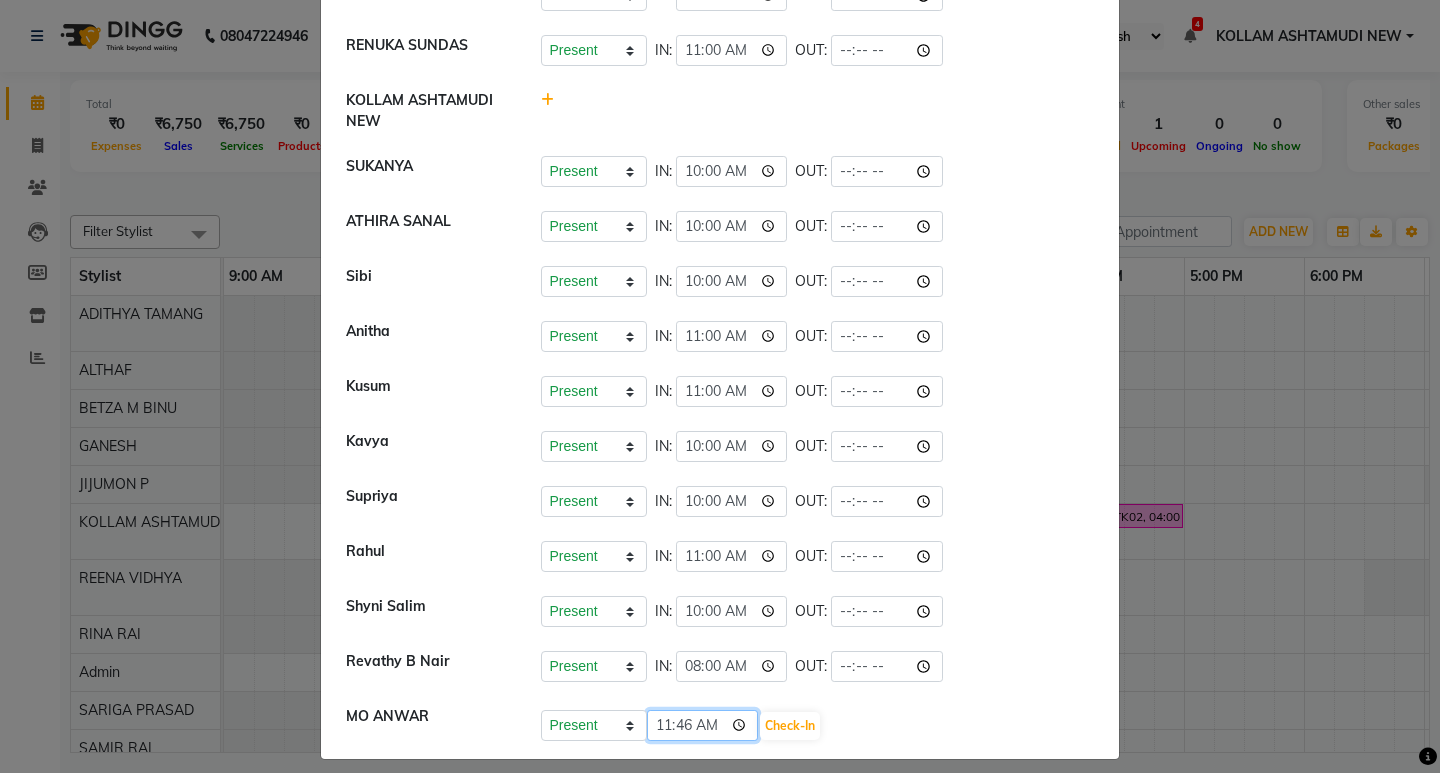 click on "11:46" 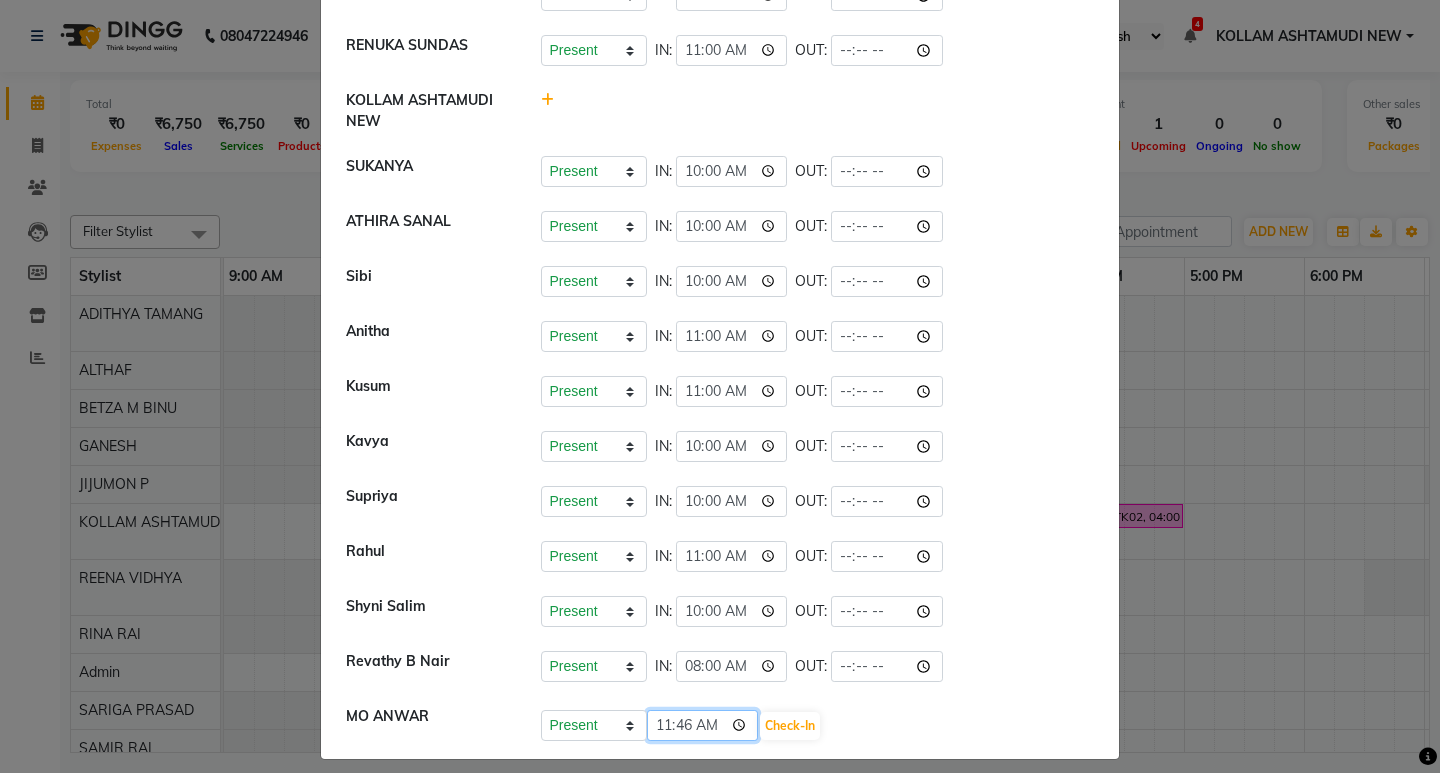 type on "11:00" 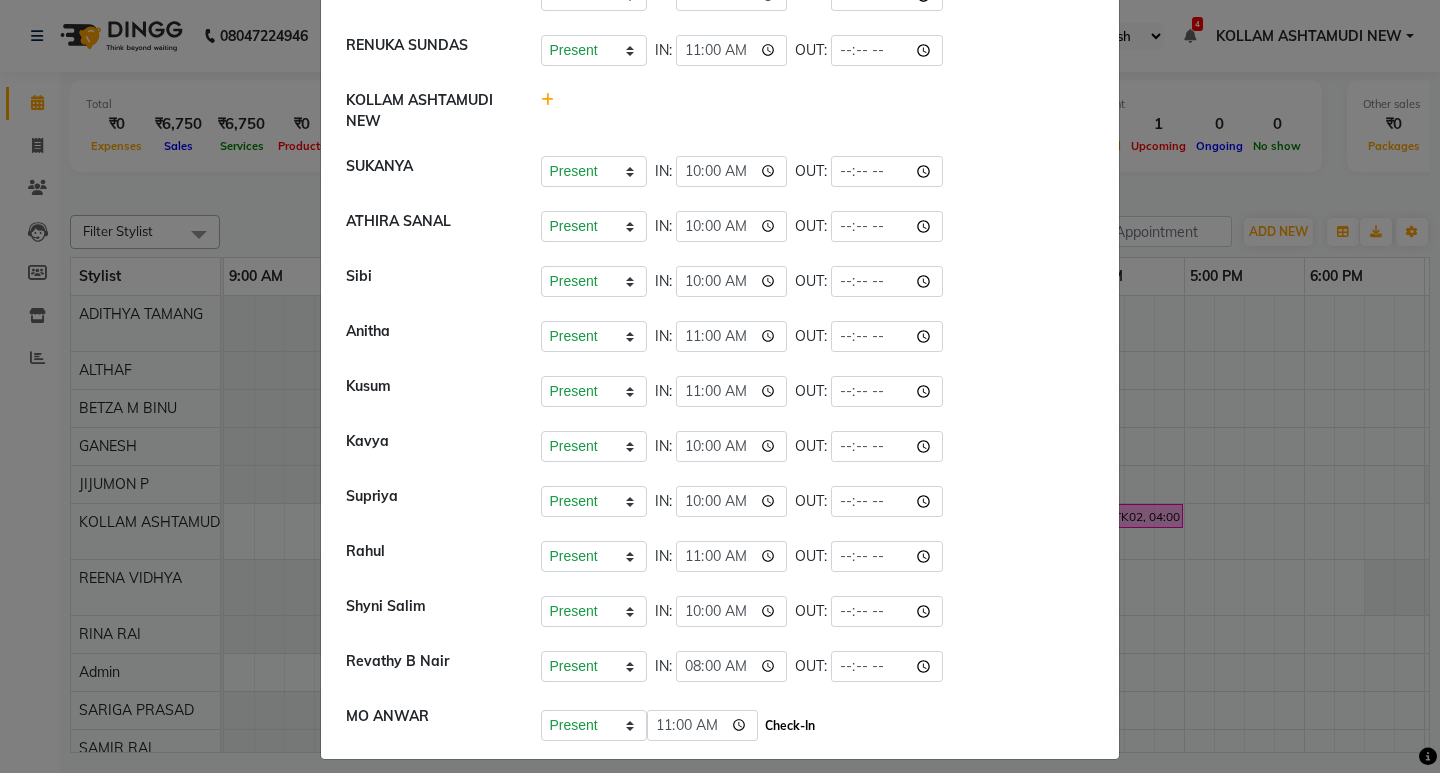 click on "Check-In" 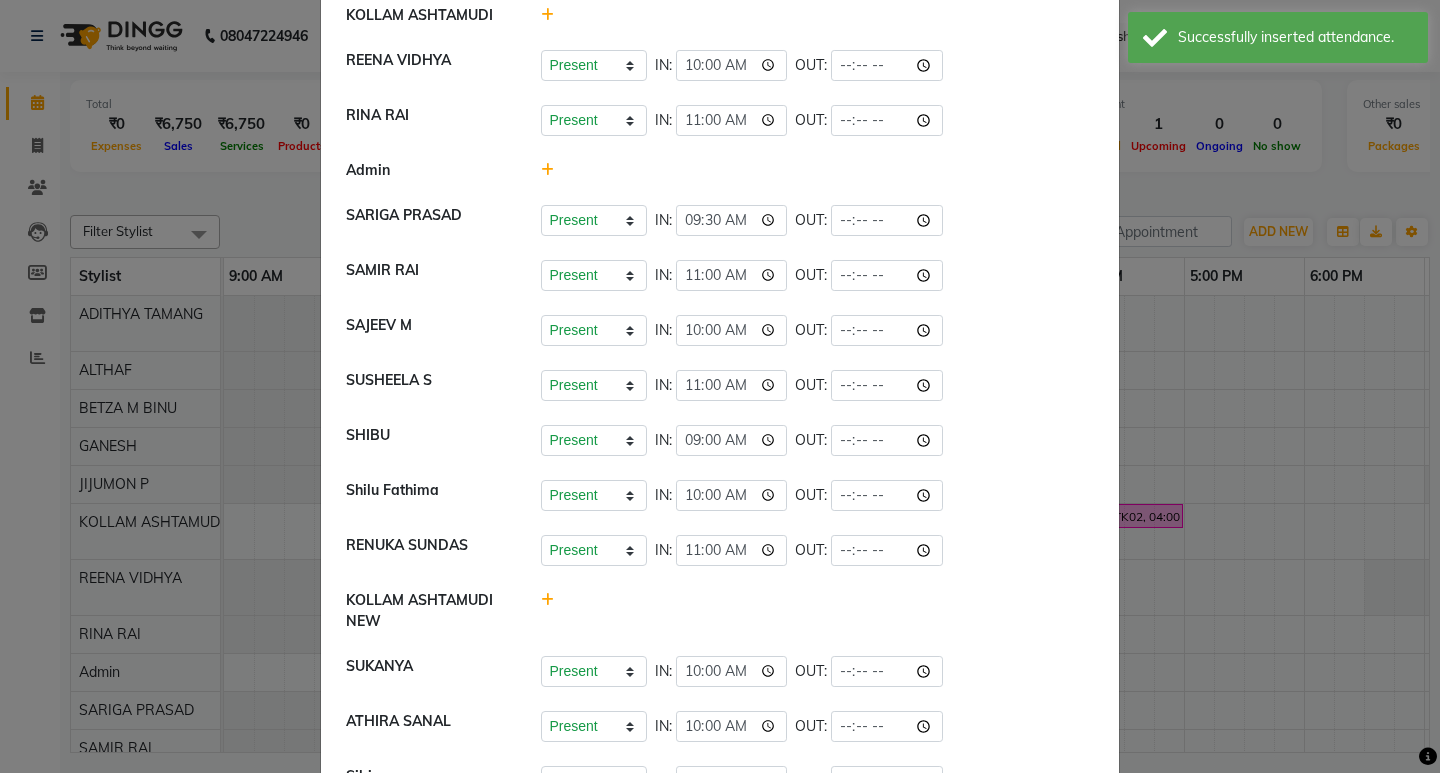 scroll, scrollTop: 0, scrollLeft: 0, axis: both 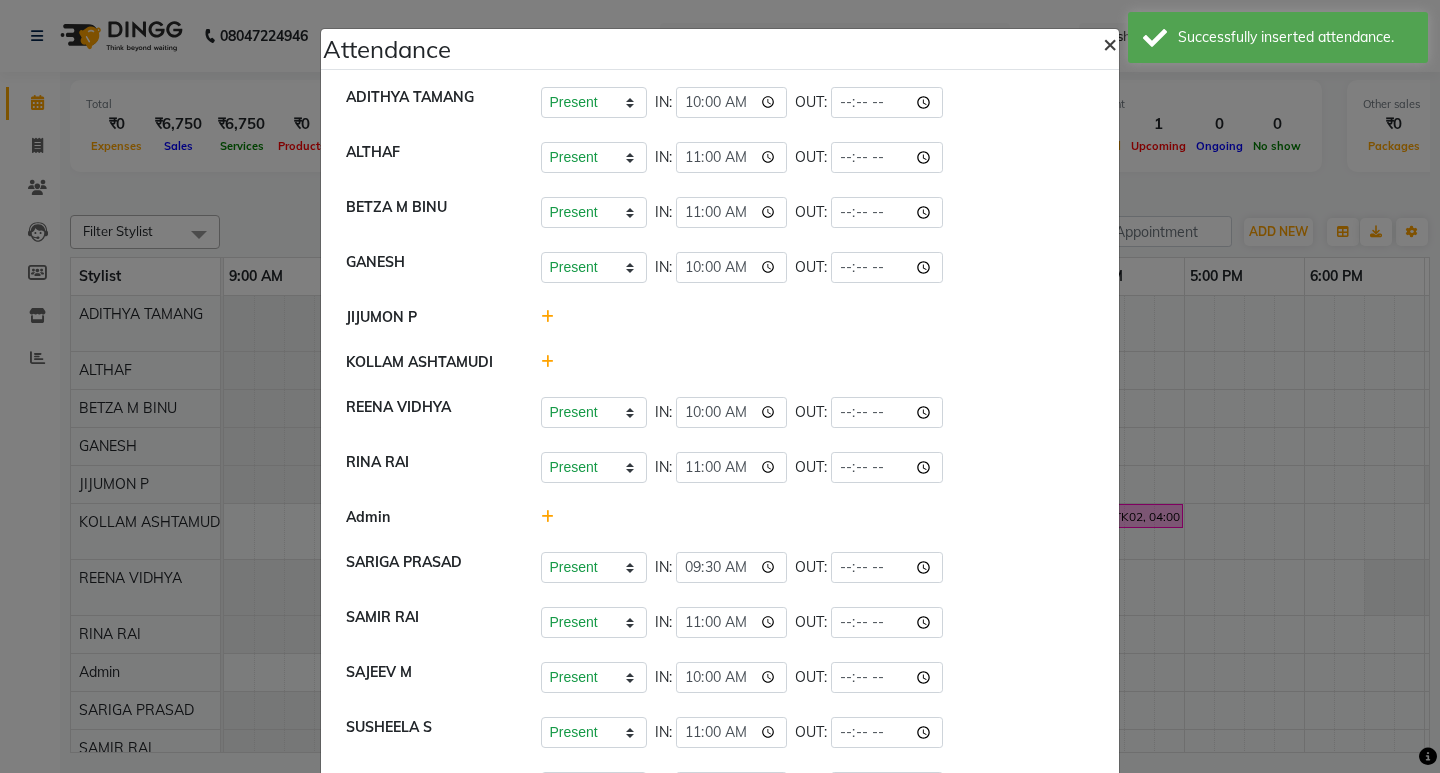 click on "×" 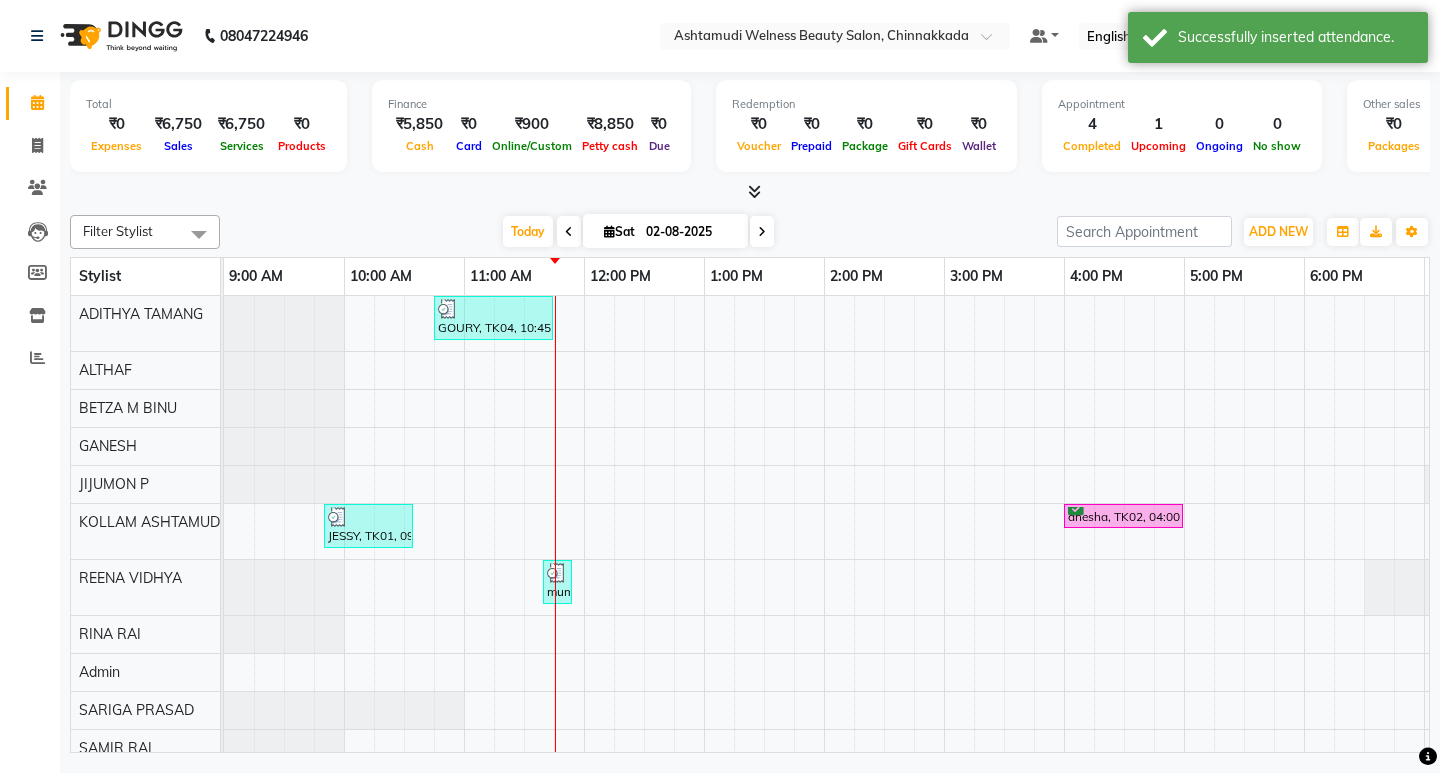 scroll, scrollTop: 0, scrollLeft: 196, axis: horizontal 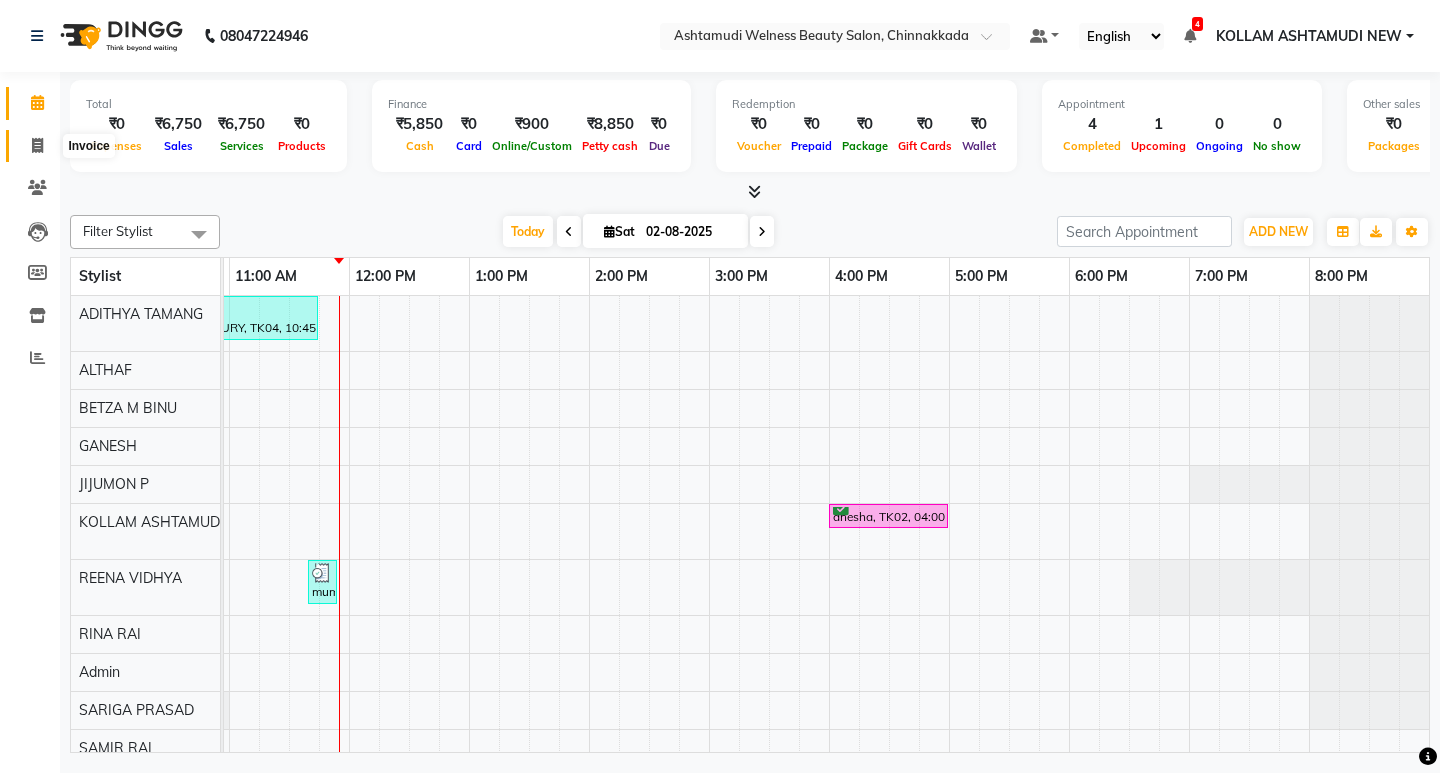 click 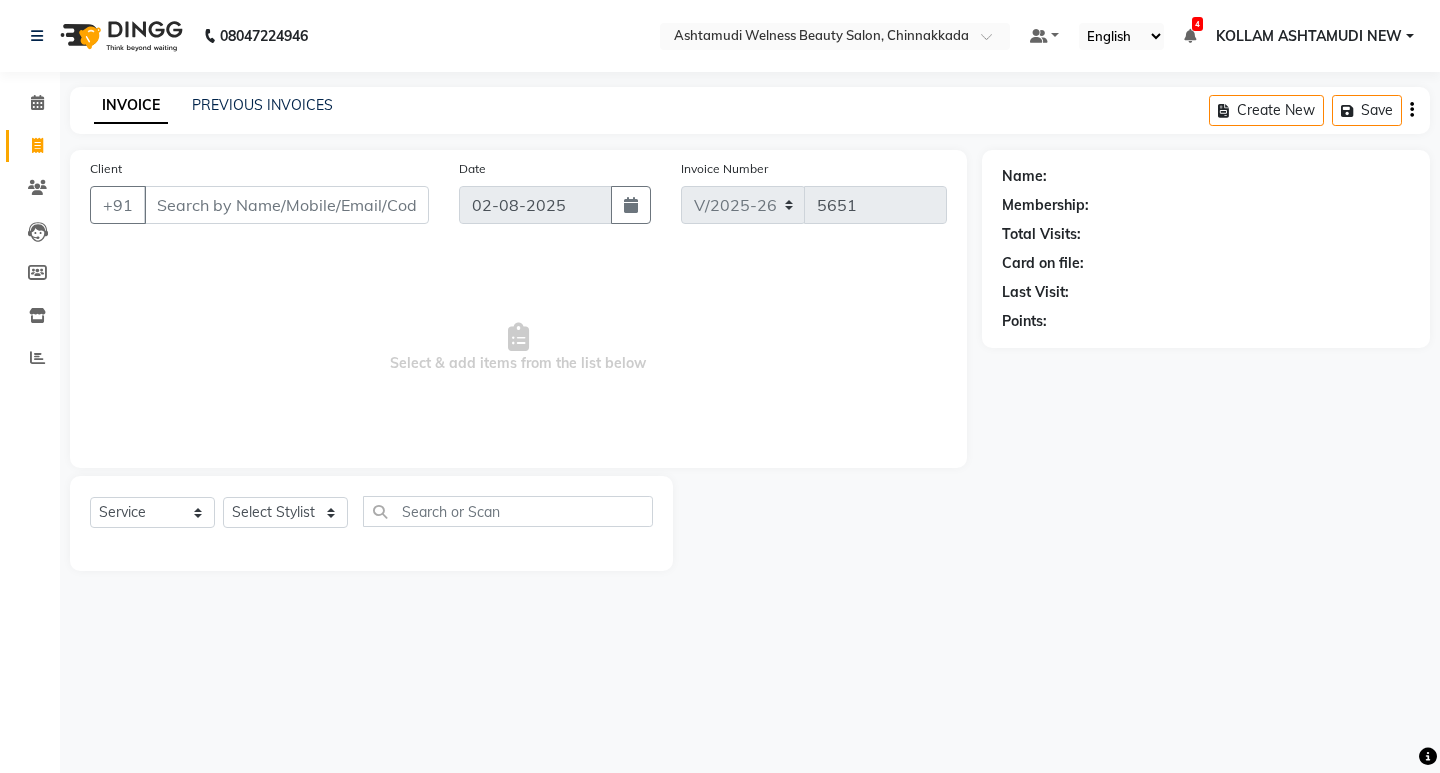 click on "Client" at bounding box center (286, 205) 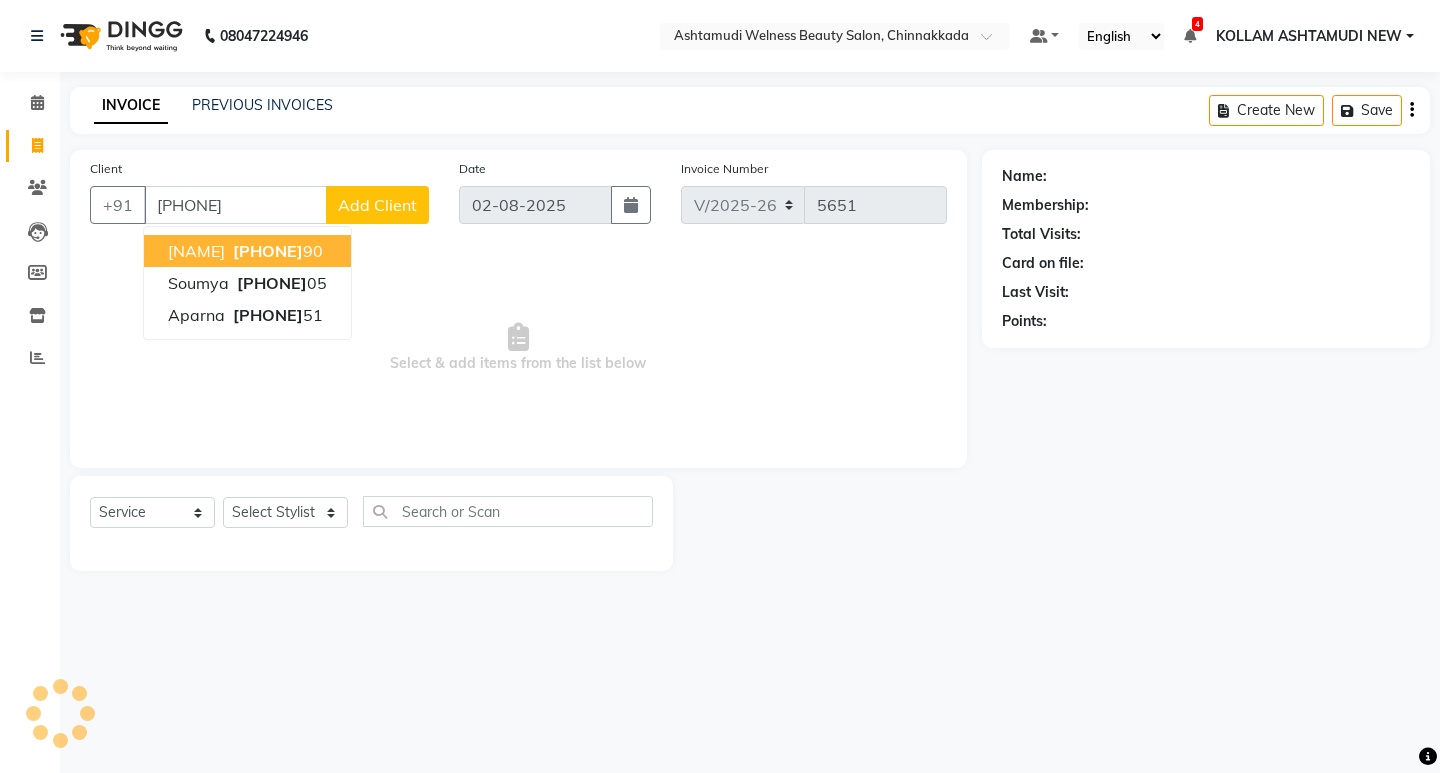 type on "[PHONE]" 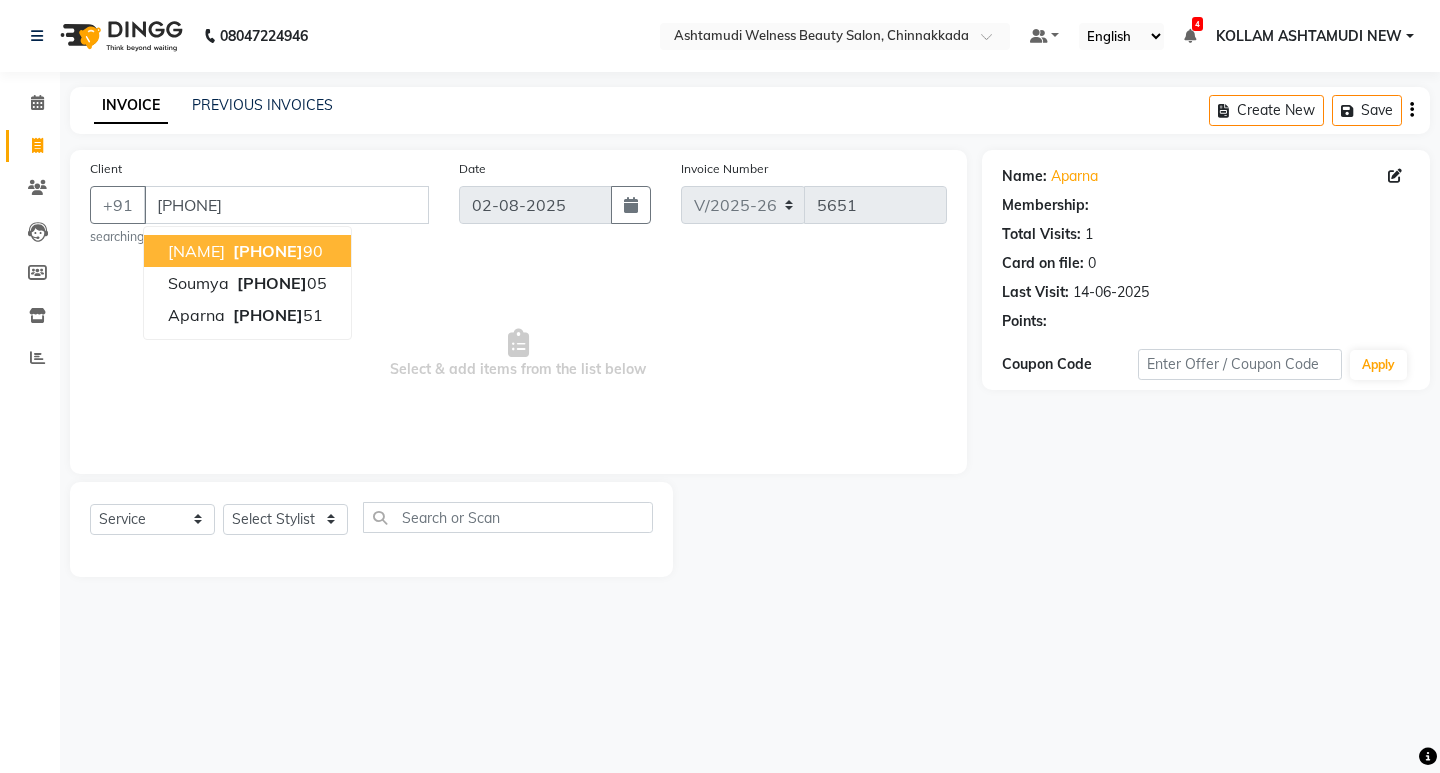 select on "1: Object" 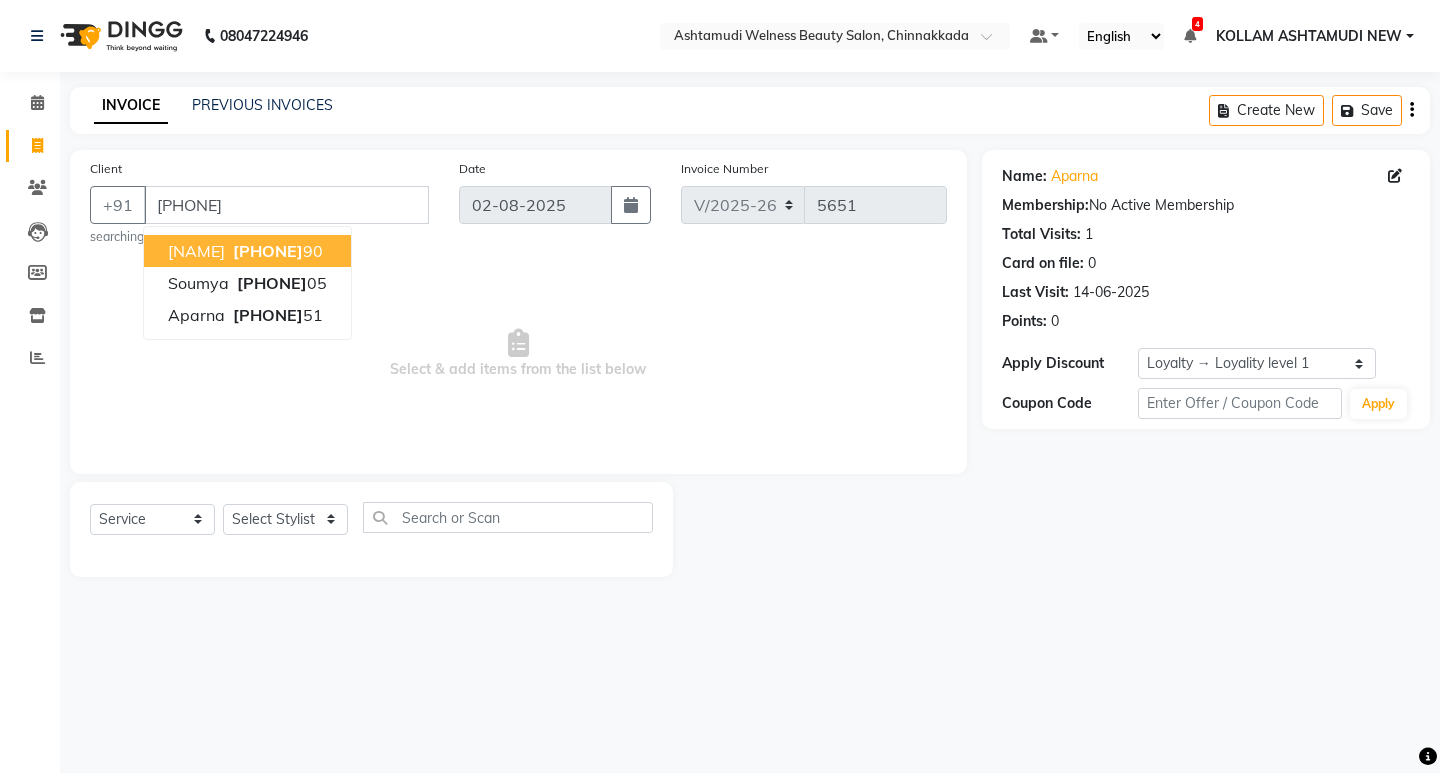 click on "Select & add items from the list below" at bounding box center (518, 354) 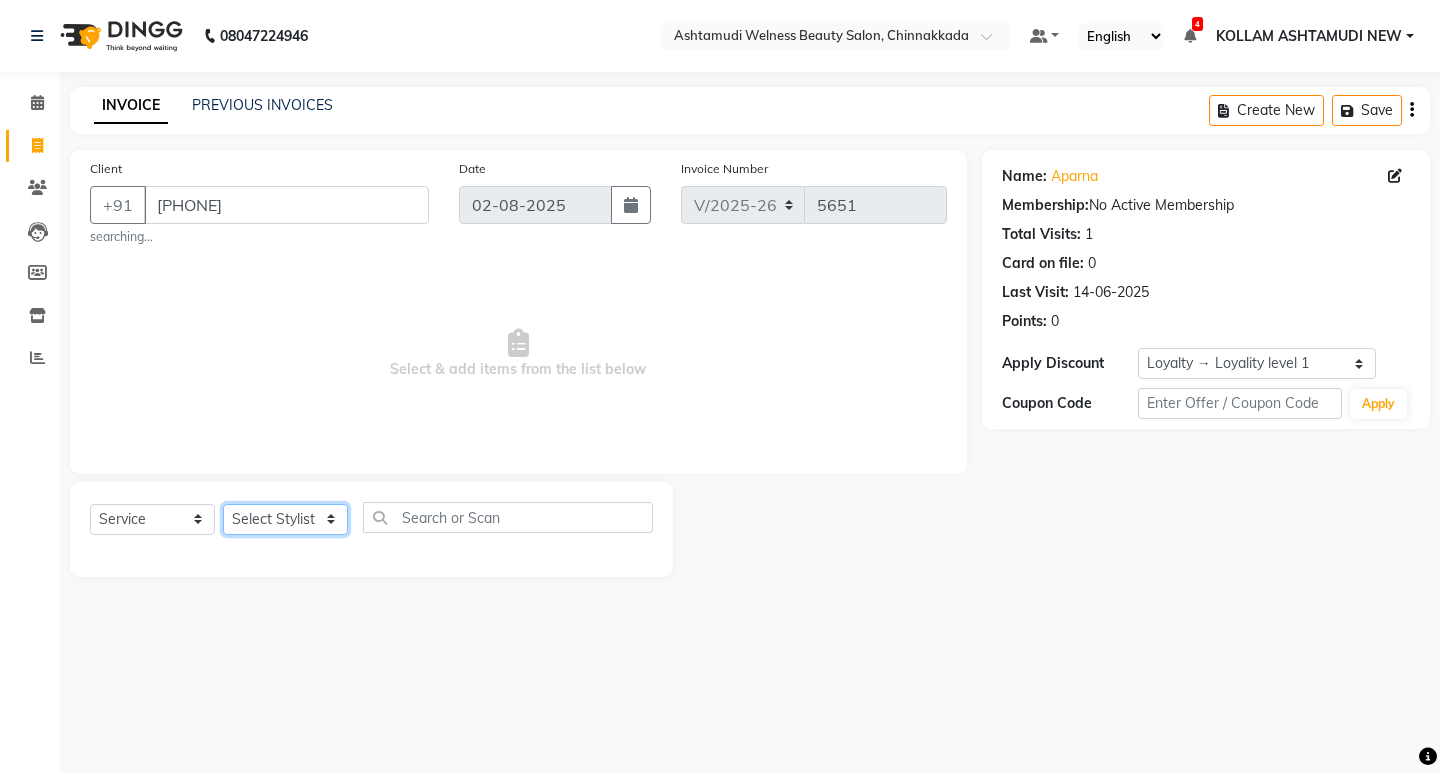 click on "Select Stylist ADITHYA TAMANG Admin ALTHAF Anitha ATHIRA SANAL BETZA M BINU GANESH JIJUMON P Kavya [CITY] [STATE] [CITY] [STATE] NEW Kusum MO ANWAR Rahul REENA VIDHYA RENUKA SUNDAS Revathy B Nair RINA RAI SAJEEV M SAMIR RAI SARIGA PRASAD SHIBU Shilu Fathima Shyni Salim Sibi SUKANYA Supriya SUSHEELA S Acne Facial Anti Acne Treatment Anti Ageing Facial Bridal Glow Facial De-Pigmentation Treatment Dermalite Fairness Facial Diamond Facial D-Tan Cleanup D-Tan Facial D-Tan Pack Fruit Facial Fyc Bamboo Charcoal Facial Fyc Bio Marine Facial Fyc Fruit Fusion Facial Fyc Luster Gold Facial Fyc Pure Vit-C Facial Fyc Red Wine Facial Gents Bridal Glow Facial Gents Dermalite Fairness Facial Gents Diamond Facial Gents D-Tan Cleanup Gents D-Tan Facial Gents Fruit Facial Gents Fyc Bamboo Charcoal Facial Gents Fyc Bio Marine Facial Gents Fyc Fruit Fusion Facial Gents Fyc Luster Gold Facial Gents Fyc Red Wine Facial" 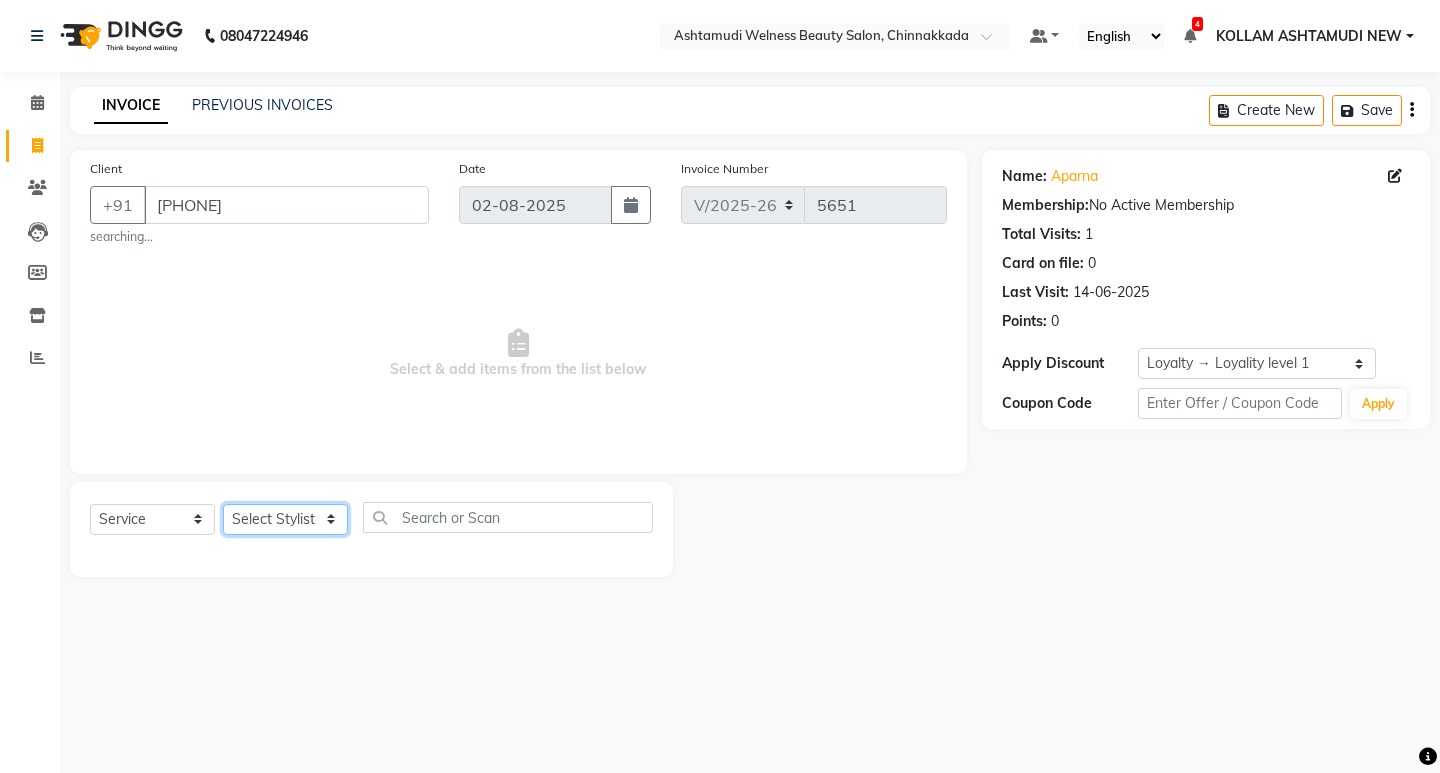 select on "65685" 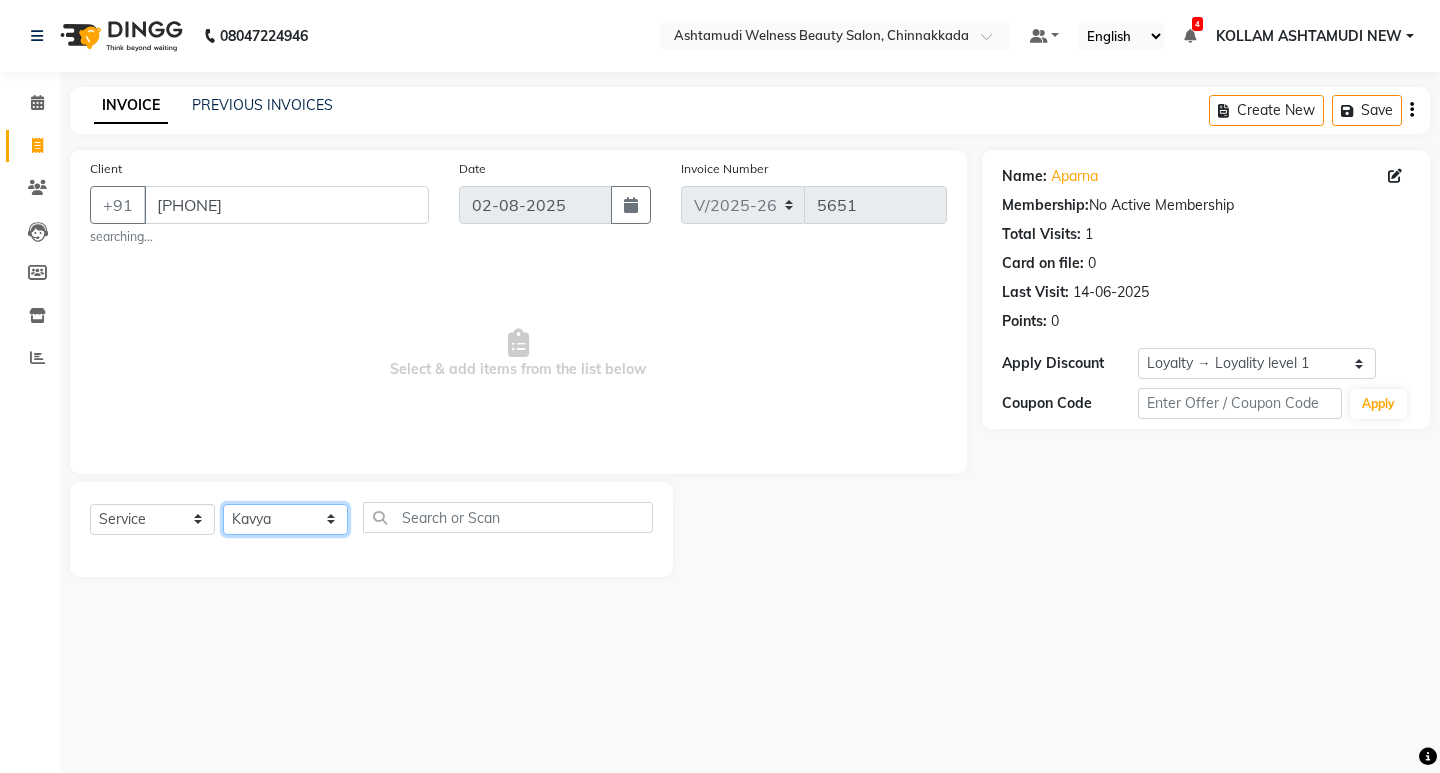 click on "Select Stylist ADITHYA TAMANG Admin ALTHAF Anitha ATHIRA SANAL BETZA M BINU GANESH JIJUMON P Kavya [CITY] [STATE] [CITY] [STATE] NEW Kusum MO ANWAR Rahul REENA VIDHYA RENUKA SUNDAS Revathy B Nair RINA RAI SAJEEV M SAMIR RAI SARIGA PRASAD SHIBU Shilu Fathima Shyni Salim Sibi SUKANYA Supriya SUSHEELA S Acne Facial Anti Acne Treatment Anti Ageing Facial Bridal Glow Facial De-Pigmentation Treatment Dermalite Fairness Facial Diamond Facial D-Tan Cleanup D-Tan Facial D-Tan Pack Fruit Facial Fyc Bamboo Charcoal Facial Fyc Bio Marine Facial Fyc Fruit Fusion Facial Fyc Luster Gold Facial Fyc Pure Vit-C Facial Fyc Red Wine Facial Gents Bridal Glow Facial Gents Dermalite Fairness Facial Gents Diamond Facial Gents D-Tan Cleanup Gents D-Tan Facial Gents Fruit Facial Gents Fyc Bamboo Charcoal Facial Gents Fyc Bio Marine Facial Gents Fyc Fruit Fusion Facial Gents Fyc Luster Gold Facial Gents Fyc Red Wine Facial" 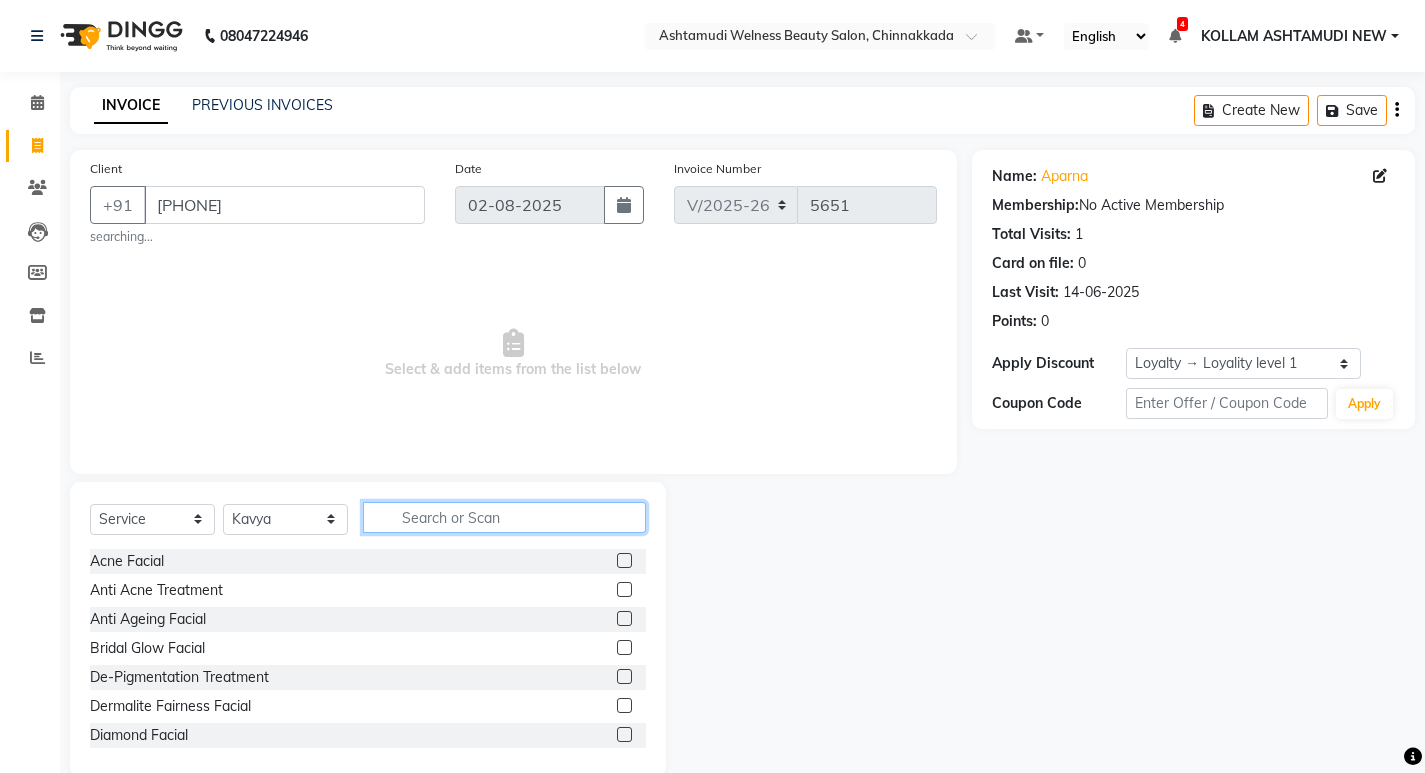 click 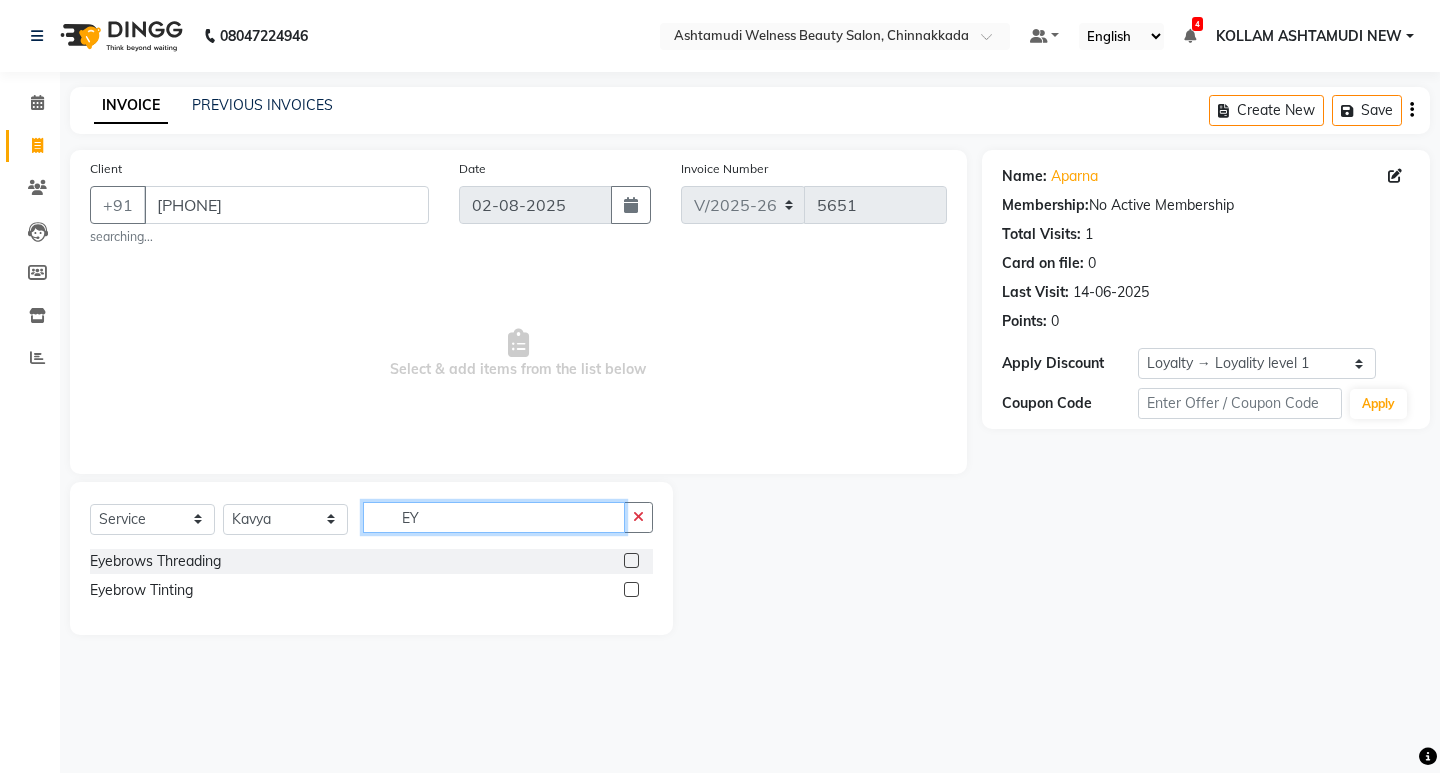 type on "EY" 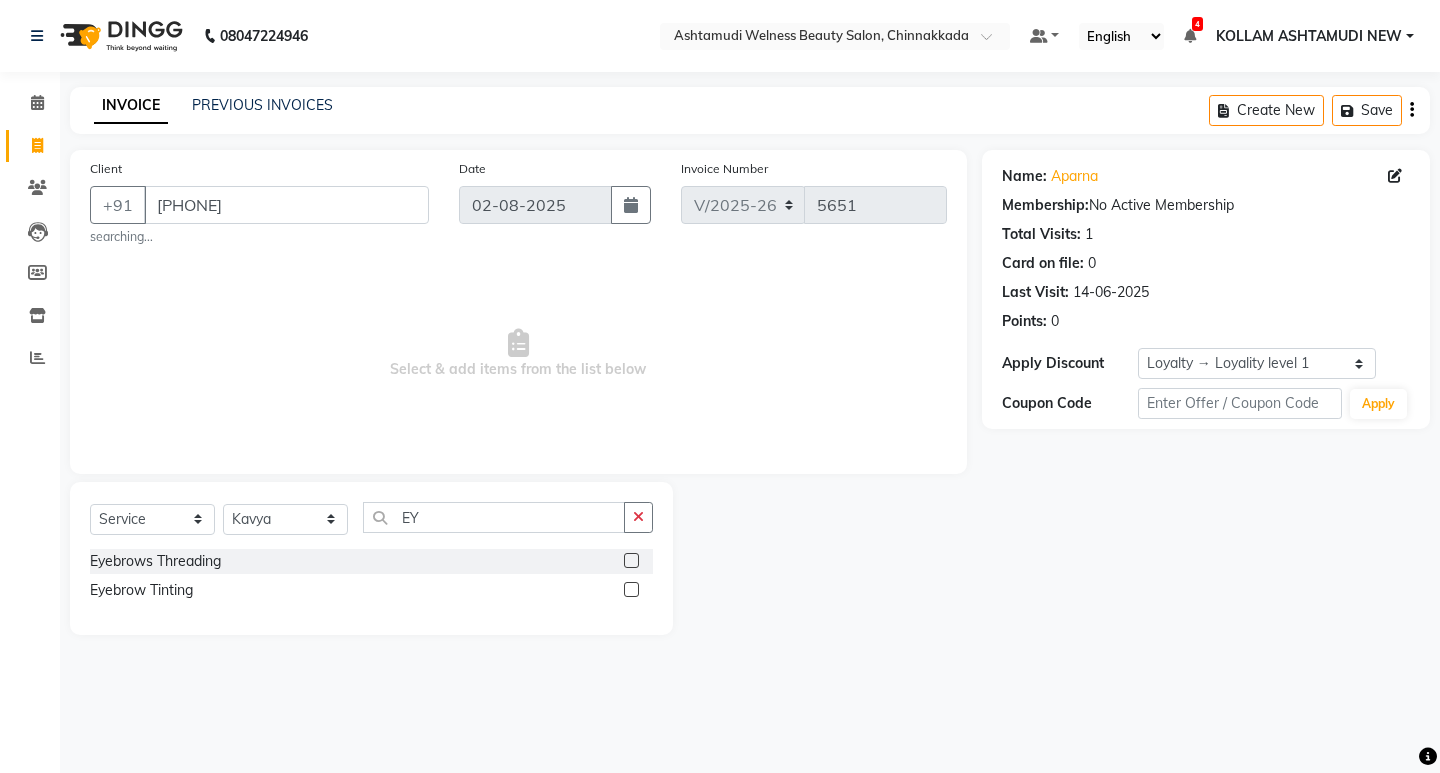 click 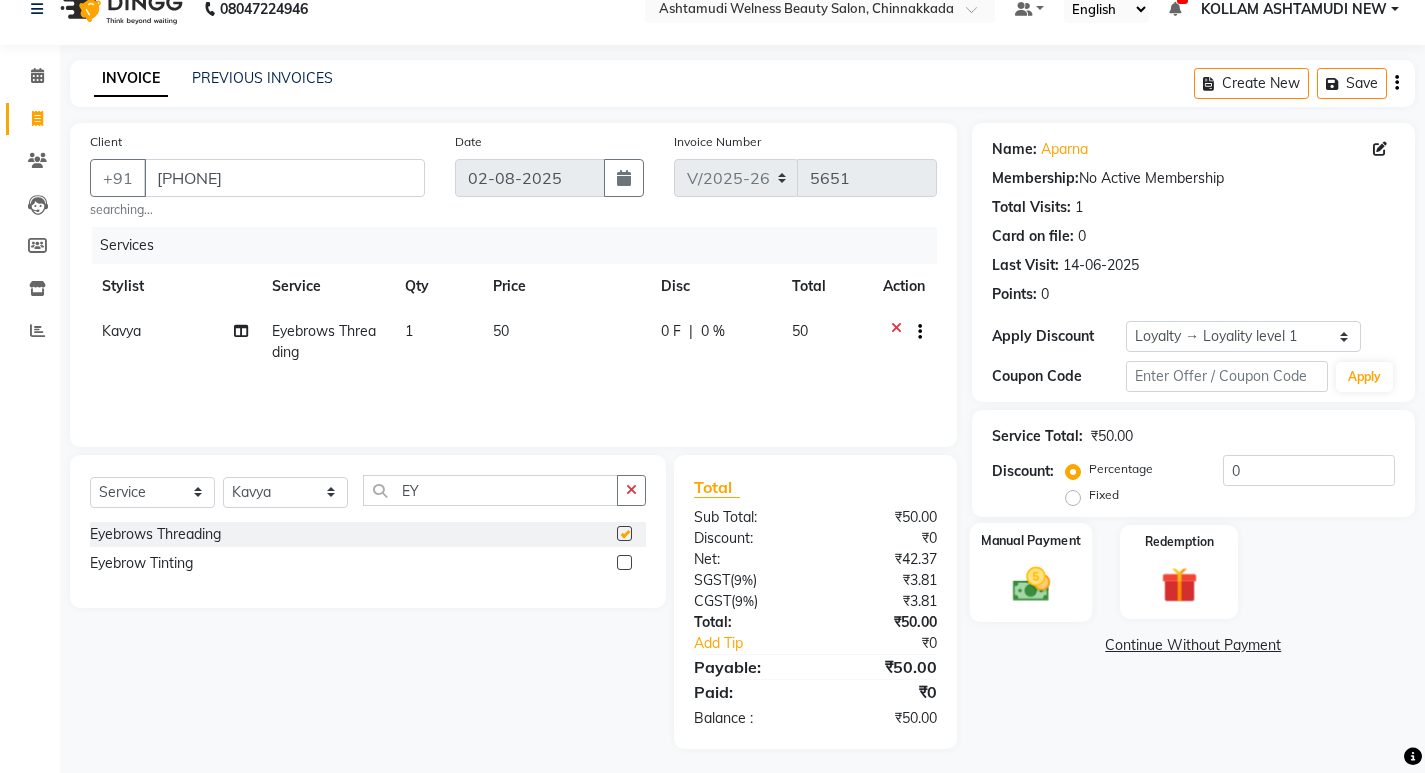 checkbox on "false" 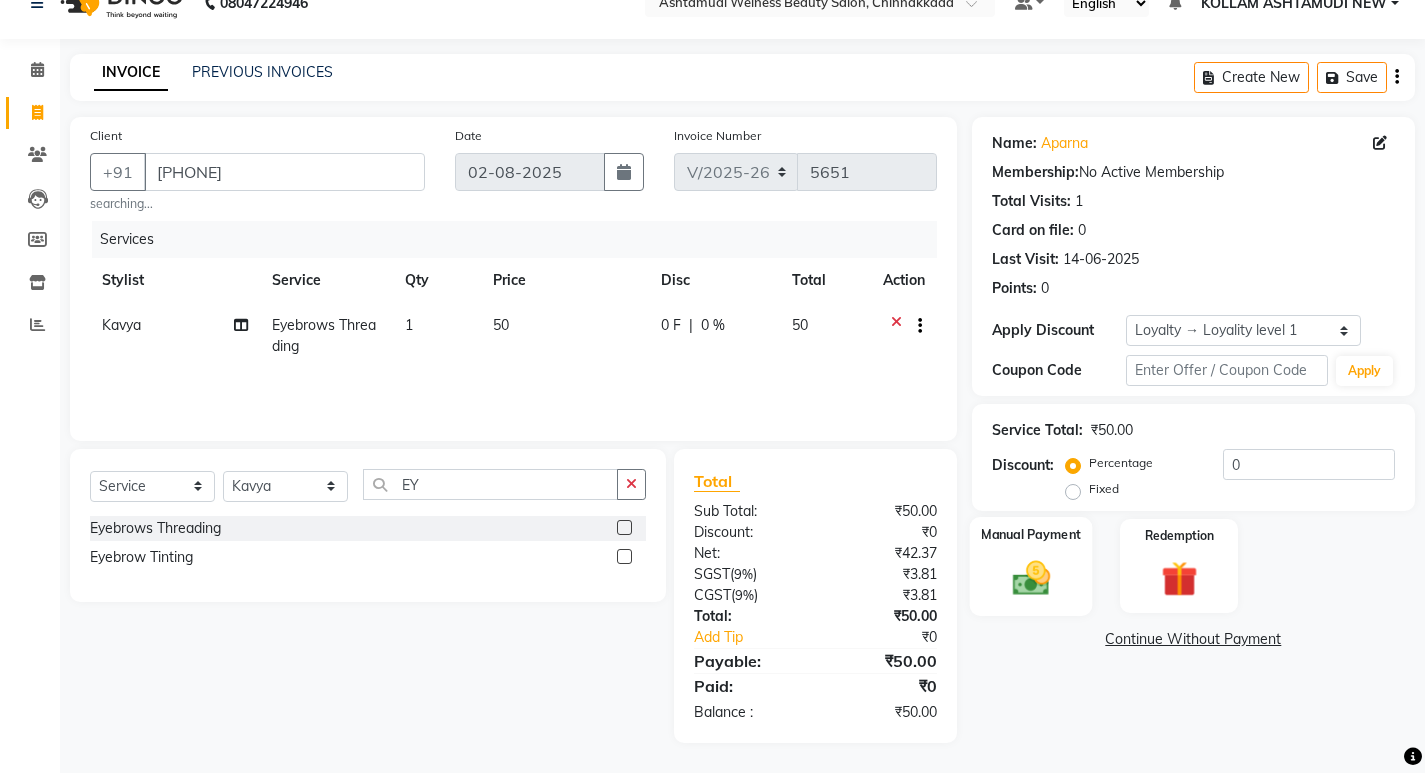 click 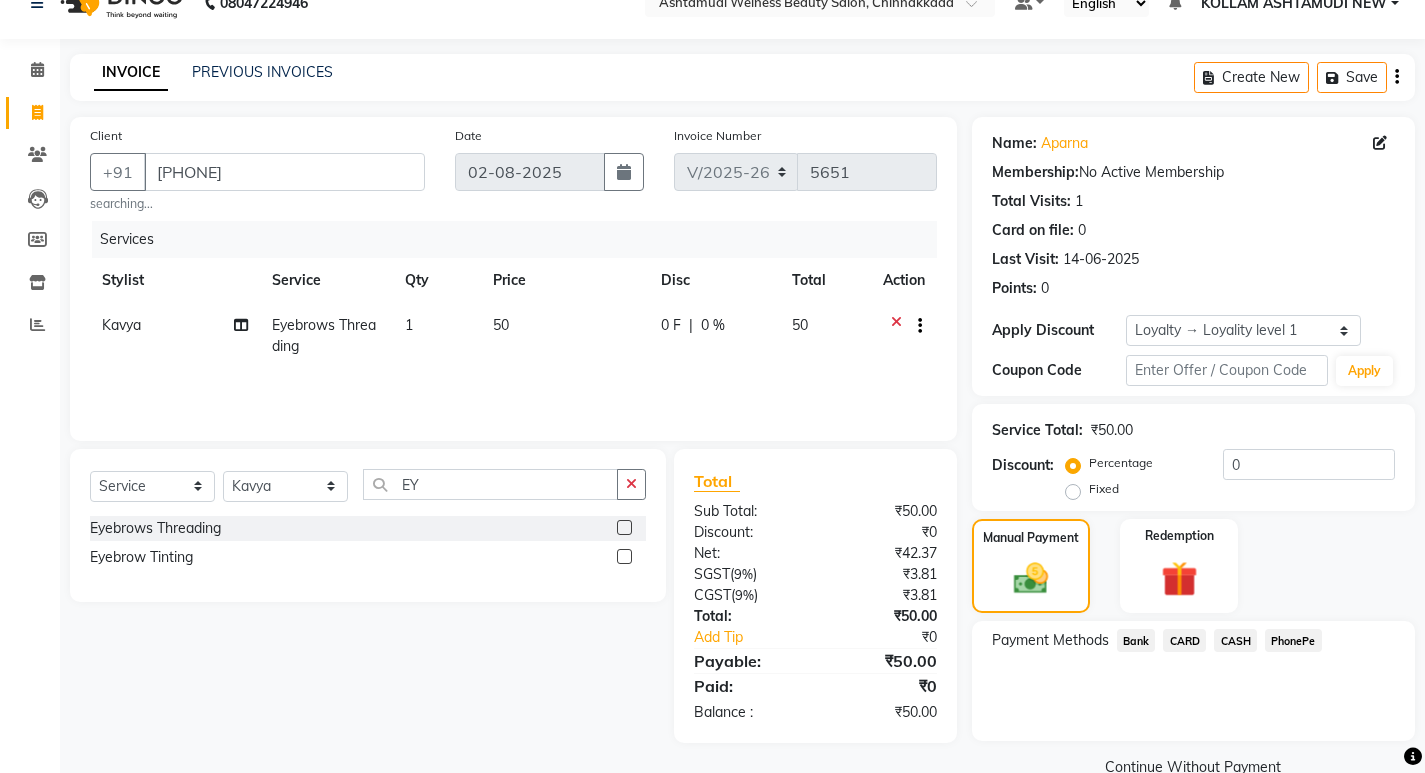 click on "CASH" 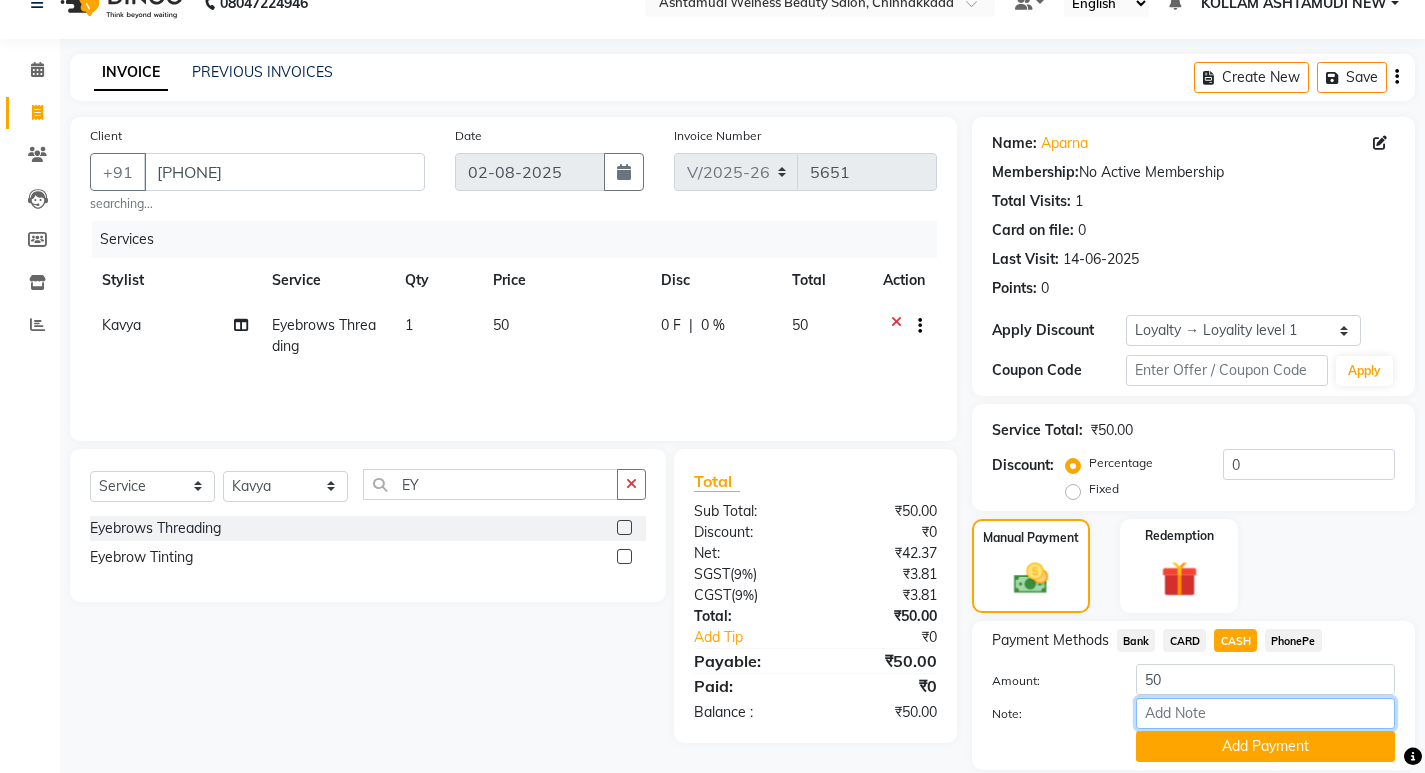 click on "Note:" at bounding box center (1265, 713) 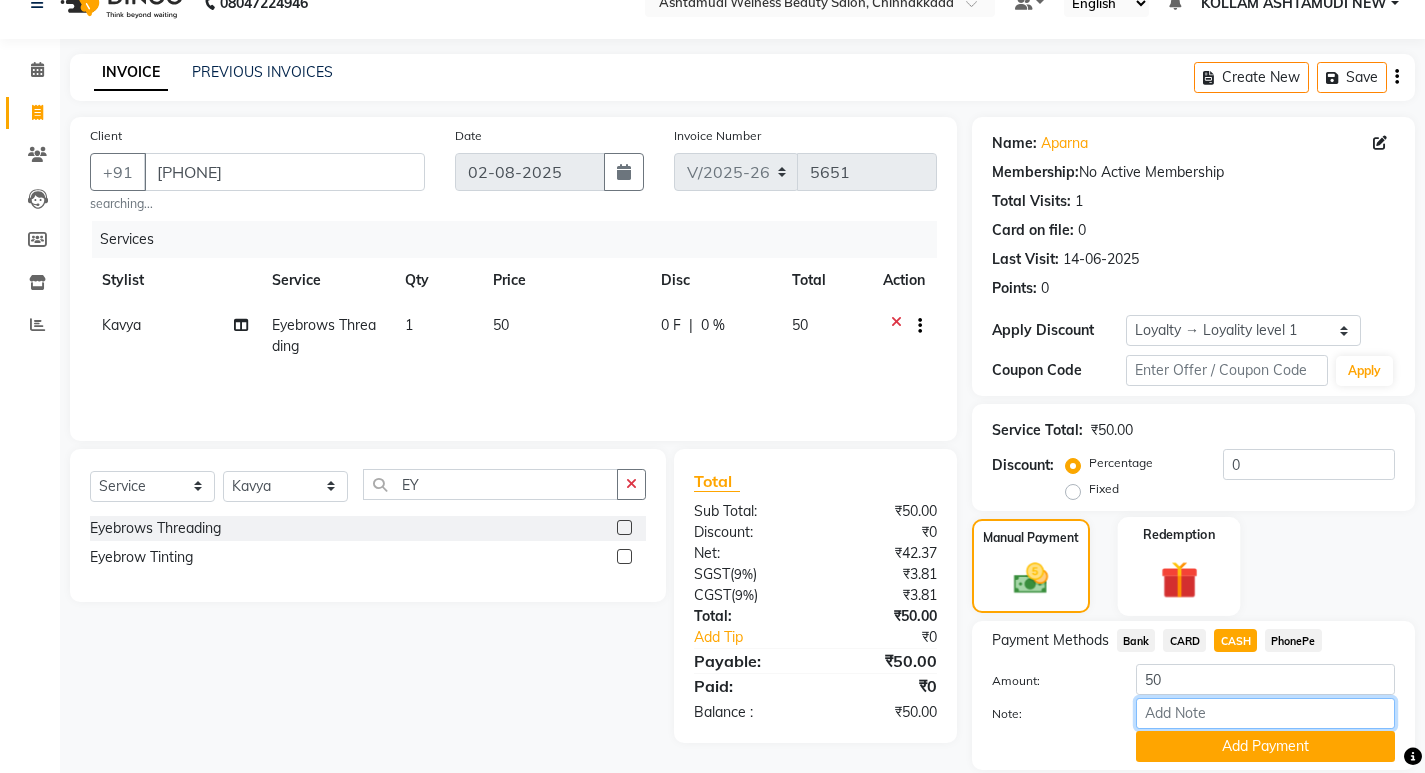 type on "SARIGA" 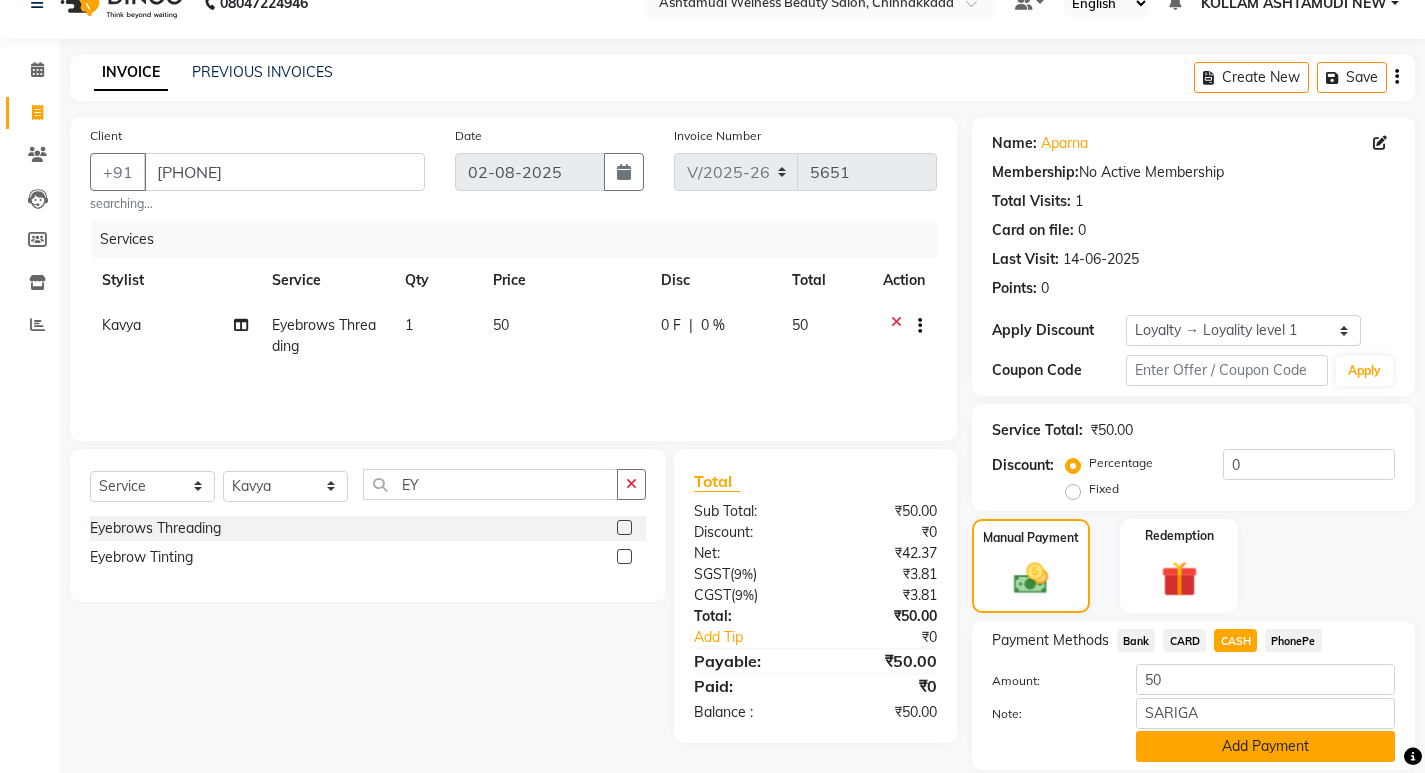 click on "Add Payment" 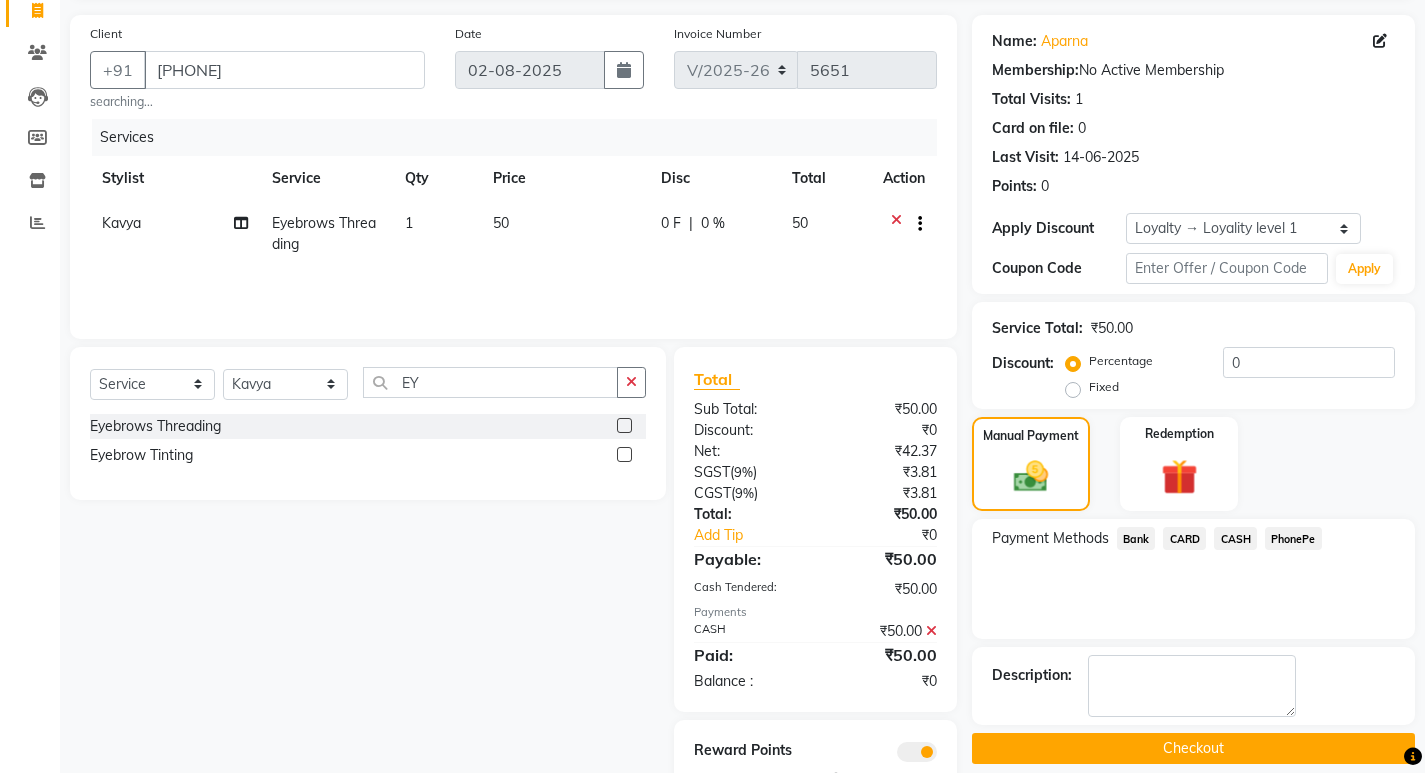 scroll, scrollTop: 203, scrollLeft: 0, axis: vertical 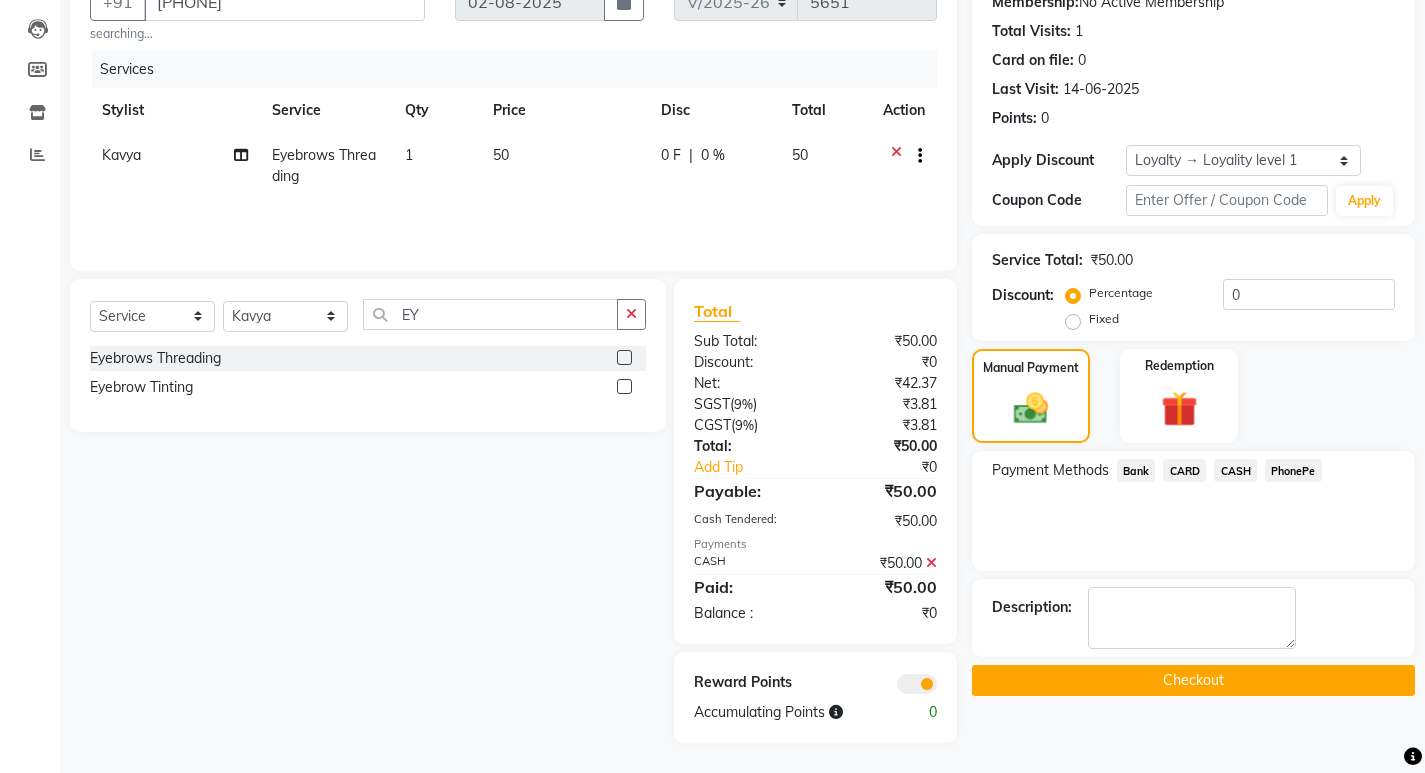 click on "Checkout" 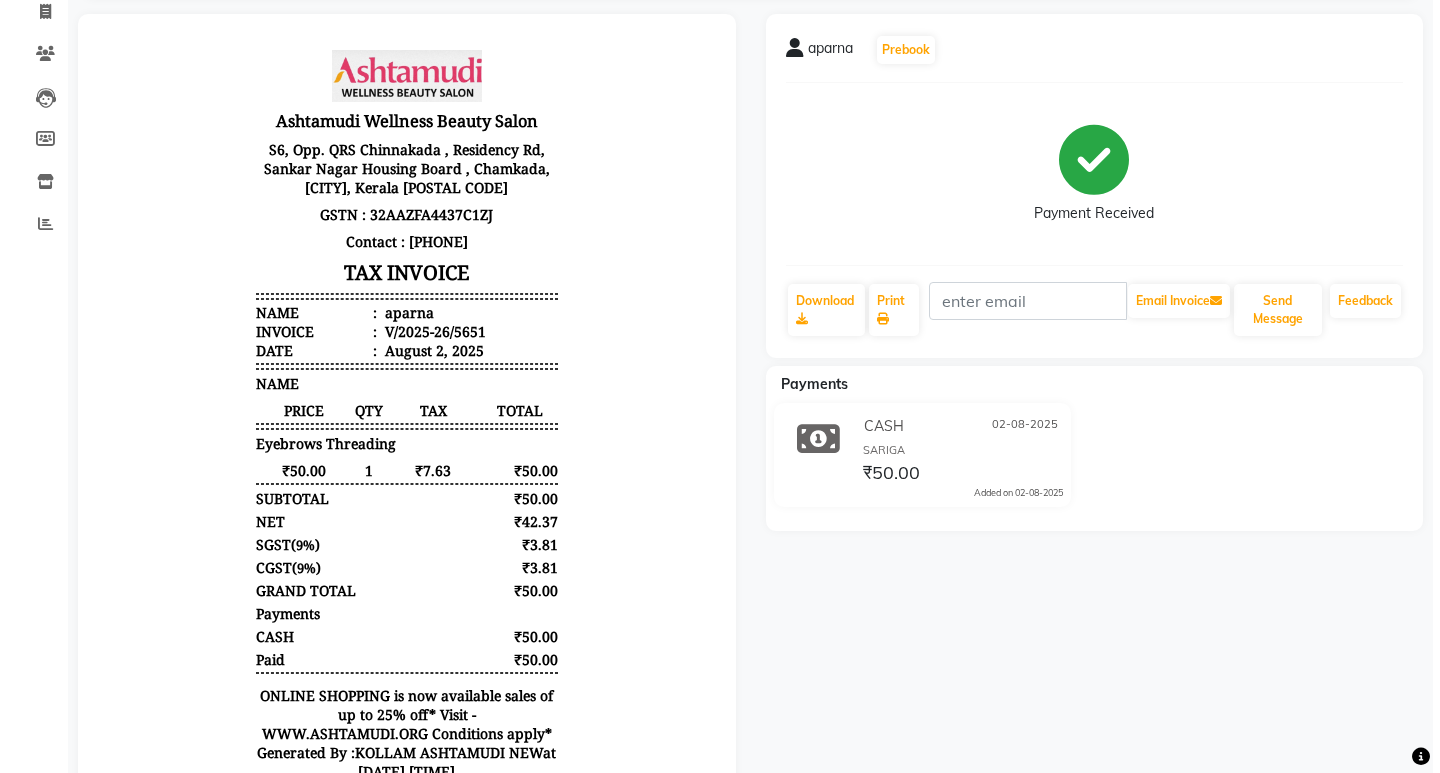 scroll, scrollTop: 0, scrollLeft: 0, axis: both 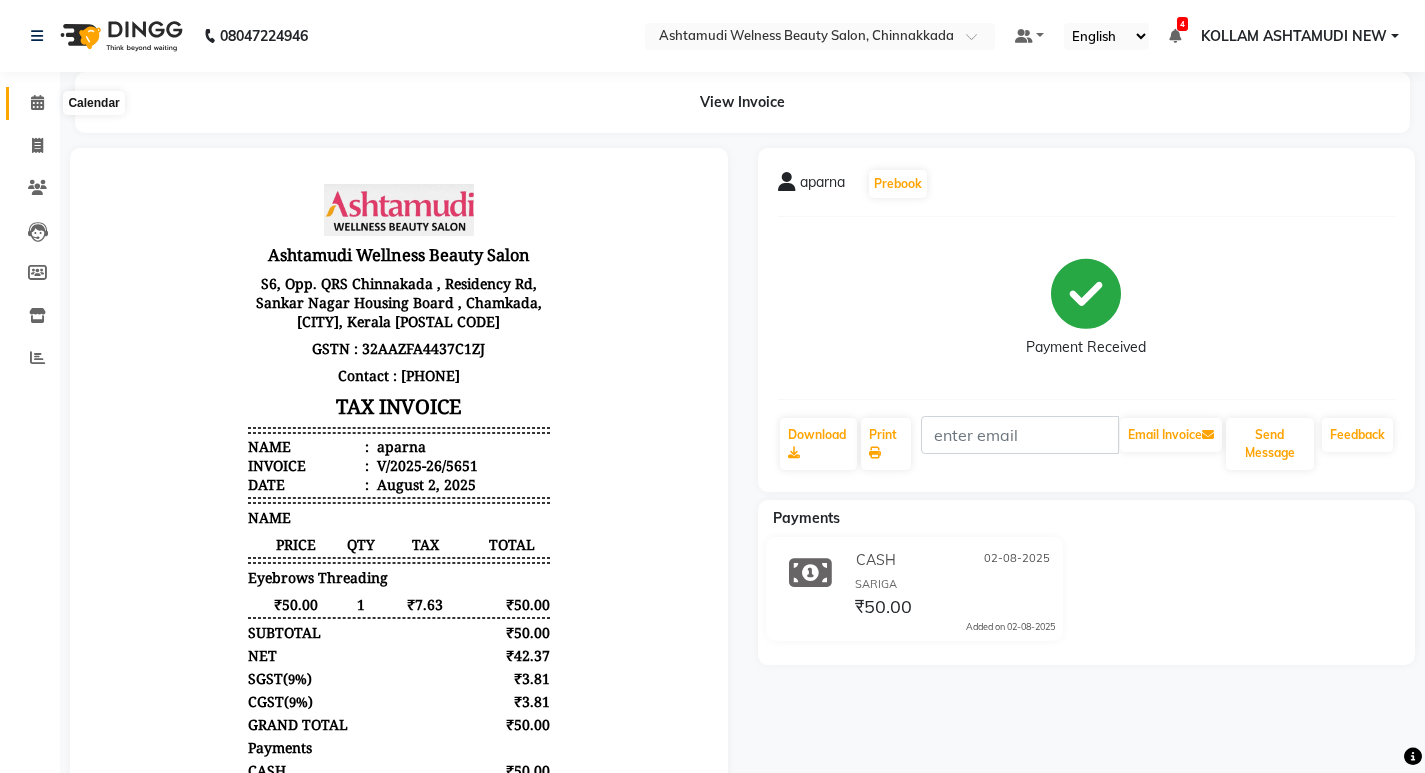 click 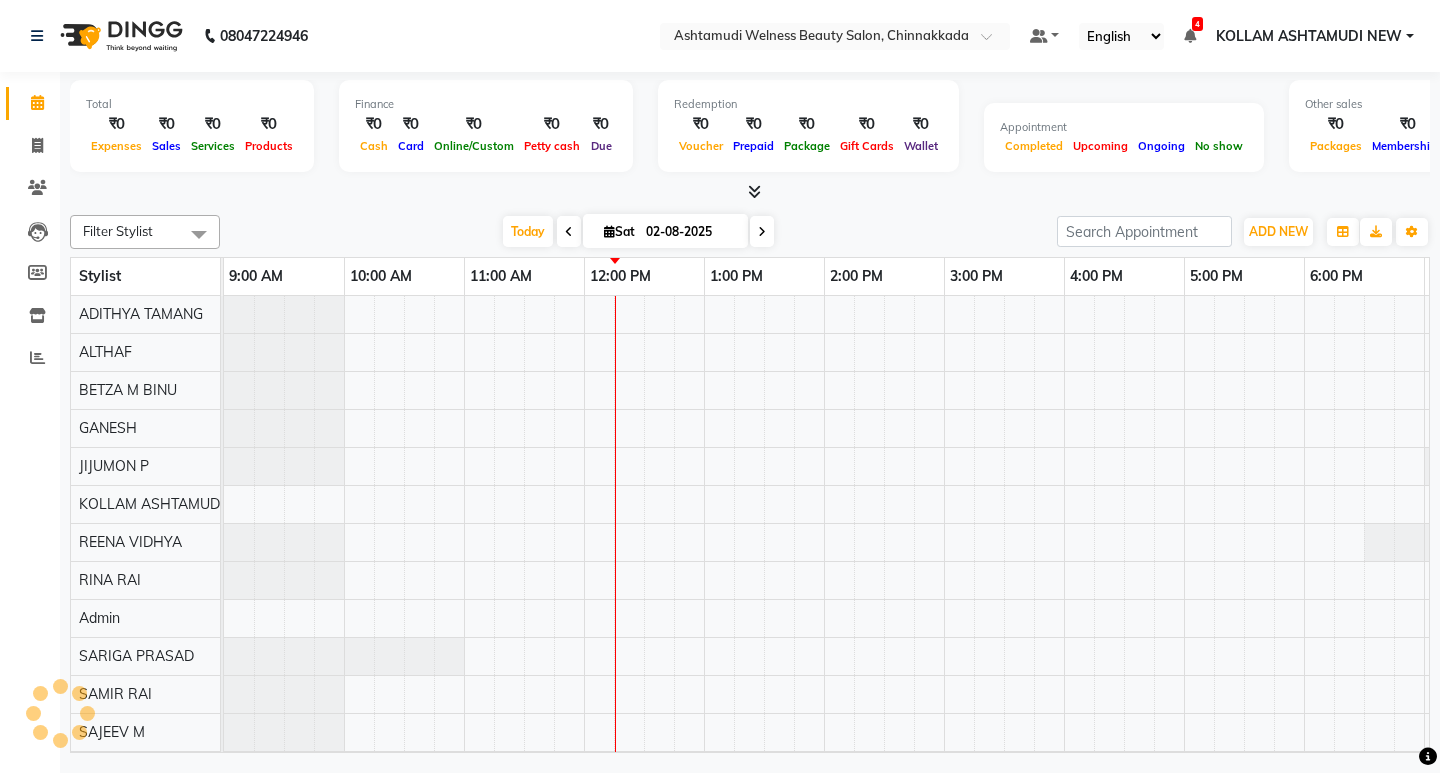 scroll, scrollTop: 0, scrollLeft: 0, axis: both 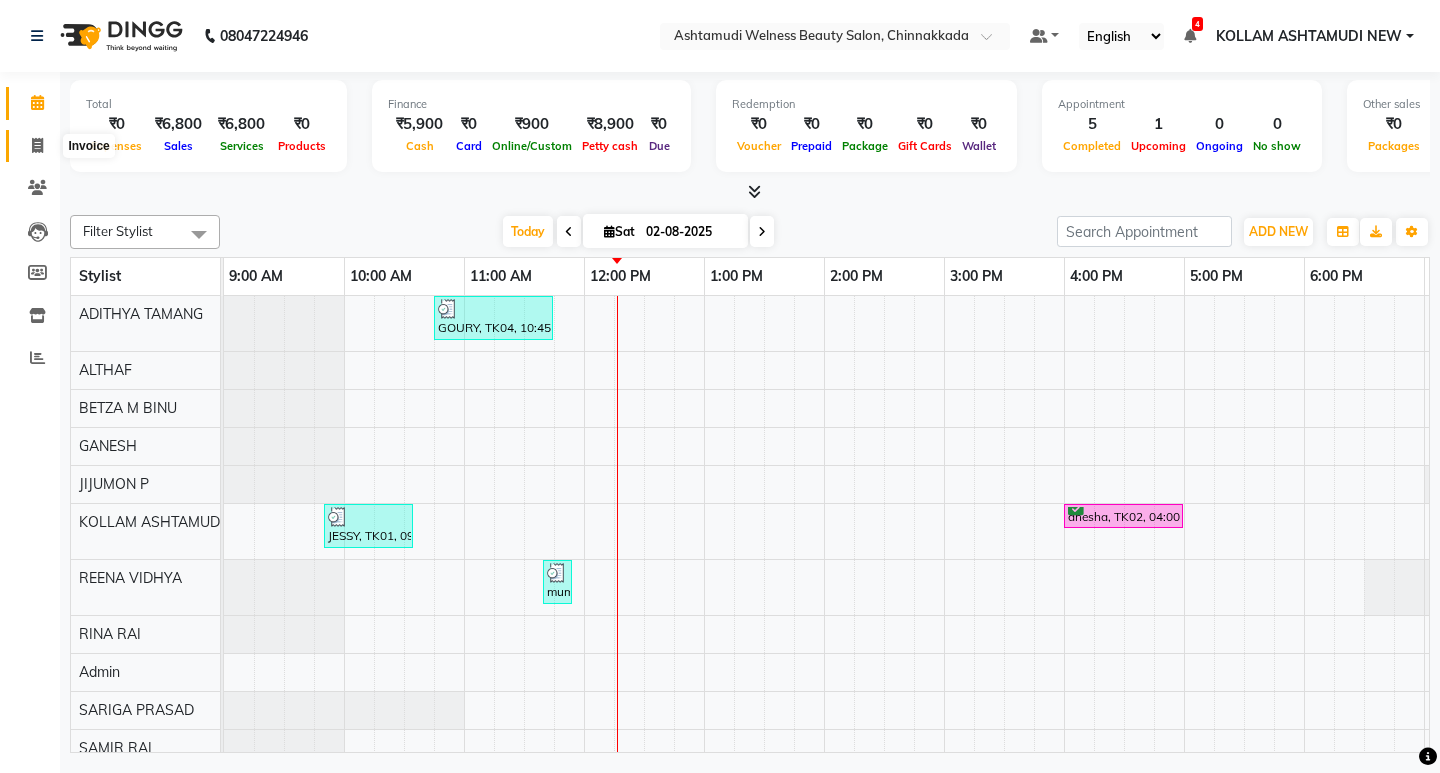 click 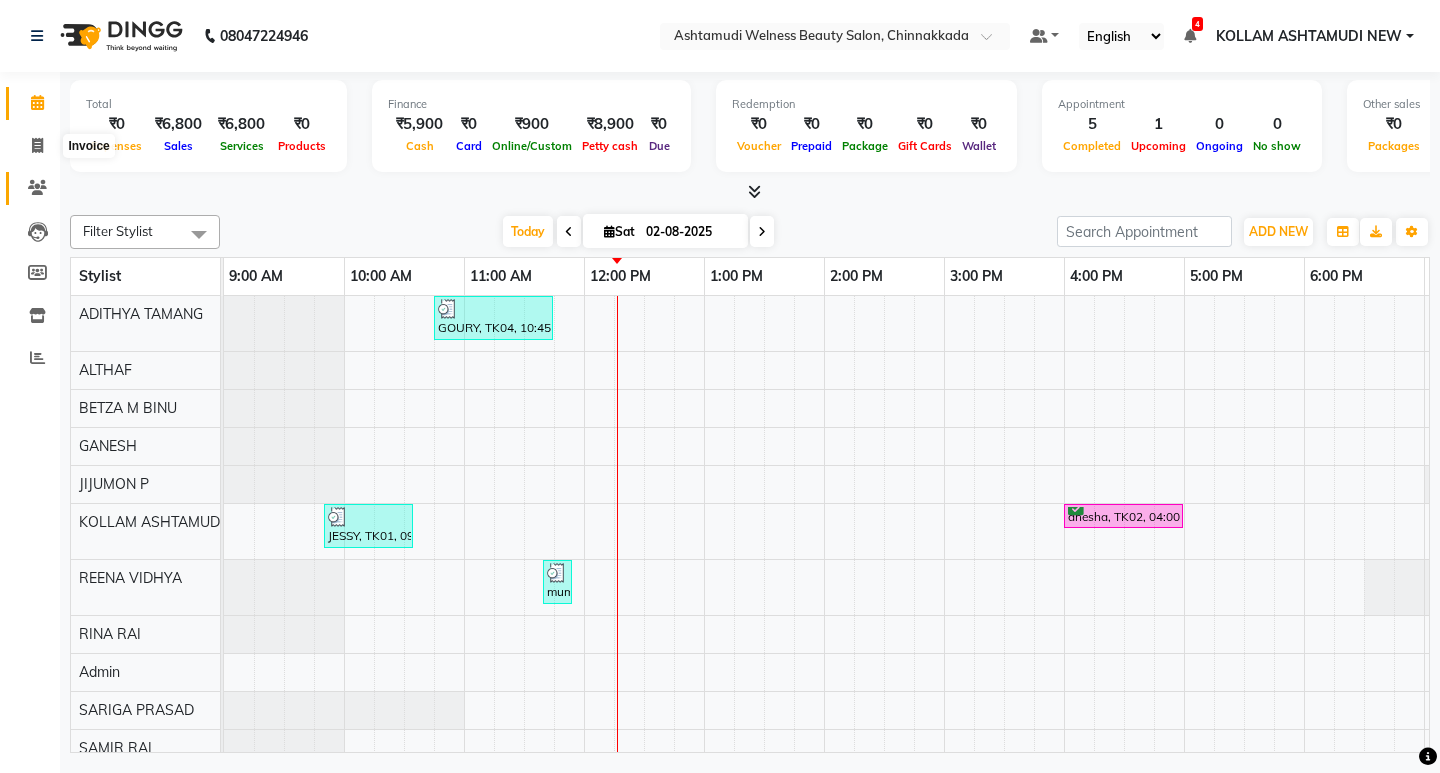 select on "4529" 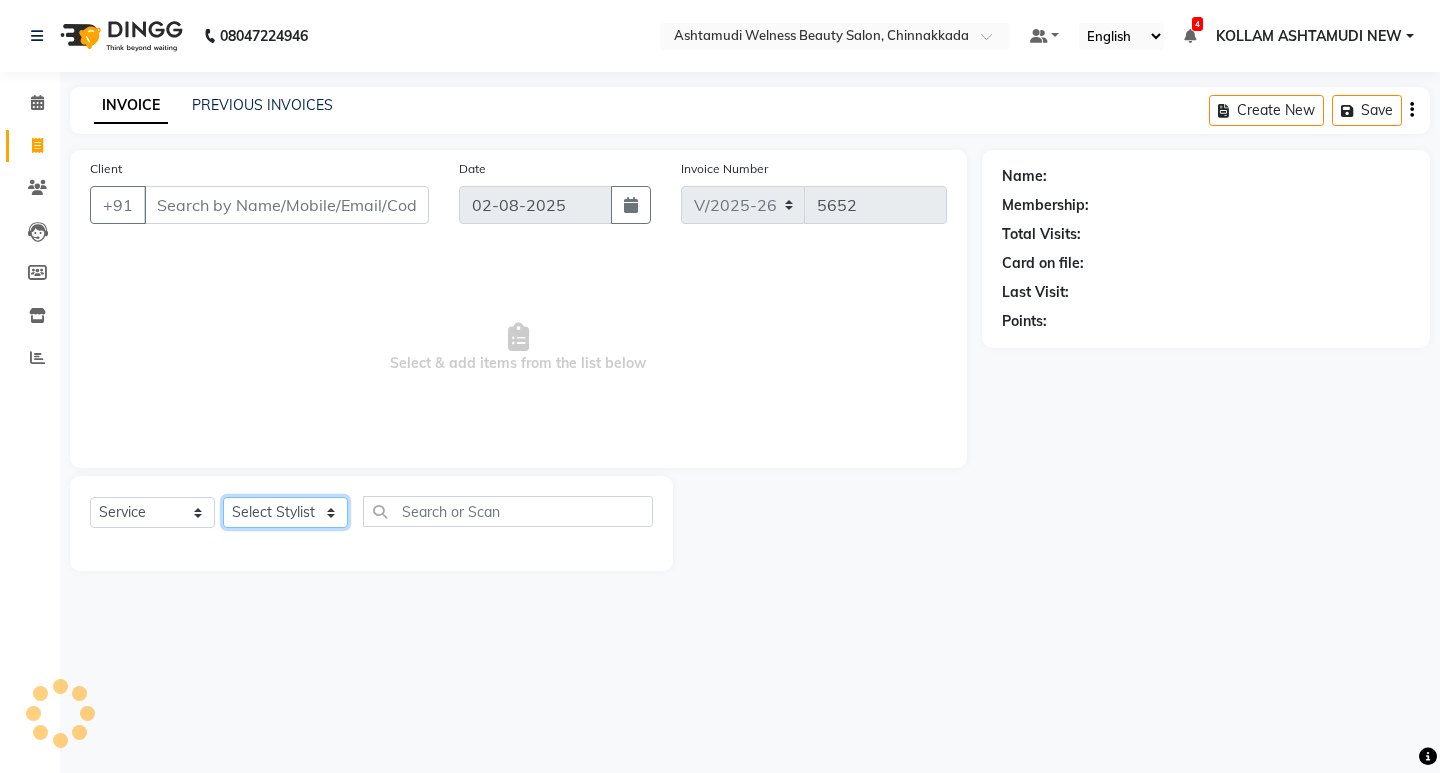 click on "Select Stylist" 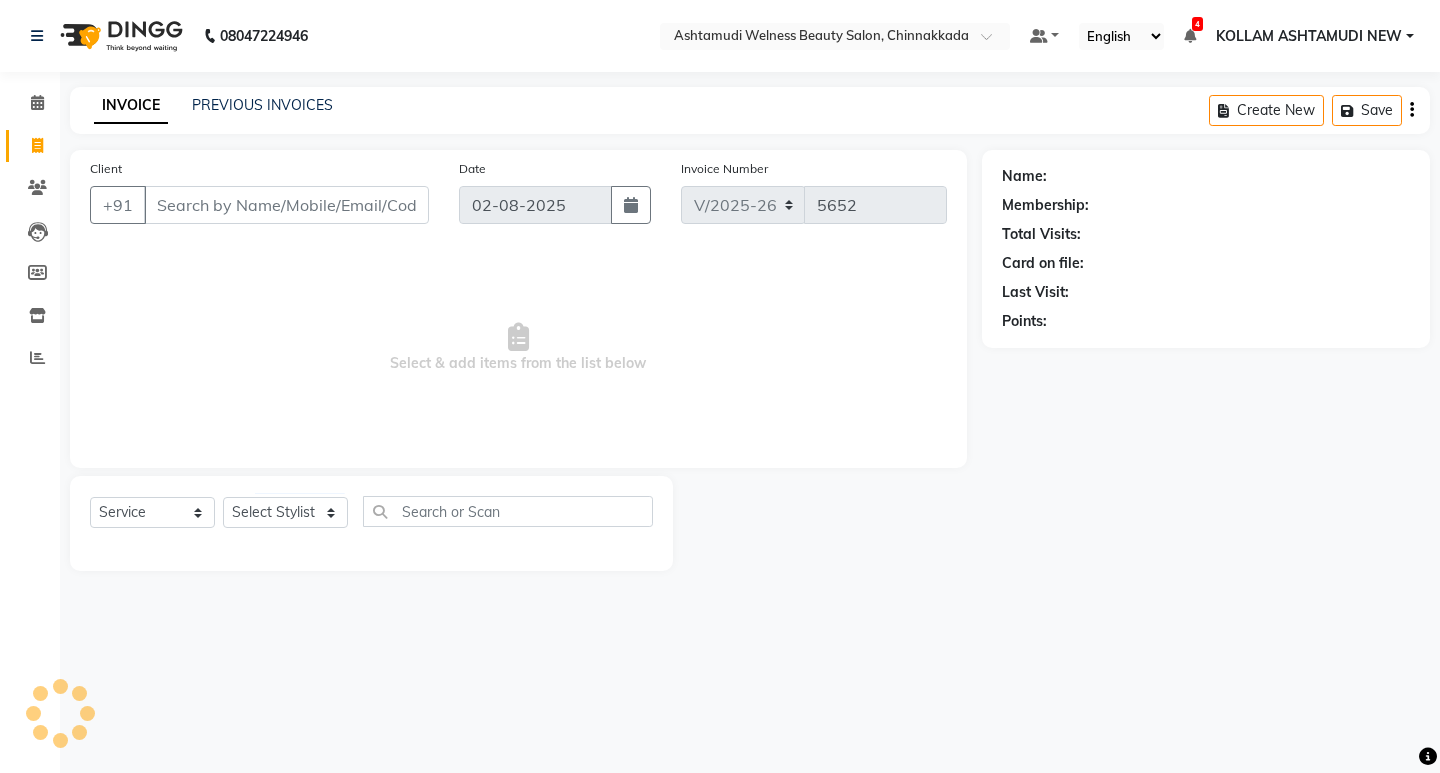 click on "Select & add items from the list below" at bounding box center (518, 348) 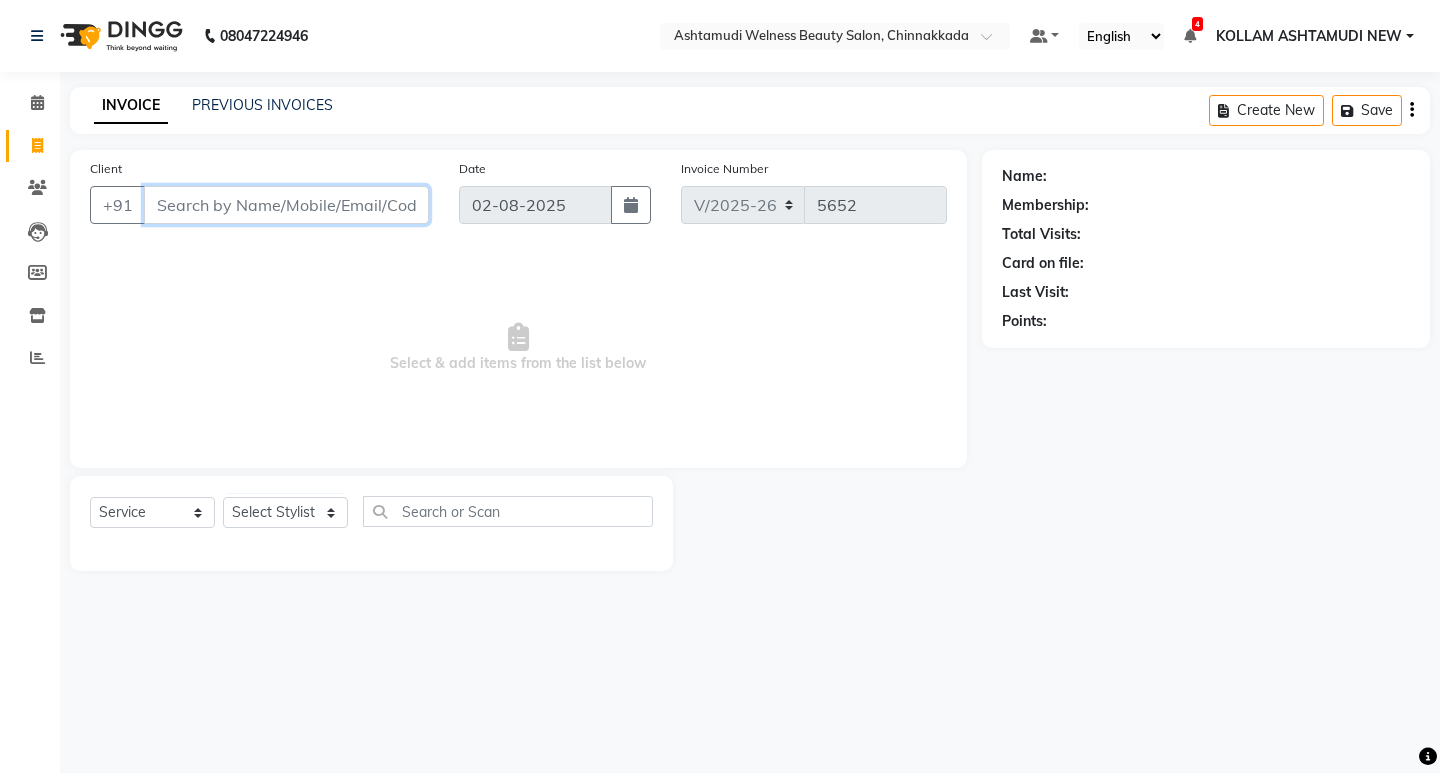 click on "Client" at bounding box center [286, 205] 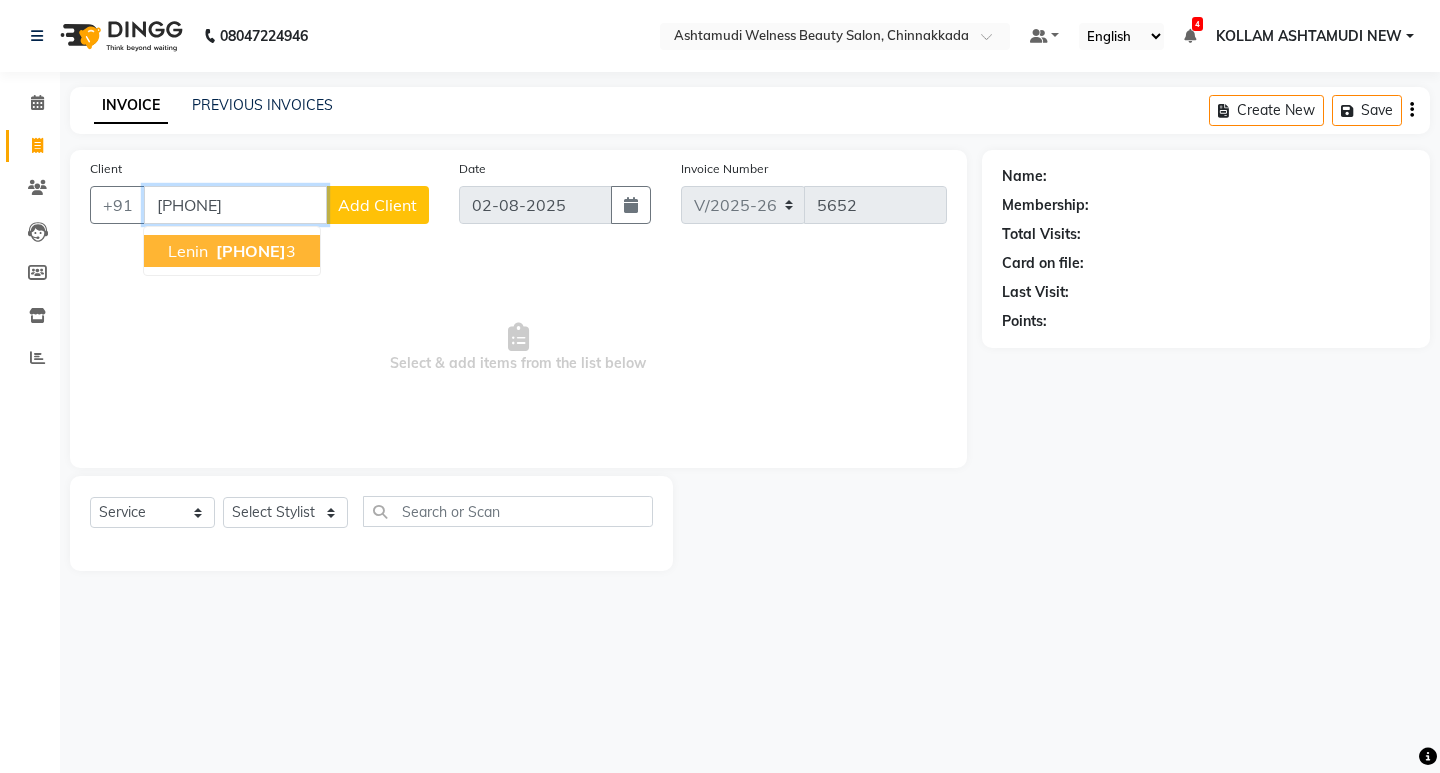 click on "[PHONE]" at bounding box center (251, 251) 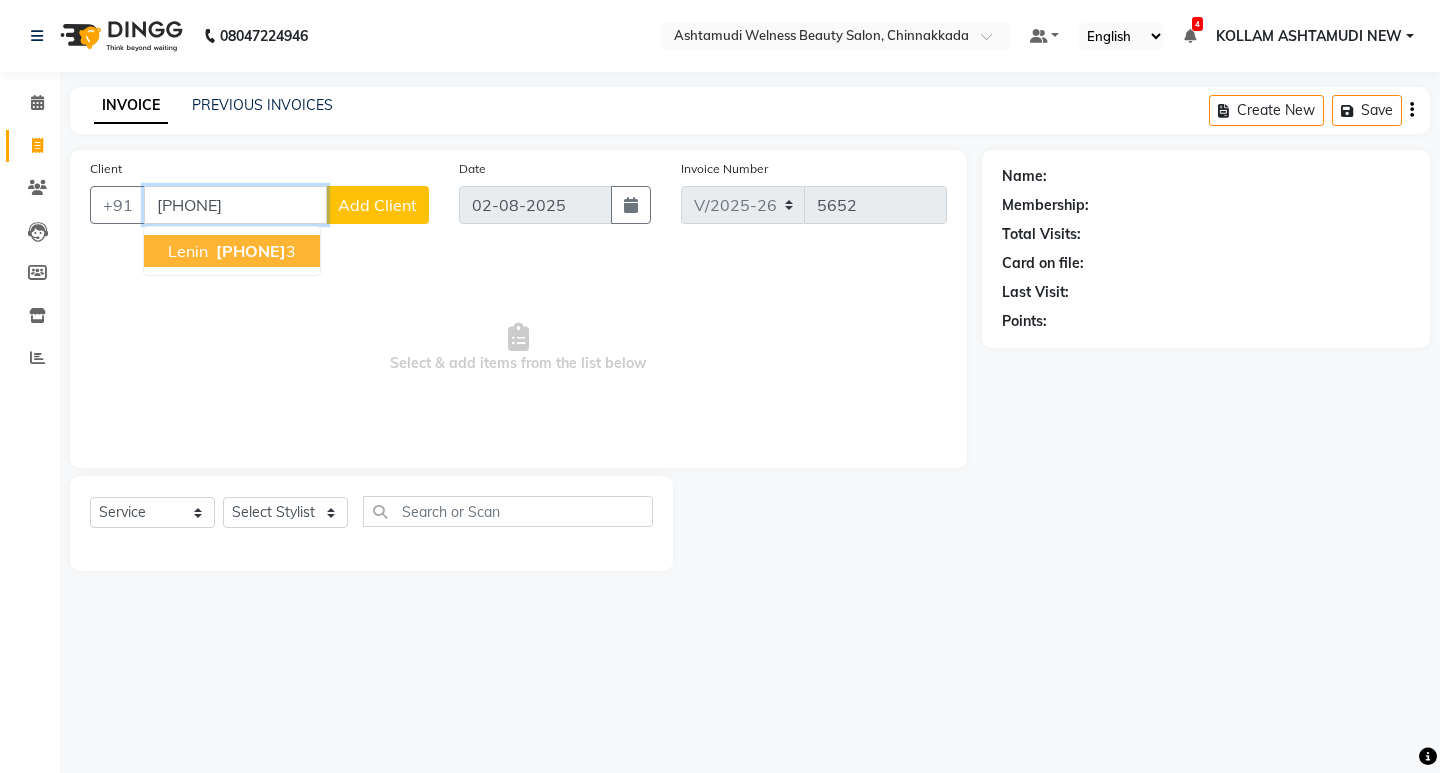 type on "[PHONE]" 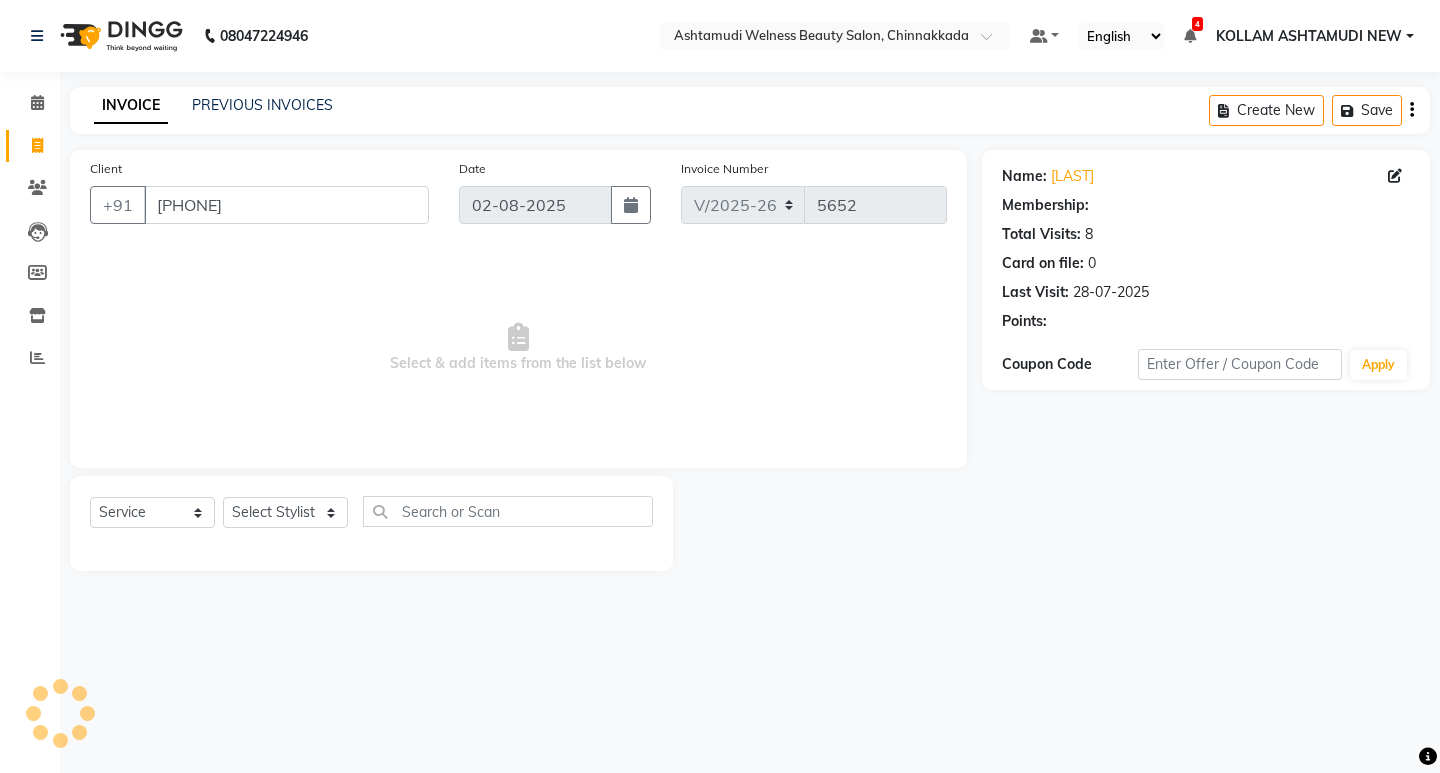 select on "1: Object" 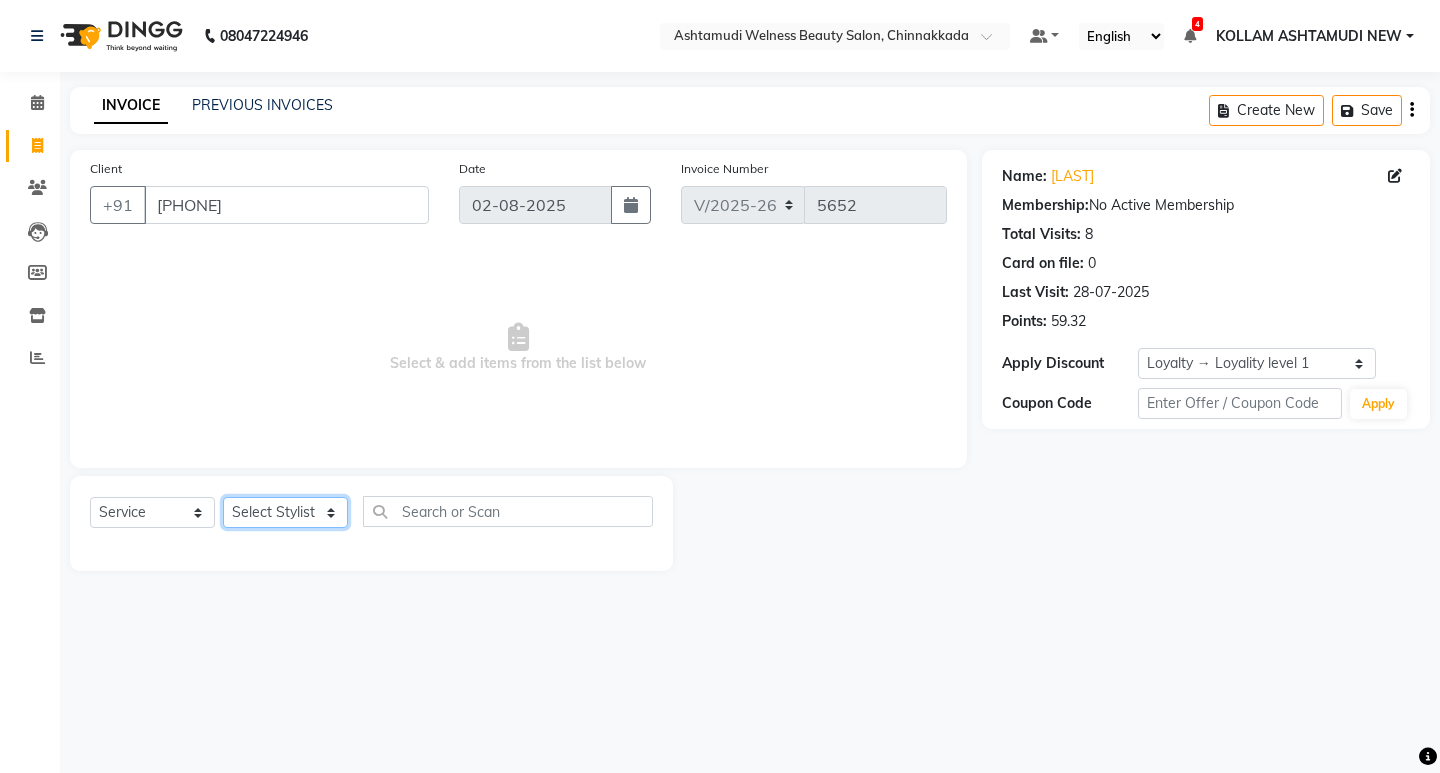 click on "Select Stylist ADITHYA TAMANG Admin ALTHAF Anitha ATHIRA SANAL BETZA M BINU GANESH JIJUMON P Kavya [CITY] [STATE] [CITY] [STATE] NEW Kusum MO ANWAR Rahul REENA VIDHYA RENUKA SUNDAS Revathy B Nair RINA RAI SAJEEV M SAMIR RAI SARIGA PRASAD SHIBU Shilu Fathima Shyni Salim Sibi SUKANYA Supriya SUSHEELA S Acne Facial Anti Acne Treatment Anti Ageing Facial Bridal Glow Facial De-Pigmentation Treatment Dermalite Fairness Facial Diamond Facial D-Tan Cleanup D-Tan Facial D-Tan Pack Fruit Facial Fyc Bamboo Charcoal Facial Fyc Bio Marine Facial Fyc Fruit Fusion Facial Fyc Luster Gold Facial Fyc Pure Vit-C Facial Fyc Red Wine Facial Gents Bridal Glow Facial Gents Dermalite Fairness Facial Gents Diamond Facial Gents D-Tan Cleanup Gents D-Tan Facial Gents Fruit Facial Gents Fyc Bamboo Charcoal Facial Gents Fyc Bio Marine Facial Gents Fyc Fruit Fusion Facial Gents Fyc Luster Gold Facial Gents Fyc Red Wine Facial" 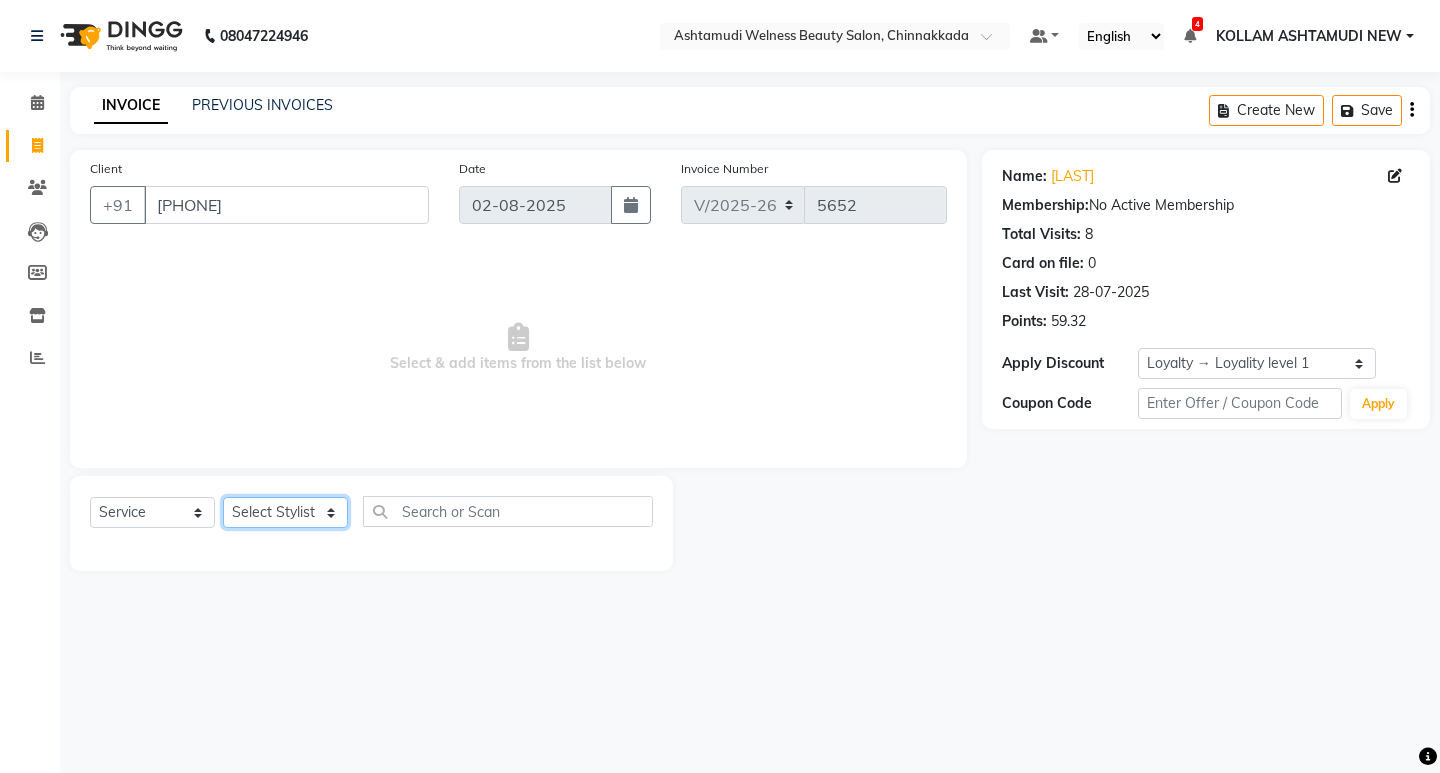 select on "25967" 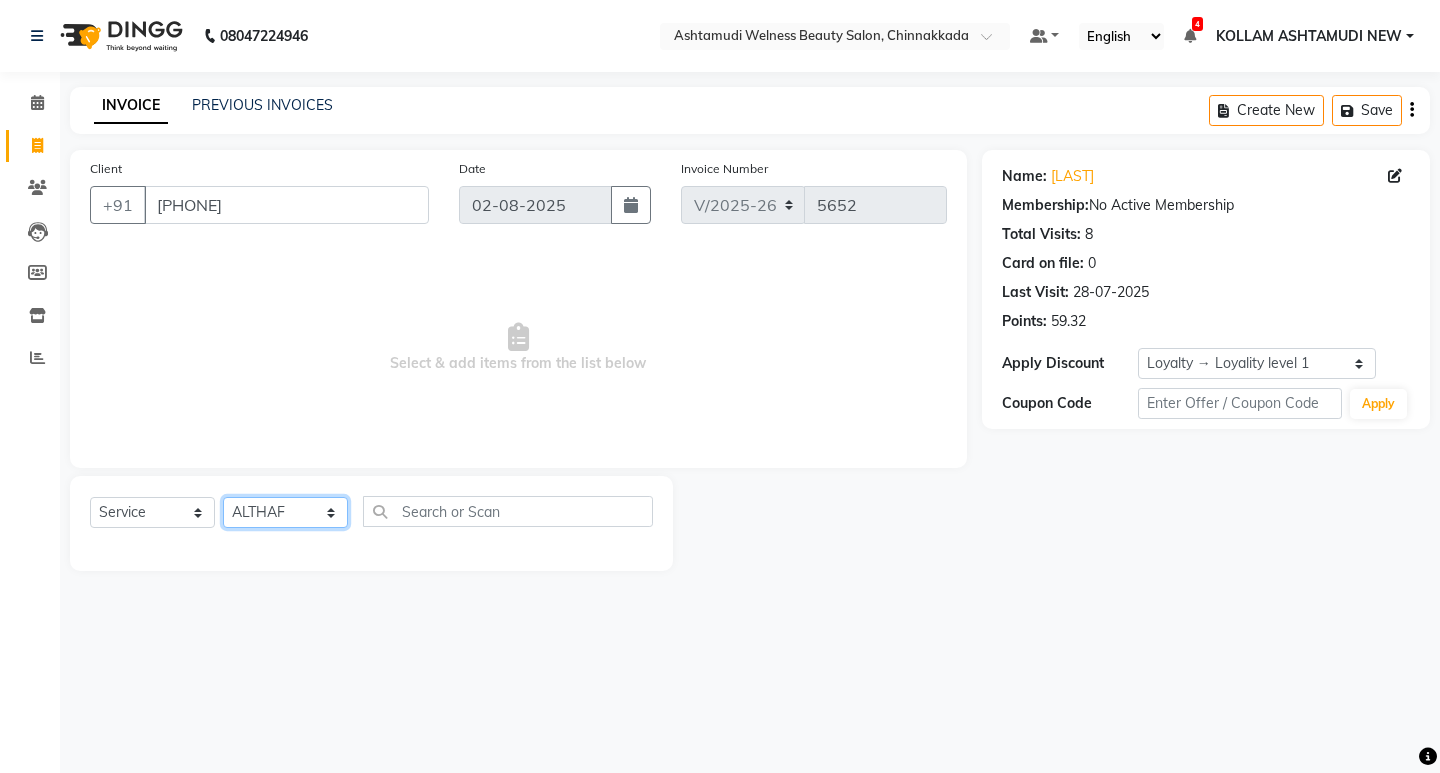 click on "Select Stylist ADITHYA TAMANG Admin ALTHAF Anitha ATHIRA SANAL BETZA M BINU GANESH JIJUMON P Kavya [CITY] [STATE] [CITY] [STATE] NEW Kusum MO ANWAR Rahul REENA VIDHYA RENUKA SUNDAS Revathy B Nair RINA RAI SAJEEV M SAMIR RAI SARIGA PRASAD SHIBU Shilu Fathima Shyni Salim Sibi SUKANYA Supriya SUSHEELA S Acne Facial Anti Acne Treatment Anti Ageing Facial Bridal Glow Facial De-Pigmentation Treatment Dermalite Fairness Facial Diamond Facial D-Tan Cleanup D-Tan Facial D-Tan Pack Fruit Facial Fyc Bamboo Charcoal Facial Fyc Bio Marine Facial Fyc Fruit Fusion Facial Fyc Luster Gold Facial Fyc Pure Vit-C Facial Fyc Red Wine Facial Gents Bridal Glow Facial Gents Dermalite Fairness Facial Gents Diamond Facial Gents D-Tan Cleanup Gents D-Tan Facial Gents Fruit Facial Gents Fyc Bamboo Charcoal Facial Gents Fyc Bio Marine Facial Gents Fyc Fruit Fusion Facial Gents Fyc Luster Gold Facial Gents Fyc Red Wine Facial" 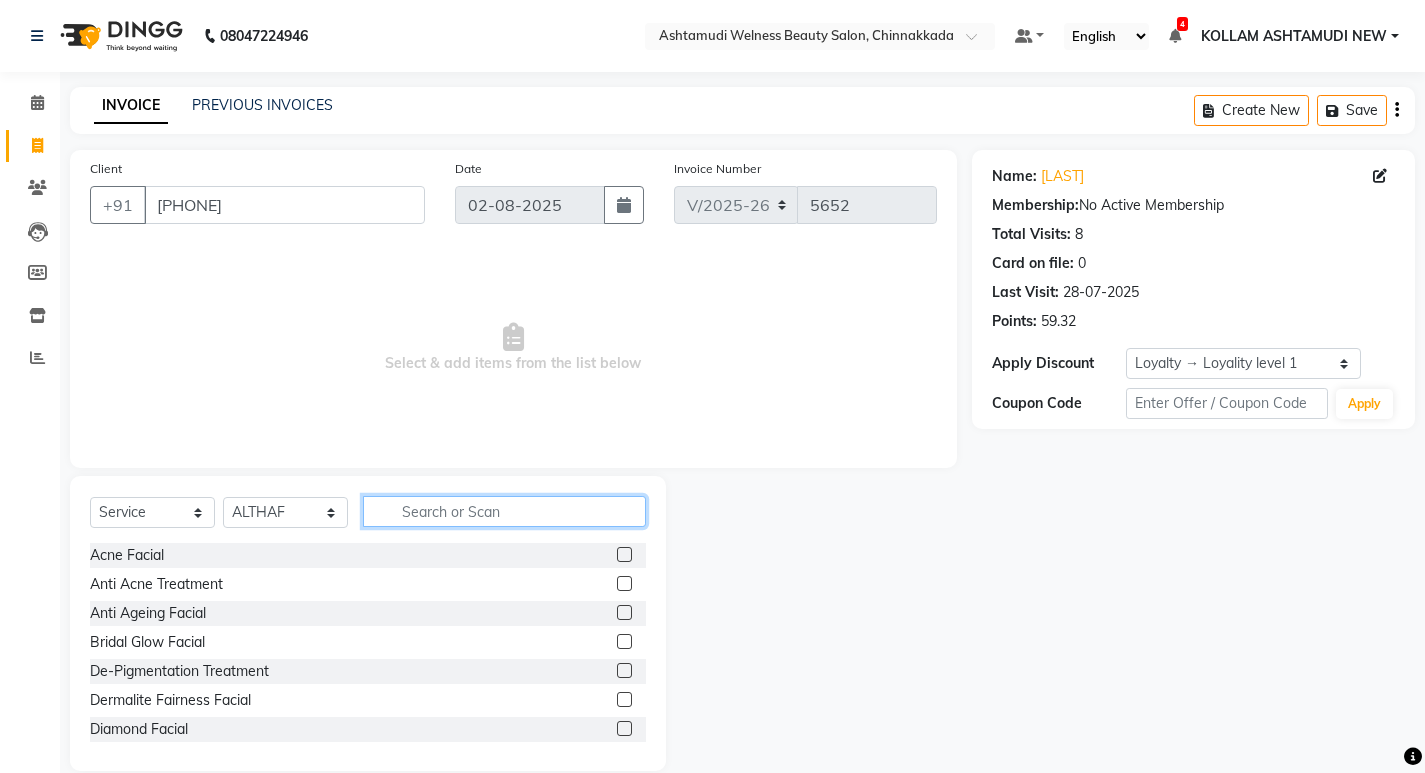 click 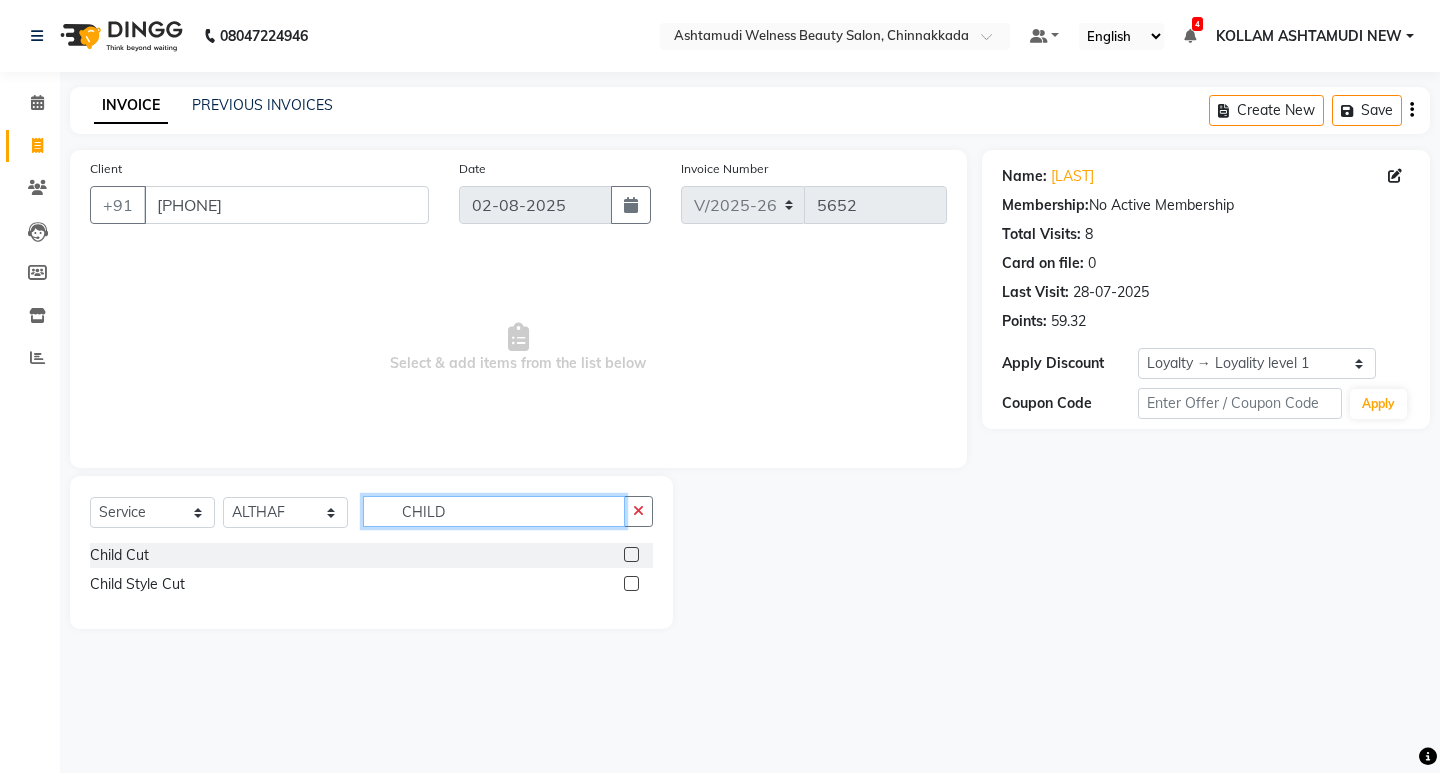 type on "CHILD" 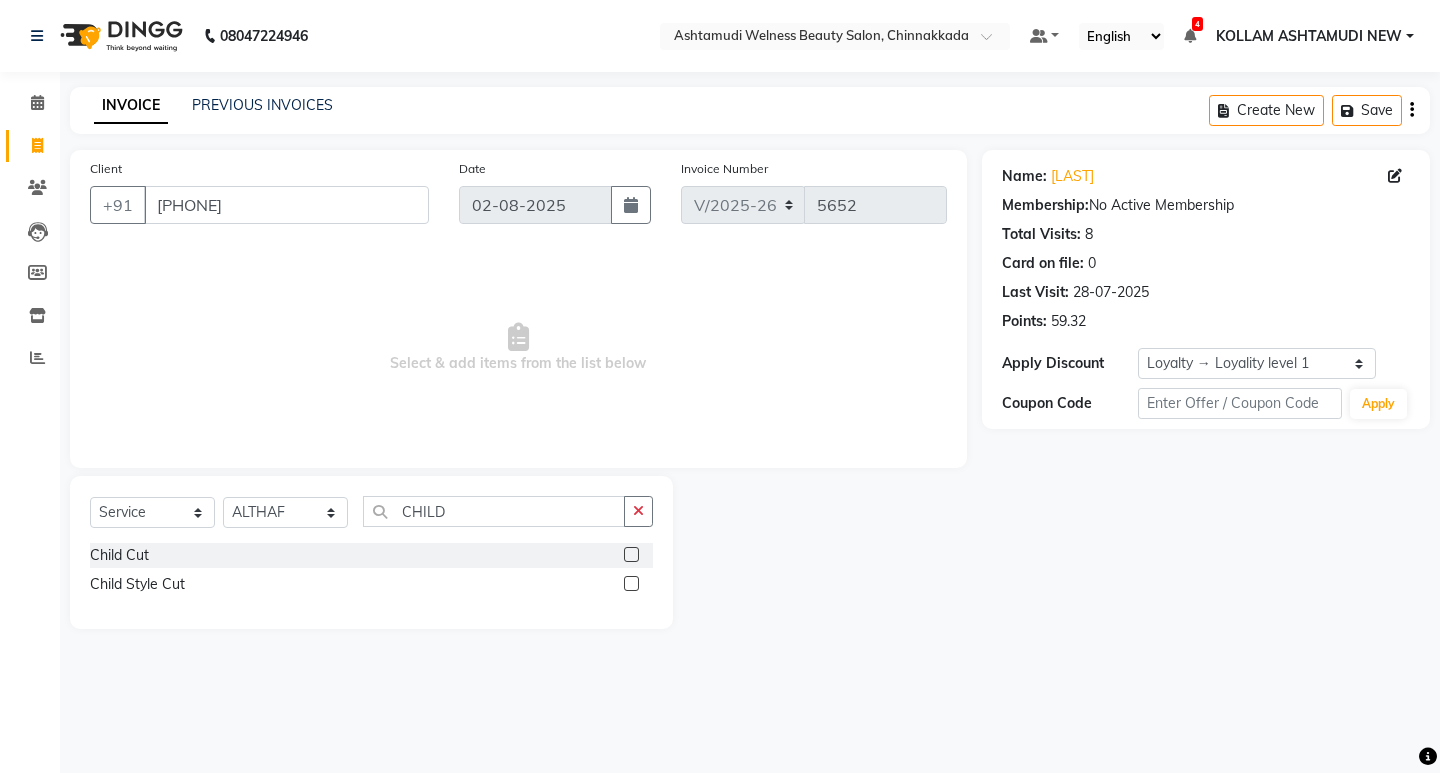 click 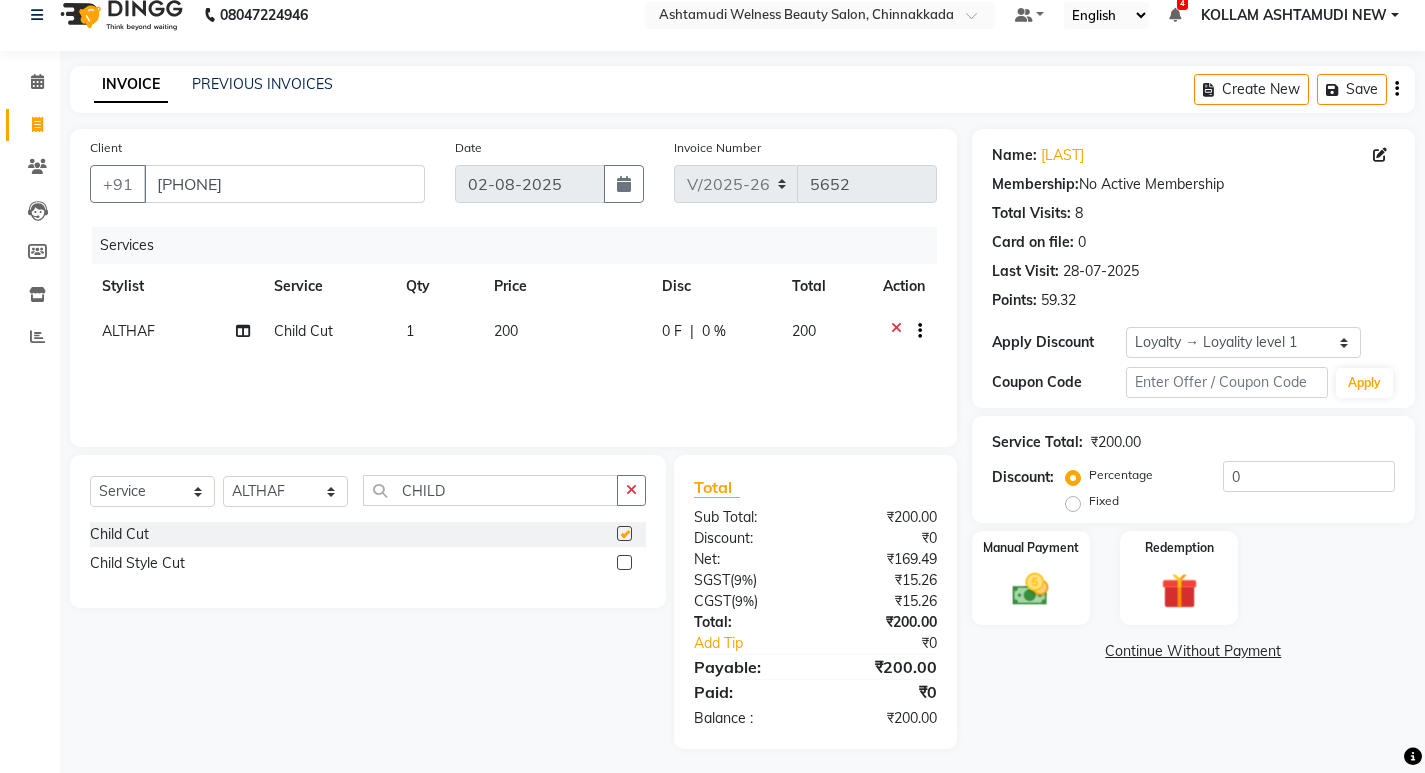 scroll, scrollTop: 27, scrollLeft: 0, axis: vertical 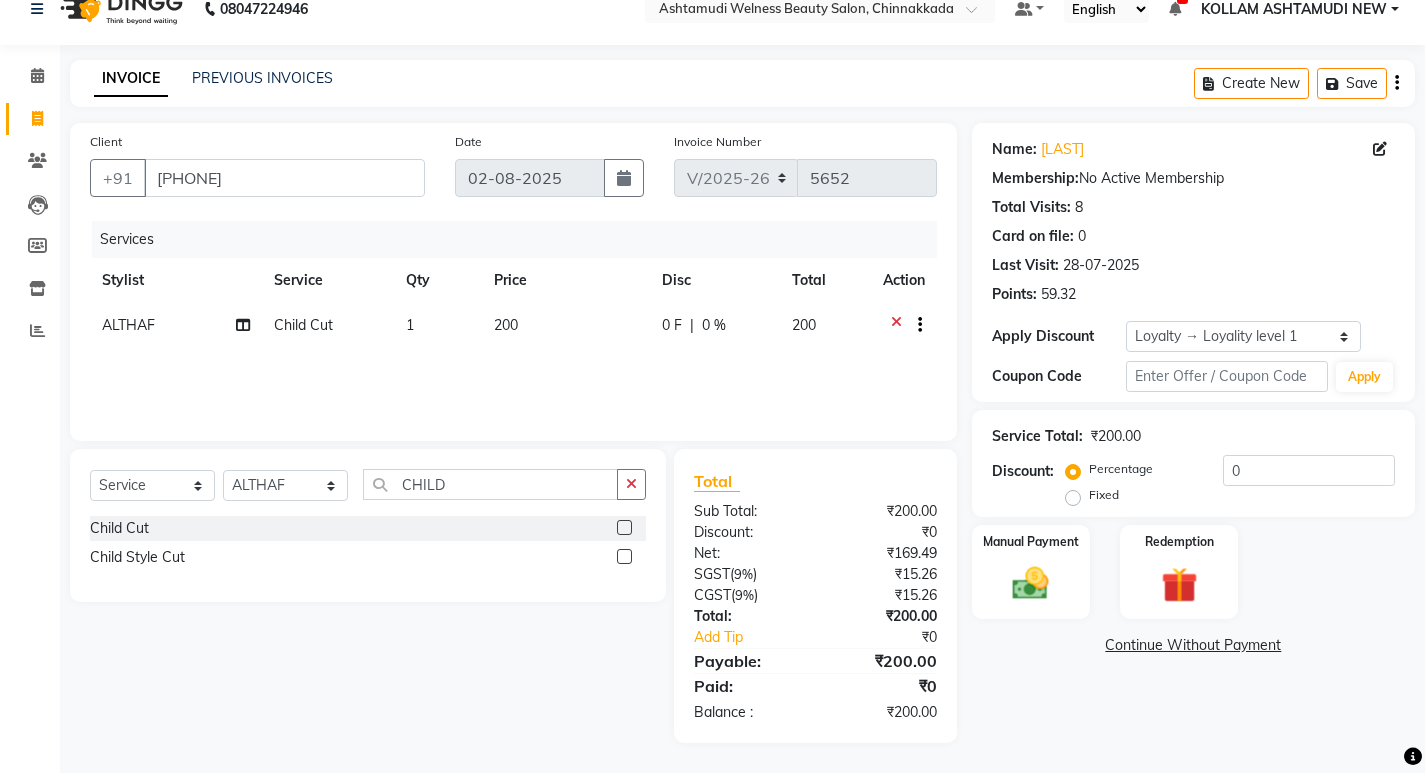 checkbox on "false" 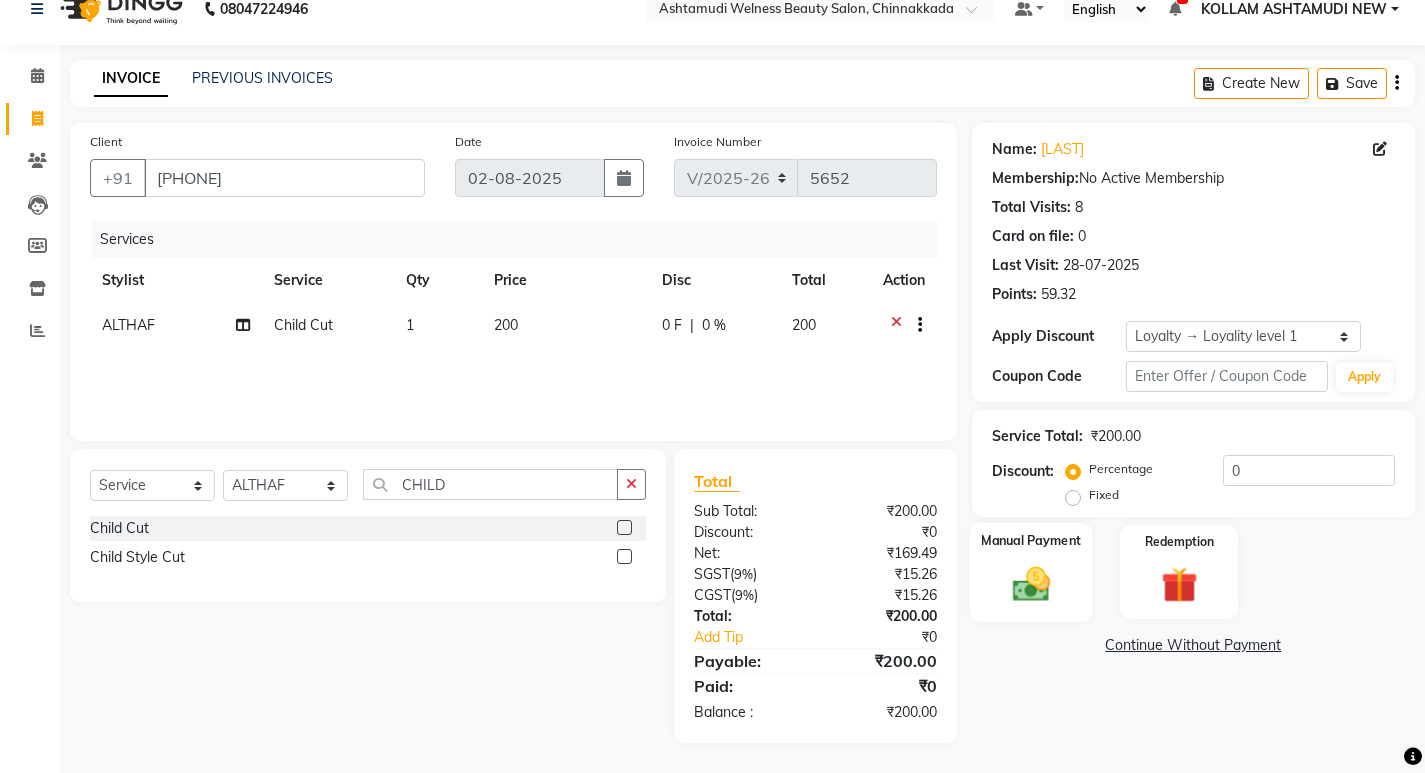 click 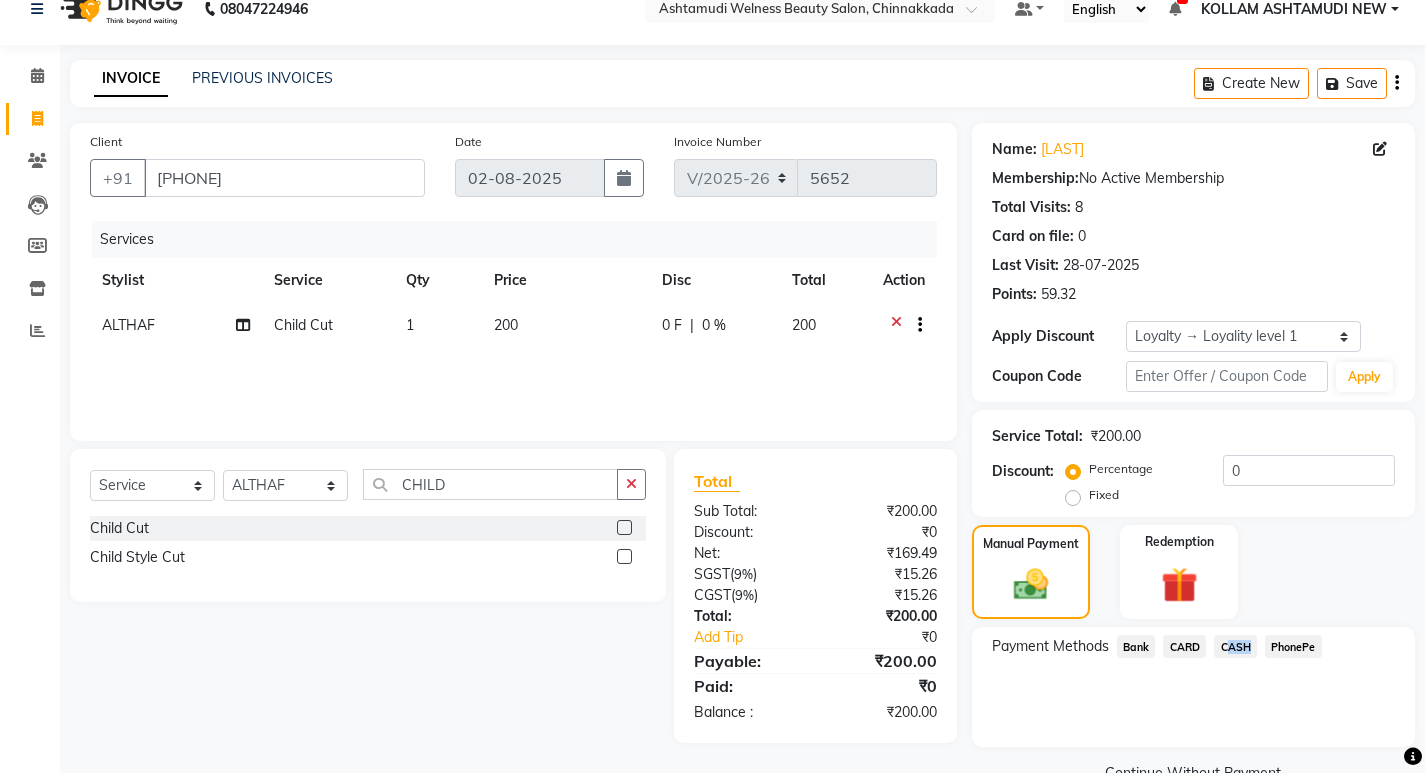 click on "Payment Methods  Bank   CARD   CASH   PhonePe" 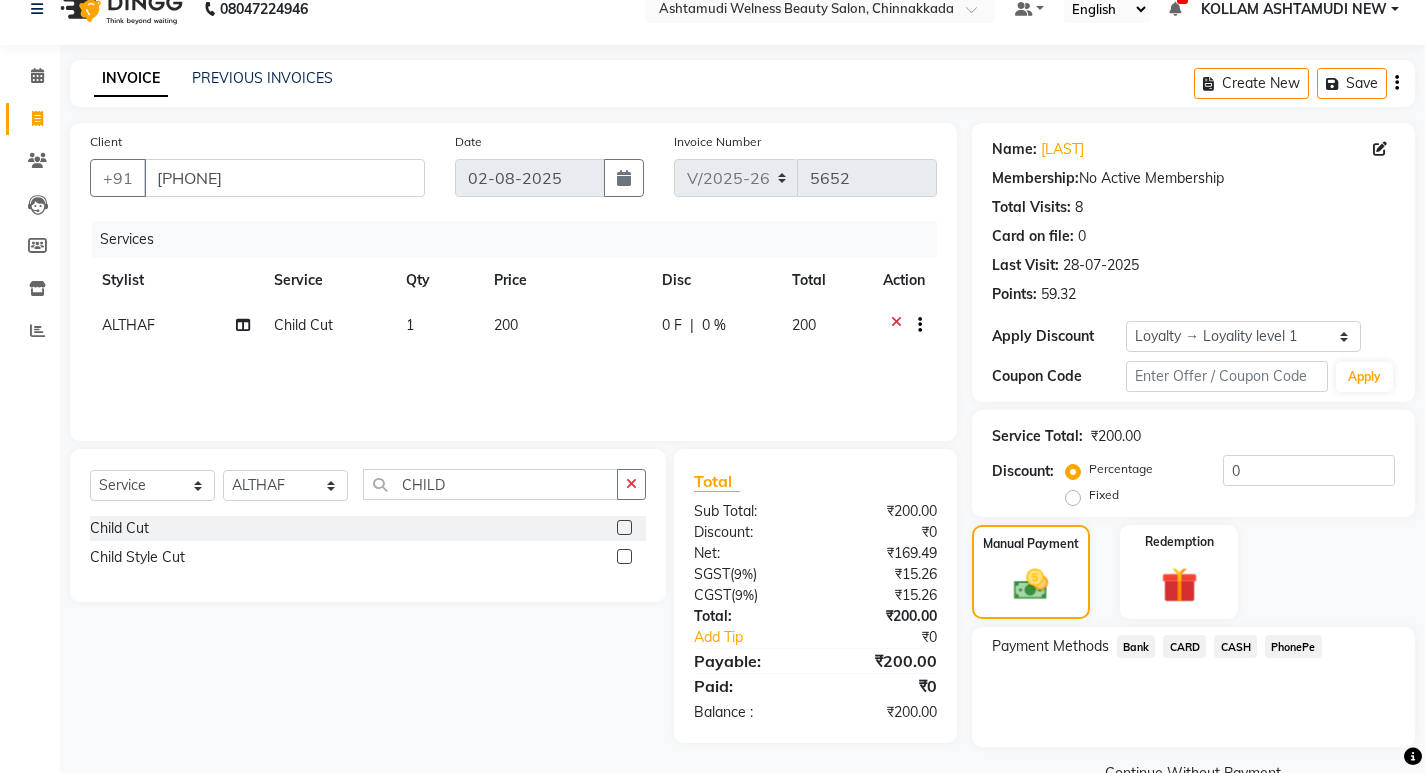 click on "CASH" 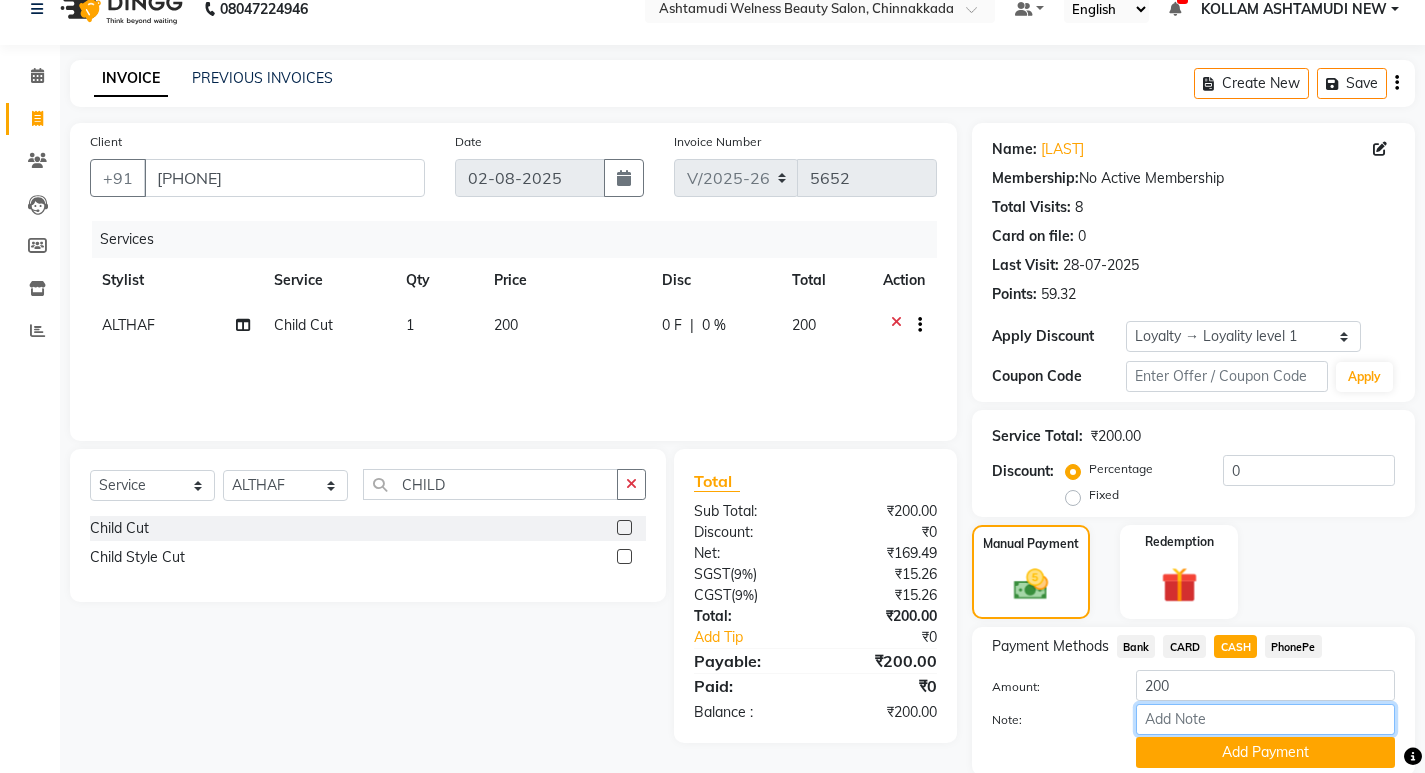 drag, startPoint x: 1207, startPoint y: 714, endPoint x: 1214, endPoint y: 702, distance: 13.892444 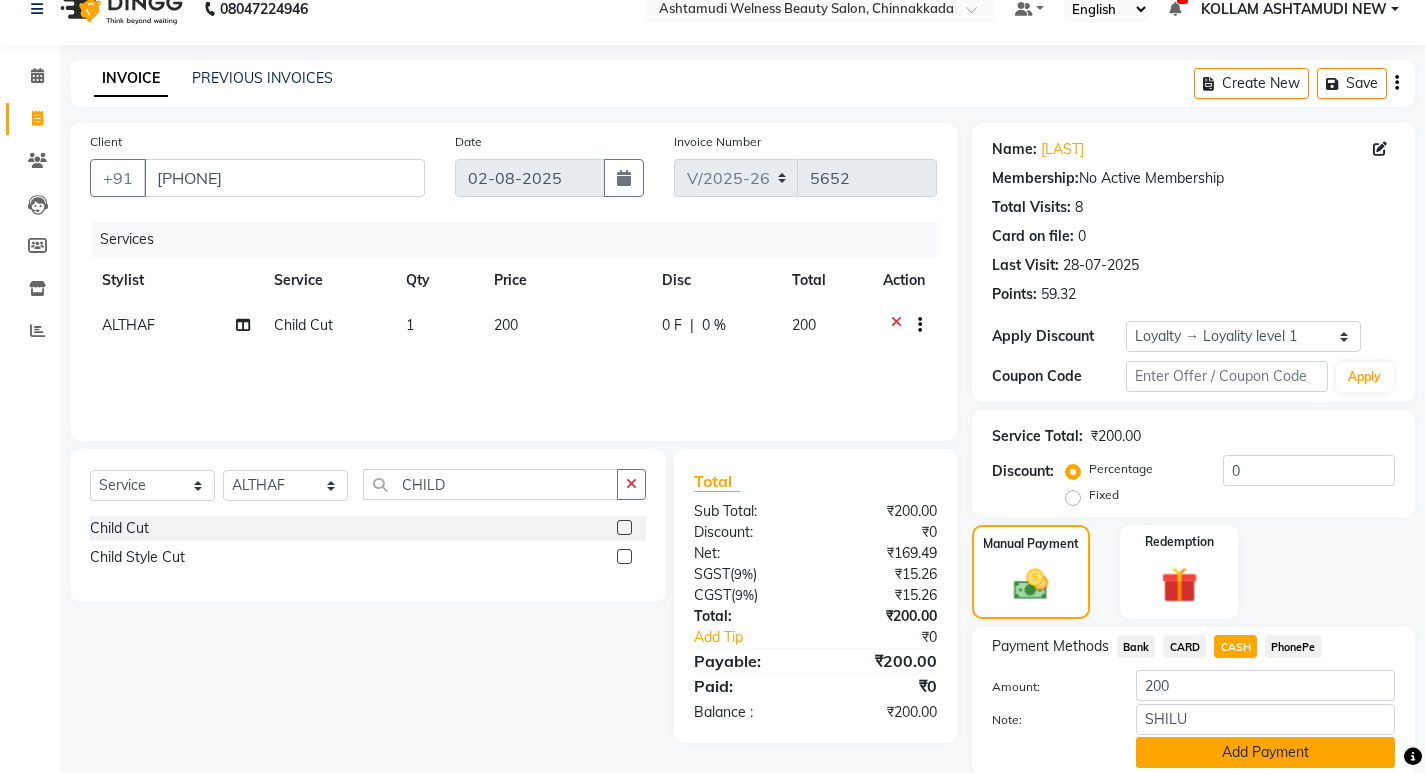 click on "Add Payment" 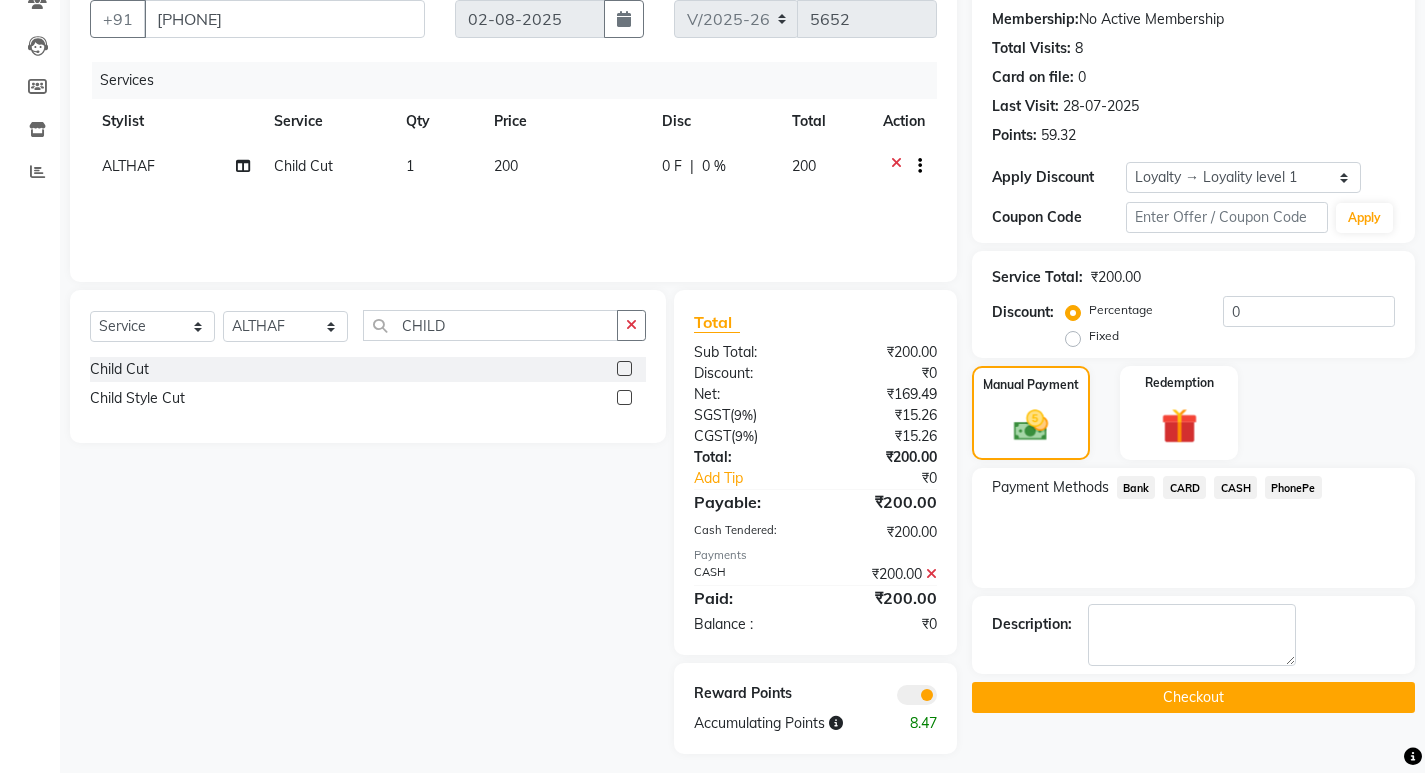 scroll, scrollTop: 197, scrollLeft: 0, axis: vertical 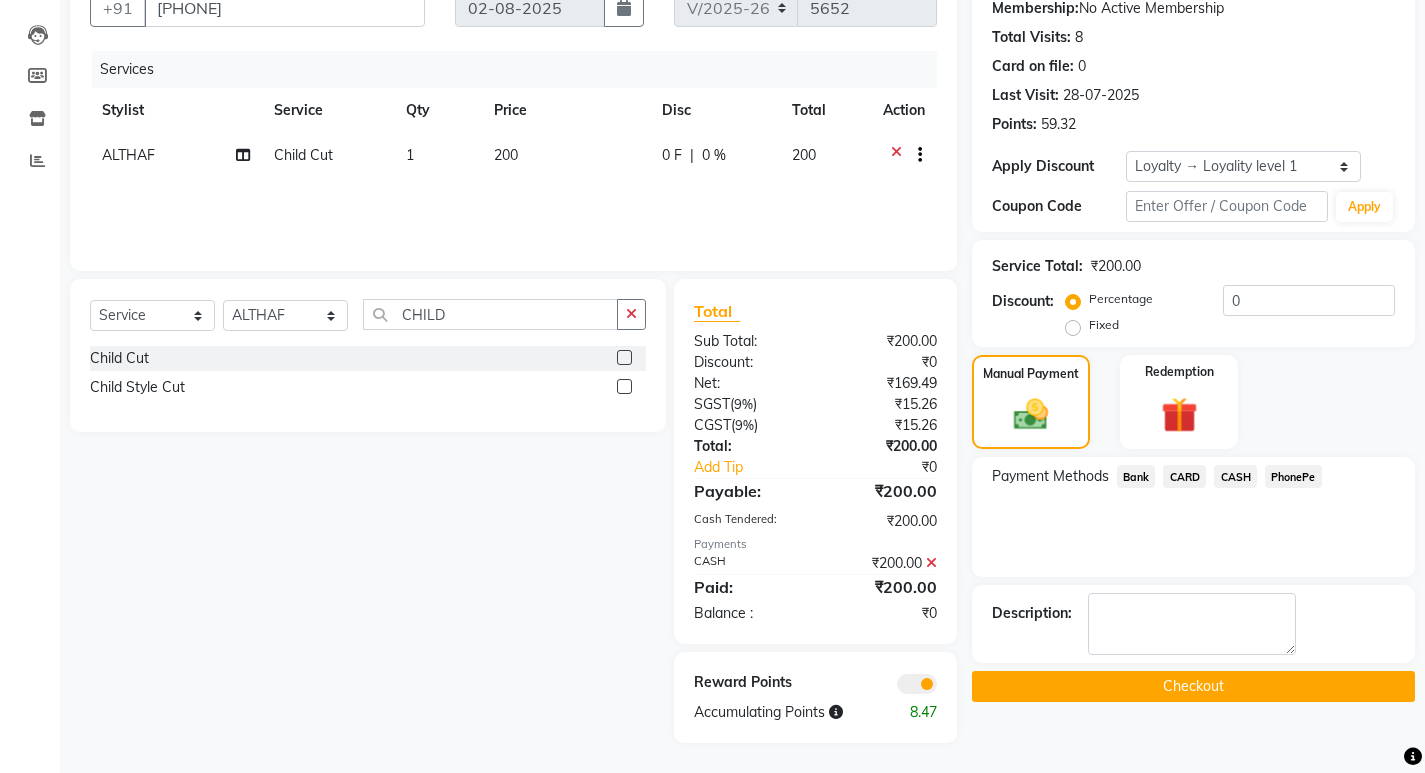 click on "Checkout" 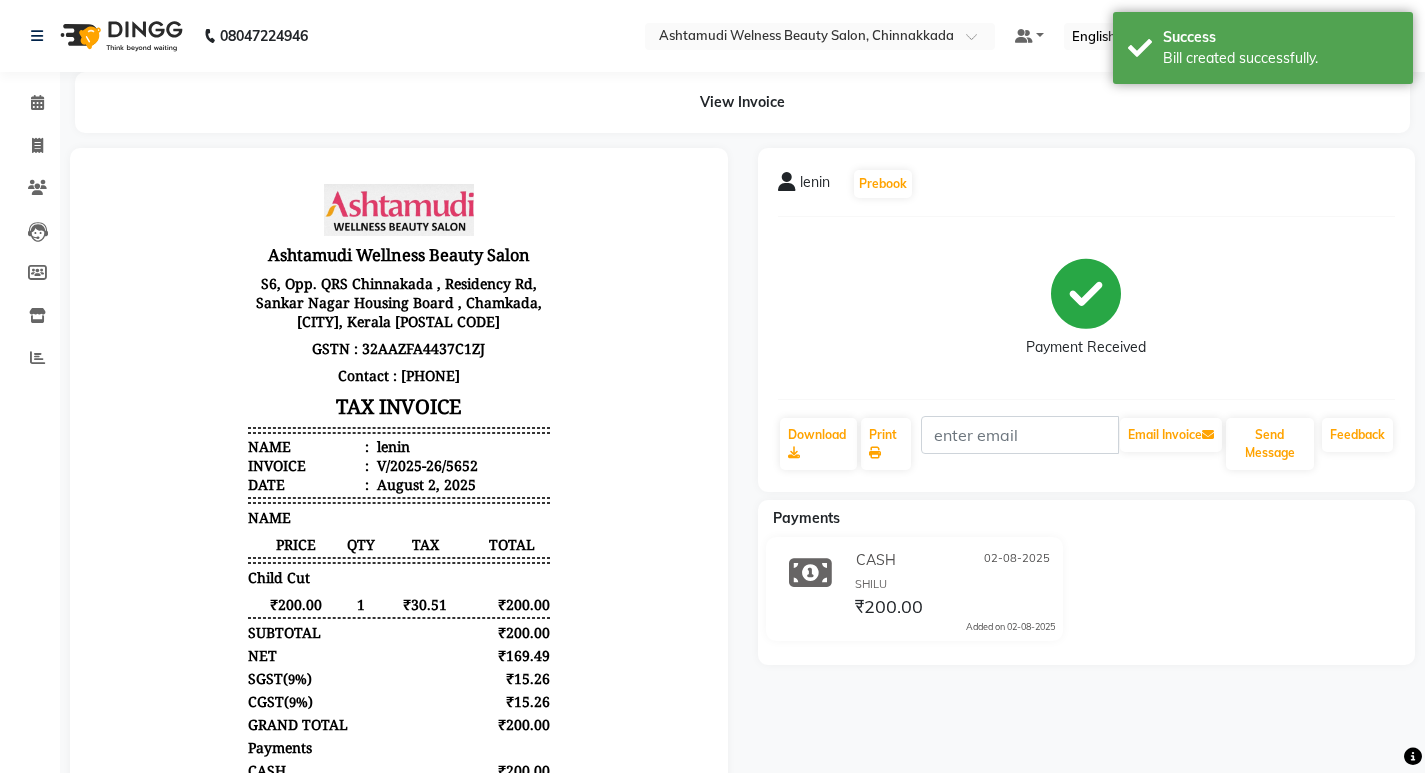 scroll, scrollTop: 0, scrollLeft: 0, axis: both 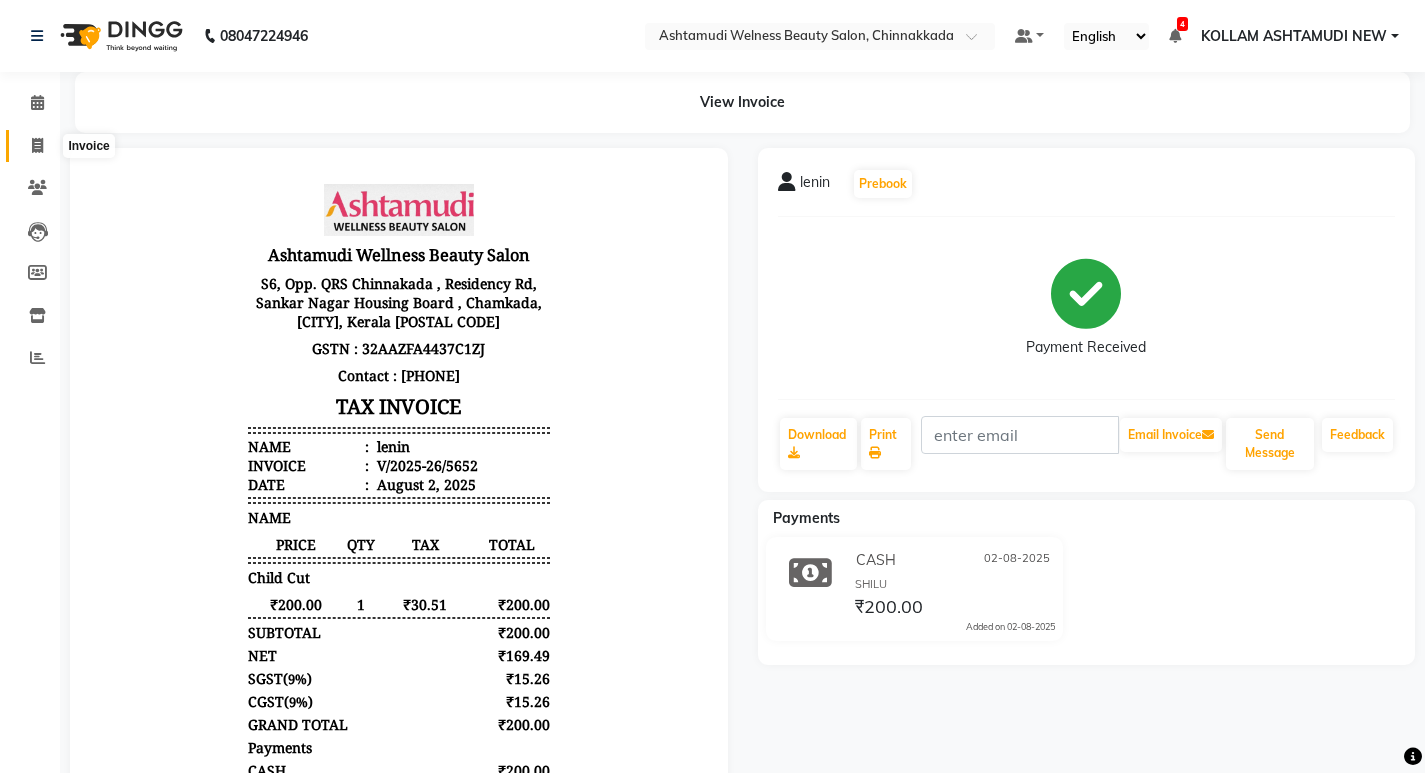 click 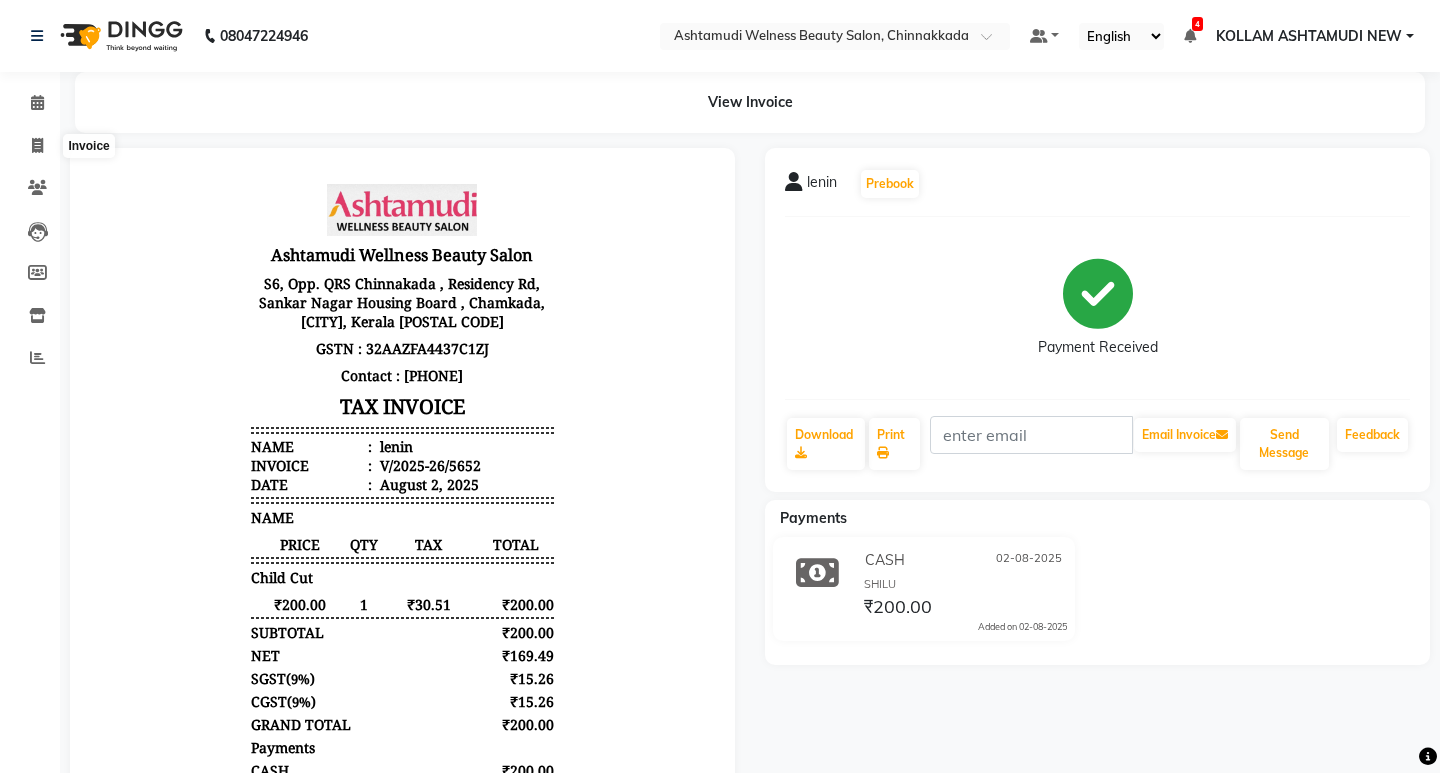 select on "4529" 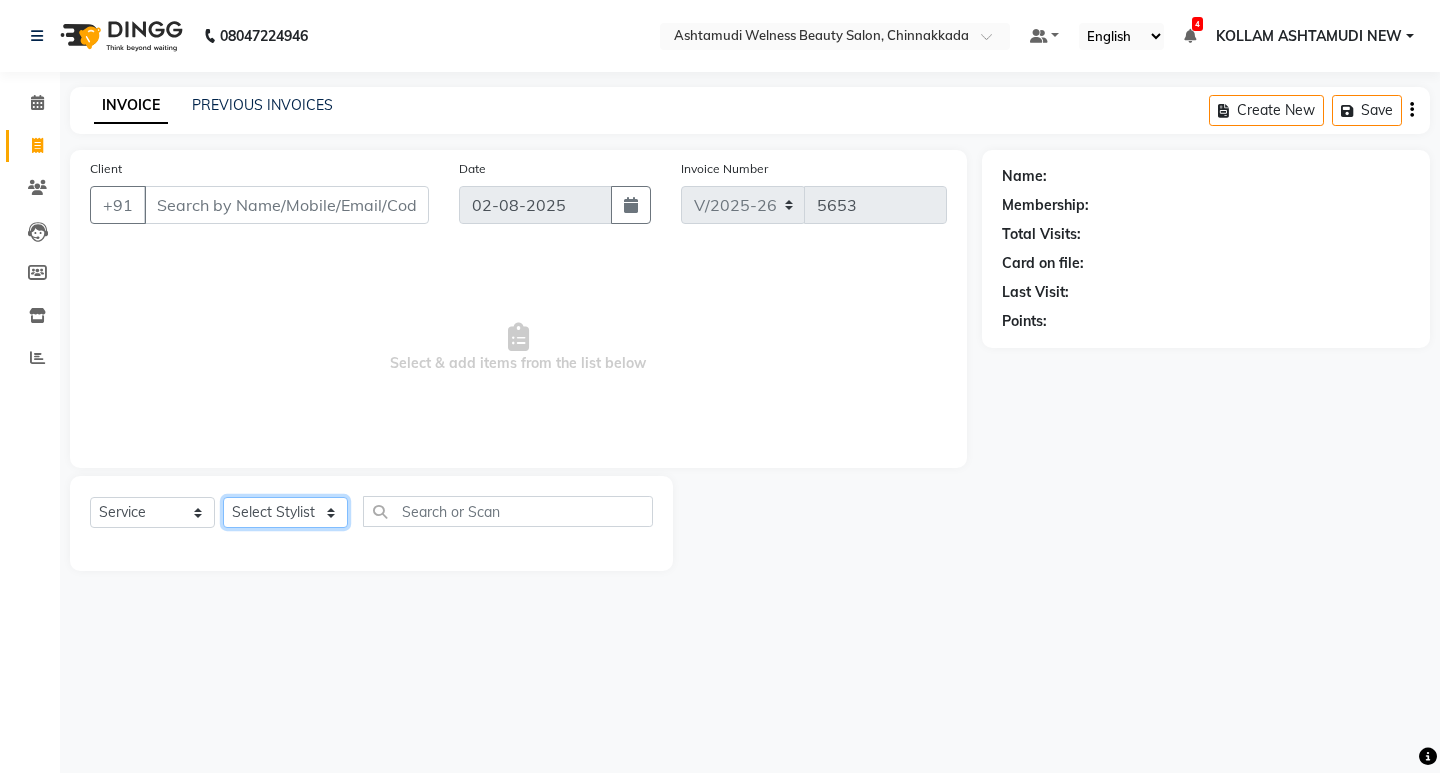 click on "Select Stylist ADITHYA TAMANG Admin ALTHAF Anitha ATHIRA SANAL BETZA M BINU GANESH JIJUMON P Kavya [CITY] [STATE] [CITY] [STATE] NEW Kusum MO ANWAR Rahul REENA VIDHYA RENUKA SUNDAS Revathy B Nair RINA RAI SAJEEV M SAMIR RAI SARIGA PRASAD SHIBU Shilu Fathima Shyni Salim Sibi SUKANYA Supriya SUSHEELA S Acne Facial Anti Acne Treatment Anti Ageing Facial Bridal Glow Facial De-Pigmentation Treatment Dermalite Fairness Facial Diamond Facial D-Tan Cleanup D-Tan Facial D-Tan Pack Fruit Facial Fyc Bamboo Charcoal Facial Fyc Bio Marine Facial Fyc Fruit Fusion Facial Fyc Luster Gold Facial Fyc Pure Vit-C Facial Fyc Red Wine Facial Gents Bridal Glow Facial Gents Dermalite Fairness Facial Gents Diamond Facial Gents D-Tan Cleanup Gents D-Tan Facial Gents Fruit Facial Gents Fyc Bamboo Charcoal Facial Gents Fyc Bio Marine Facial Gents Fyc Fruit Fusion Facial Gents Fyc Luster Gold Facial Gents Fyc Red Wine Facial" 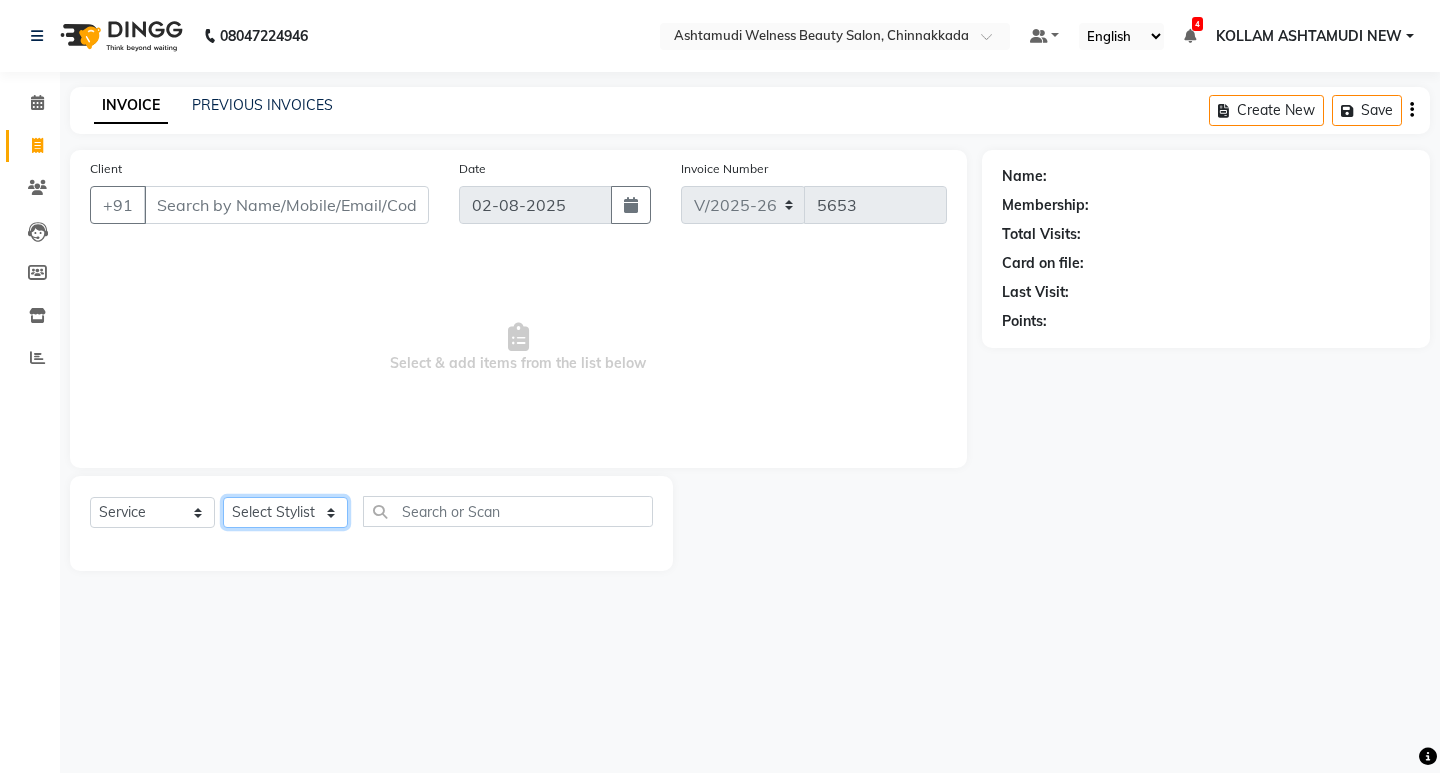 select on "[POSTAL_CODE]" 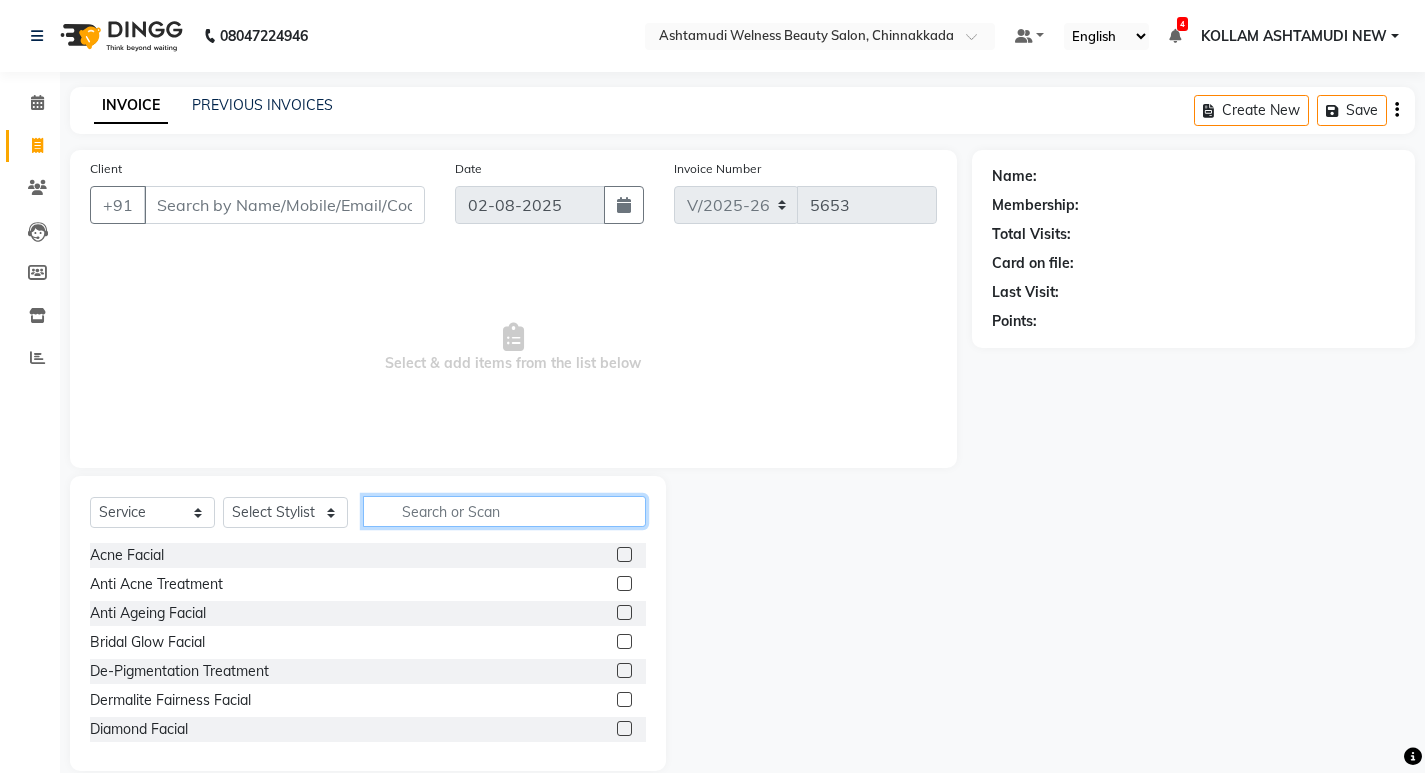 click 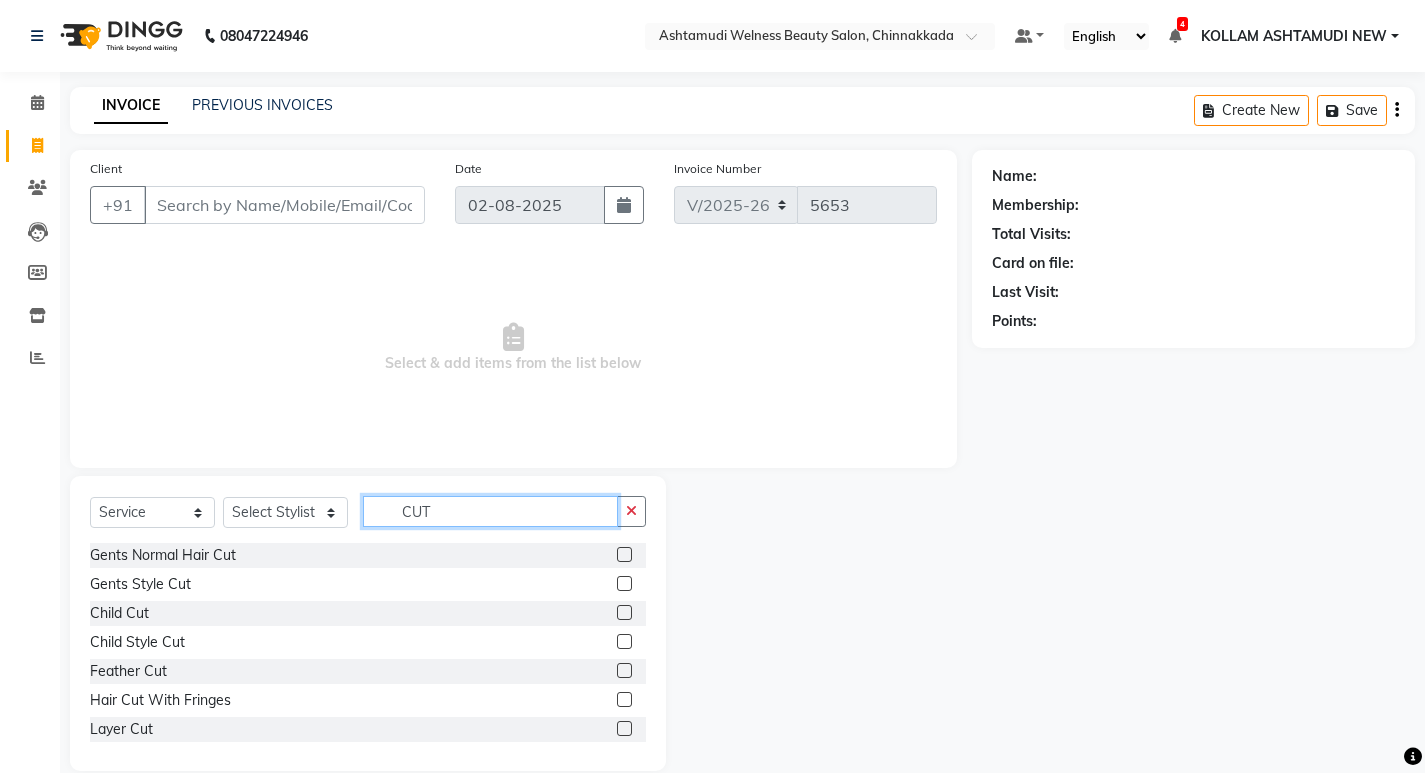 type on "CUT" 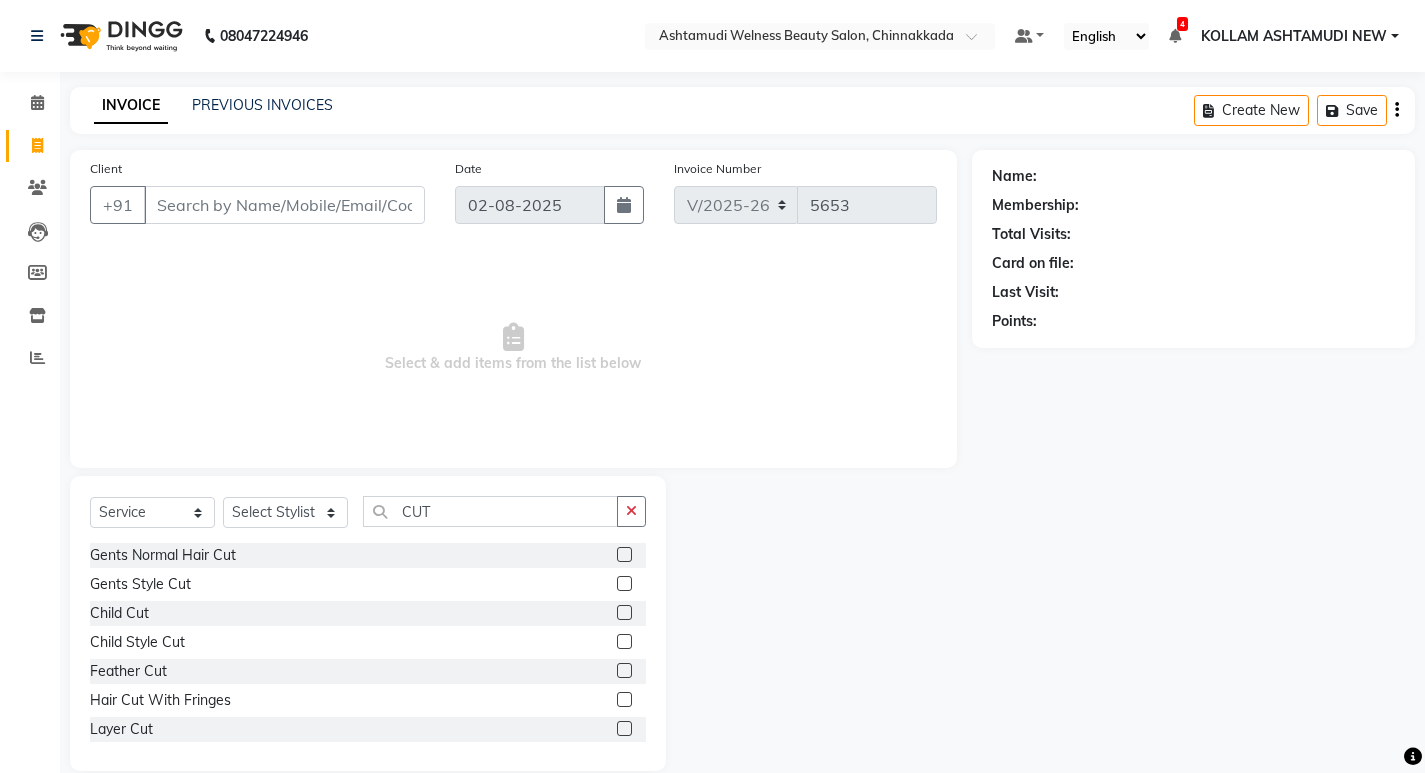 click 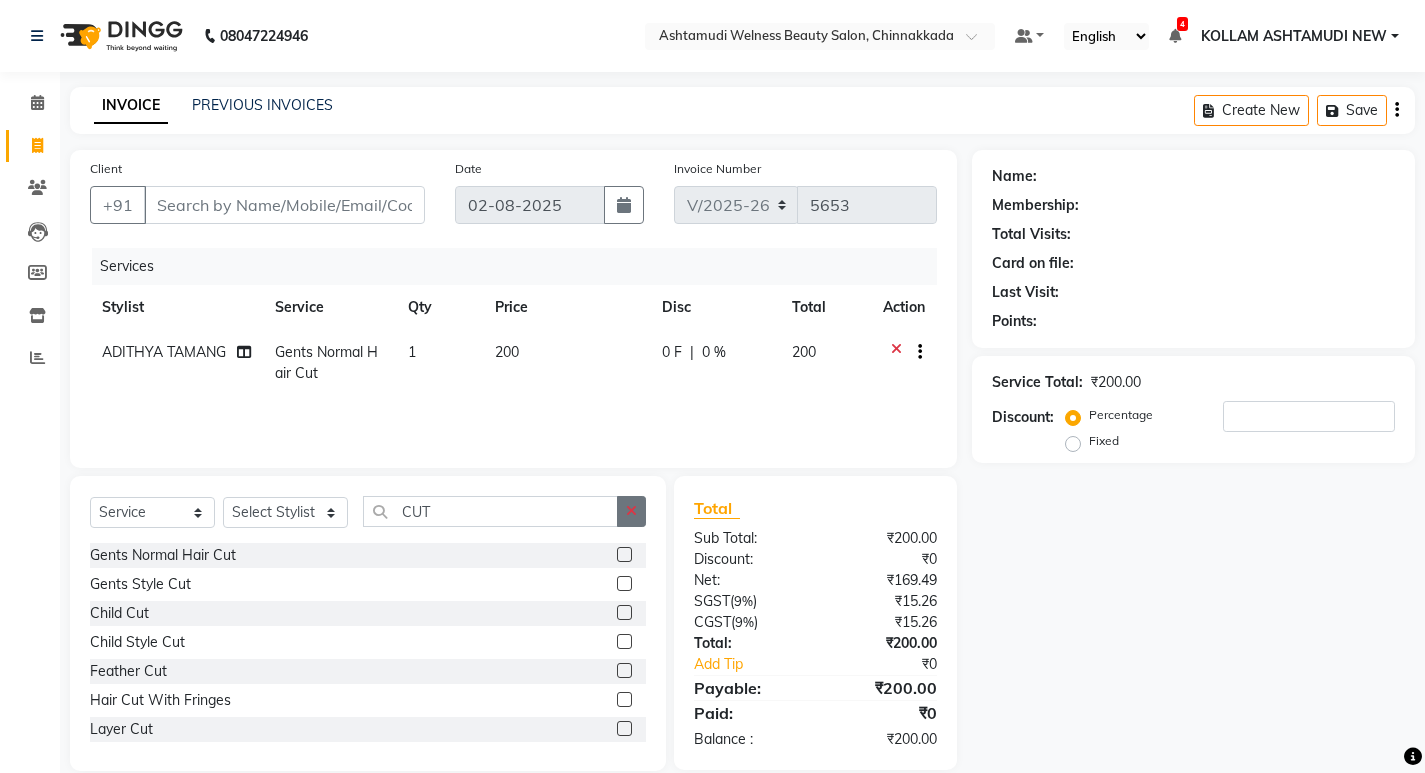 click 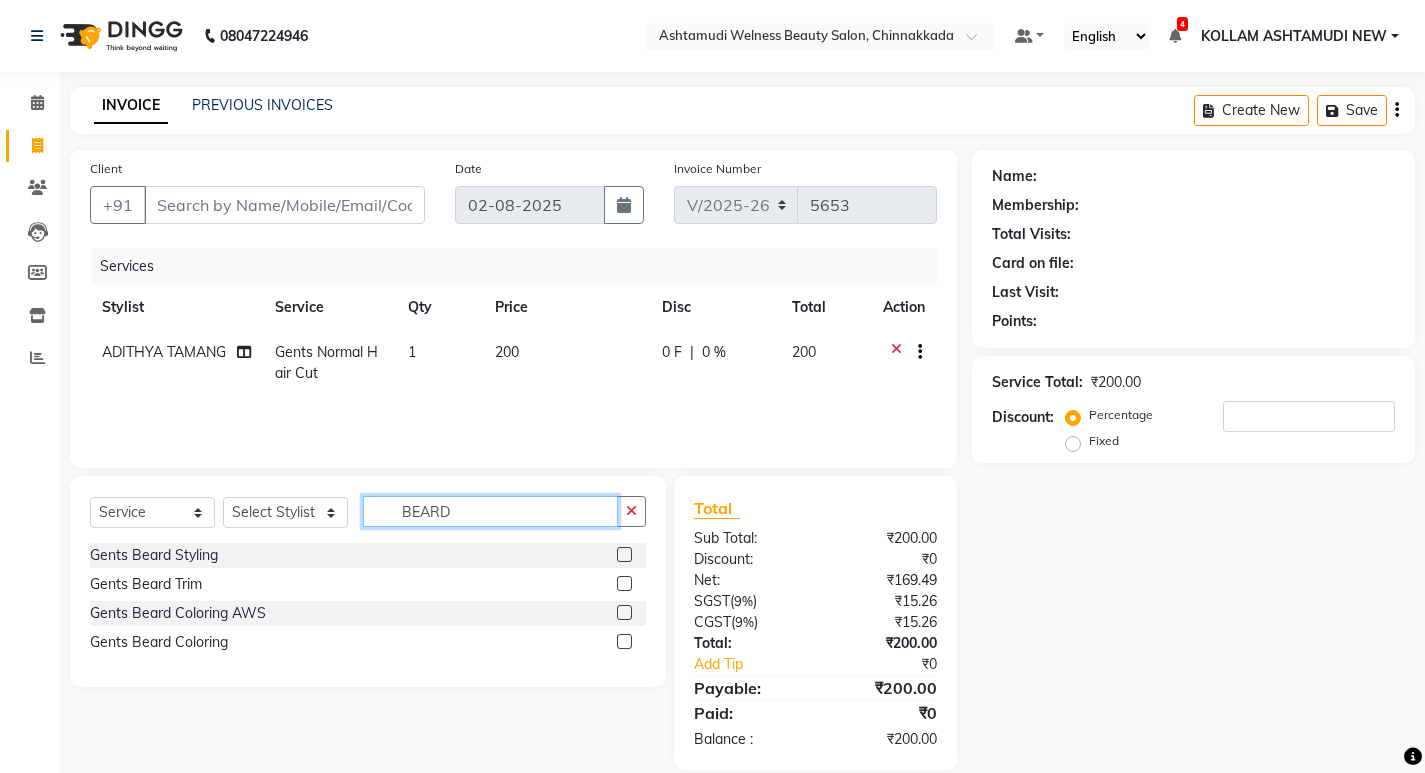 type on "BEARD" 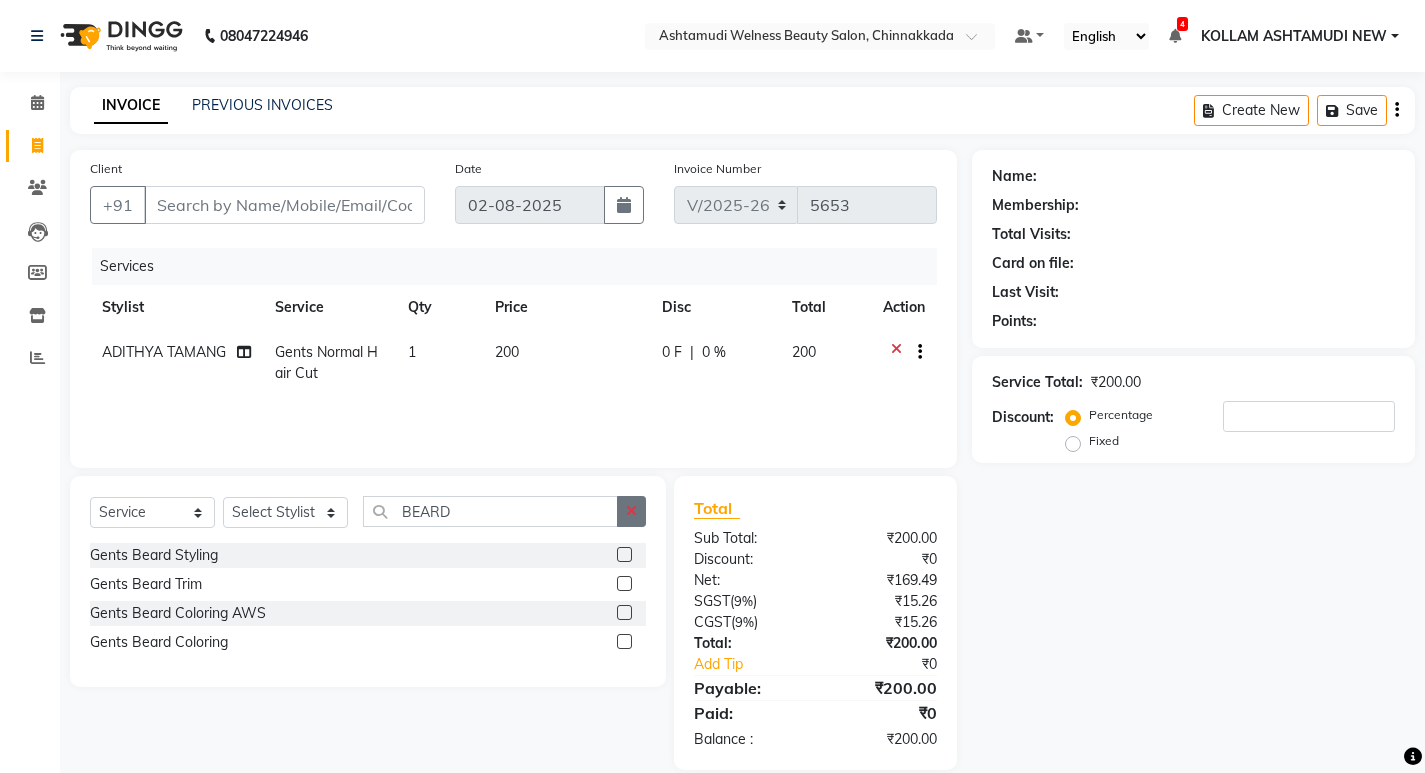 click 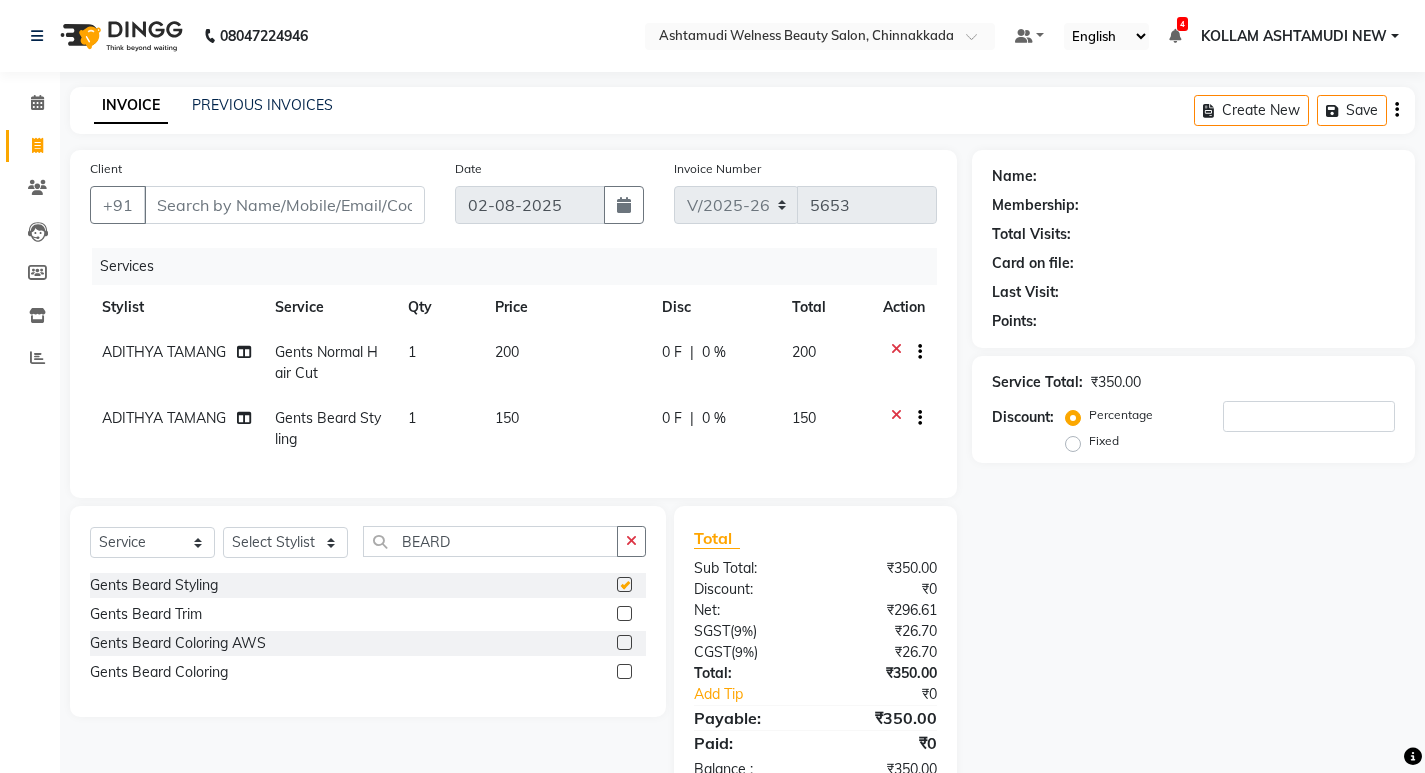 checkbox on "false" 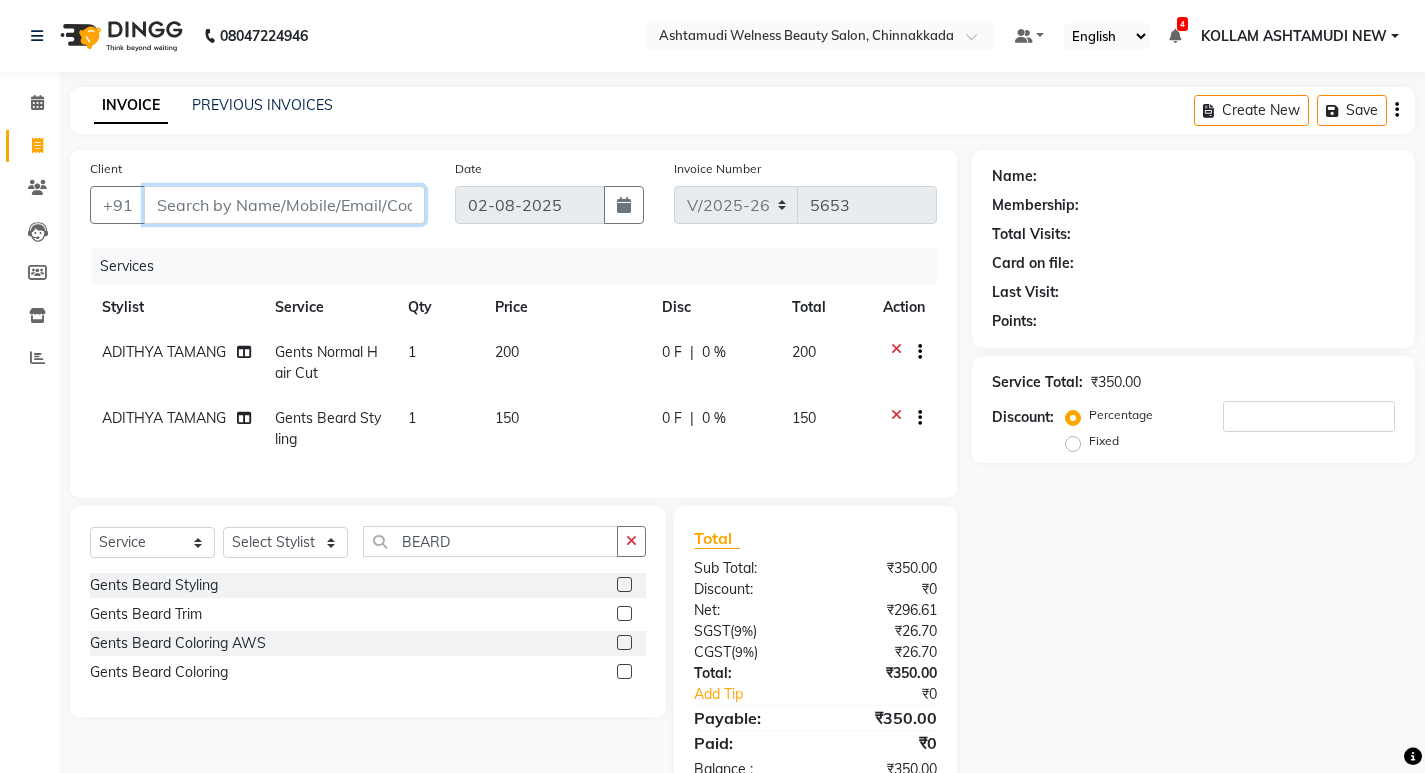 click on "Client" at bounding box center (284, 205) 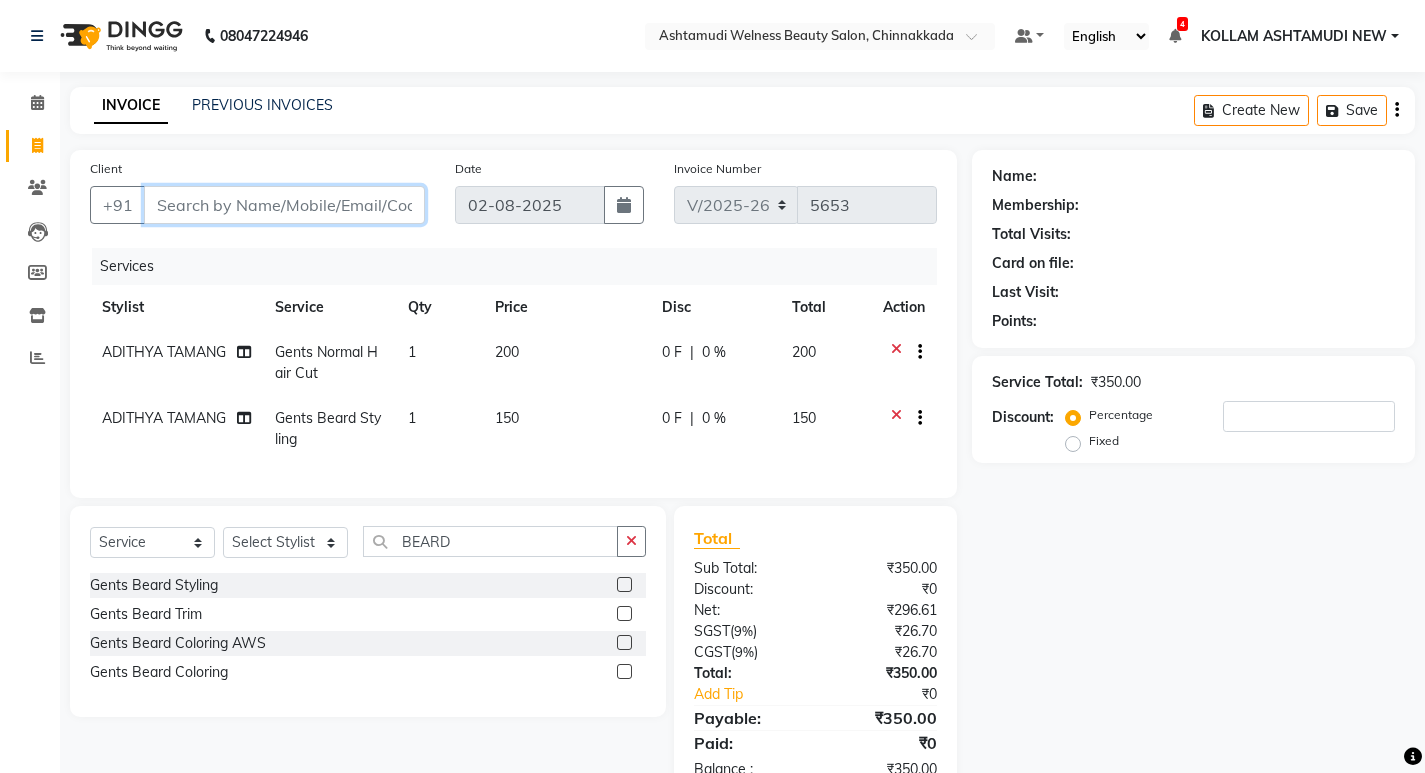 type on "9" 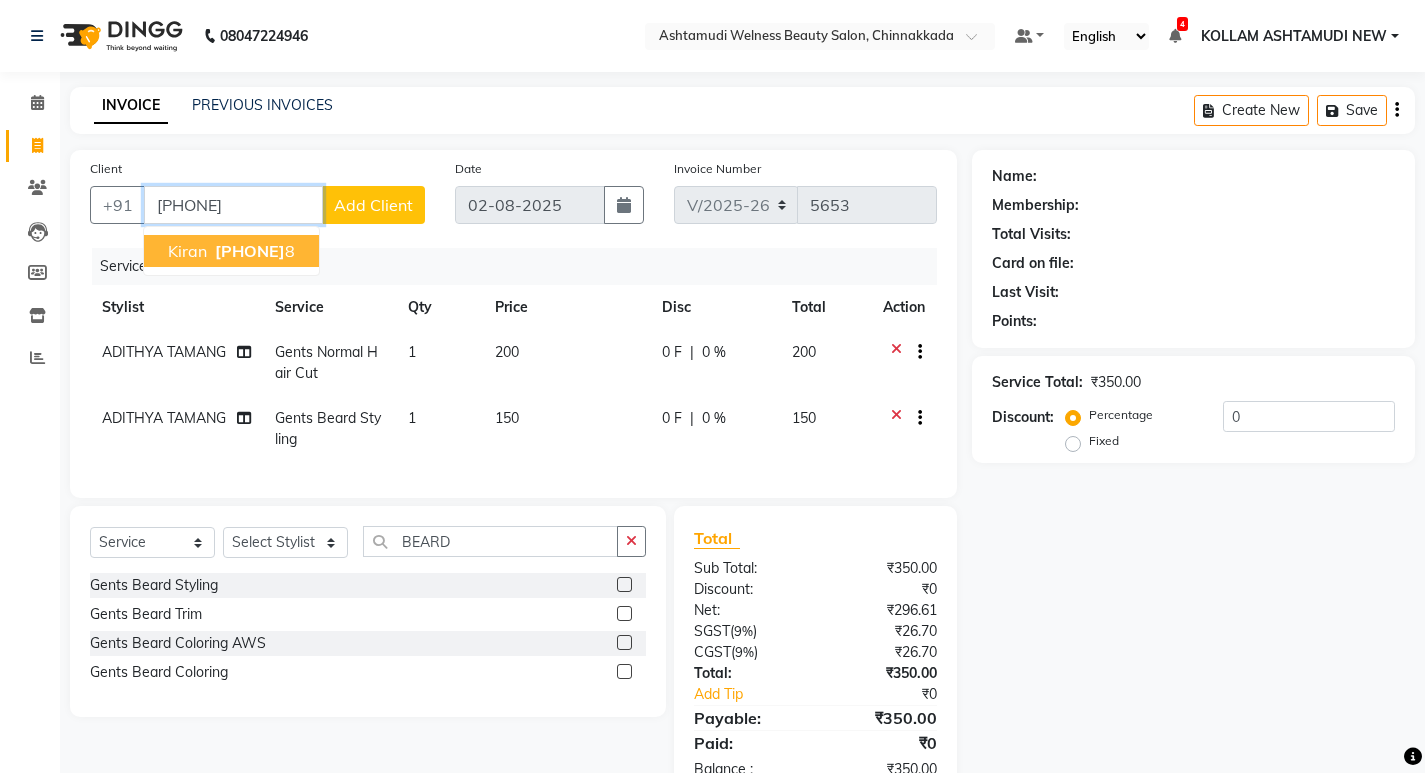 click on "[PHONE]" at bounding box center [250, 251] 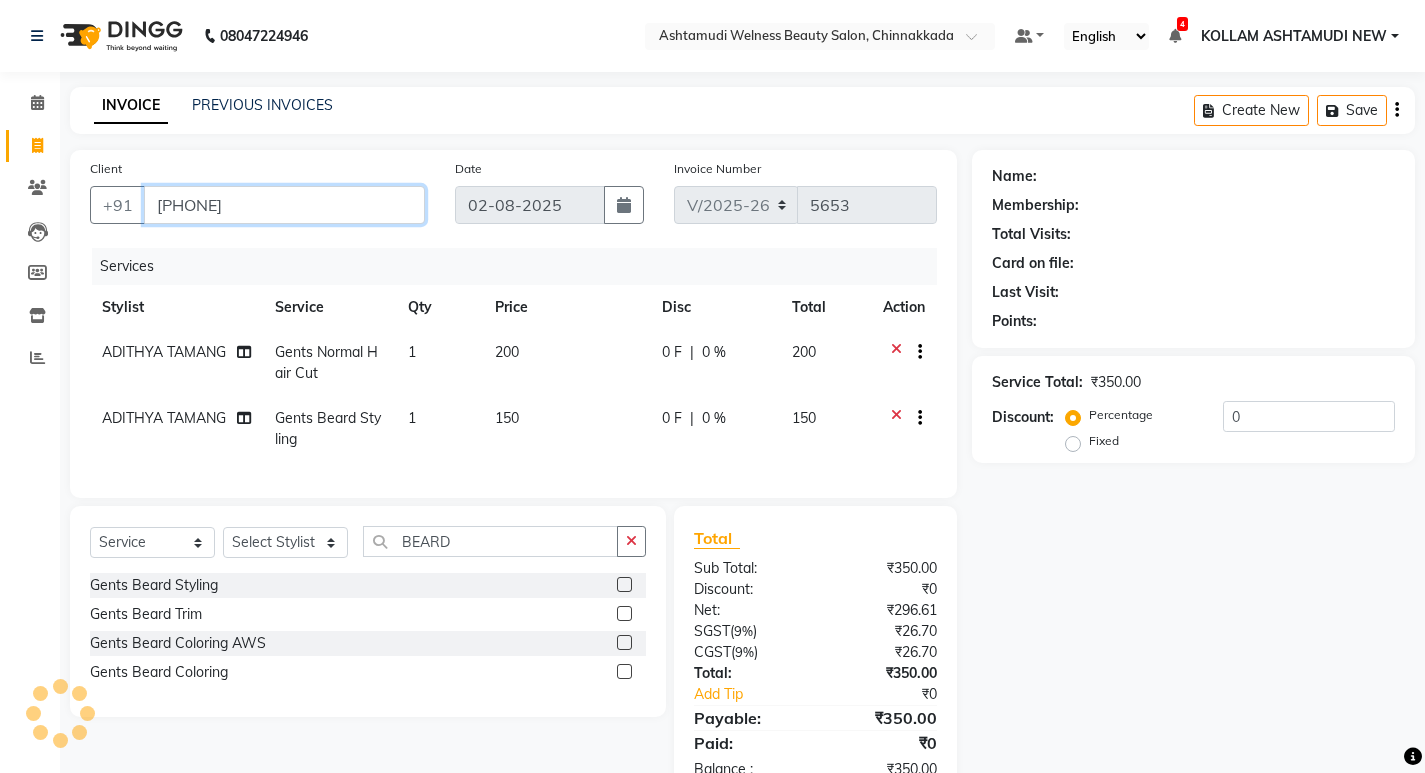 type on "[PHONE]" 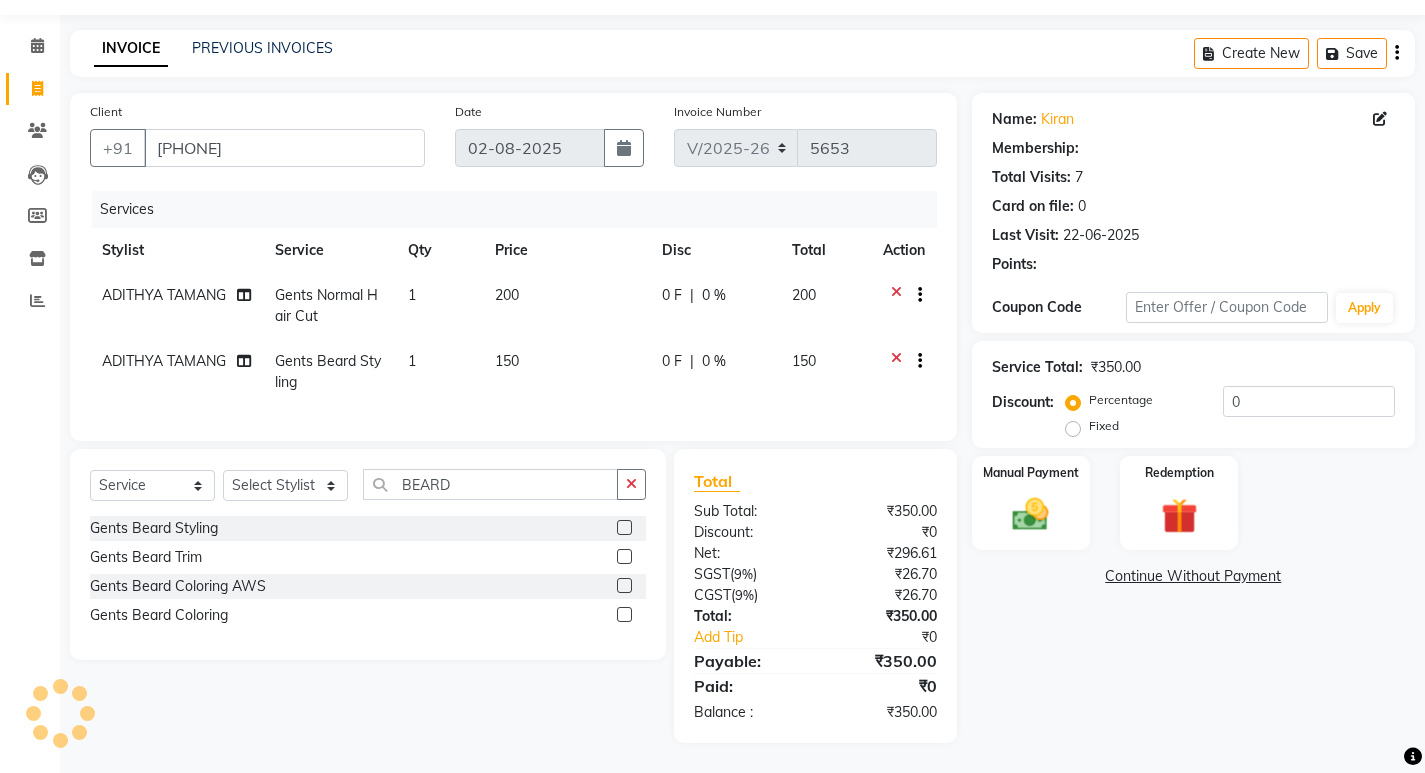 type on "15" 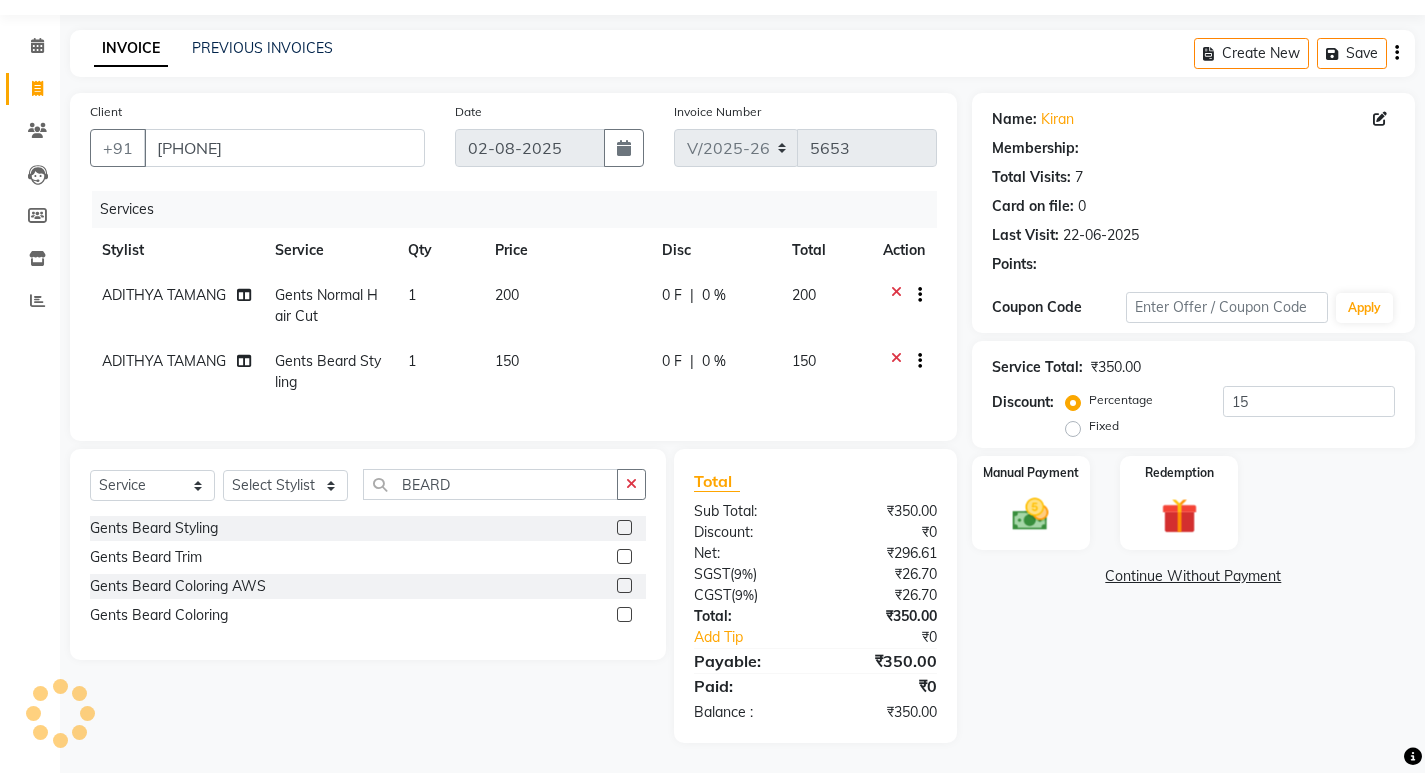 select on "2: Object" 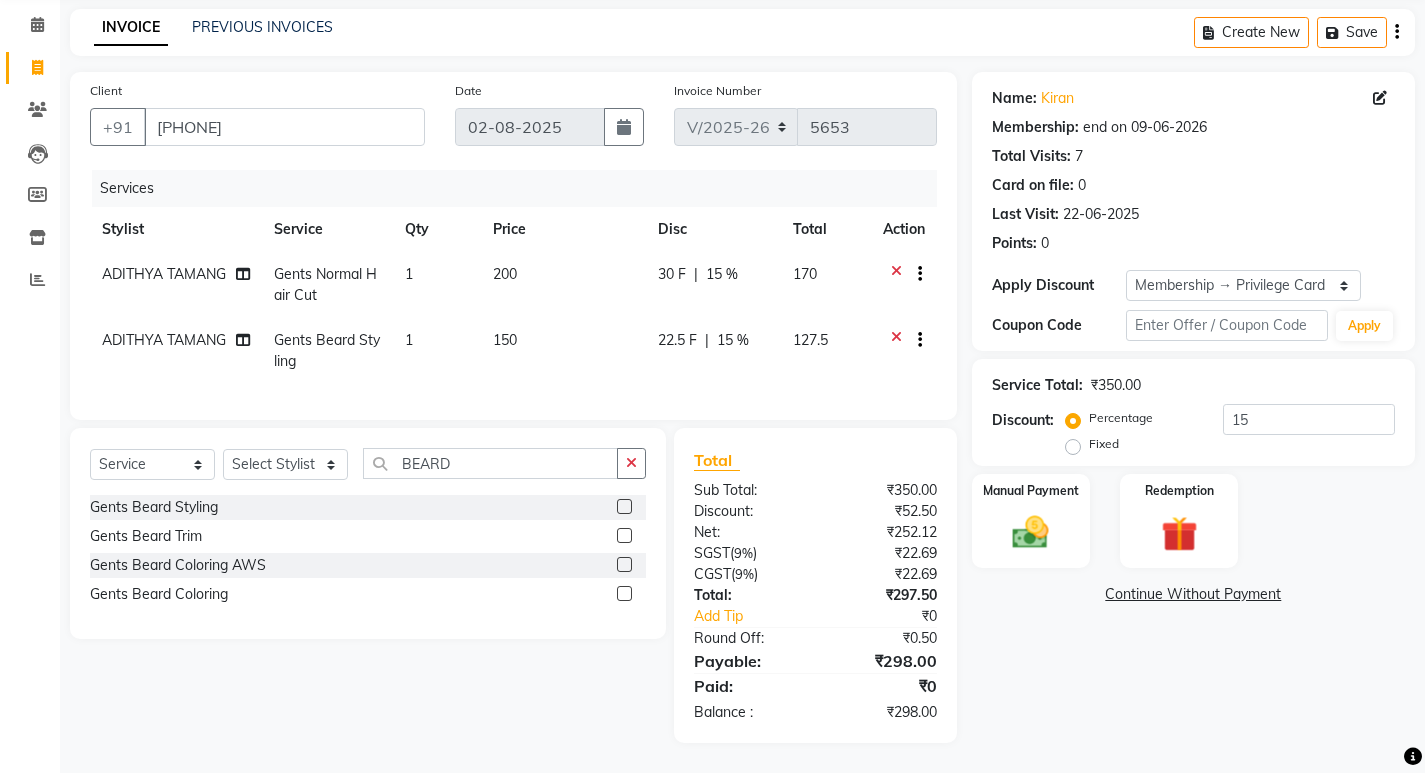 scroll, scrollTop: 93, scrollLeft: 0, axis: vertical 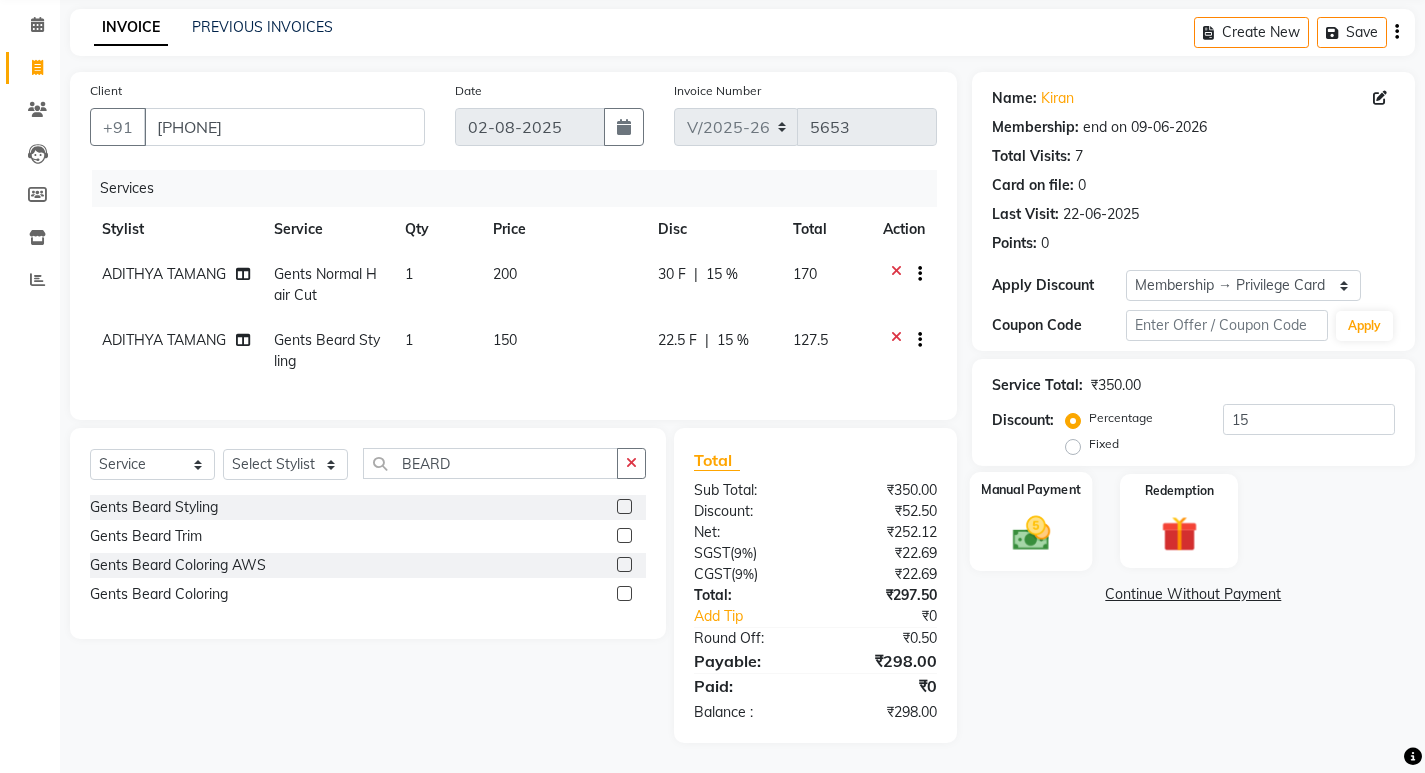 click 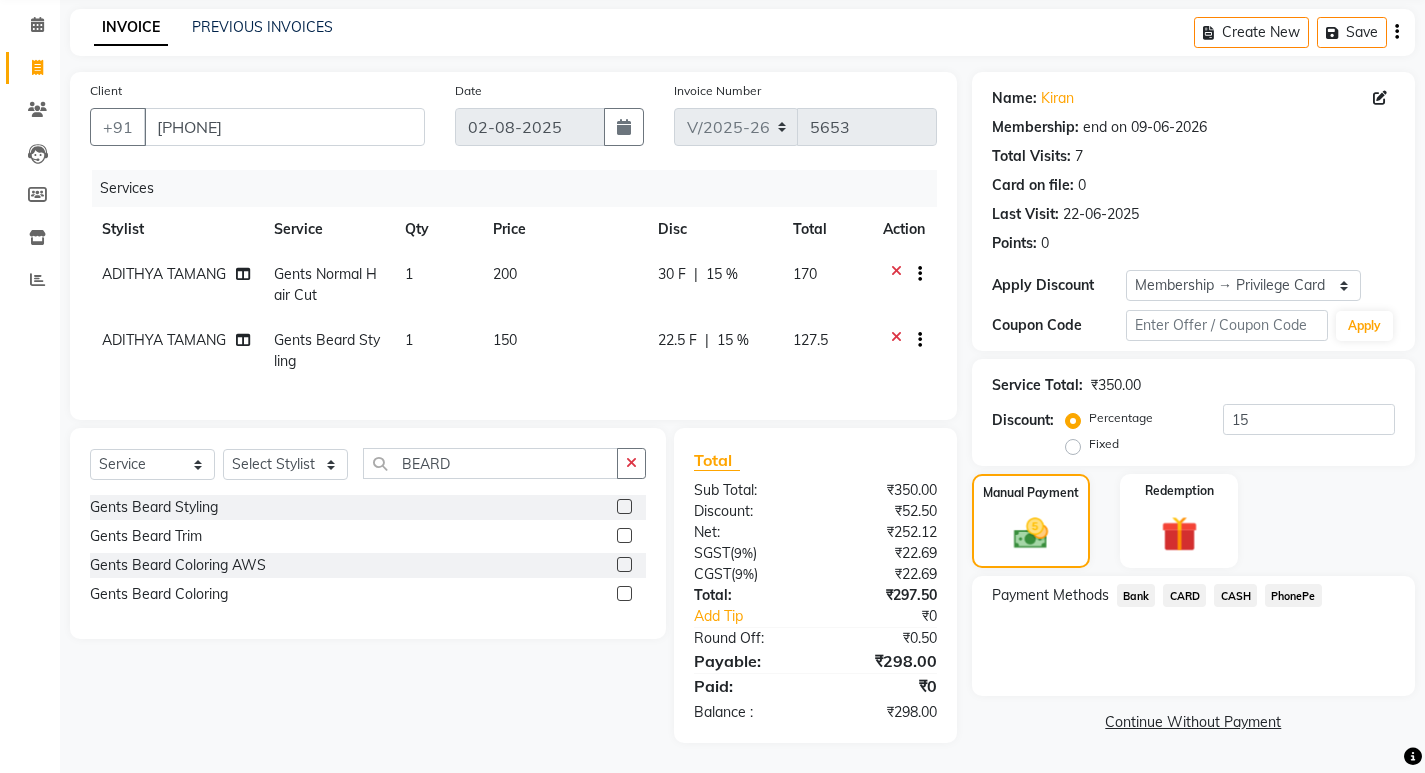 click on "CASH" 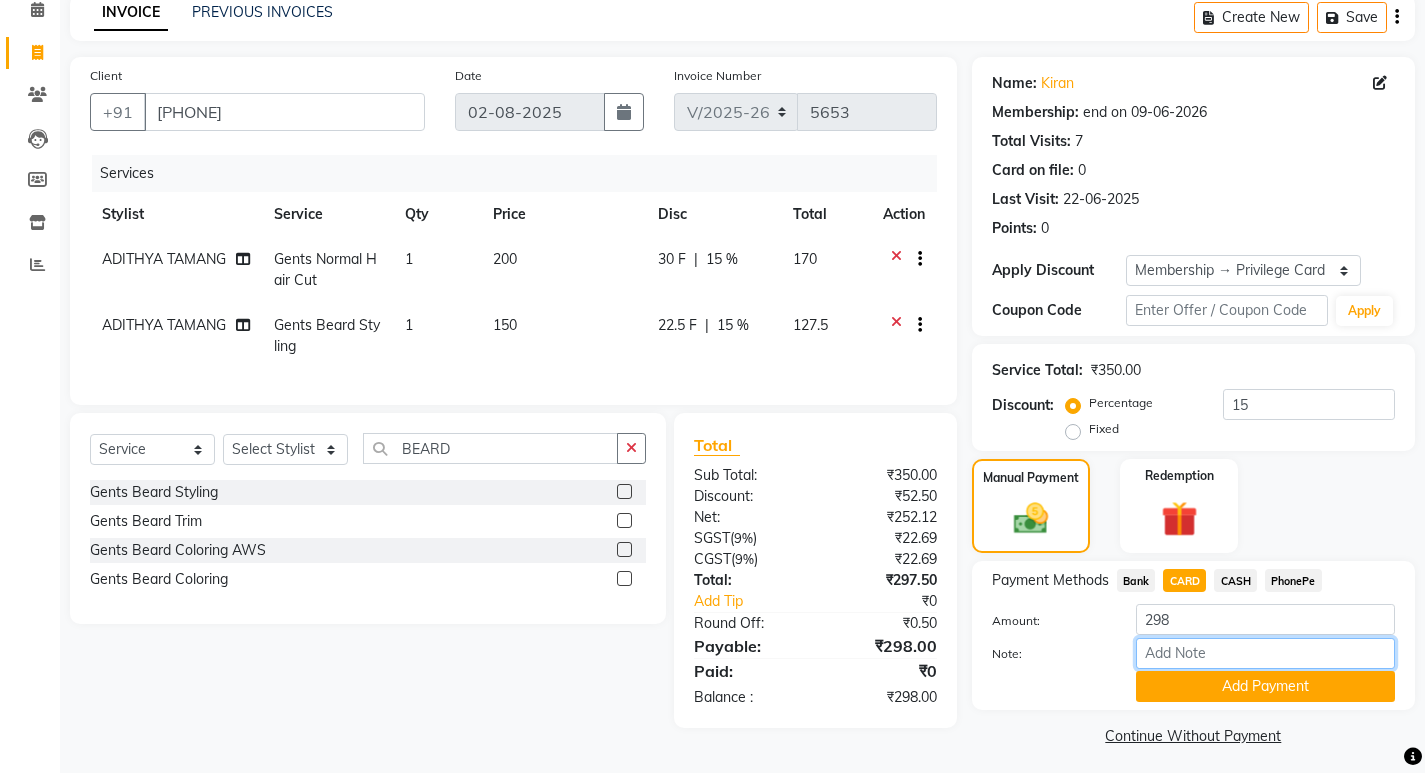 drag, startPoint x: 1207, startPoint y: 650, endPoint x: 1243, endPoint y: 639, distance: 37.64306 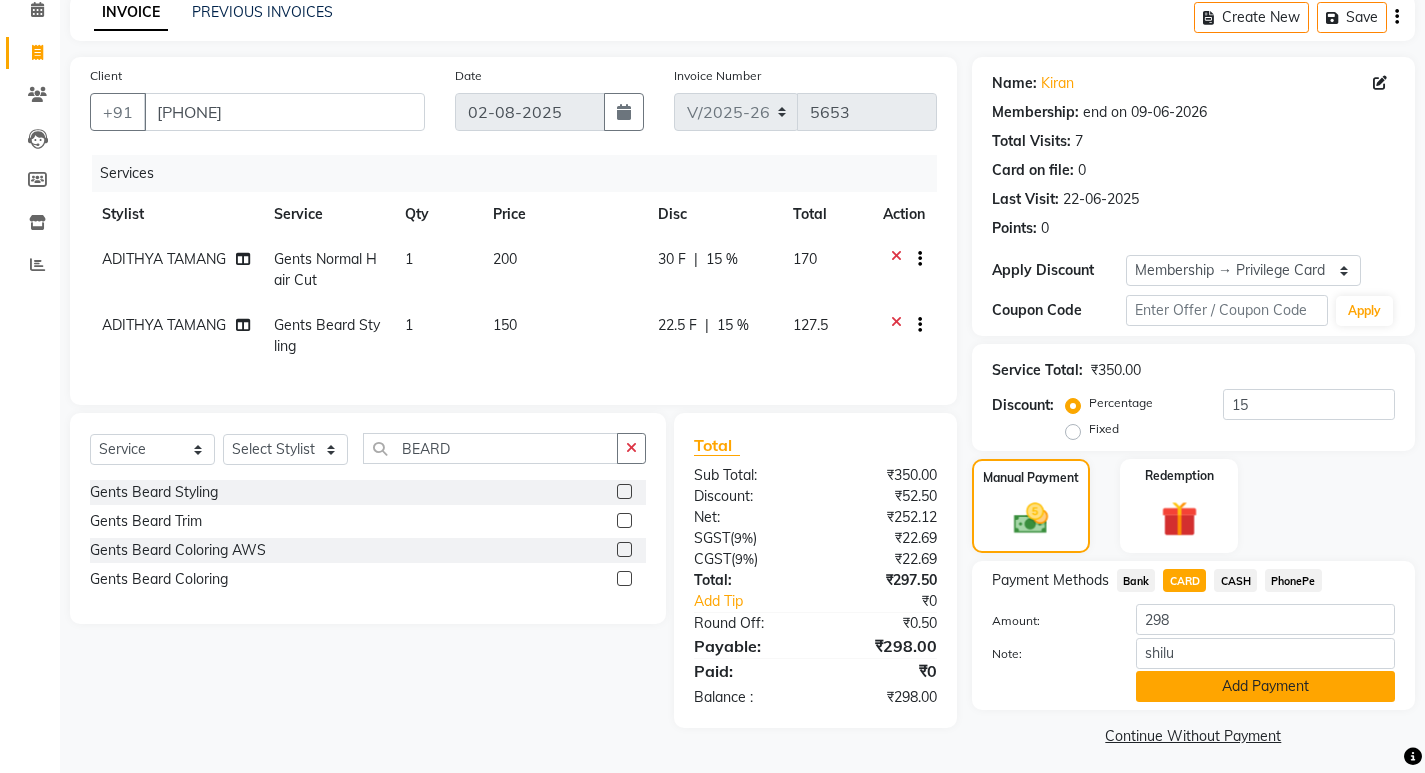 click on "Add Payment" 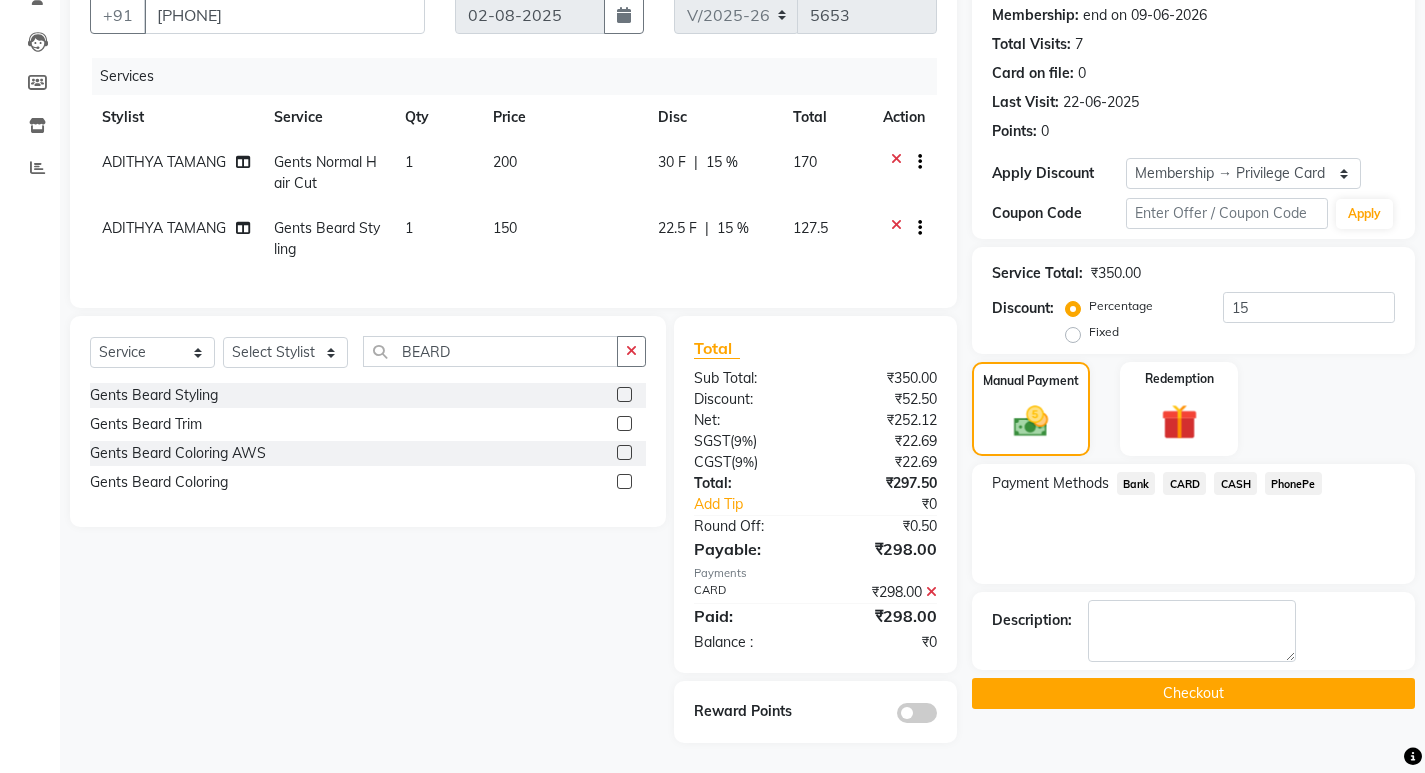 scroll, scrollTop: 205, scrollLeft: 0, axis: vertical 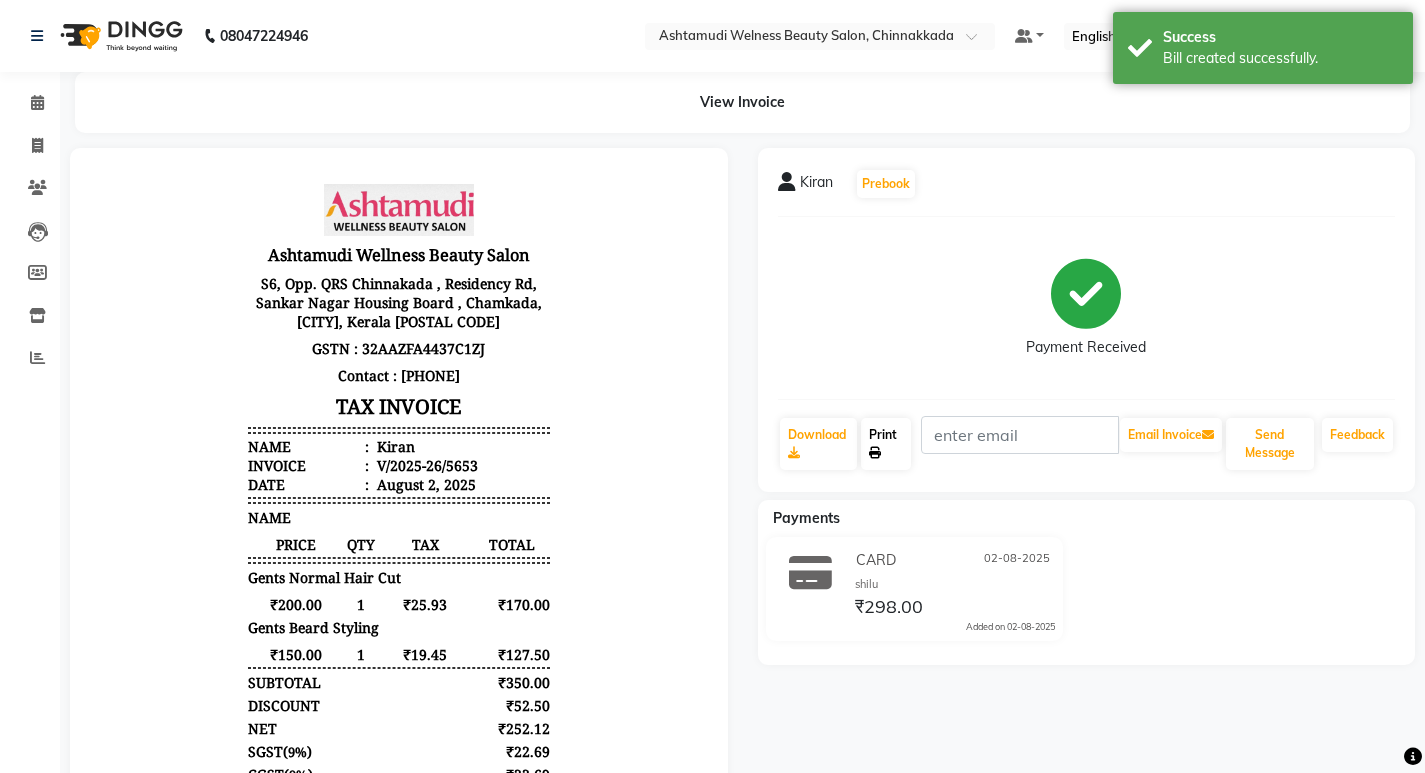 click on "Print" 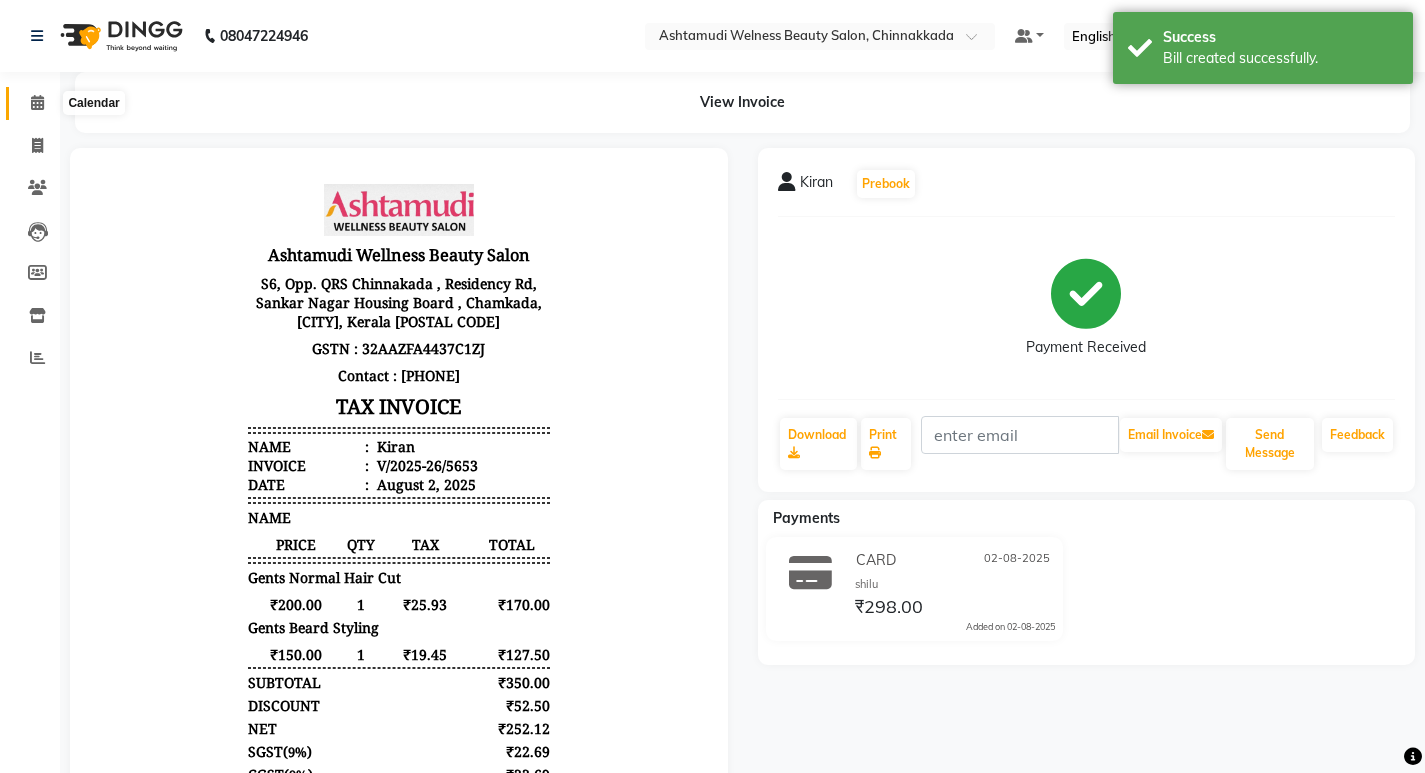 click 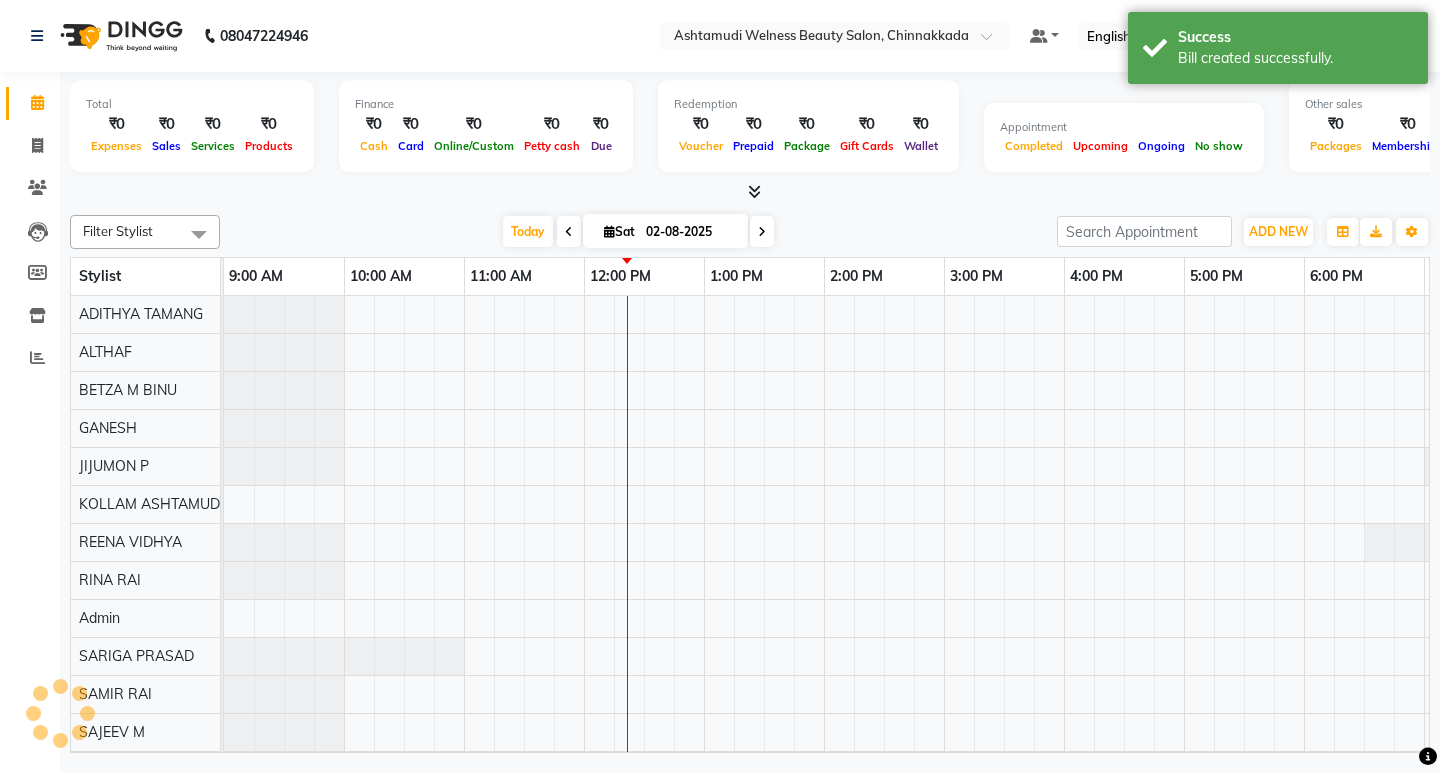 scroll, scrollTop: 0, scrollLeft: 0, axis: both 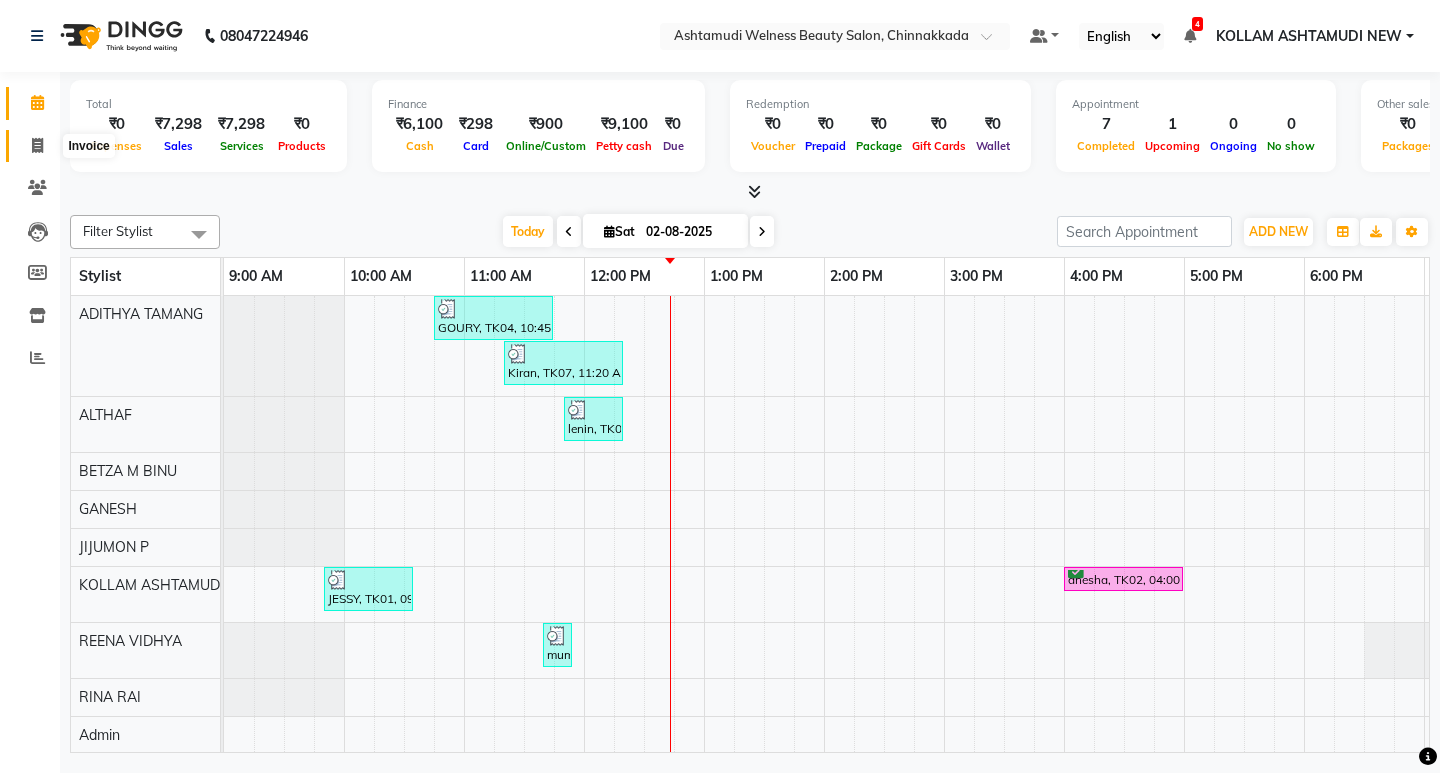 click 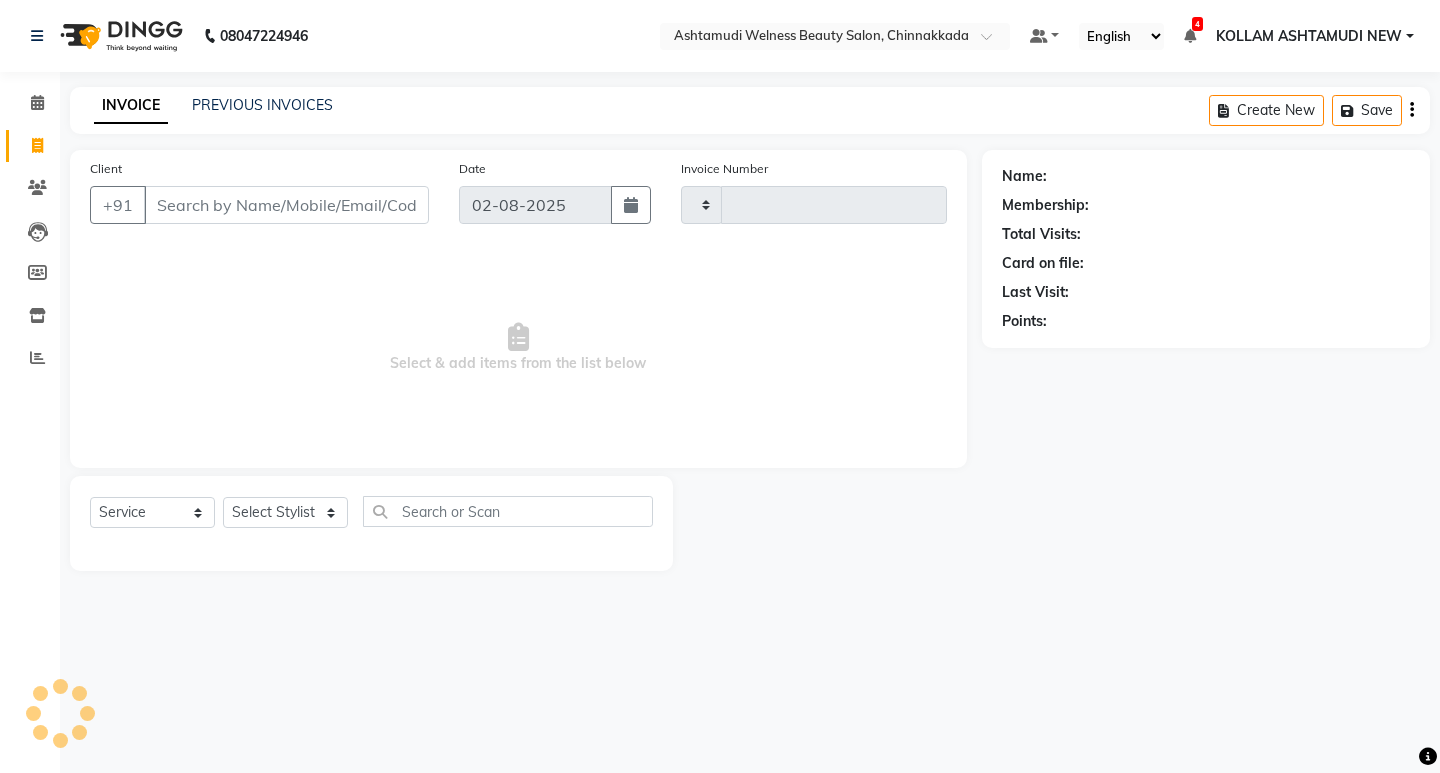 type on "5654" 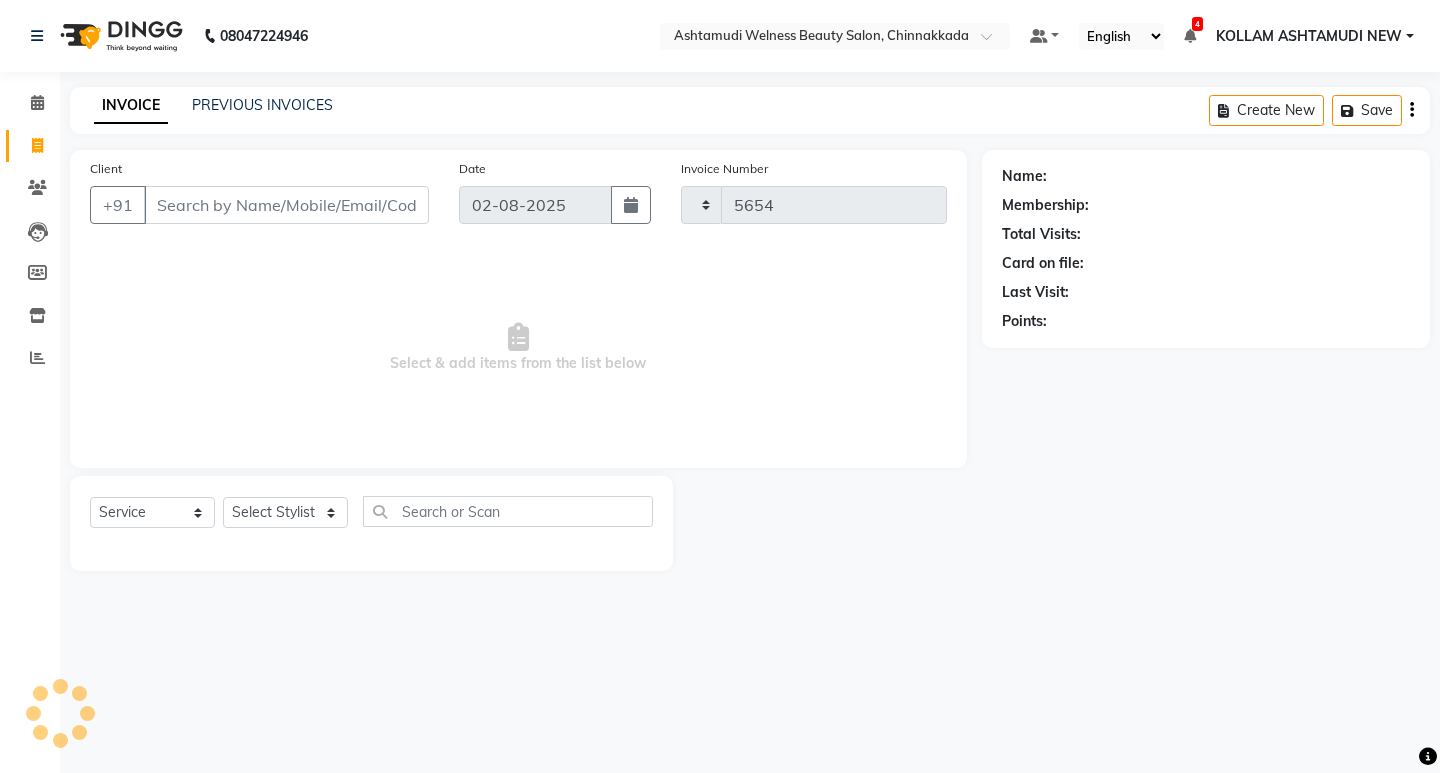 select on "4529" 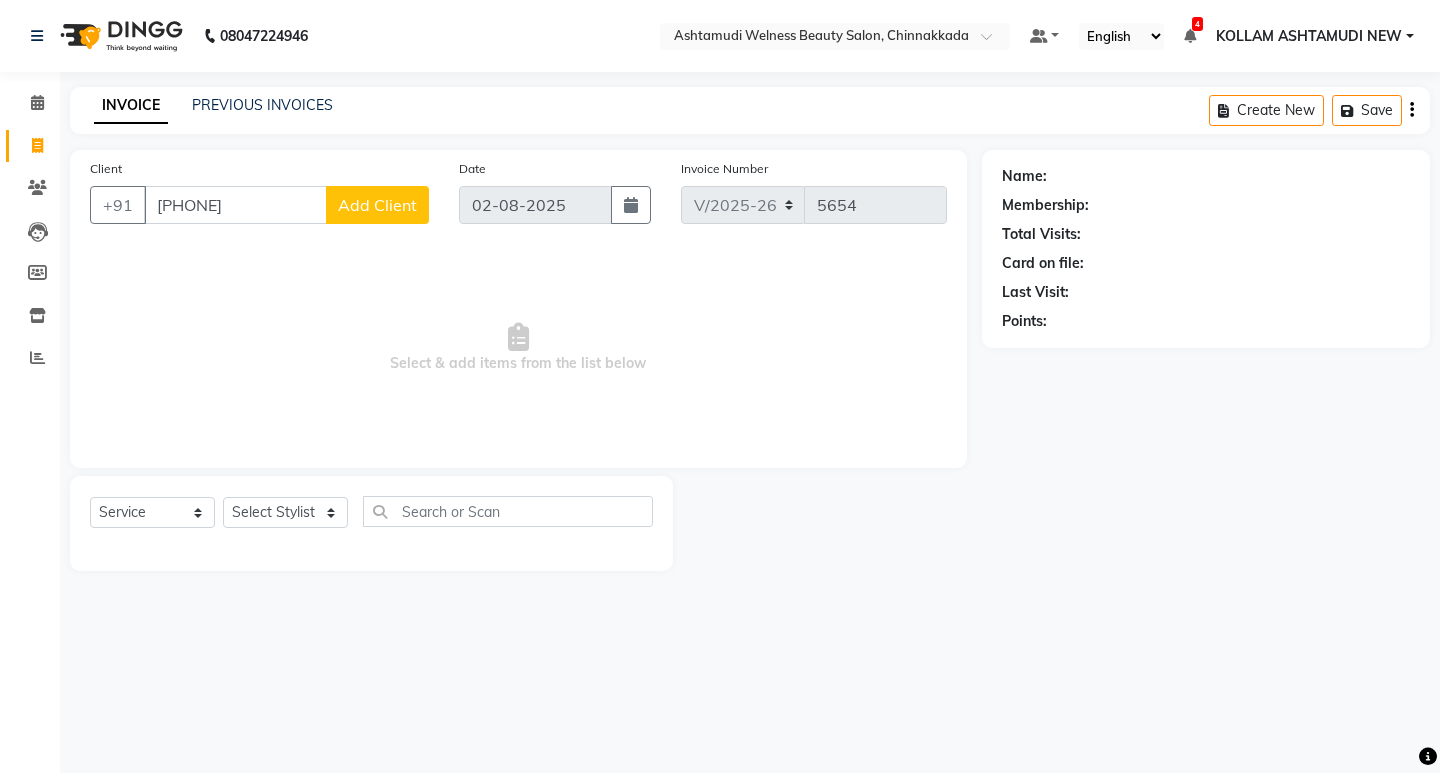 type on "[PHONE]" 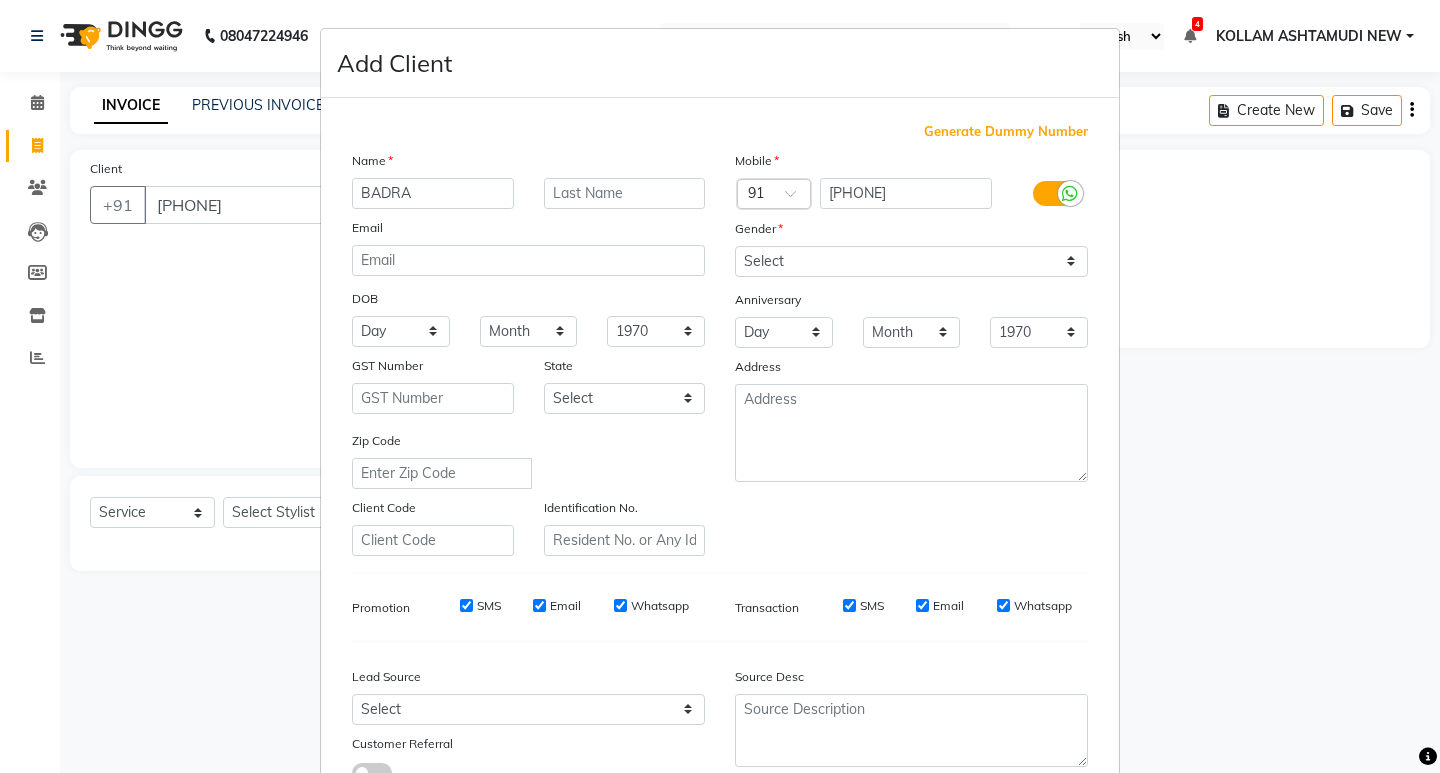 type on "BADRA" 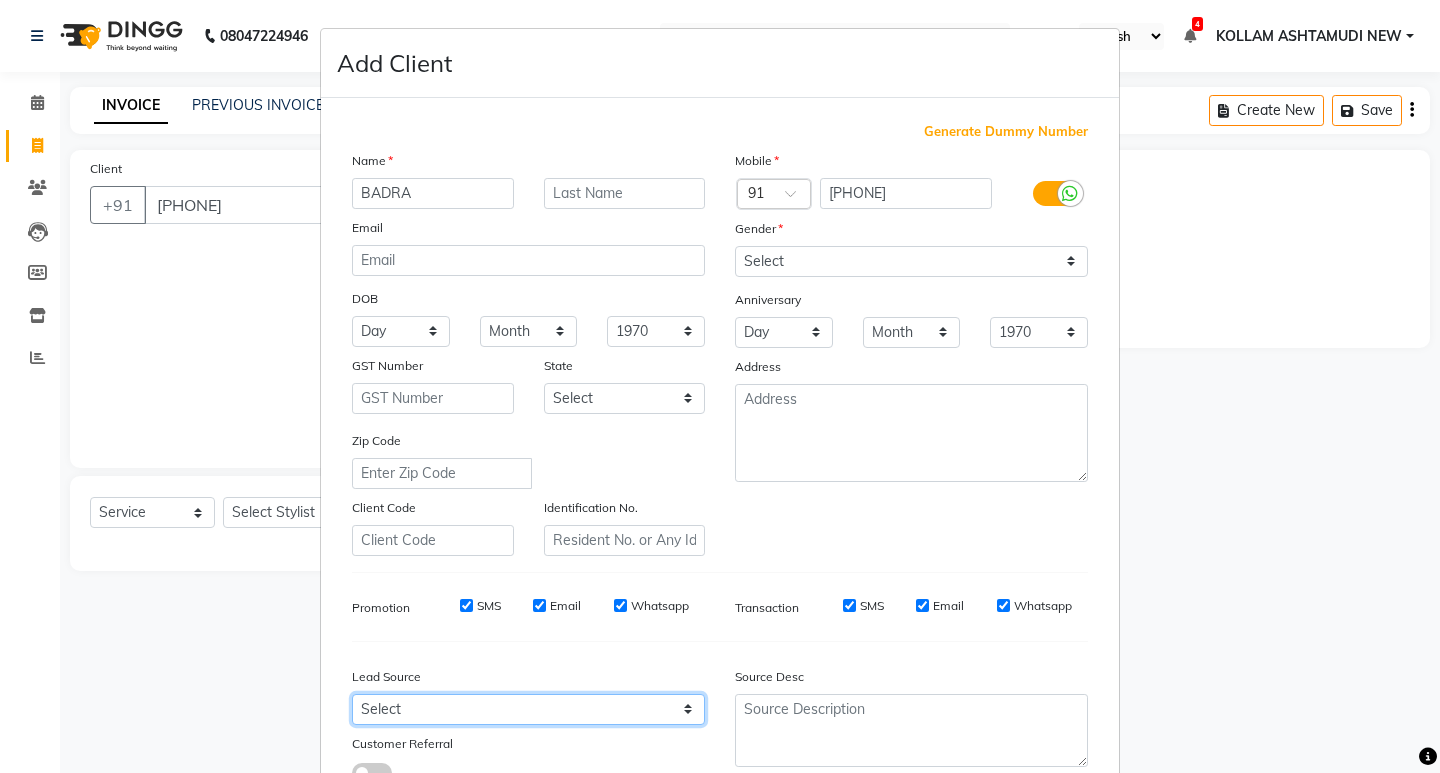 drag, startPoint x: 495, startPoint y: 720, endPoint x: 493, endPoint y: 671, distance: 49.0408 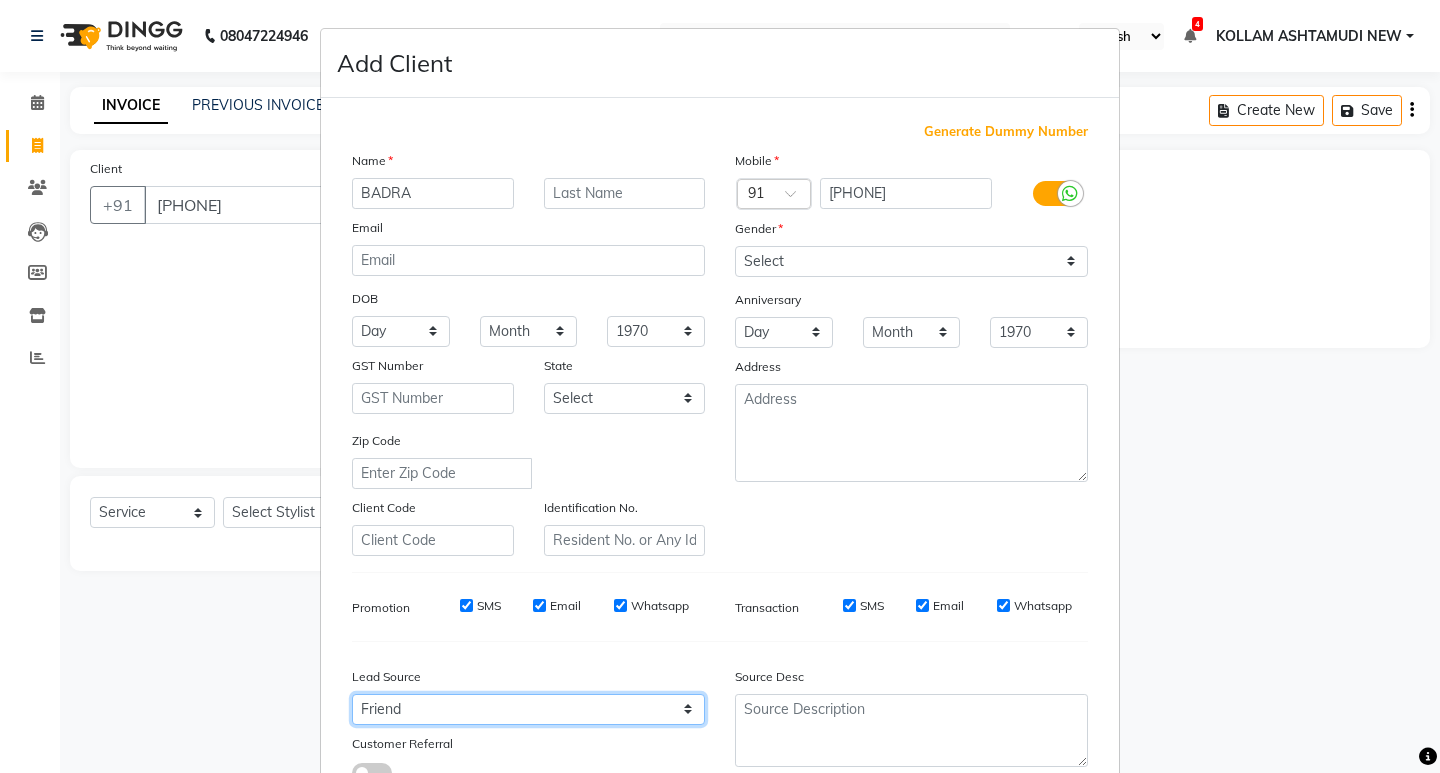 click on "Select Walk-in Referral Internet Friend Word of Mouth Advertisement Facebook JustDial Google Other Instagram  YouTube  WhatsApp" at bounding box center [528, 709] 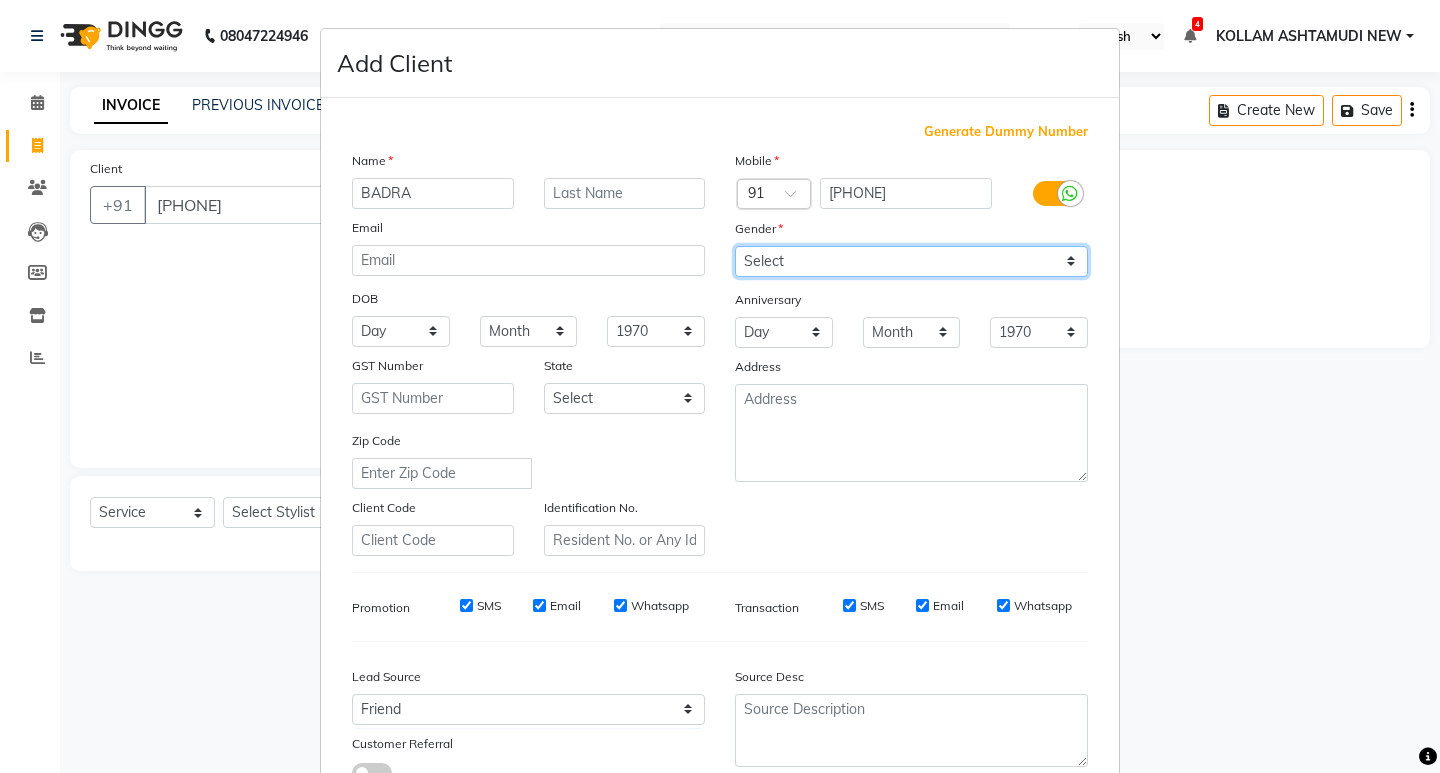 click on "Select Male Female Other Prefer Not To Say" at bounding box center [911, 261] 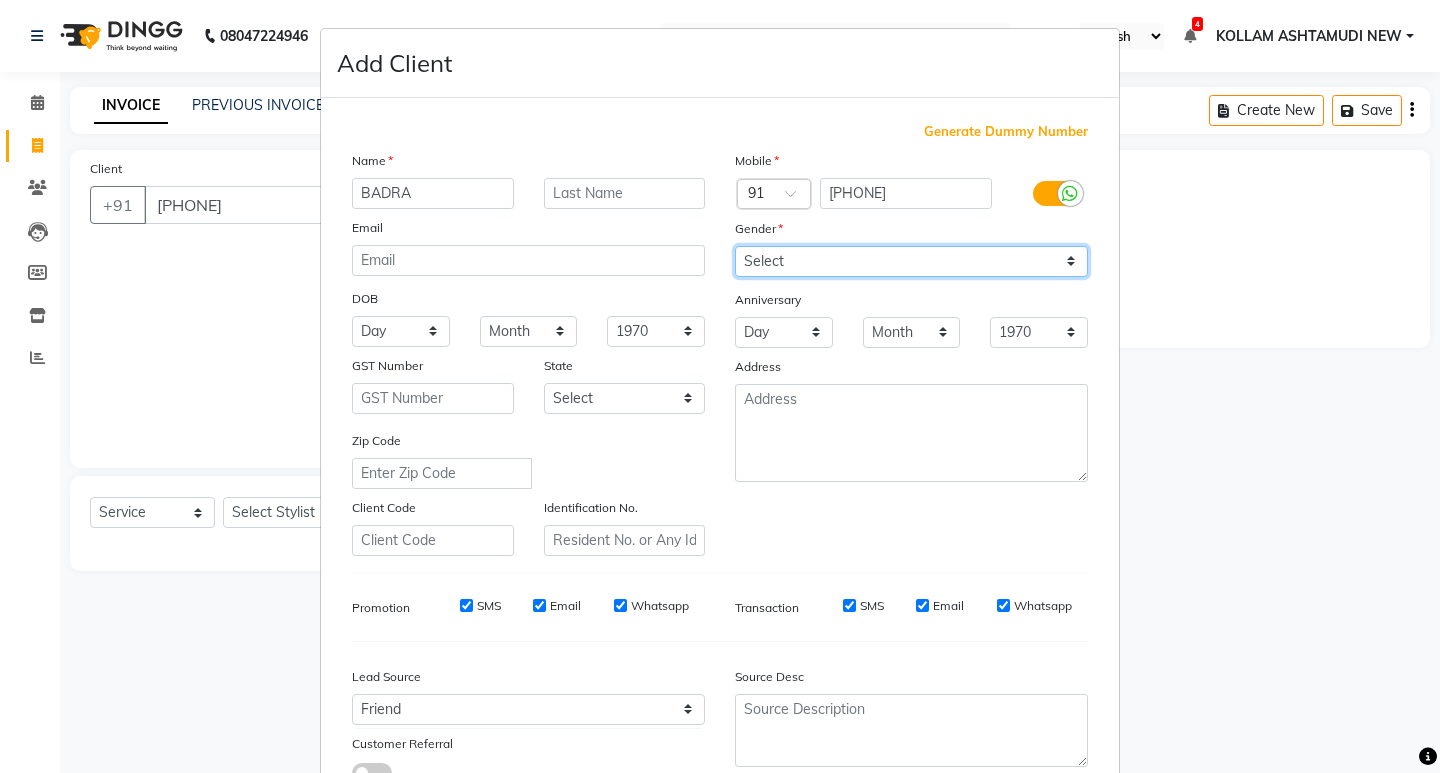 select on "female" 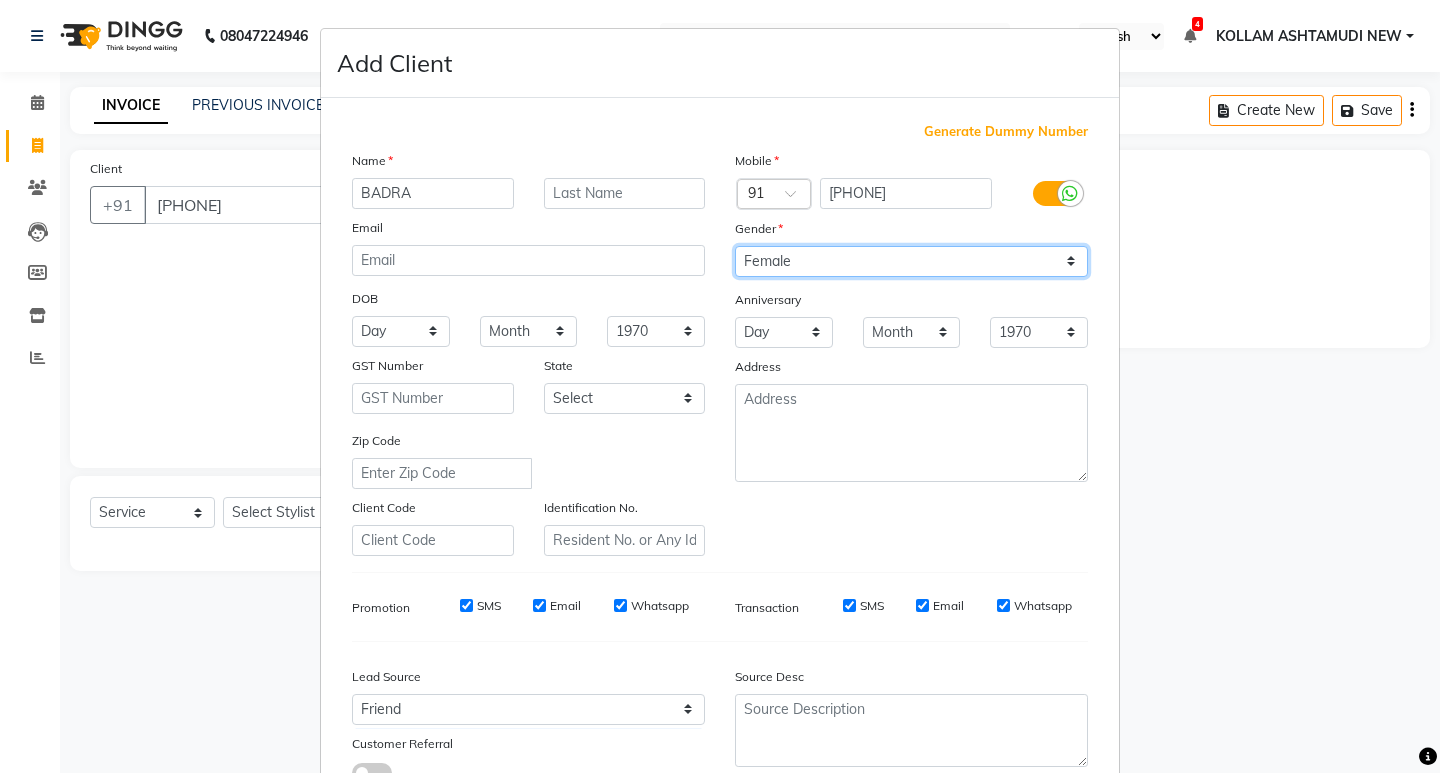 click on "Select Male Female Other Prefer Not To Say" at bounding box center [911, 261] 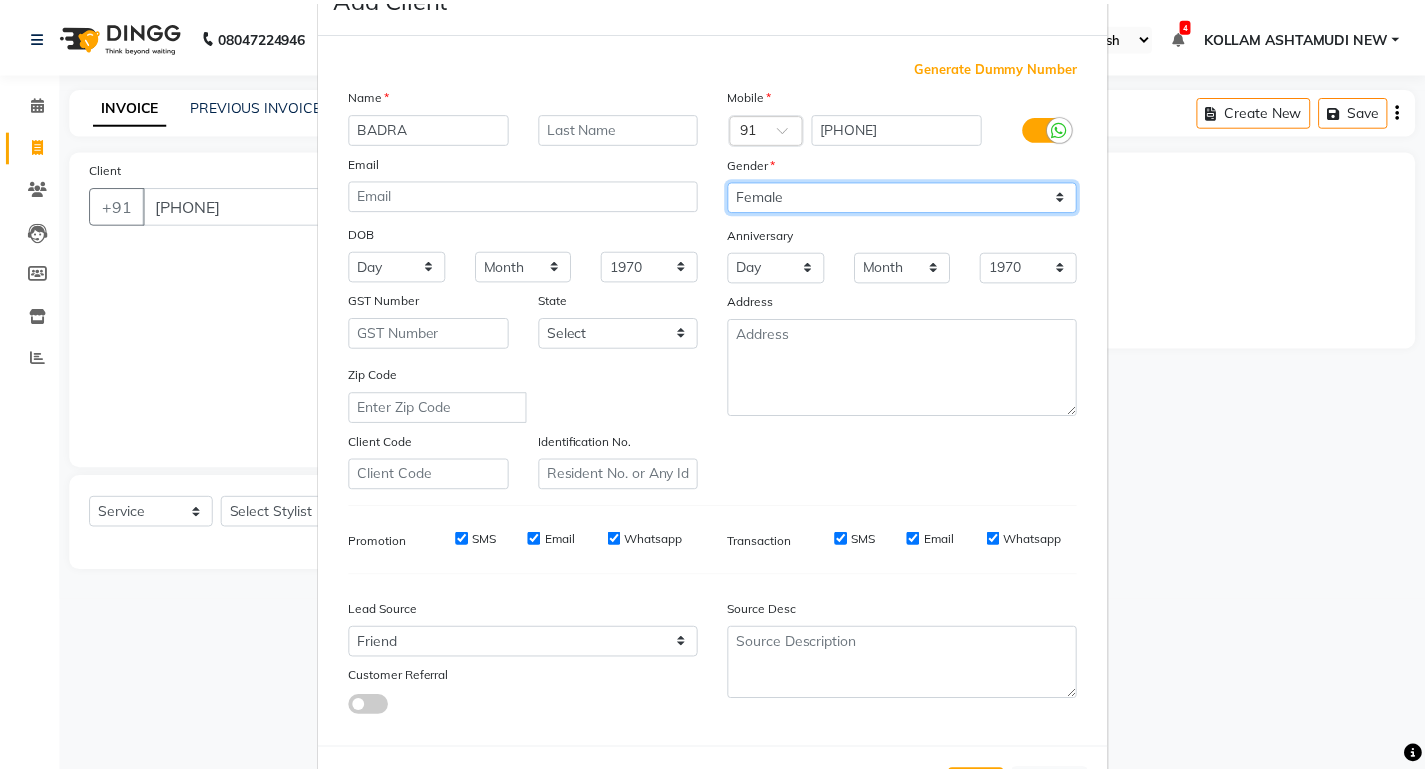 scroll, scrollTop: 150, scrollLeft: 0, axis: vertical 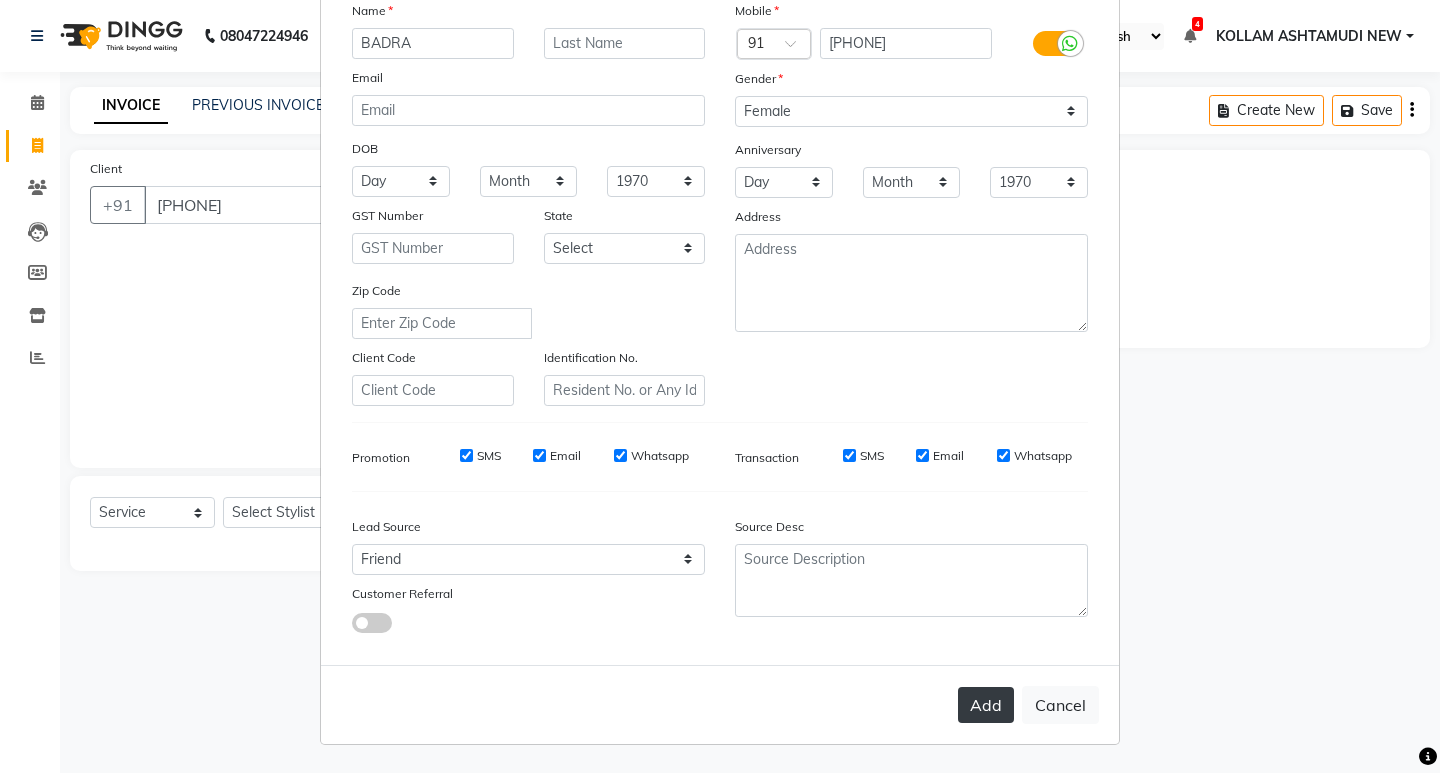 click on "Add" at bounding box center (986, 705) 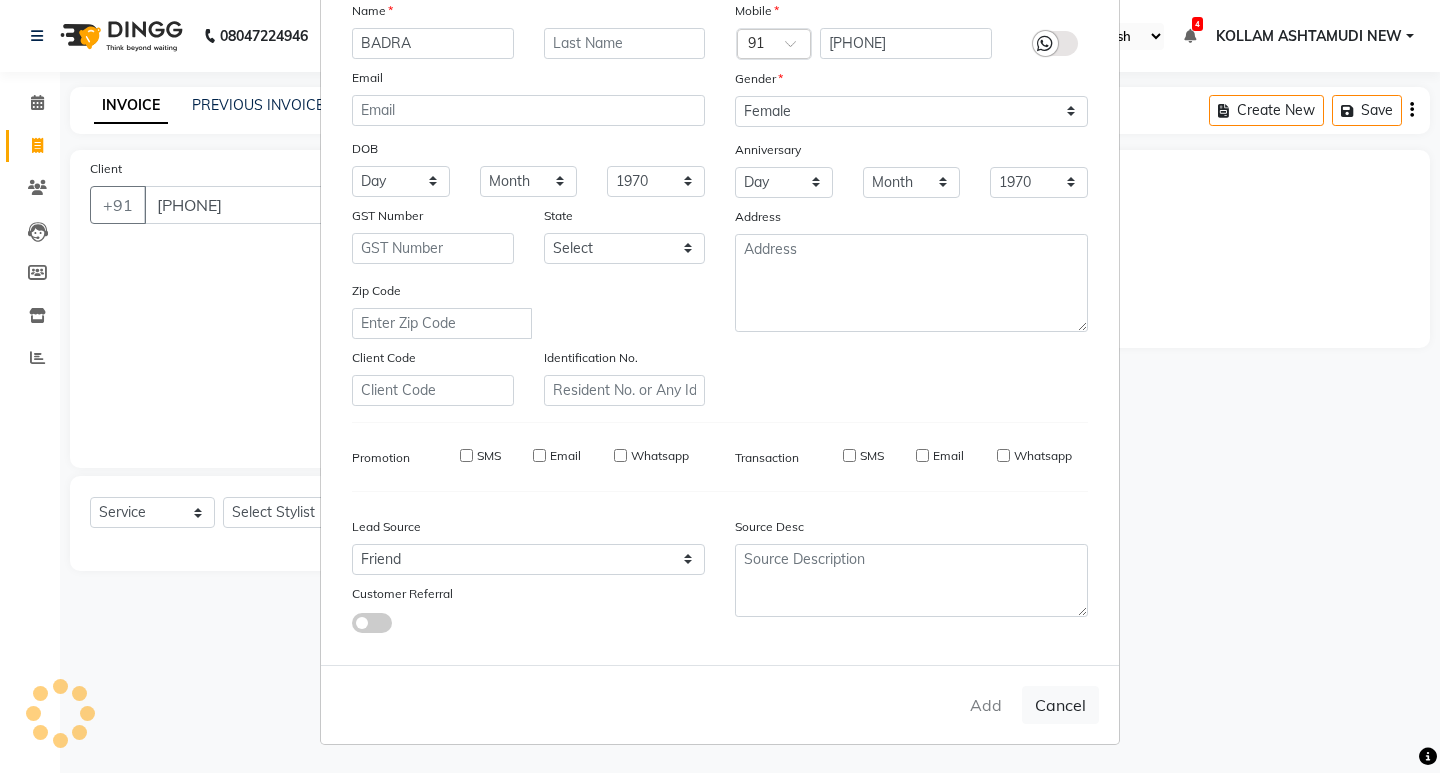 type 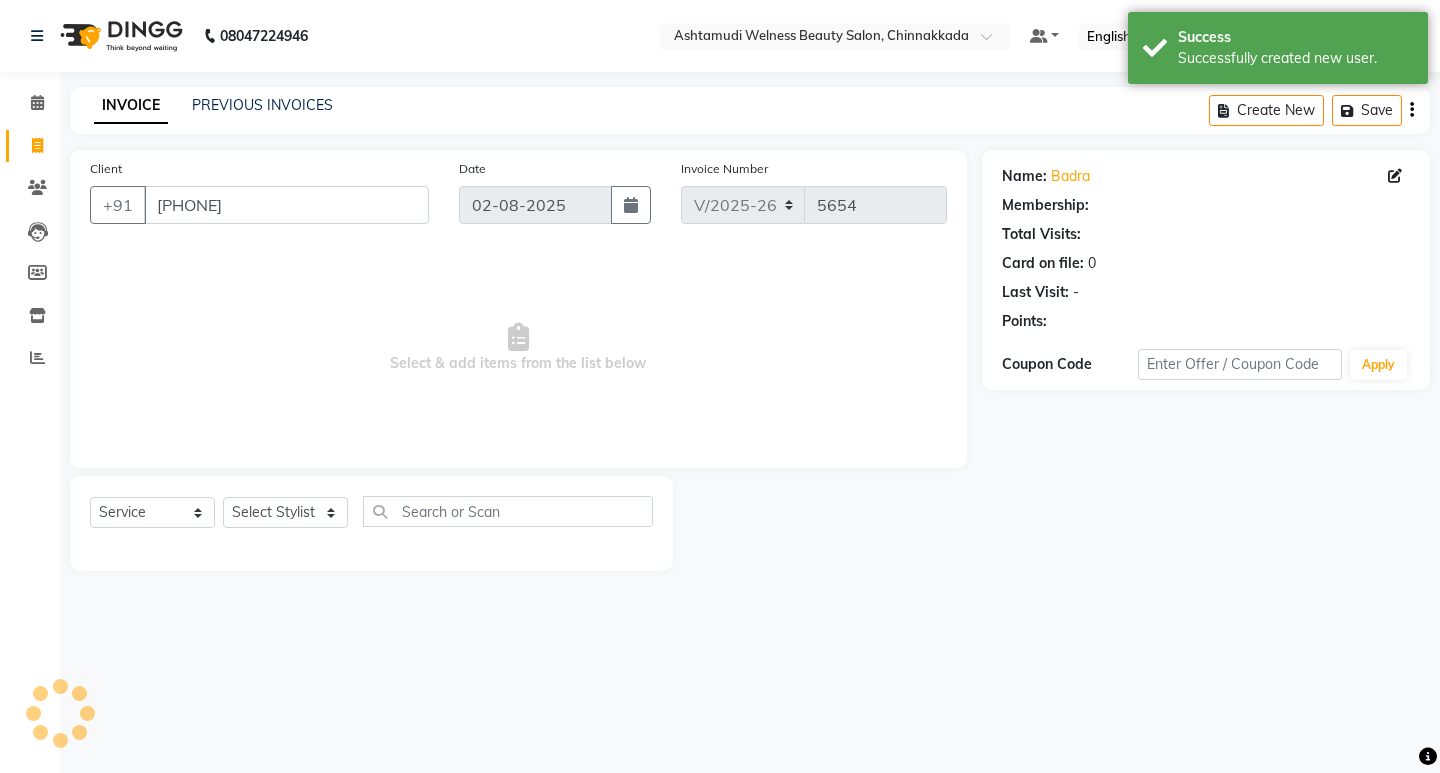 select on "1: Object" 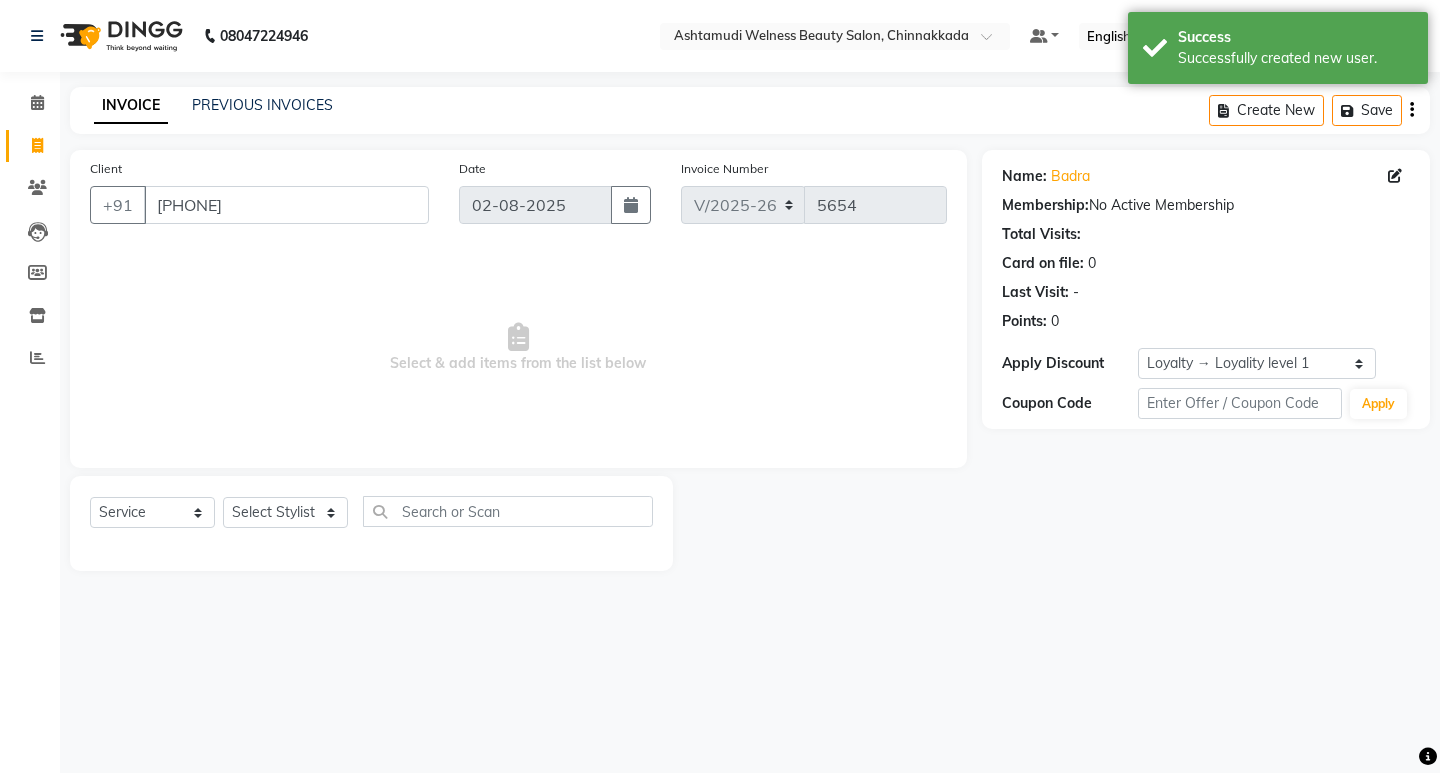 click on "Select Service Product Membership Package Voucher Prepaid Gift Card Select Stylist ADITHYA TAMANG Admin ALTHAF Anitha ATHIRA SANAL BETZA M BINU GANESH JIJUMON P Kavya [CITY] [STATE] [CITY] [STATE] NEW Kusum MO ANWAR Rahul REENA VIDHYA RENUKA SUNDAS Revathy B Nair RINA RAI SAJEEV M SAMIR RAI SARIGA PRASAD SHIBU Shilu Fathima Shyni Salim Sibi SUKANYA Supriya SUSHEELA S Acne Facial Anti Acne Treatment Anti Ageing Facial Bridal Glow Facial De-Pigmentation Treatment Dermalite Fairness Facial Diamond Facial D-Tan Cleanup D-Tan Facial D-Tan Pack Fruit Facial Fyc Bamboo Charcoal Facial Fyc Bio Marine Facial Fyc Fruit Fusion Facial Fyc Luster Gold Facial Fyc Pure Vit-C Facial Fyc Red Wine Facial Gents Bridal Glow Facial Gents Dermalite Fairness Facial Gents Diamond Facial Gents D-Tan Cleanup Gents D-Tan Facial Gents Fruit Facial Gents Fyc Bamboo Charcoal Facial Gents Fyc Bio Marine Facial Gents Fyc Fruit Fusion Facial Gents Fyc Luster Gold Facial Gents Fyc Red Wine Facial" 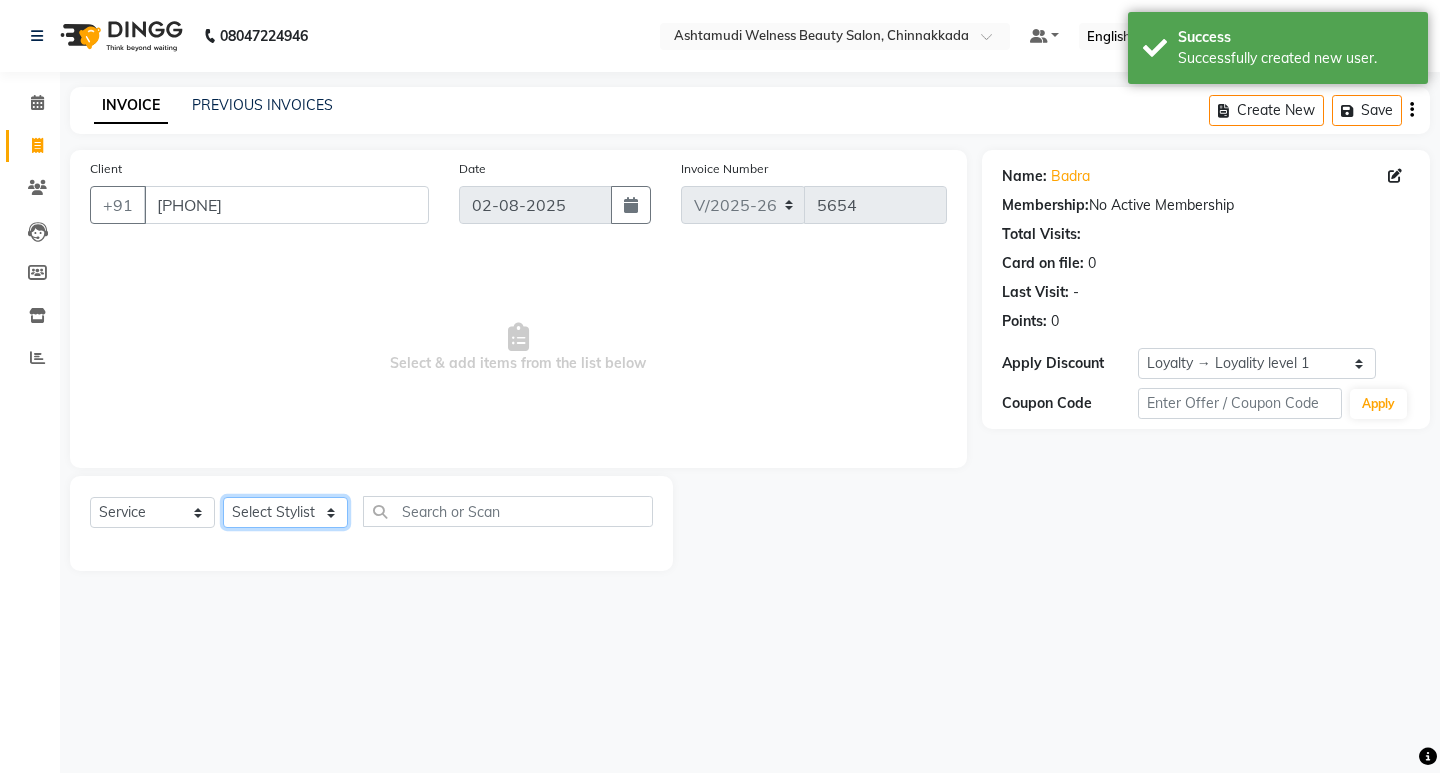 click on "Select Stylist ADITHYA TAMANG Admin ALTHAF Anitha ATHIRA SANAL BETZA M BINU GANESH JIJUMON P Kavya [CITY] [STATE] [CITY] [STATE] NEW Kusum MO ANWAR Rahul REENA VIDHYA RENUKA SUNDAS Revathy B Nair RINA RAI SAJEEV M SAMIR RAI SARIGA PRASAD SHIBU Shilu Fathima Shyni Salim Sibi SUKANYA Supriya SUSHEELA S Acne Facial Anti Acne Treatment Anti Ageing Facial Bridal Glow Facial De-Pigmentation Treatment Dermalite Fairness Facial Diamond Facial D-Tan Cleanup D-Tan Facial D-Tan Pack Fruit Facial Fyc Bamboo Charcoal Facial Fyc Bio Marine Facial Fyc Fruit Fusion Facial Fyc Luster Gold Facial Fyc Pure Vit-C Facial Fyc Red Wine Facial Gents Bridal Glow Facial Gents Dermalite Fairness Facial Gents Diamond Facial Gents D-Tan Cleanup Gents D-Tan Facial Gents Fruit Facial Gents Fyc Bamboo Charcoal Facial Gents Fyc Bio Marine Facial Gents Fyc Fruit Fusion Facial Gents Fyc Luster Gold Facial Gents Fyc Red Wine Facial" 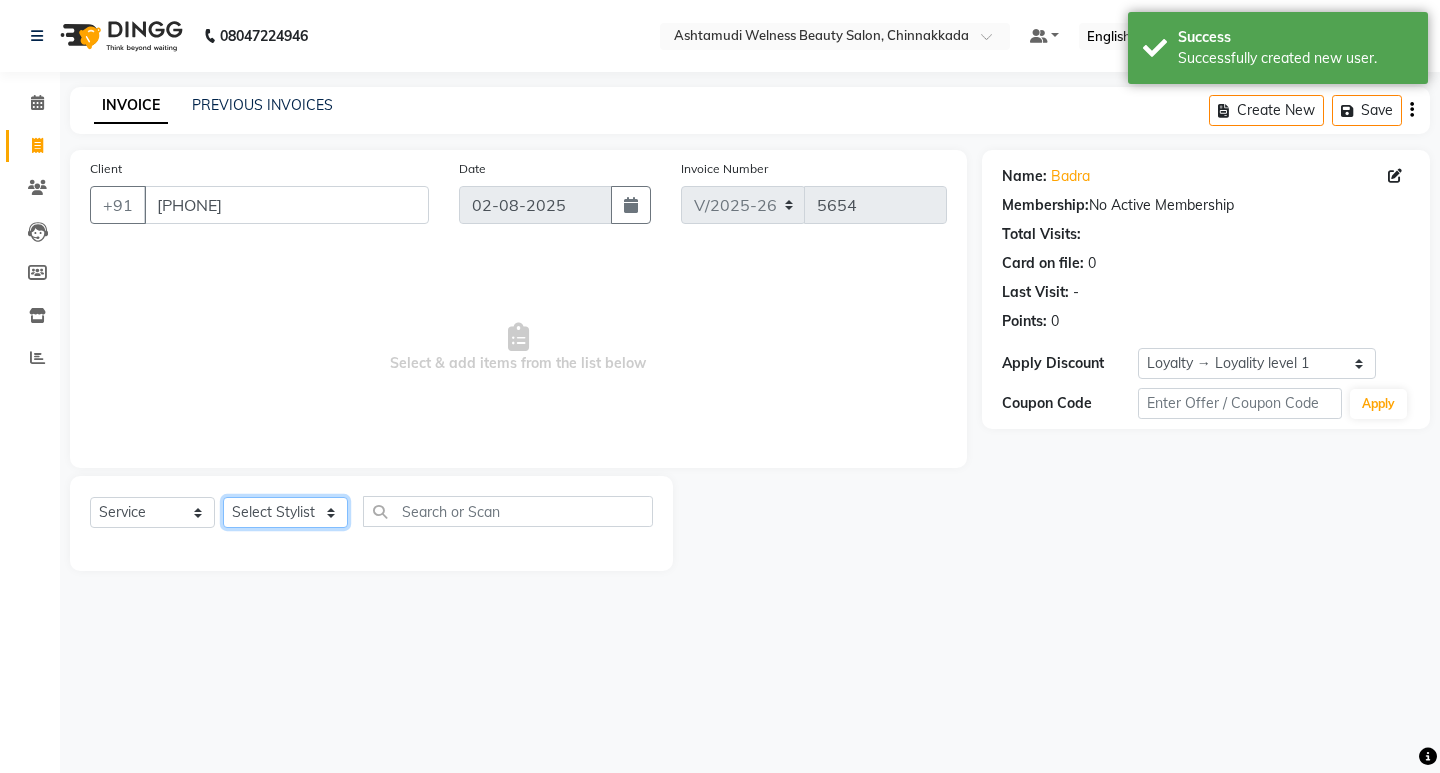 select on "25980" 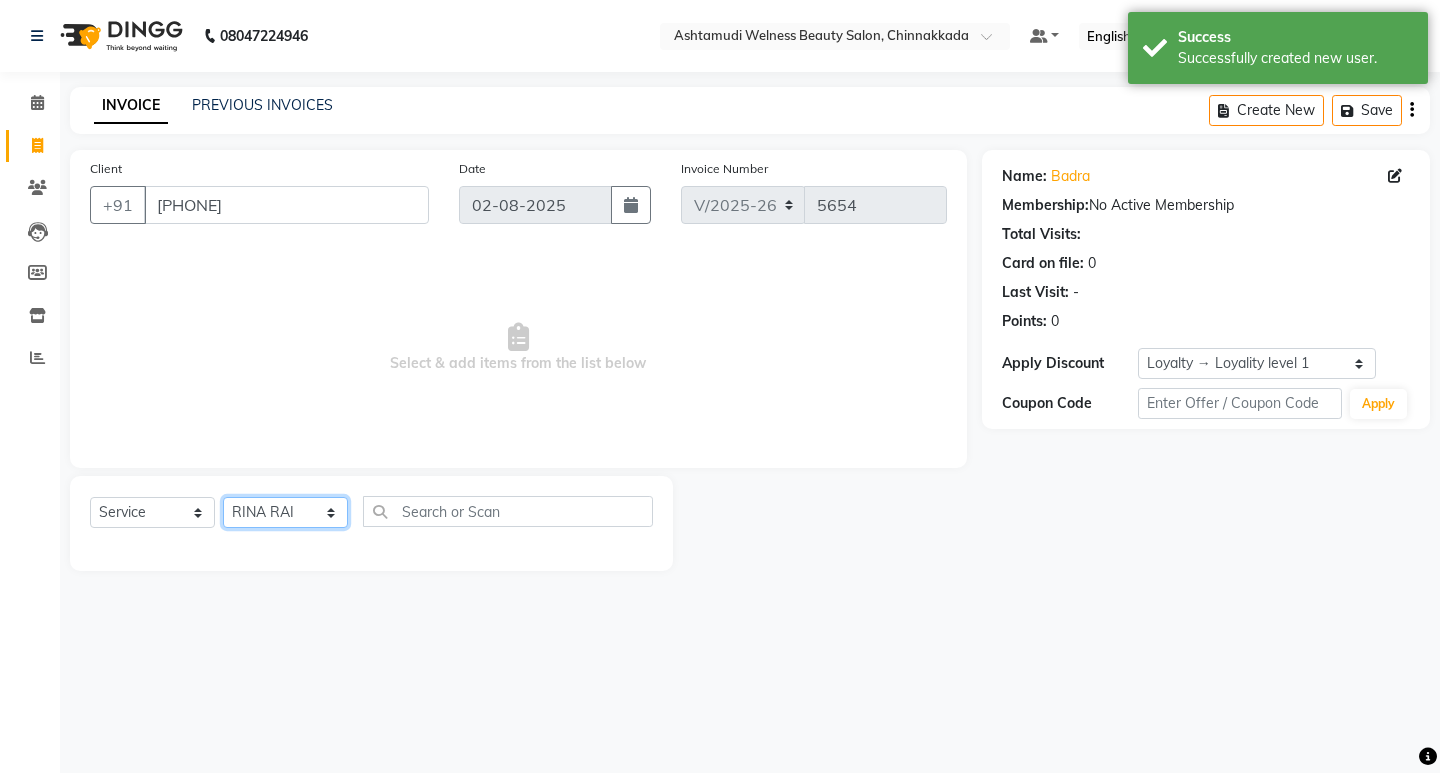 click on "Select Stylist ADITHYA TAMANG Admin ALTHAF Anitha ATHIRA SANAL BETZA M BINU GANESH JIJUMON P Kavya [CITY] [STATE] [CITY] [STATE] NEW Kusum MO ANWAR Rahul REENA VIDHYA RENUKA SUNDAS Revathy B Nair RINA RAI SAJEEV M SAMIR RAI SARIGA PRASAD SHIBU Shilu Fathima Shyni Salim Sibi SUKANYA Supriya SUSHEELA S Acne Facial Anti Acne Treatment Anti Ageing Facial Bridal Glow Facial De-Pigmentation Treatment Dermalite Fairness Facial Diamond Facial D-Tan Cleanup D-Tan Facial D-Tan Pack Fruit Facial Fyc Bamboo Charcoal Facial Fyc Bio Marine Facial Fyc Fruit Fusion Facial Fyc Luster Gold Facial Fyc Pure Vit-C Facial Fyc Red Wine Facial Gents Bridal Glow Facial Gents Dermalite Fairness Facial Gents Diamond Facial Gents D-Tan Cleanup Gents D-Tan Facial Gents Fruit Facial Gents Fyc Bamboo Charcoal Facial Gents Fyc Bio Marine Facial Gents Fyc Fruit Fusion Facial Gents Fyc Luster Gold Facial Gents Fyc Red Wine Facial" 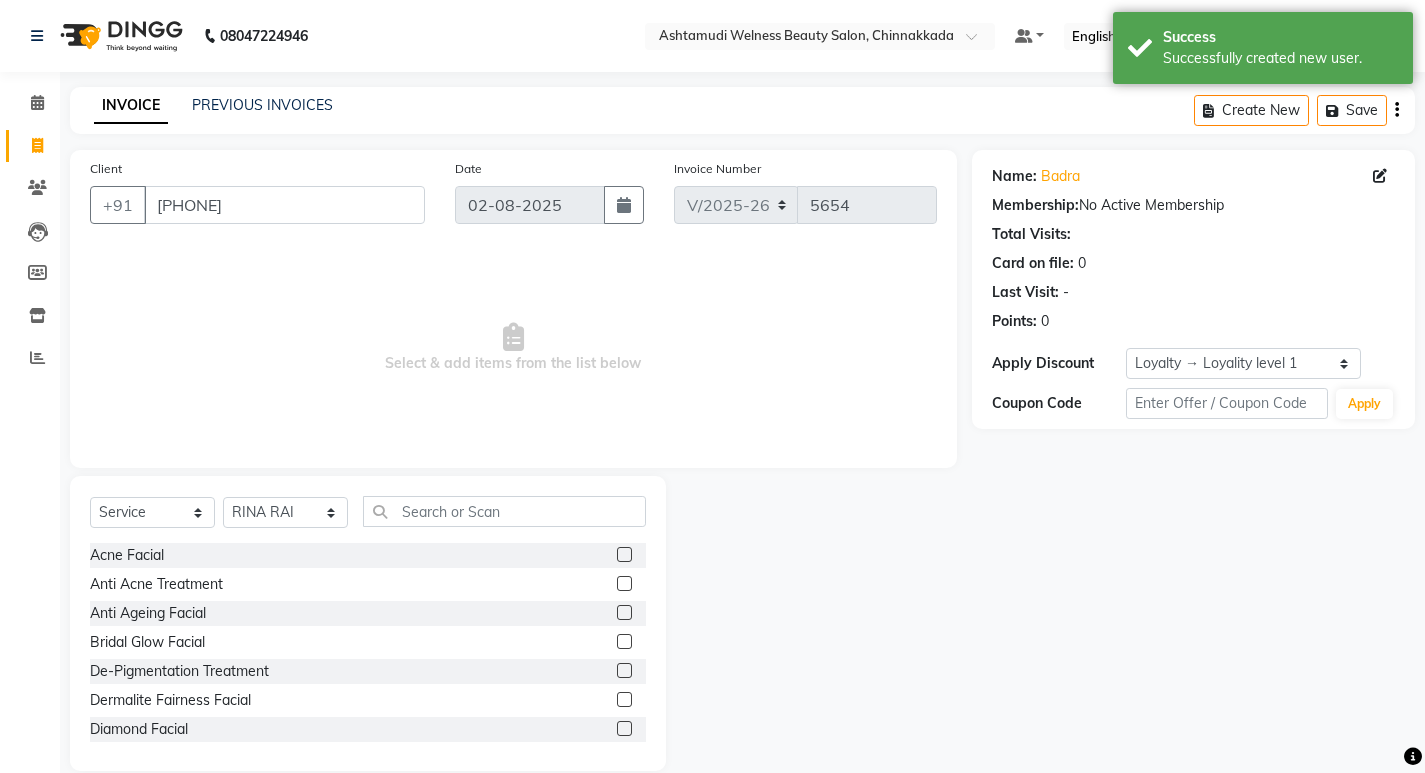 click on "Select Service Product Membership Package Voucher Prepaid Gift Card Select Stylist ADITHYA TAMANG Admin ALTHAF Anitha ATHIRA SANAL BETZA M BINU GANESH JIJUMON P Kavya [CITY] [STATE] [CITY] [STATE] NEW Kusum MO ANWAR Rahul REENA VIDHYA RENUKA SUNDAS Revathy B Nair RINA RAI SAJEEV M SAMIR RAI SARIGA PRASAD SHIBU Shilu Fathima Shyni Salim Sibi SUKANYA Supriya SUSHEELA S Acne Facial Anti Acne Treatment Anti Ageing Facial Bridal Glow Facial De-Pigmentation Treatment Dermalite Fairness Facial Diamond Facial D-Tan Cleanup D-Tan Facial D-Tan Pack Fruit Facial Fyc Bamboo Charcoal Facial Fyc Bio Marine Facial Fyc Fruit Fusion Facial Fyc Luster Gold Facial Fyc Pure Vit-C Facial Fyc Red Wine Facial Gents Bridal Glow Facial Gents Dermalite Fairness Facial Gents Diamond Facial Gents D-Tan Cleanup Gents D-Tan Facial Gents Fruit Facial Gents Fyc Bamboo Charcoal Facial Gents Fyc Bio Marine Facial Gents Fyc Fruit Fusion Facial Gents Fyc Luster Gold Facial Gents Fyc Red Wine Facial" 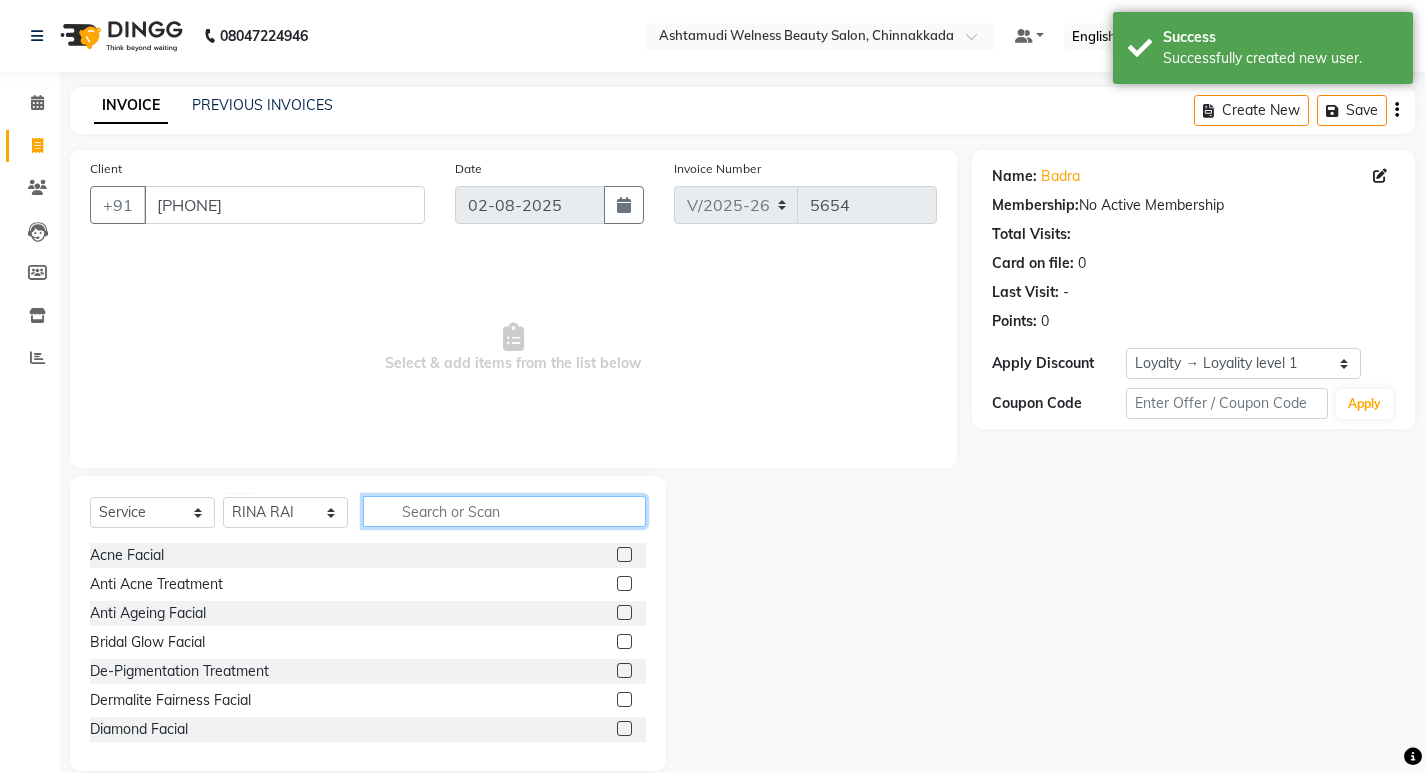 click 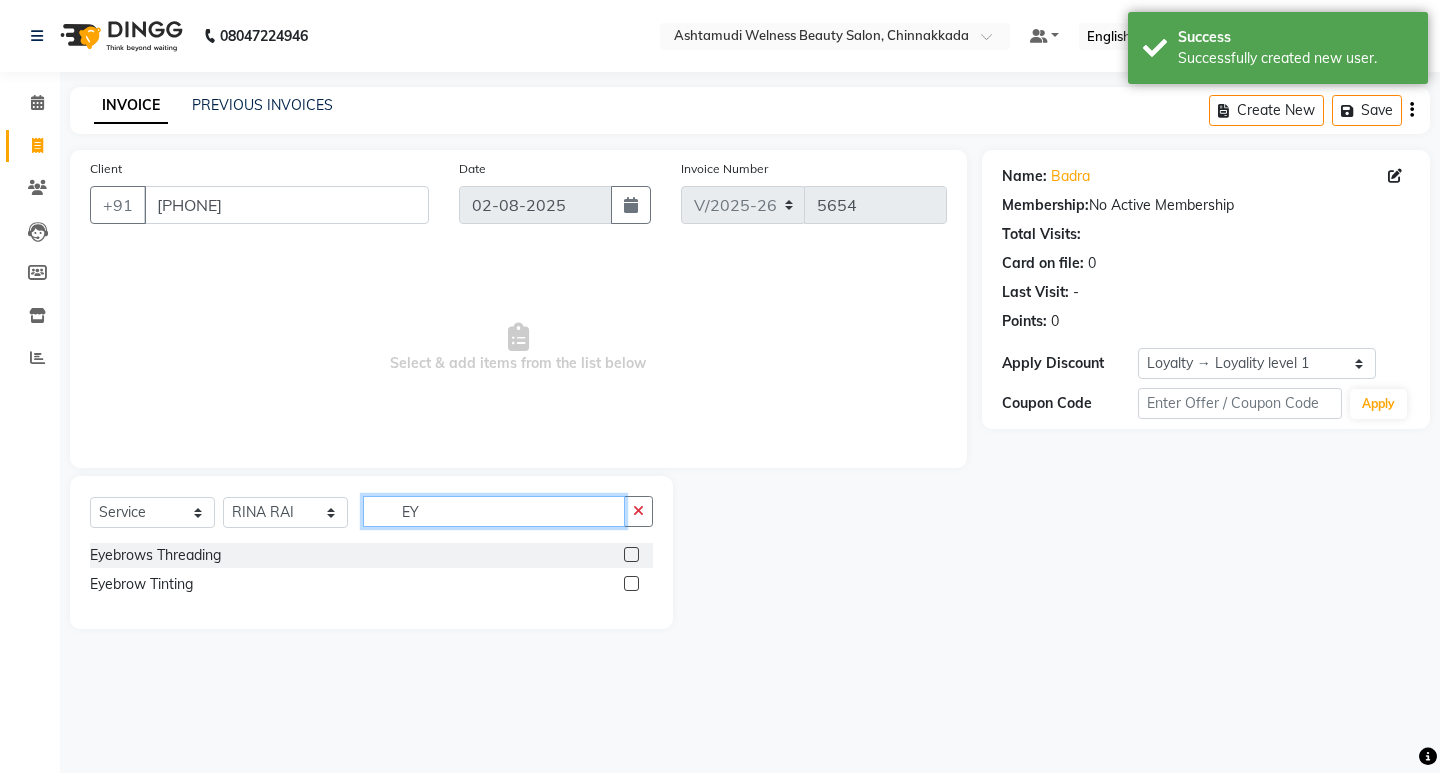 type on "EY" 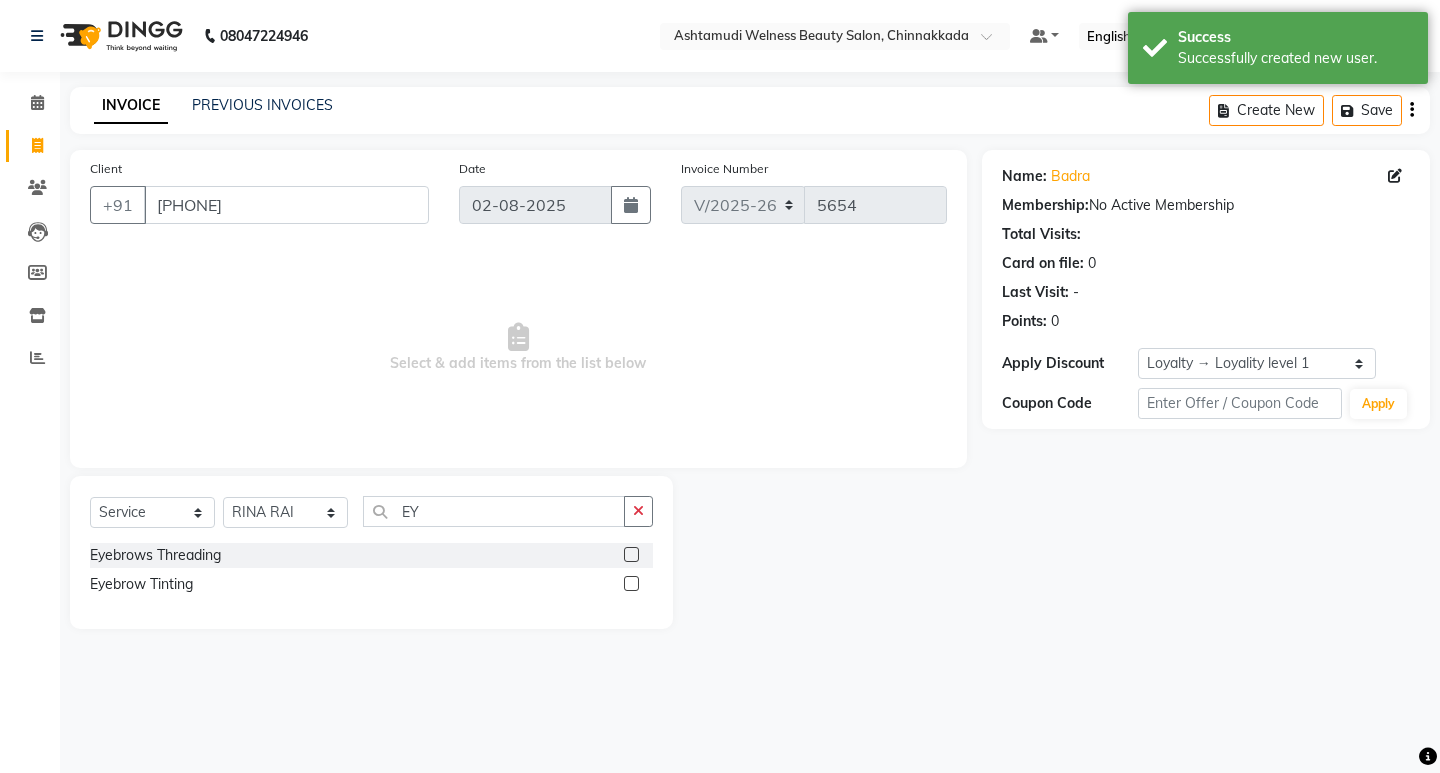 click 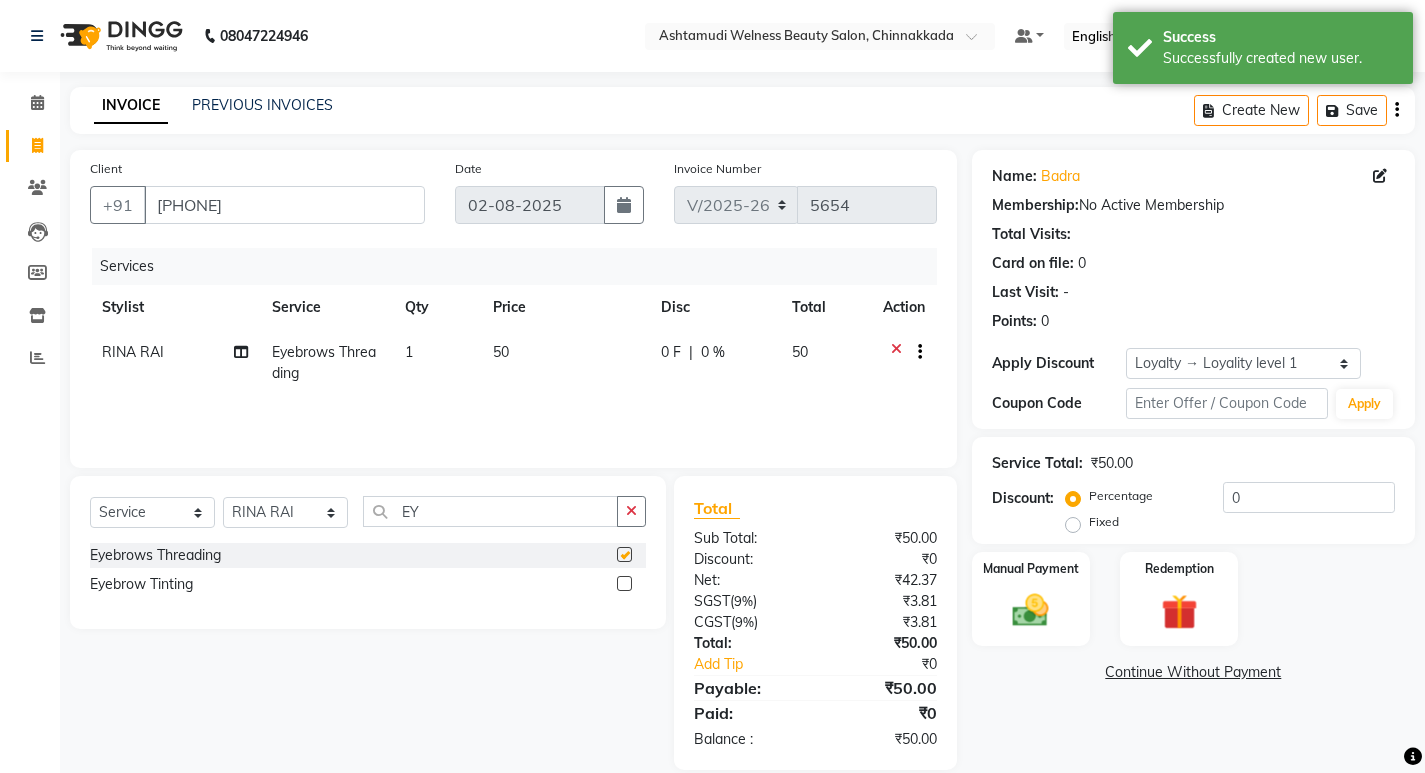 checkbox on "false" 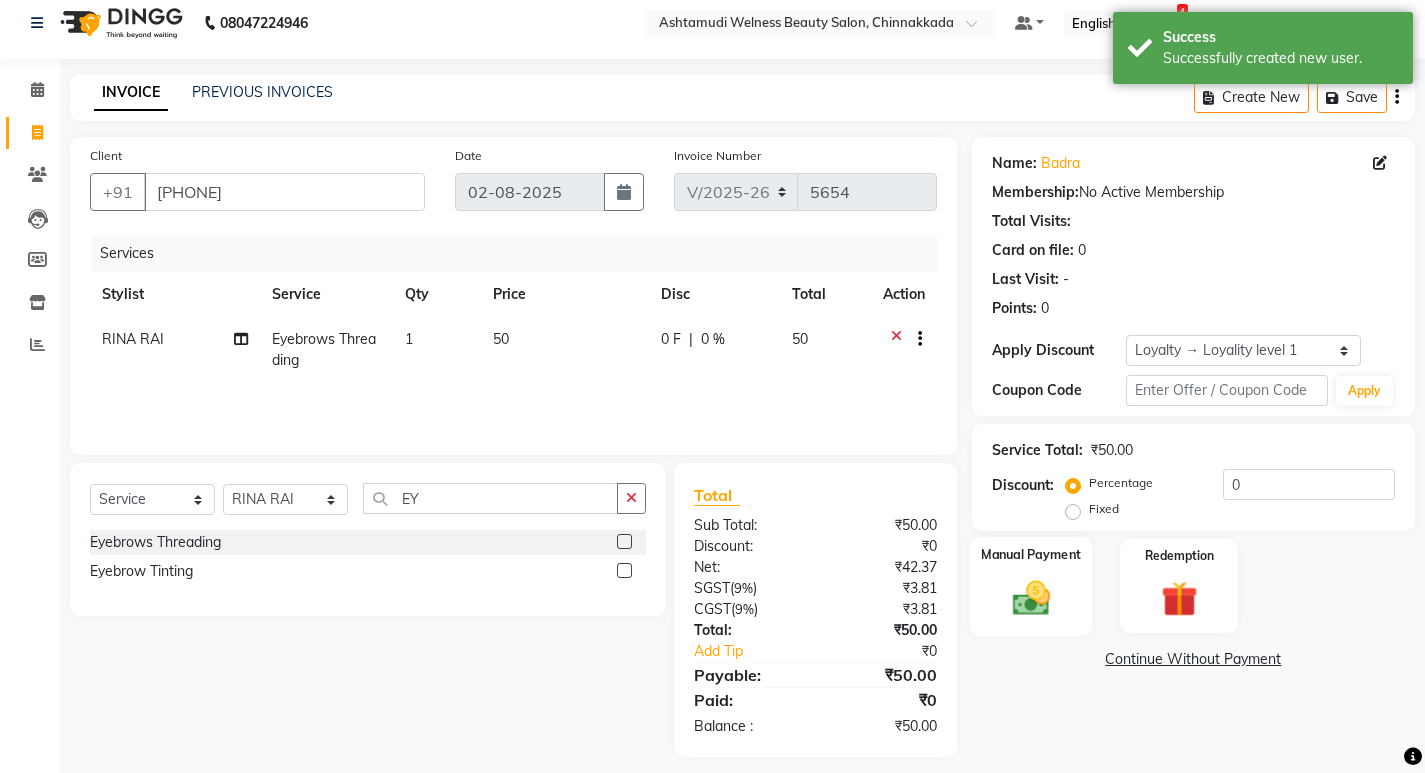 scroll, scrollTop: 27, scrollLeft: 0, axis: vertical 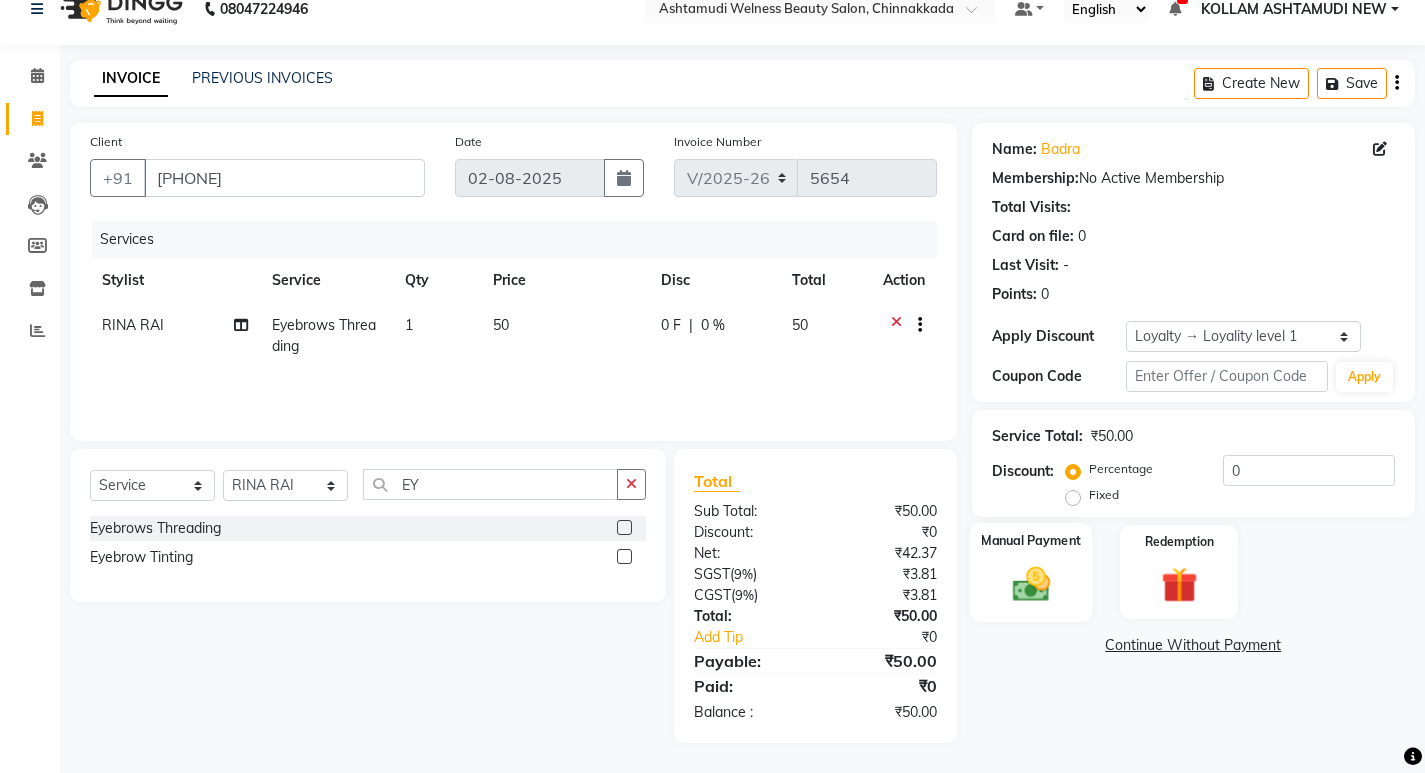 click 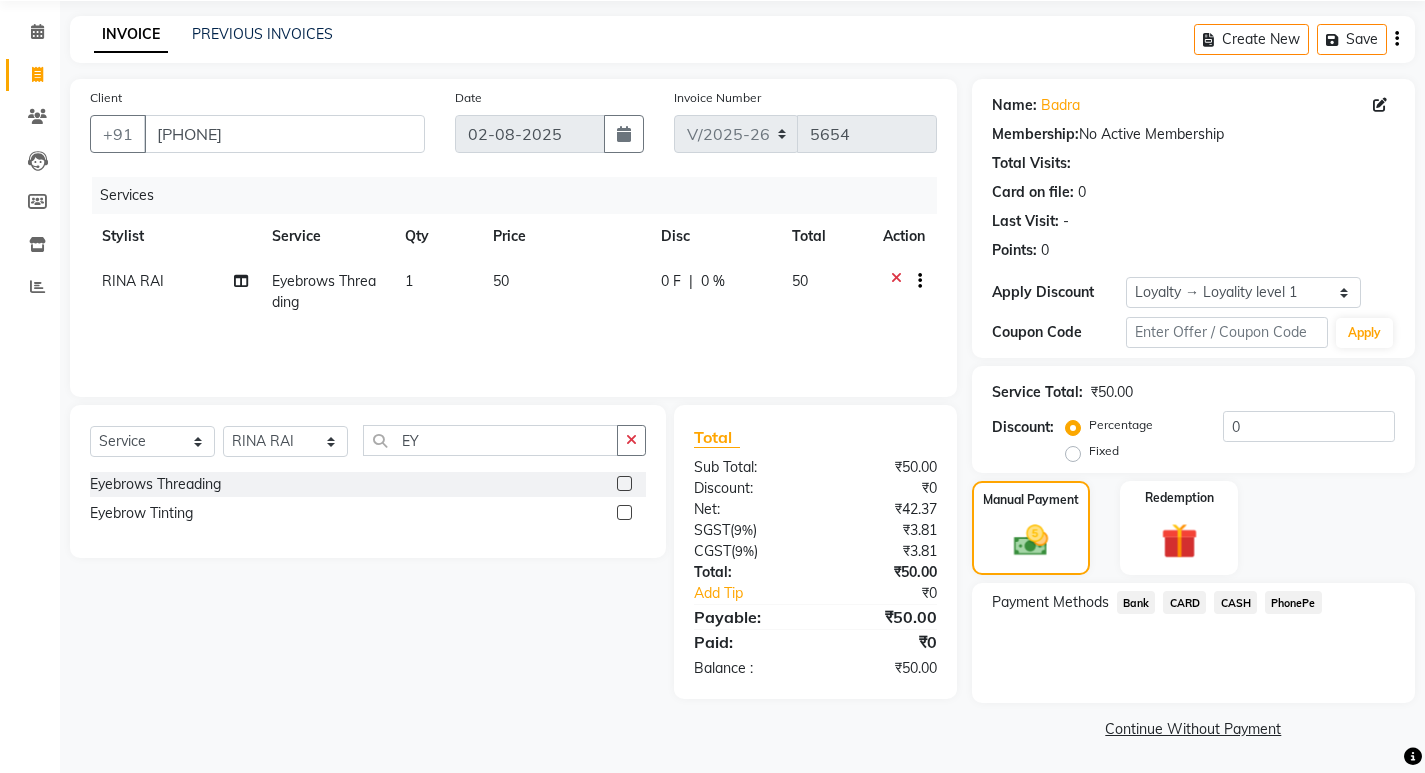 scroll, scrollTop: 72, scrollLeft: 0, axis: vertical 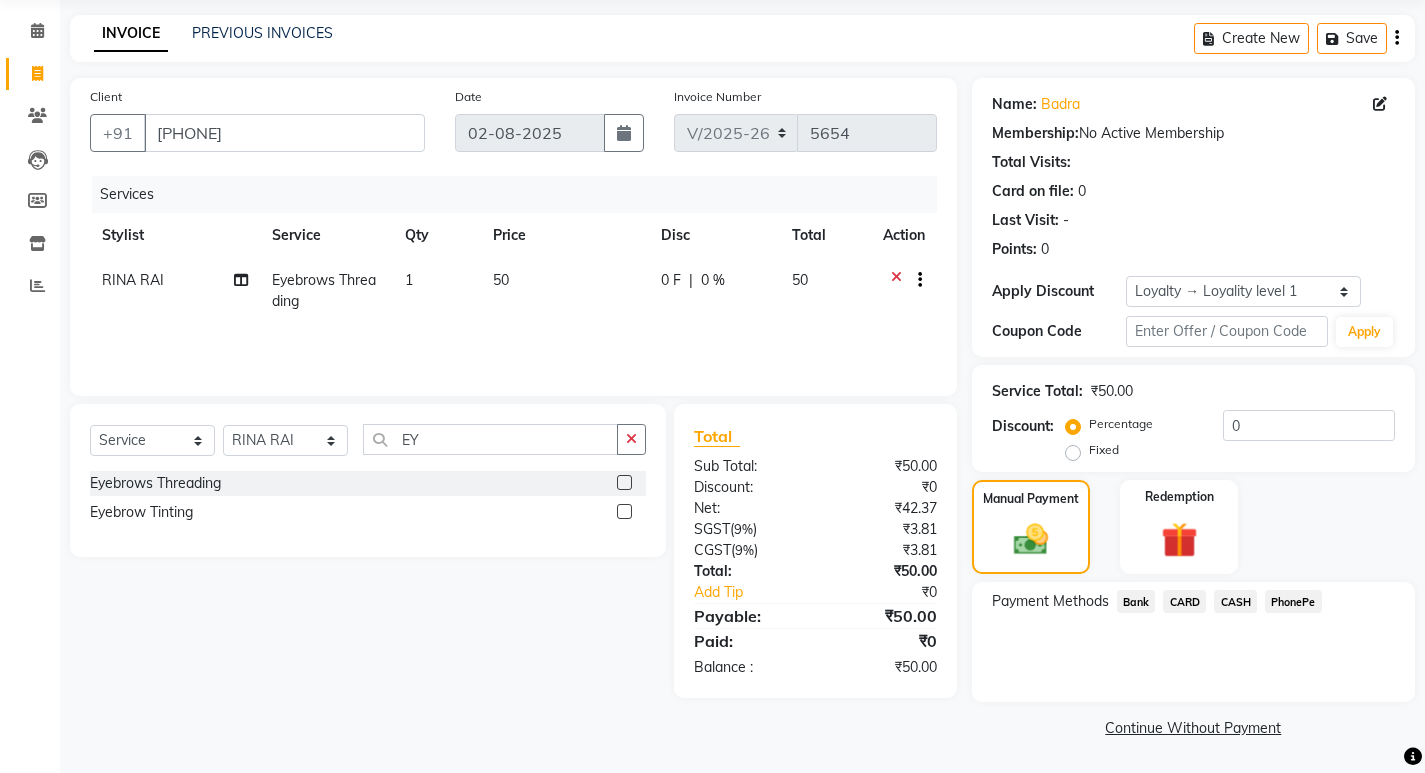 drag, startPoint x: 1305, startPoint y: 584, endPoint x: 1295, endPoint y: 610, distance: 27.856777 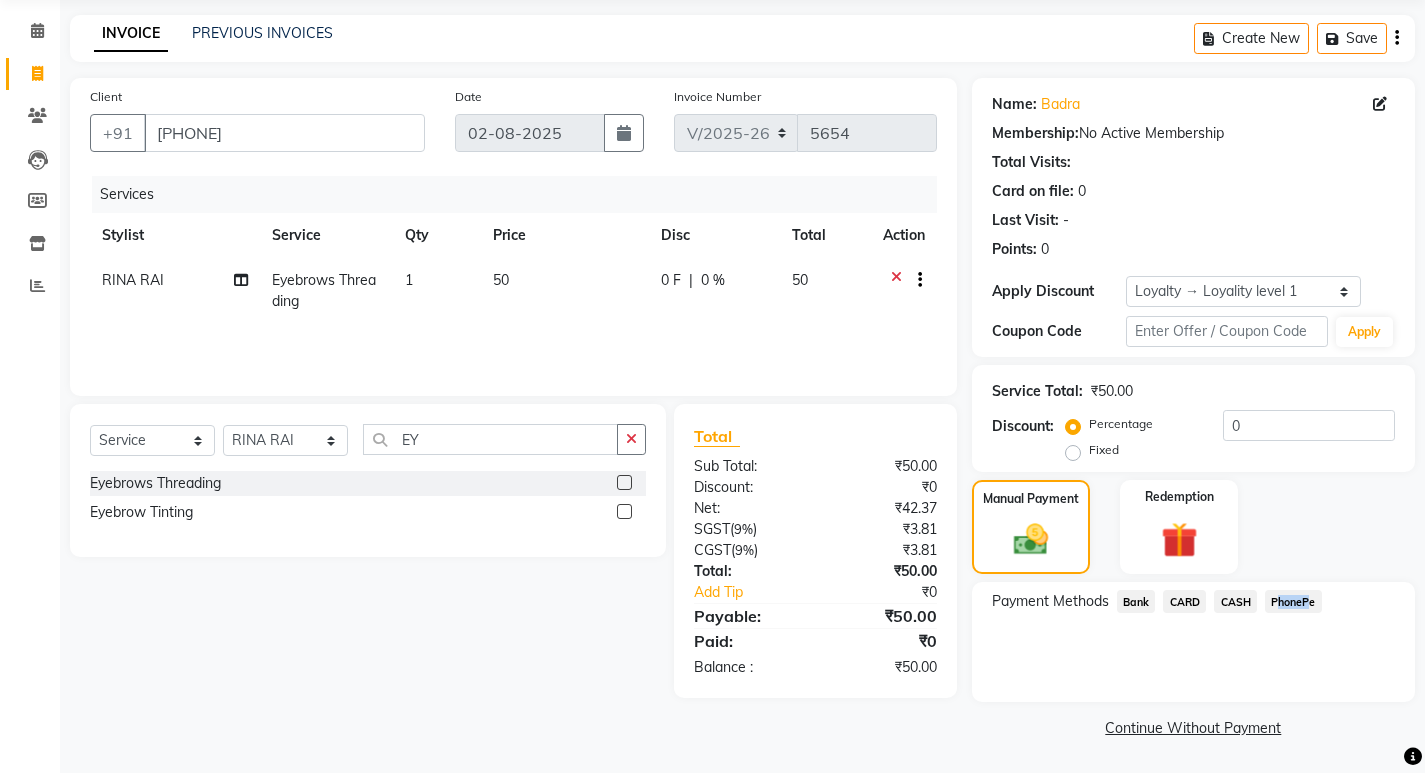 click on "PhonePe" 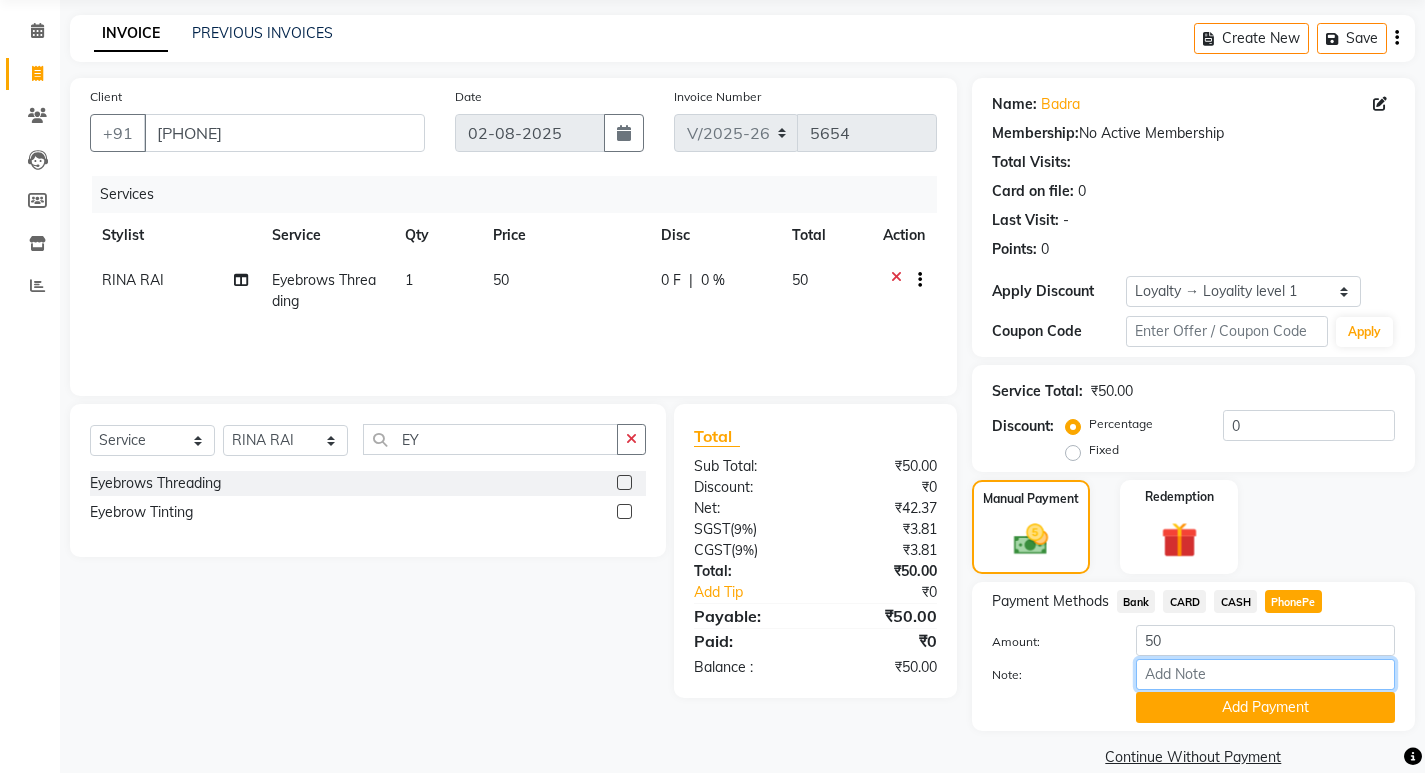 click on "Note:" at bounding box center (1265, 674) 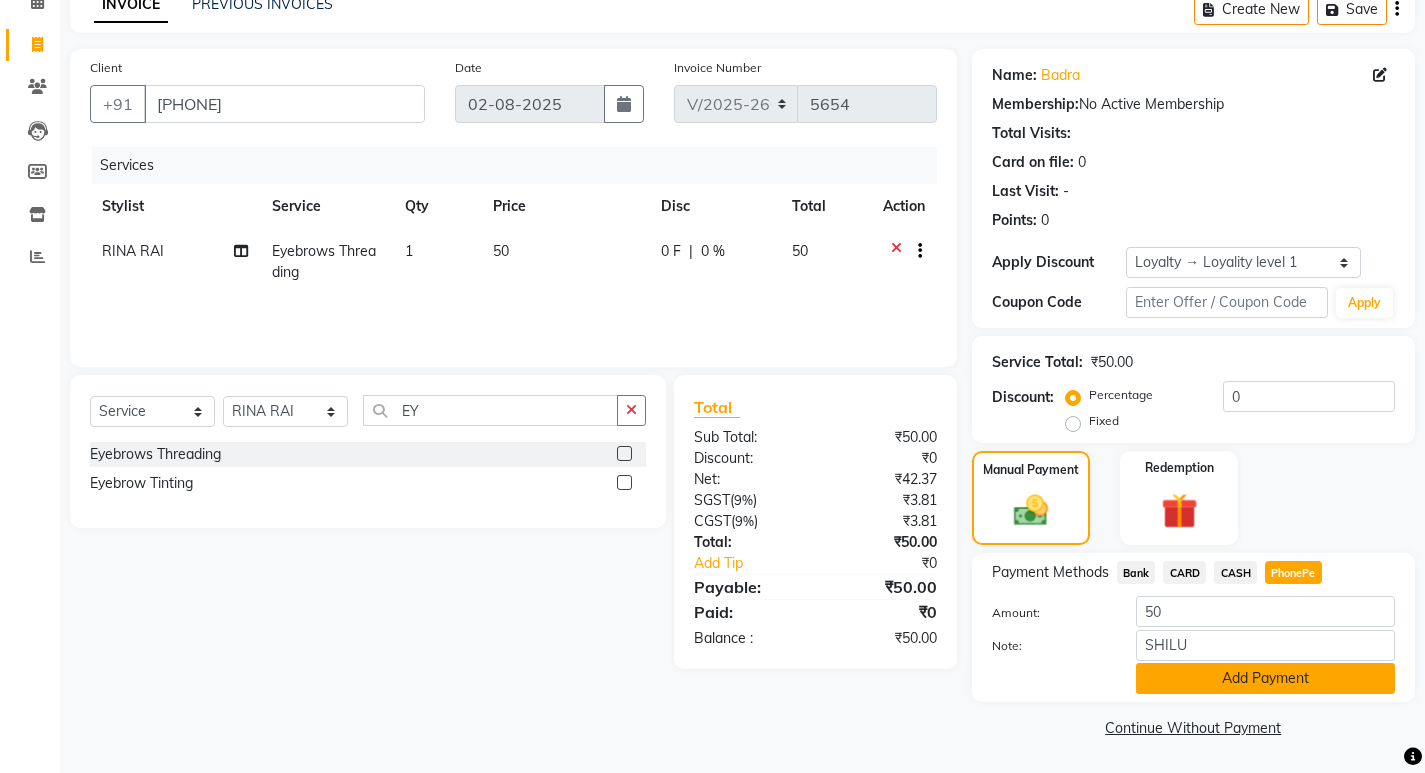 click on "Add Payment" 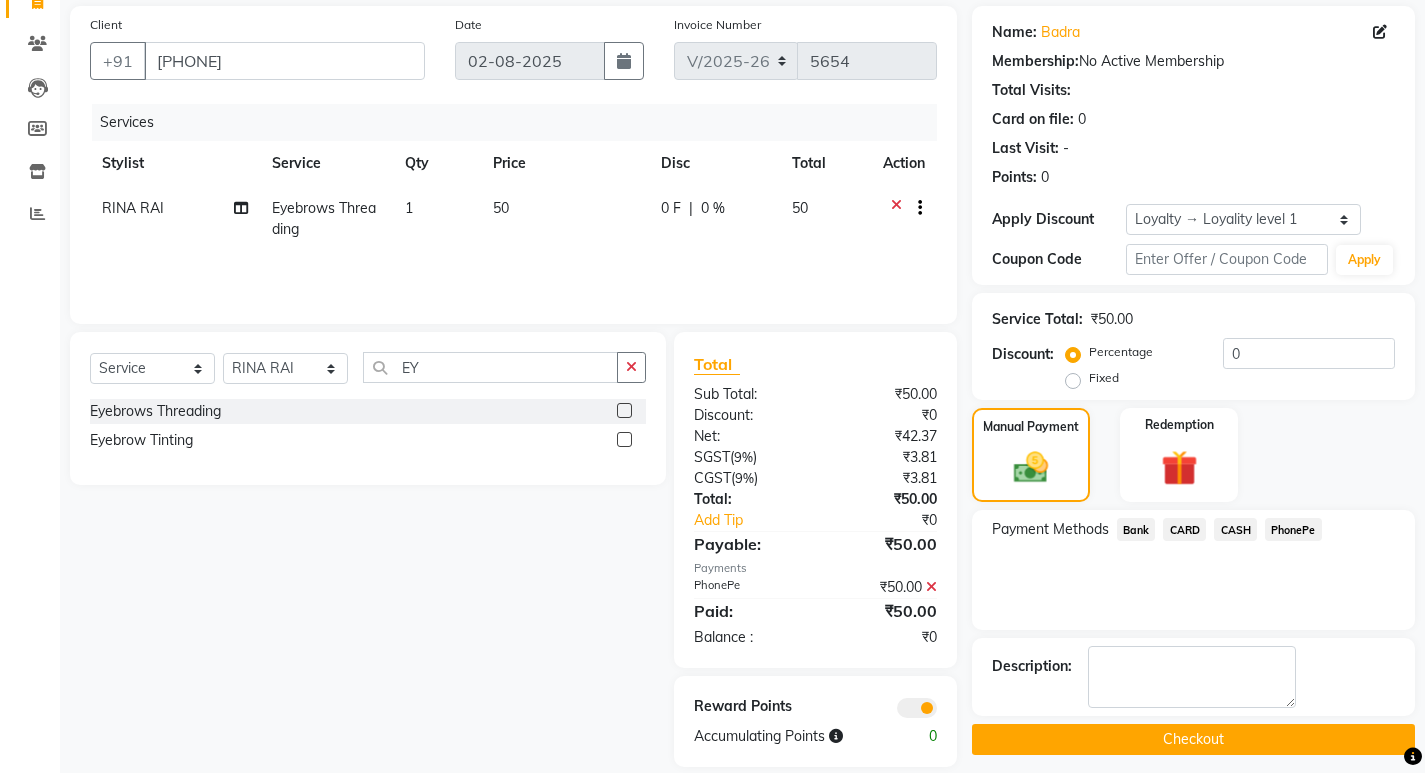 scroll, scrollTop: 168, scrollLeft: 0, axis: vertical 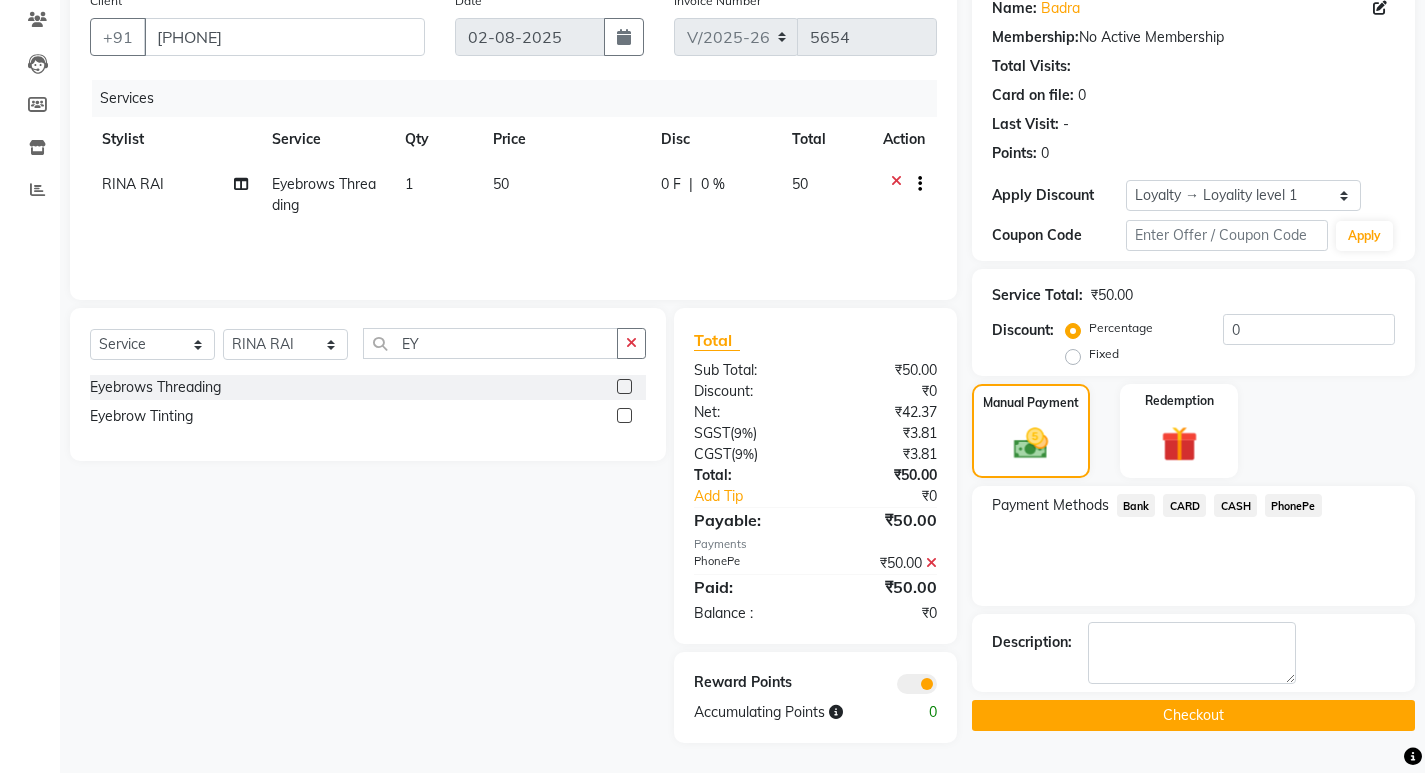 click on "Checkout" 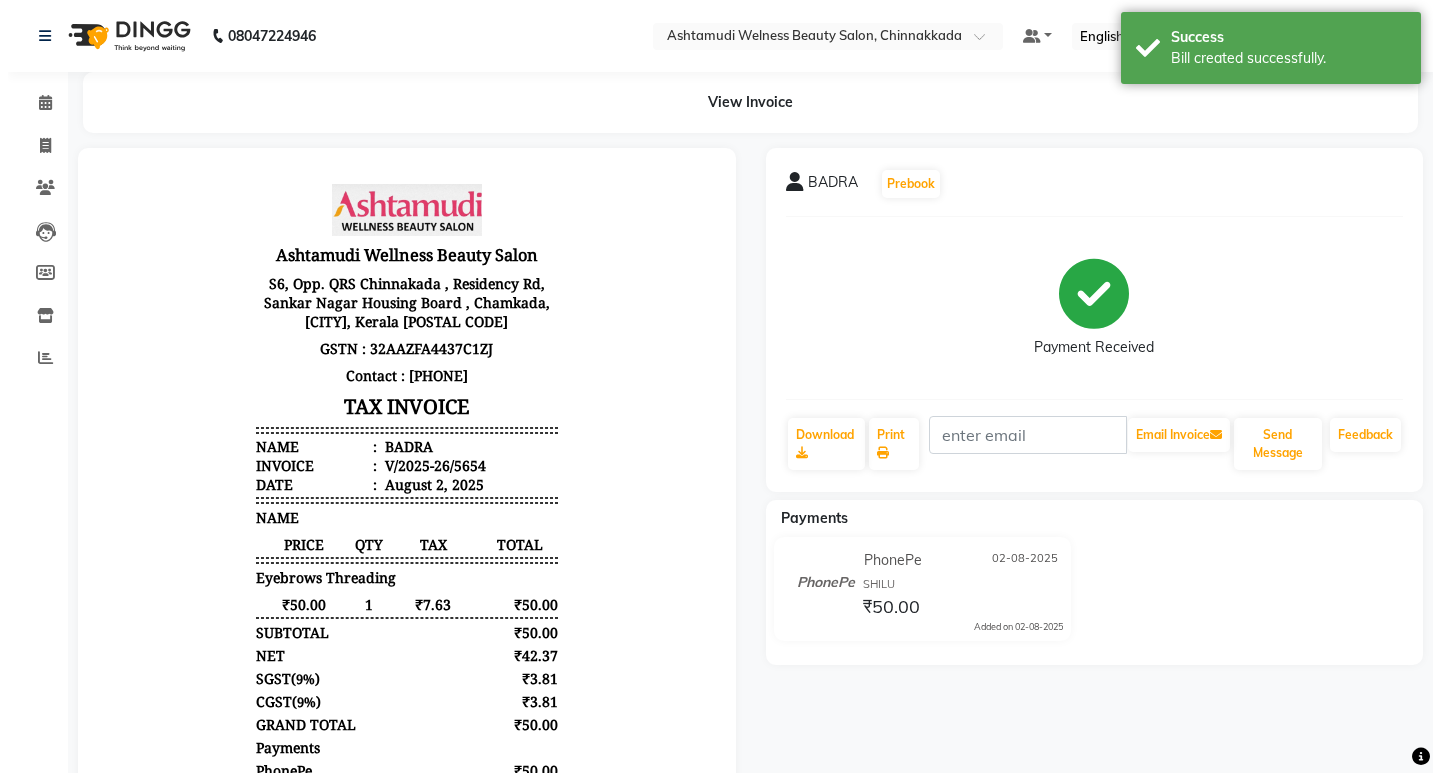 scroll, scrollTop: 0, scrollLeft: 0, axis: both 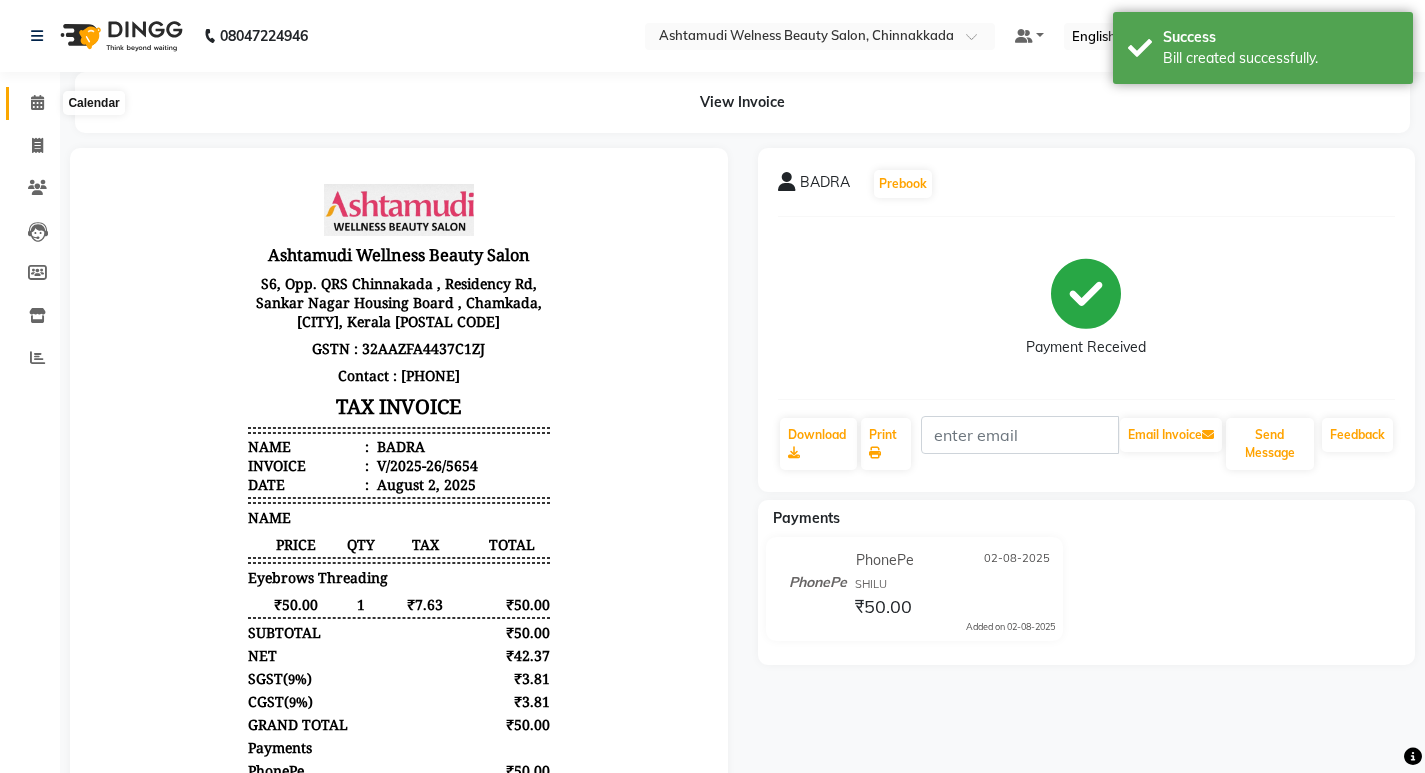 click 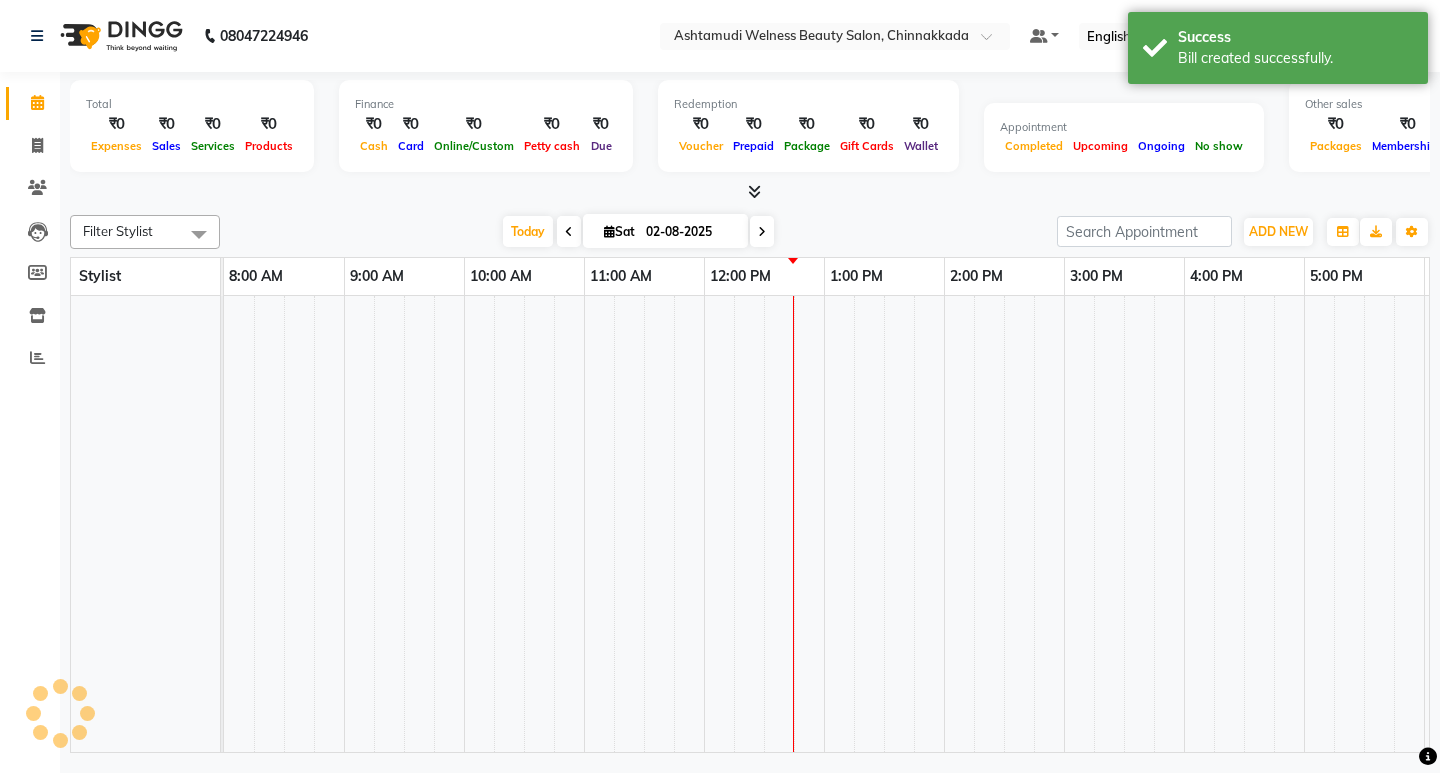 scroll, scrollTop: 0, scrollLeft: 235, axis: horizontal 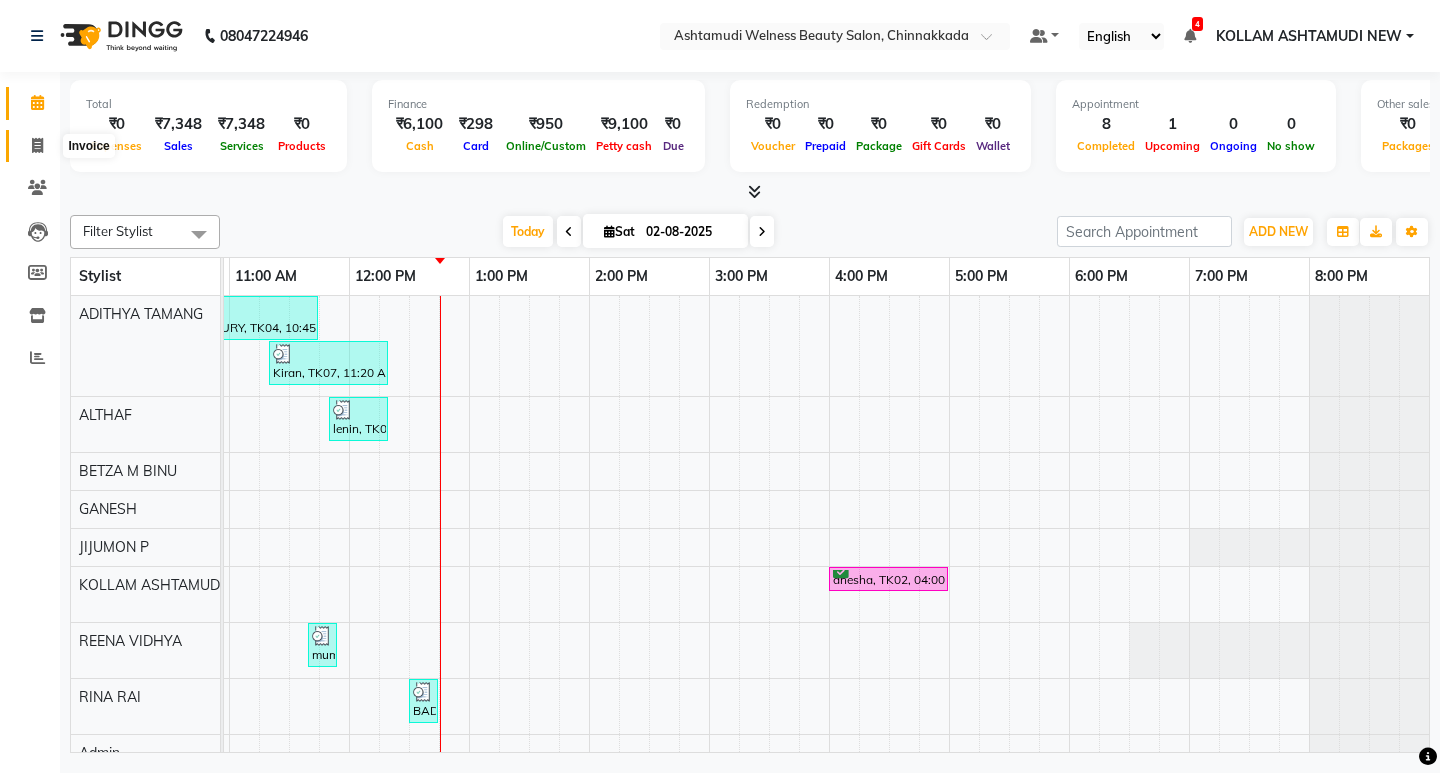 click 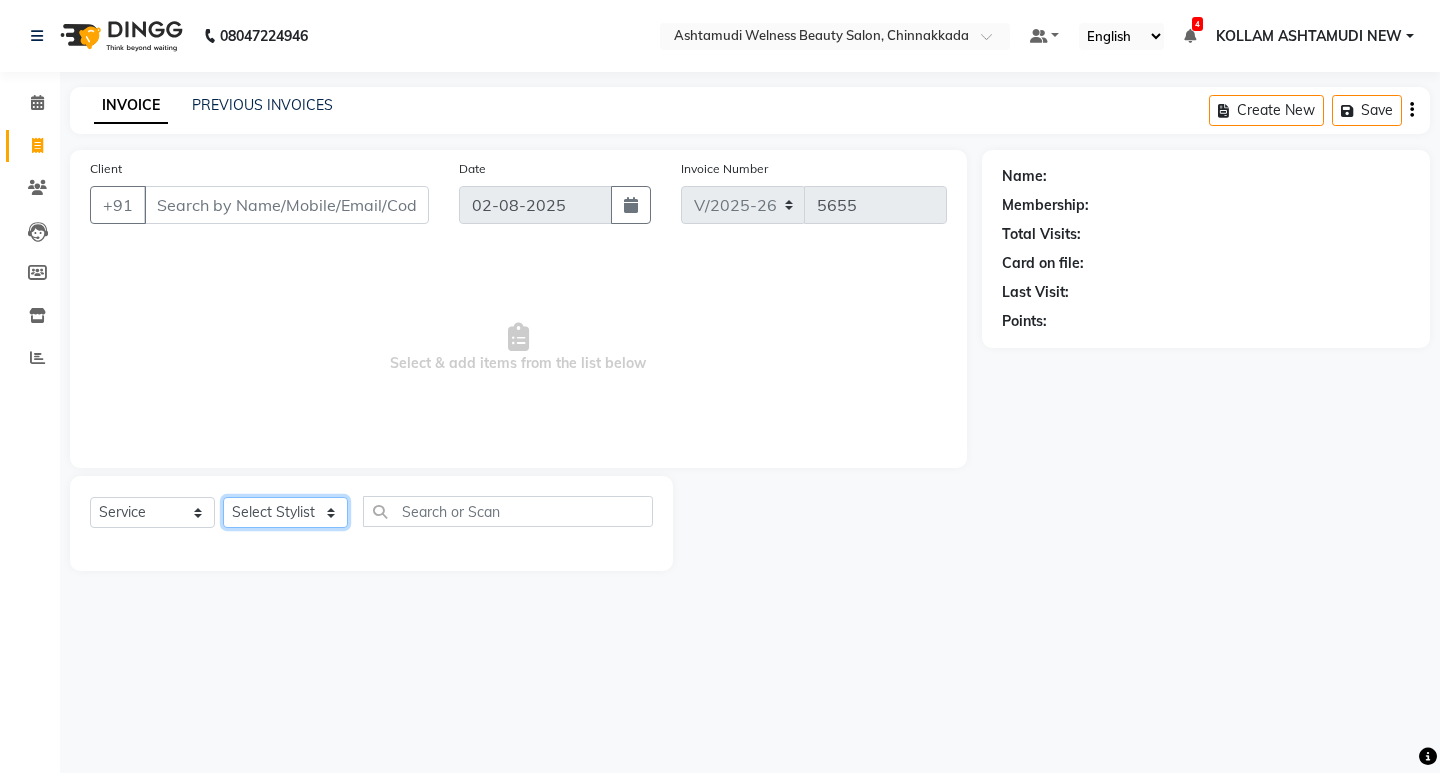 click on "Select Stylist ADITHYA TAMANG Admin ALTHAF Anitha ATHIRA SANAL BETZA M BINU GANESH JIJUMON P Kavya [CITY] [STATE] [CITY] [STATE] NEW Kusum MO ANWAR Rahul REENA VIDHYA RENUKA SUNDAS Revathy B Nair RINA RAI SAJEEV M SAMIR RAI SARIGA PRASAD SHIBU Shilu Fathima Shyni Salim Sibi SUKANYA Supriya SUSHEELA S Acne Facial Anti Acne Treatment Anti Ageing Facial Bridal Glow Facial De-Pigmentation Treatment Dermalite Fairness Facial Diamond Facial D-Tan Cleanup D-Tan Facial D-Tan Pack Fruit Facial Fyc Bamboo Charcoal Facial Fyc Bio Marine Facial Fyc Fruit Fusion Facial Fyc Luster Gold Facial Fyc Pure Vit-C Facial Fyc Red Wine Facial Gents Bridal Glow Facial Gents Dermalite Fairness Facial Gents Diamond Facial Gents D-Tan Cleanup Gents D-Tan Facial Gents Fruit Facial Gents Fyc Bamboo Charcoal Facial Gents Fyc Bio Marine Facial Gents Fyc Fruit Fusion Facial Gents Fyc Luster Gold Facial Gents Fyc Red Wine Facial" 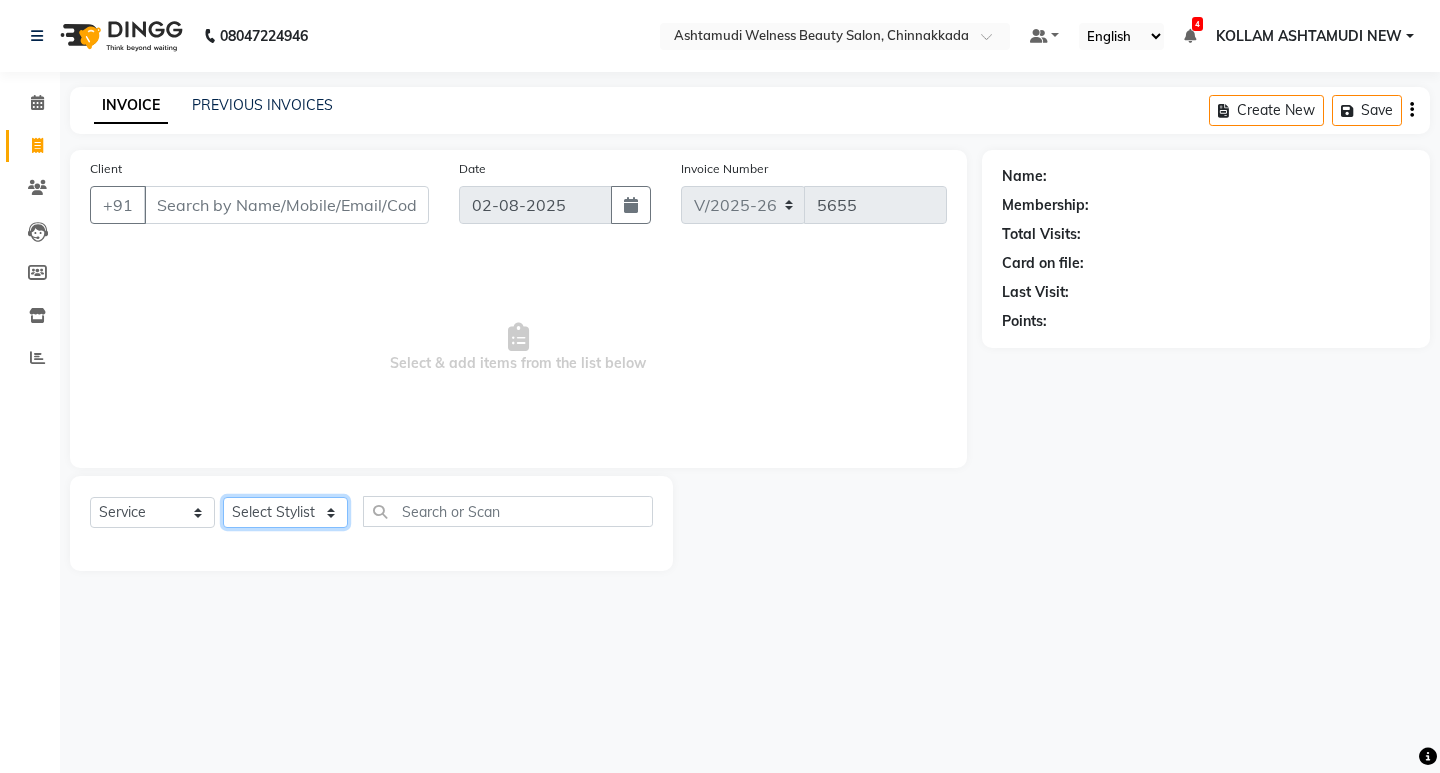 select on "69782" 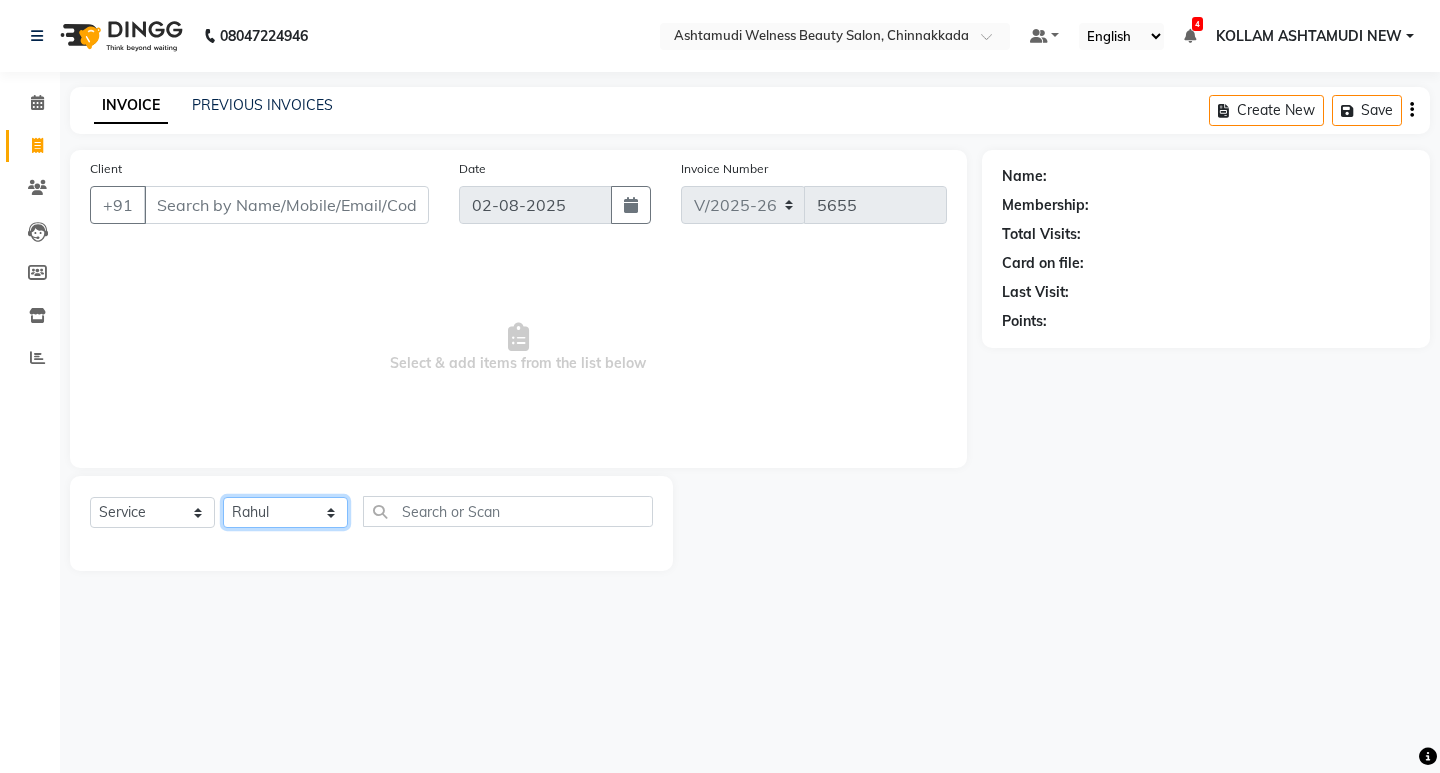 click on "Select Stylist ADITHYA TAMANG Admin ALTHAF Anitha ATHIRA SANAL BETZA M BINU GANESH JIJUMON P Kavya [CITY] [STATE] [CITY] [STATE] NEW Kusum MO ANWAR Rahul REENA VIDHYA RENUKA SUNDAS Revathy B Nair RINA RAI SAJEEV M SAMIR RAI SARIGA PRASAD SHIBU Shilu Fathima Shyni Salim Sibi SUKANYA Supriya SUSHEELA S Acne Facial Anti Acne Treatment Anti Ageing Facial Bridal Glow Facial De-Pigmentation Treatment Dermalite Fairness Facial Diamond Facial D-Tan Cleanup D-Tan Facial D-Tan Pack Fruit Facial Fyc Bamboo Charcoal Facial Fyc Bio Marine Facial Fyc Fruit Fusion Facial Fyc Luster Gold Facial Fyc Pure Vit-C Facial Fyc Red Wine Facial Gents Bridal Glow Facial Gents Dermalite Fairness Facial Gents Diamond Facial Gents D-Tan Cleanup Gents D-Tan Facial Gents Fruit Facial Gents Fyc Bamboo Charcoal Facial Gents Fyc Bio Marine Facial Gents Fyc Fruit Fusion Facial Gents Fyc Luster Gold Facial Gents Fyc Red Wine Facial" 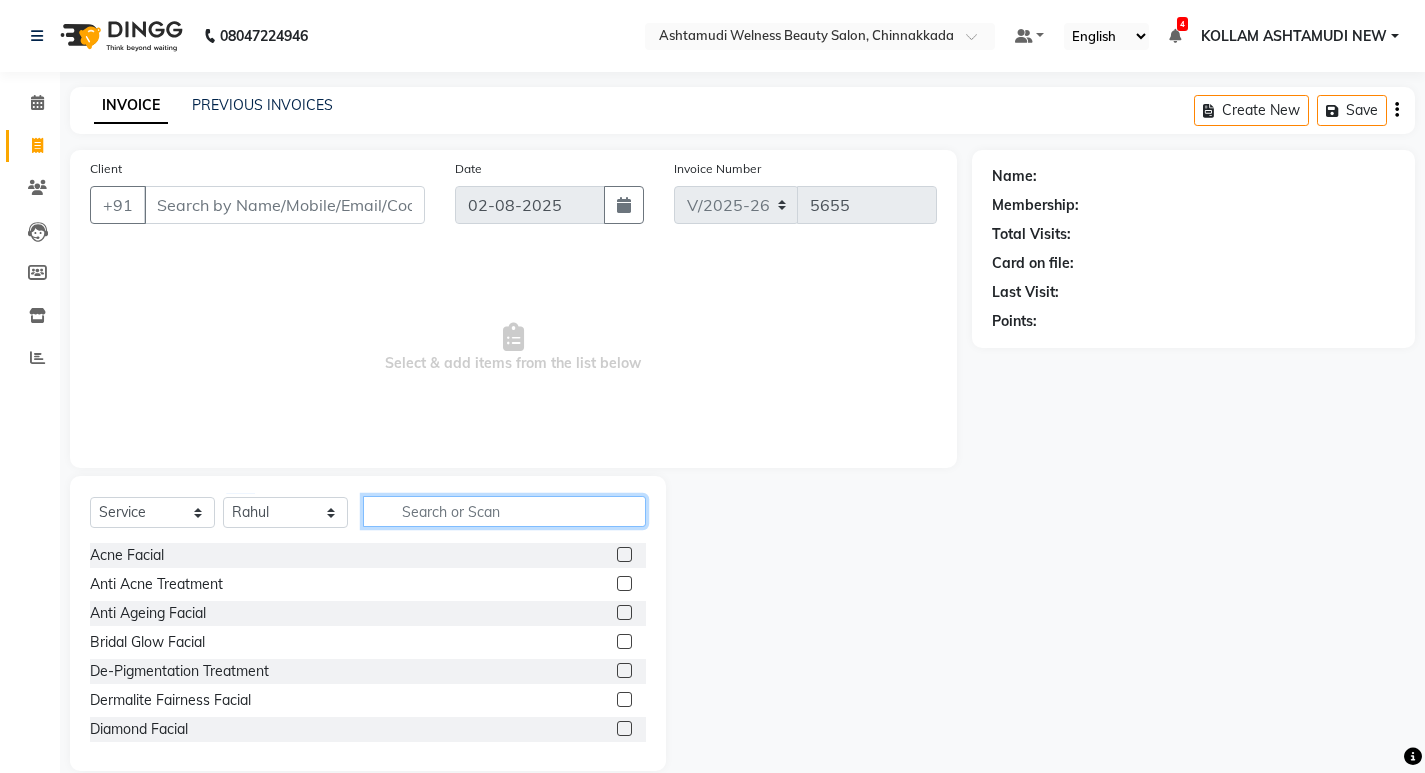 click 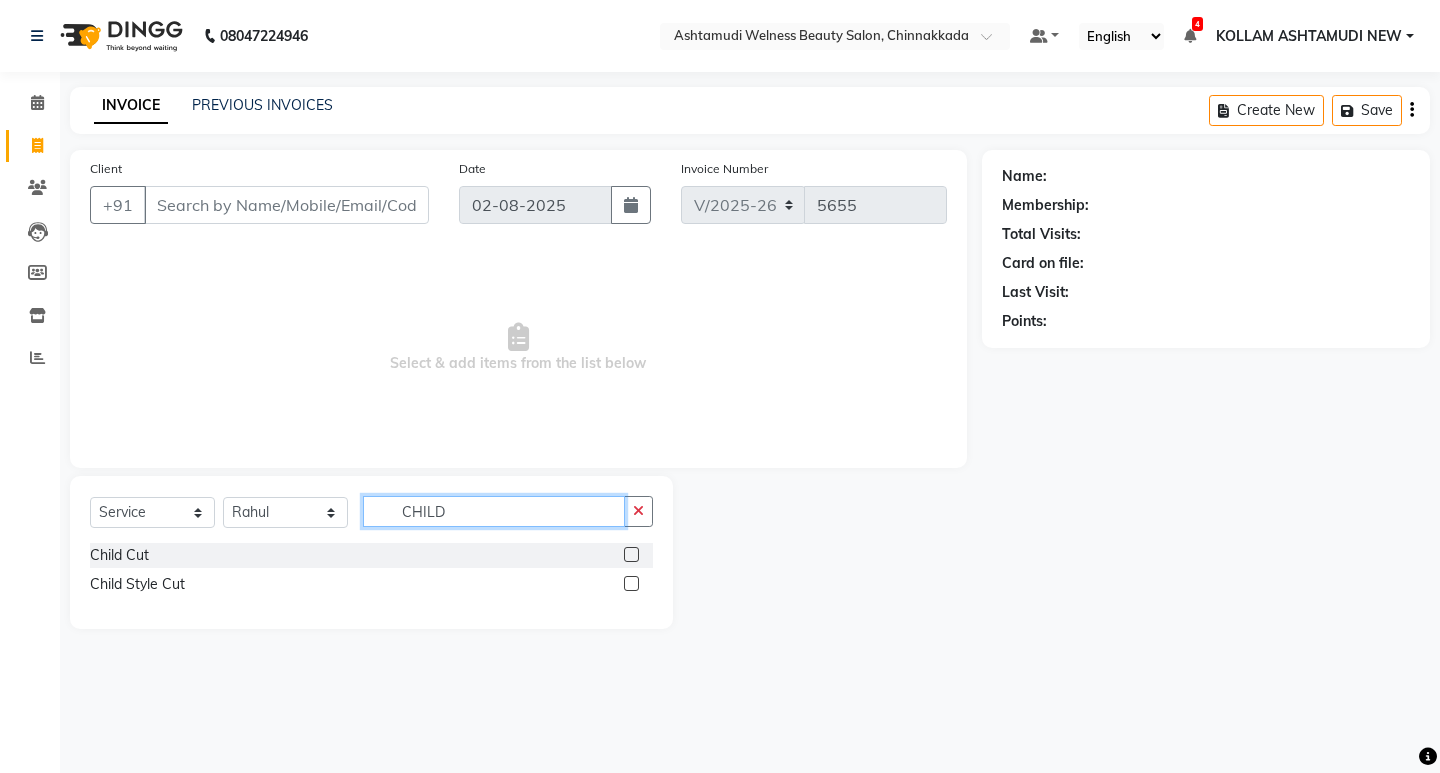 type on "CHILD" 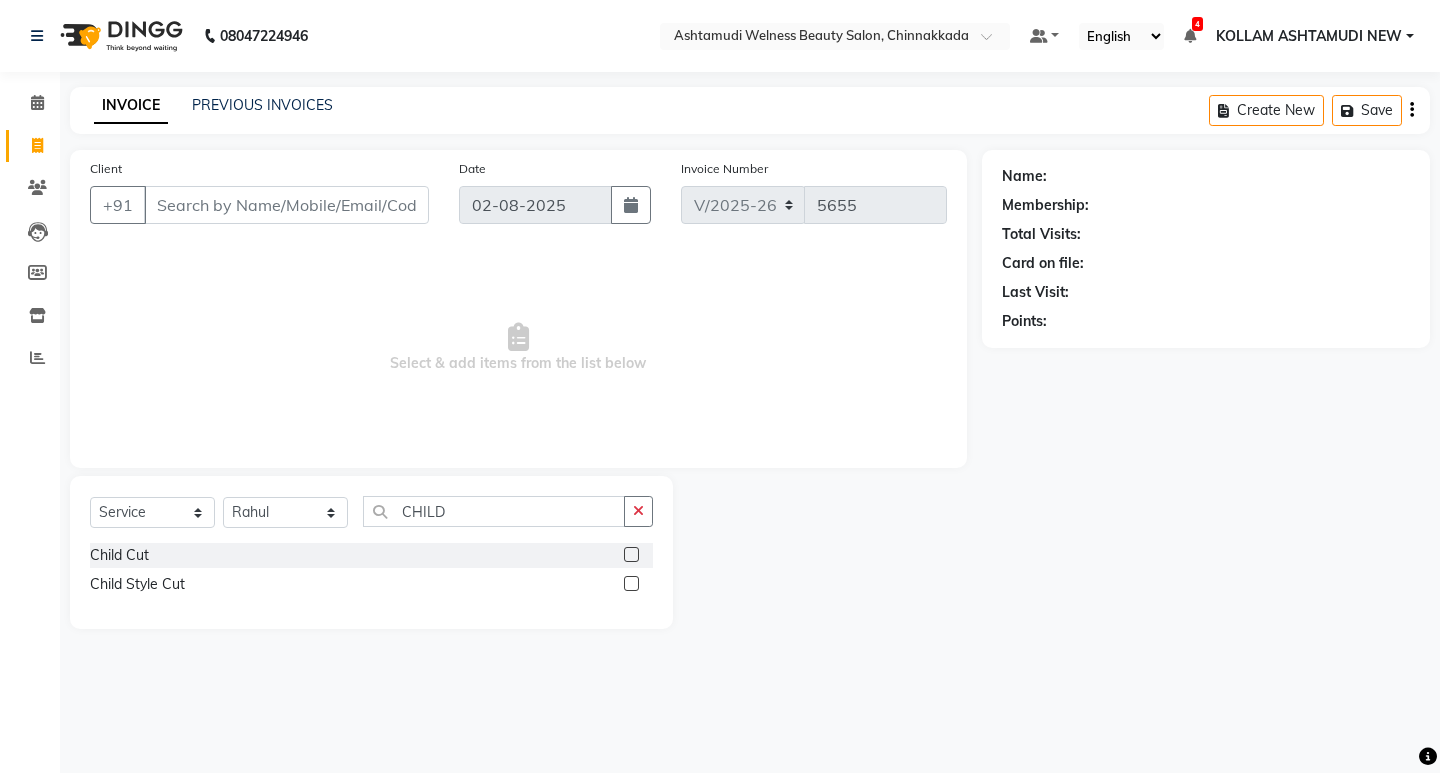click 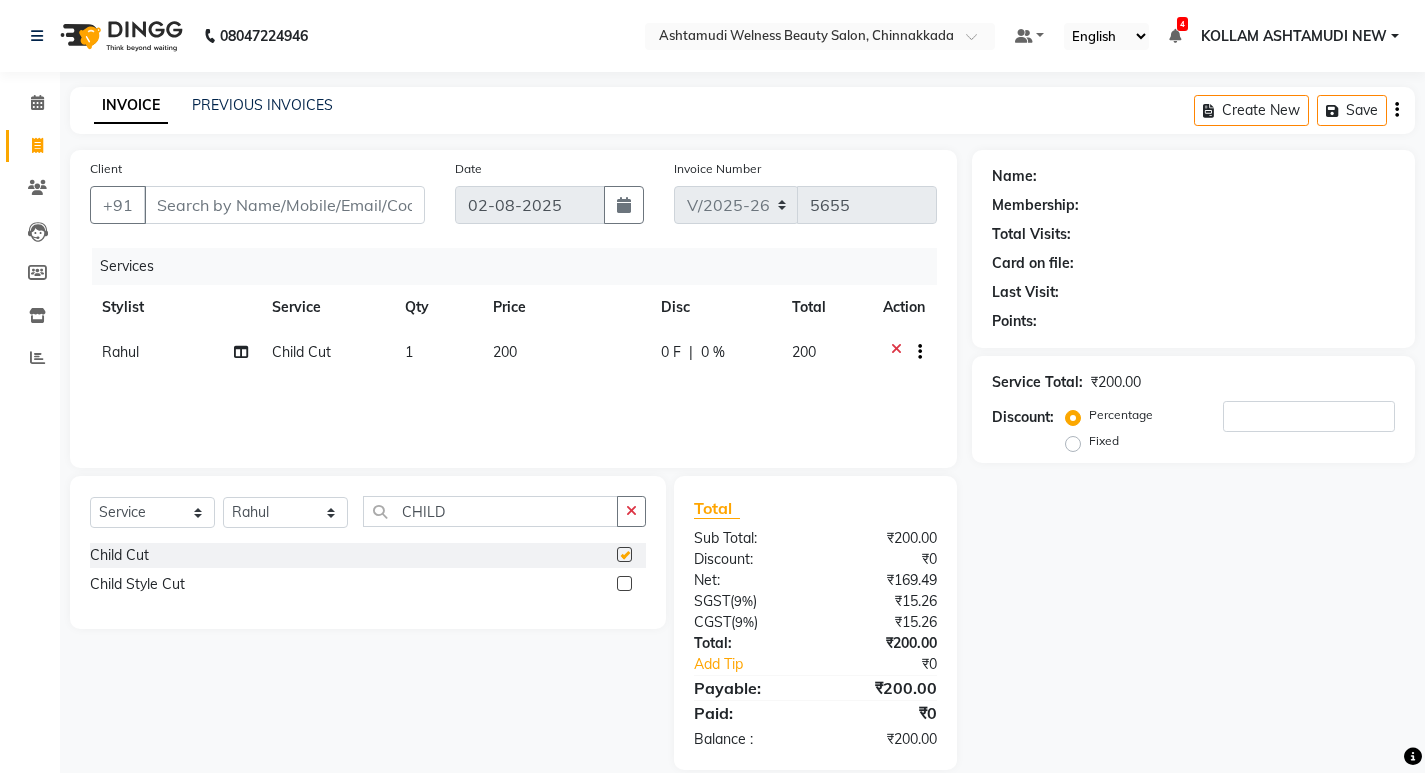 checkbox on "false" 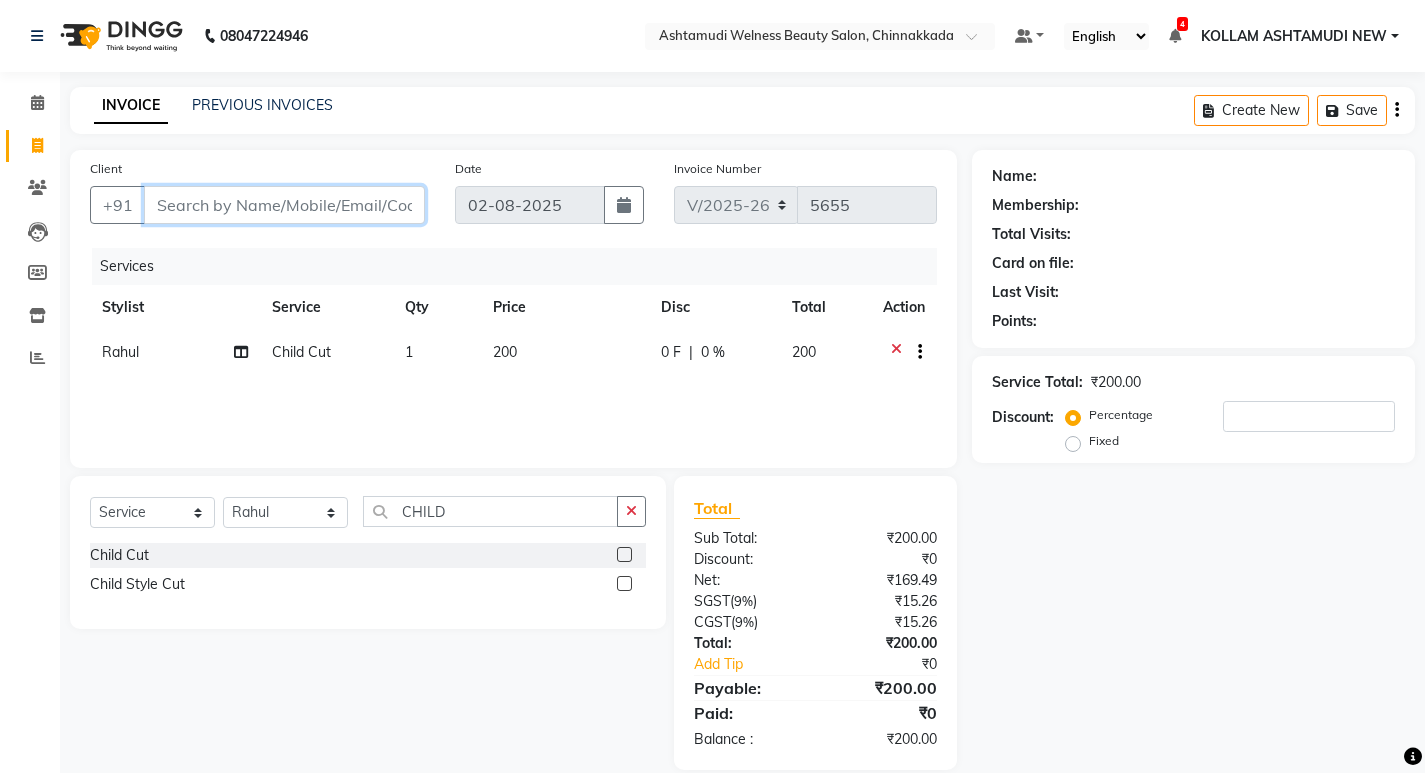 click on "Client" at bounding box center (284, 205) 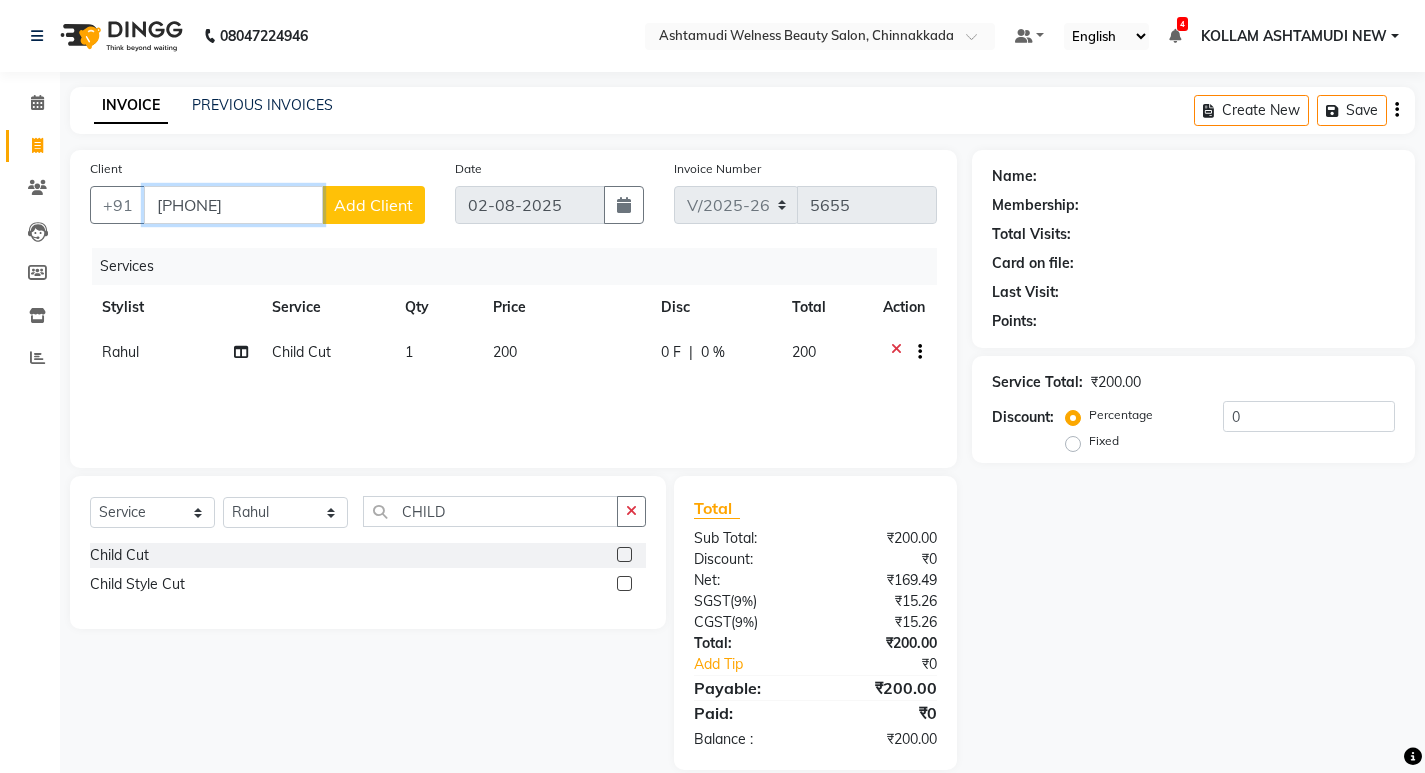 type on "[PHONE]" 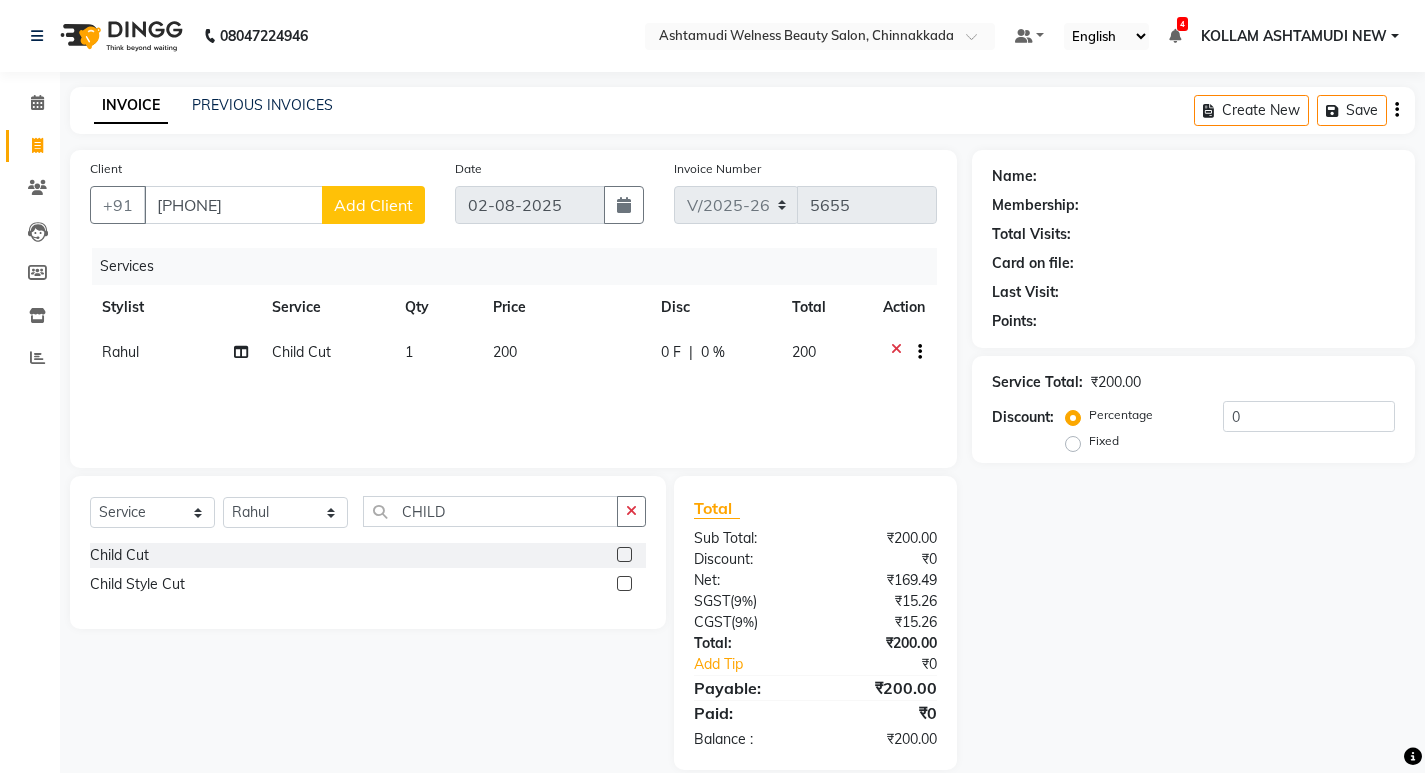 click on "Add Client" 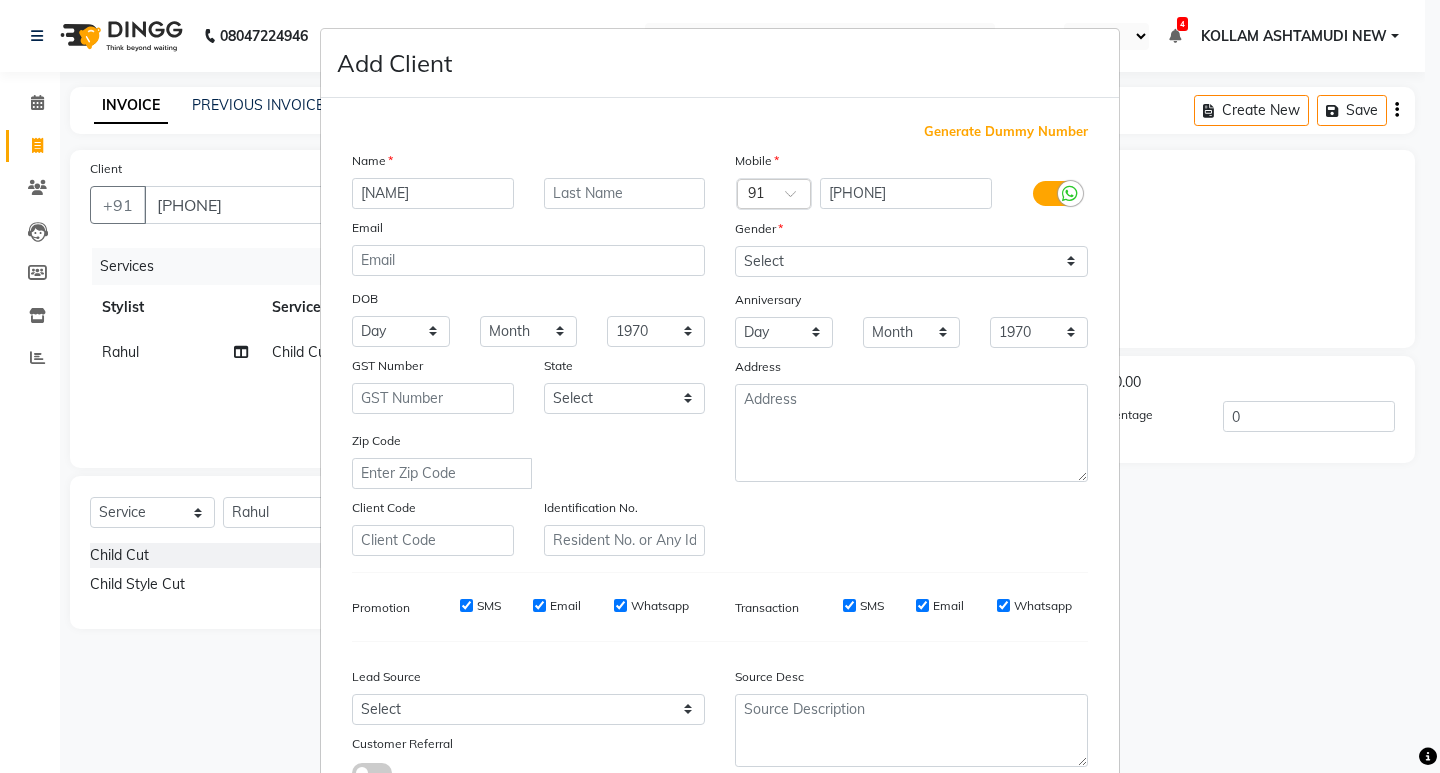 type on "[NAME]" 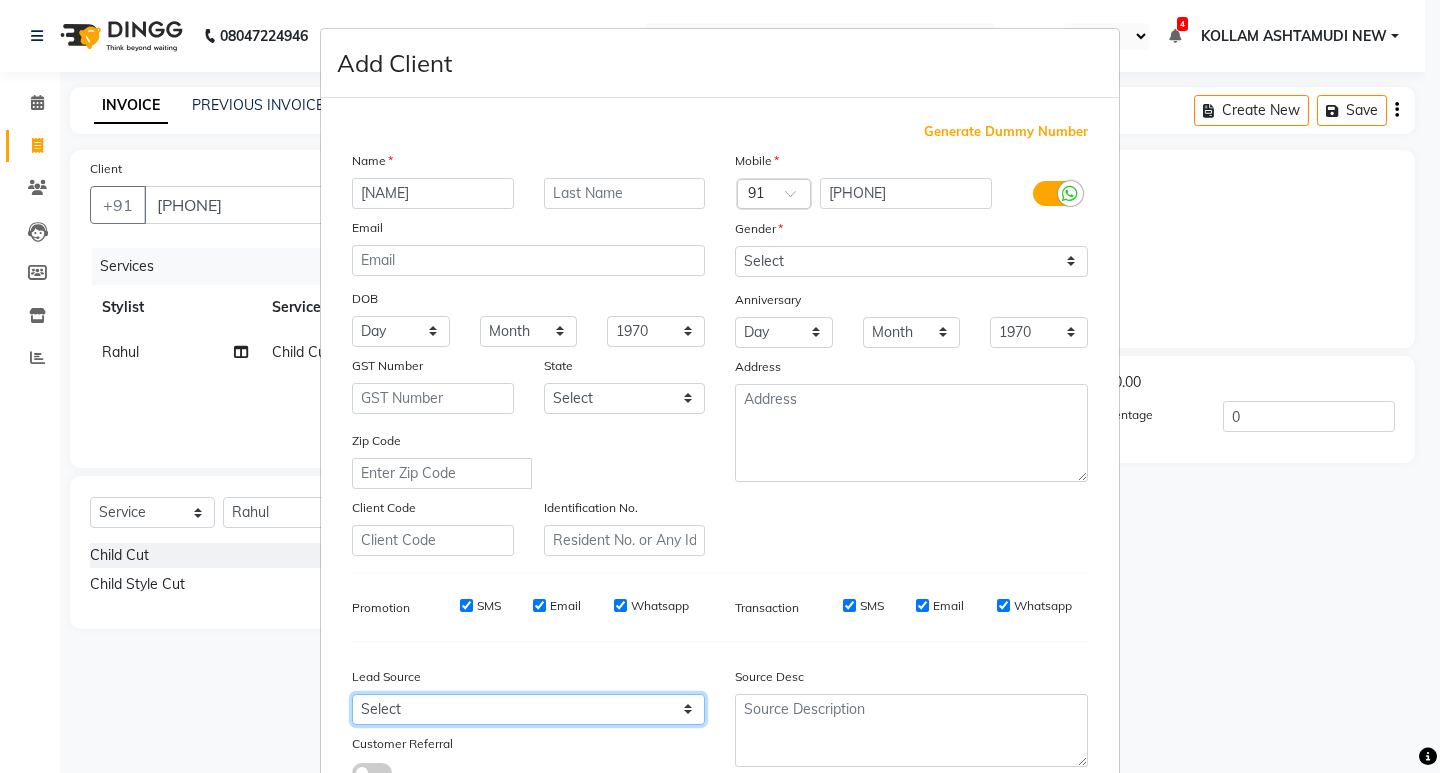 click on "Lead Source Select Walk-in Referral Internet Friend Word of Mouth Advertisement Facebook JustDial Google Other Instagram  YouTube  WhatsApp  Customer Referral" at bounding box center (528, 720) 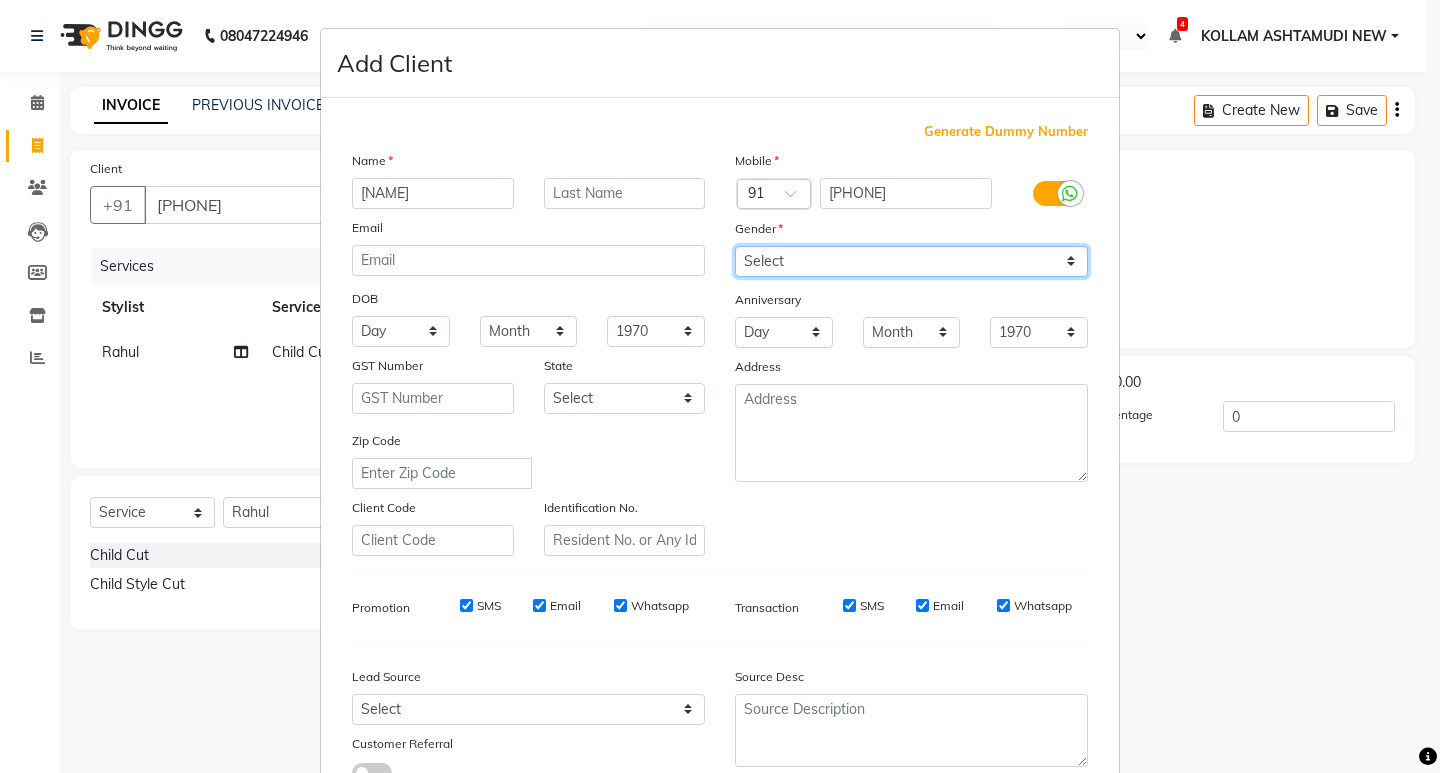 drag, startPoint x: 789, startPoint y: 266, endPoint x: 791, endPoint y: 278, distance: 12.165525 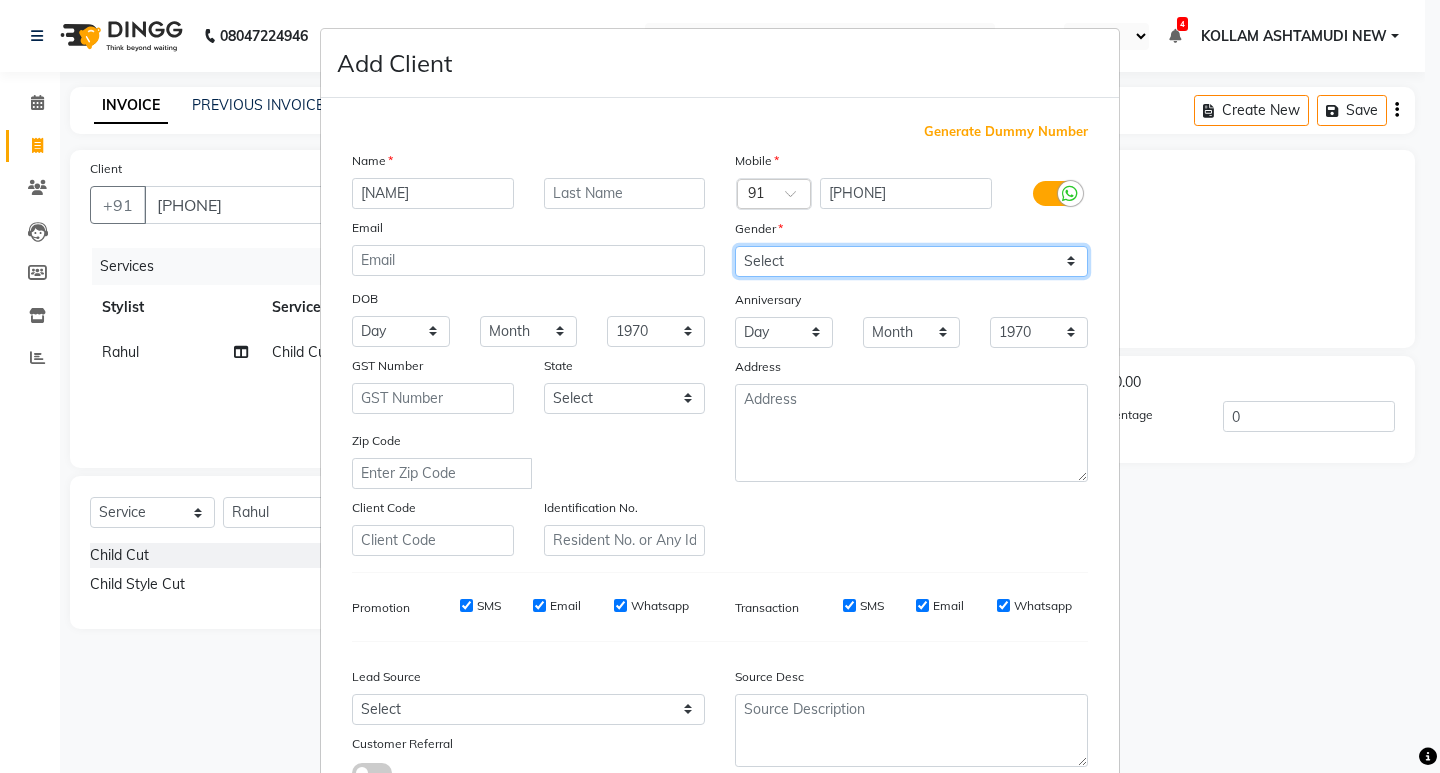 select on "male" 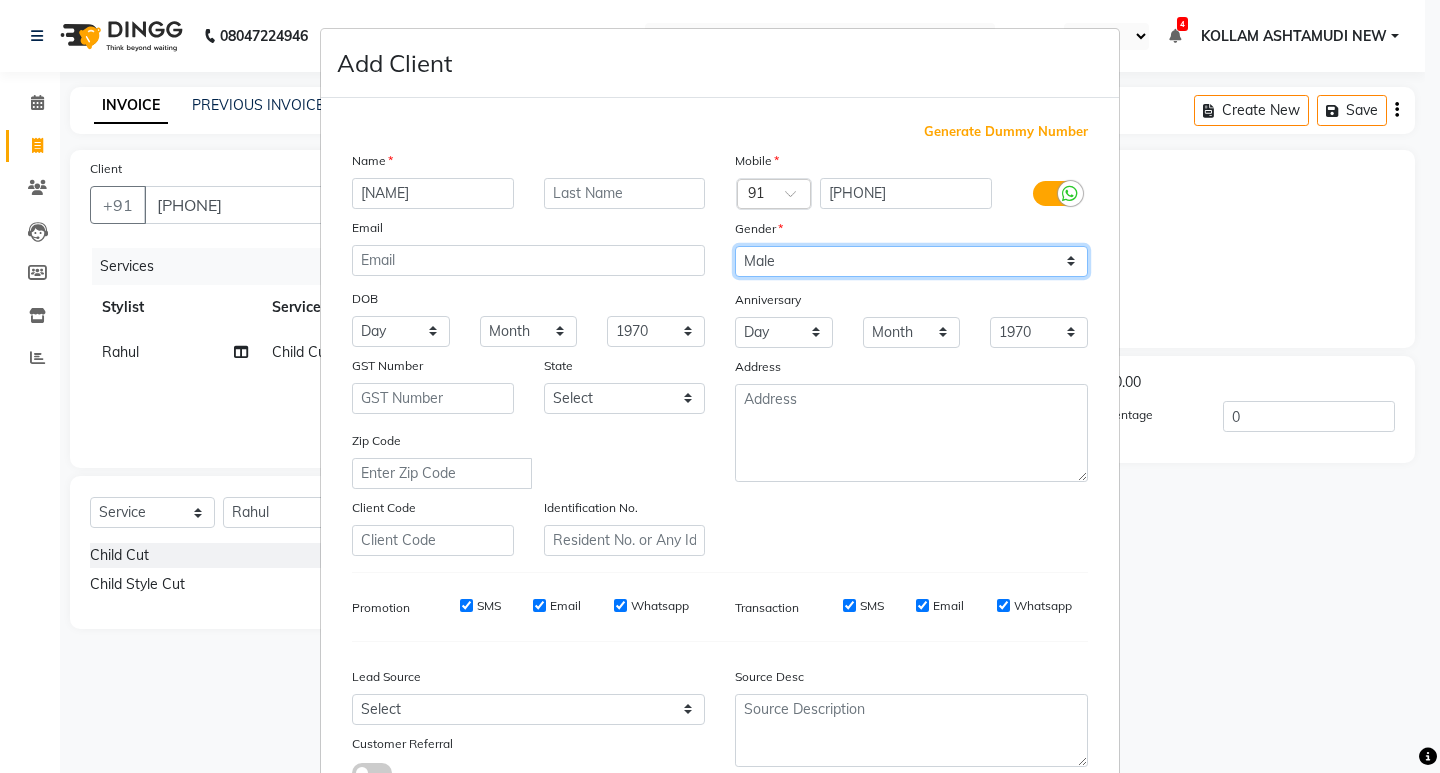 click on "Select Male Female Other Prefer Not To Say" at bounding box center [911, 261] 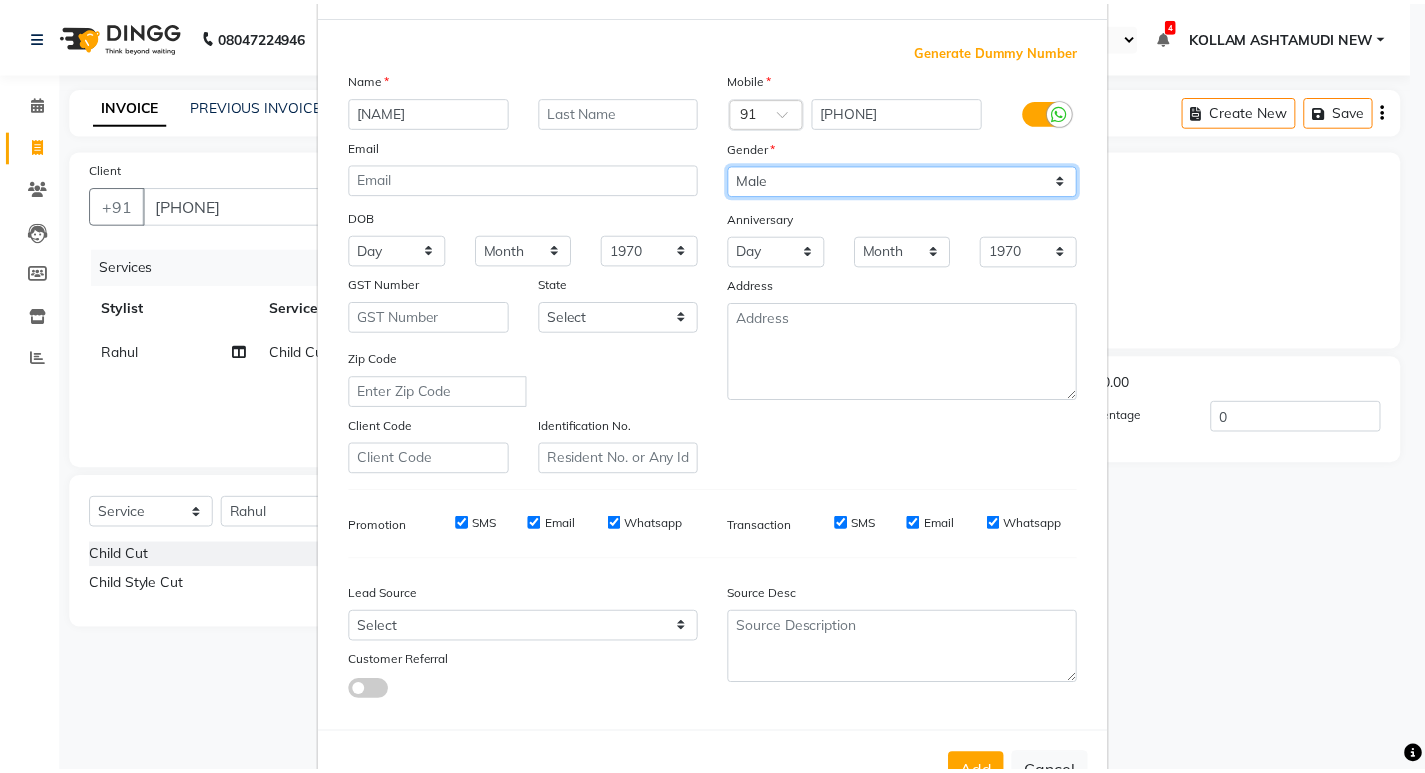 scroll, scrollTop: 150, scrollLeft: 0, axis: vertical 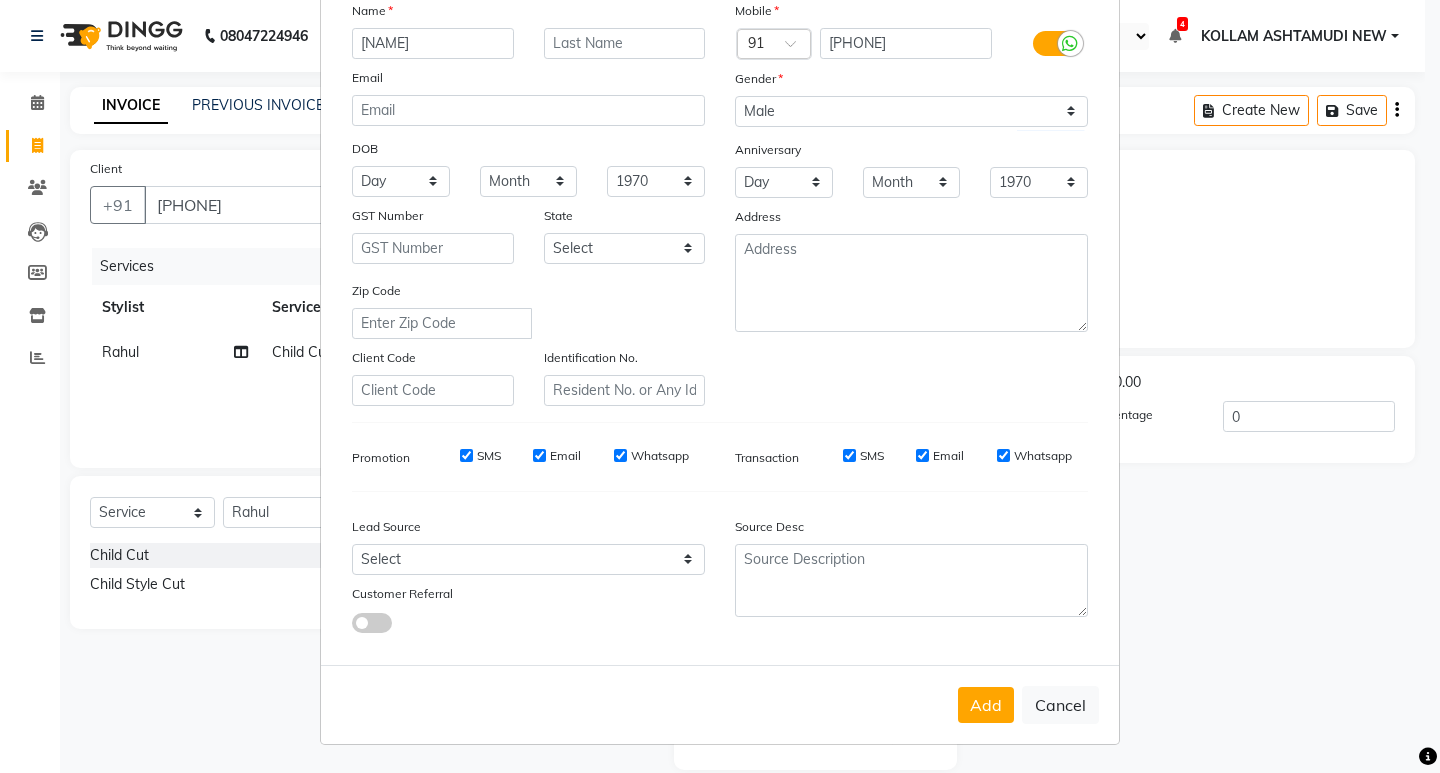 click on "Add   Cancel" at bounding box center [720, 704] 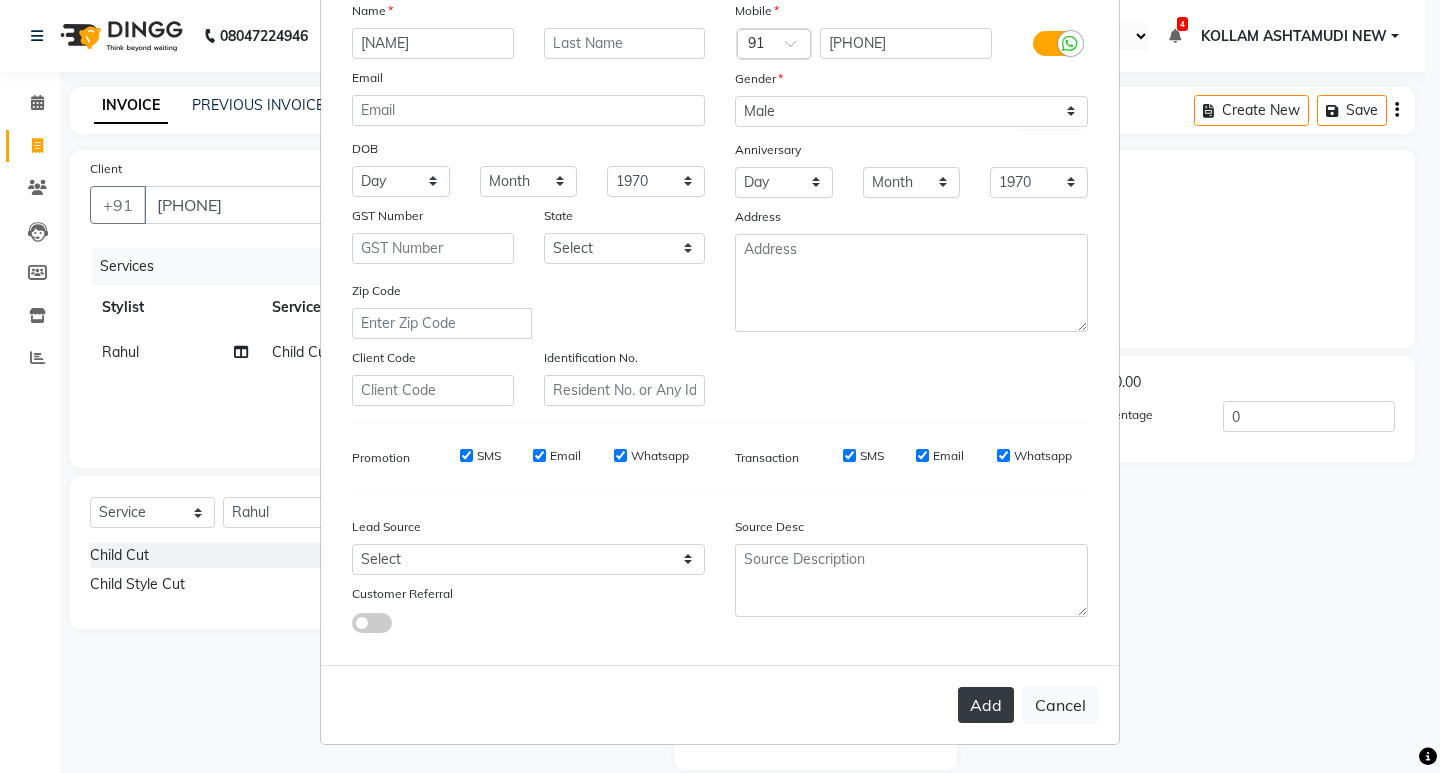 click on "Add" at bounding box center [986, 705] 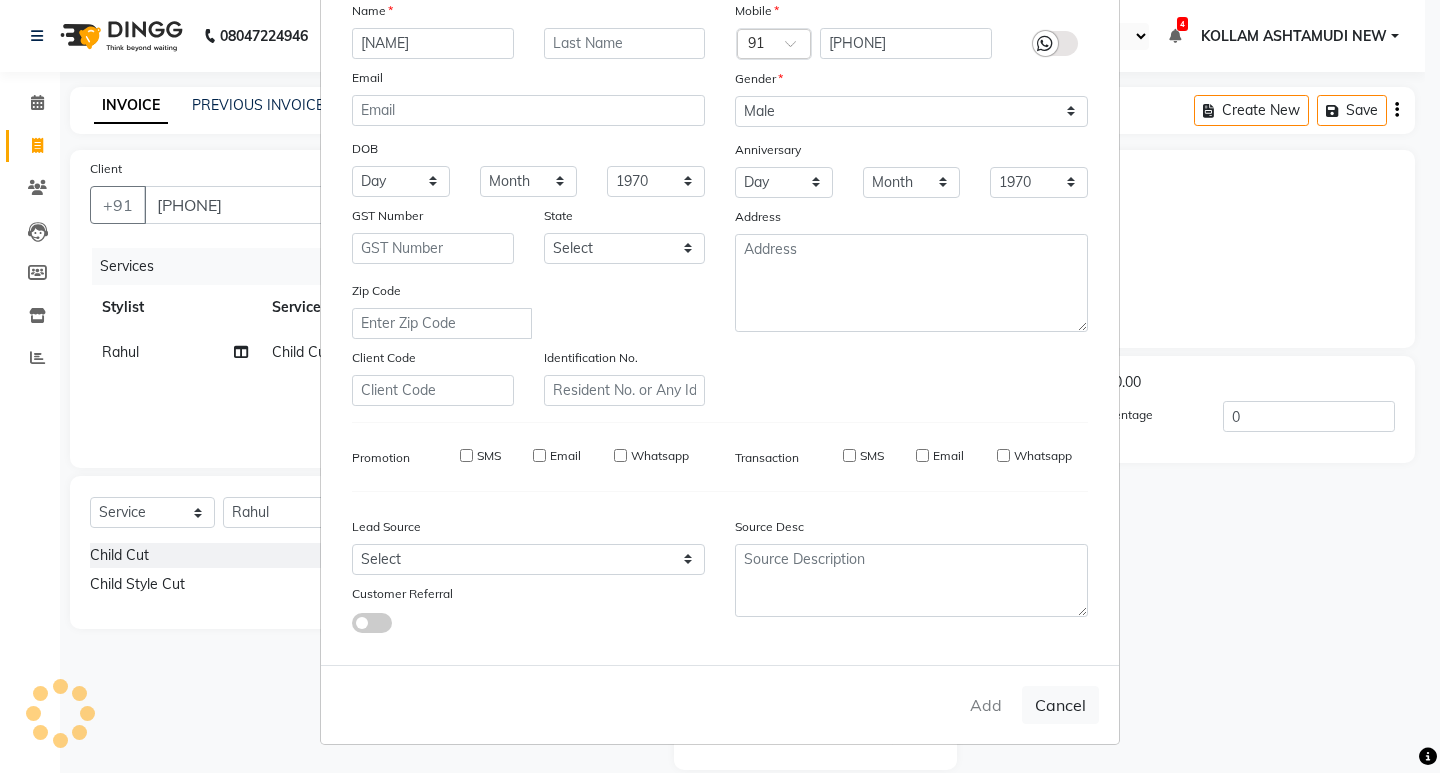 type 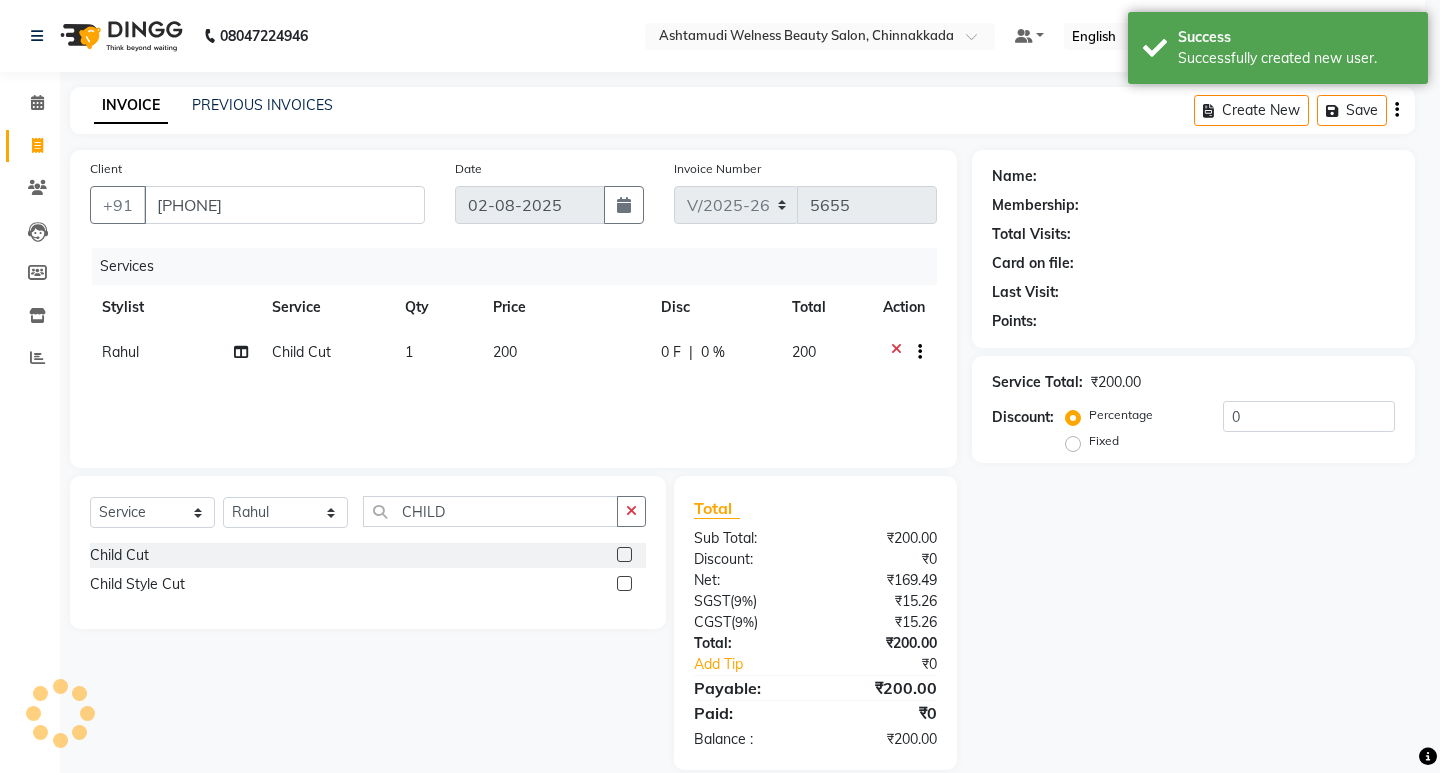 select on "1: Object" 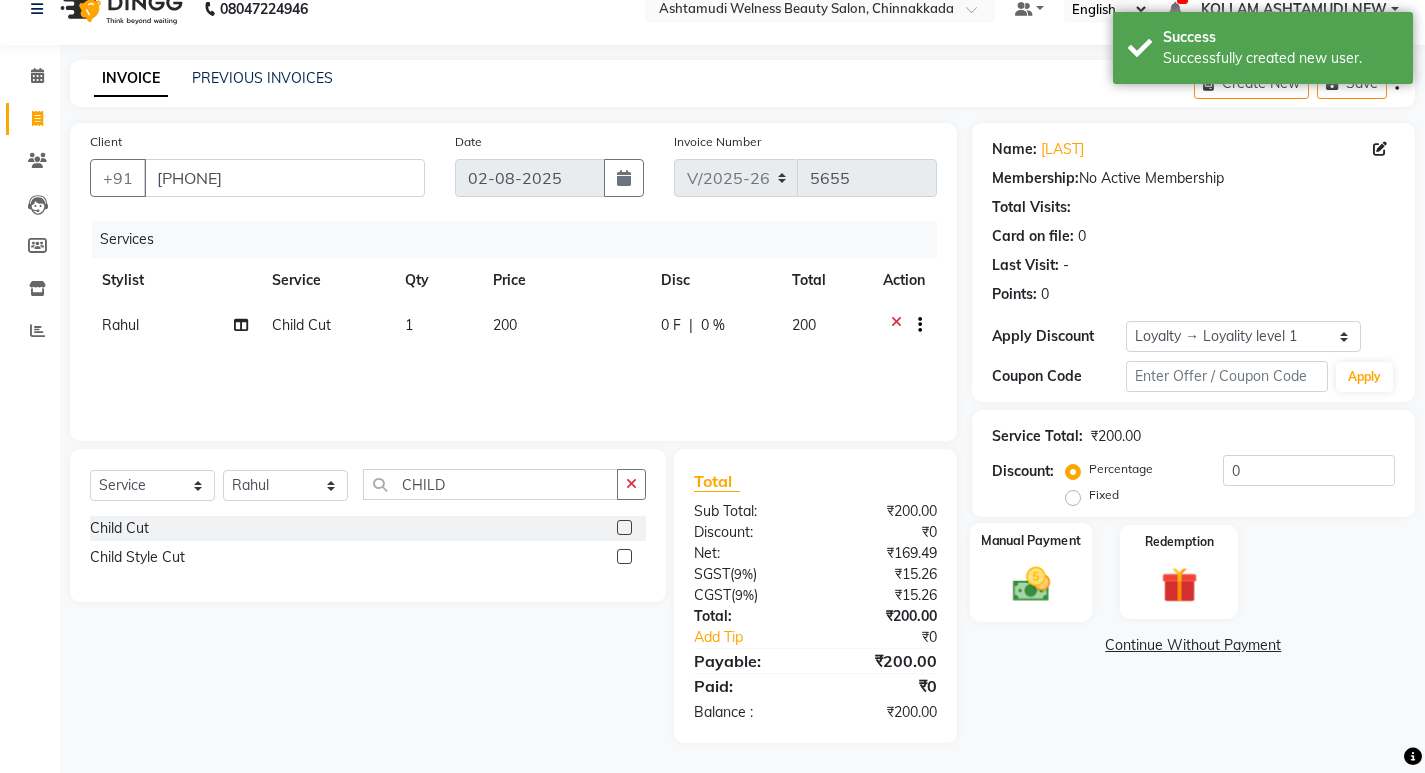 click 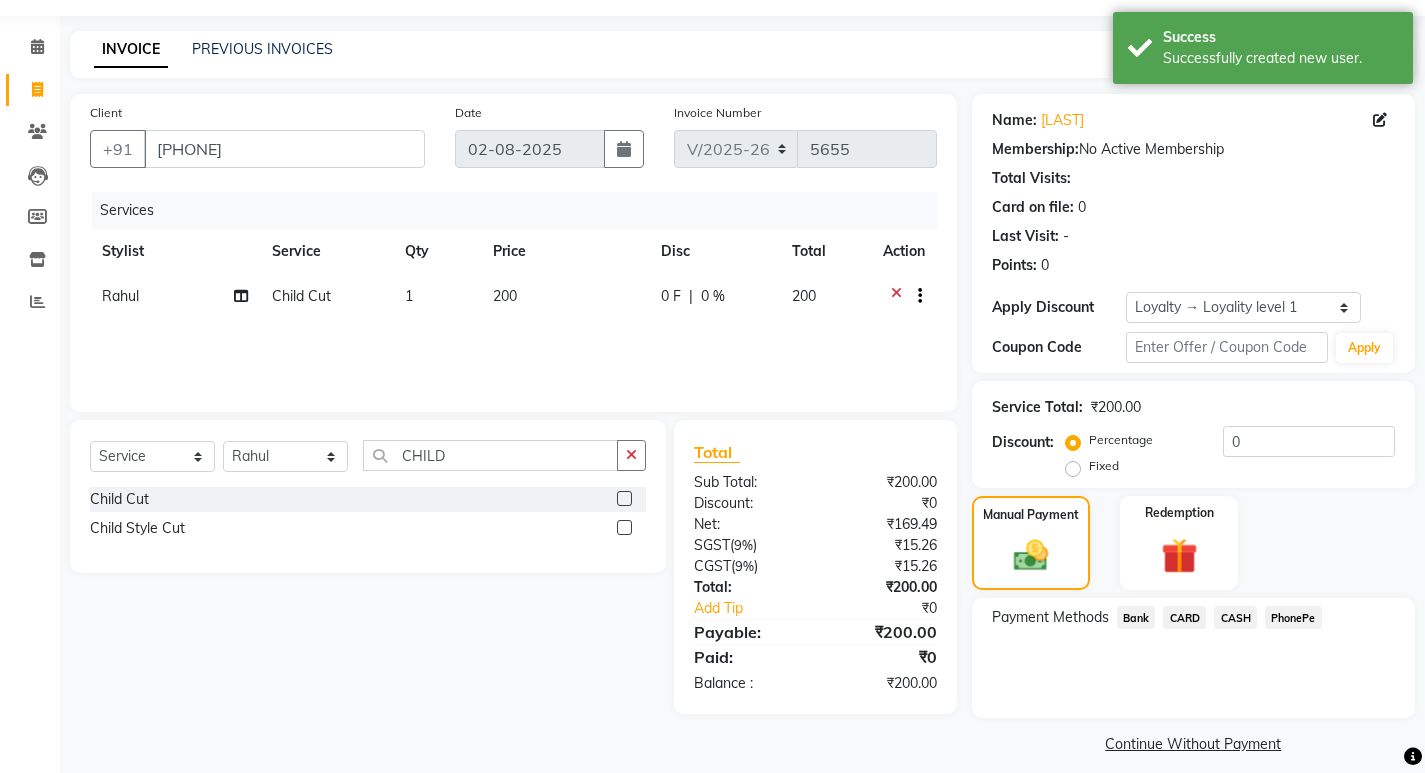 scroll, scrollTop: 72, scrollLeft: 0, axis: vertical 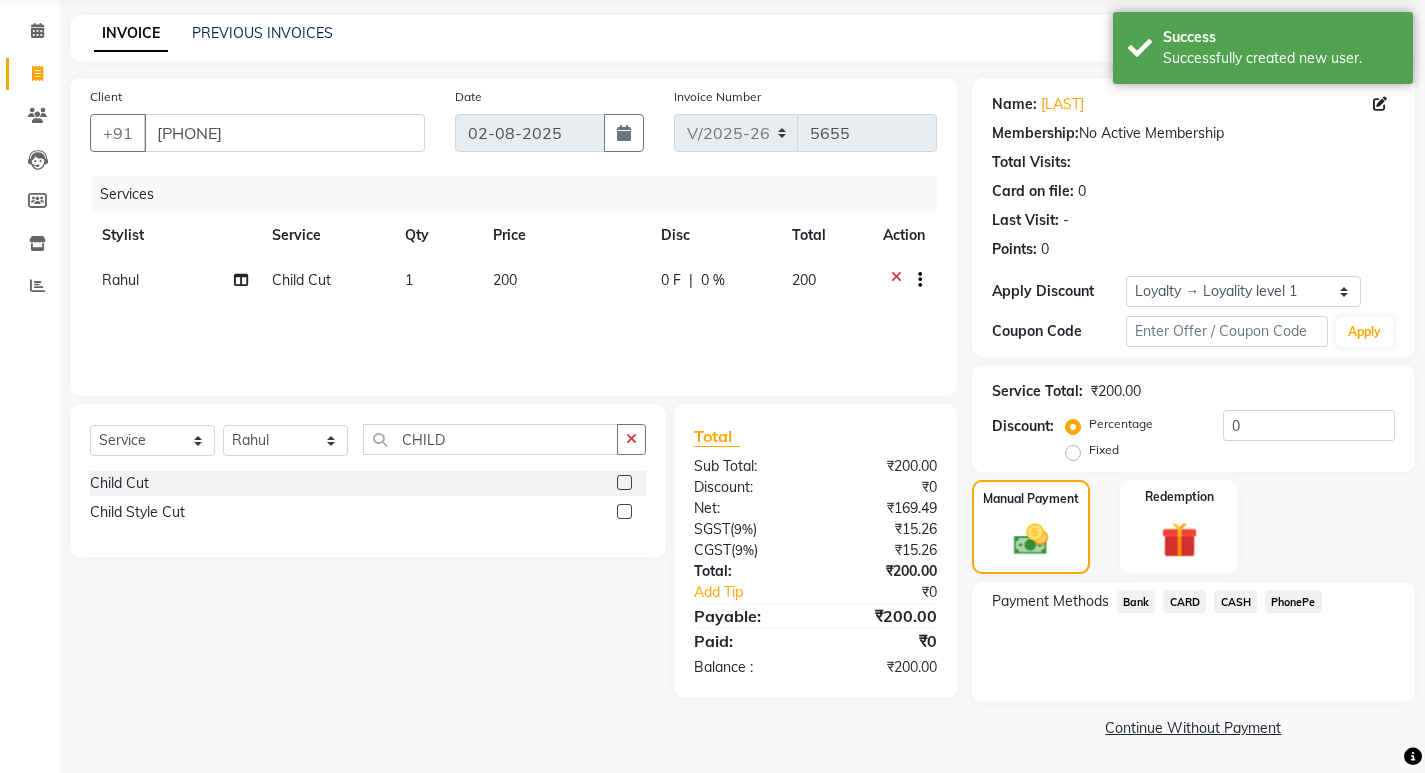 click on "PhonePe" 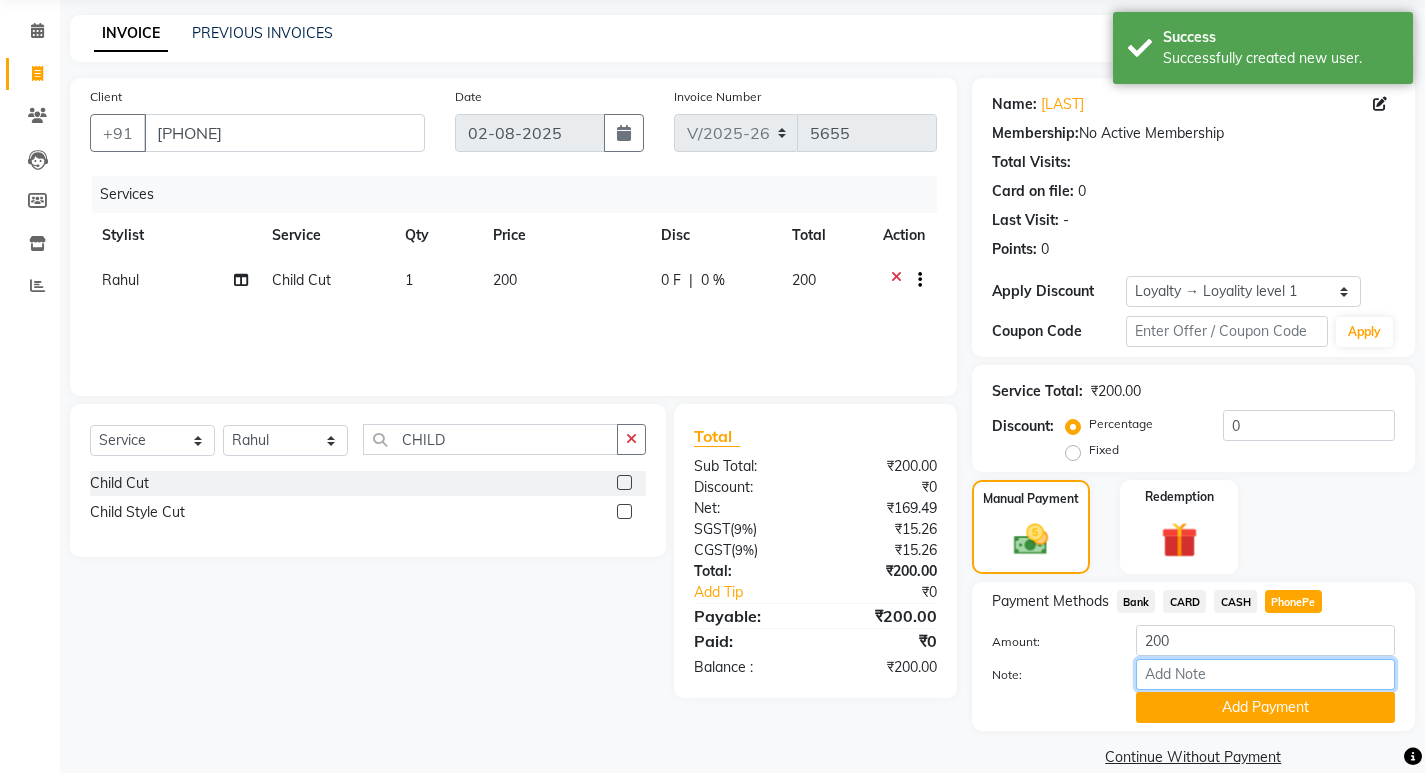 click on "Note:" at bounding box center (1265, 674) 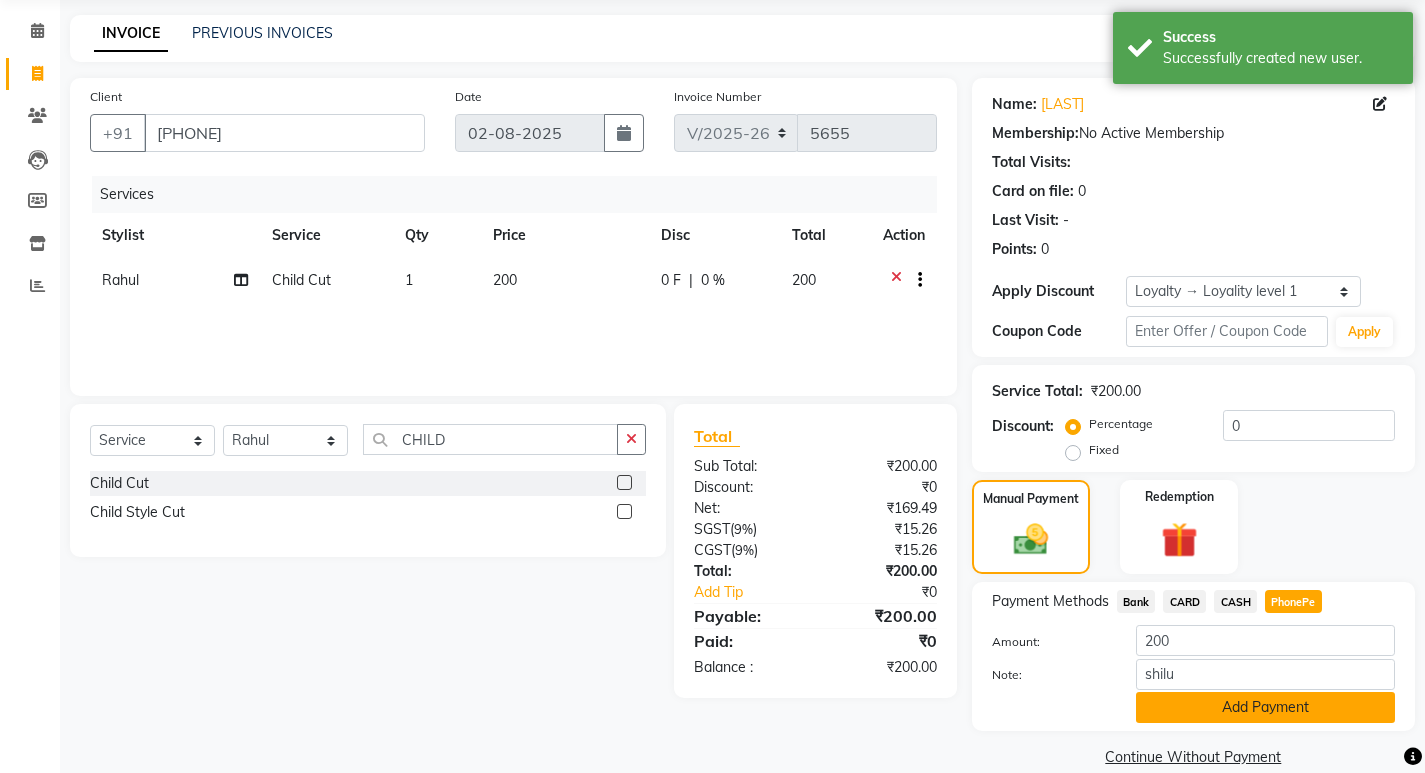click on "Add Payment" 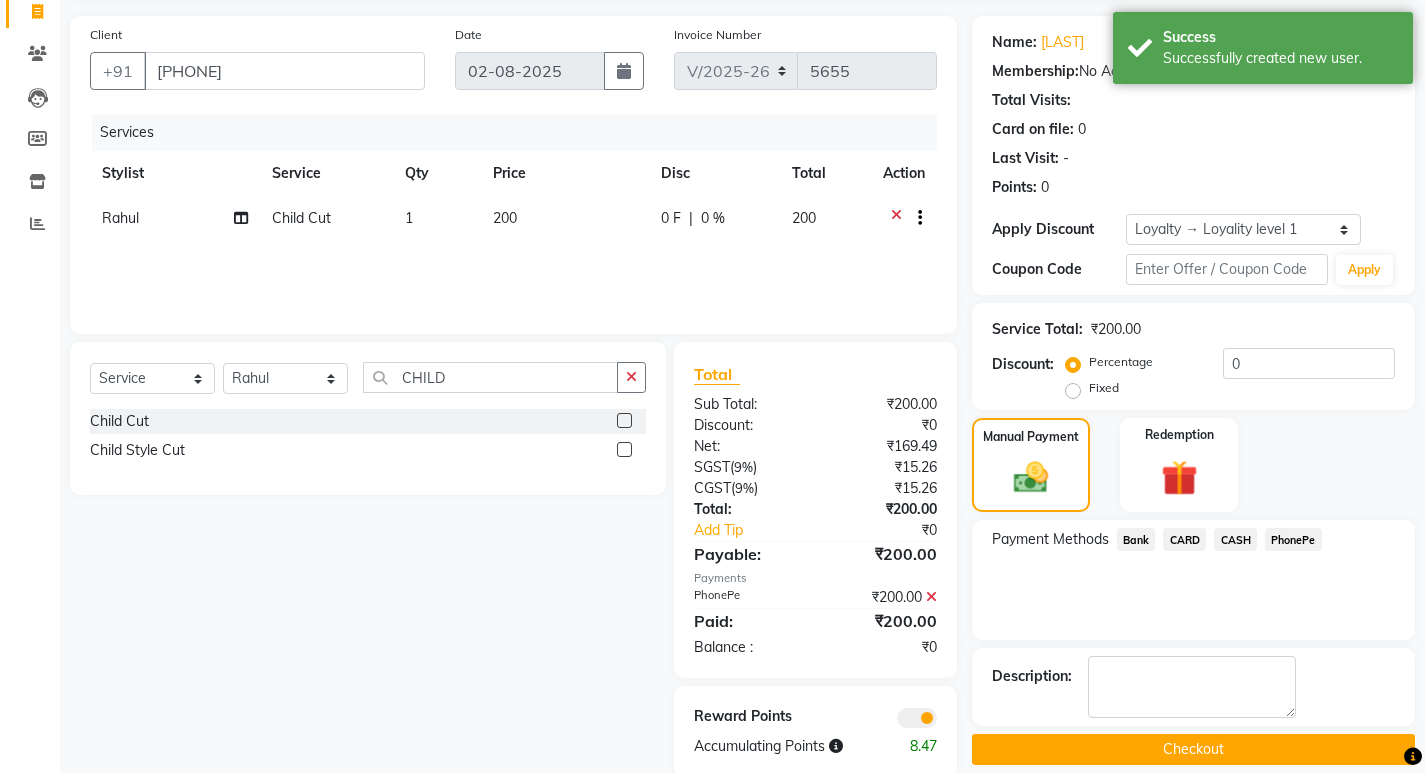 scroll, scrollTop: 168, scrollLeft: 0, axis: vertical 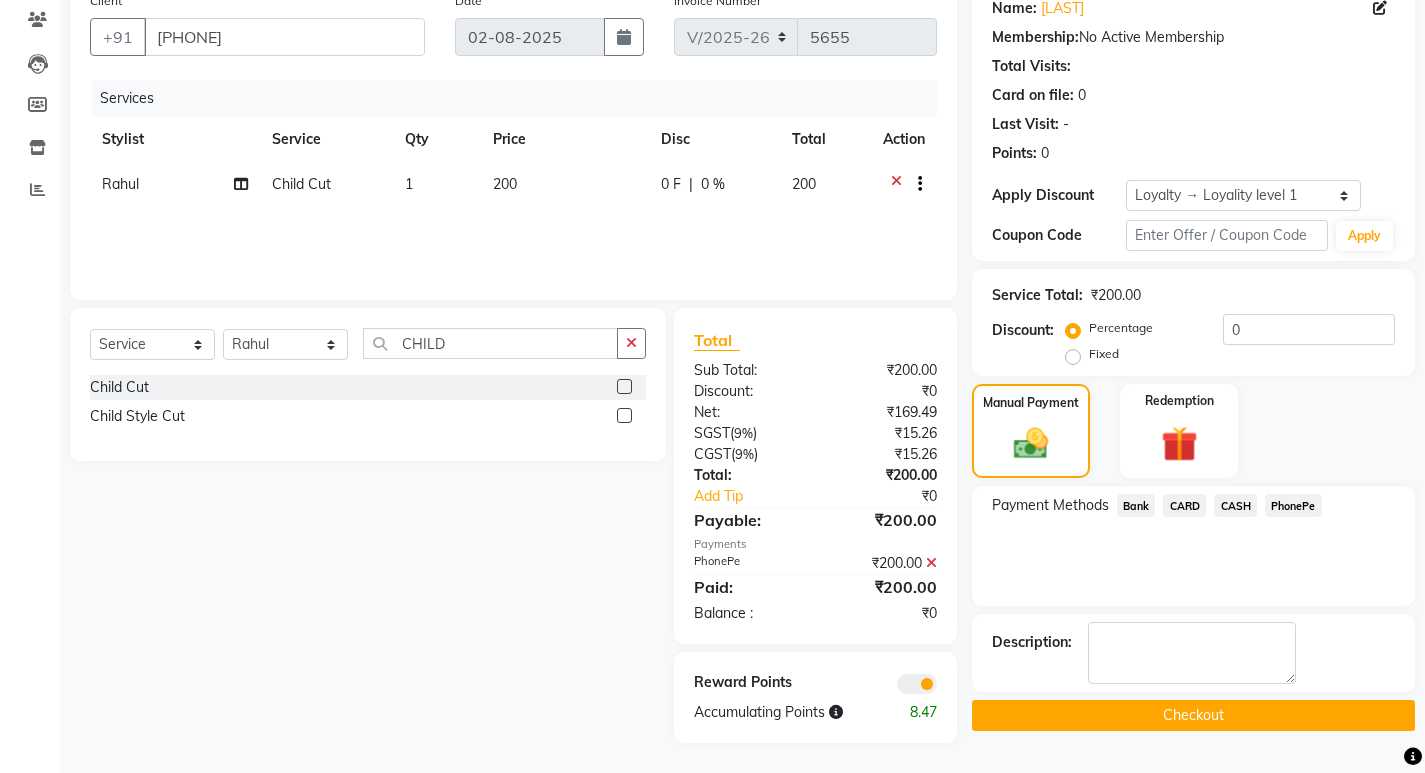 click on "Checkout" 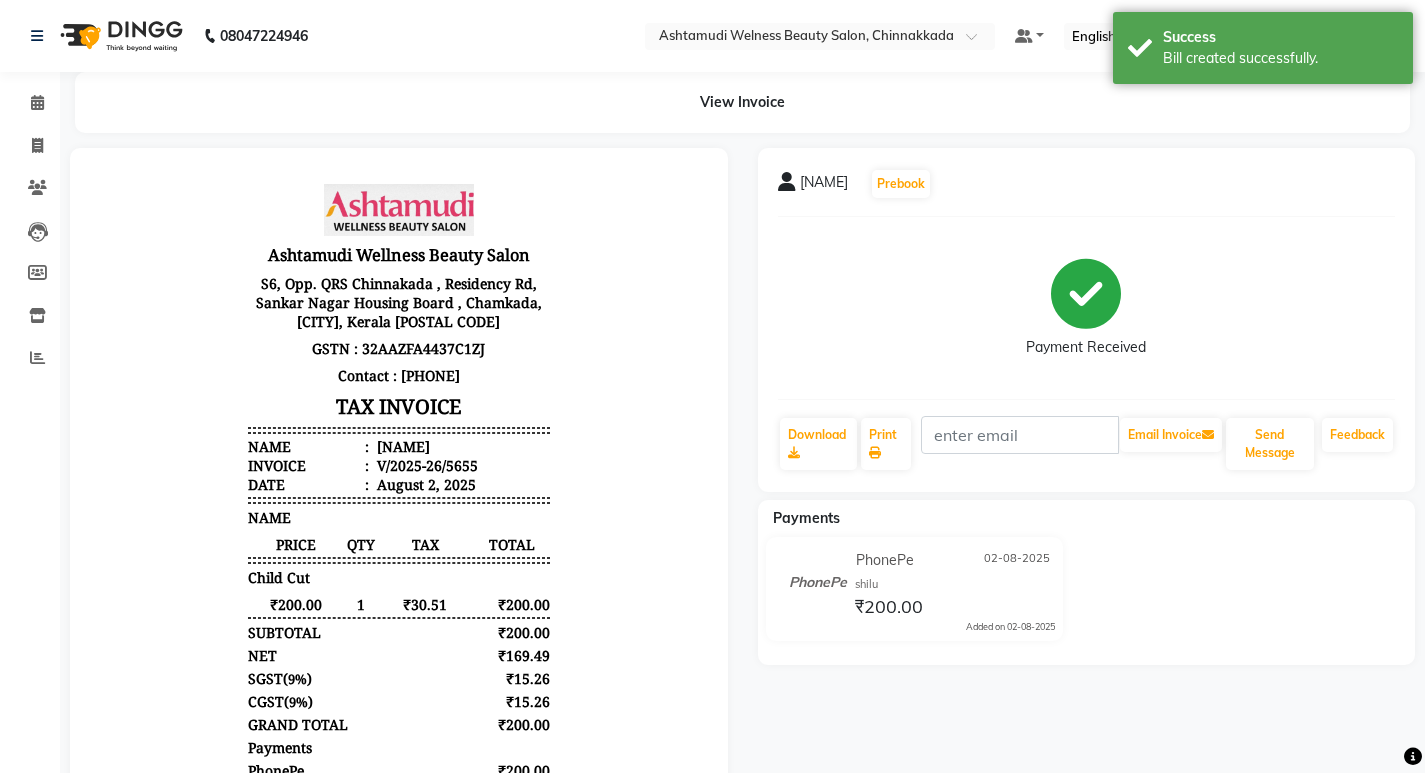 scroll, scrollTop: 0, scrollLeft: 0, axis: both 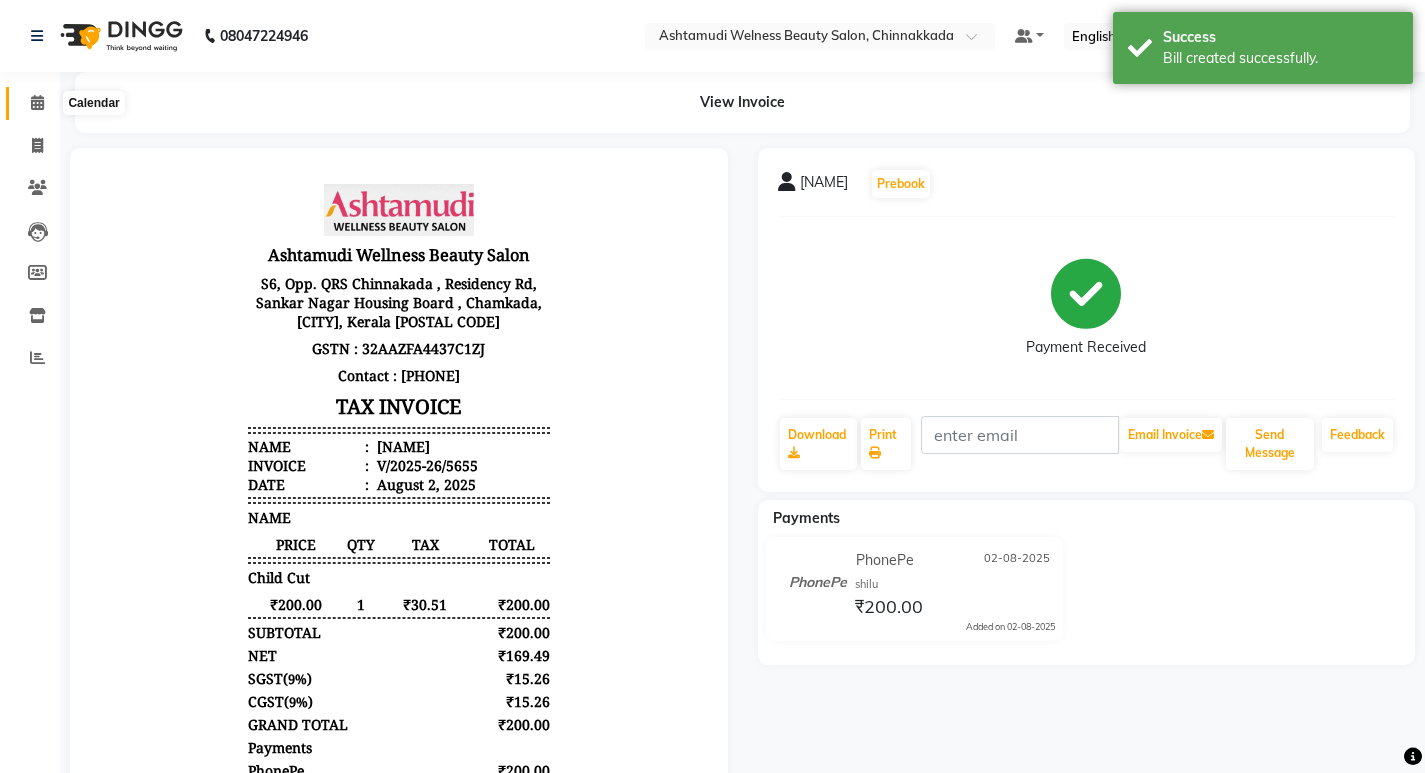 click 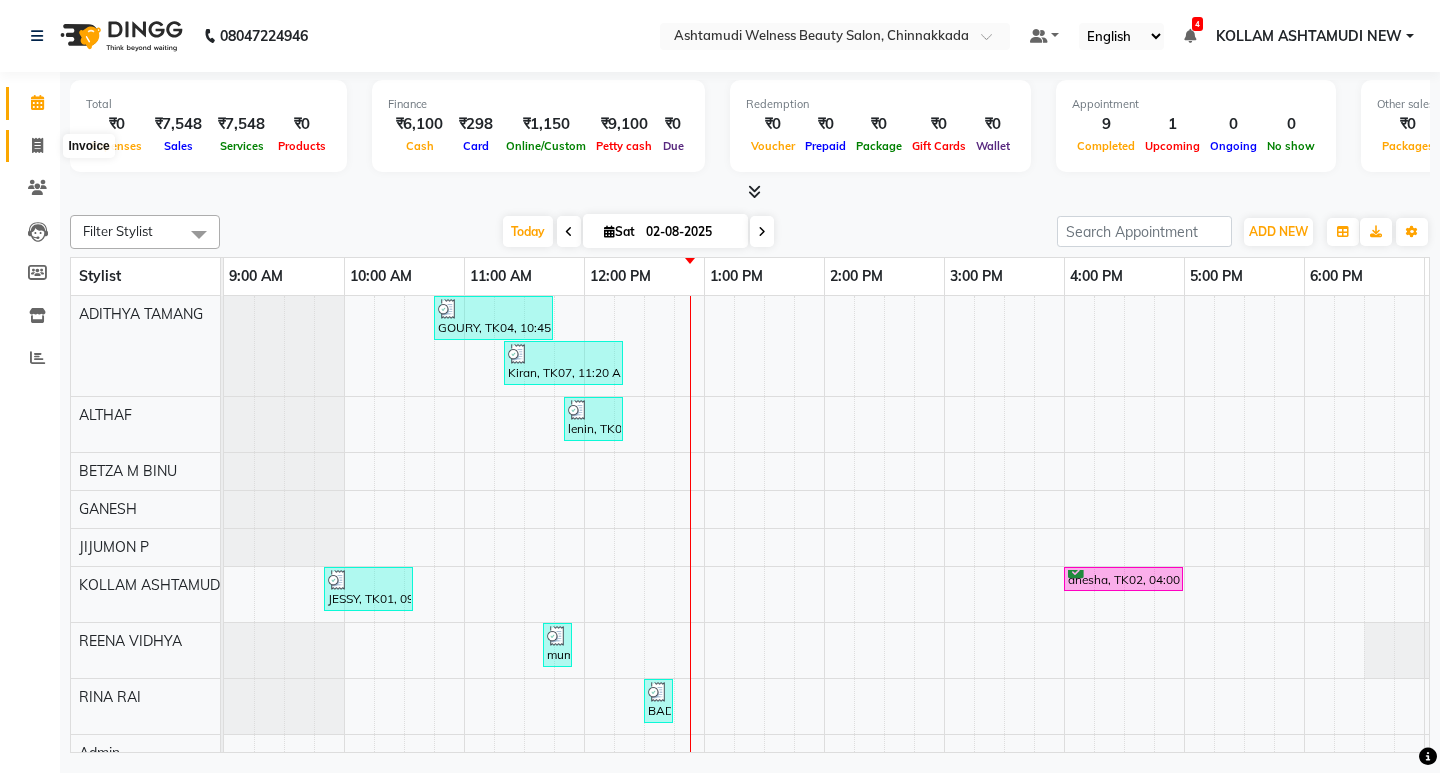 click 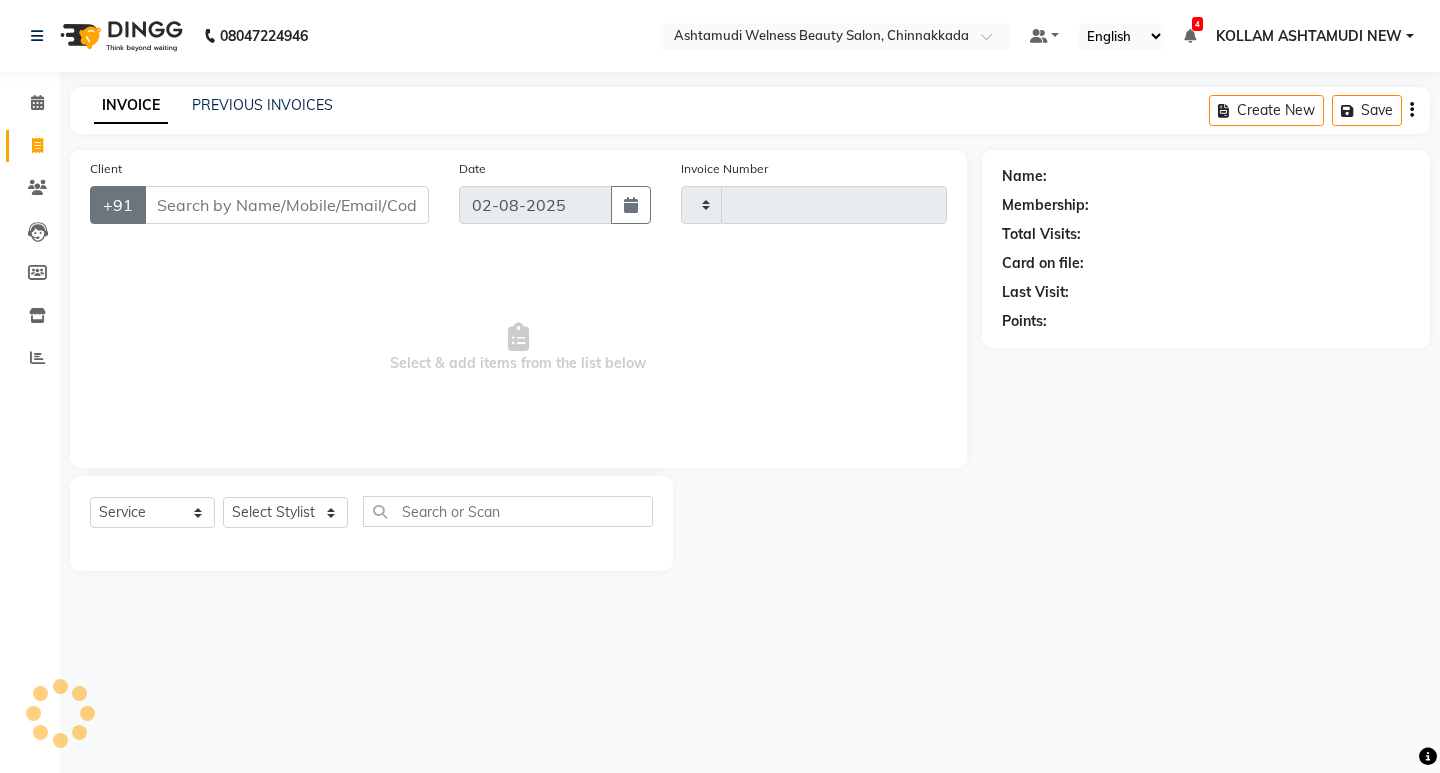 type on "5656" 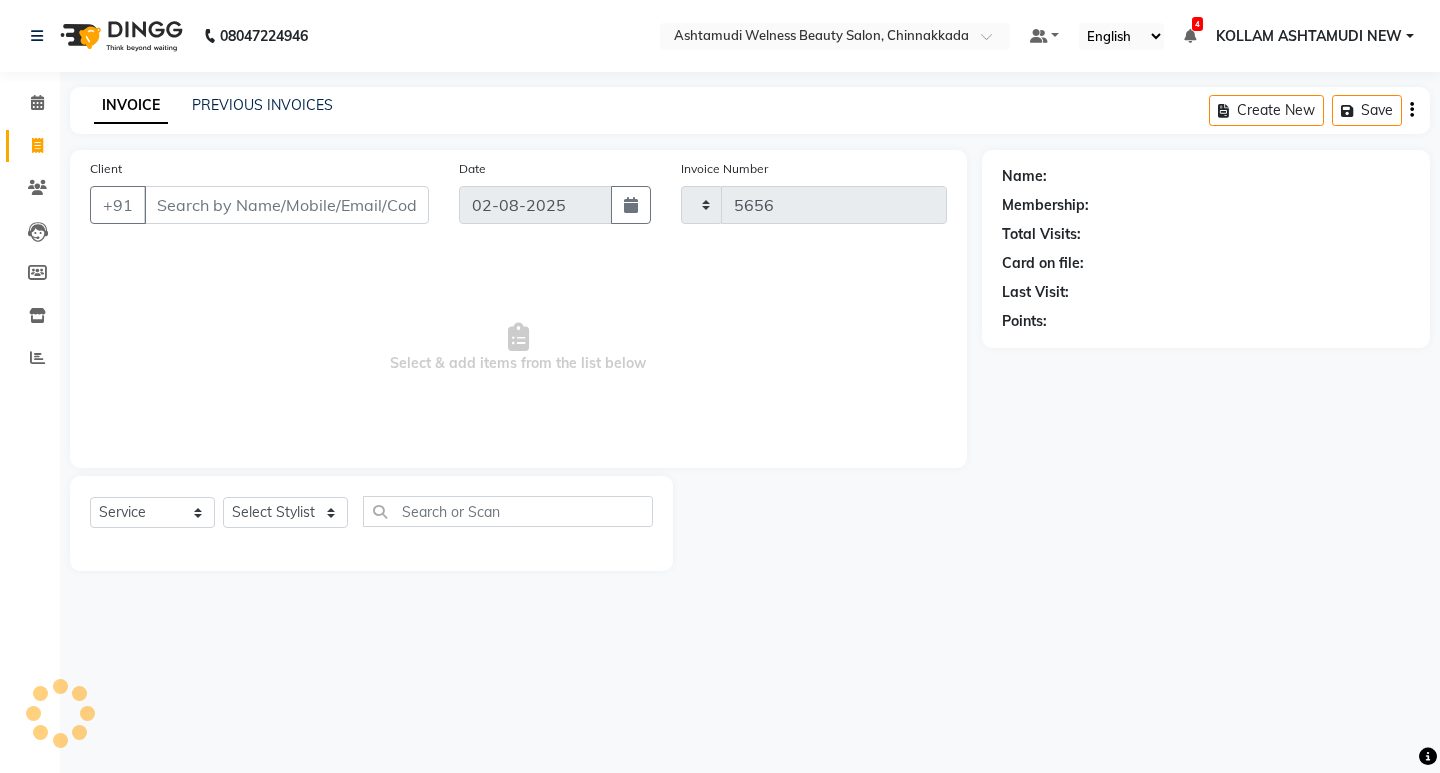 select on "4529" 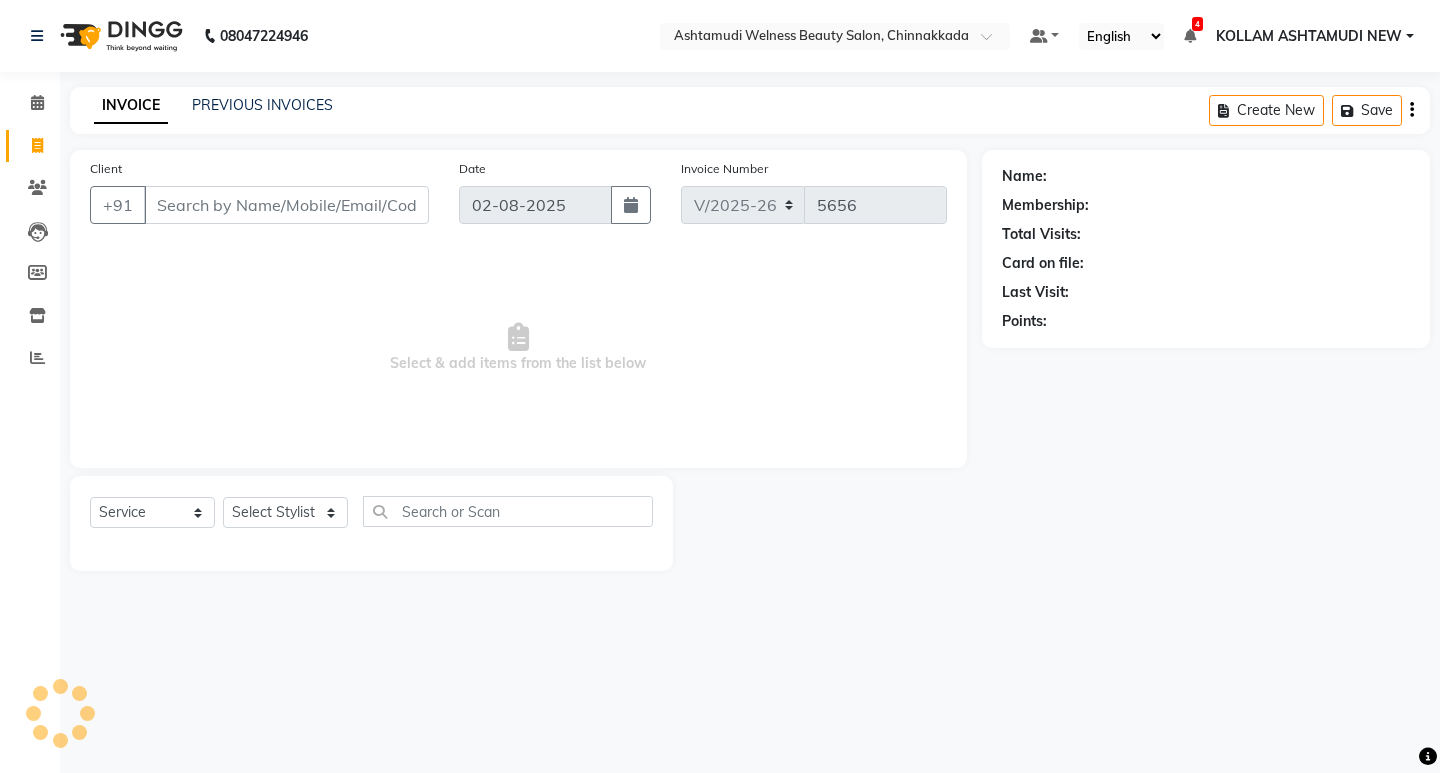 click on "Client" at bounding box center (286, 205) 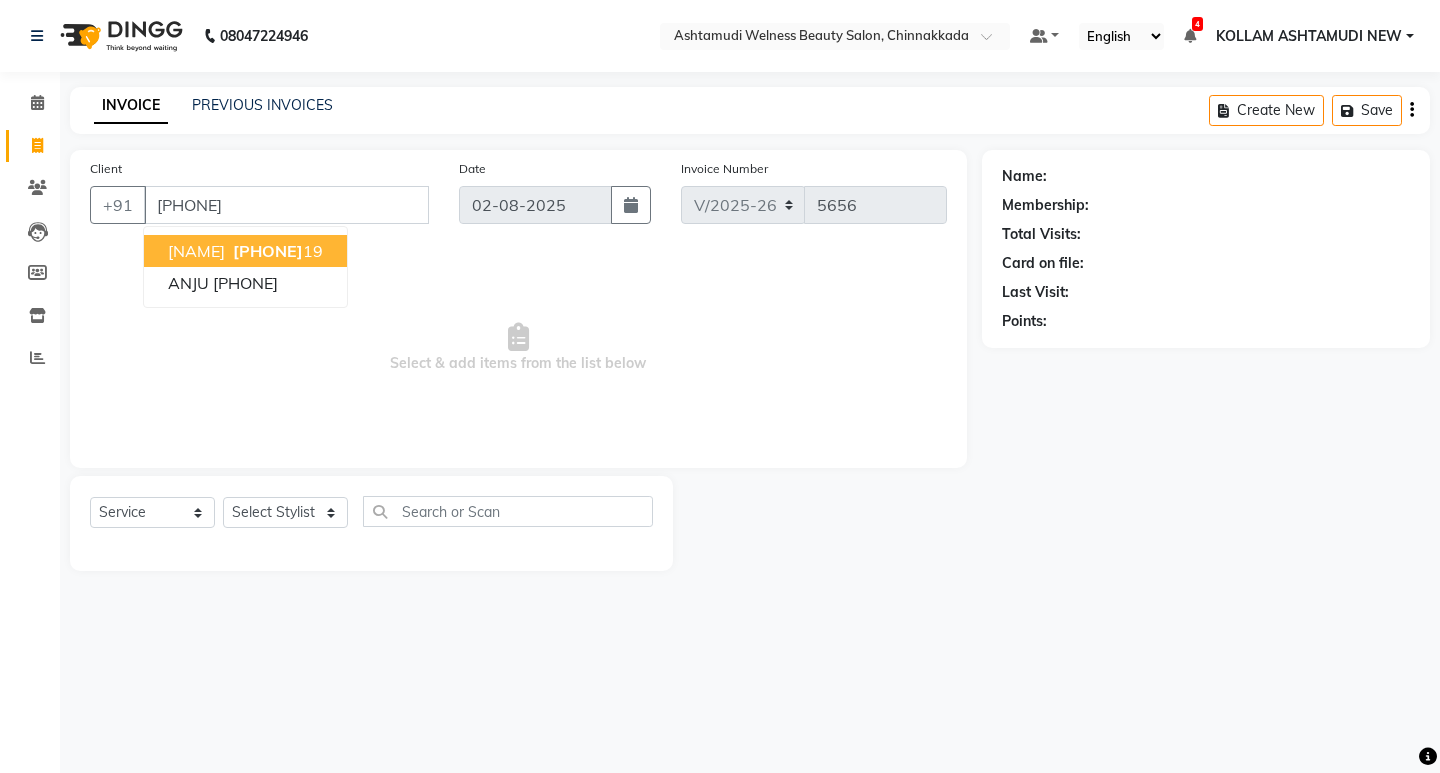 type on "[PHONE]" 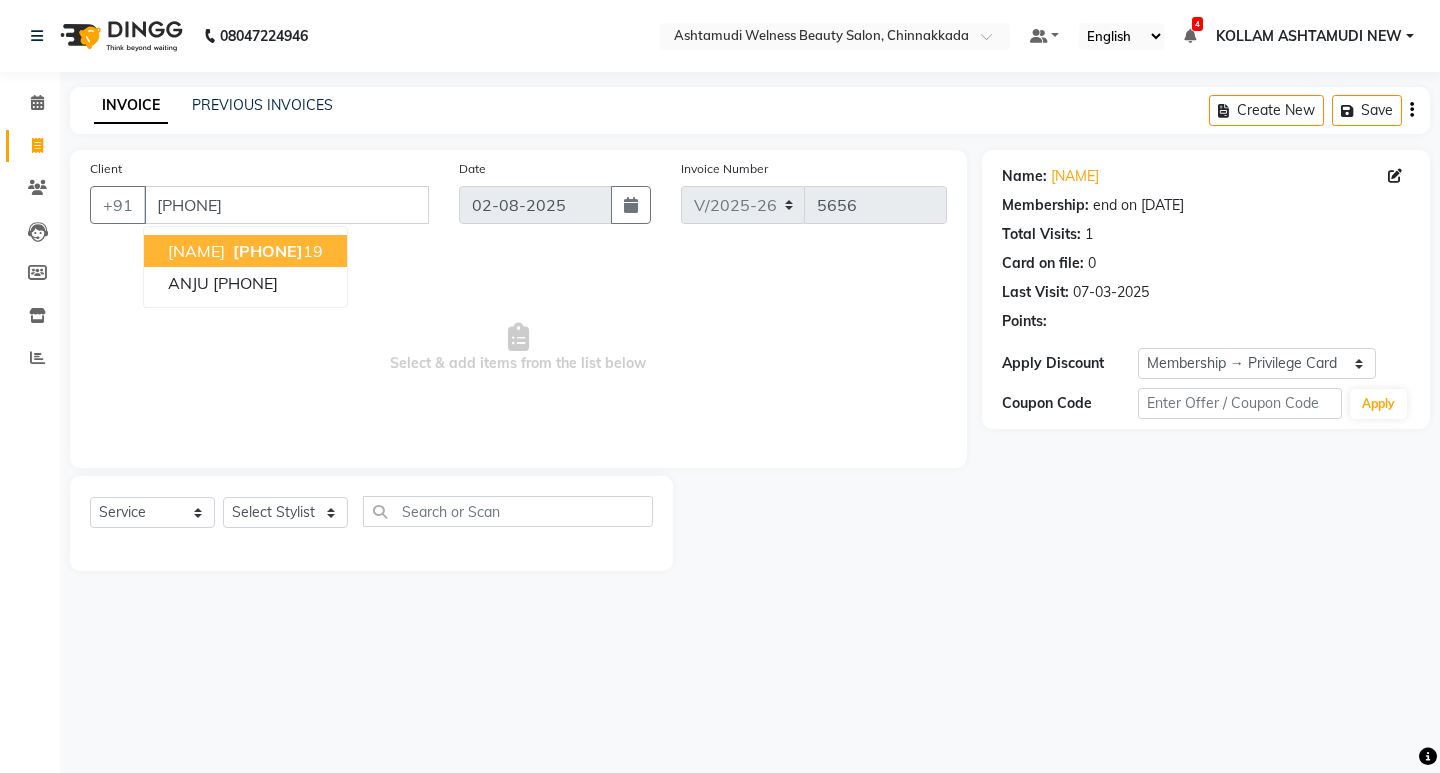 click on "[PHONE]" at bounding box center [268, 251] 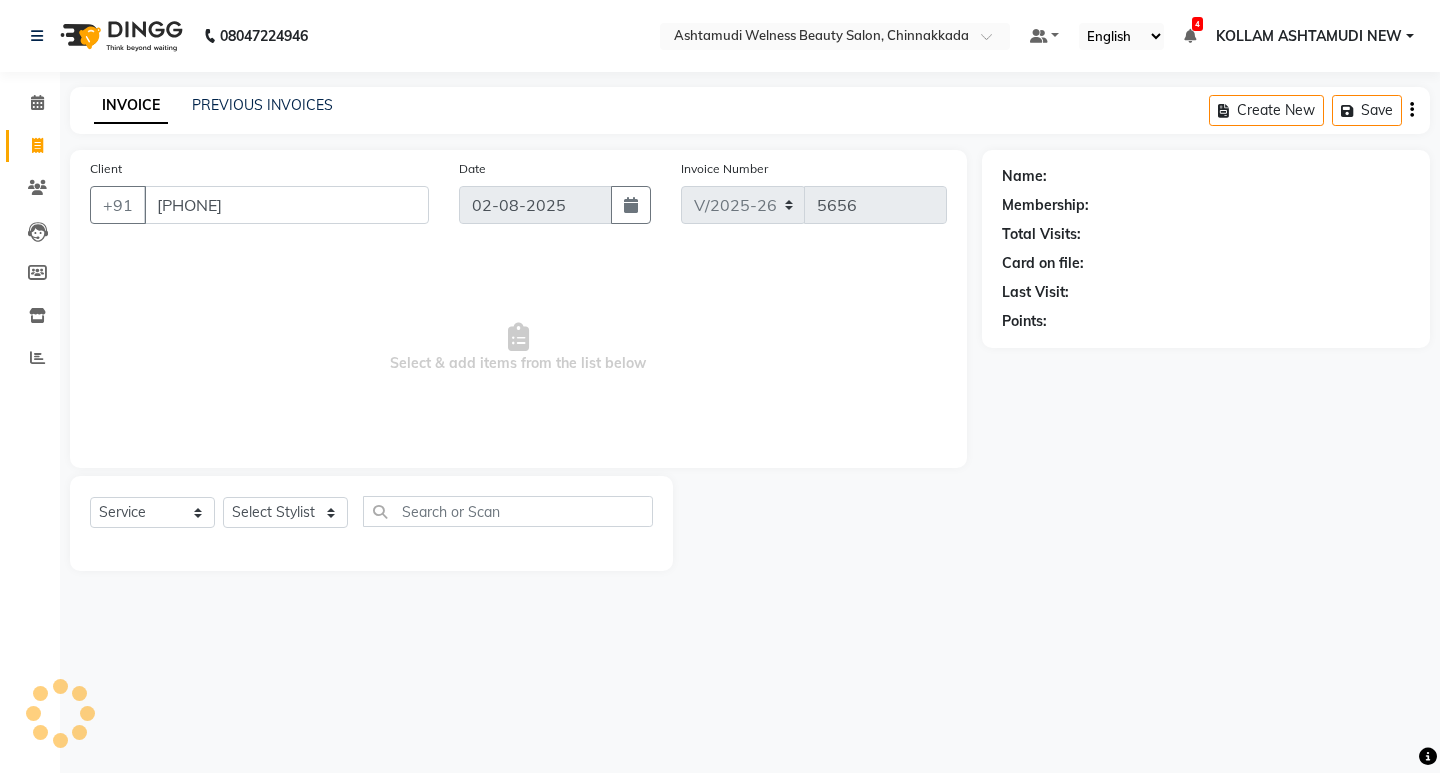 select on "1: Object" 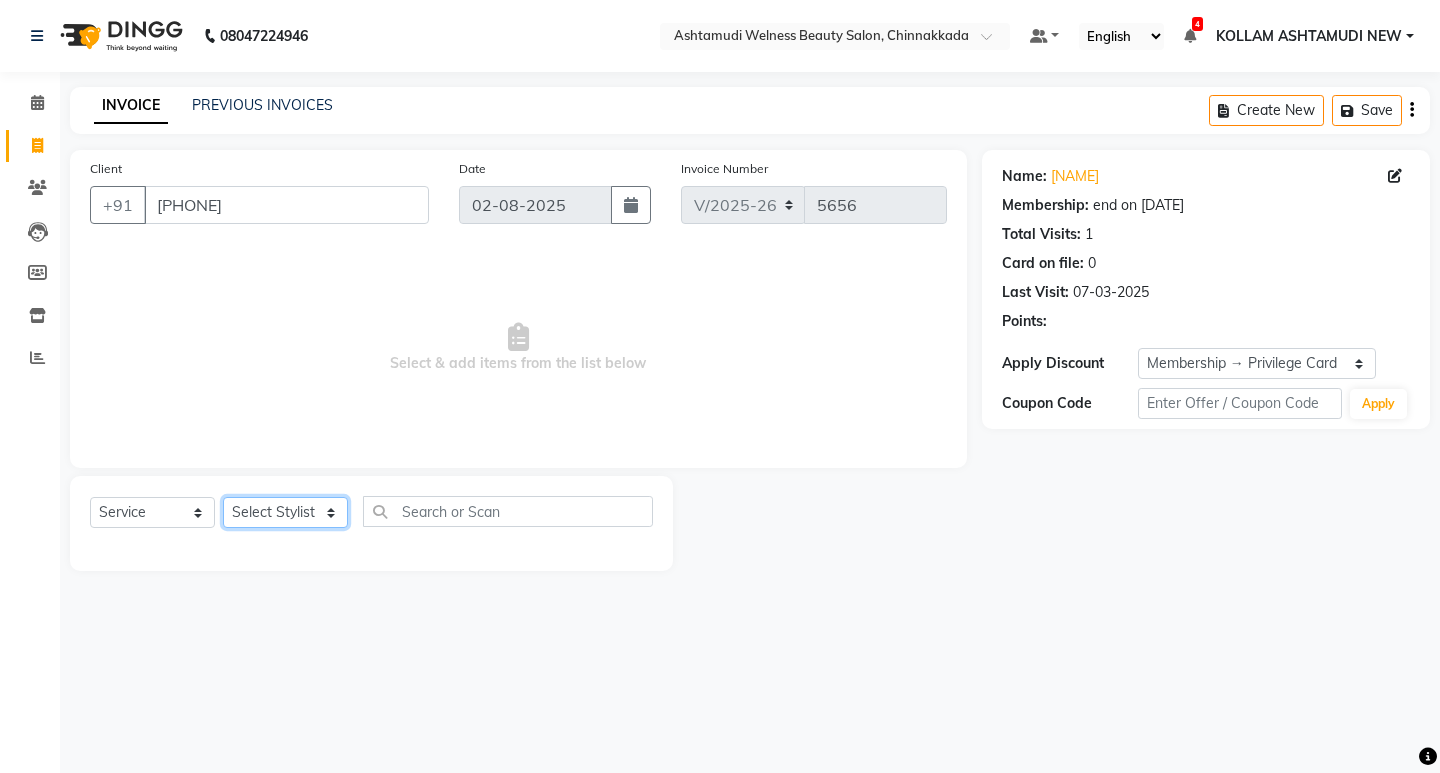 click on "Select Stylist ADITHYA TAMANG Admin ALTHAF Anitha ATHIRA SANAL BETZA M BINU GANESH JIJUMON P Kavya [CITY] [STATE] [CITY] [STATE] NEW Kusum MO ANWAR Rahul REENA VIDHYA RENUKA SUNDAS Revathy B Nair RINA RAI SAJEEV M SAMIR RAI SARIGA PRASAD SHIBU Shilu Fathima Shyni Salim Sibi SUKANYA Supriya SUSHEELA S Acne Facial Anti Acne Treatment Anti Ageing Facial Bridal Glow Facial De-Pigmentation Treatment Dermalite Fairness Facial Diamond Facial D-Tan Cleanup D-Tan Facial D-Tan Pack Fruit Facial Fyc Bamboo Charcoal Facial Fyc Bio Marine Facial Fyc Fruit Fusion Facial Fyc Luster Gold Facial Fyc Pure Vit-C Facial Fyc Red Wine Facial Gents Bridal Glow Facial Gents Dermalite Fairness Facial Gents Diamond Facial Gents D-Tan Cleanup Gents D-Tan Facial Gents Fruit Facial Gents Fyc Bamboo Charcoal Facial Gents Fyc Bio Marine Facial Gents Fyc Fruit Fusion Facial Gents Fyc Luster Gold Facial Gents Fyc Red Wine Facial" 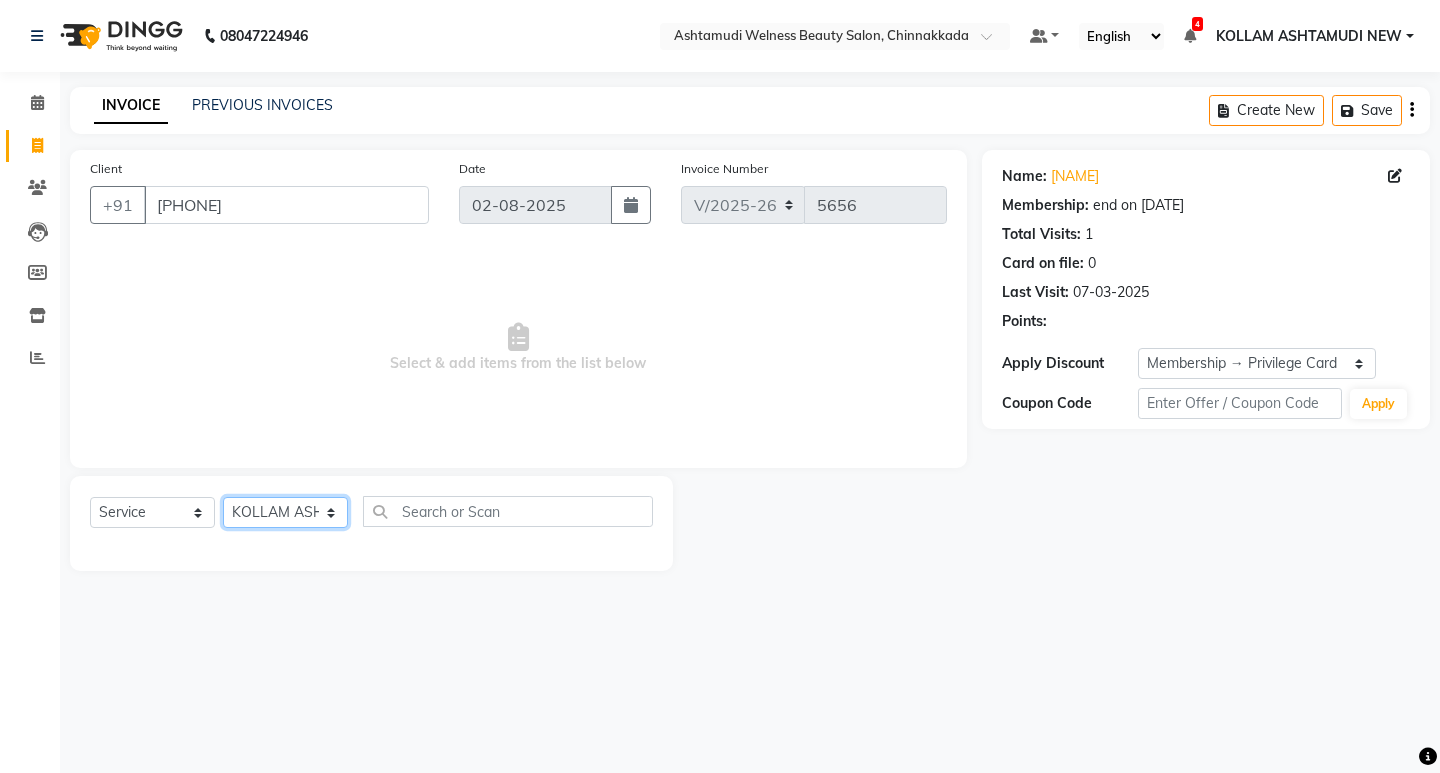 click on "Select Stylist ADITHYA TAMANG Admin ALTHAF Anitha ATHIRA SANAL BETZA M BINU GANESH JIJUMON P Kavya [CITY] [STATE] [CITY] [STATE] NEW Kusum MO ANWAR Rahul REENA VIDHYA RENUKA SUNDAS Revathy B Nair RINA RAI SAJEEV M SAMIR RAI SARIGA PRASAD SHIBU Shilu Fathima Shyni Salim Sibi SUKANYA Supriya SUSHEELA S Acne Facial Anti Acne Treatment Anti Ageing Facial Bridal Glow Facial De-Pigmentation Treatment Dermalite Fairness Facial Diamond Facial D-Tan Cleanup D-Tan Facial D-Tan Pack Fruit Facial Fyc Bamboo Charcoal Facial Fyc Bio Marine Facial Fyc Fruit Fusion Facial Fyc Luster Gold Facial Fyc Pure Vit-C Facial Fyc Red Wine Facial Gents Bridal Glow Facial Gents Dermalite Fairness Facial Gents Diamond Facial Gents D-Tan Cleanup Gents D-Tan Facial Gents Fruit Facial Gents Fyc Bamboo Charcoal Facial Gents Fyc Bio Marine Facial Gents Fyc Fruit Fusion Facial Gents Fyc Luster Gold Facial Gents Fyc Red Wine Facial" 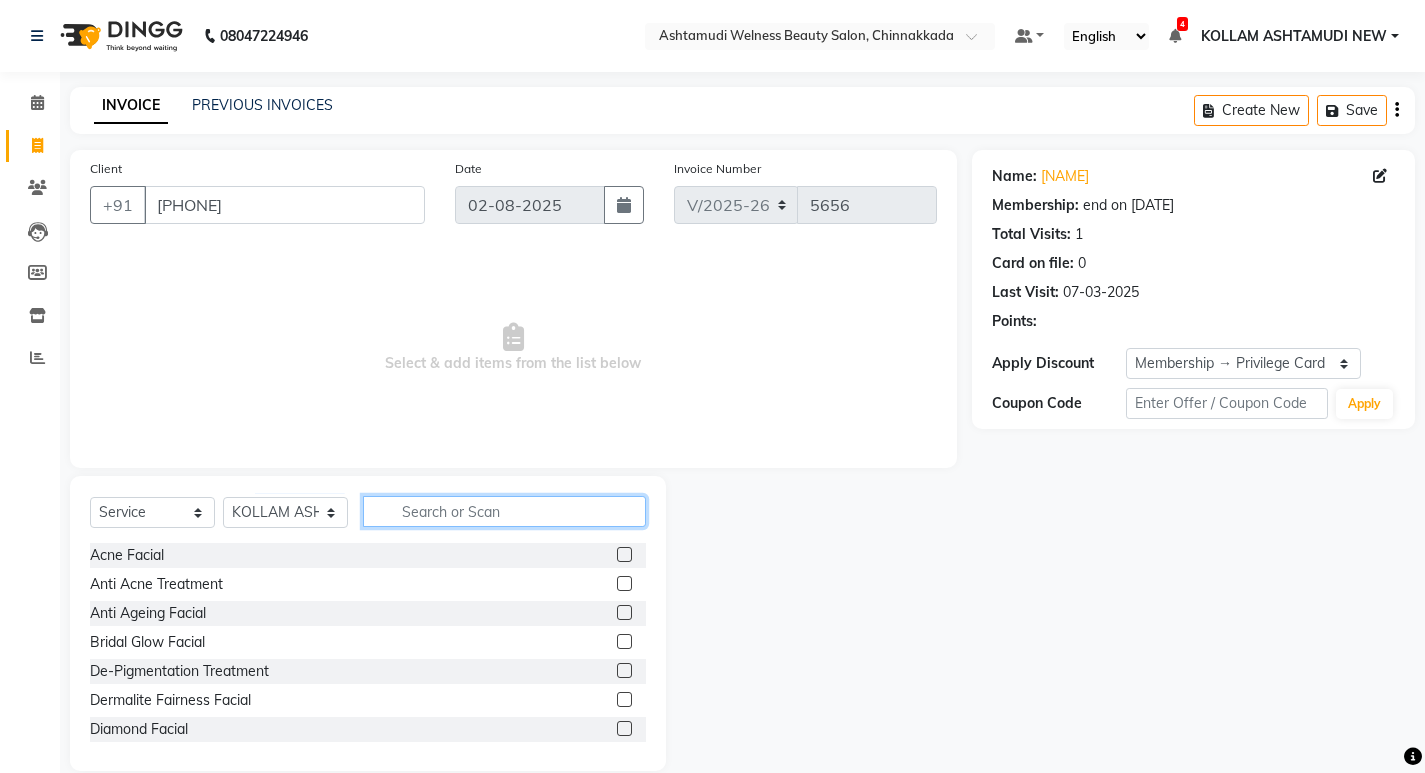 drag, startPoint x: 488, startPoint y: 508, endPoint x: 520, endPoint y: 497, distance: 33.83785 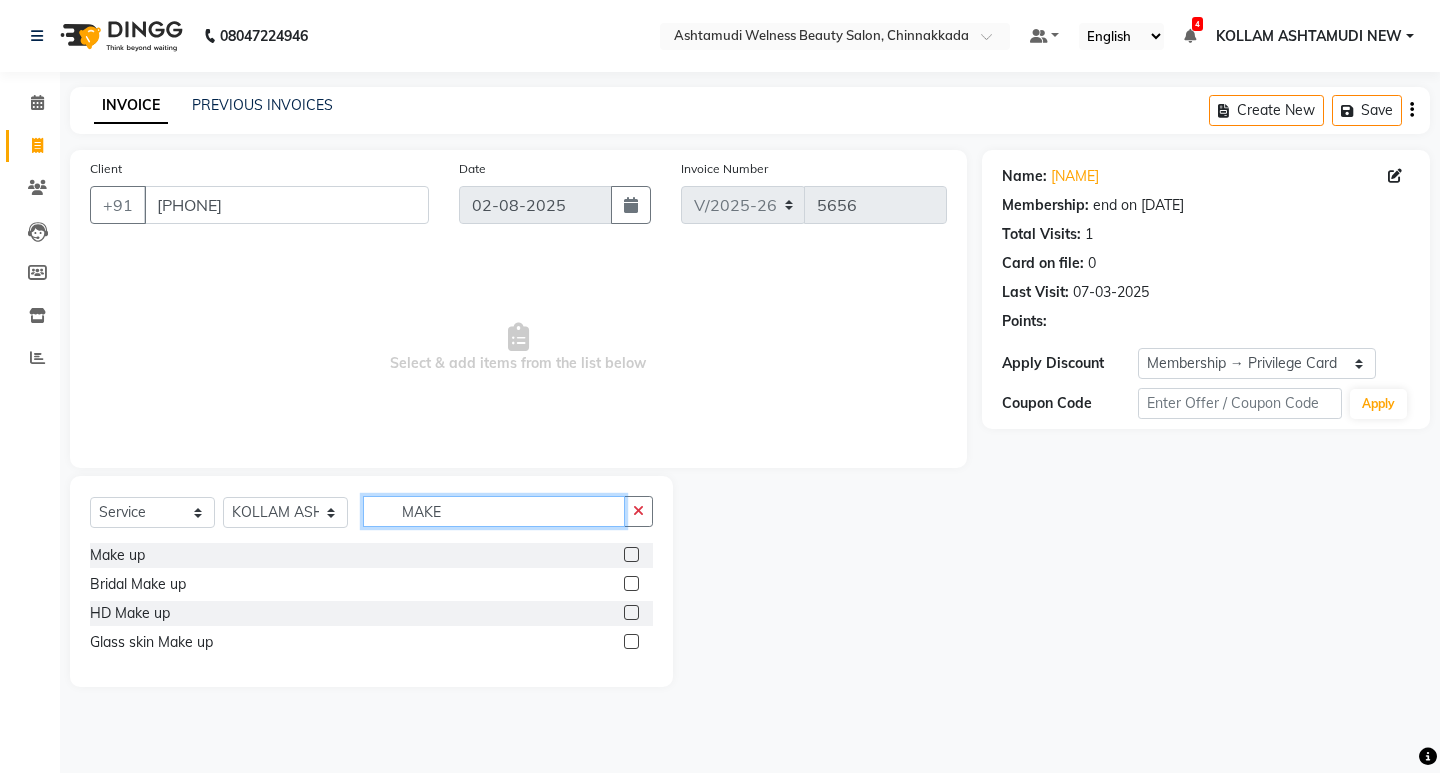 type on "MAKE" 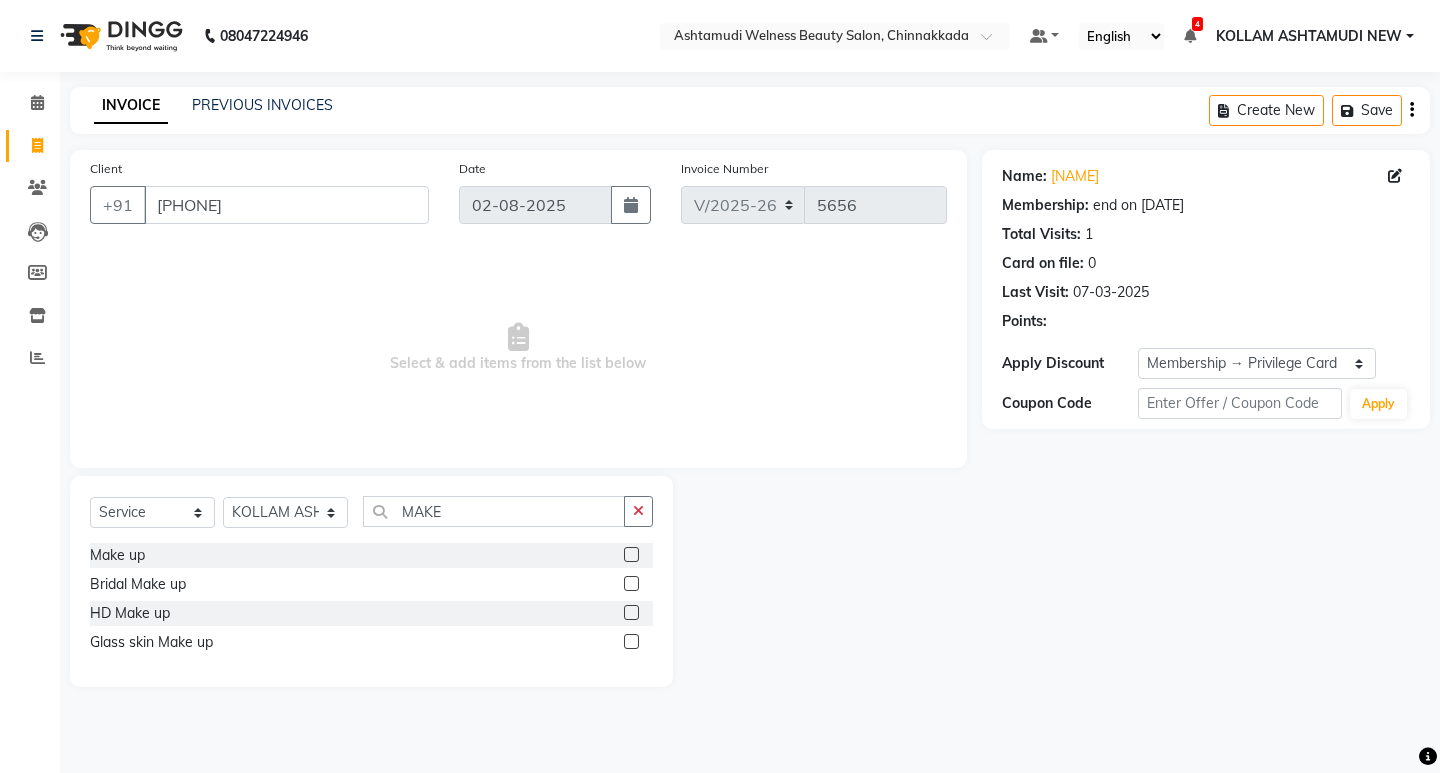 click 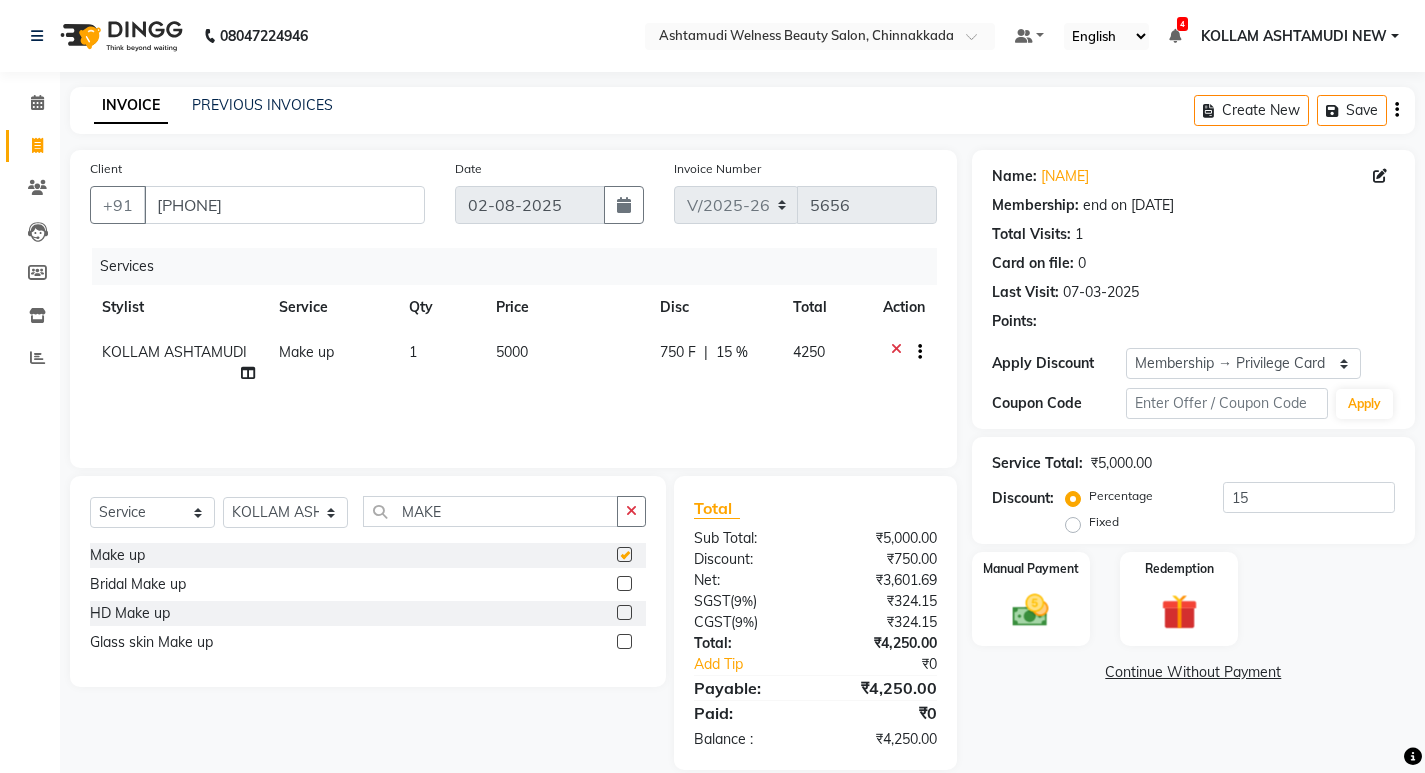 checkbox on "false" 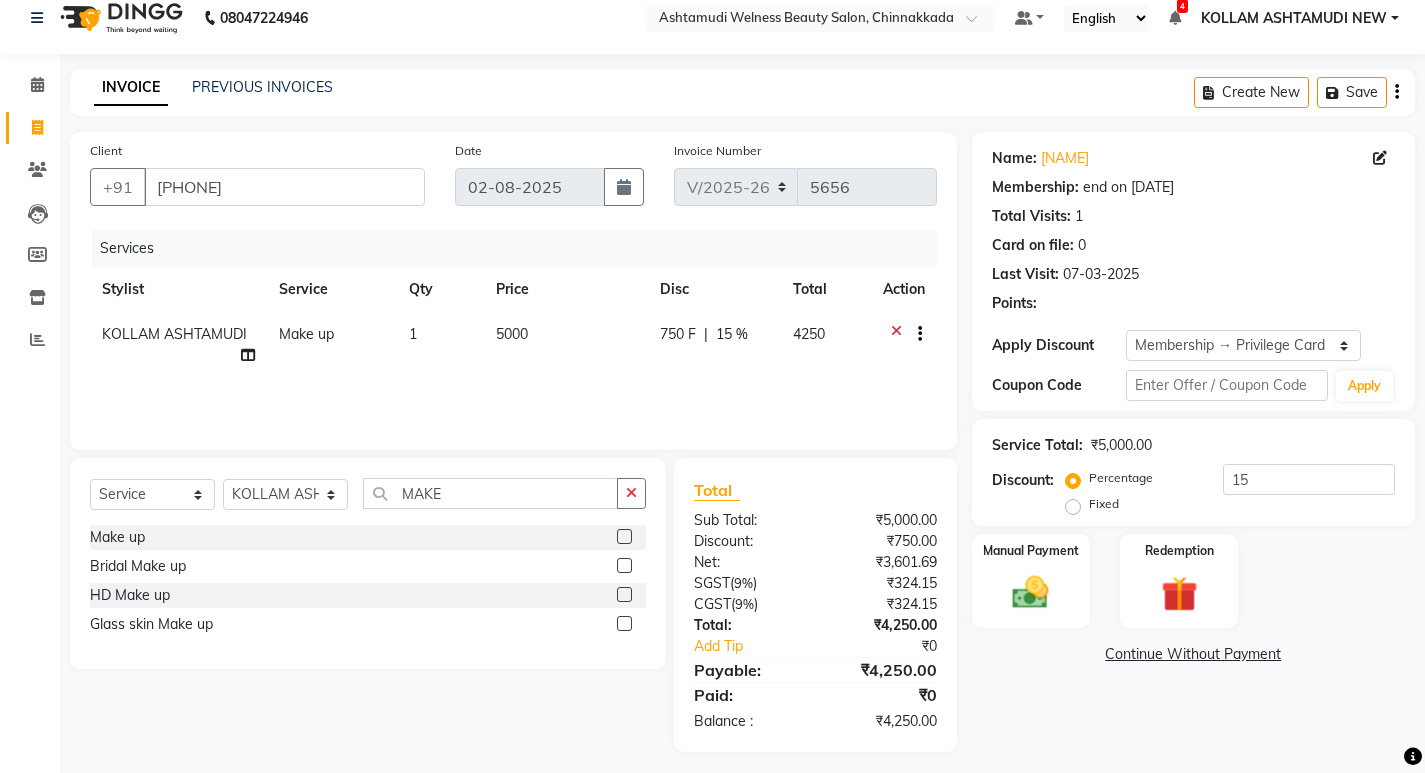 scroll, scrollTop: 27, scrollLeft: 0, axis: vertical 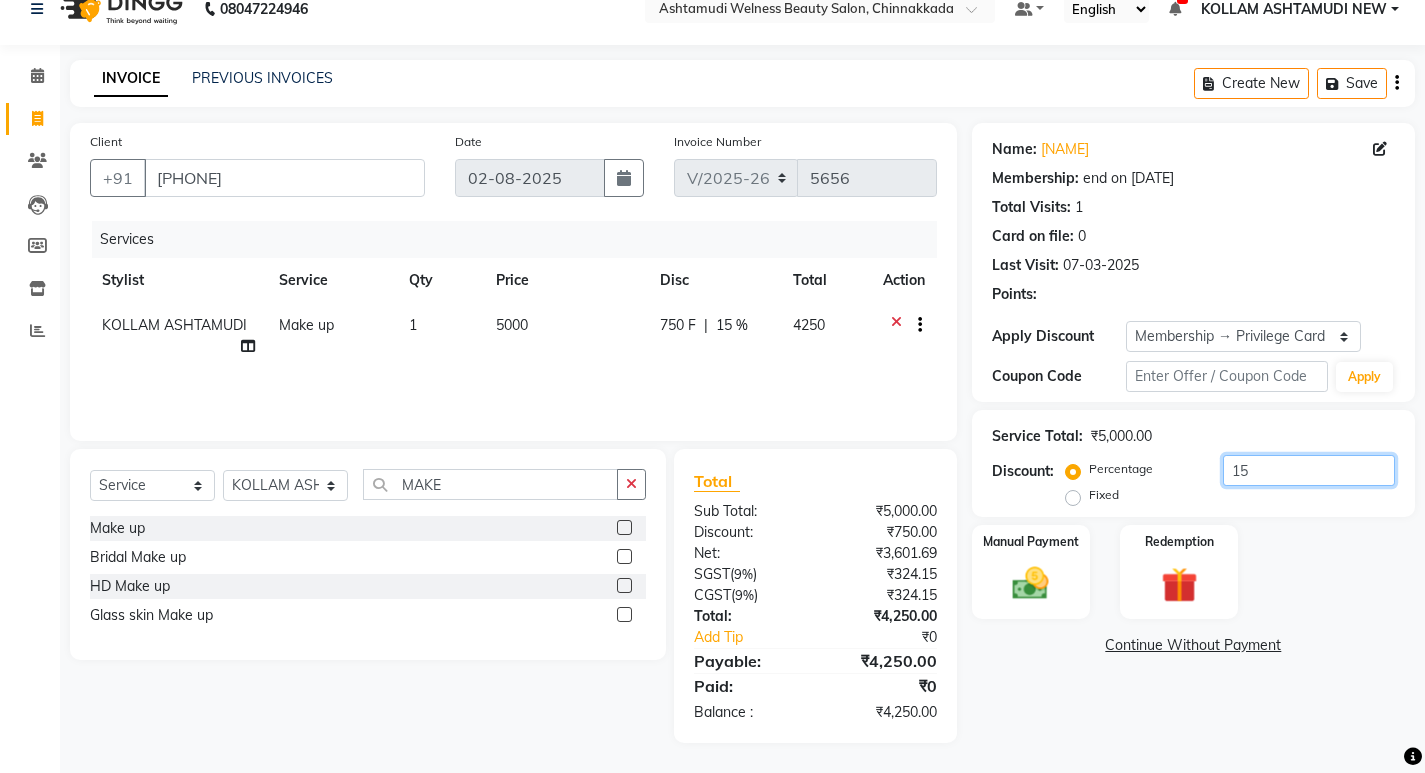 click on "15" 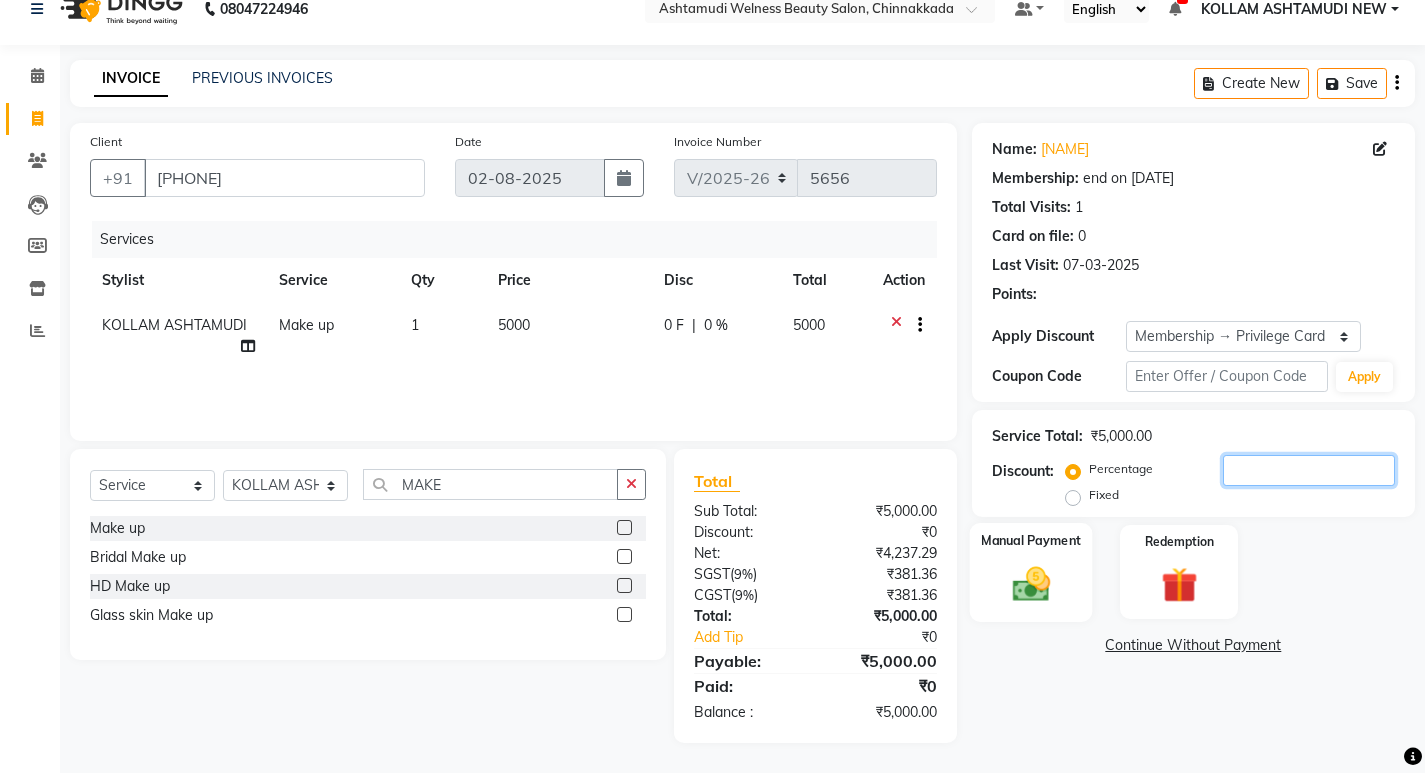 type 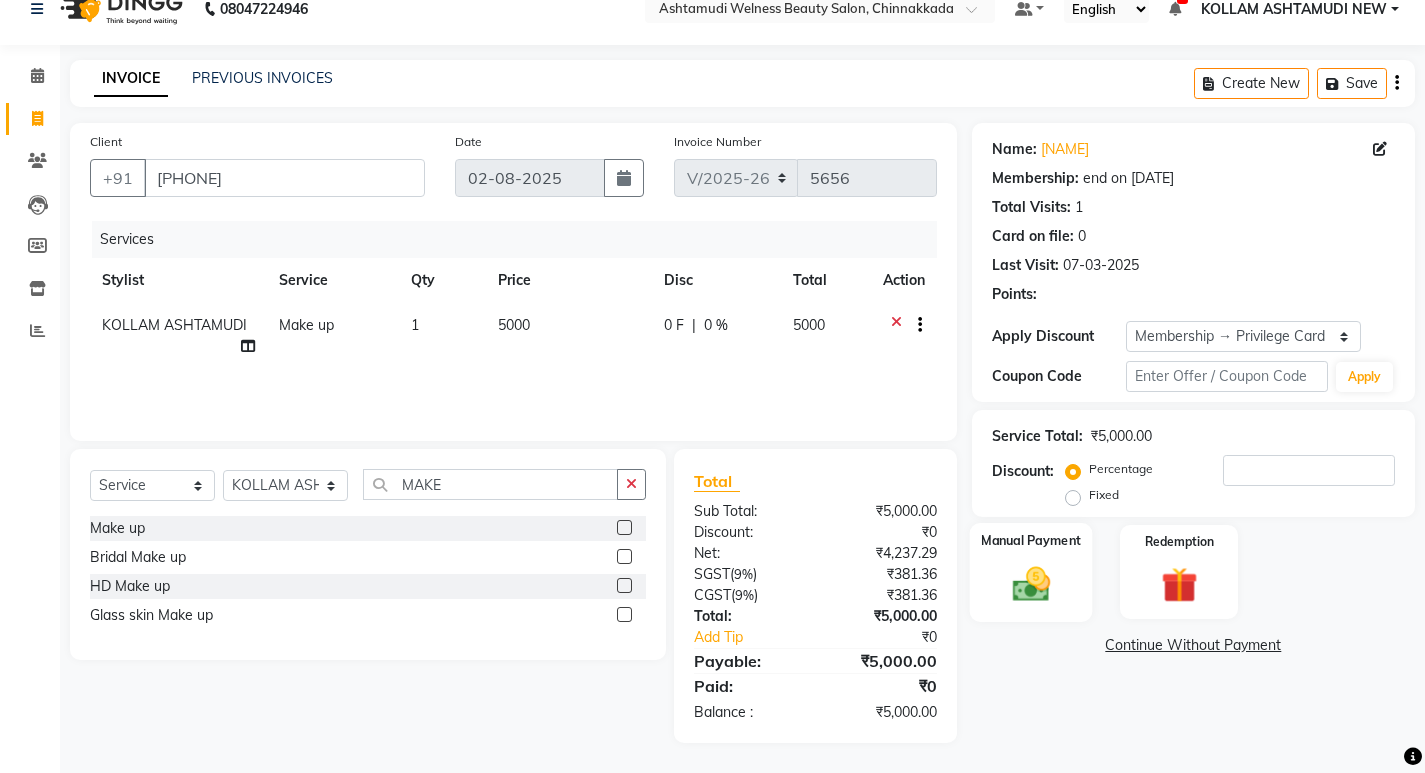 click 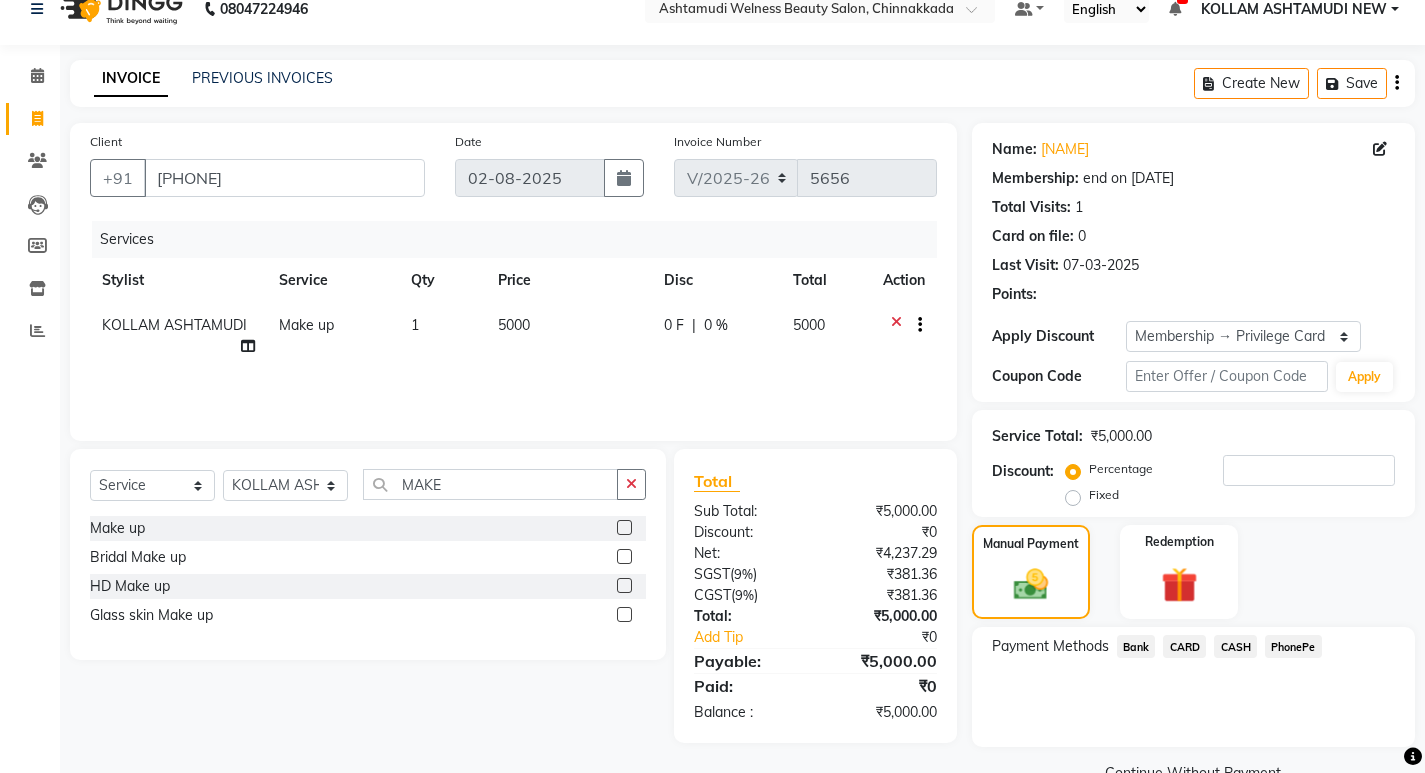 click on "PhonePe" 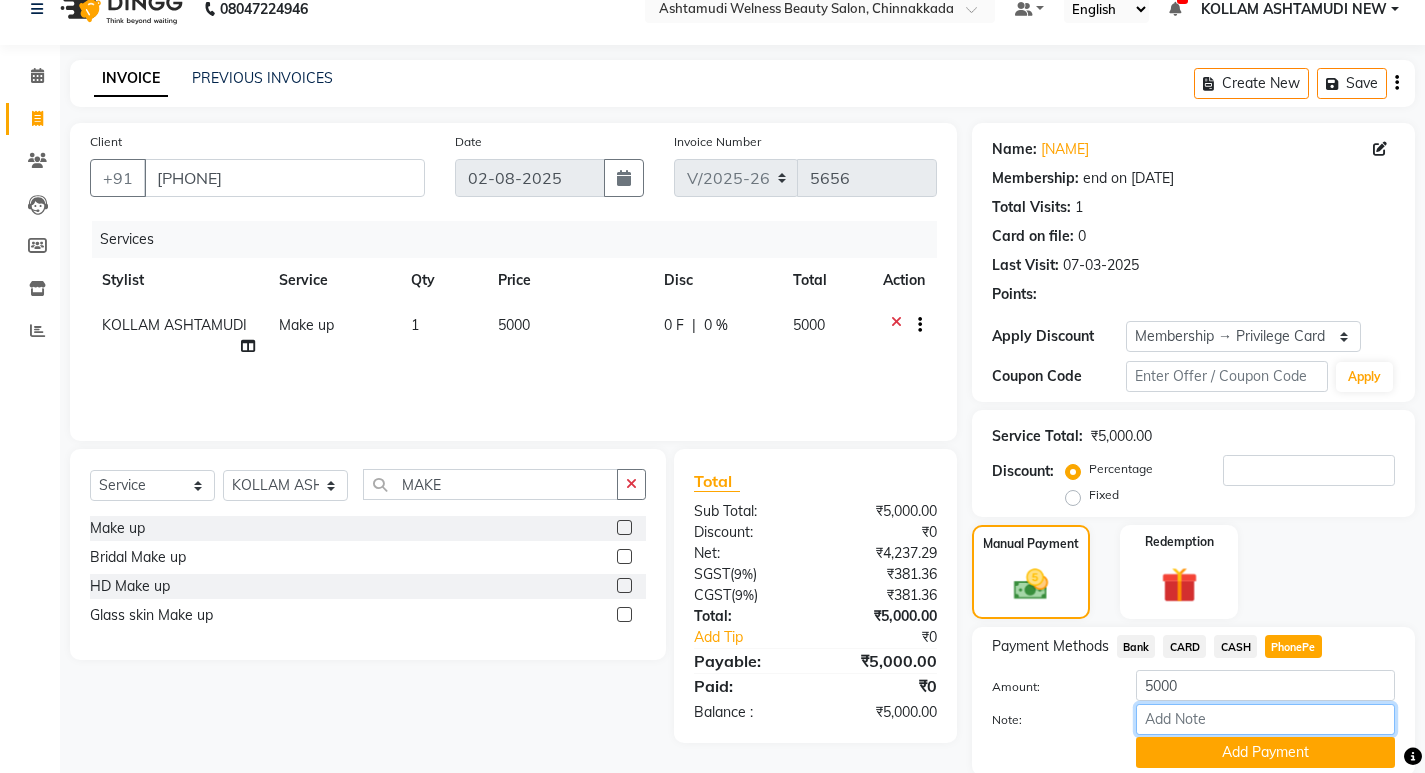 click on "Note:" at bounding box center [1265, 719] 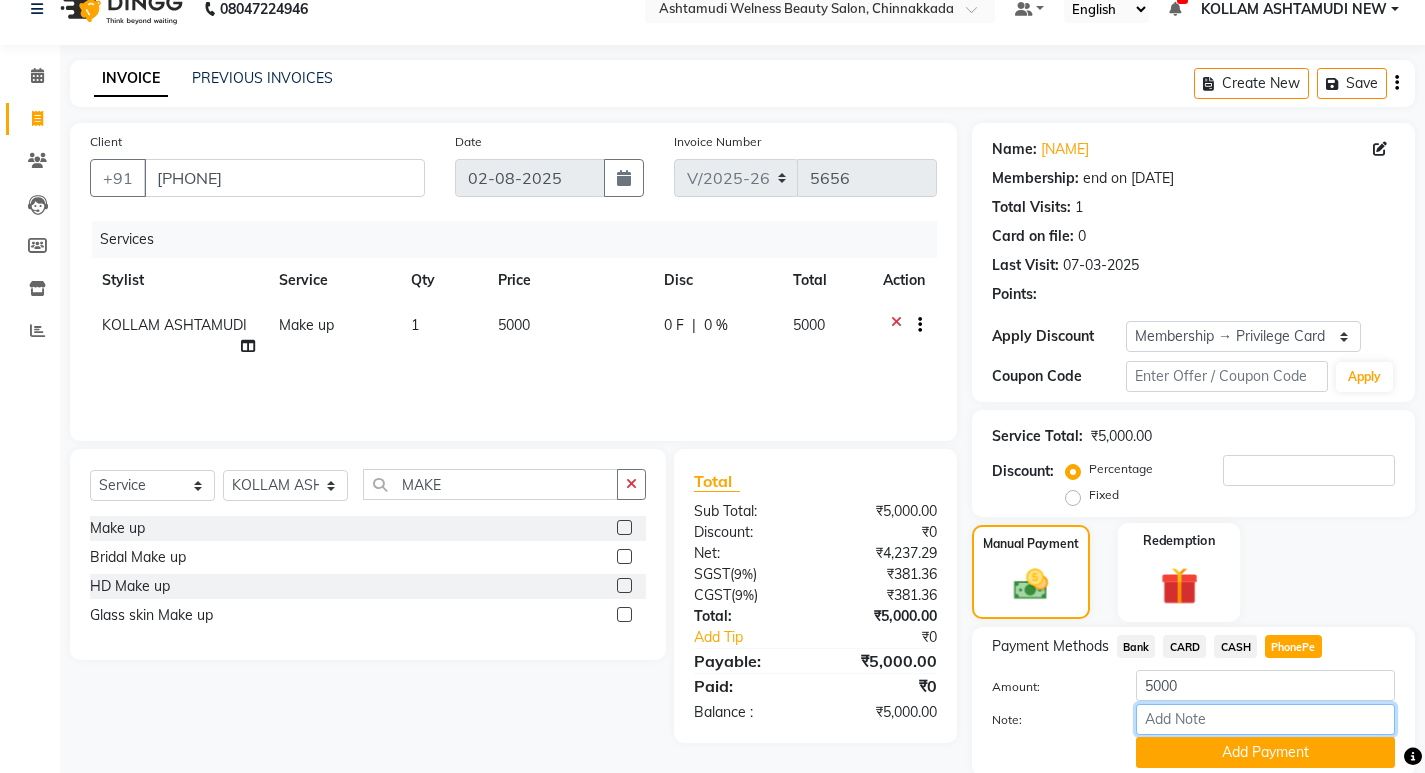 type on "SARIGA" 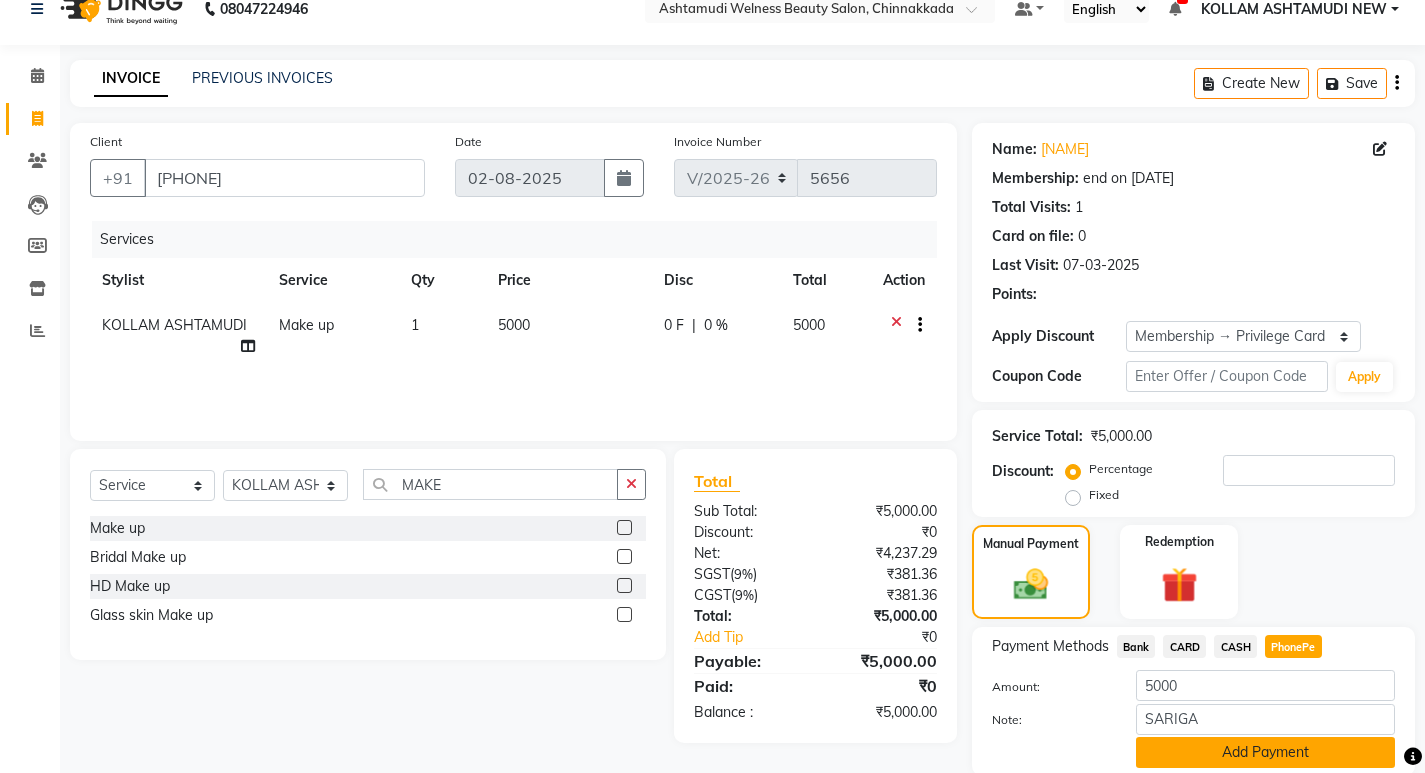 click on "Add Payment" 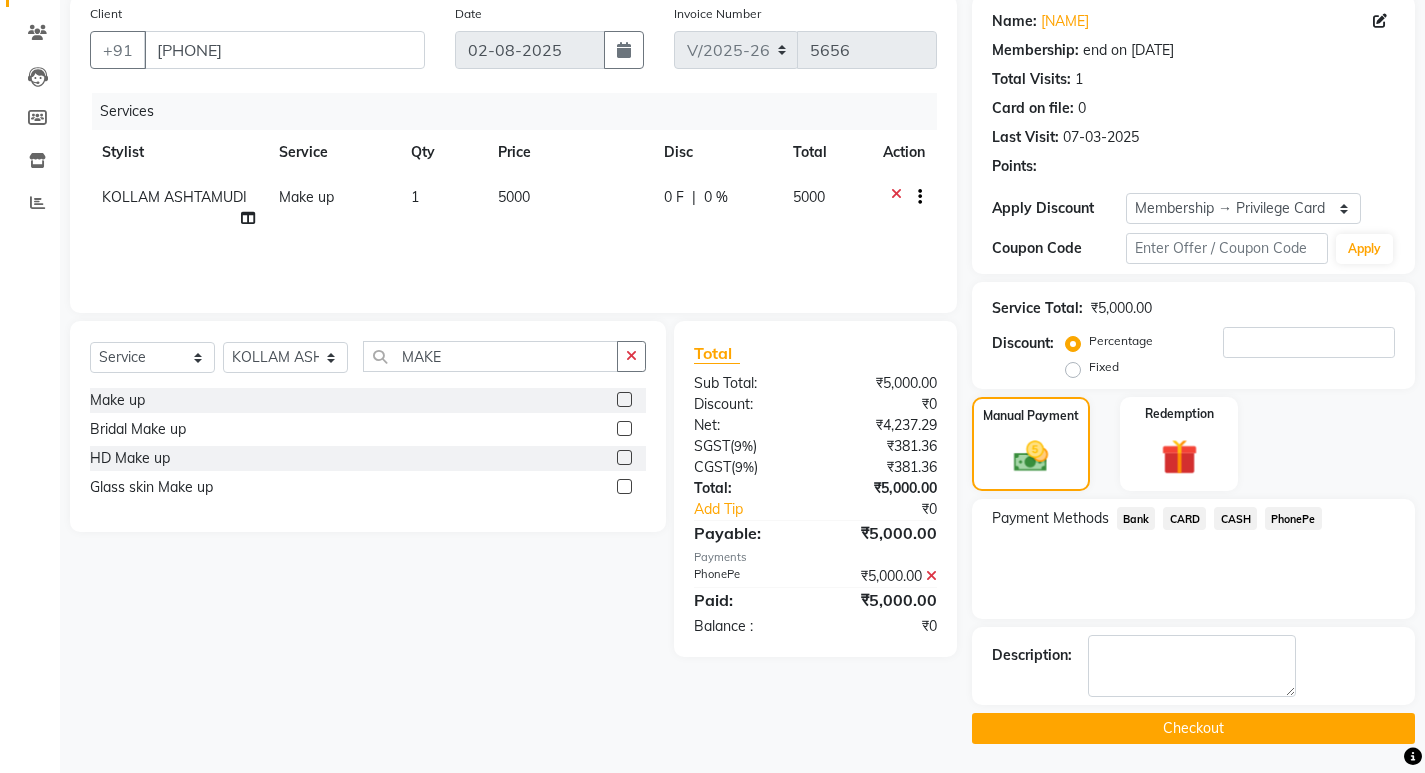 scroll, scrollTop: 156, scrollLeft: 0, axis: vertical 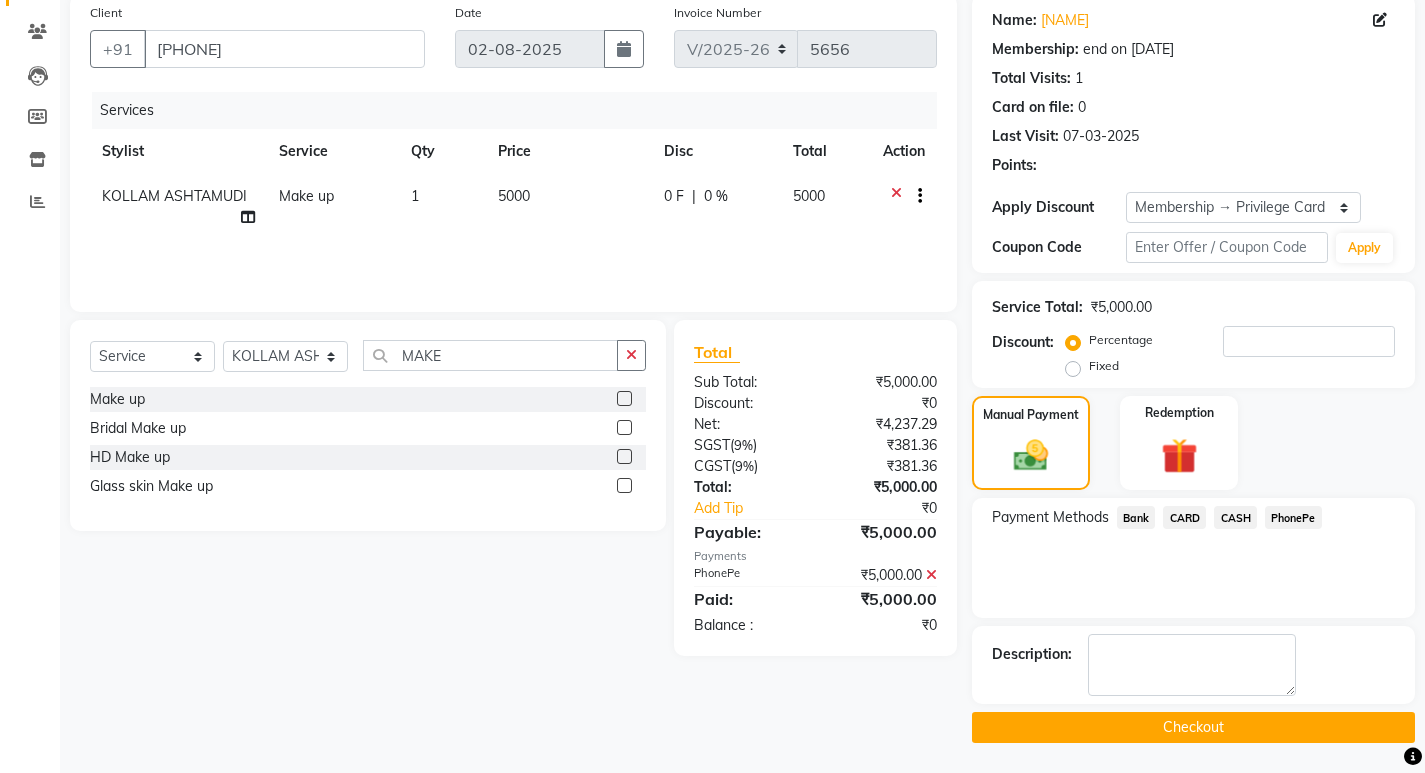 click on "Checkout" 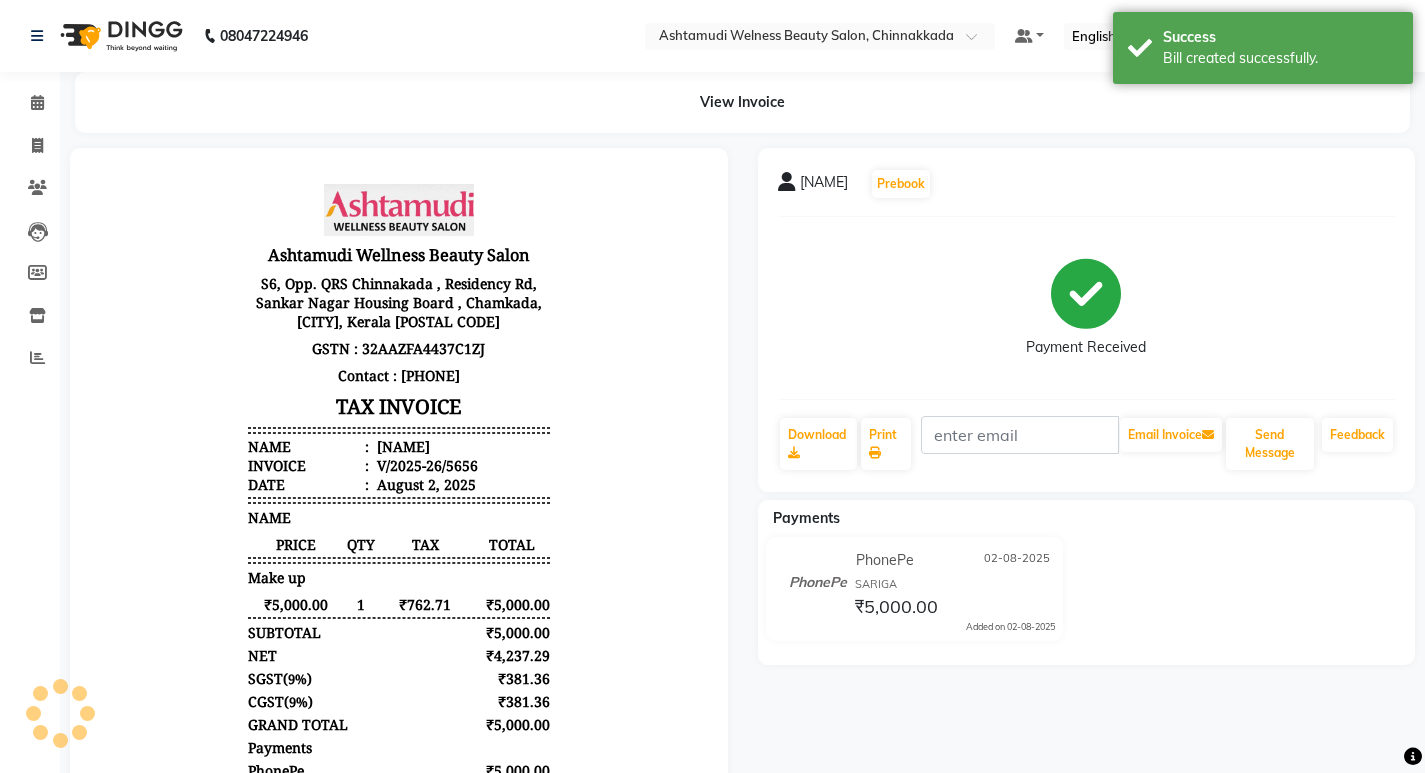 scroll, scrollTop: 0, scrollLeft: 0, axis: both 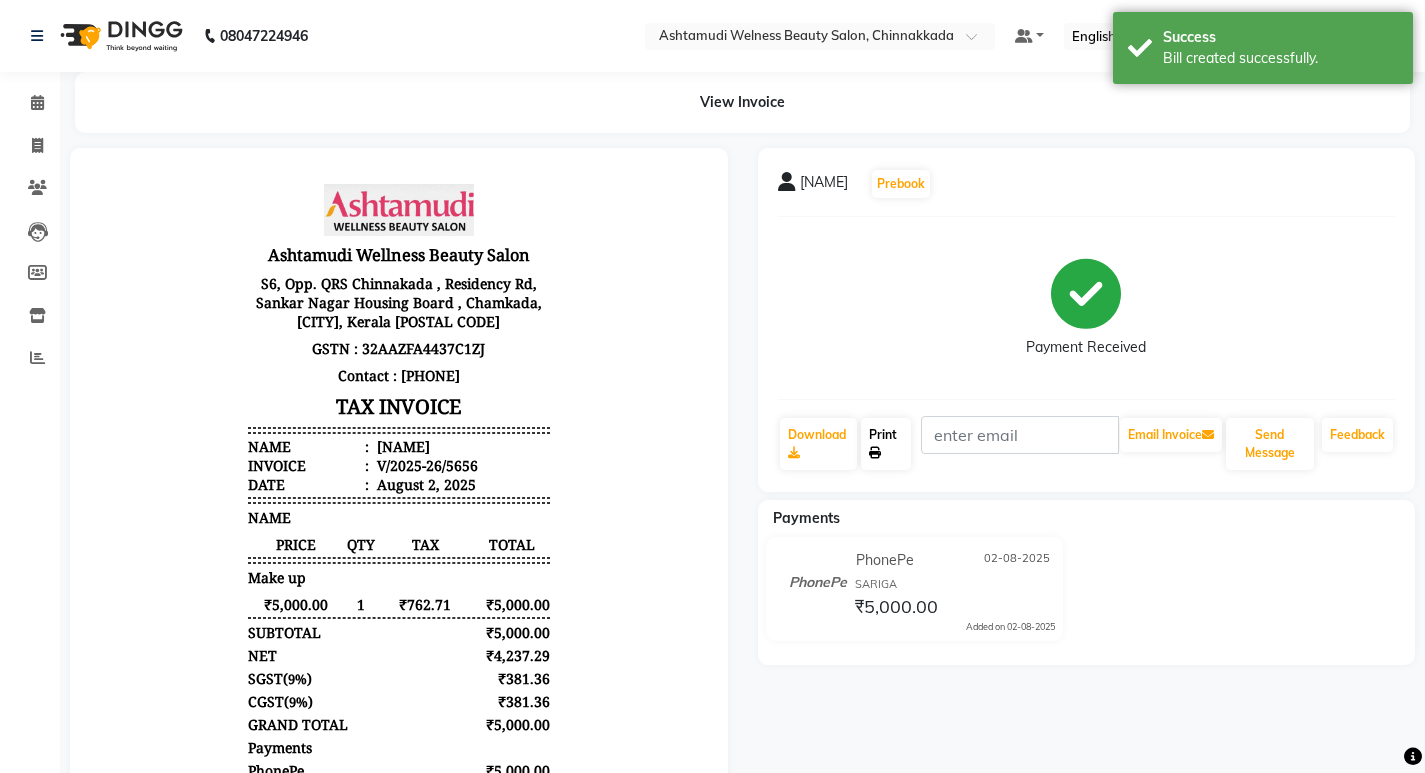 click on "Print" 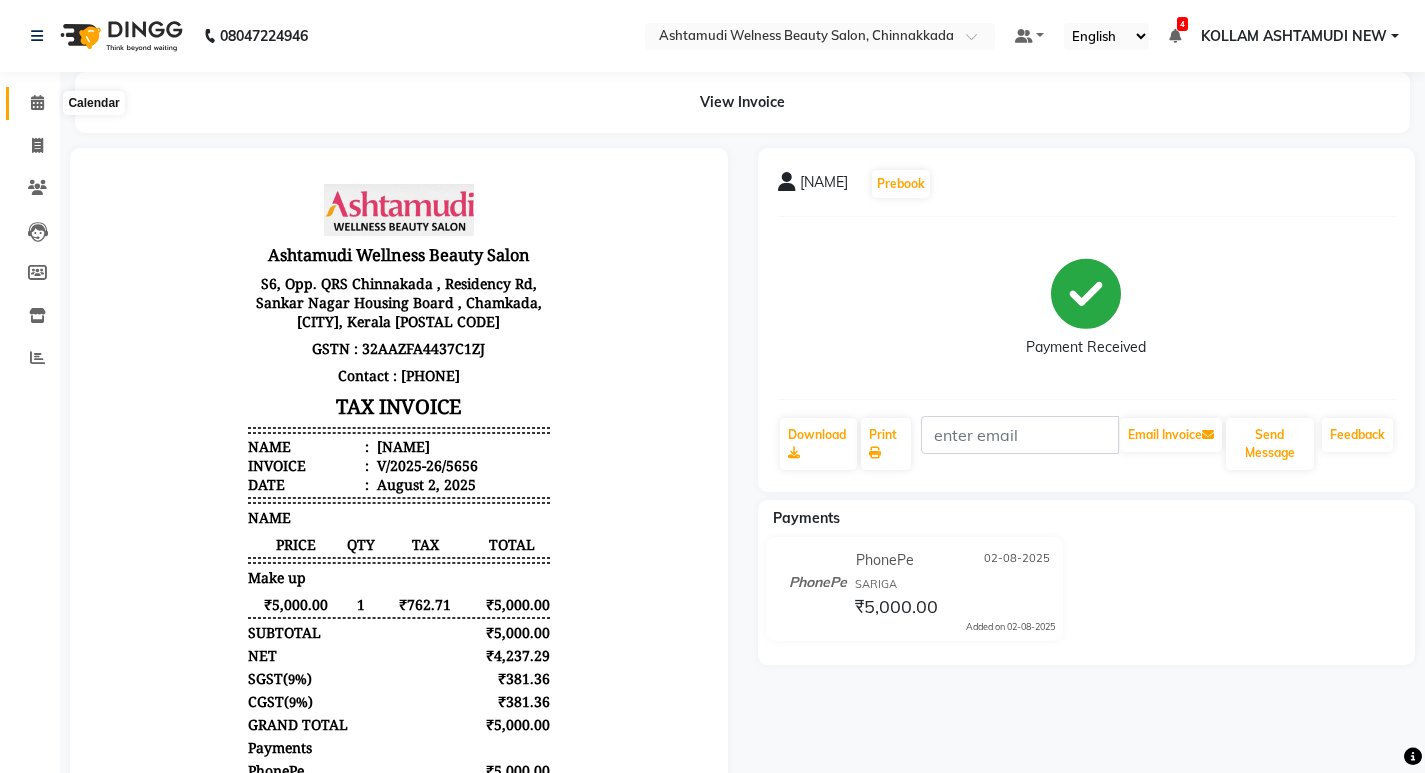 click 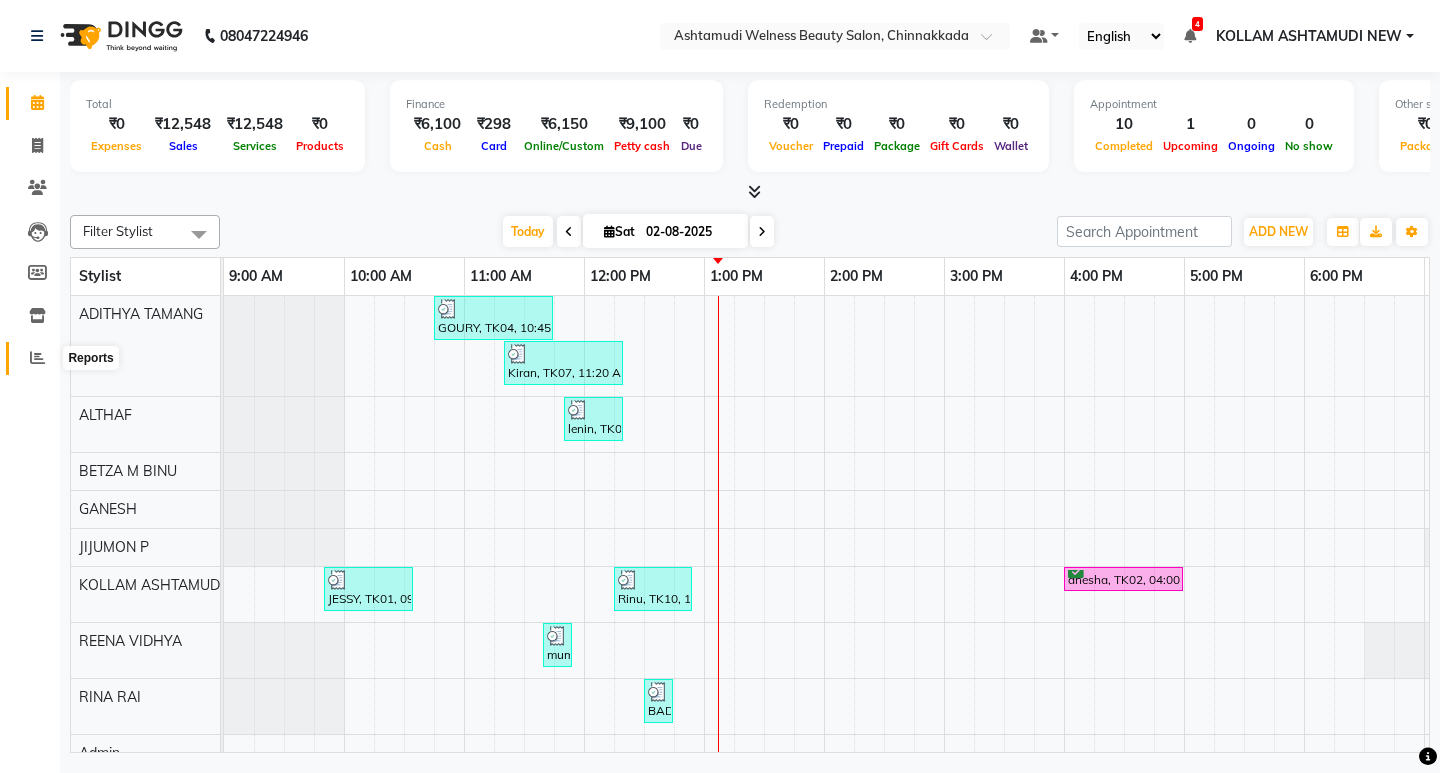 click 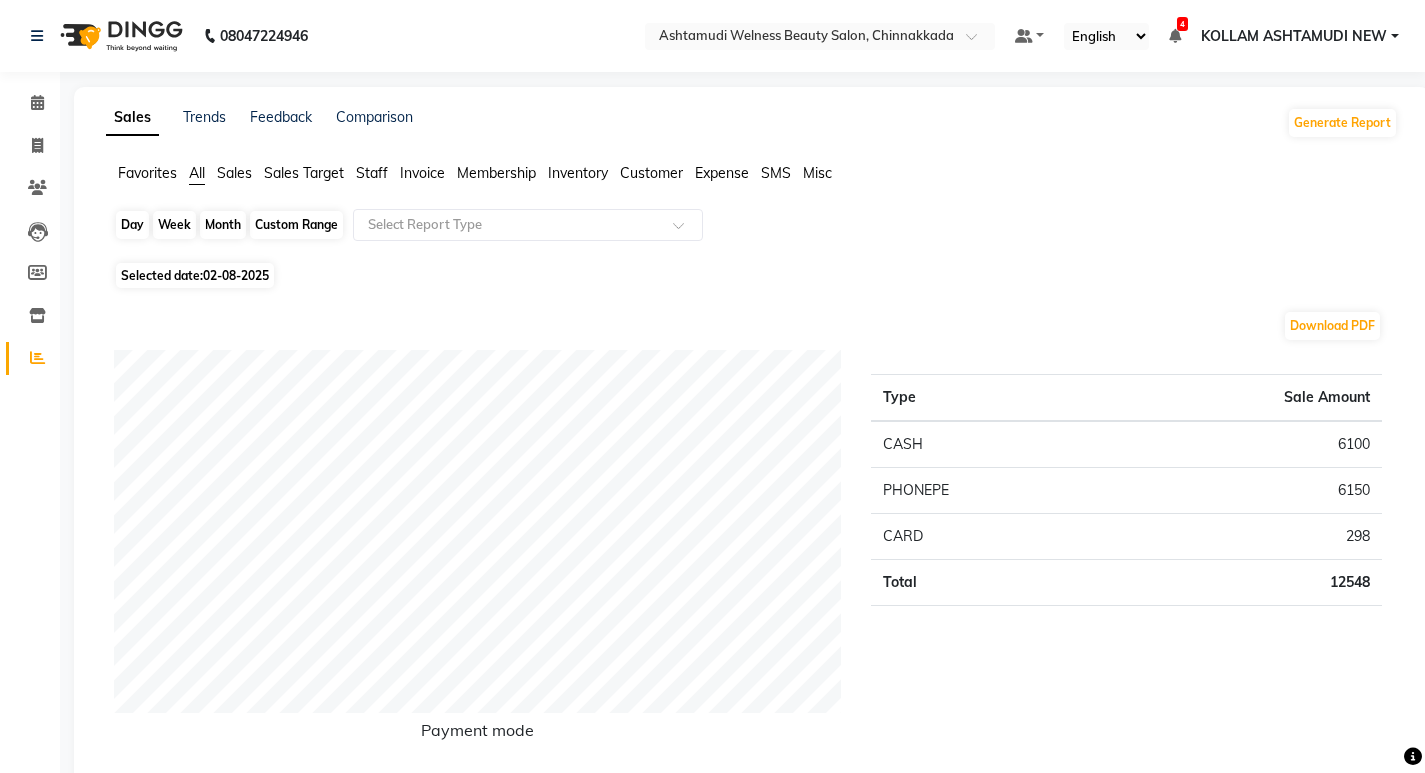 click on "Day" 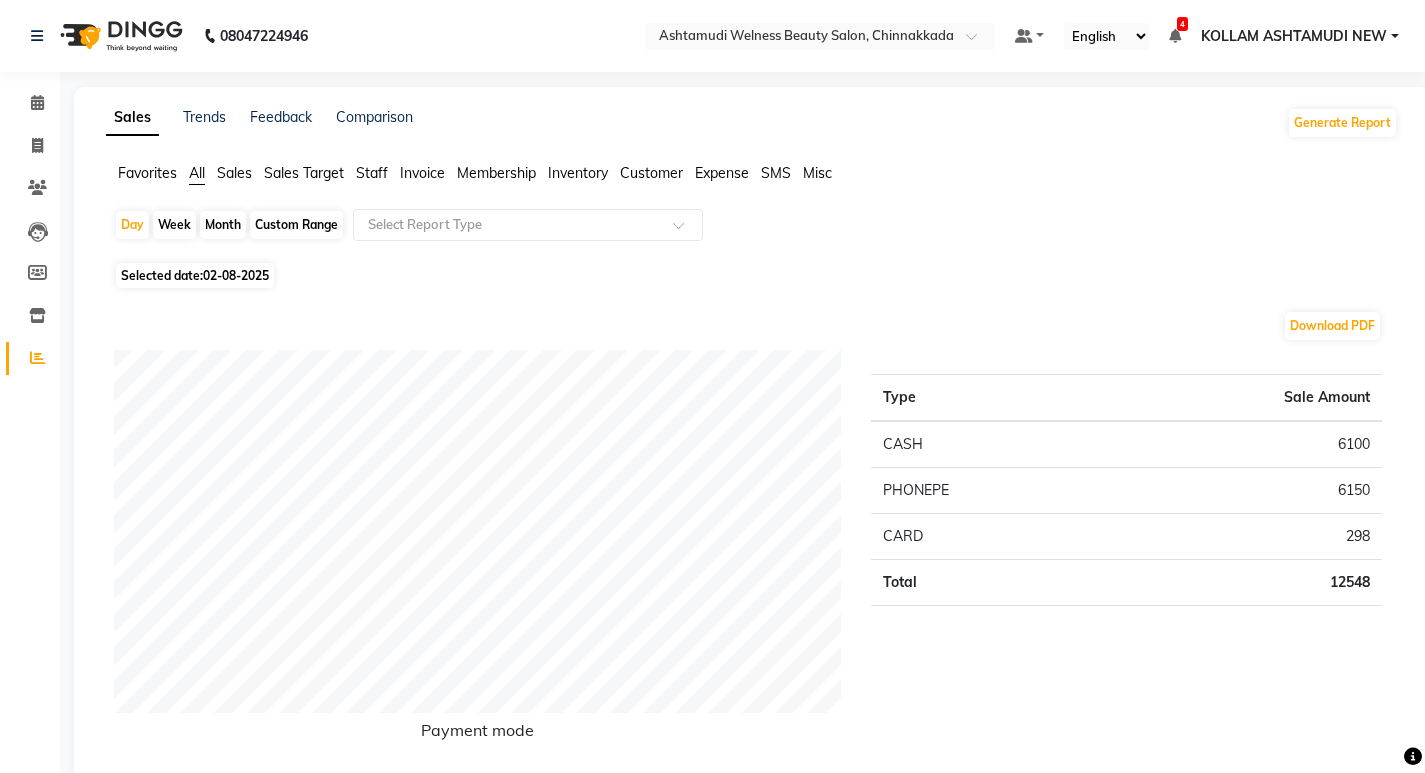 select on "8" 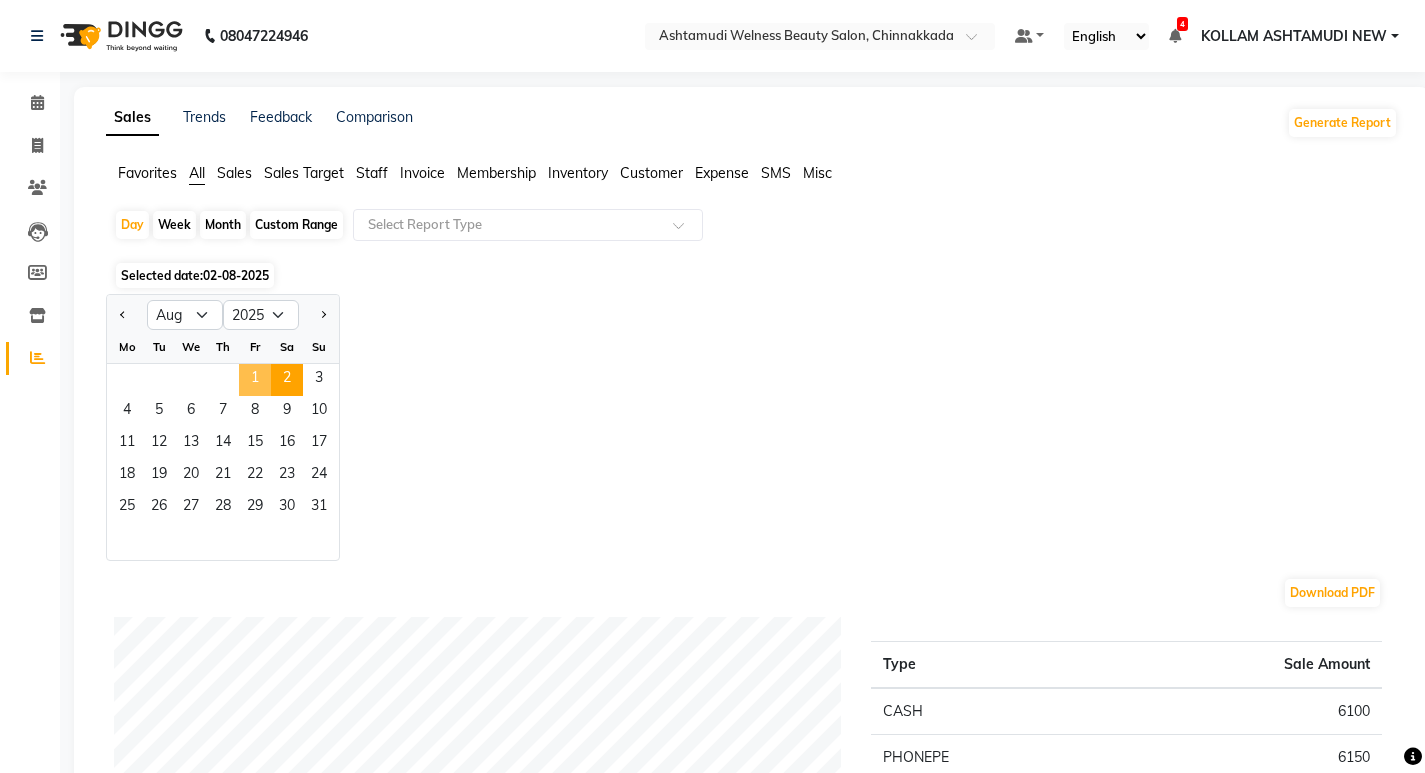 click on "1" 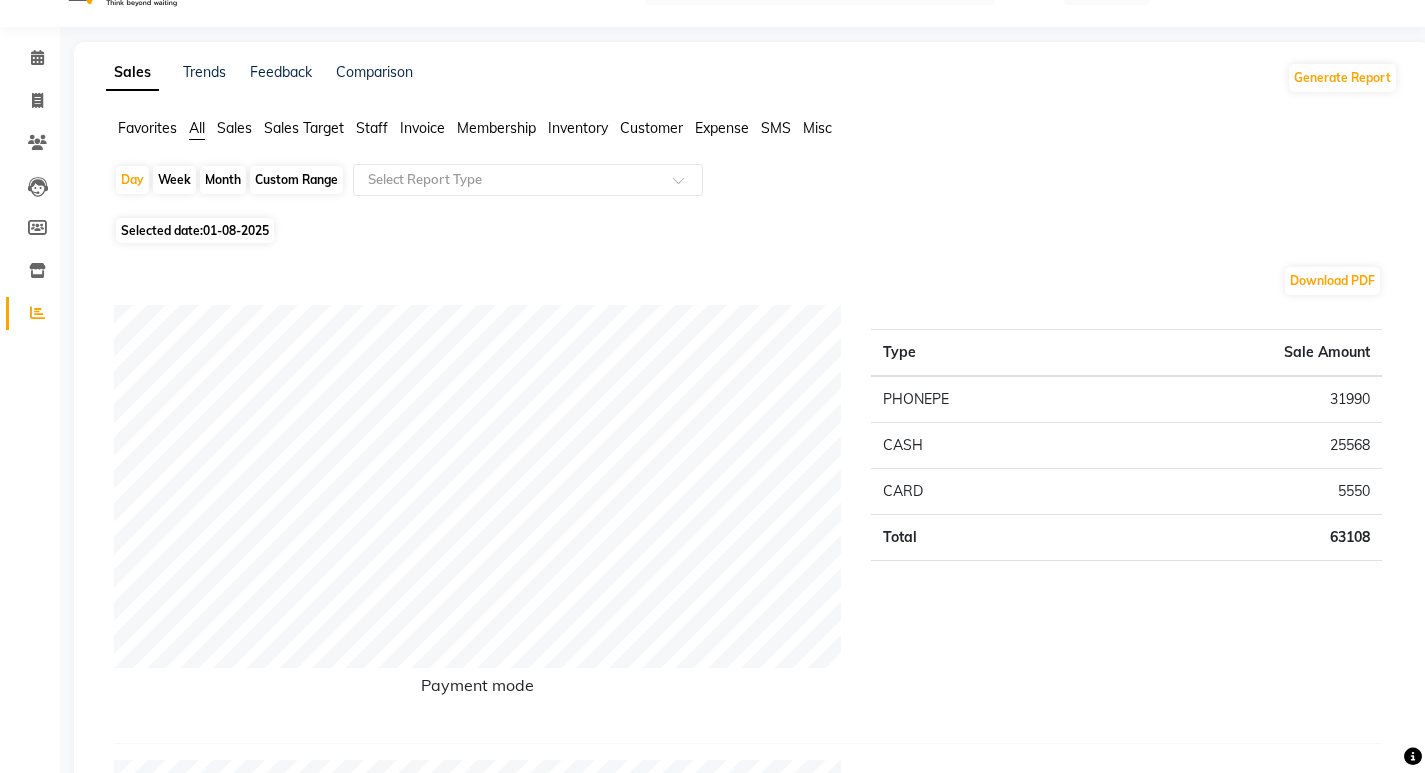 scroll, scrollTop: 0, scrollLeft: 0, axis: both 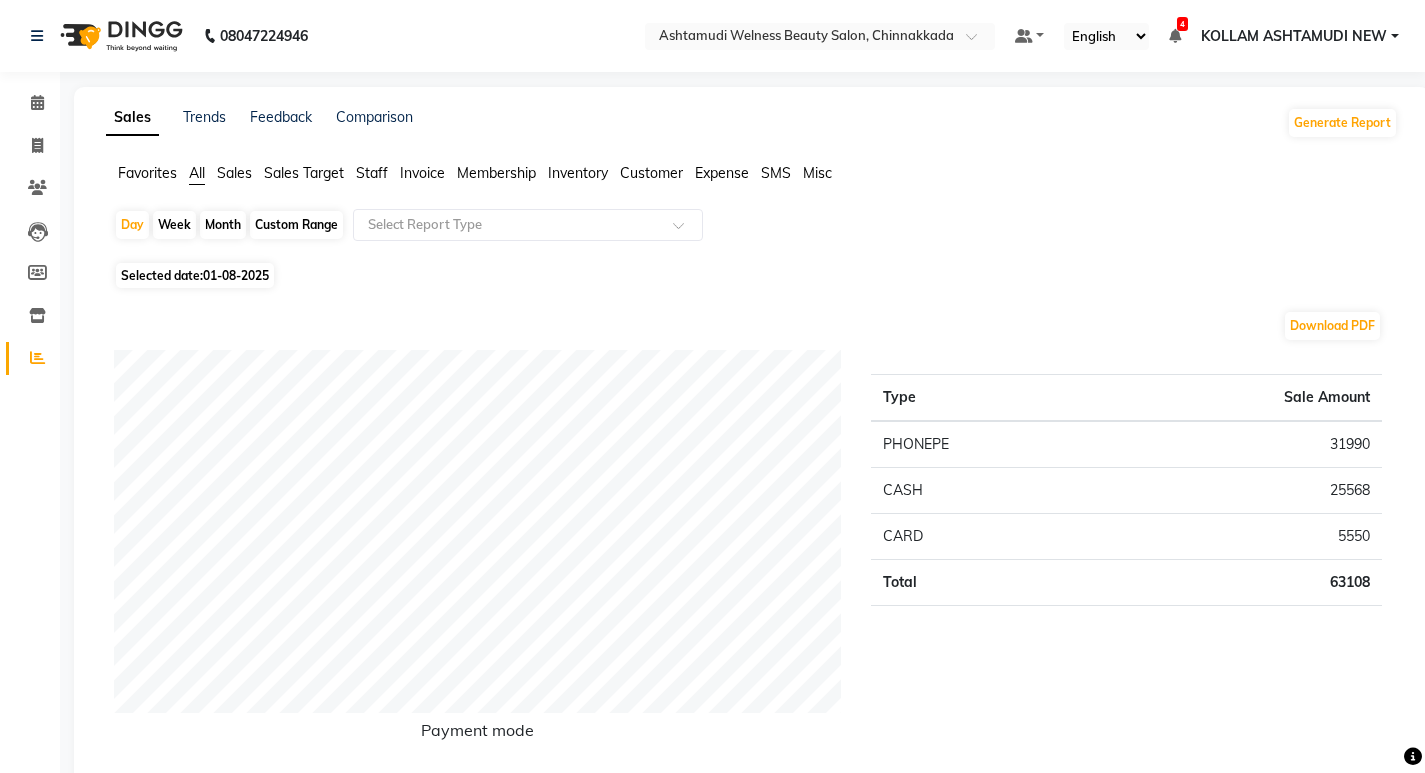 click on "Expense" 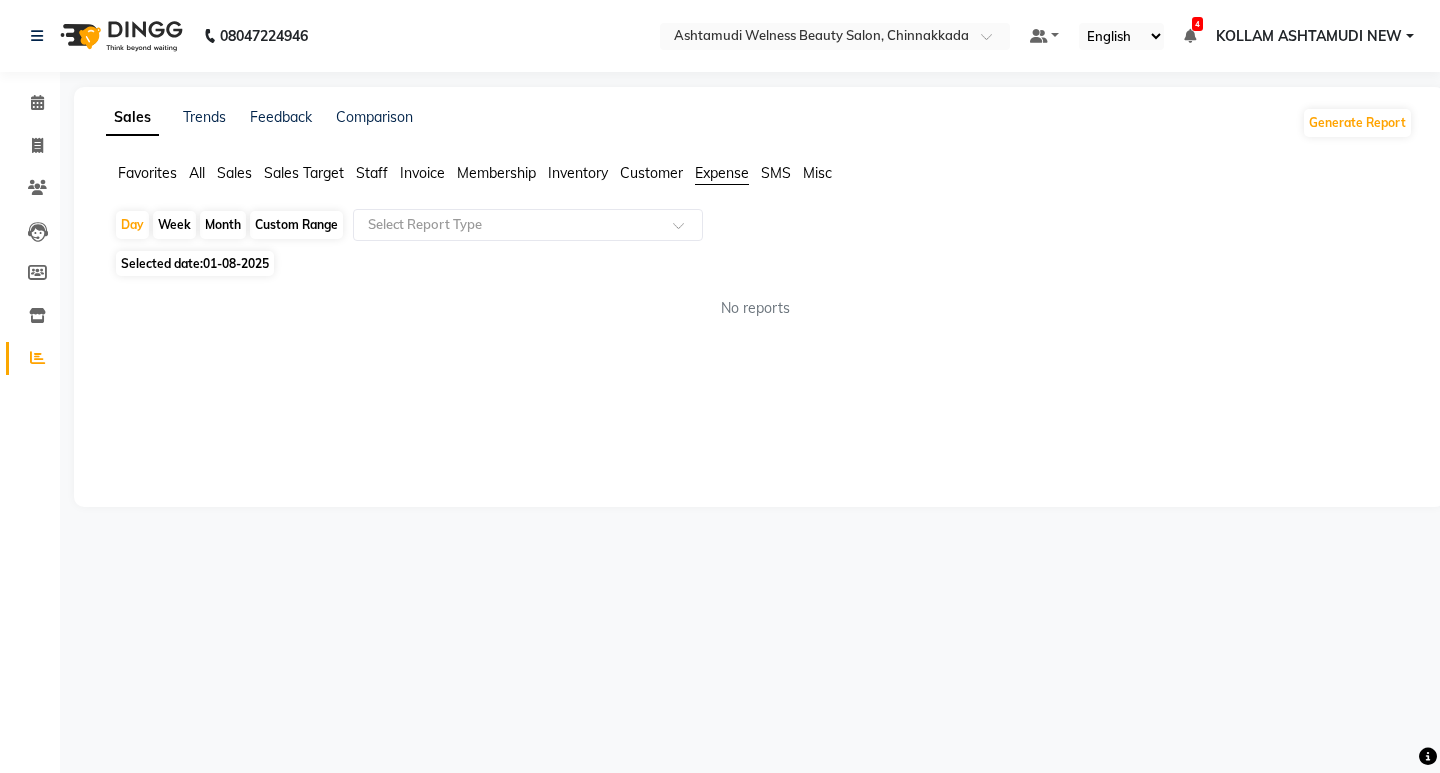 click on "Sales" 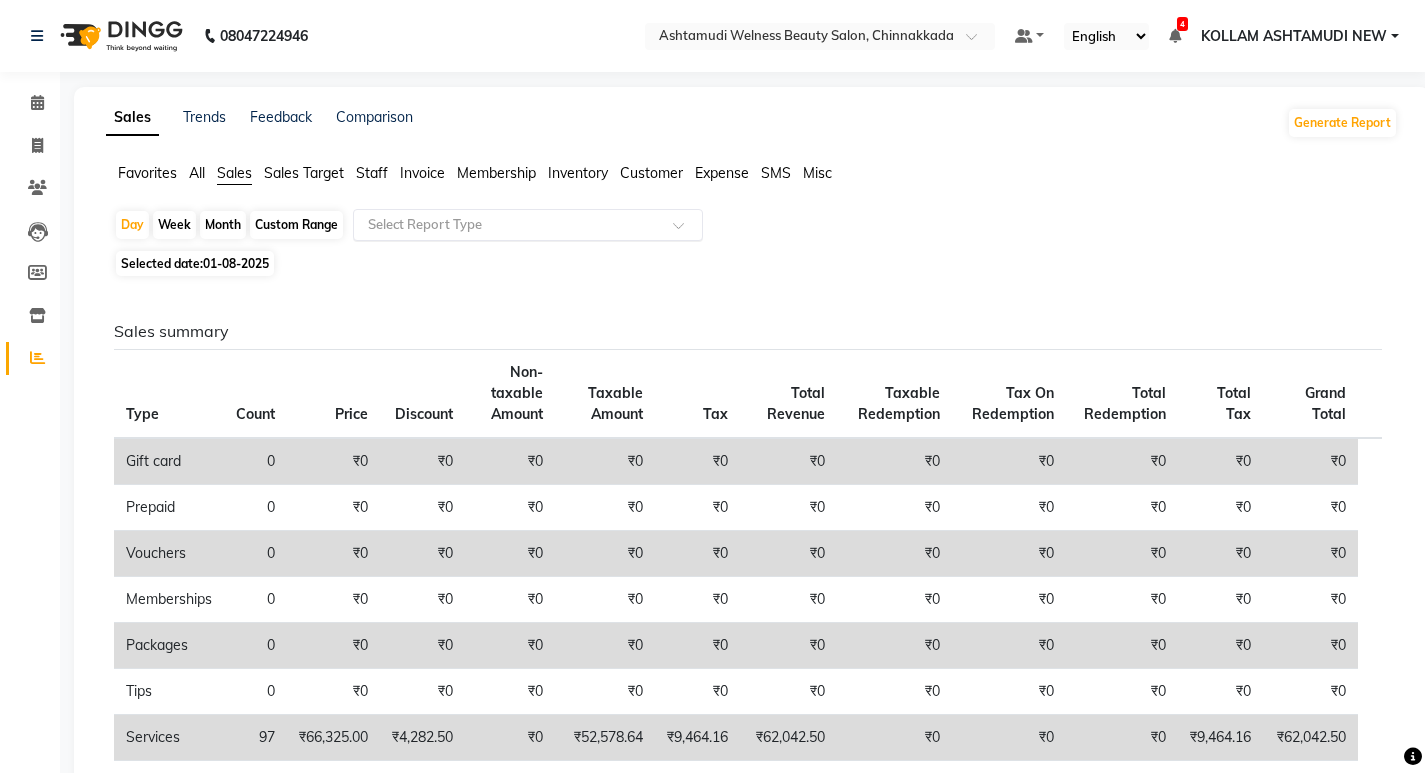 click 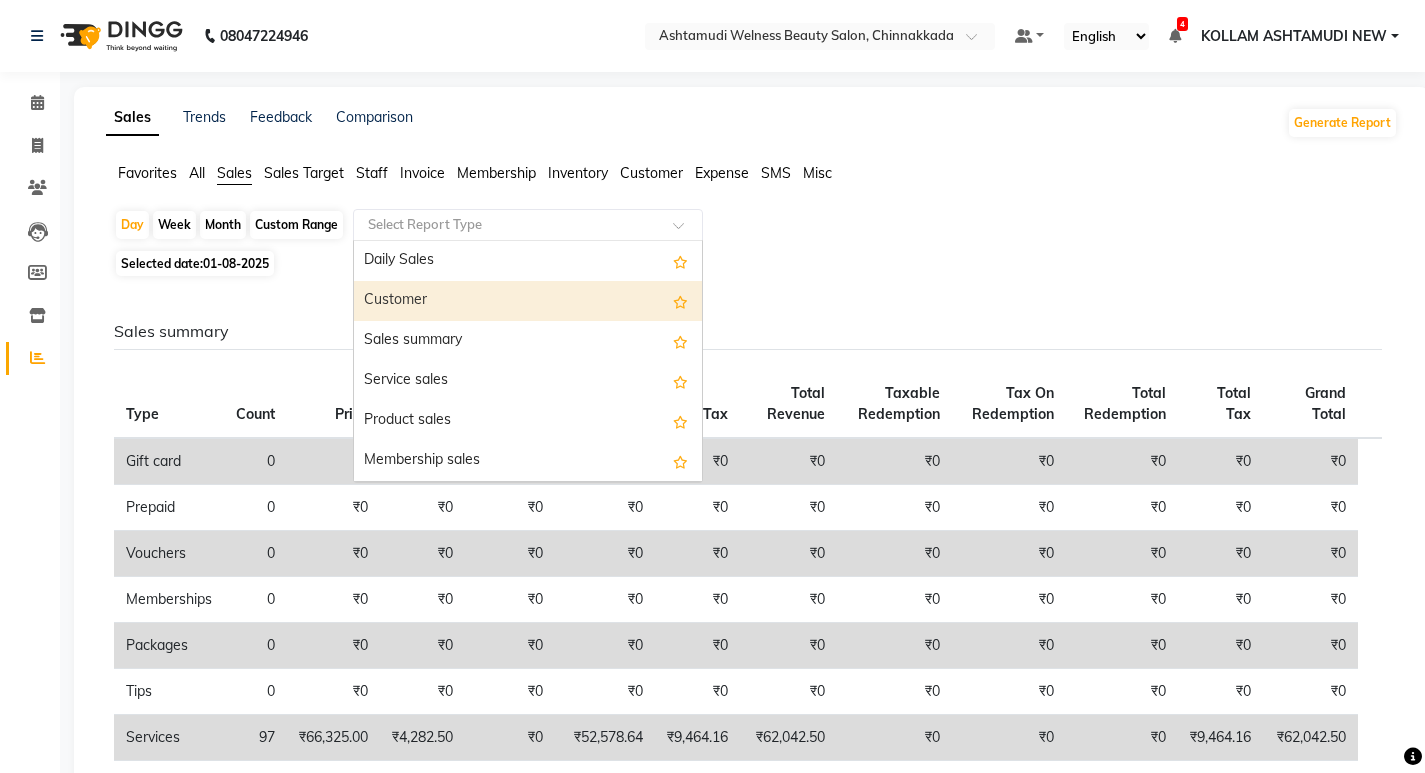 click on "Customer" at bounding box center (528, 301) 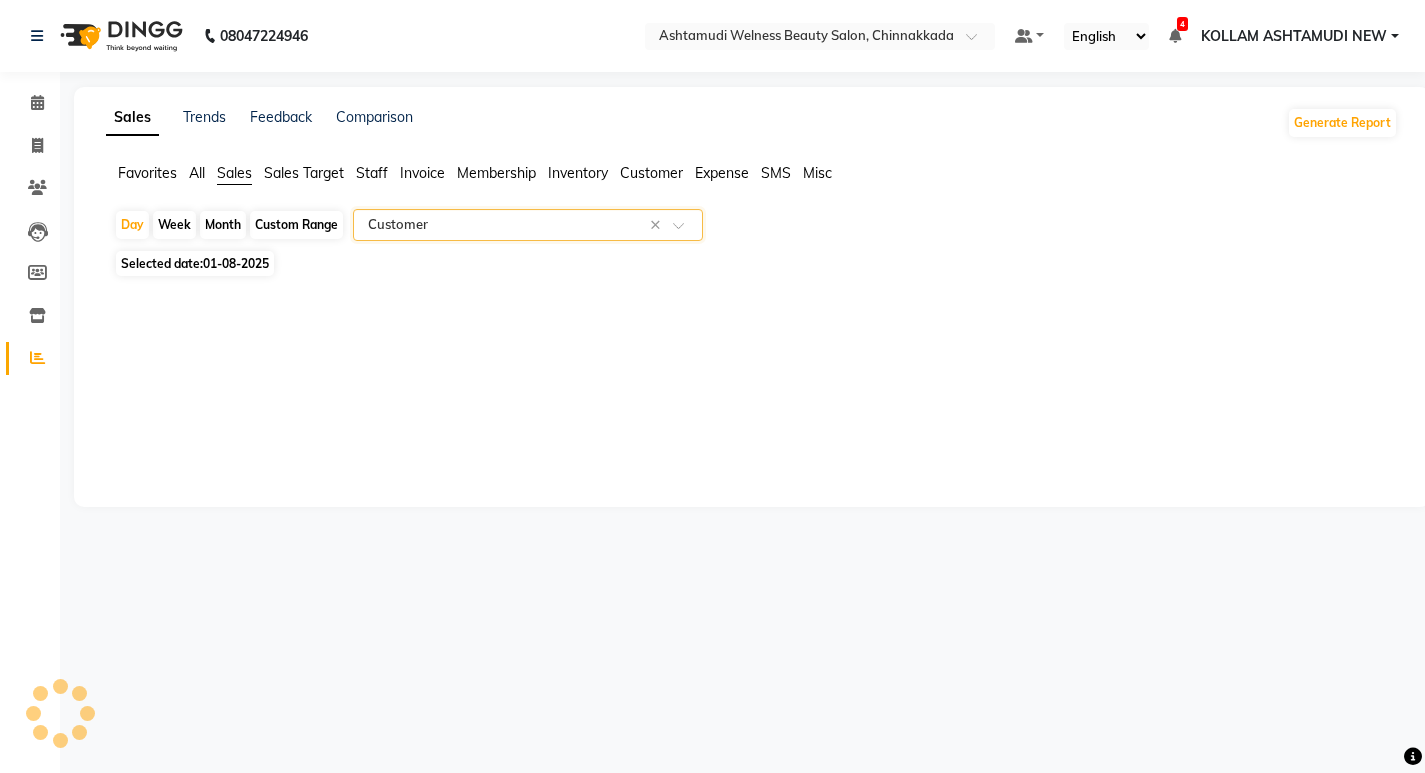 select on "full_report" 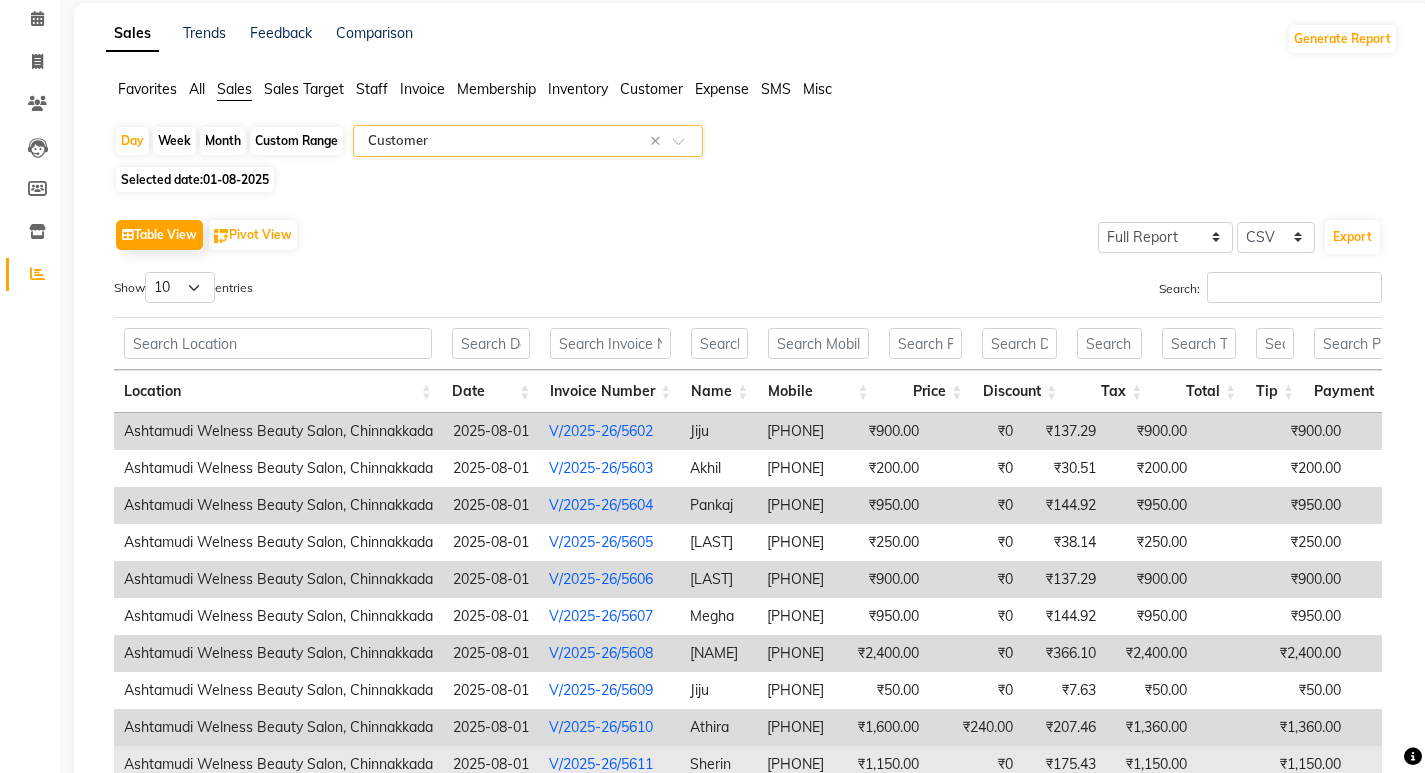 scroll, scrollTop: 275, scrollLeft: 0, axis: vertical 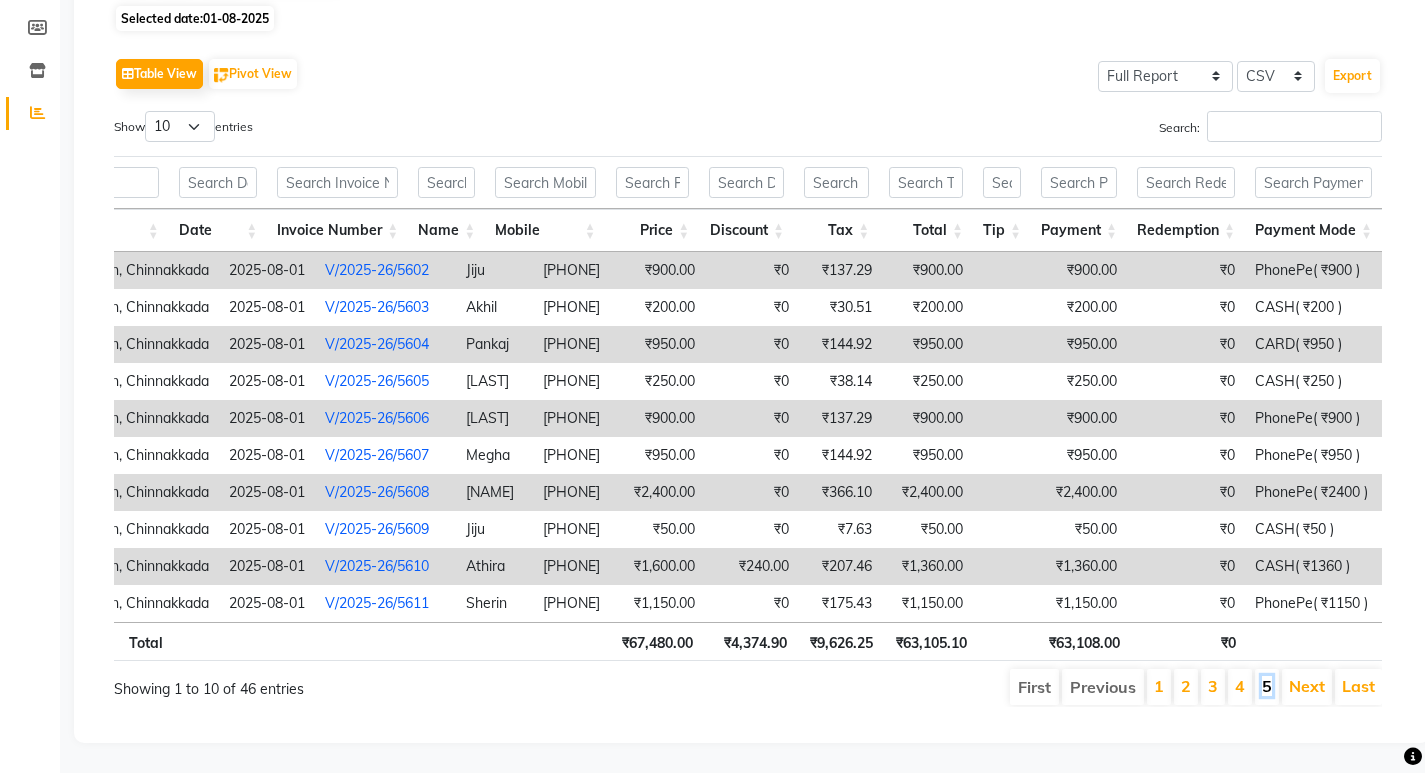 click on "5" at bounding box center [1267, 686] 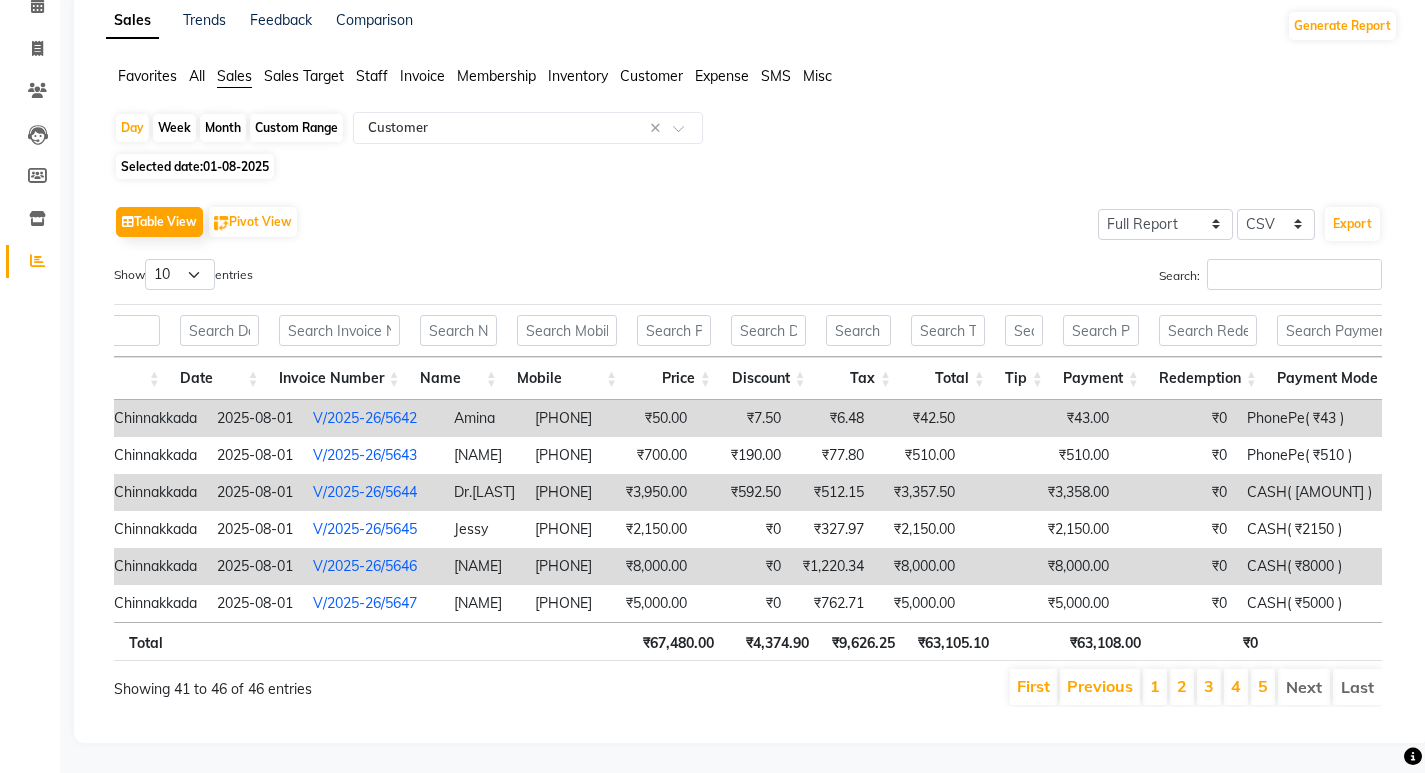 scroll, scrollTop: 127, scrollLeft: 0, axis: vertical 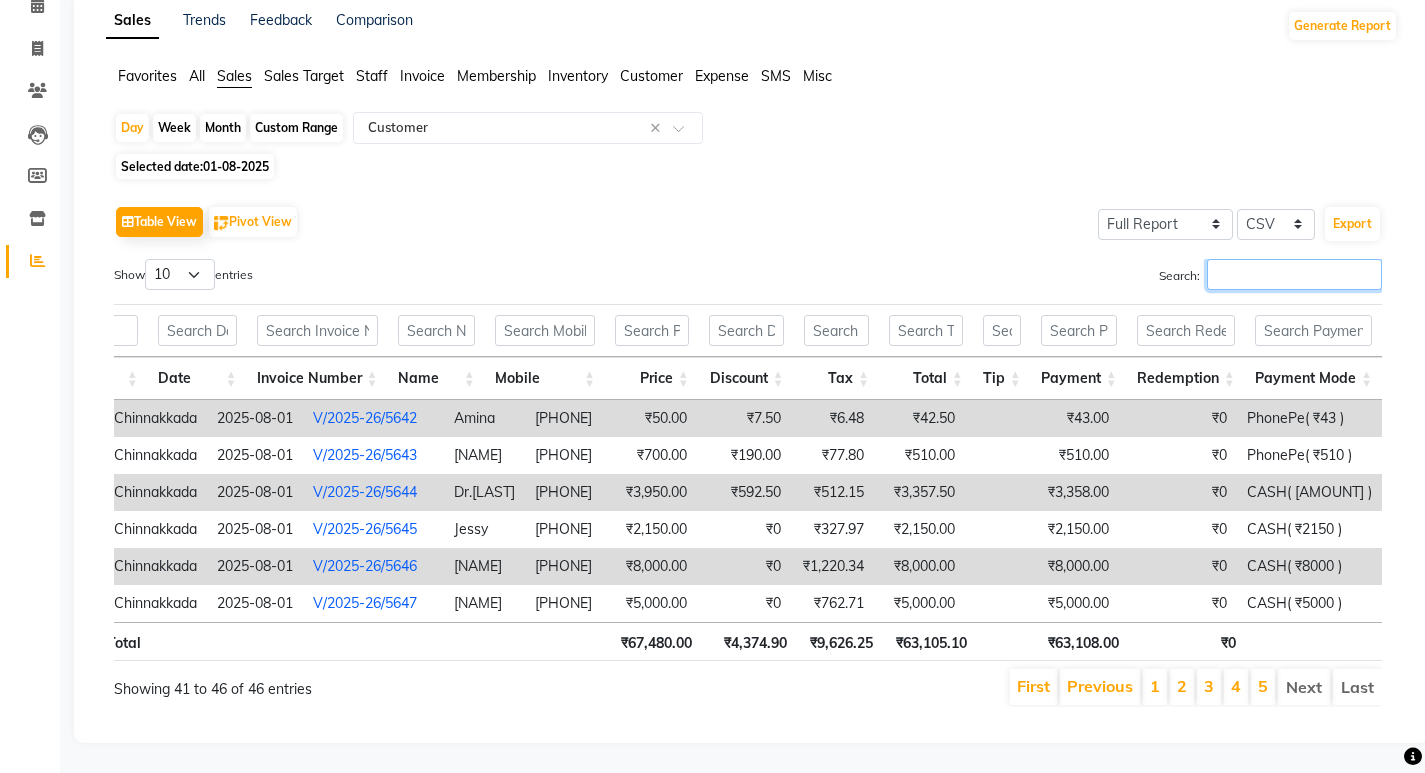 click on "Search:" at bounding box center [1294, 274] 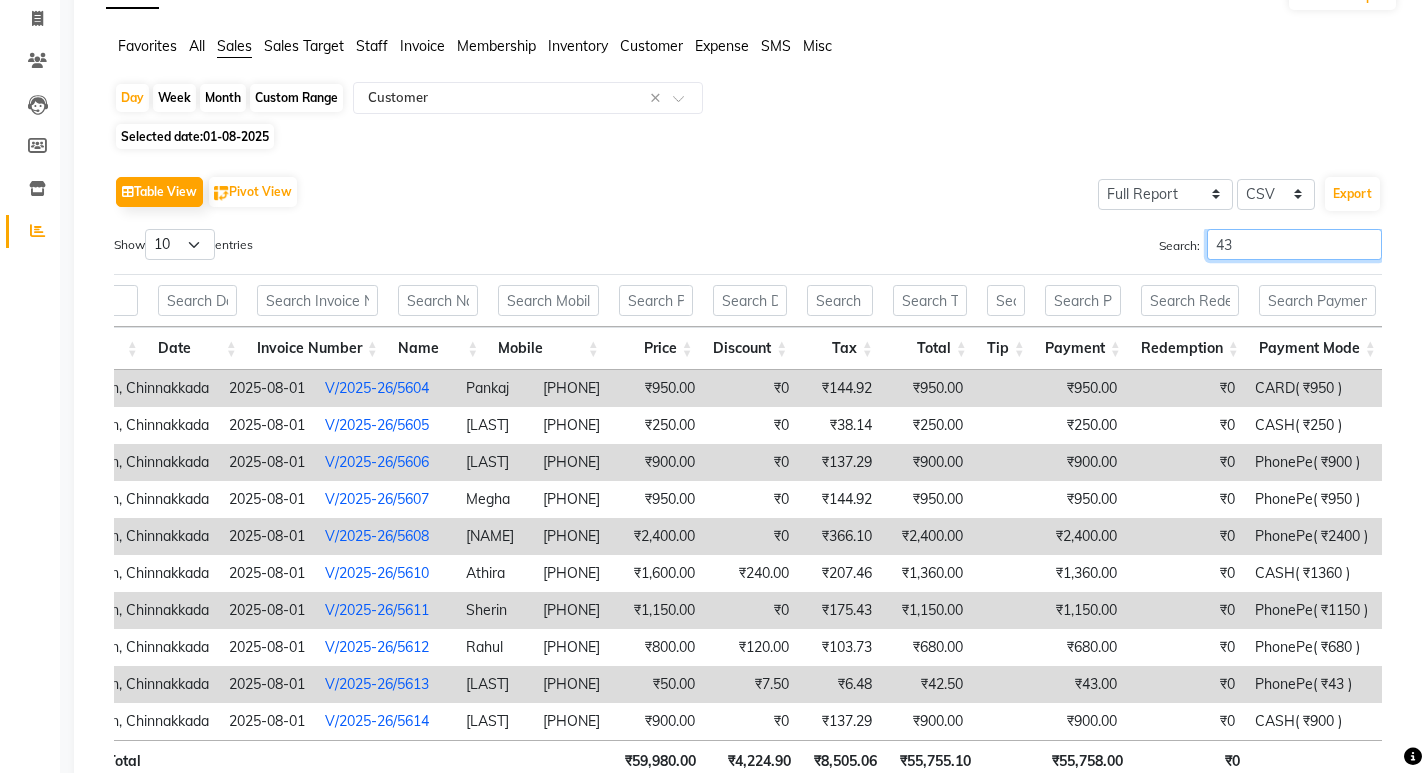 scroll, scrollTop: 0, scrollLeft: 278, axis: horizontal 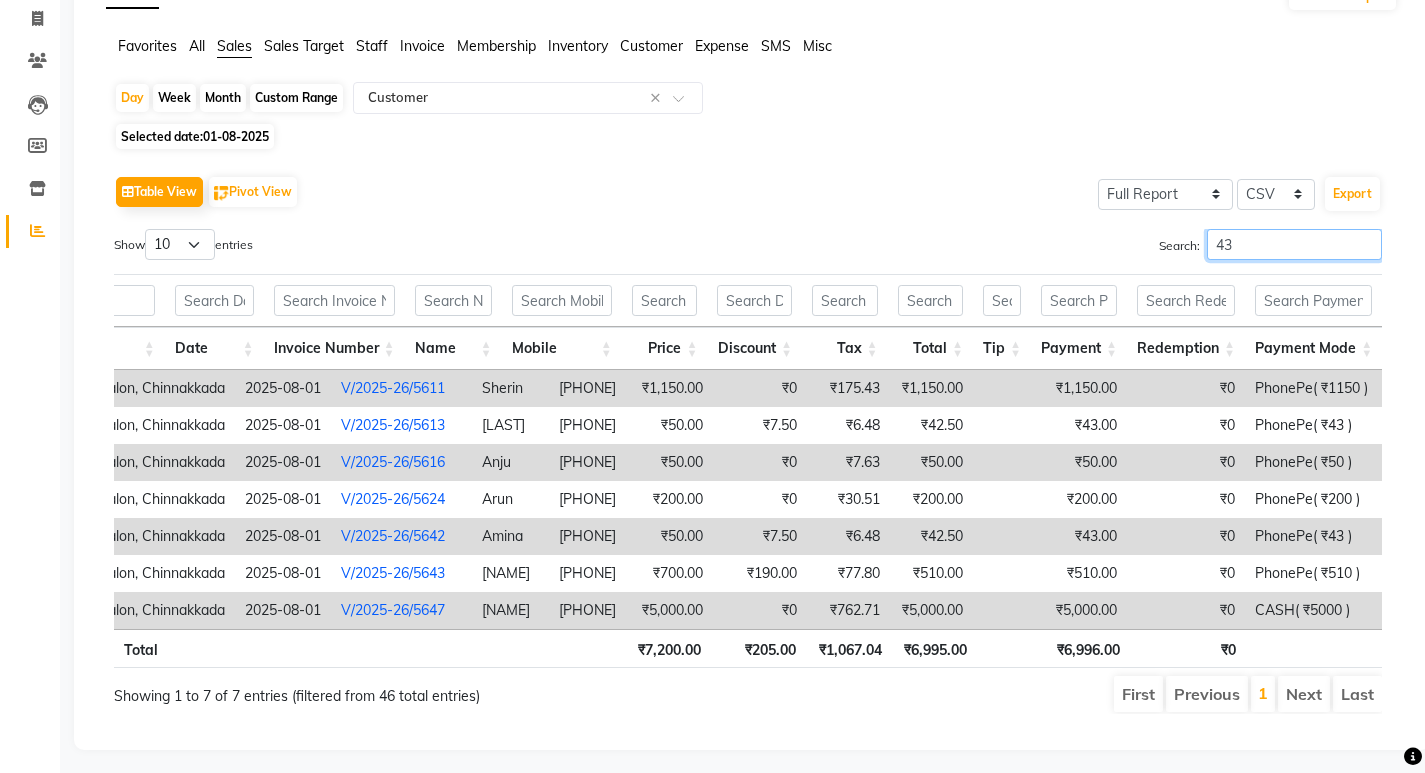 type on "4" 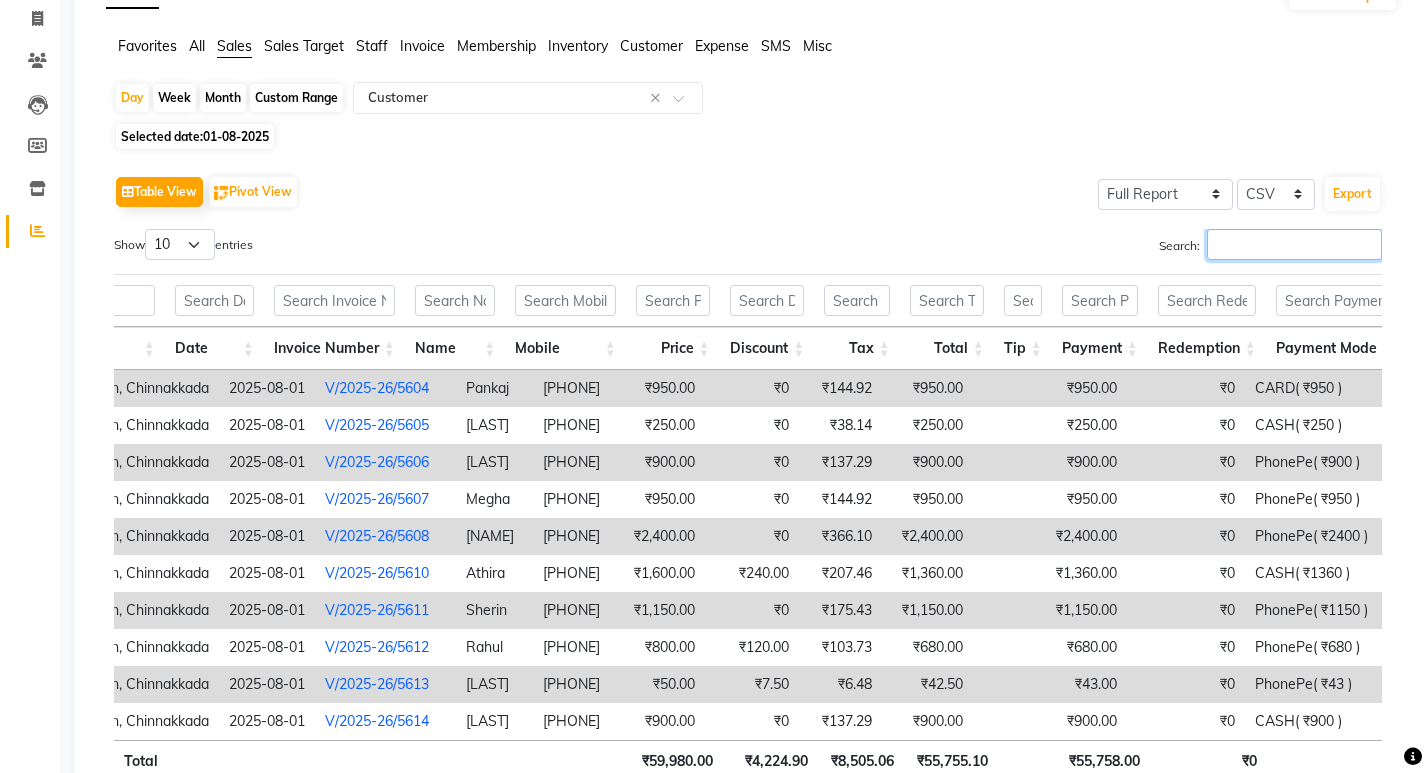 scroll, scrollTop: 0, scrollLeft: 273, axis: horizontal 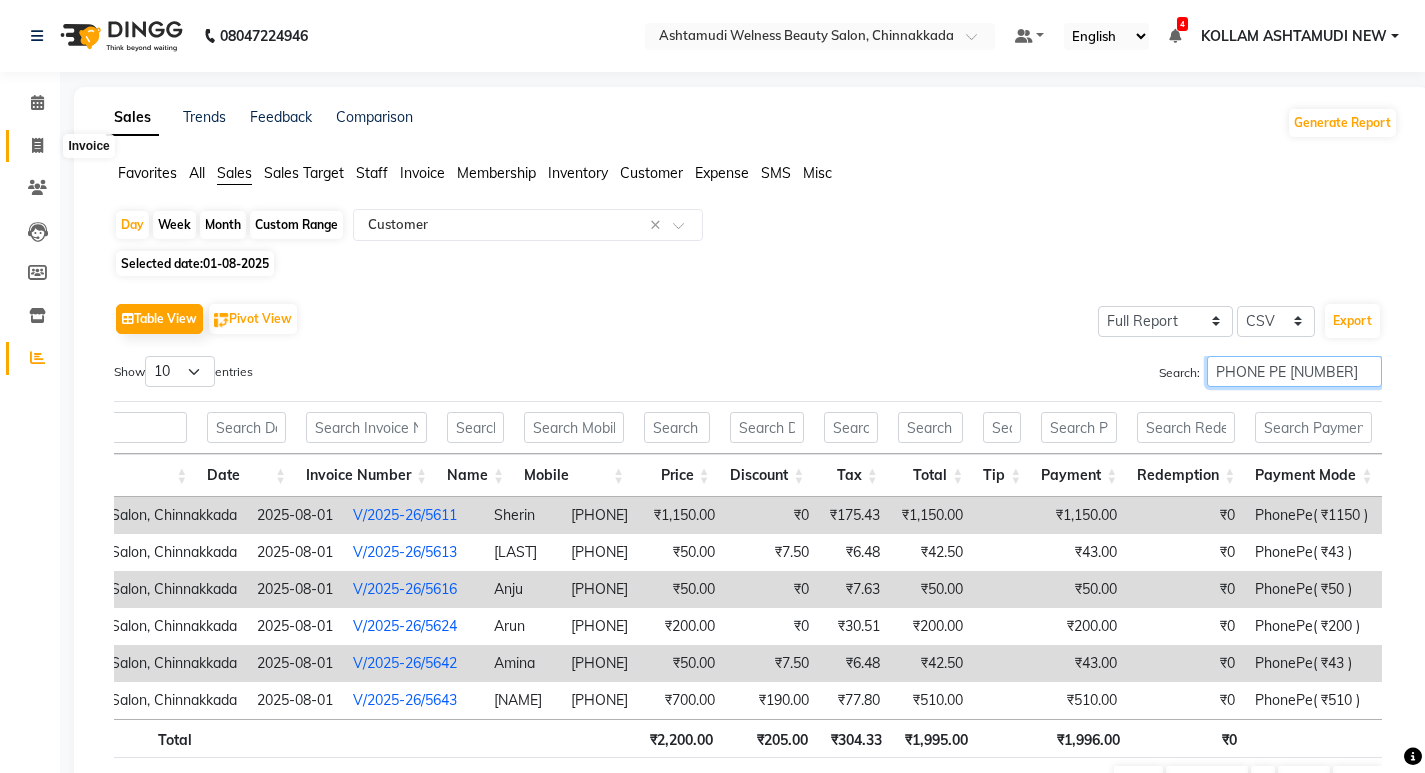 type on "PHONE PE [NUMBER]" 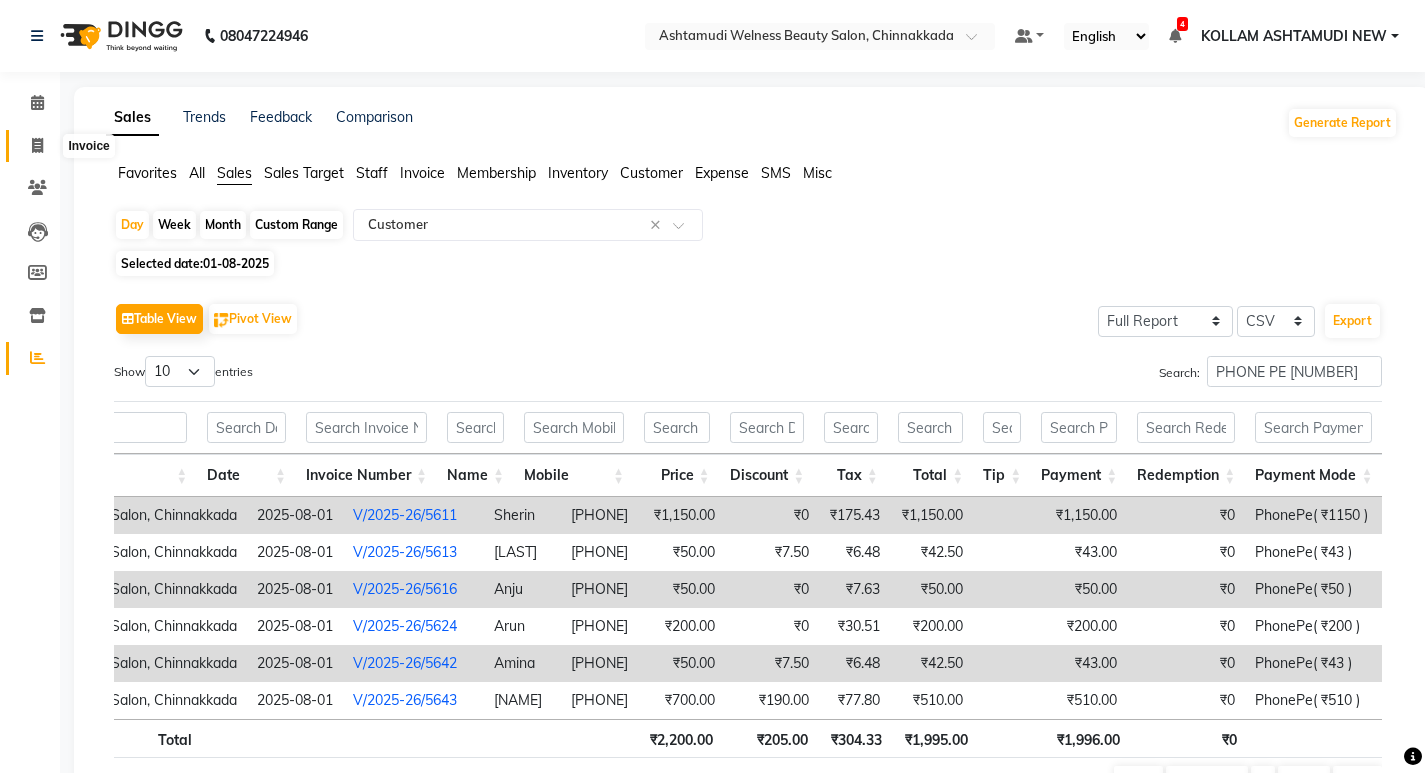 click 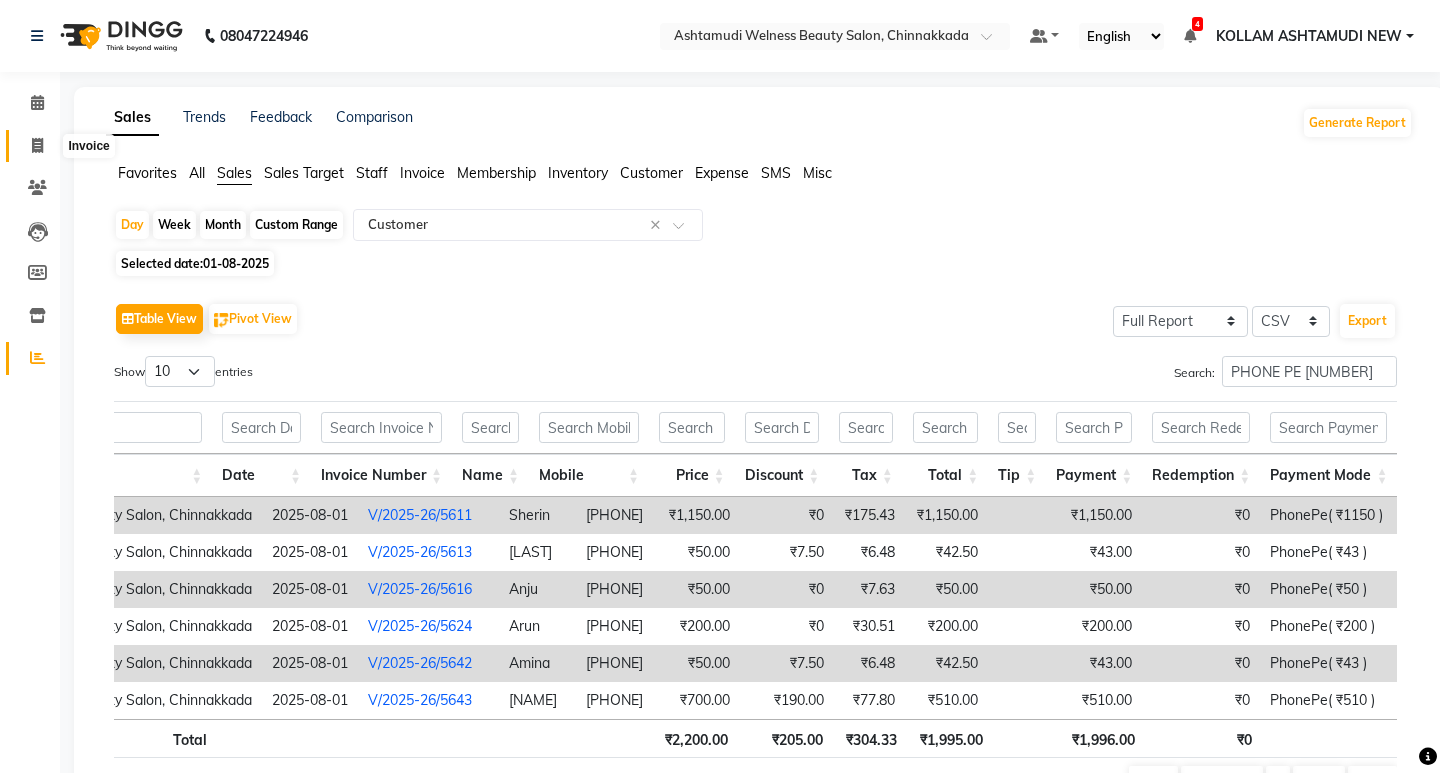 select on "4529" 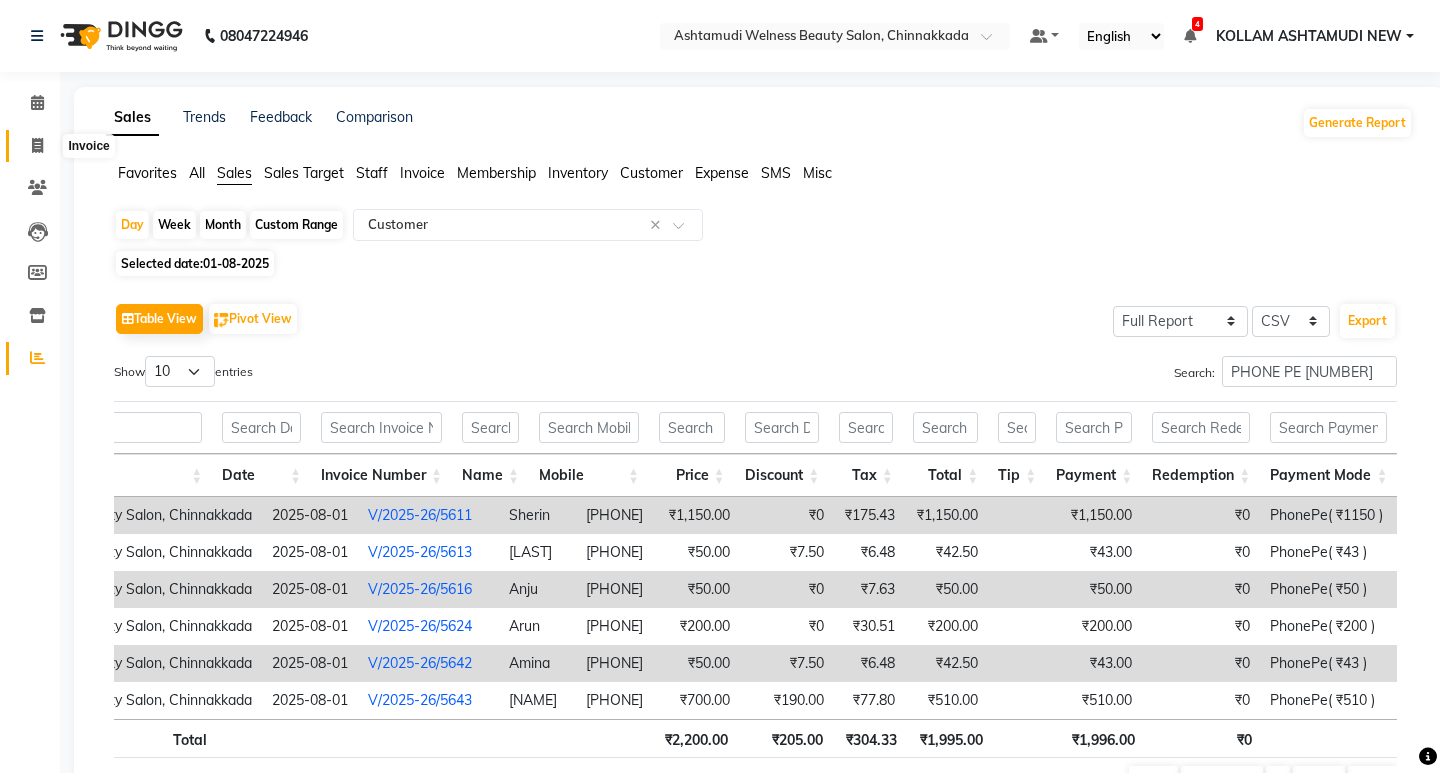 select on "service" 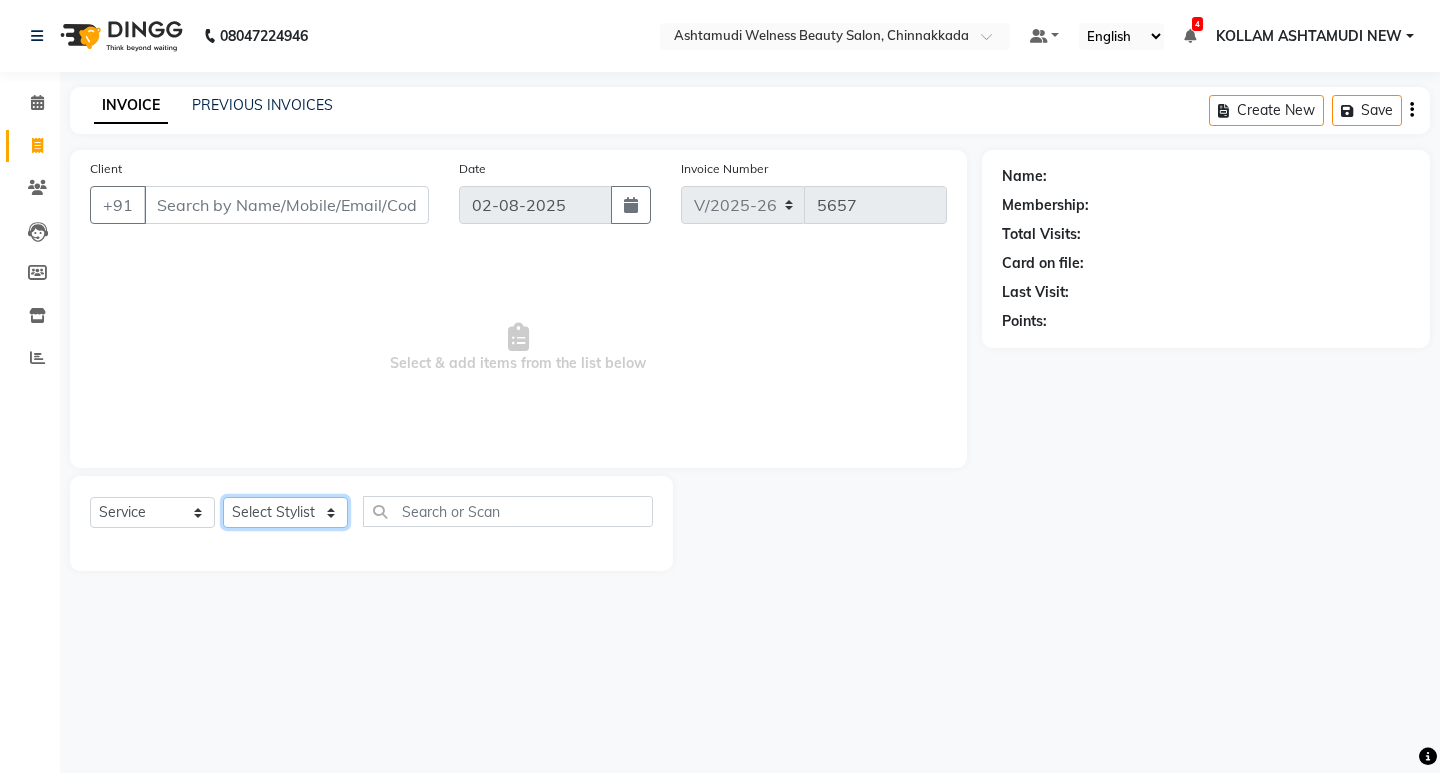click on "Select Stylist ADITHYA TAMANG Admin ALTHAF Anitha ATHIRA SANAL BETZA M BINU GANESH JIJUMON P Kavya [CITY] [STATE] [CITY] [STATE] NEW Kusum MO ANWAR Rahul REENA VIDHYA RENUKA SUNDAS Revathy B Nair RINA RAI SAJEEV M SAMIR RAI SARIGA PRASAD SHIBU Shilu Fathima Shyni Salim Sibi SUKANYA Supriya SUSHEELA S Acne Facial Anti Acne Treatment Anti Ageing Facial Bridal Glow Facial De-Pigmentation Treatment Dermalite Fairness Facial Diamond Facial D-Tan Cleanup D-Tan Facial D-Tan Pack Fruit Facial Fyc Bamboo Charcoal Facial Fyc Bio Marine Facial Fyc Fruit Fusion Facial Fyc Luster Gold Facial Fyc Pure Vit-C Facial Fyc Red Wine Facial Gents Bridal Glow Facial Gents Dermalite Fairness Facial Gents Diamond Facial Gents D-Tan Cleanup Gents D-Tan Facial Gents Fruit Facial Gents Fyc Bamboo Charcoal Facial Gents Fyc Bio Marine Facial Gents Fyc Fruit Fusion Facial Gents Fyc Luster Gold Facial Gents Fyc Red Wine Facial" 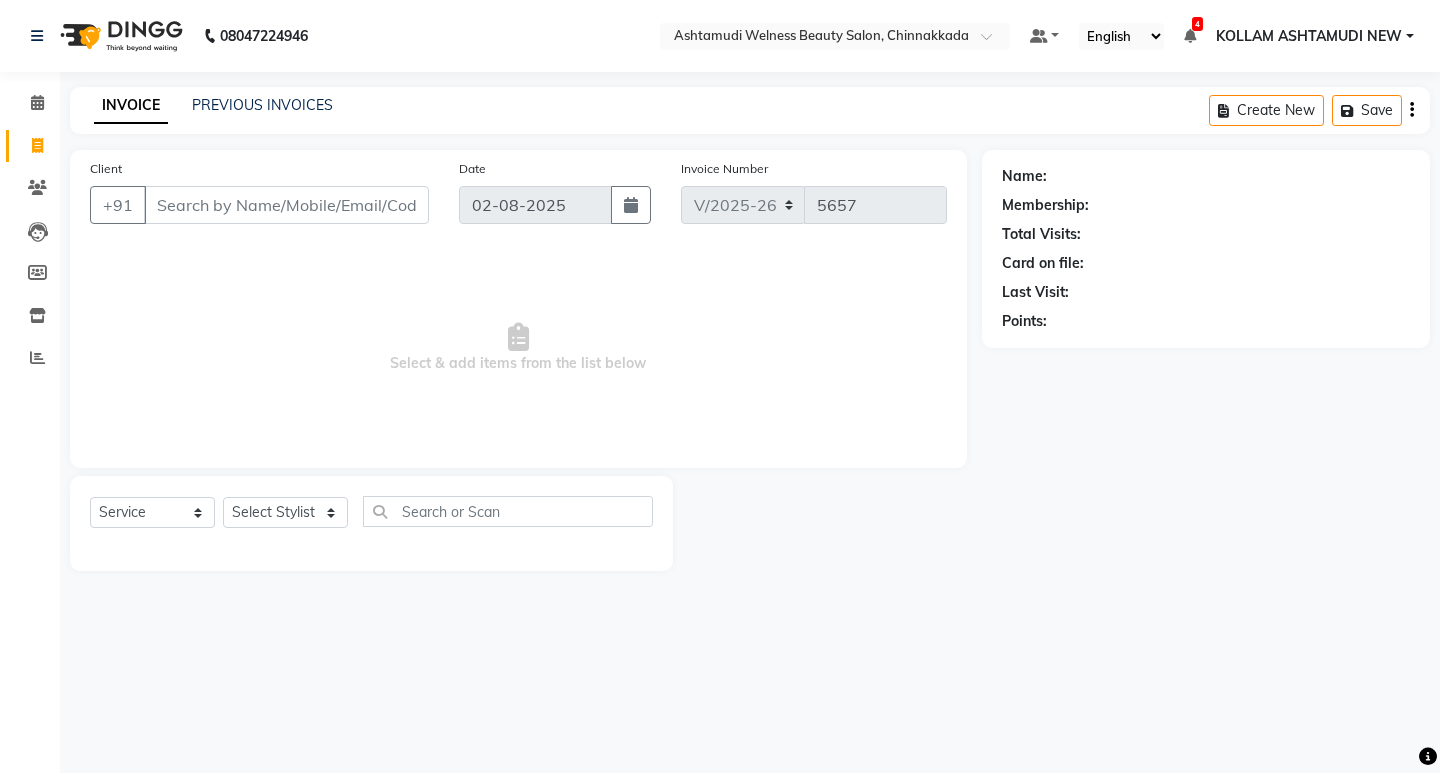 click on "Select & add items from the list below" at bounding box center [518, 348] 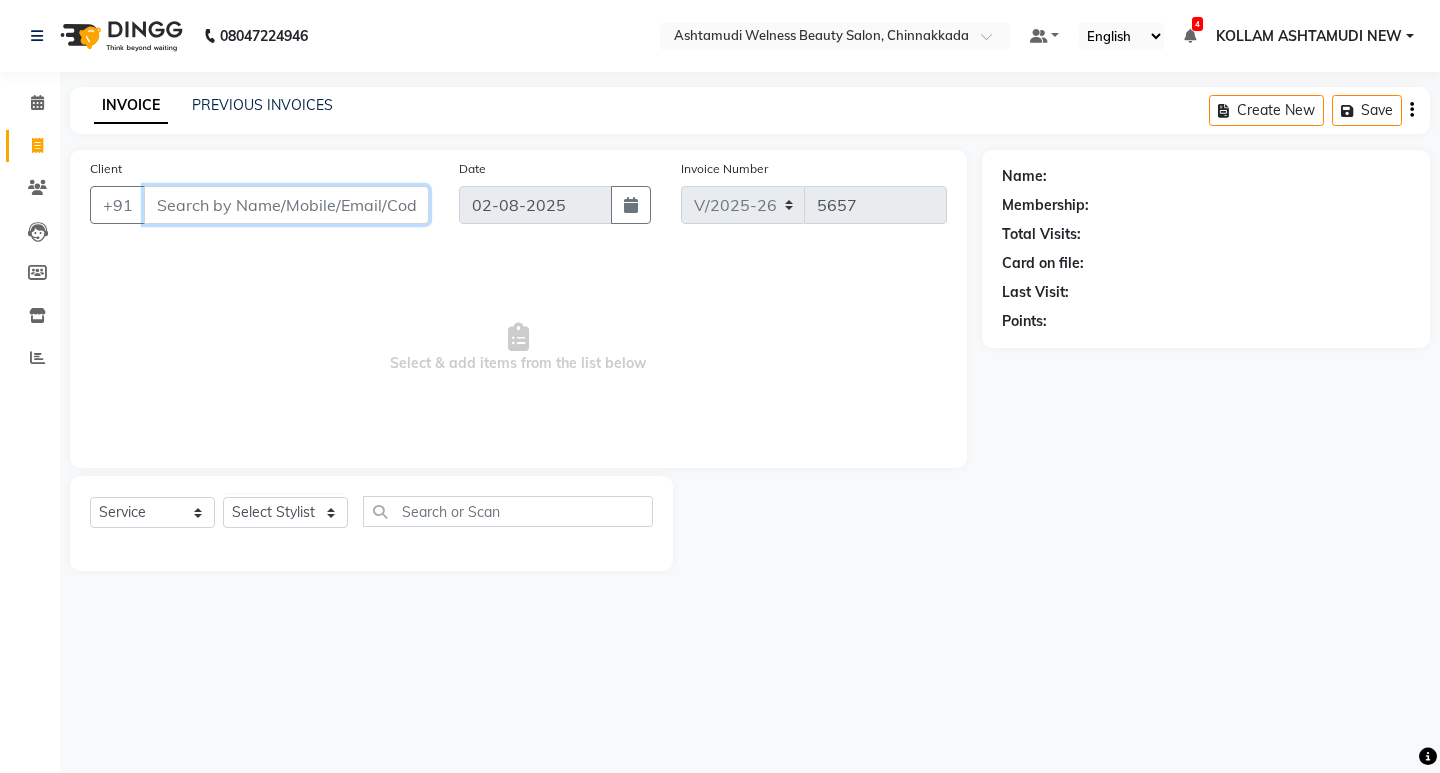 click on "Client" at bounding box center [286, 205] 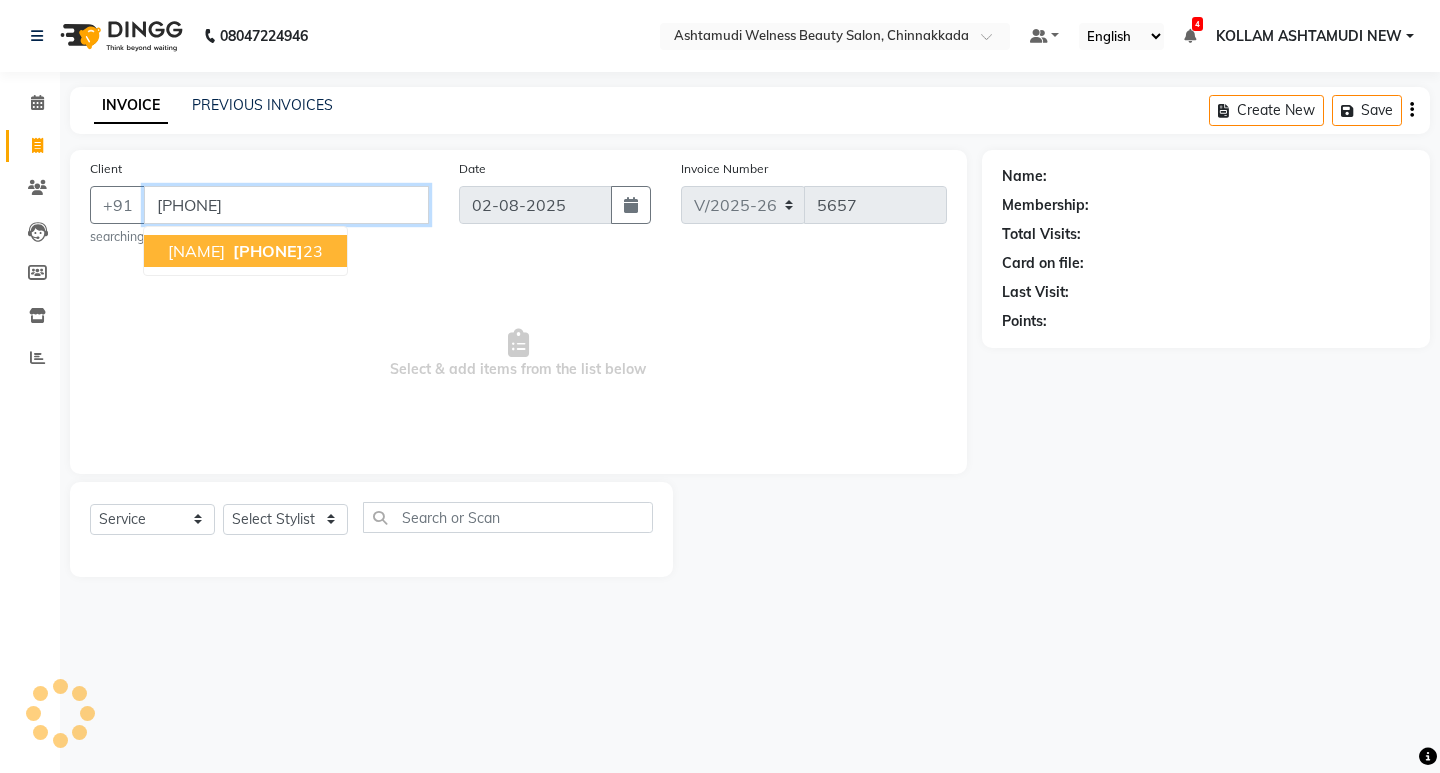 type on "[PHONE]" 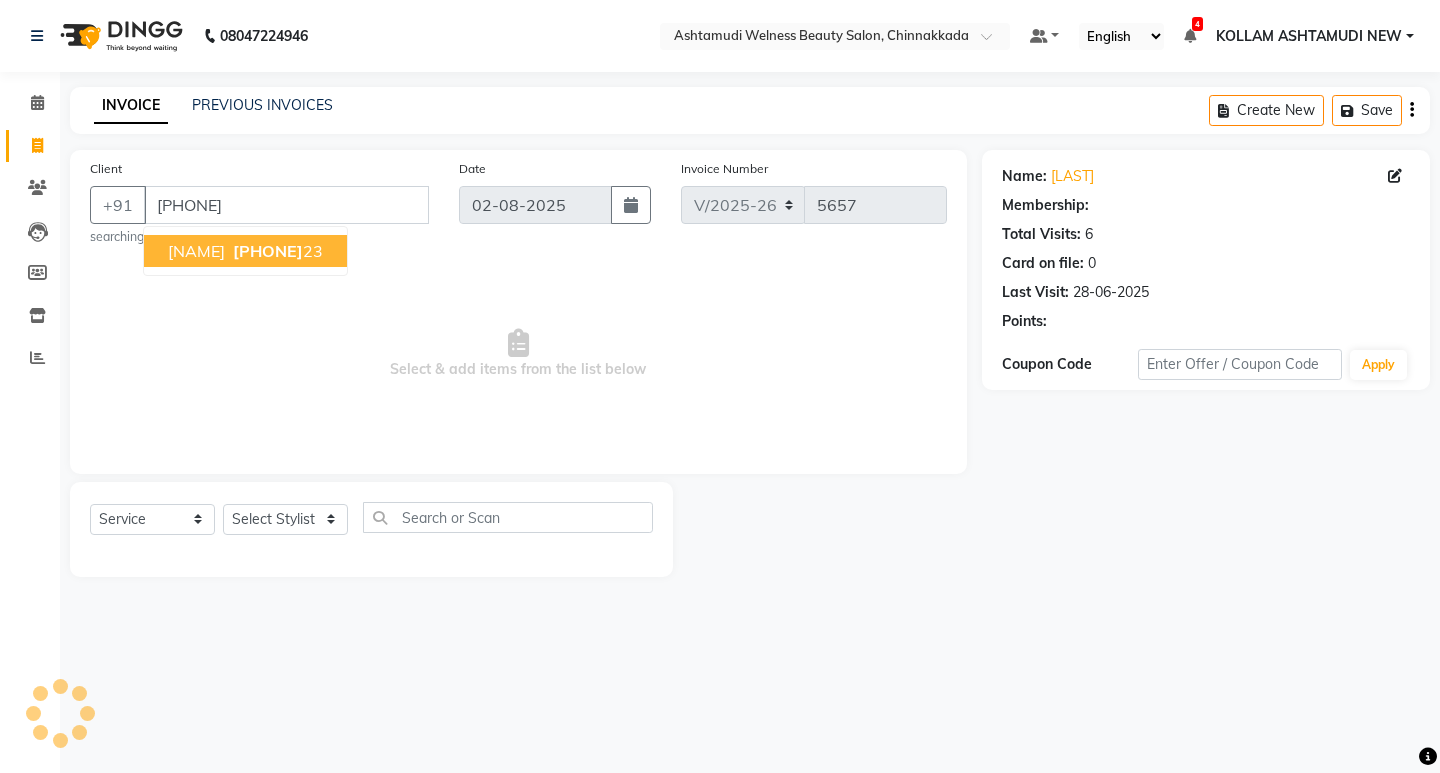 select on "1: Object" 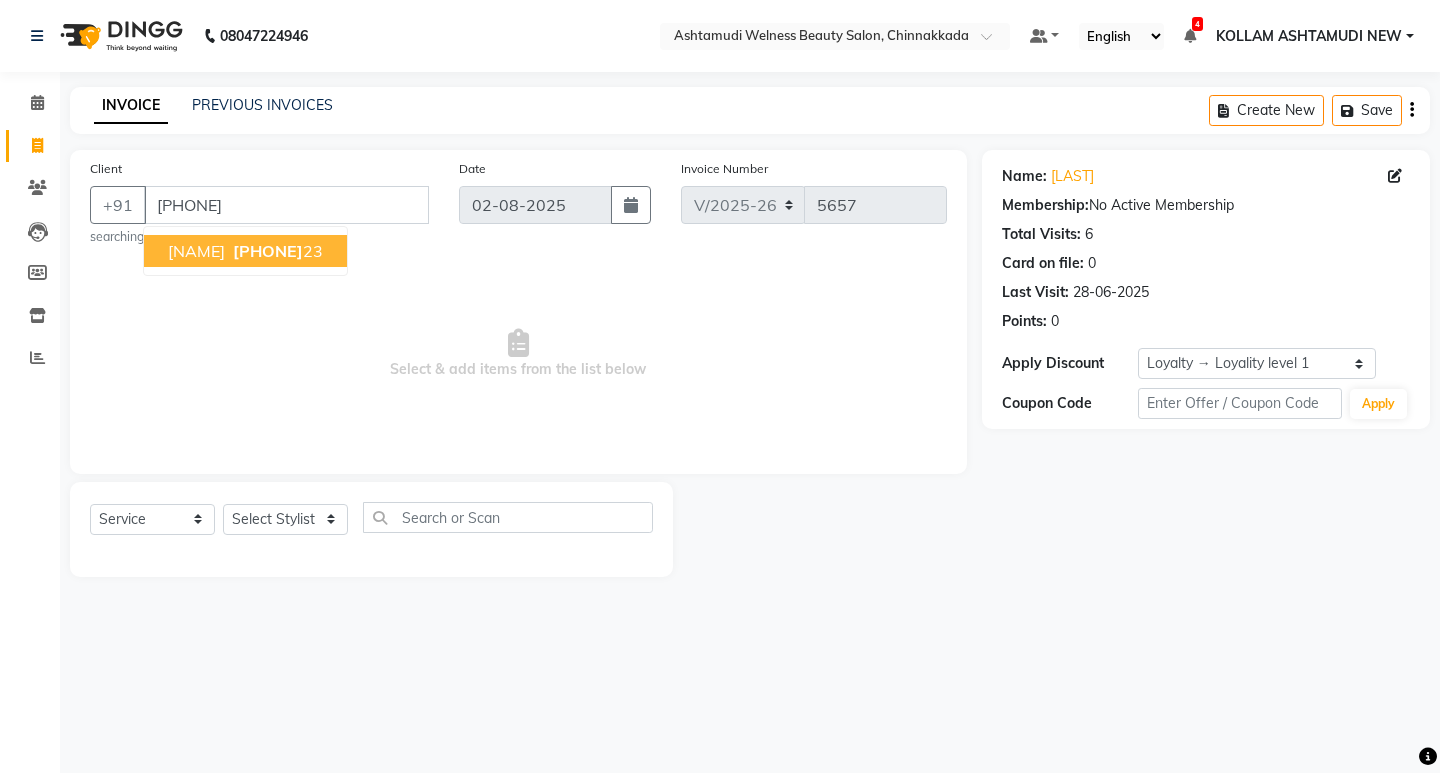 click on "[PHONE]" at bounding box center [268, 251] 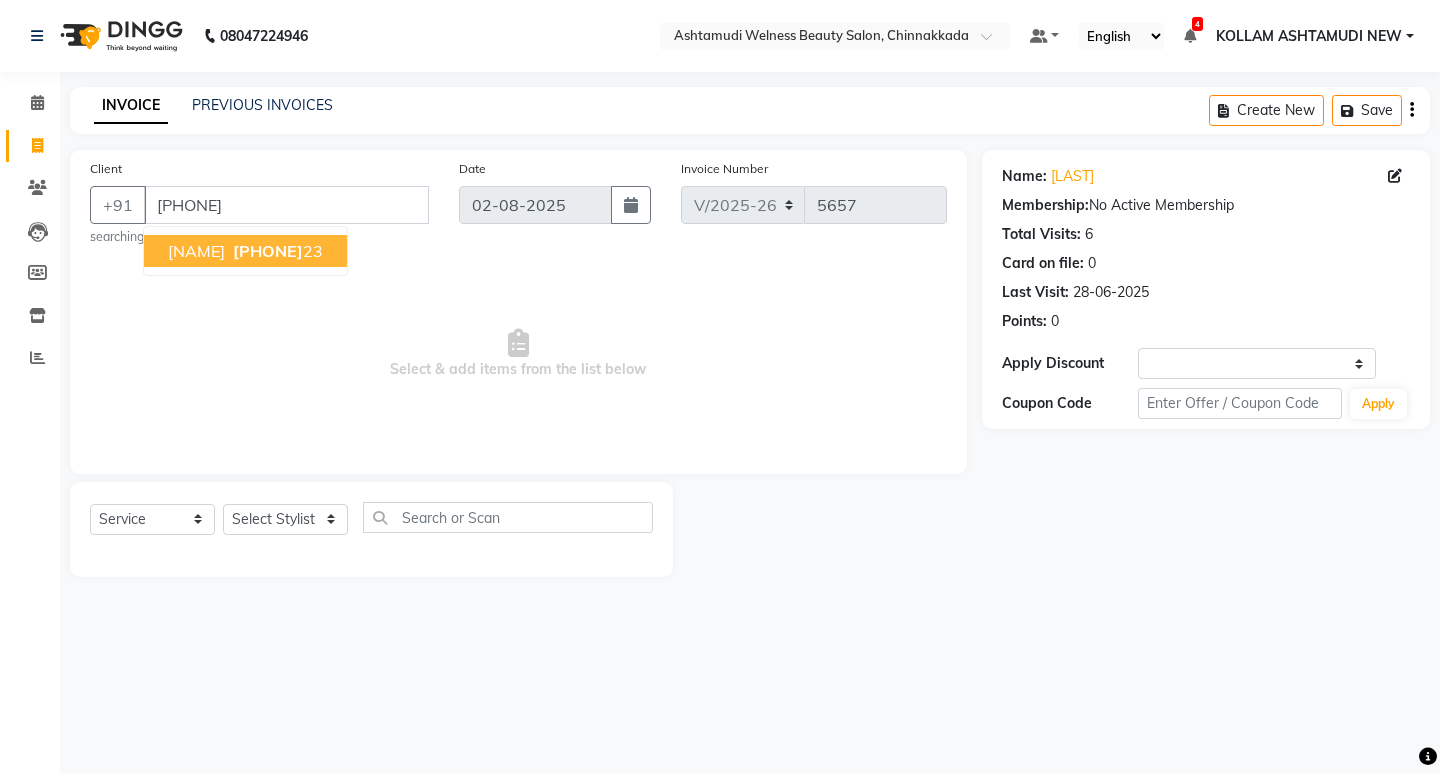 select on "1: Object" 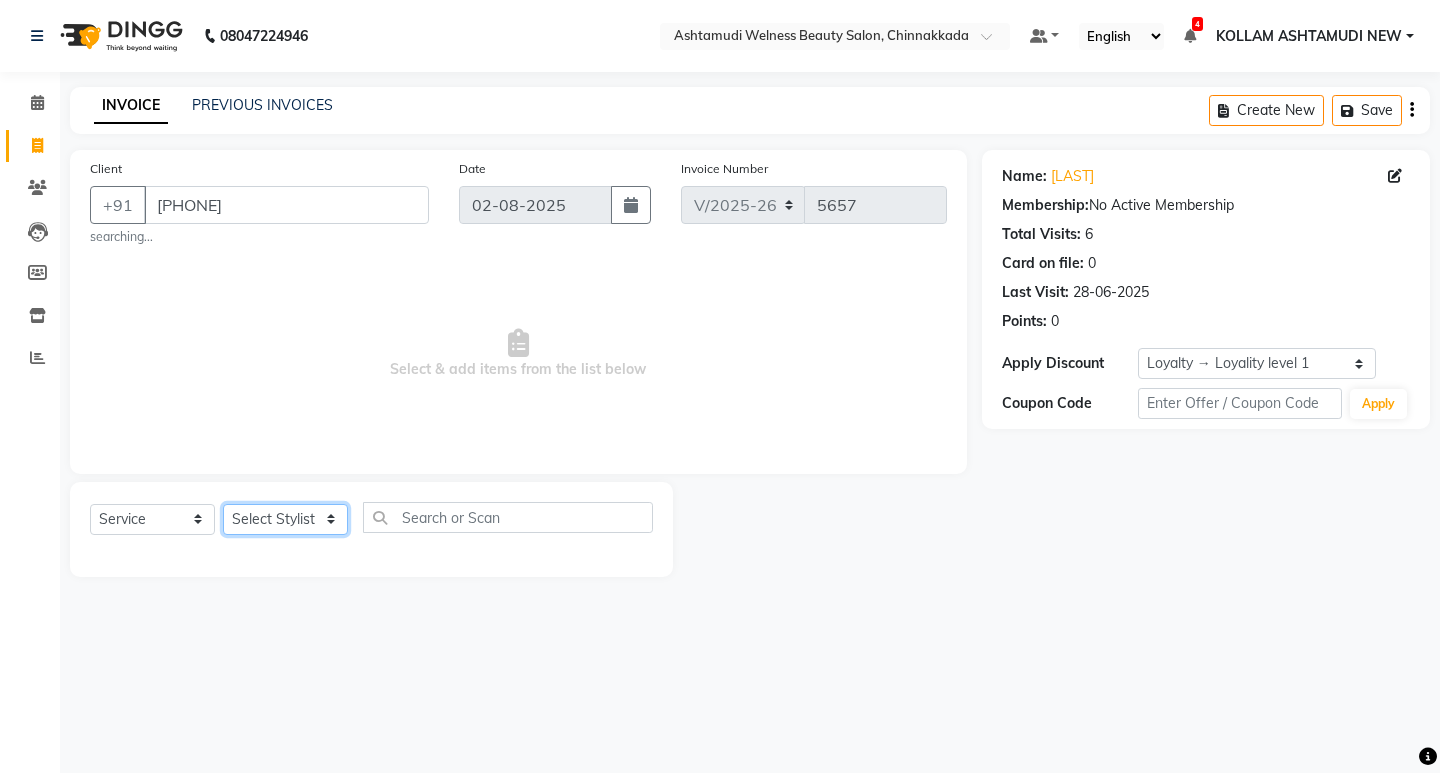 click on "Select Stylist ADITHYA TAMANG Admin ALTHAF Anitha ATHIRA SANAL BETZA M BINU GANESH JIJUMON P Kavya [CITY] [STATE] [CITY] [STATE] NEW Kusum MO ANWAR Rahul REENA VIDHYA RENUKA SUNDAS Revathy B Nair RINA RAI SAJEEV M SAMIR RAI SARIGA PRASAD SHIBU Shilu Fathima Shyni Salim Sibi SUKANYA Supriya SUSHEELA S Acne Facial Anti Acne Treatment Anti Ageing Facial Bridal Glow Facial De-Pigmentation Treatment Dermalite Fairness Facial Diamond Facial D-Tan Cleanup D-Tan Facial D-Tan Pack Fruit Facial Fyc Bamboo Charcoal Facial Fyc Bio Marine Facial Fyc Fruit Fusion Facial Fyc Luster Gold Facial Fyc Pure Vit-C Facial Fyc Red Wine Facial Gents Bridal Glow Facial Gents Dermalite Fairness Facial Gents Diamond Facial Gents D-Tan Cleanup Gents D-Tan Facial Gents Fruit Facial Gents Fyc Bamboo Charcoal Facial Gents Fyc Bio Marine Facial Gents Fyc Fruit Fusion Facial Gents Fyc Luster Gold Facial Gents Fyc Red Wine Facial" 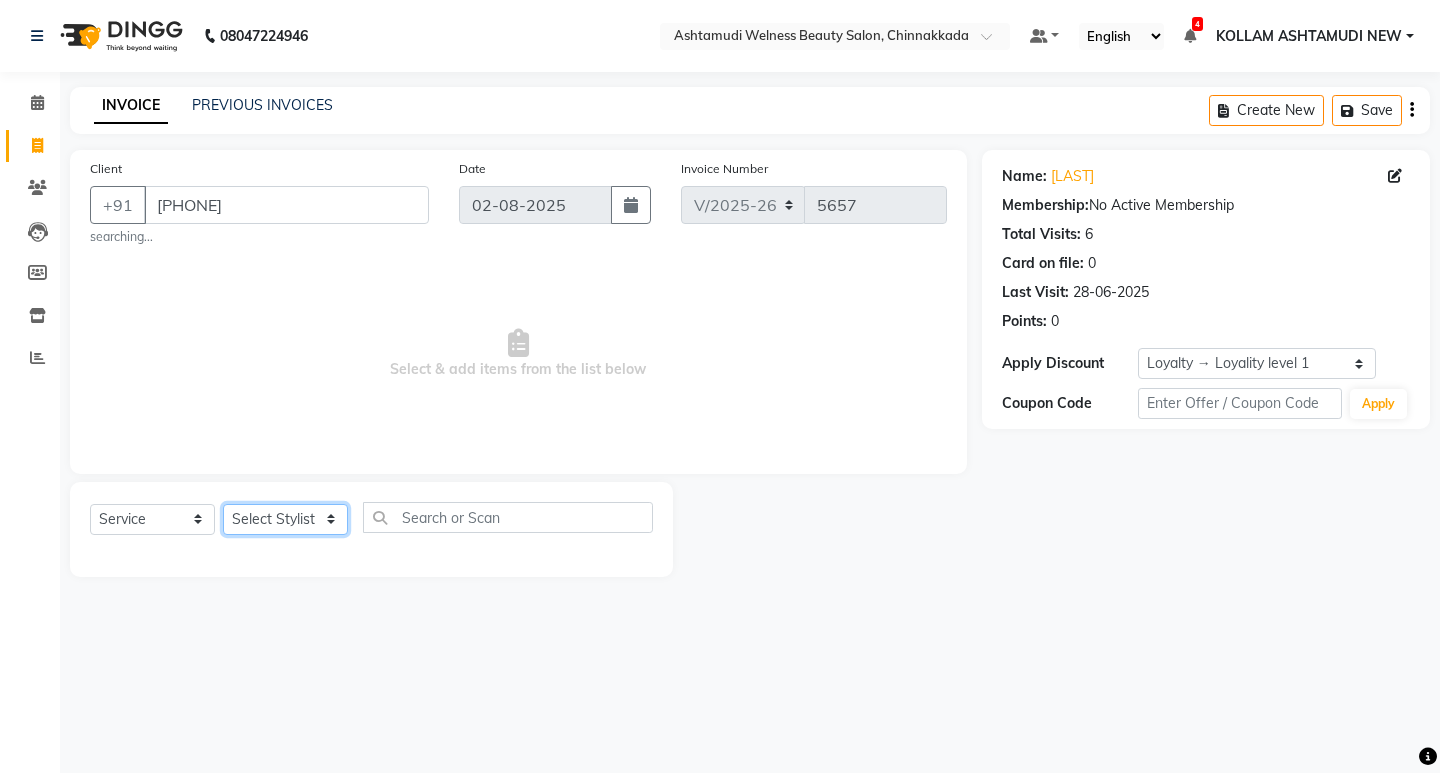 select on "25979" 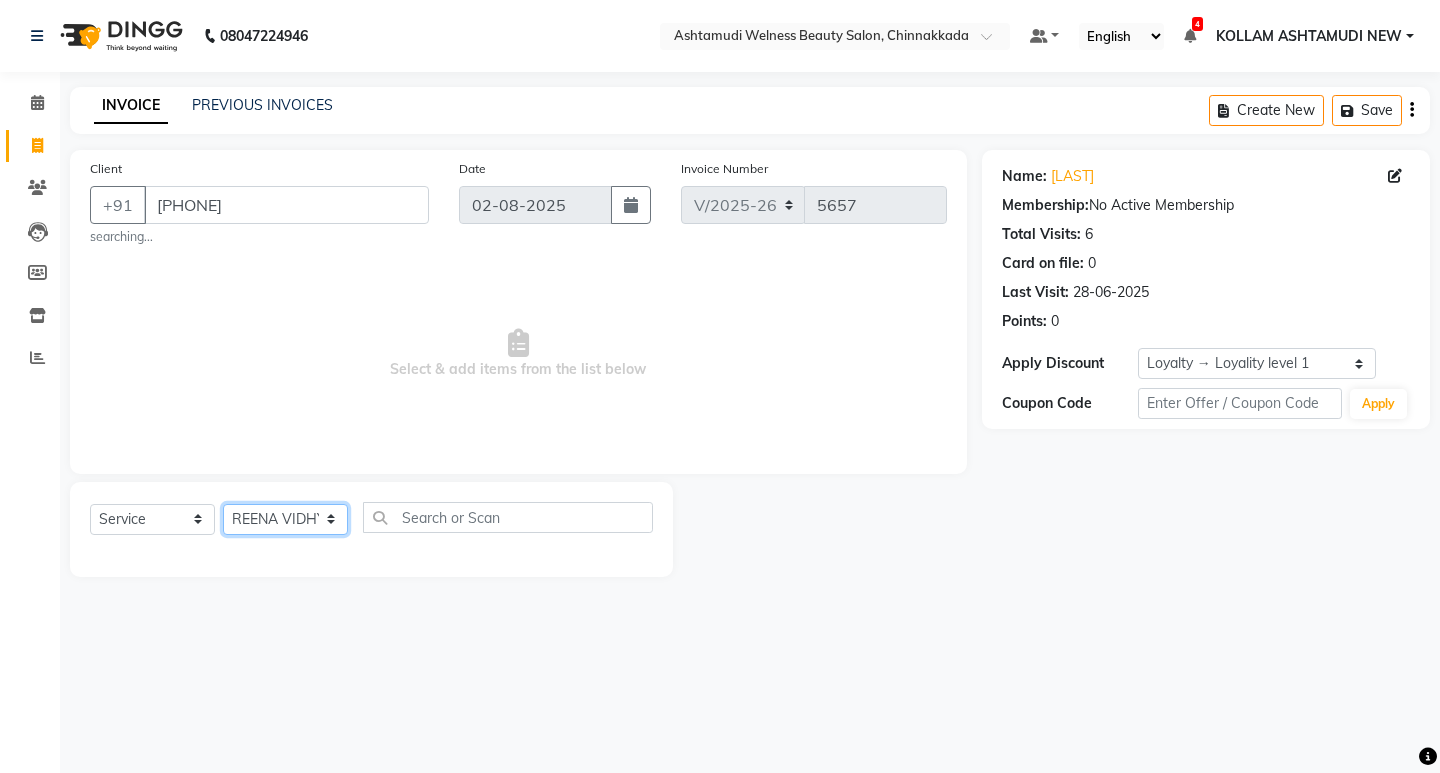 click on "Select Stylist ADITHYA TAMANG Admin ALTHAF Anitha ATHIRA SANAL BETZA M BINU GANESH JIJUMON P Kavya [CITY] [STATE] [CITY] [STATE] NEW Kusum MO ANWAR Rahul REENA VIDHYA RENUKA SUNDAS Revathy B Nair RINA RAI SAJEEV M SAMIR RAI SARIGA PRASAD SHIBU Shilu Fathima Shyni Salim Sibi SUKANYA Supriya SUSHEELA S Acne Facial Anti Acne Treatment Anti Ageing Facial Bridal Glow Facial De-Pigmentation Treatment Dermalite Fairness Facial Diamond Facial D-Tan Cleanup D-Tan Facial D-Tan Pack Fruit Facial Fyc Bamboo Charcoal Facial Fyc Bio Marine Facial Fyc Fruit Fusion Facial Fyc Luster Gold Facial Fyc Pure Vit-C Facial Fyc Red Wine Facial Gents Bridal Glow Facial Gents Dermalite Fairness Facial Gents Diamond Facial Gents D-Tan Cleanup Gents D-Tan Facial Gents Fruit Facial Gents Fyc Bamboo Charcoal Facial Gents Fyc Bio Marine Facial Gents Fyc Fruit Fusion Facial Gents Fyc Luster Gold Facial Gents Fyc Red Wine Facial" 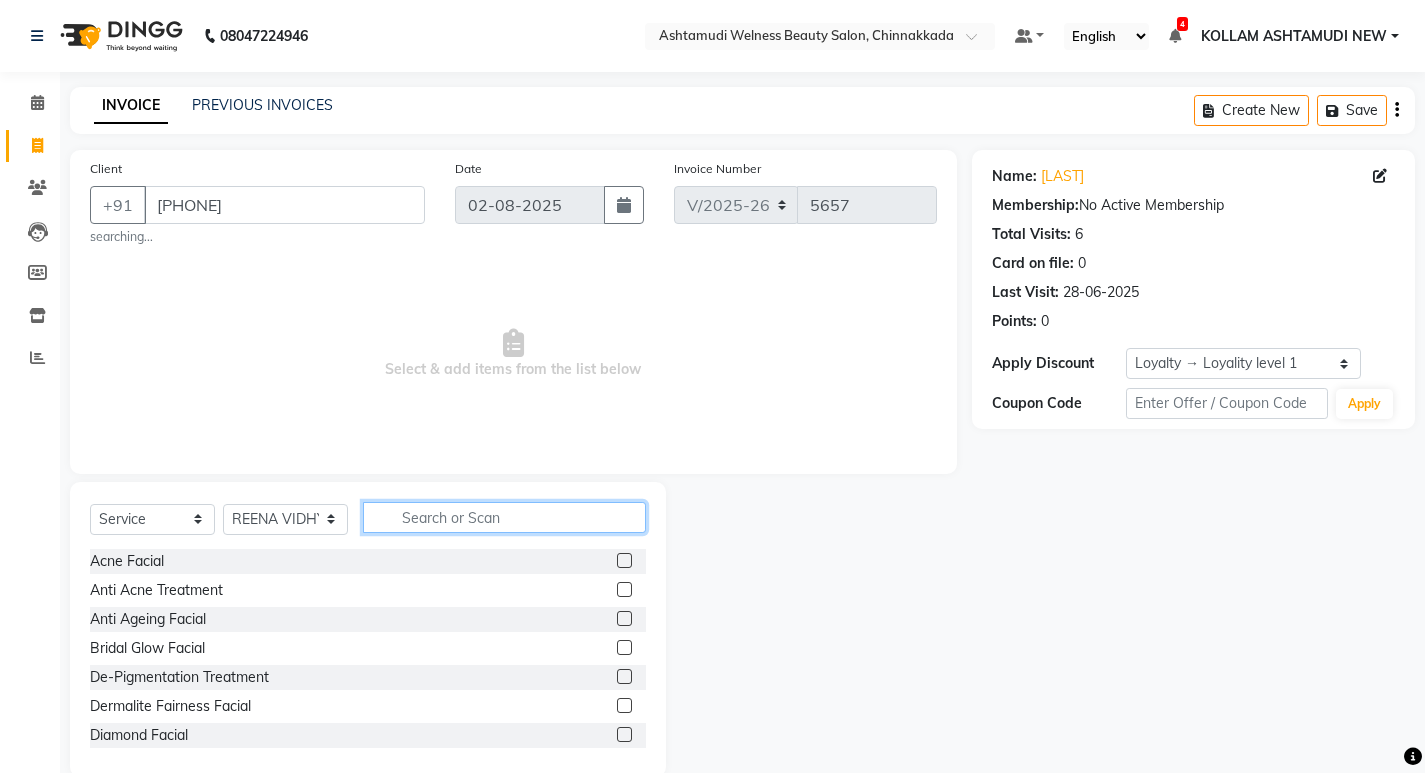 click 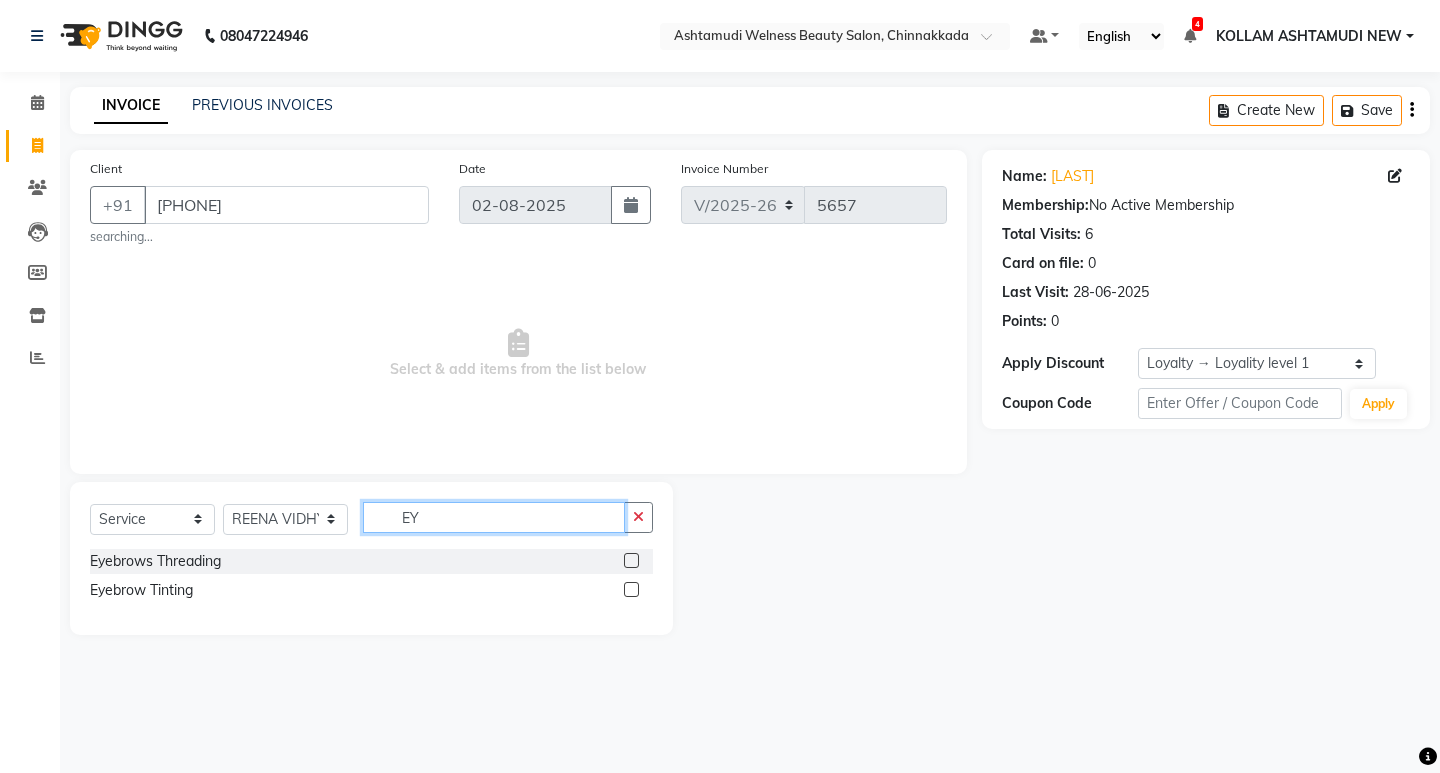 type on "EY" 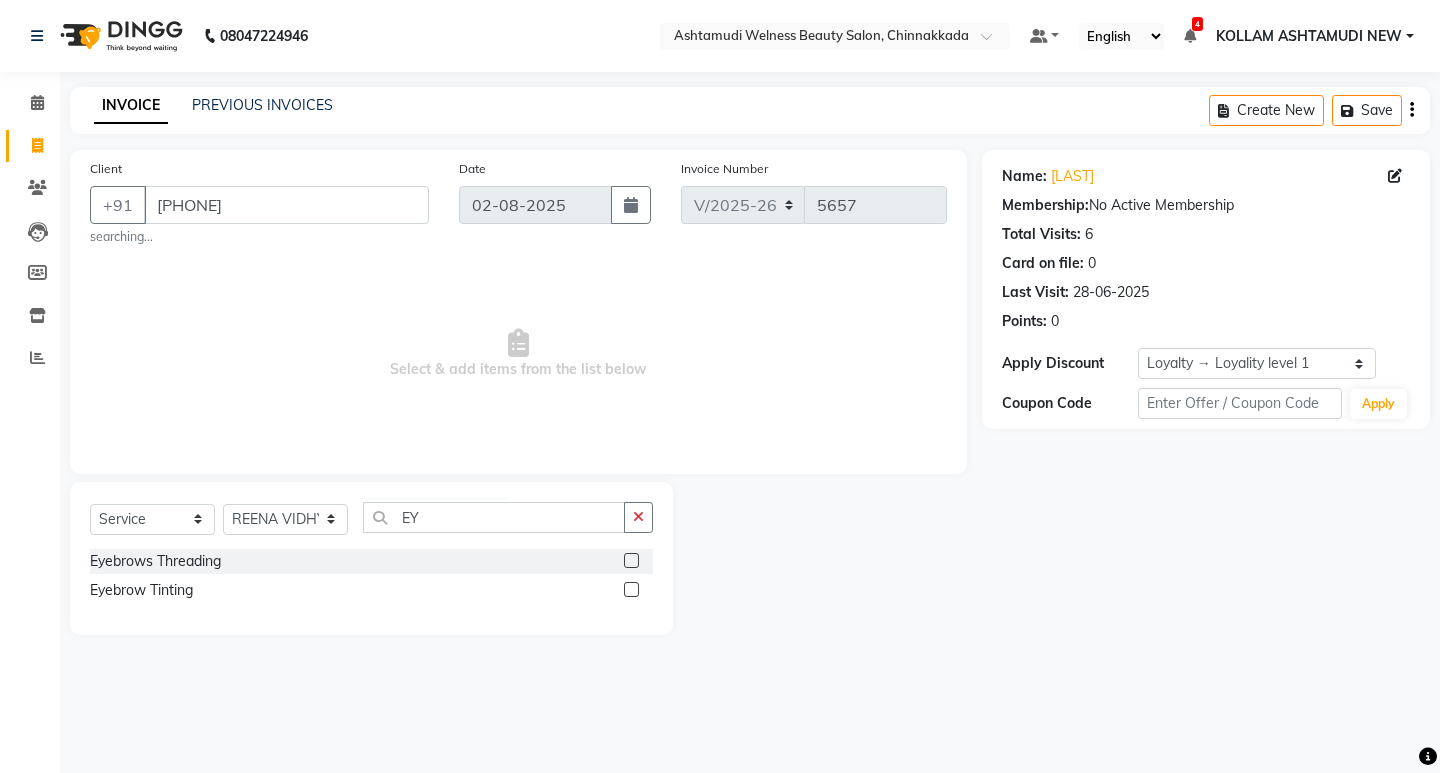 click 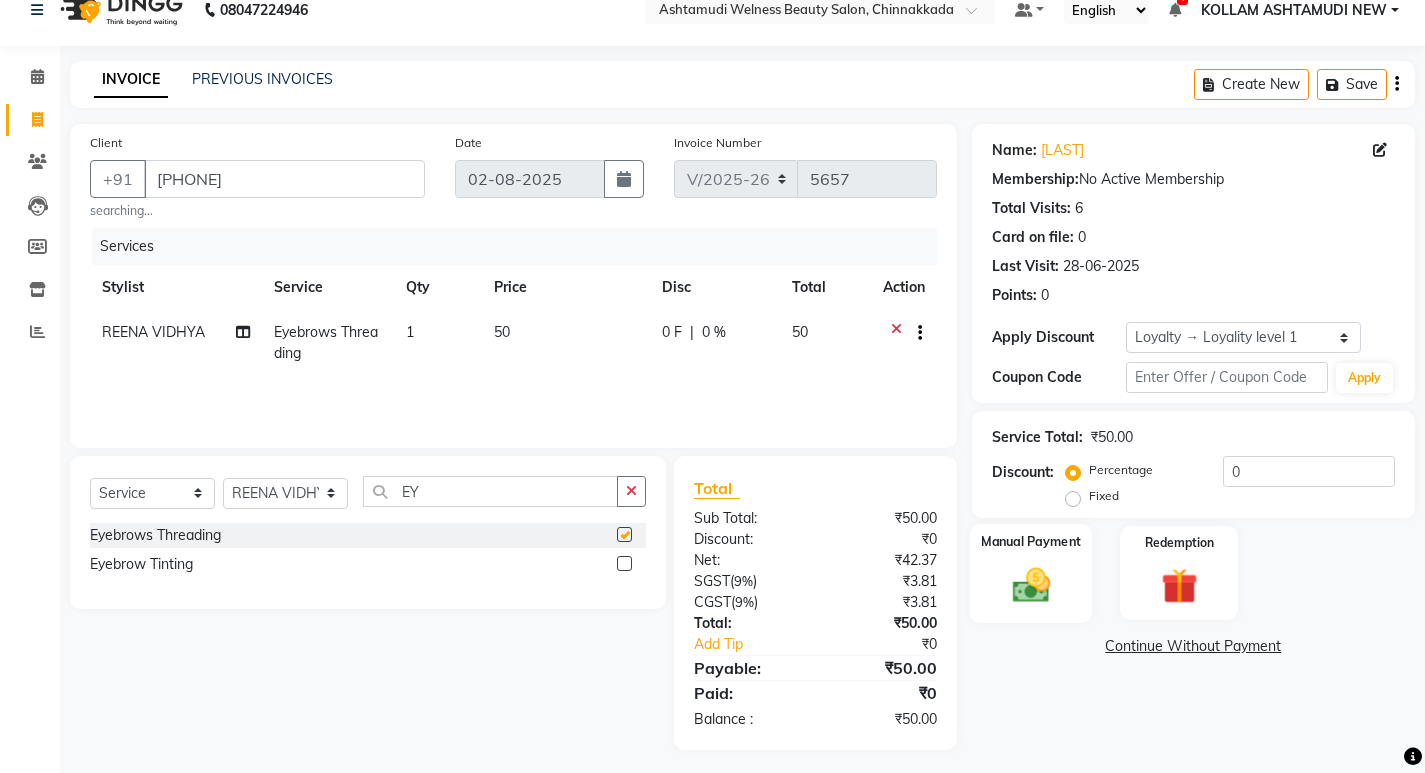 scroll, scrollTop: 33, scrollLeft: 0, axis: vertical 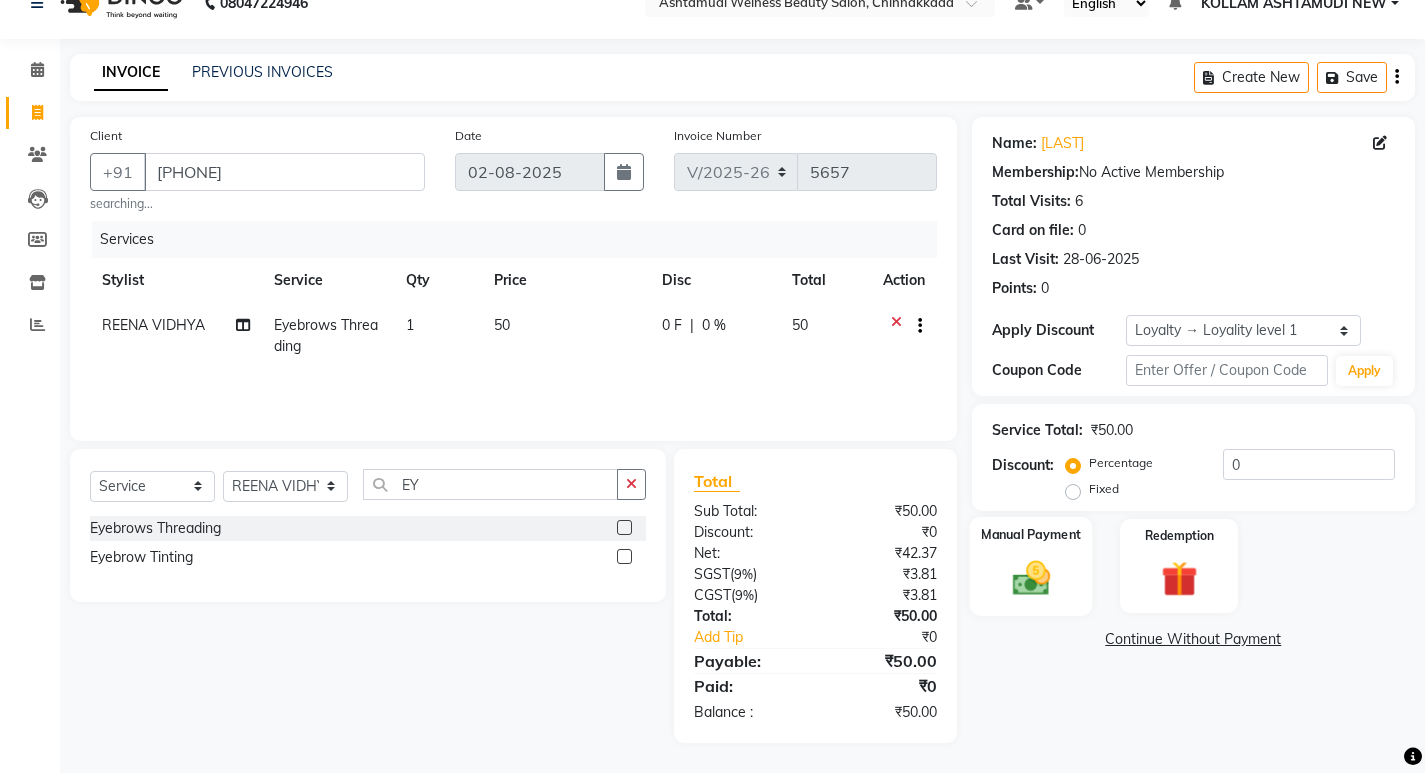 checkbox on "false" 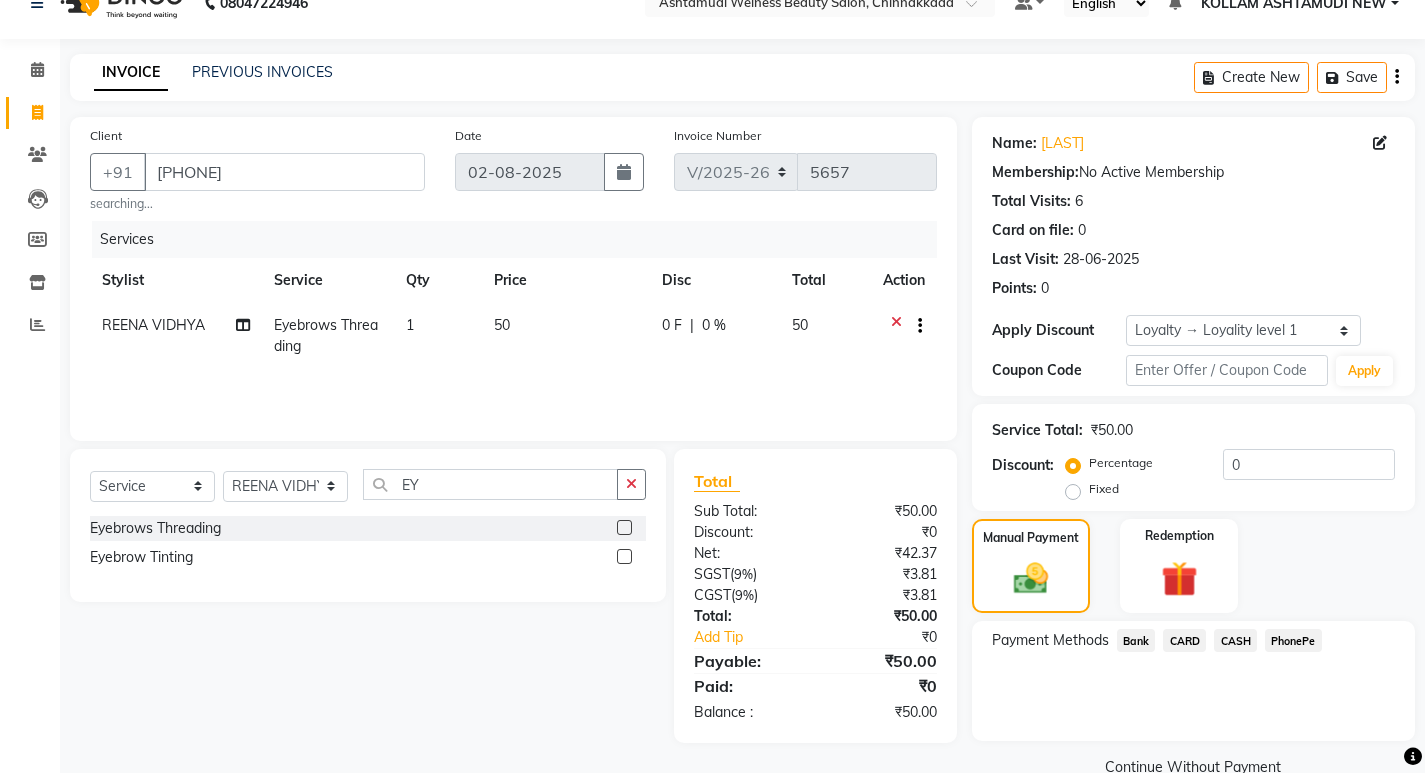 click on "CASH" 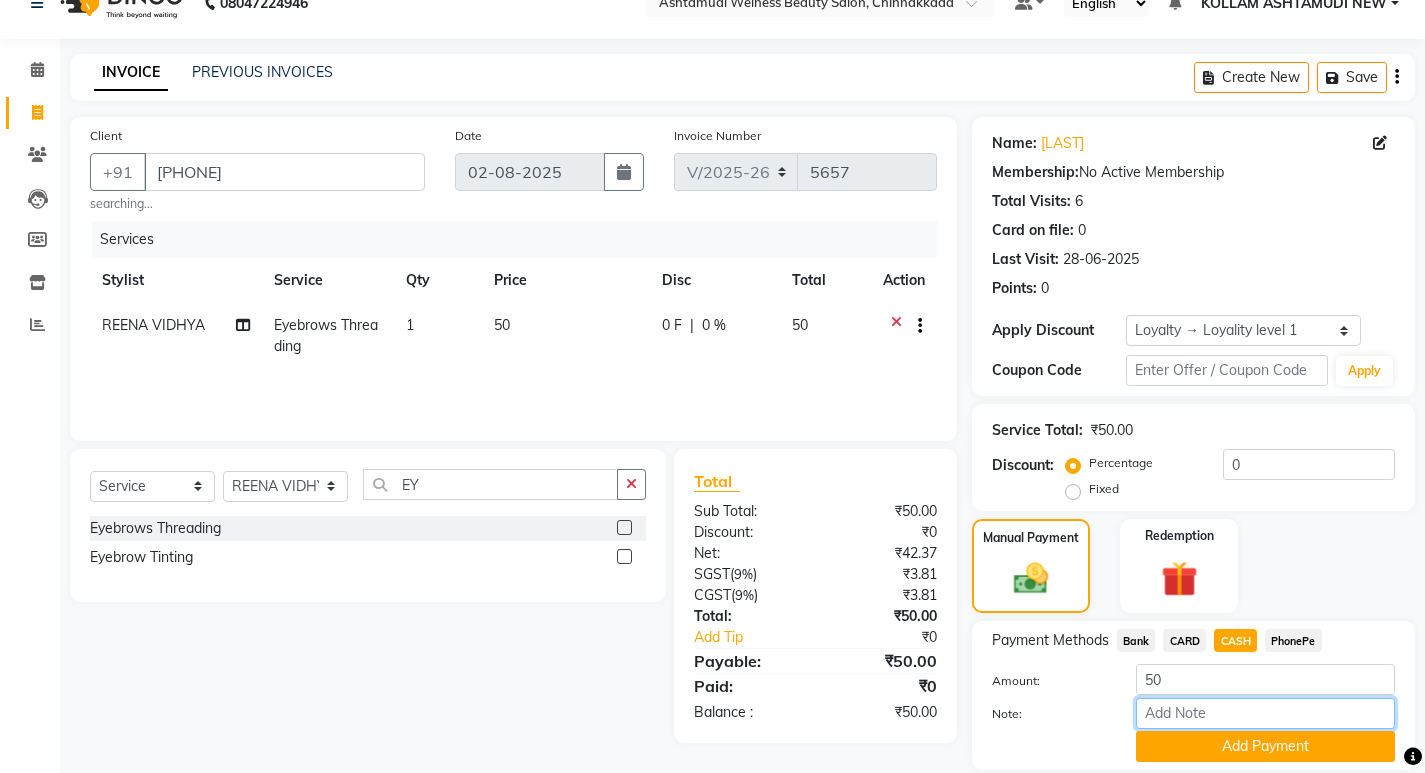 click on "Note:" at bounding box center (1265, 713) 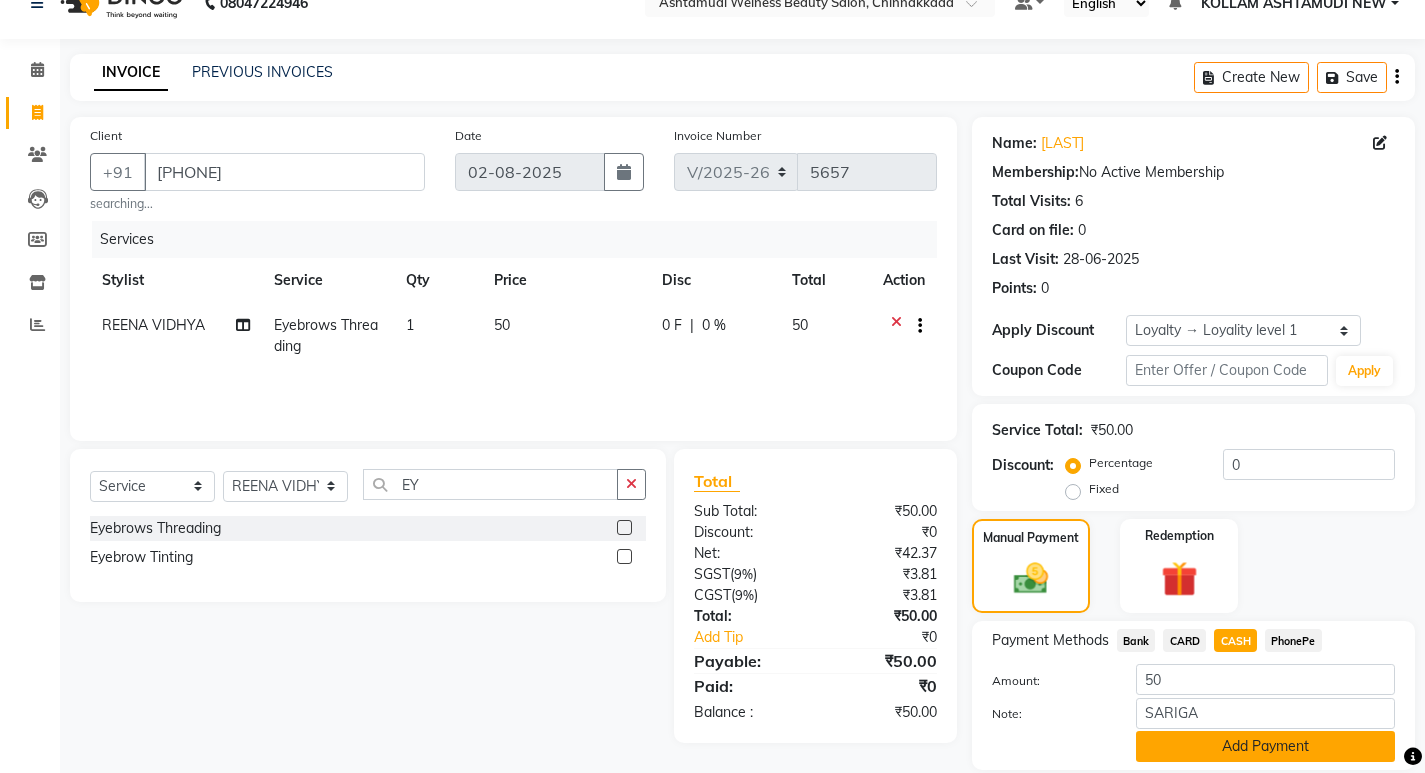 click on "Add Payment" 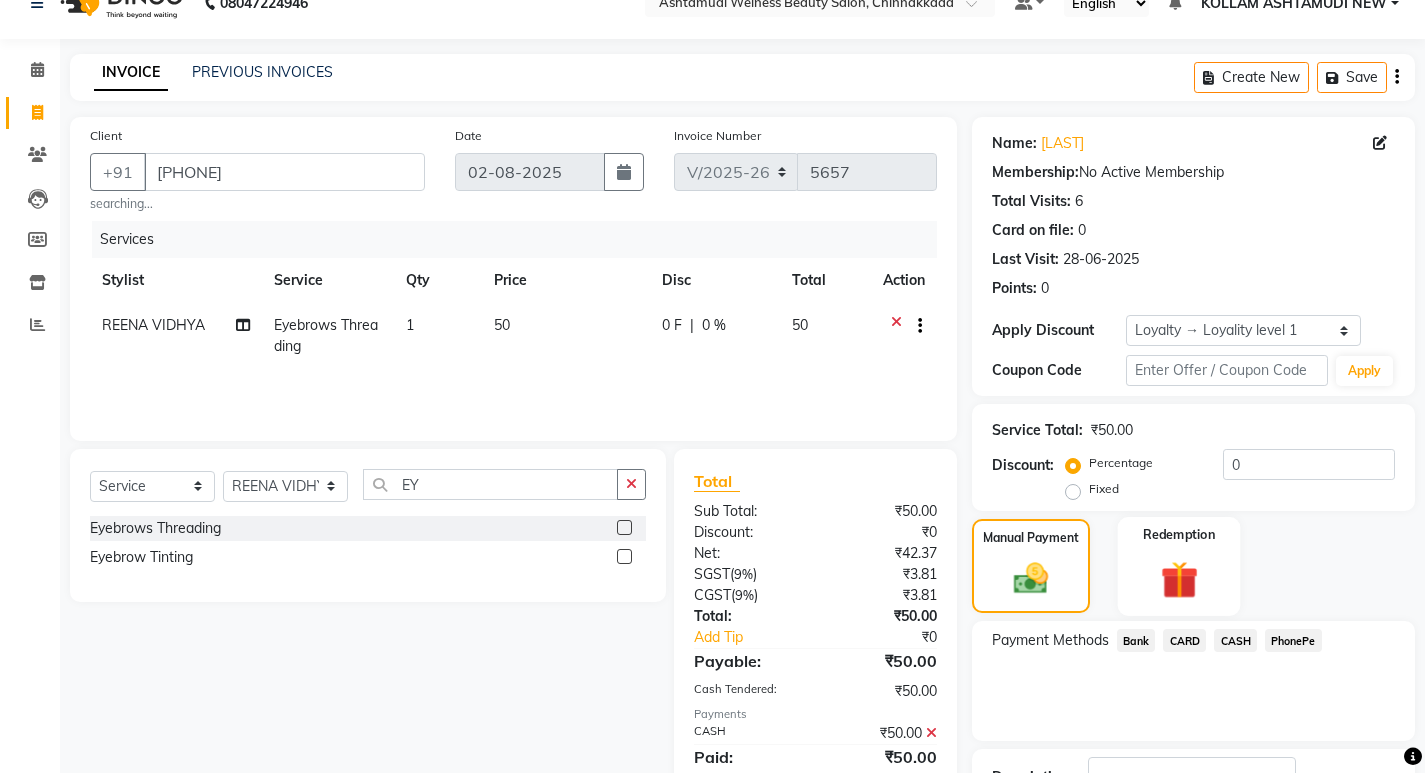 scroll, scrollTop: 203, scrollLeft: 0, axis: vertical 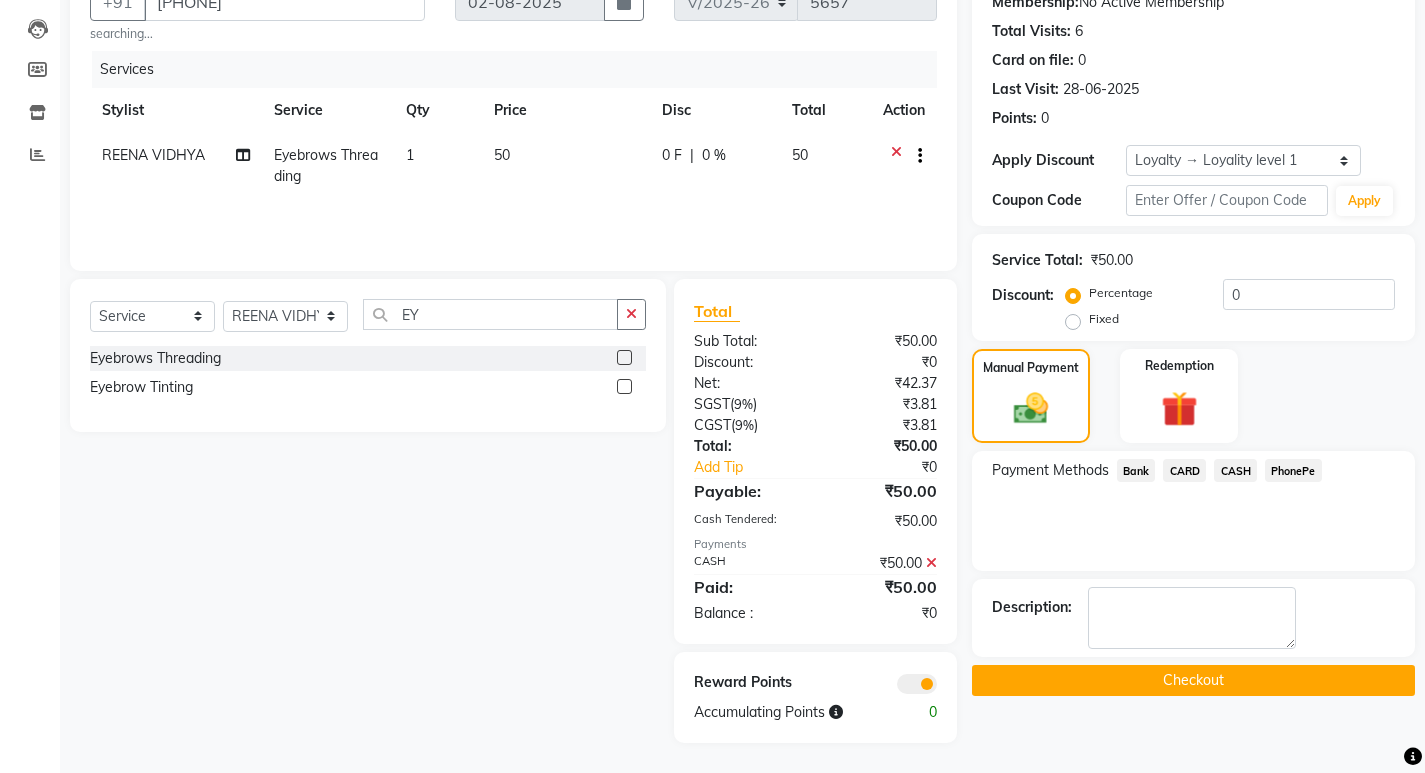 click on "Checkout" 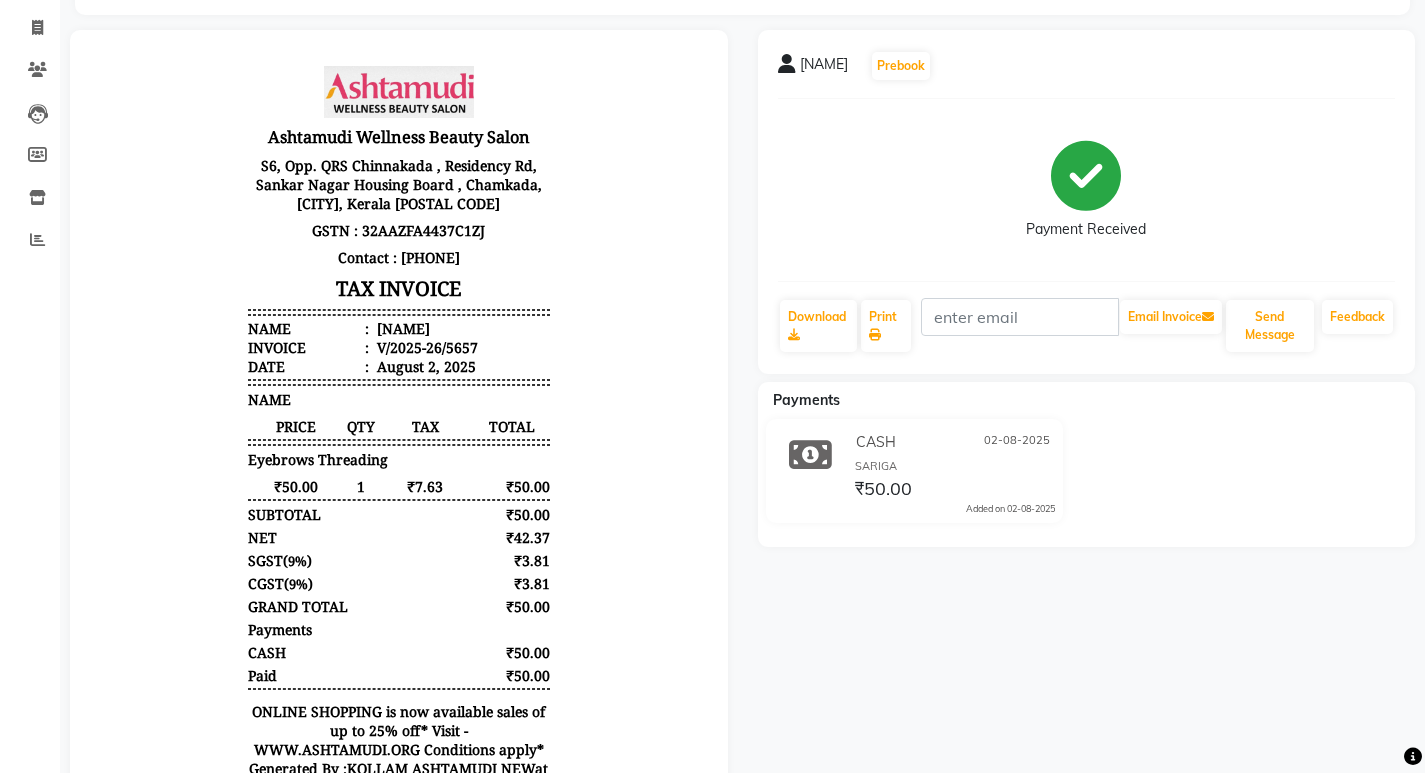scroll, scrollTop: 0, scrollLeft: 0, axis: both 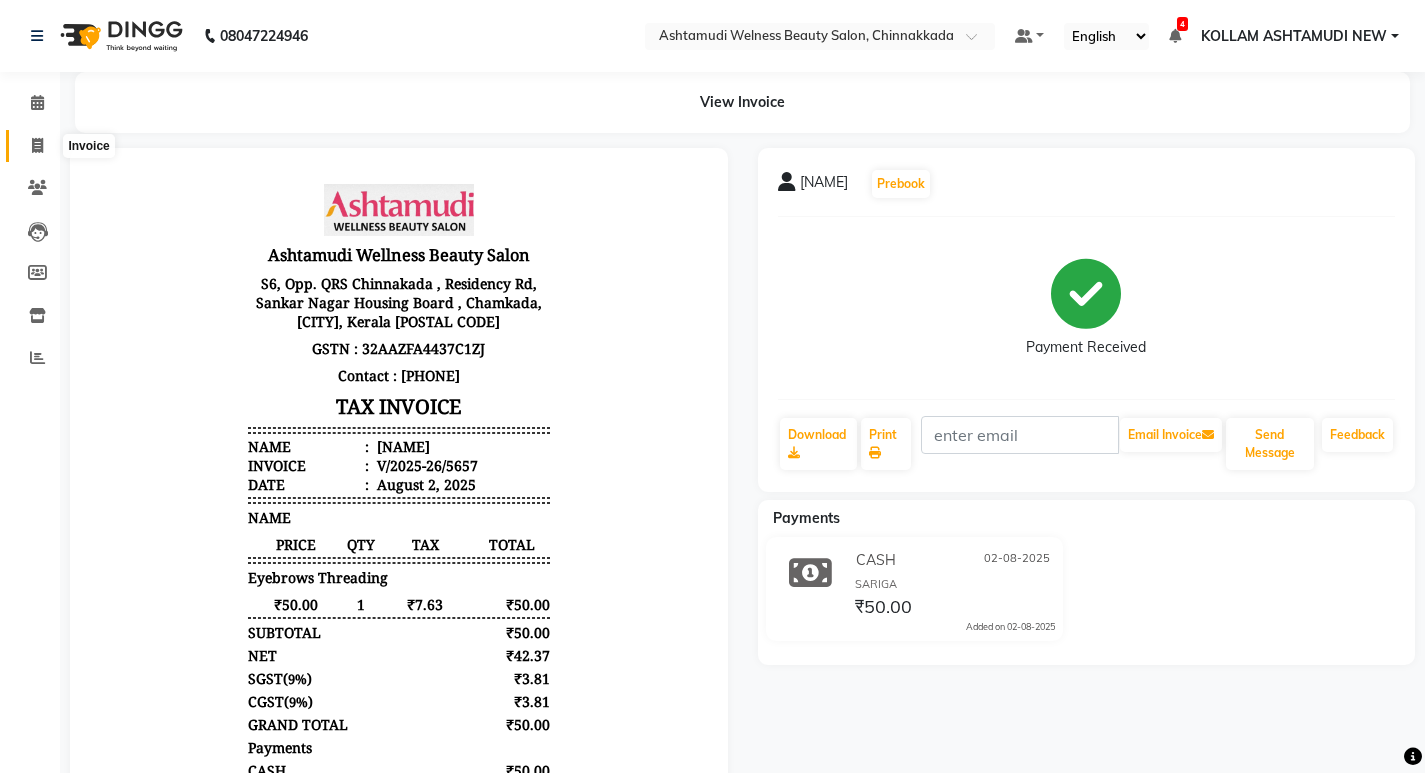 click 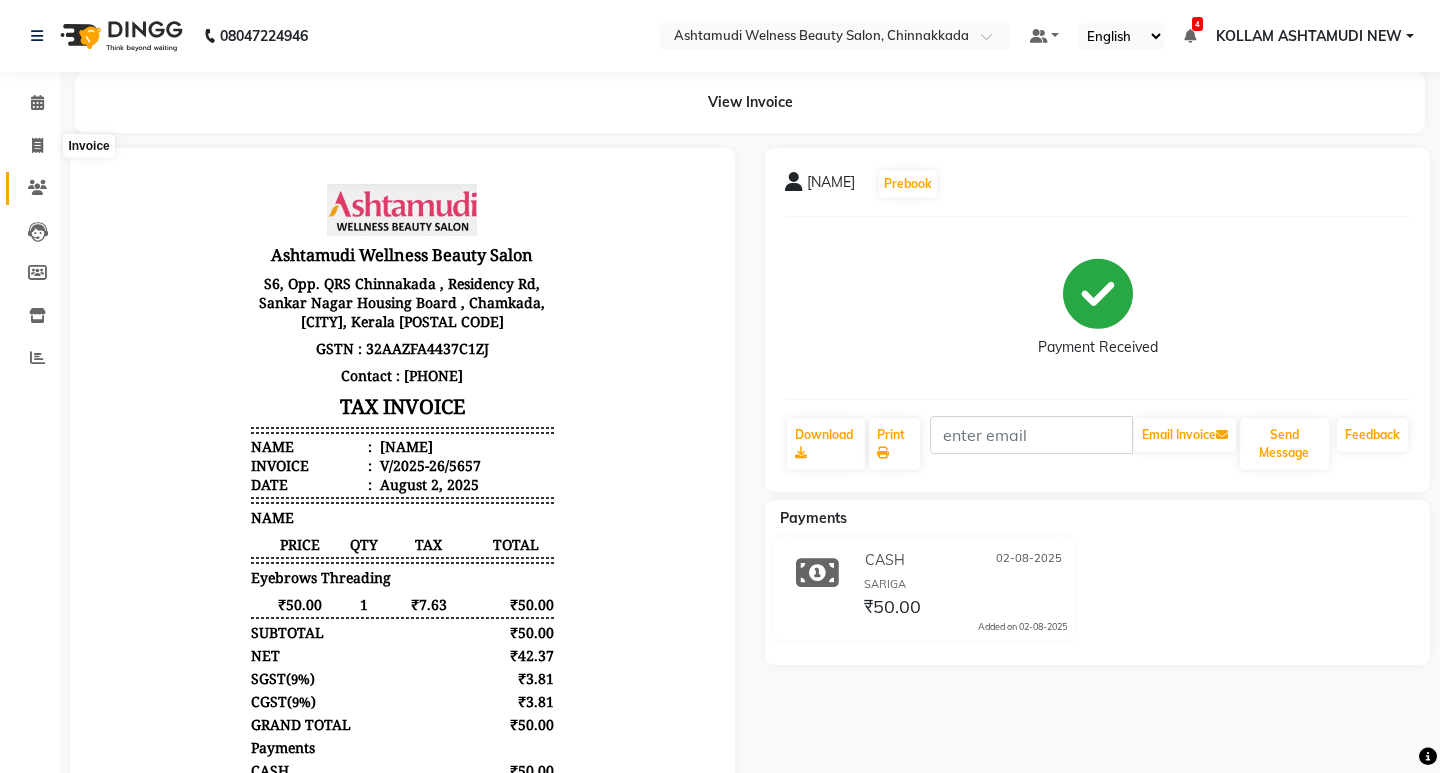 select on "4529" 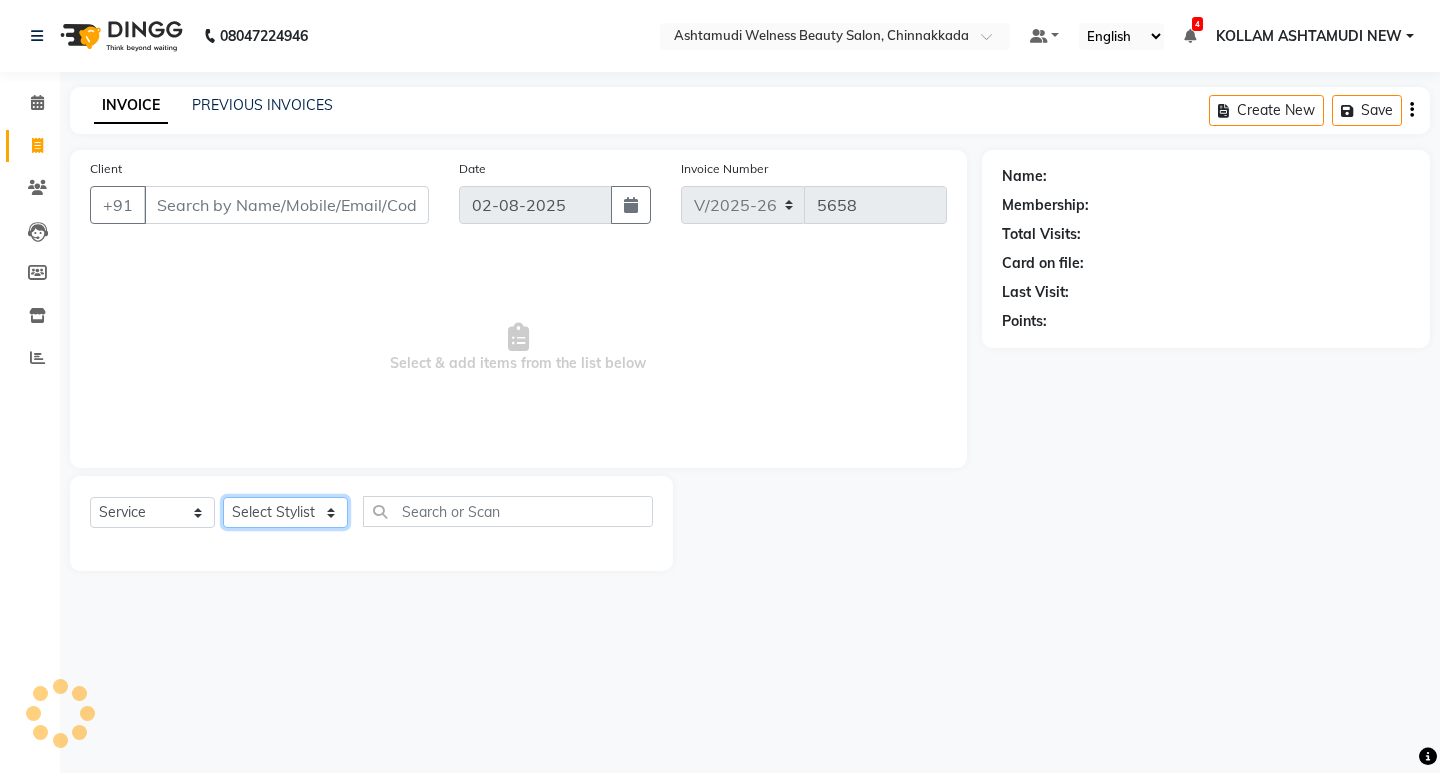 click on "Select Stylist" 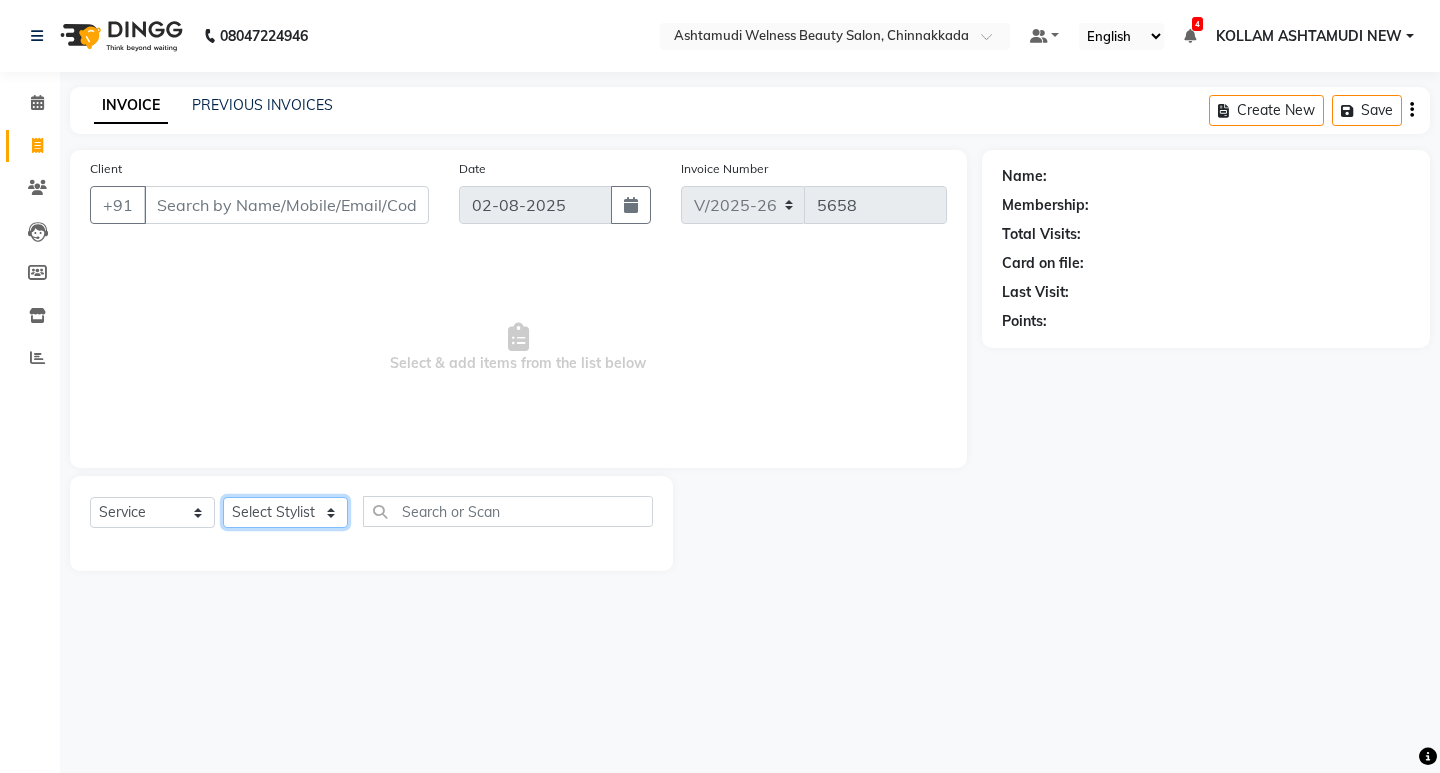 select on "25967" 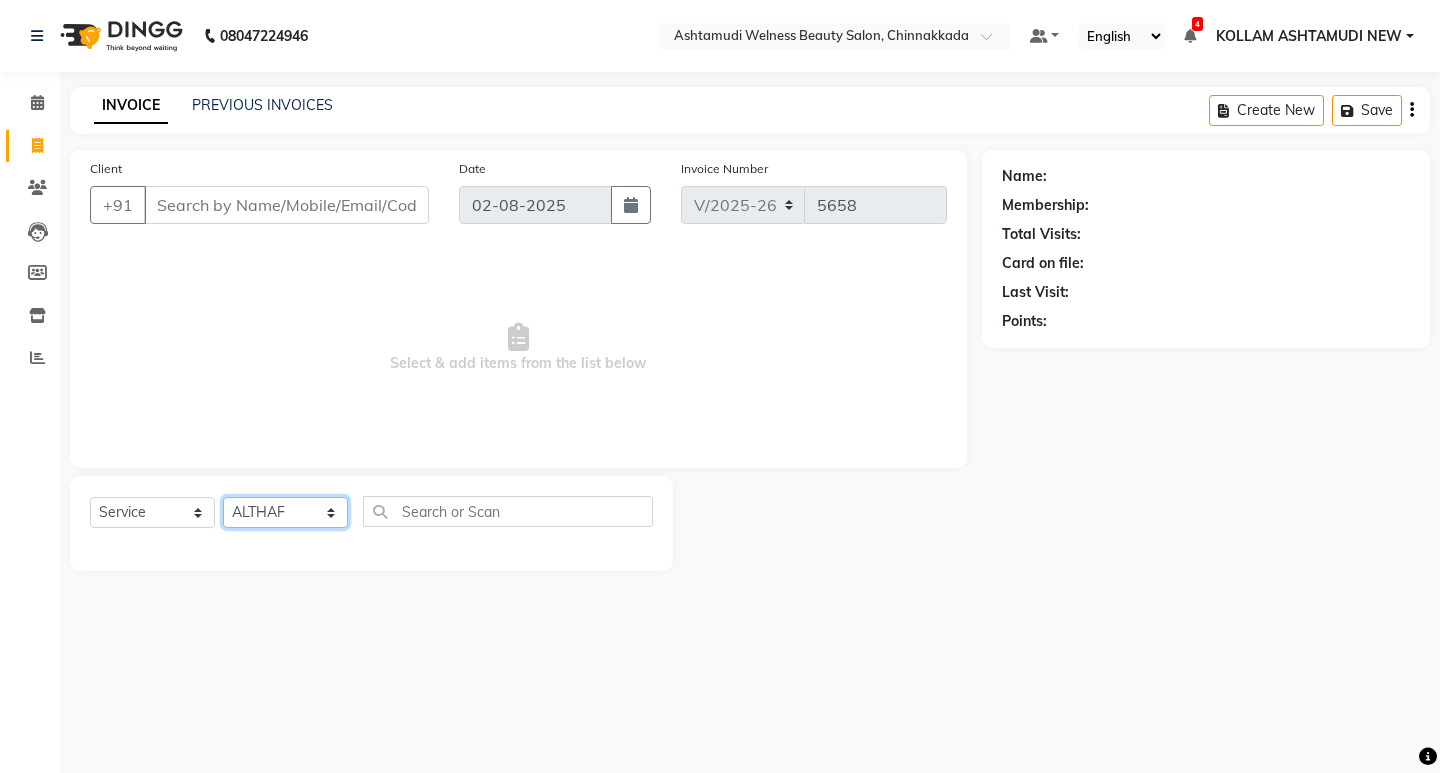 click on "Select Stylist ADITHYA TAMANG Admin ALTHAF Anitha ATHIRA SANAL BETZA M BINU GANESH JIJUMON P Kavya [CITY] [STATE] [CITY] [STATE] NEW Kusum MO ANWAR Rahul REENA VIDHYA RENUKA SUNDAS Revathy B Nair RINA RAI SAJEEV M SAMIR RAI SARIGA PRASAD SHIBU Shilu Fathima Shyni Salim Sibi SUKANYA Supriya SUSHEELA S Acne Facial Anti Acne Treatment Anti Ageing Facial Bridal Glow Facial De-Pigmentation Treatment Dermalite Fairness Facial Diamond Facial D-Tan Cleanup D-Tan Facial D-Tan Pack Fruit Facial Fyc Bamboo Charcoal Facial Fyc Bio Marine Facial Fyc Fruit Fusion Facial Fyc Luster Gold Facial Fyc Pure Vit-C Facial Fyc Red Wine Facial Gents Bridal Glow Facial Gents Dermalite Fairness Facial Gents Diamond Facial Gents D-Tan Cleanup Gents D-Tan Facial Gents Fruit Facial Gents Fyc Bamboo Charcoal Facial Gents Fyc Bio Marine Facial Gents Fyc Fruit Fusion Facial Gents Fyc Luster Gold Facial Gents Fyc Red Wine Facial" 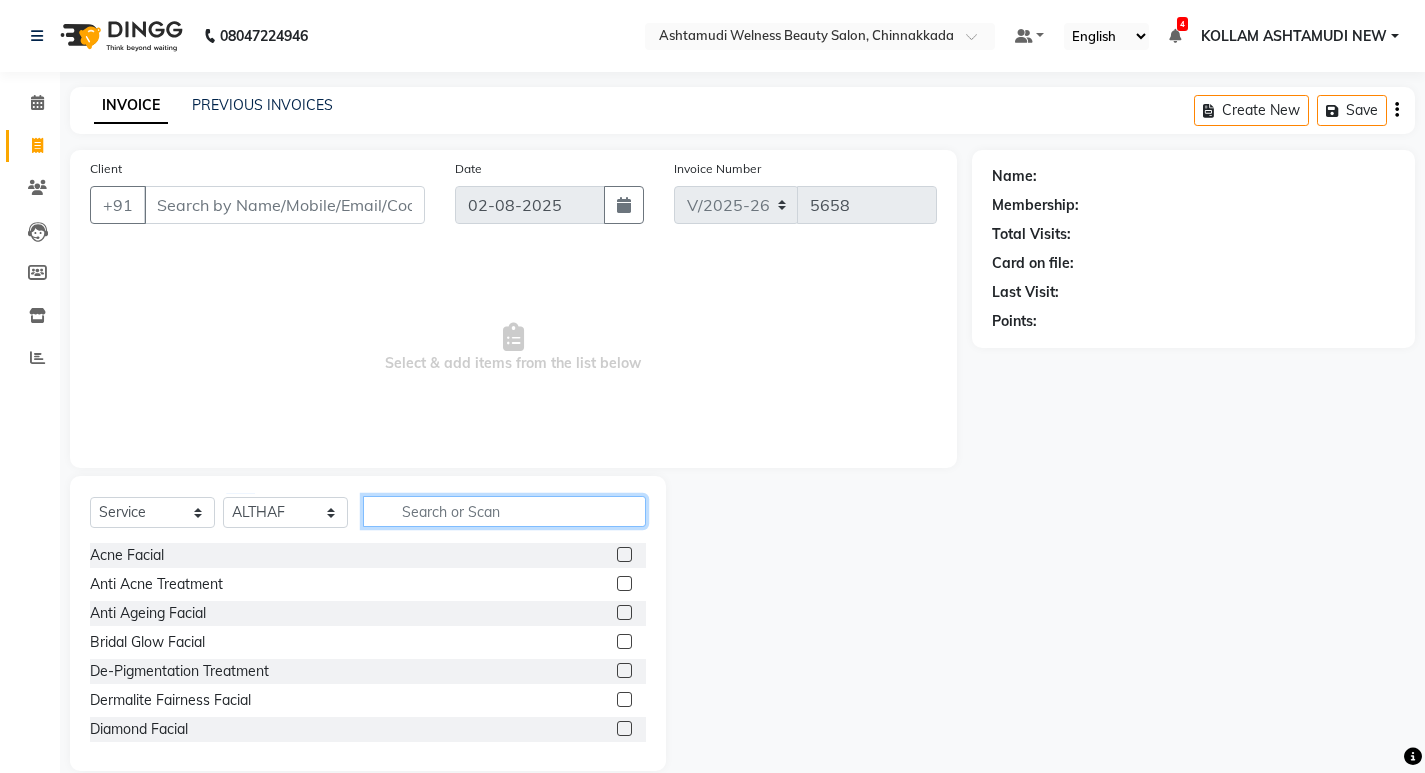 click 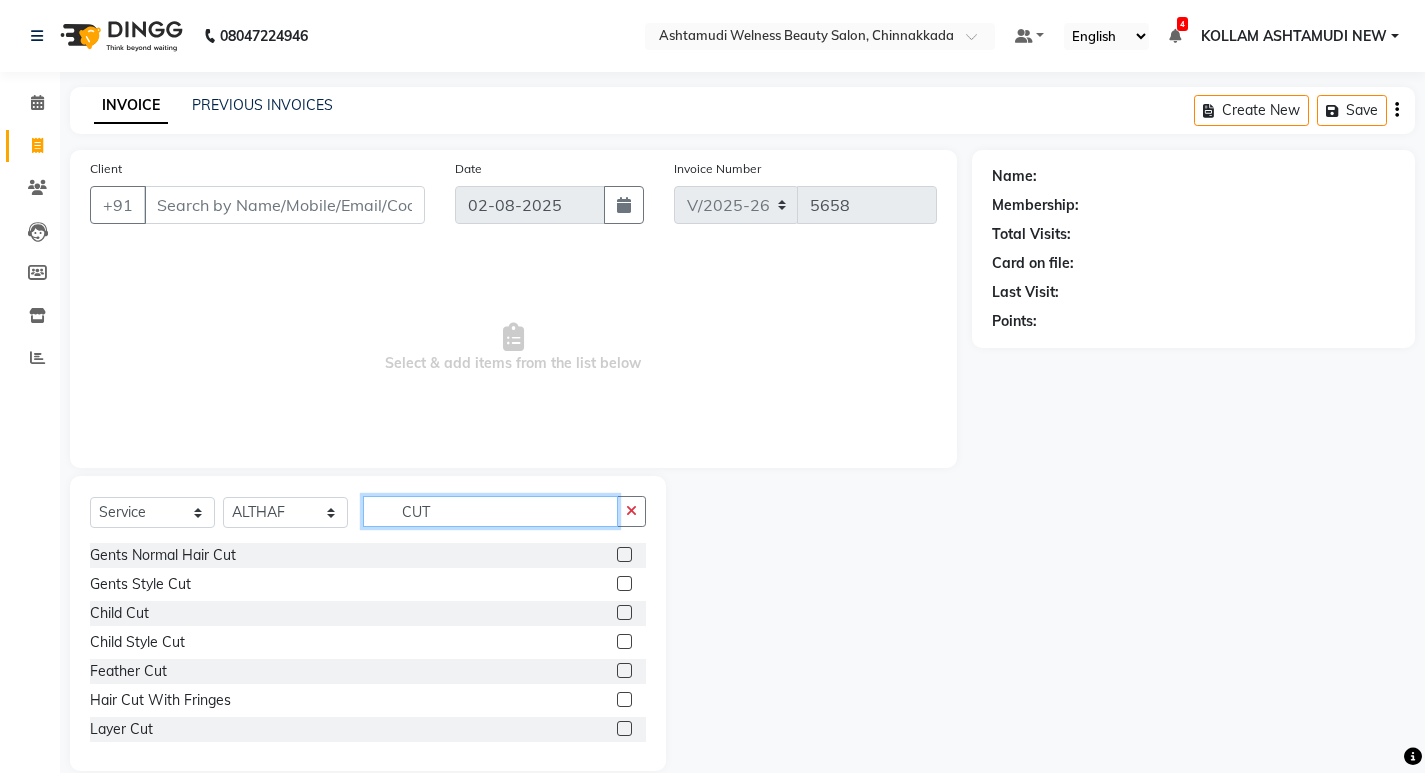 type on "CUT" 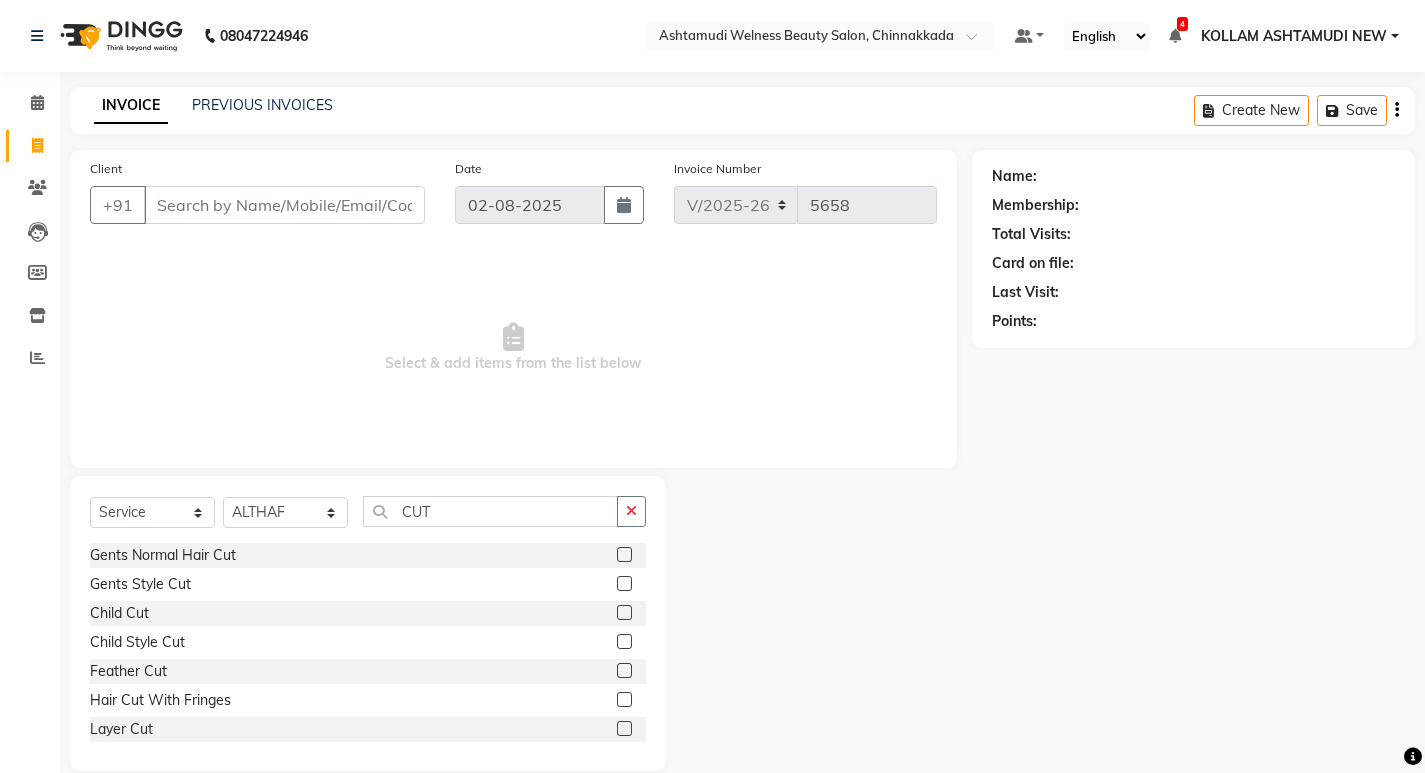 click 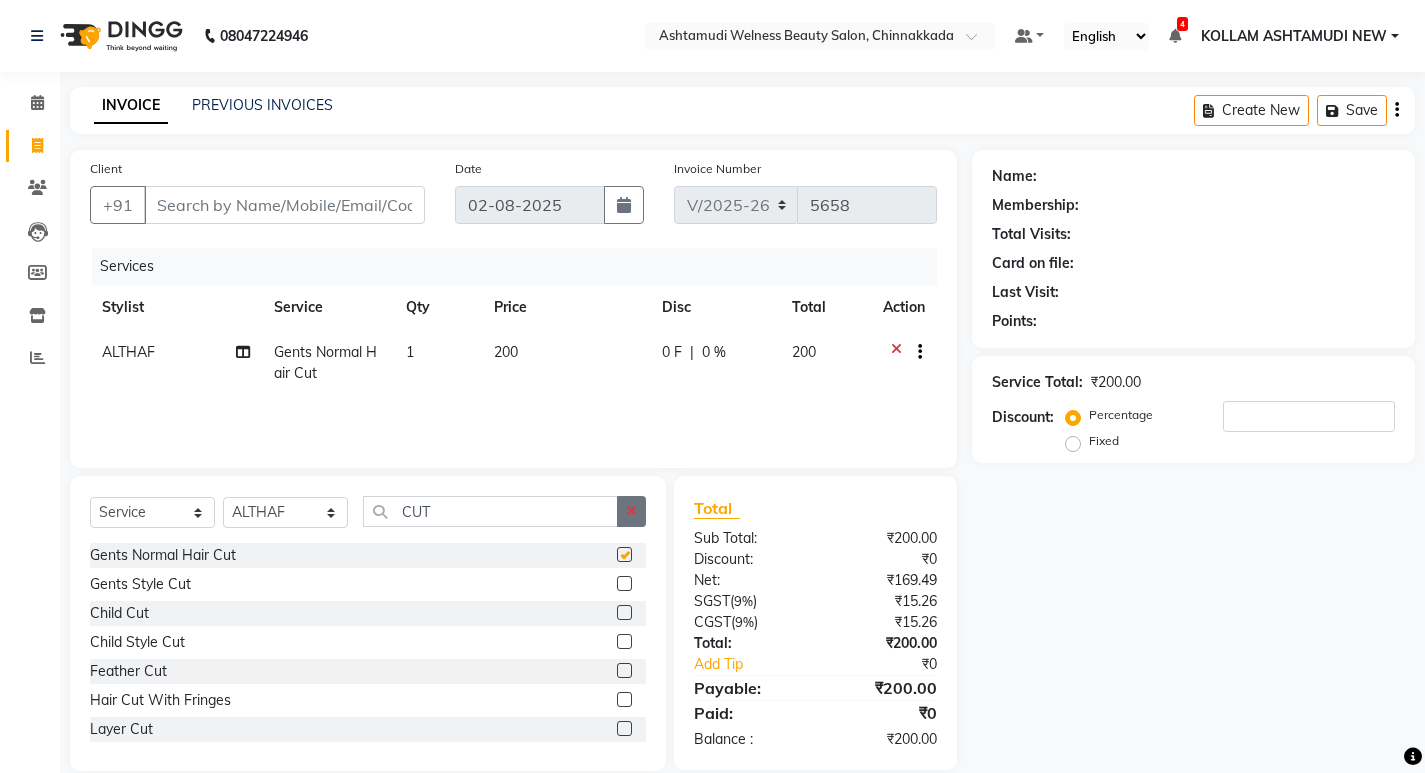 click 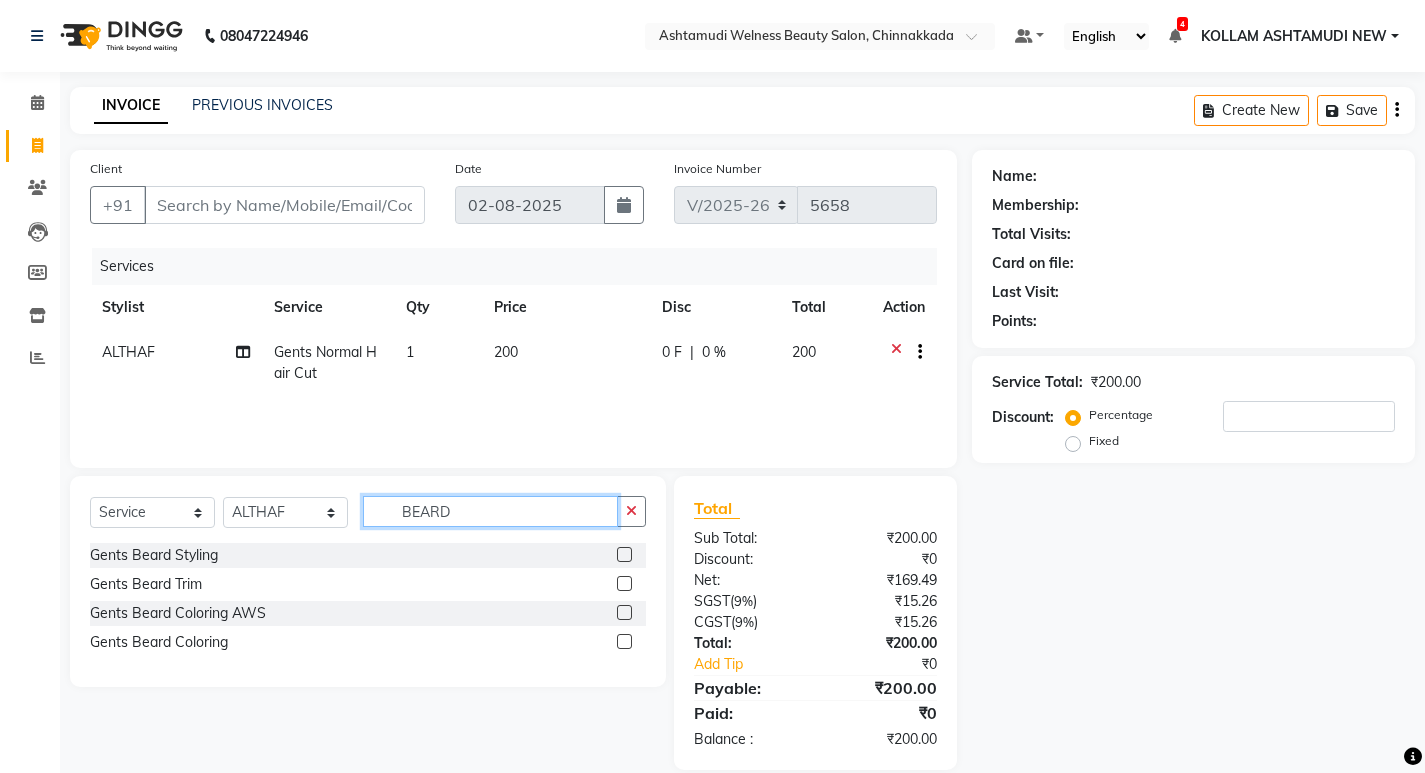 type on "BEARD" 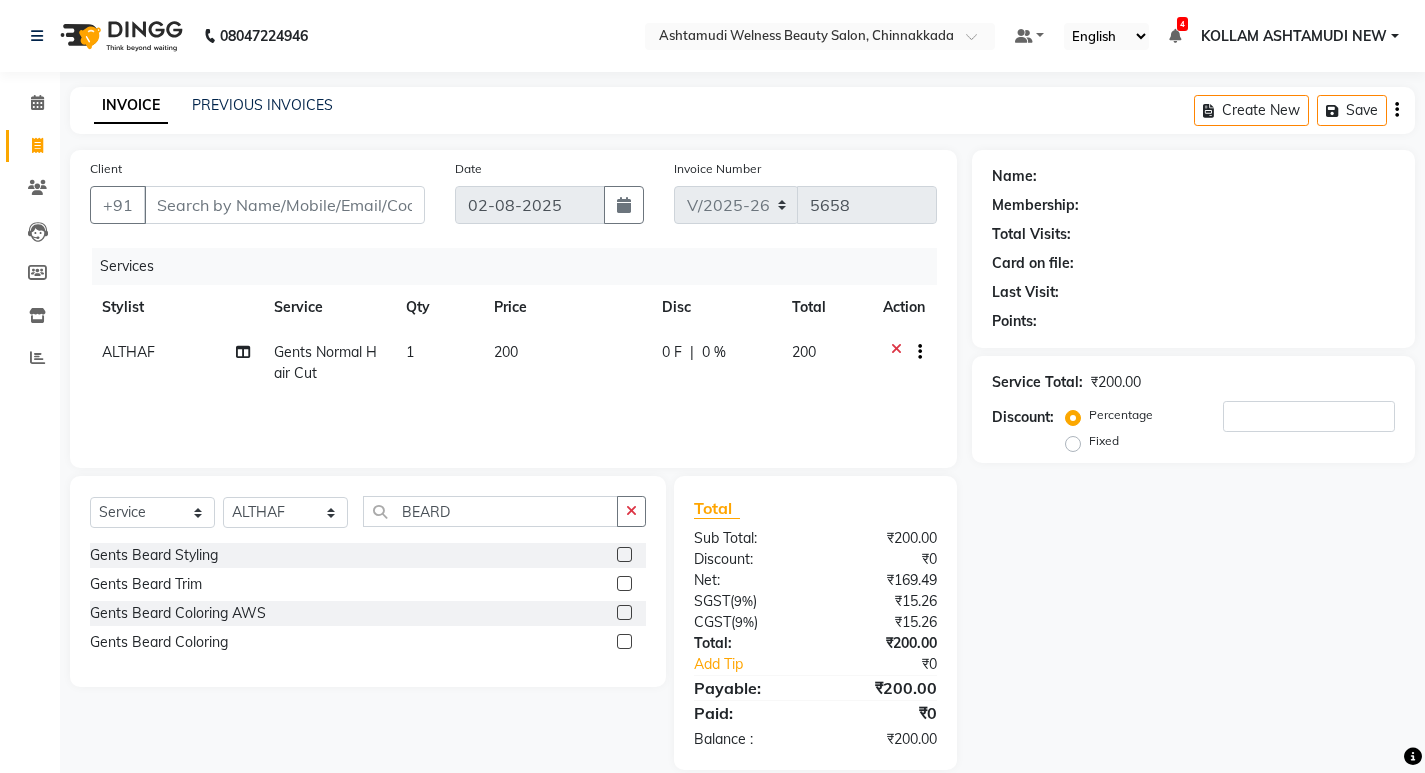 drag, startPoint x: 630, startPoint y: 550, endPoint x: 628, endPoint y: 533, distance: 17.117243 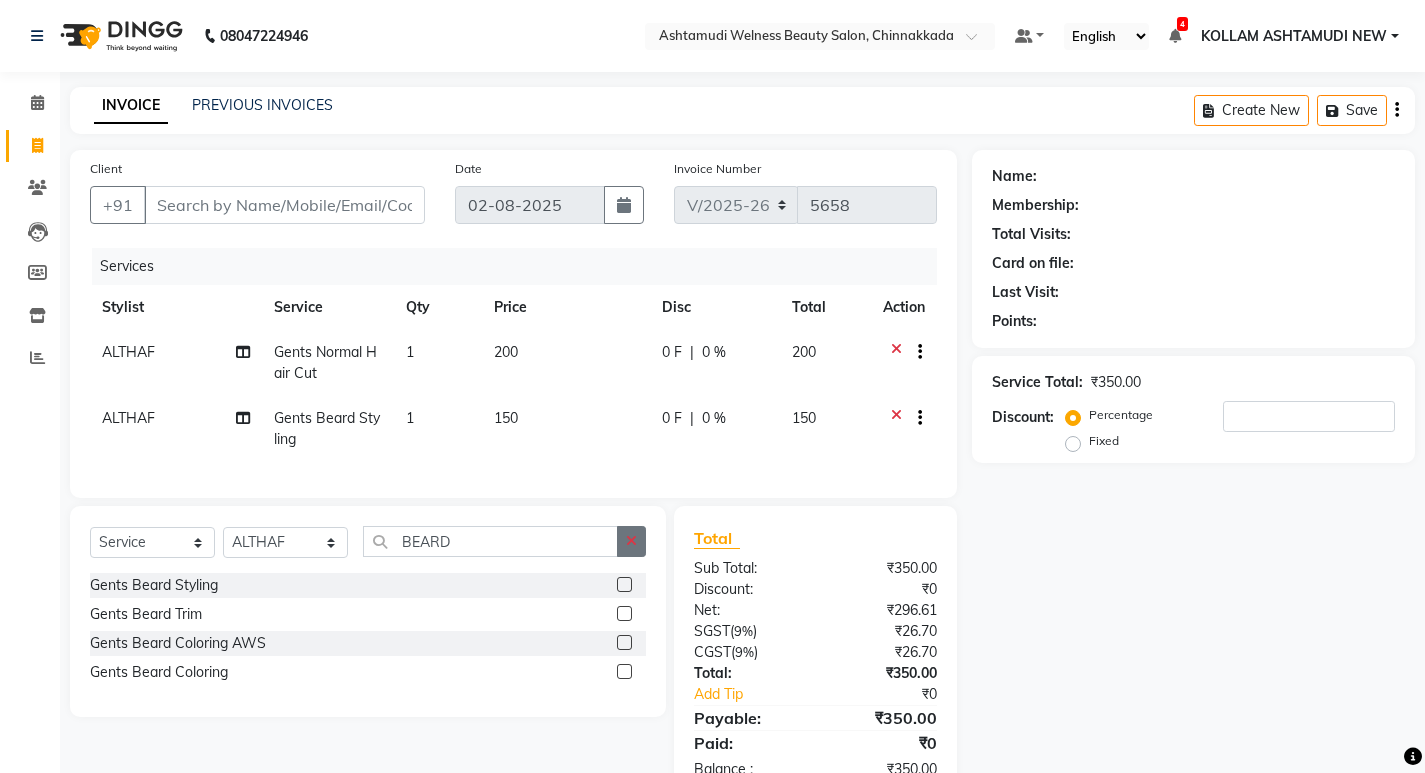 checkbox on "false" 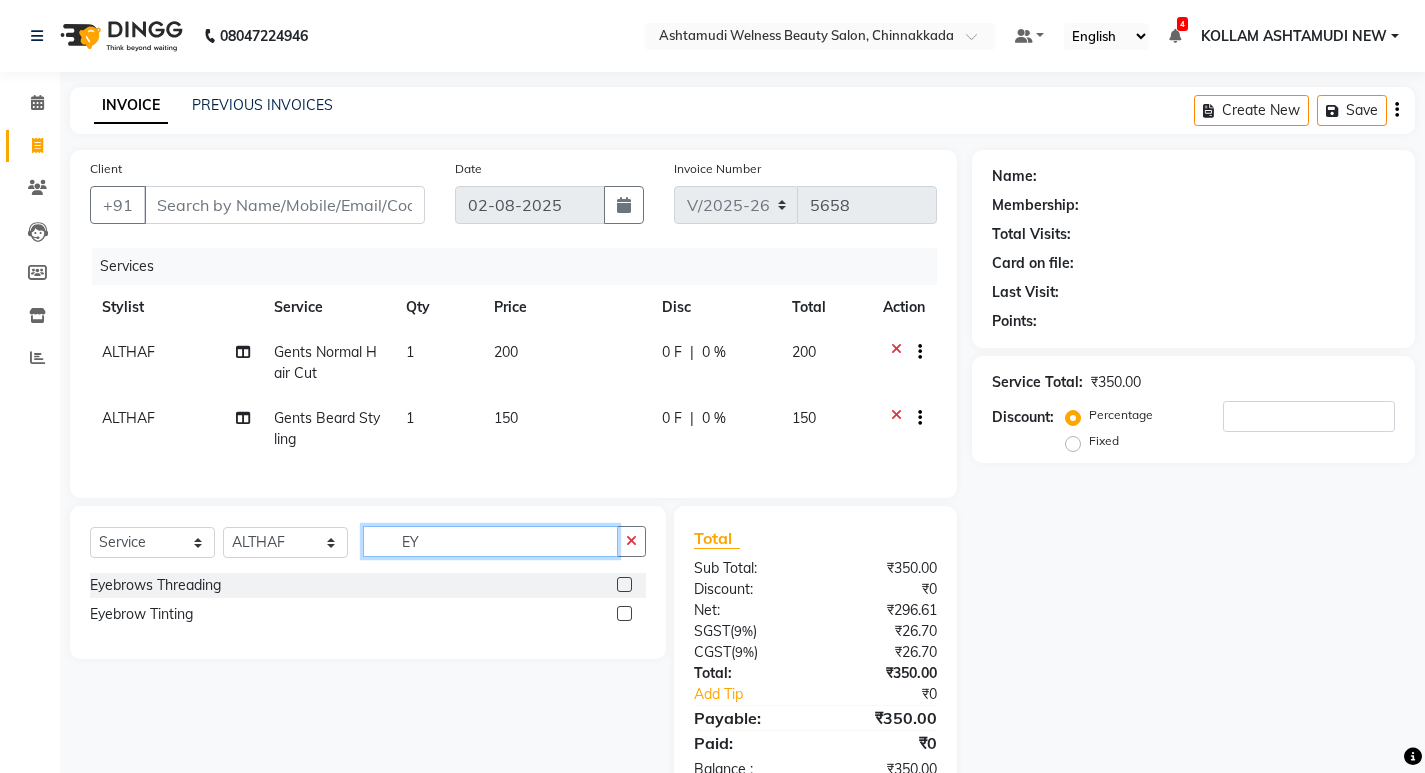 type on "EY" 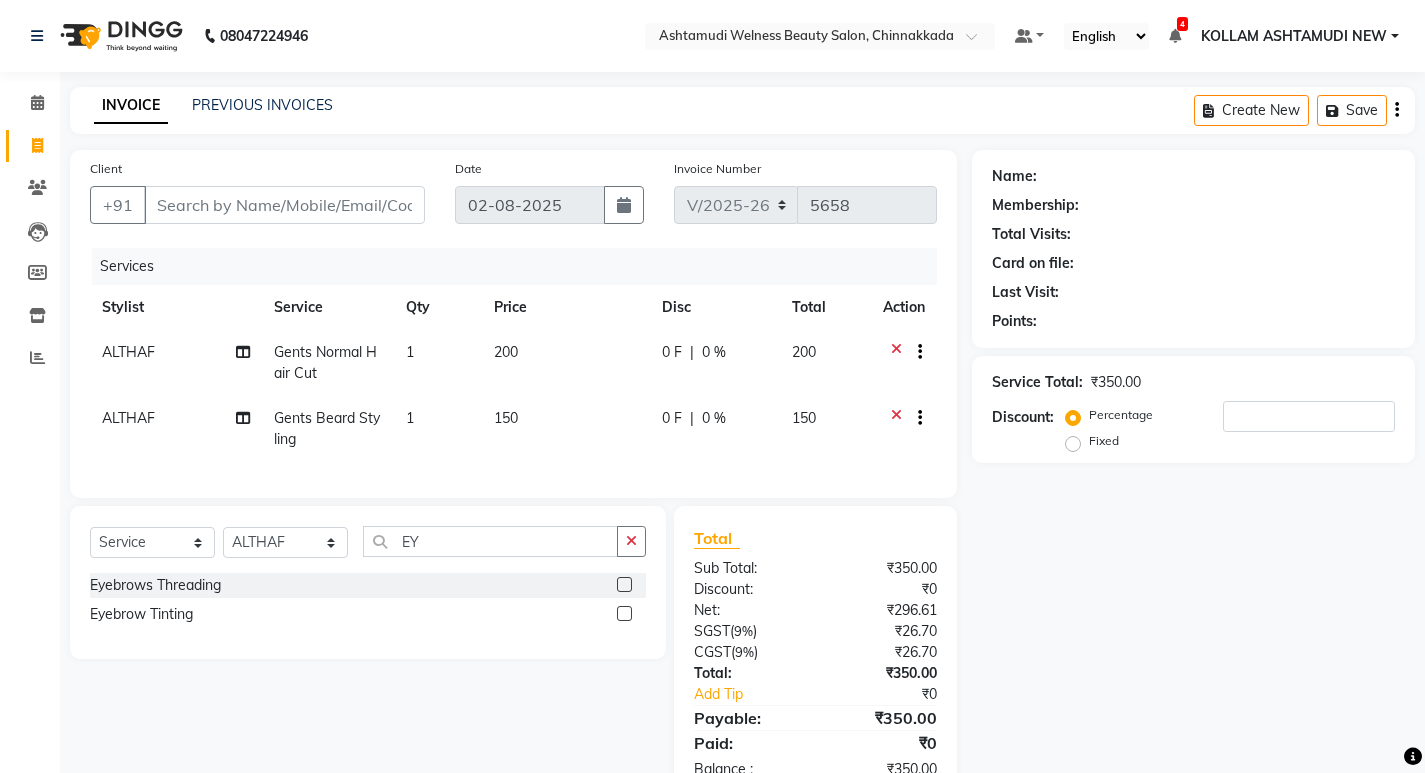 click 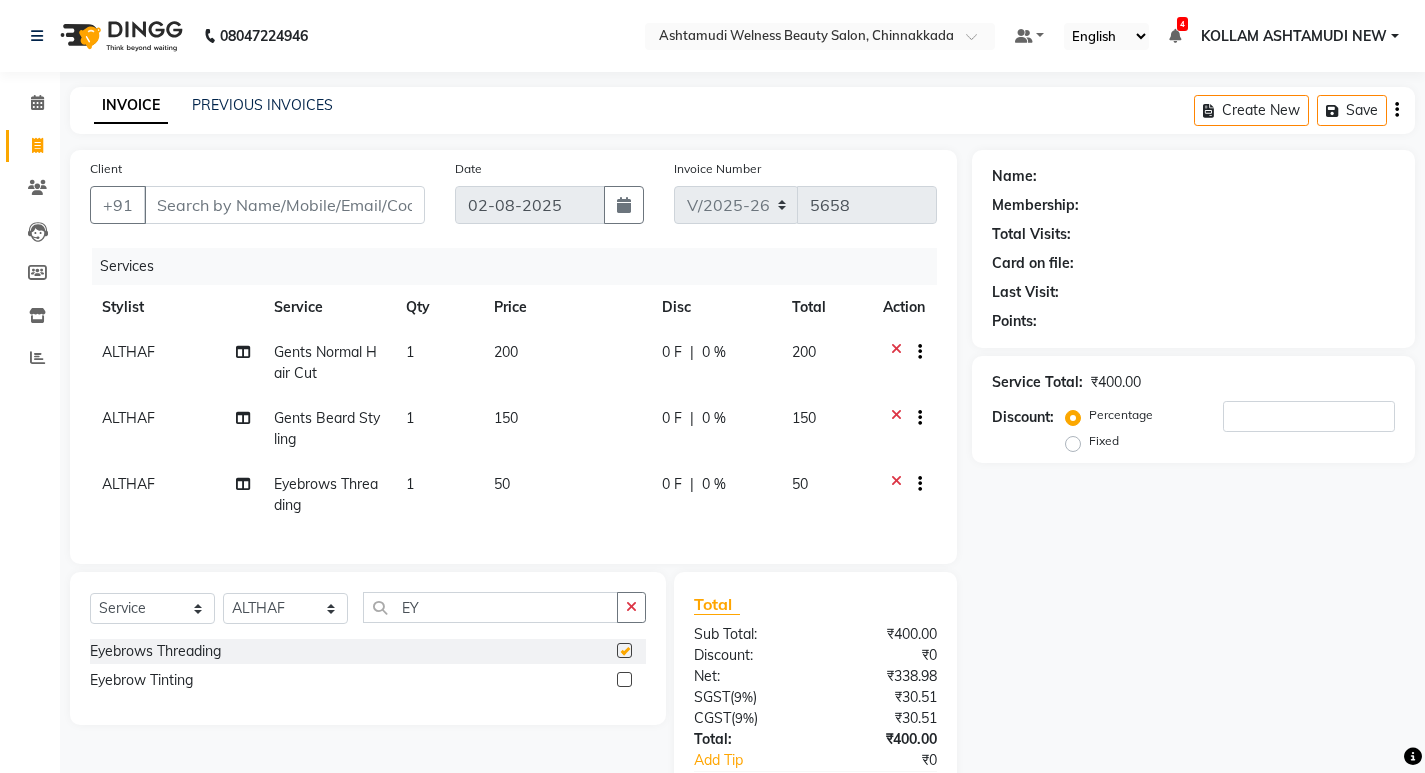 checkbox on "false" 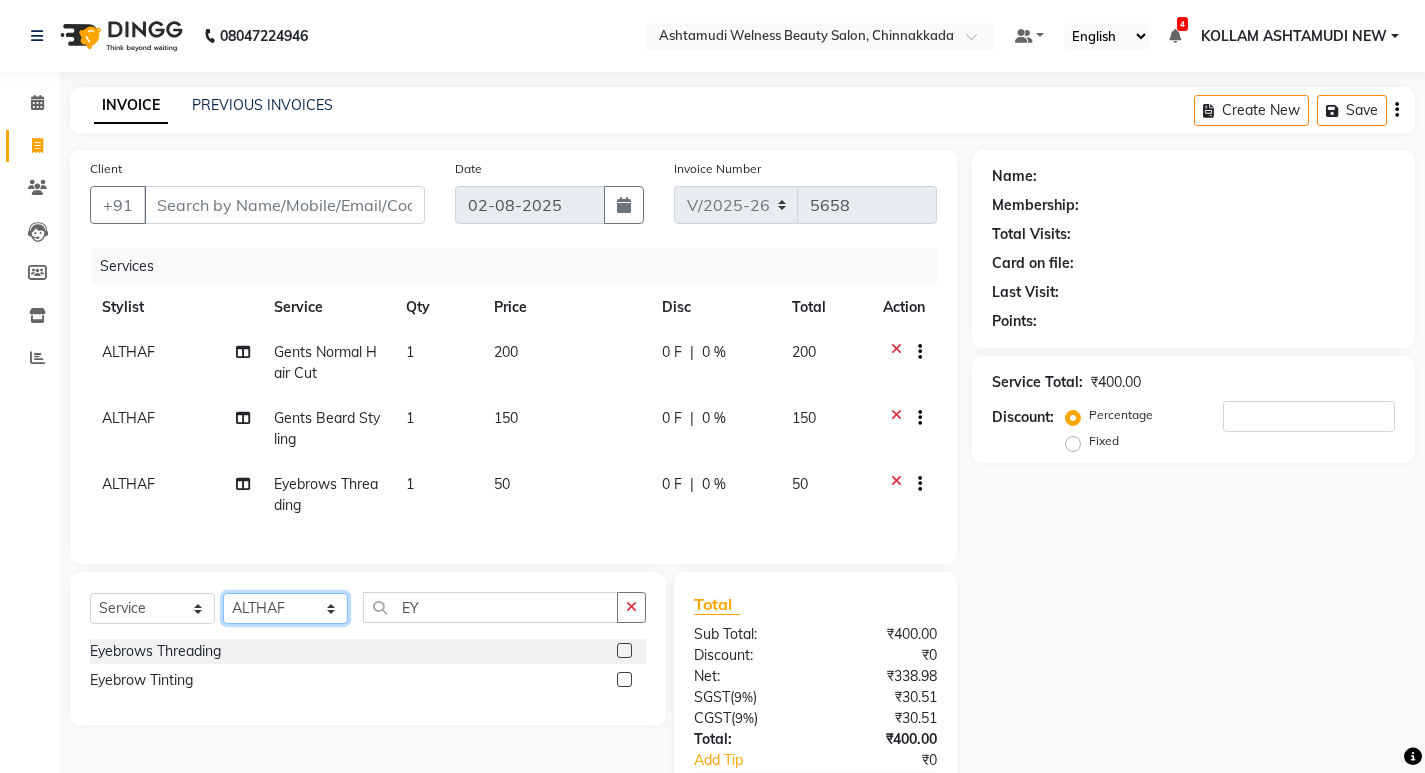 click on "Select Stylist ADITHYA TAMANG Admin ALTHAF Anitha ATHIRA SANAL BETZA M BINU GANESH JIJUMON P Kavya [CITY] [STATE] [CITY] [STATE] NEW Kusum MO ANWAR Rahul REENA VIDHYA RENUKA SUNDAS Revathy B Nair RINA RAI SAJEEV M SAMIR RAI SARIGA PRASAD SHIBU Shilu Fathima Shyni Salim Sibi SUKANYA Supriya SUSHEELA S Acne Facial Anti Acne Treatment Anti Ageing Facial Bridal Glow Facial De-Pigmentation Treatment Dermalite Fairness Facial Diamond Facial D-Tan Cleanup D-Tan Facial D-Tan Pack Fruit Facial Fyc Bamboo Charcoal Facial Fyc Bio Marine Facial Fyc Fruit Fusion Facial Fyc Luster Gold Facial Fyc Pure Vit-C Facial Fyc Red Wine Facial Gents Bridal Glow Facial Gents Dermalite Fairness Facial Gents Diamond Facial Gents D-Tan Cleanup Gents D-Tan Facial Gents Fruit Facial Gents Fyc Bamboo Charcoal Facial Gents Fyc Bio Marine Facial Gents Fyc Fruit Fusion Facial Gents Fyc Luster Gold Facial Gents Fyc Red Wine Facial" 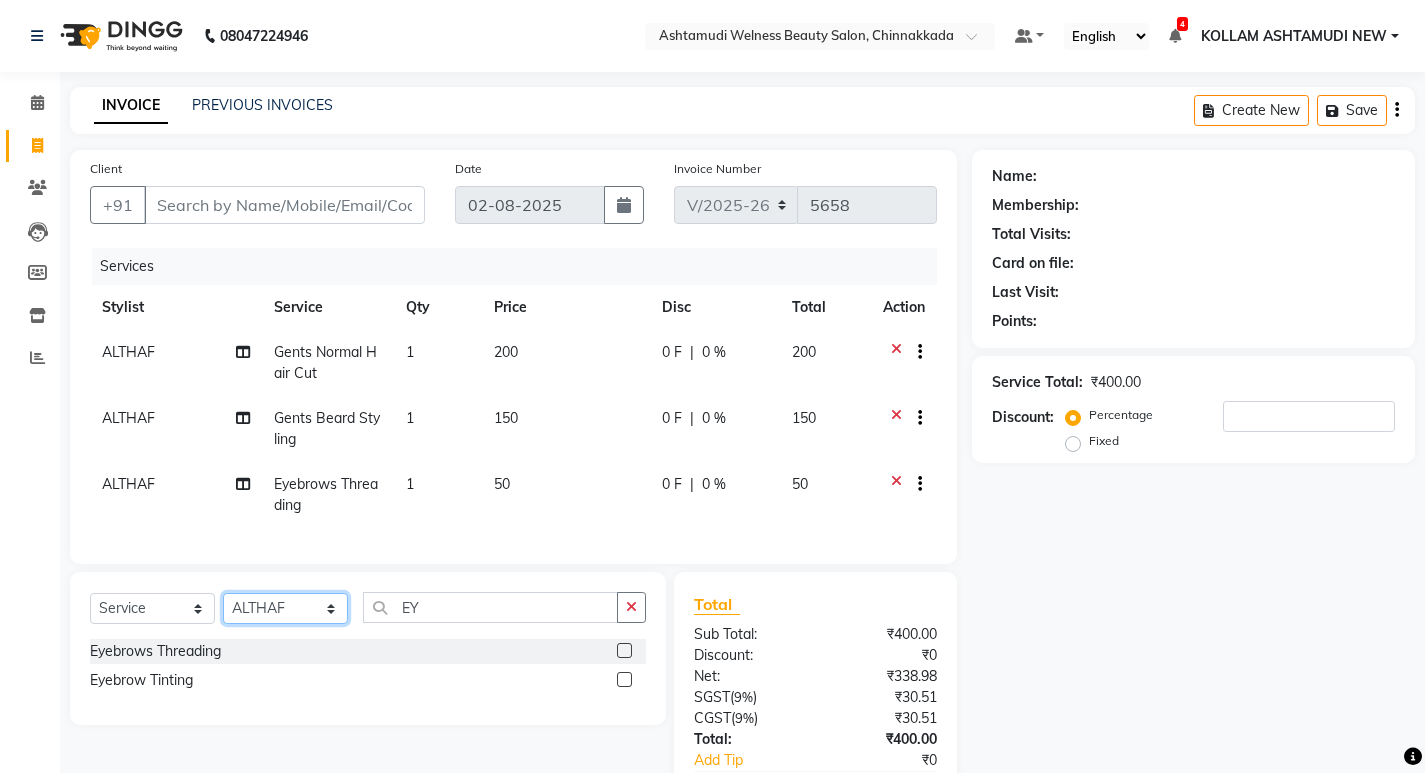 select on "25980" 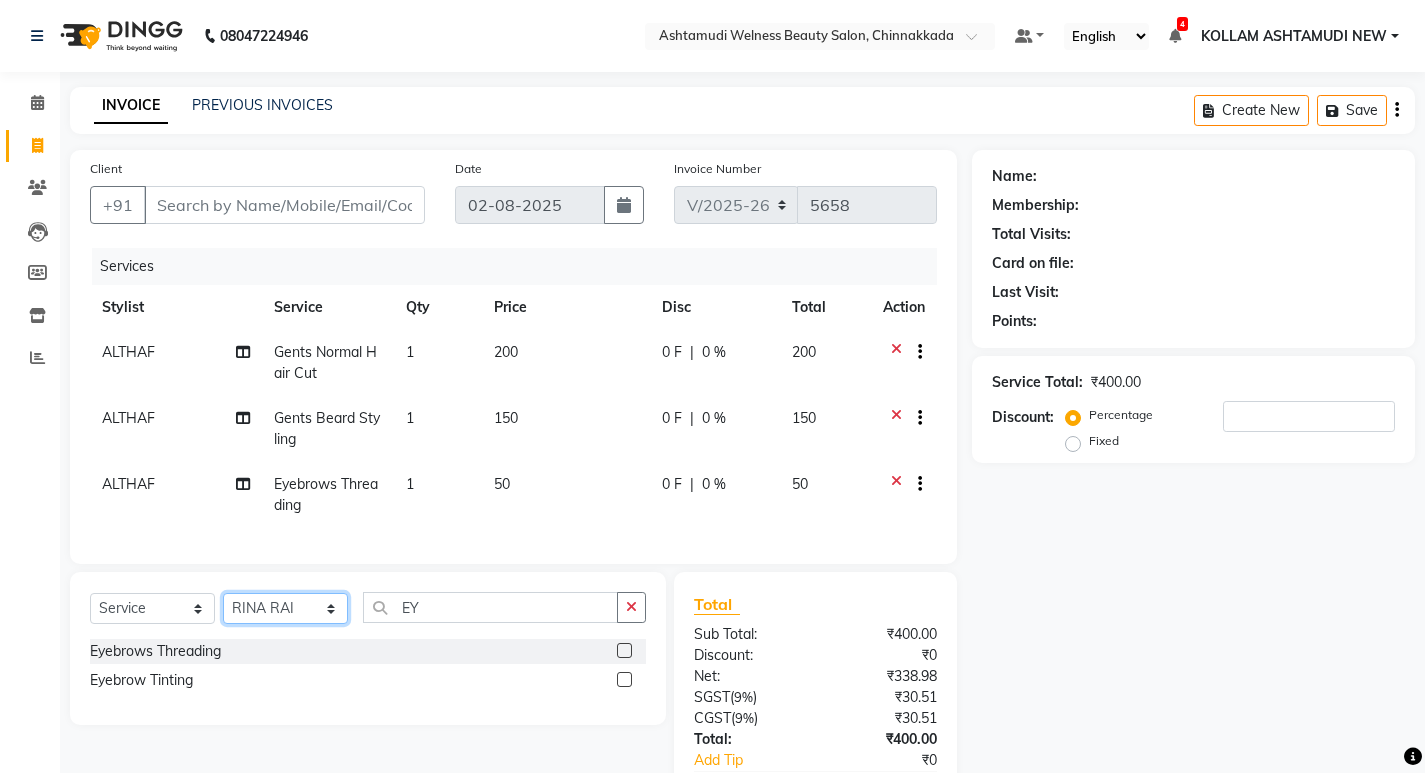 click on "Select Stylist ADITHYA TAMANG Admin ALTHAF Anitha ATHIRA SANAL BETZA M BINU GANESH JIJUMON P Kavya [CITY] [STATE] [CITY] [STATE] NEW Kusum MO ANWAR Rahul REENA VIDHYA RENUKA SUNDAS Revathy B Nair RINA RAI SAJEEV M SAMIR RAI SARIGA PRASAD SHIBU Shilu Fathima Shyni Salim Sibi SUKANYA Supriya SUSHEELA S Acne Facial Anti Acne Treatment Anti Ageing Facial Bridal Glow Facial De-Pigmentation Treatment Dermalite Fairness Facial Diamond Facial D-Tan Cleanup D-Tan Facial D-Tan Pack Fruit Facial Fyc Bamboo Charcoal Facial Fyc Bio Marine Facial Fyc Fruit Fusion Facial Fyc Luster Gold Facial Fyc Pure Vit-C Facial Fyc Red Wine Facial Gents Bridal Glow Facial Gents Dermalite Fairness Facial Gents Diamond Facial Gents D-Tan Cleanup Gents D-Tan Facial Gents Fruit Facial Gents Fyc Bamboo Charcoal Facial Gents Fyc Bio Marine Facial Gents Fyc Fruit Fusion Facial Gents Fyc Luster Gold Facial Gents Fyc Red Wine Facial" 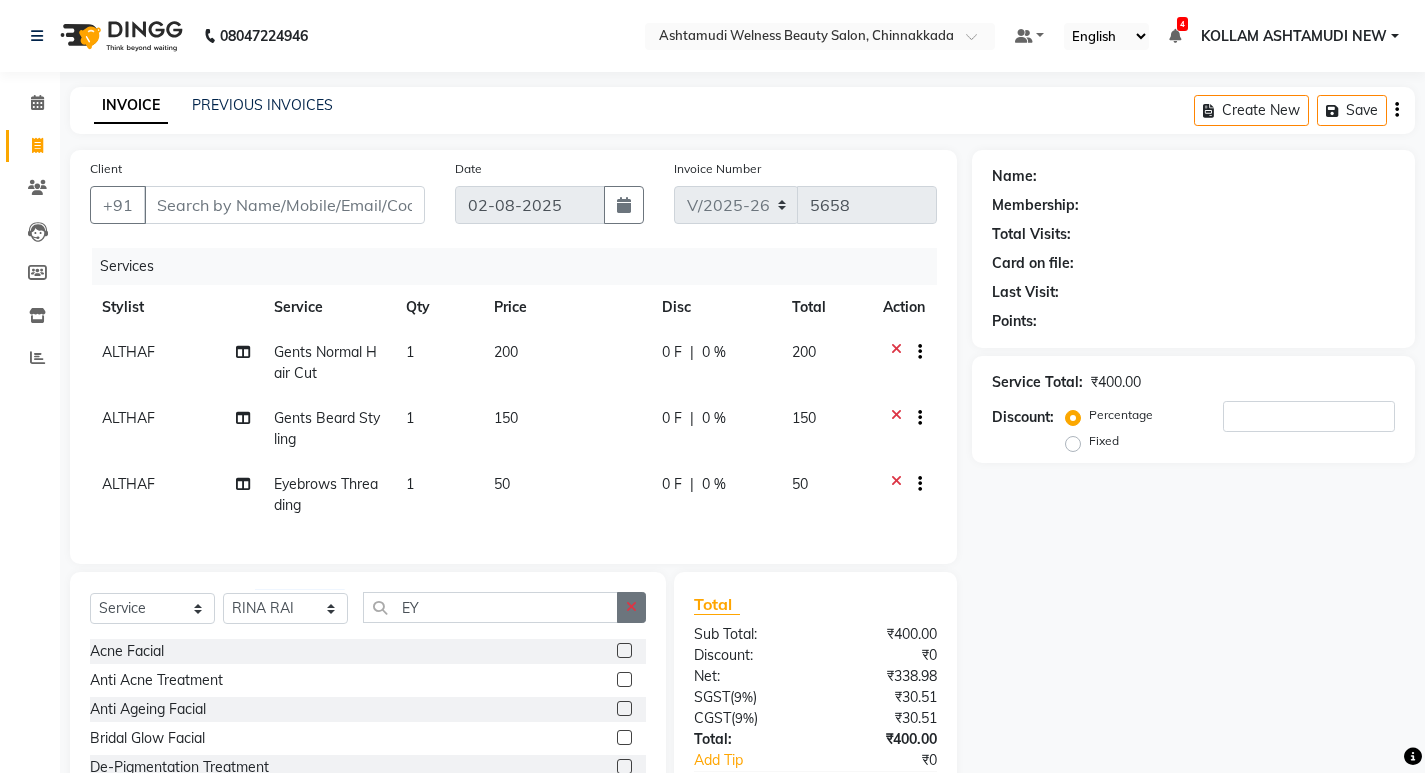 click 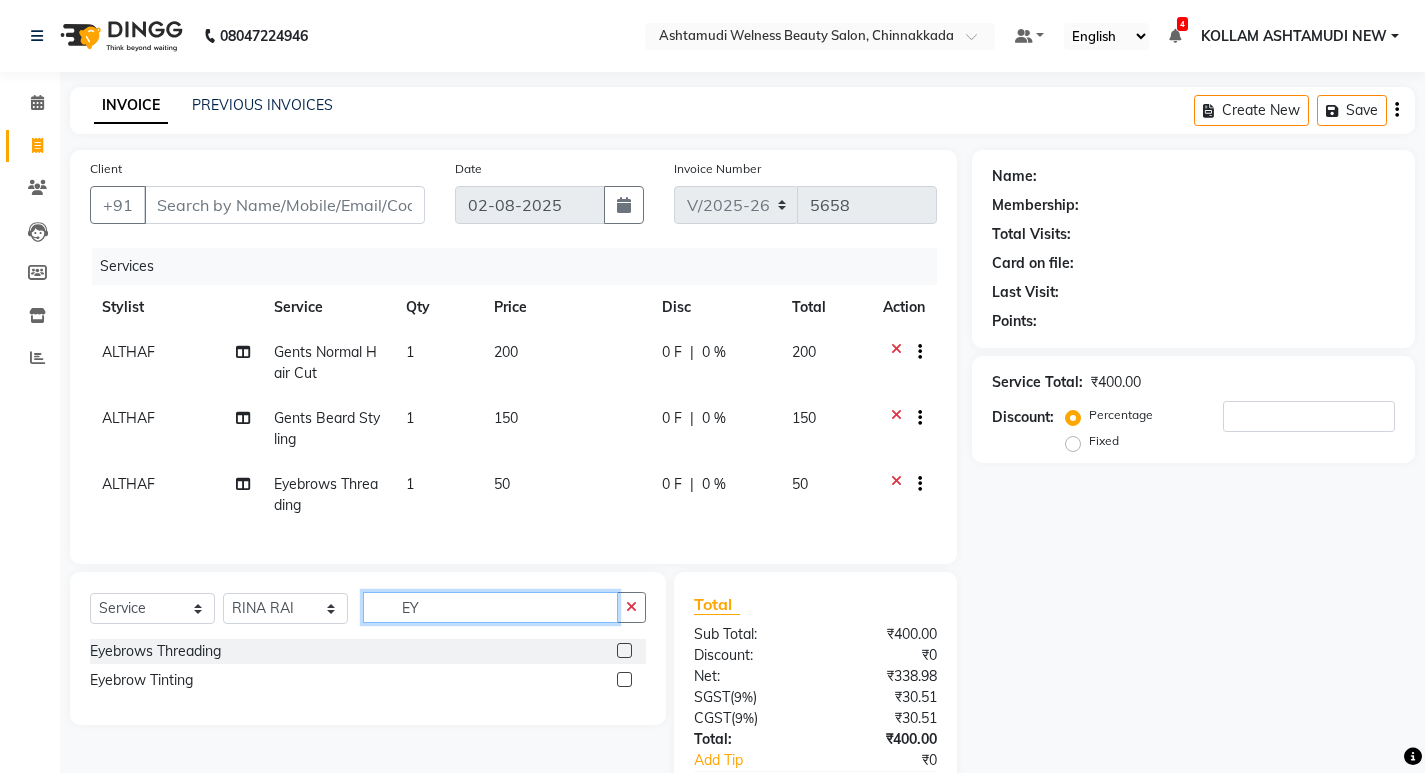type on "EY" 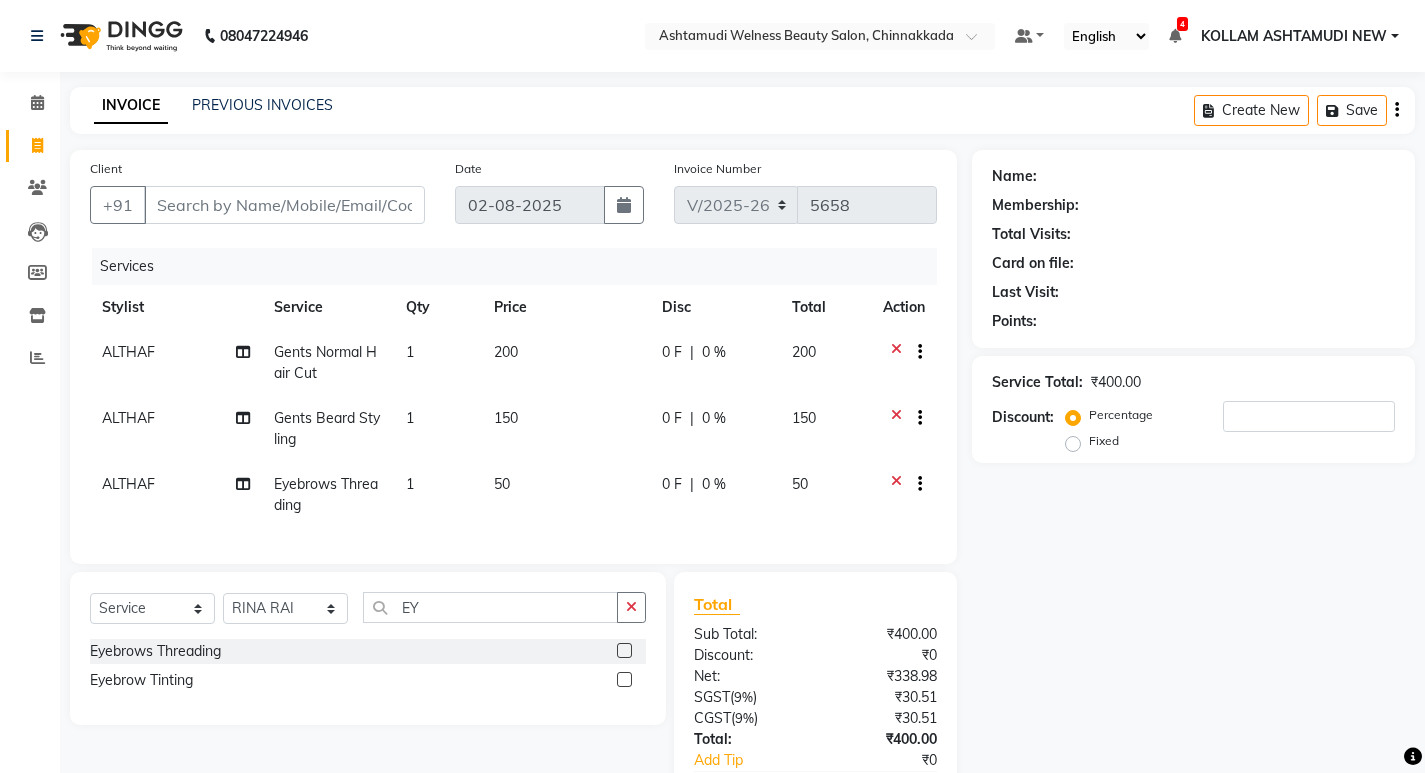 click 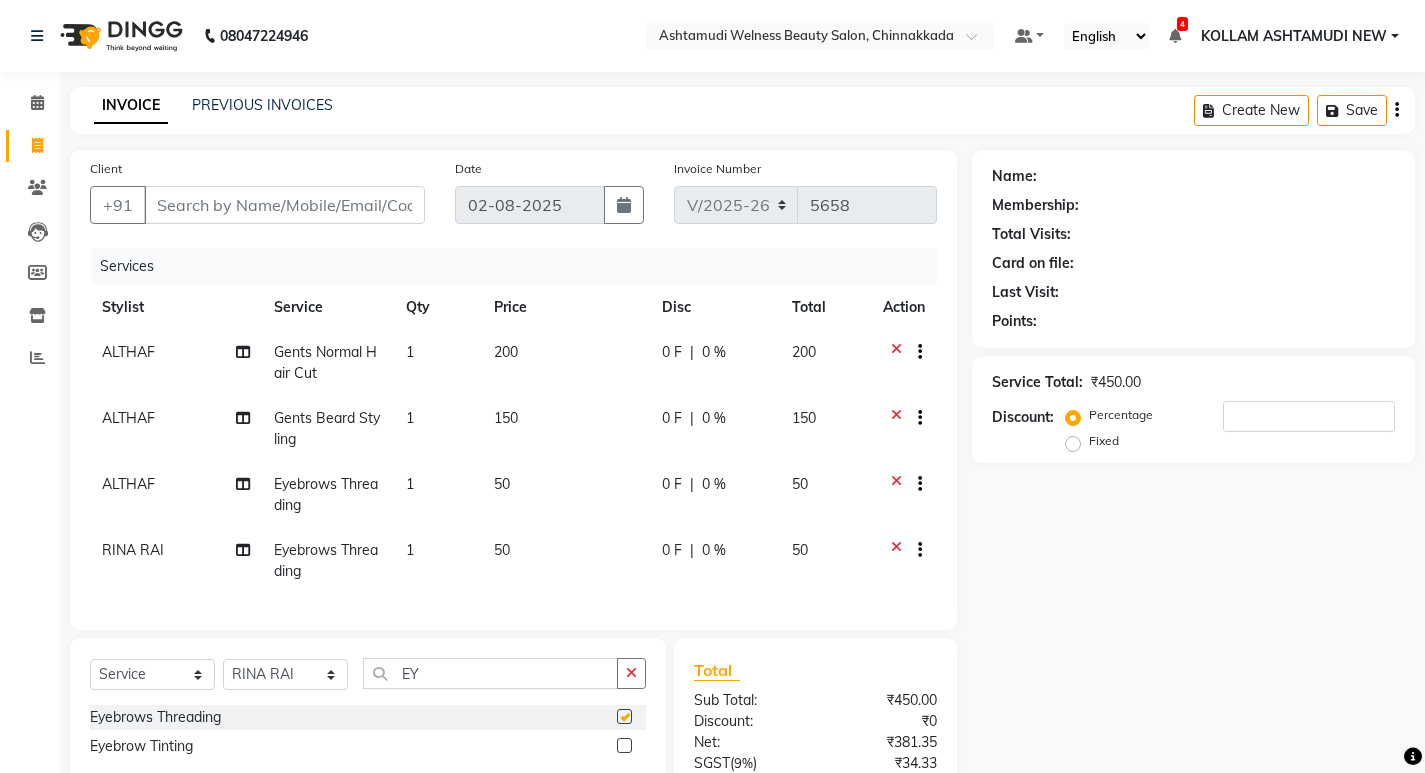 checkbox on "false" 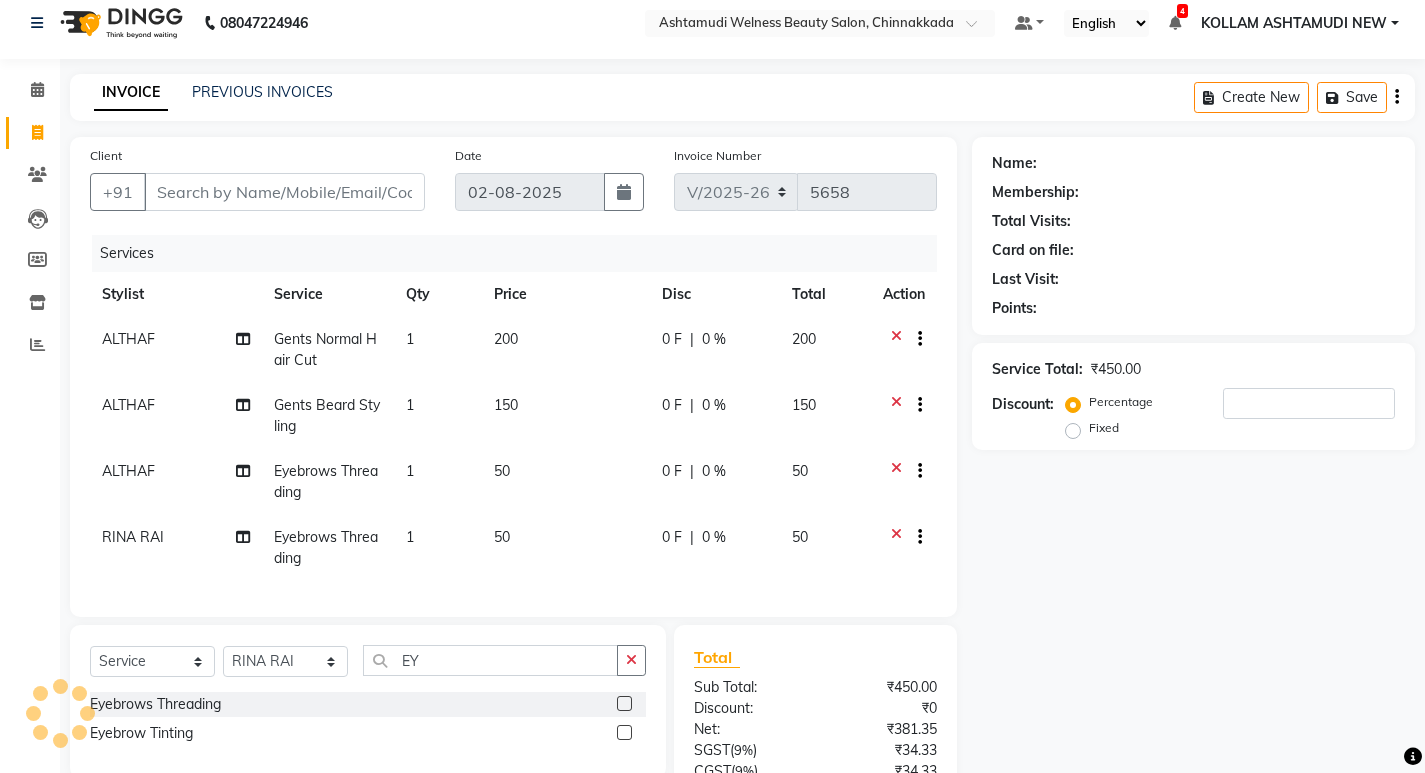 scroll, scrollTop: 0, scrollLeft: 0, axis: both 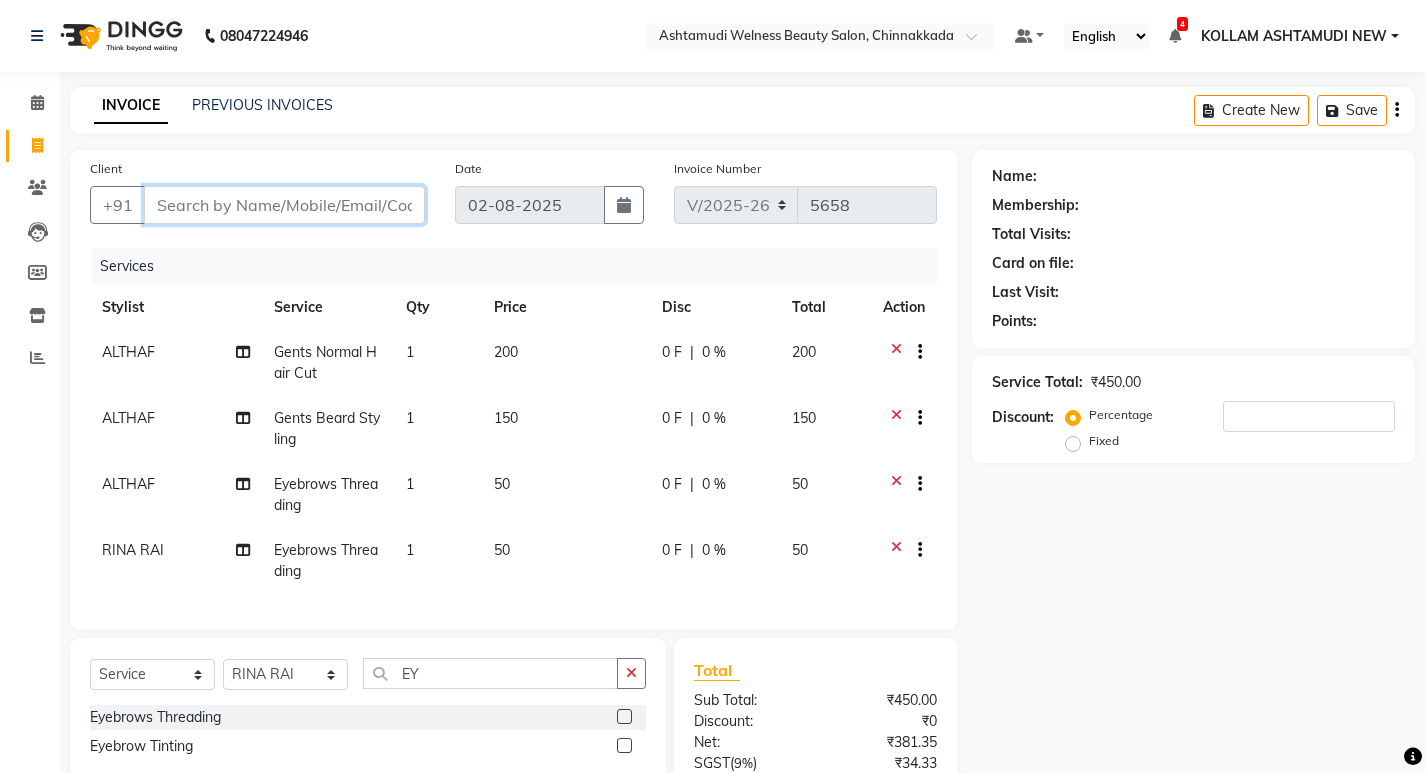 click on "Client" at bounding box center (284, 205) 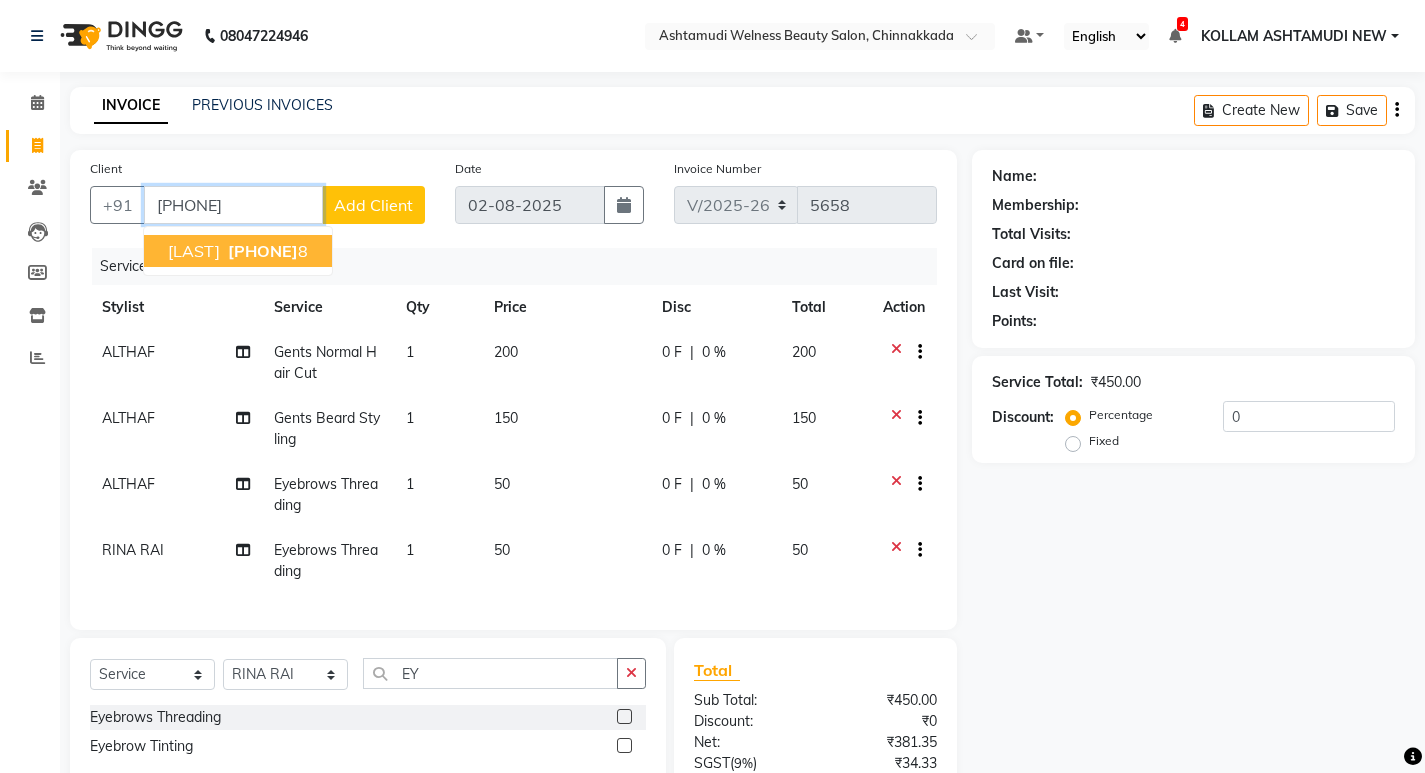 drag, startPoint x: 203, startPoint y: 229, endPoint x: 206, endPoint y: 241, distance: 12.369317 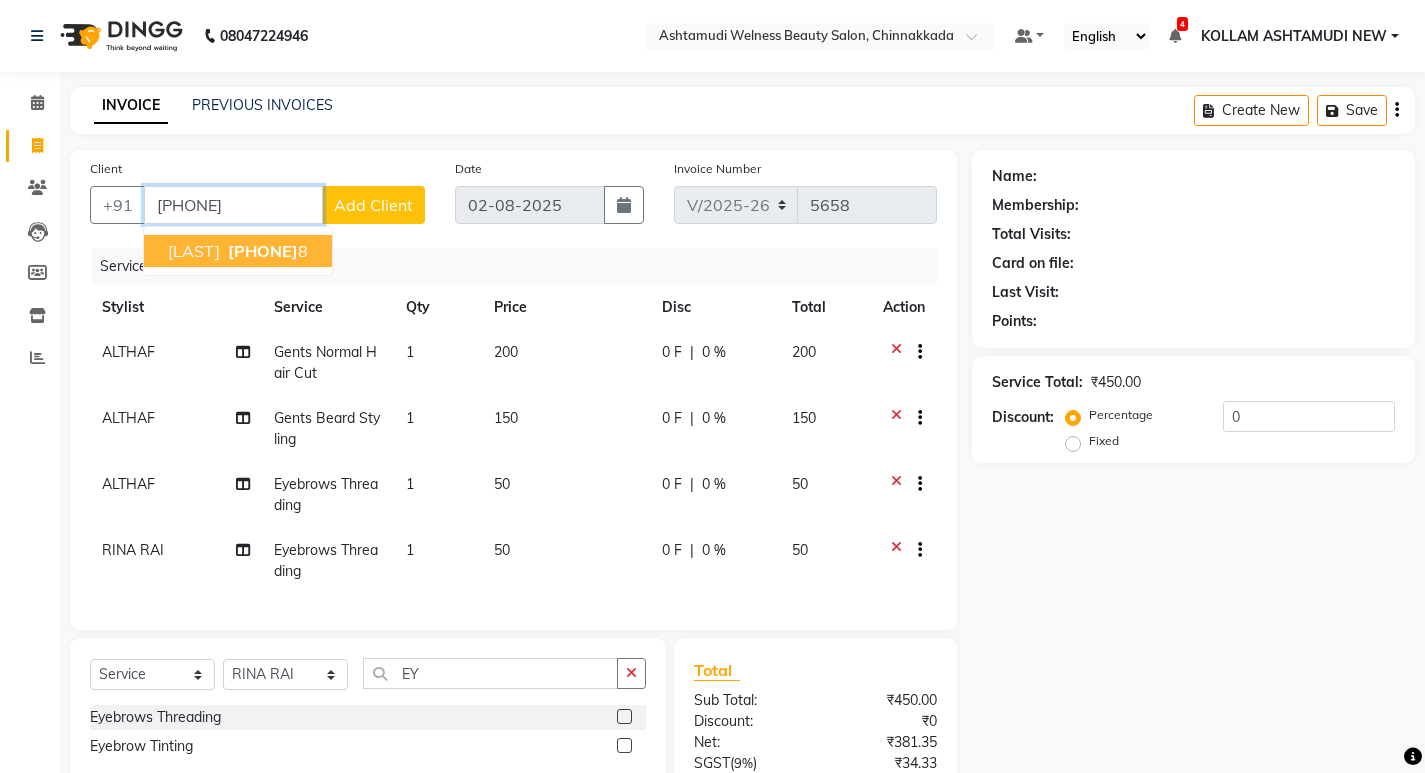 type on "[PHONE]" 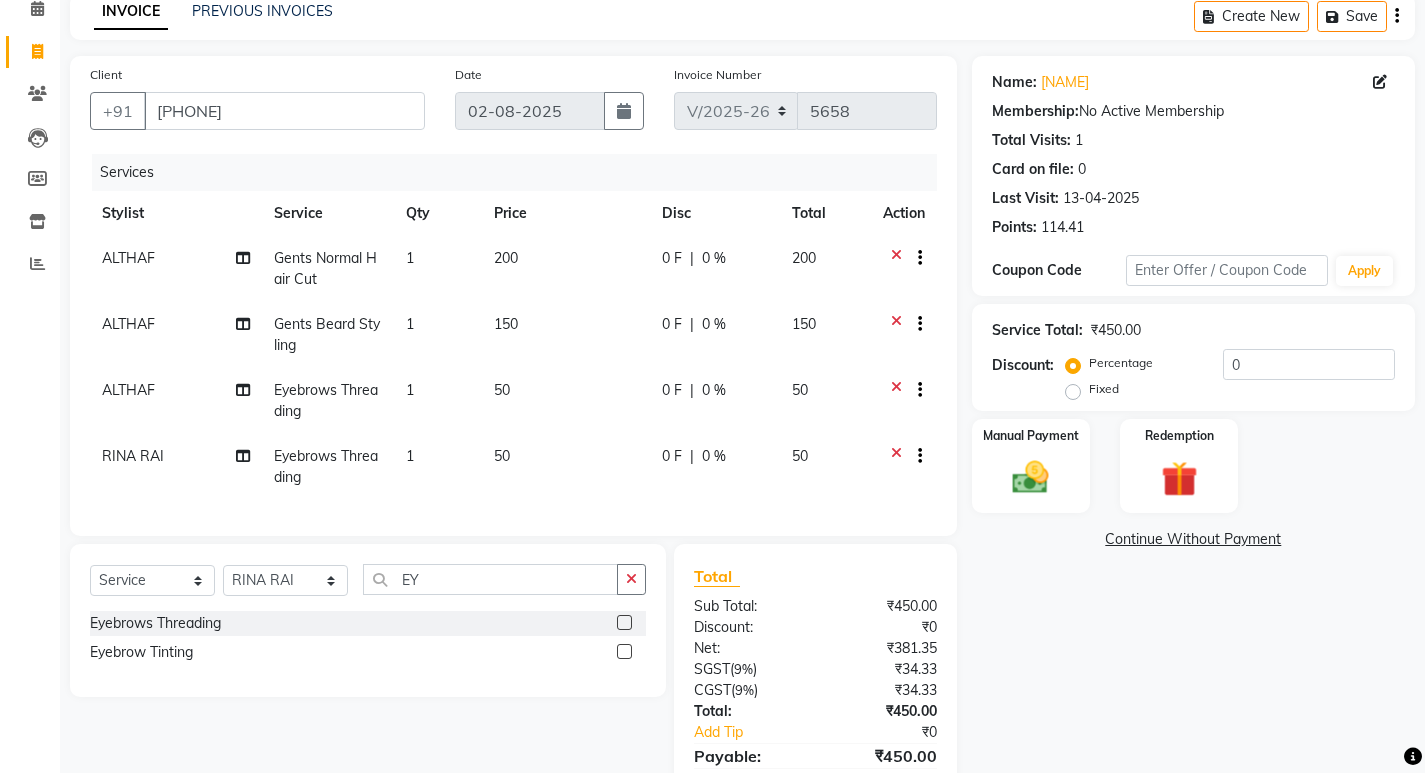 scroll, scrollTop: 204, scrollLeft: 0, axis: vertical 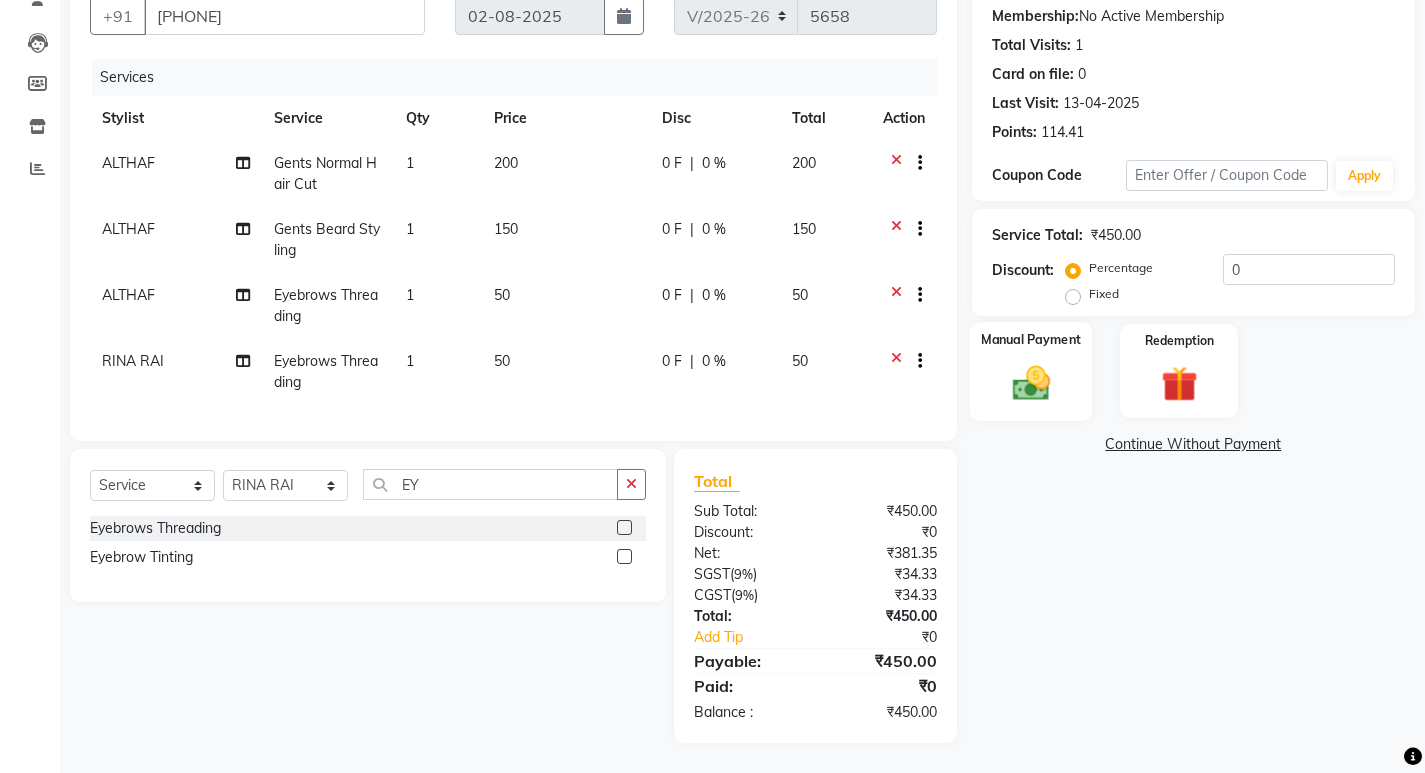 click 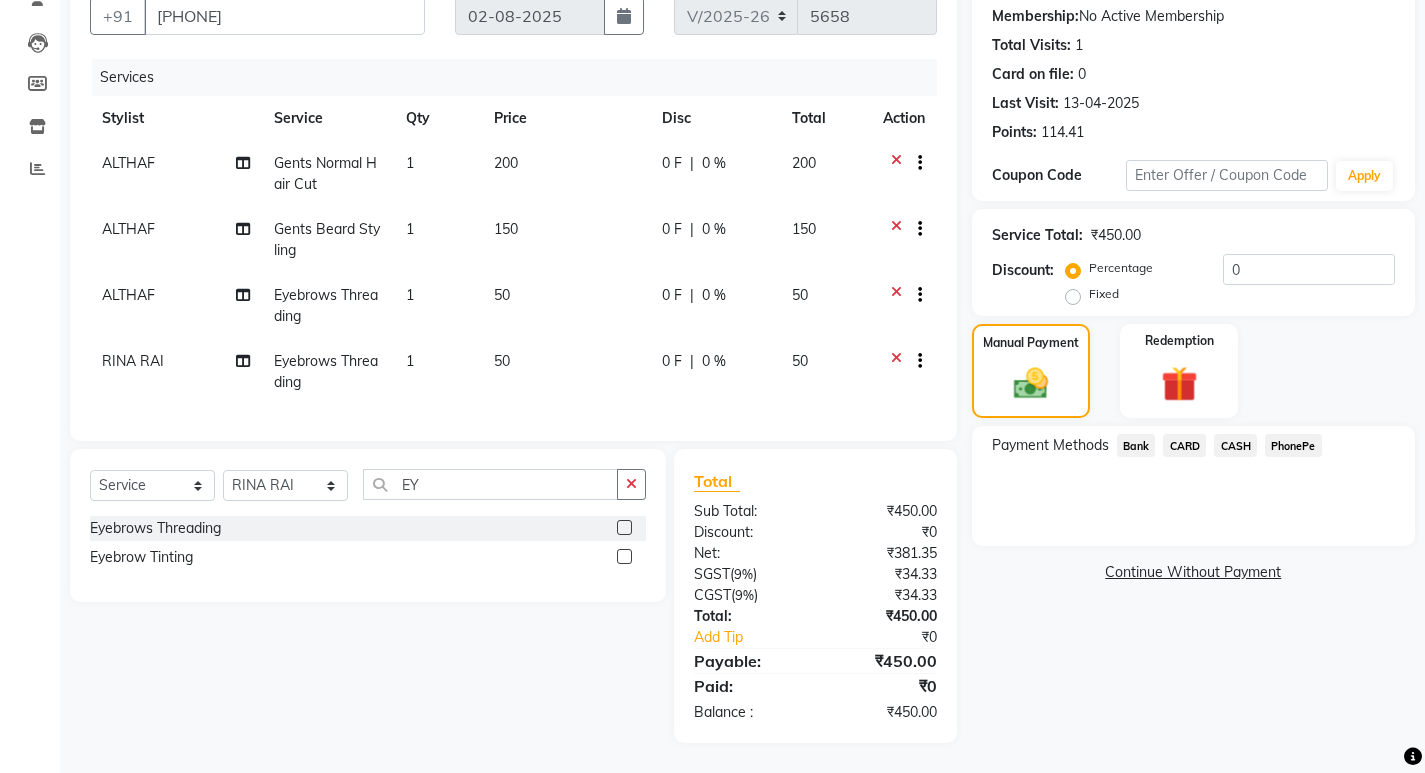 click on "PhonePe" 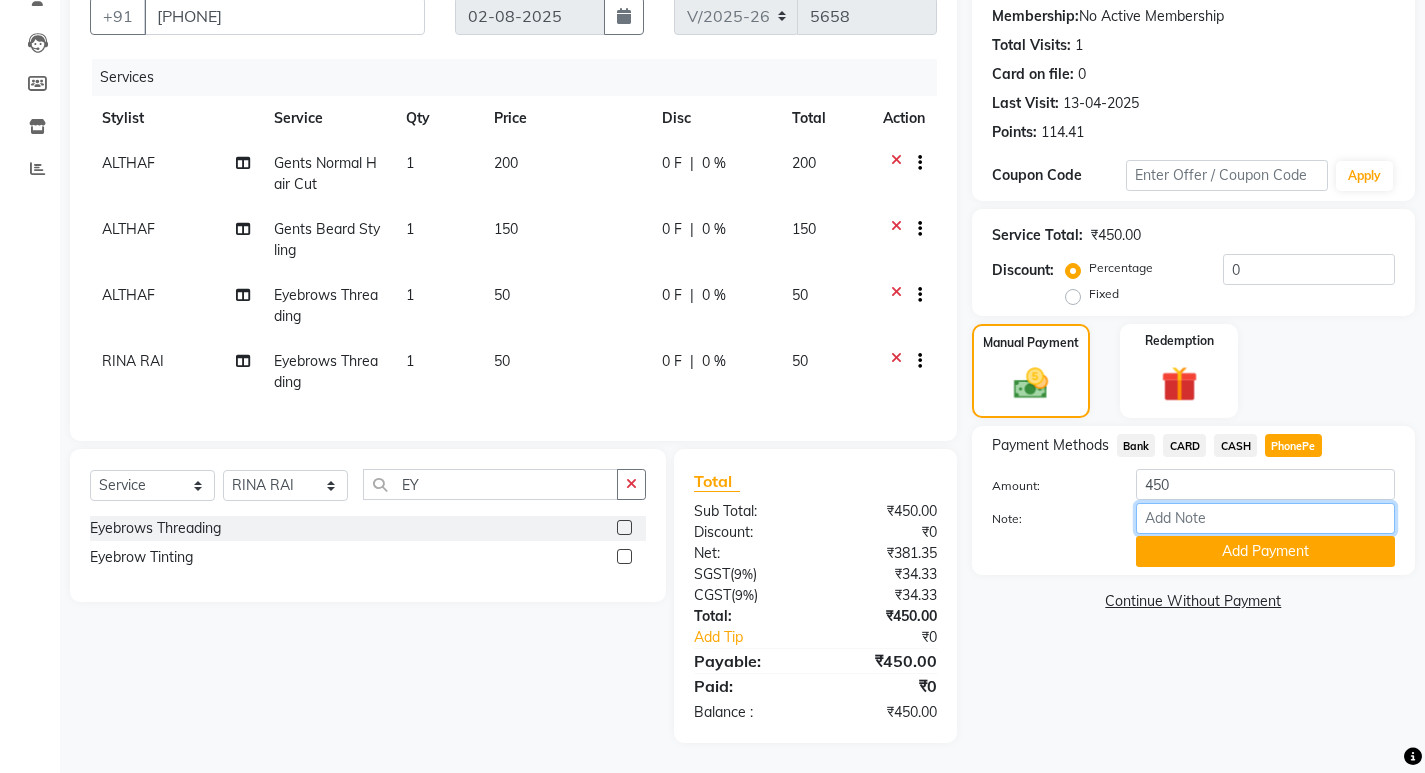 click on "Note:" at bounding box center [1265, 518] 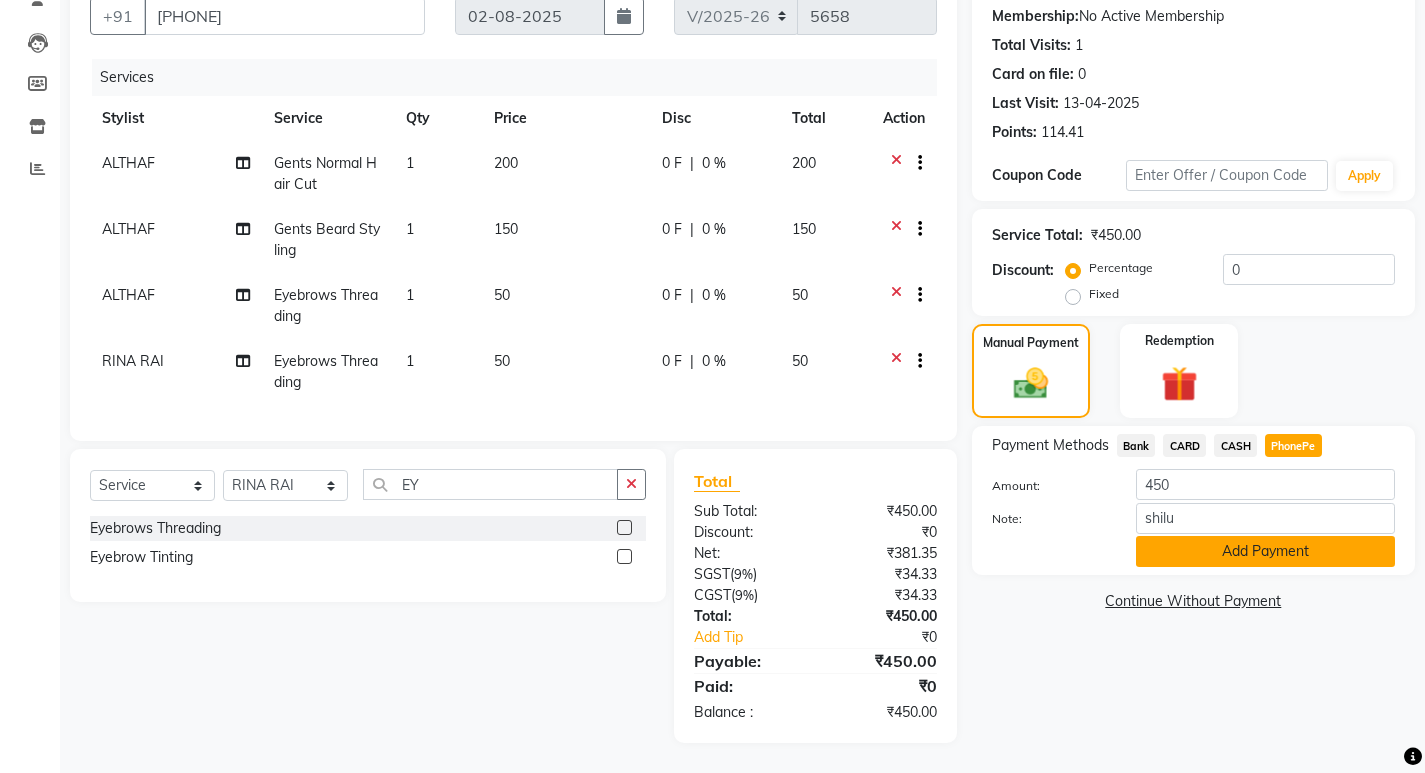 drag, startPoint x: 1242, startPoint y: 519, endPoint x: 1238, endPoint y: 530, distance: 11.7046995 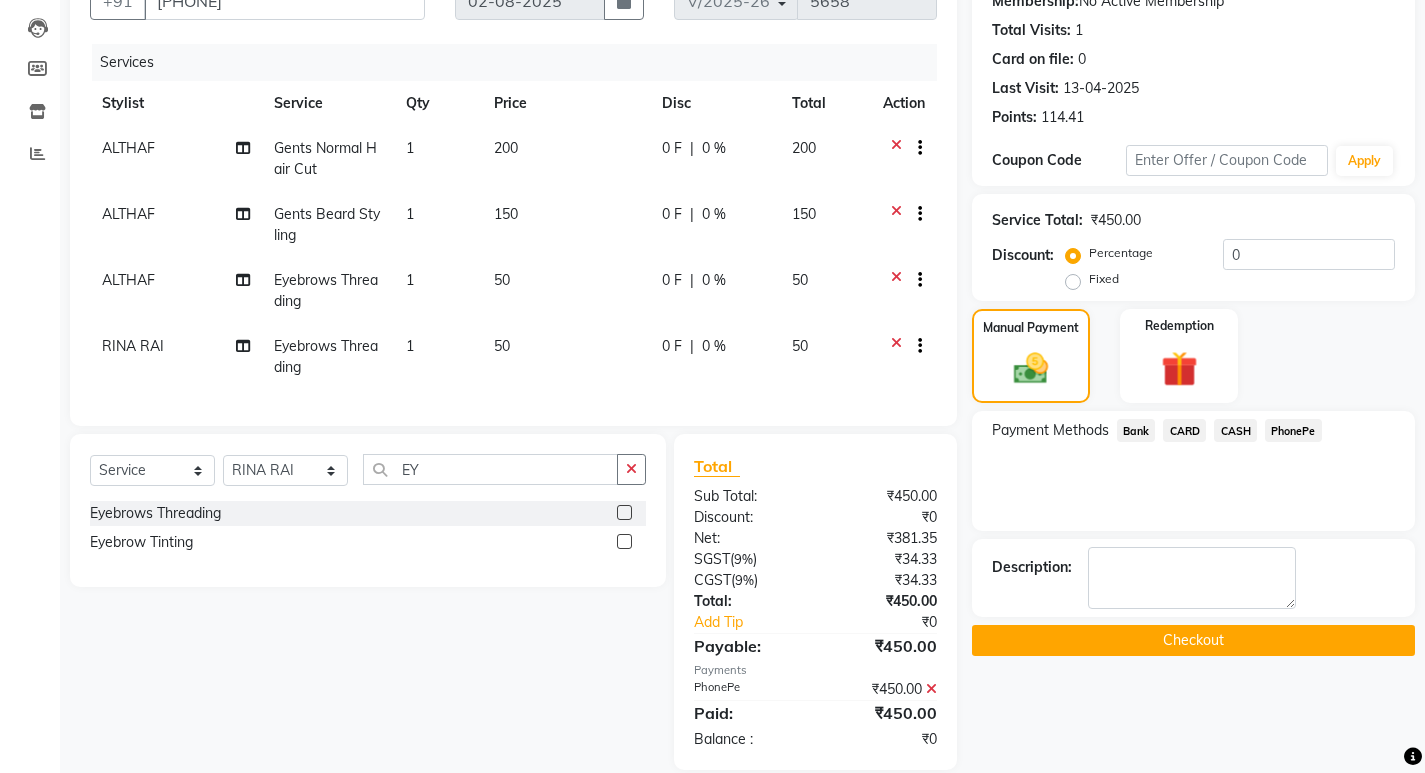 click on "Checkout" 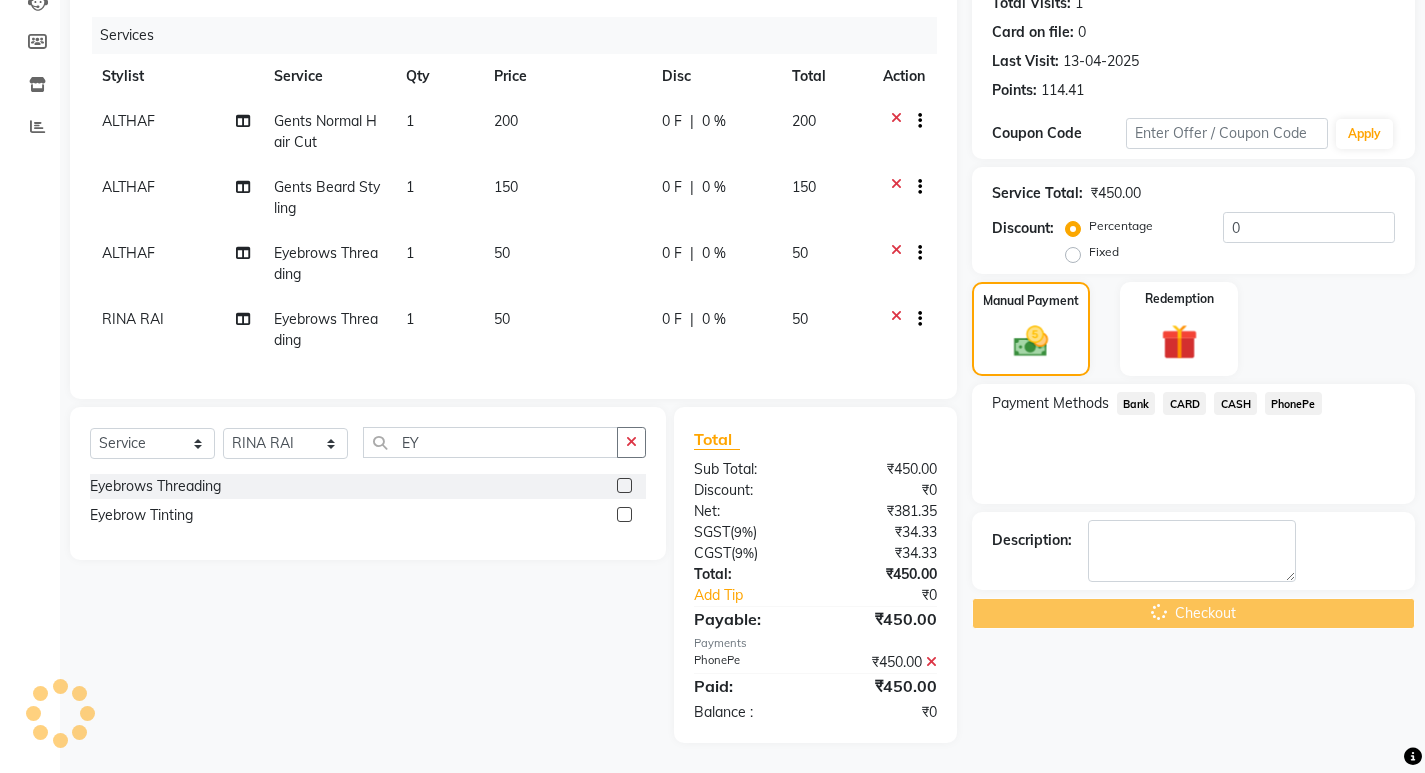scroll, scrollTop: 246, scrollLeft: 0, axis: vertical 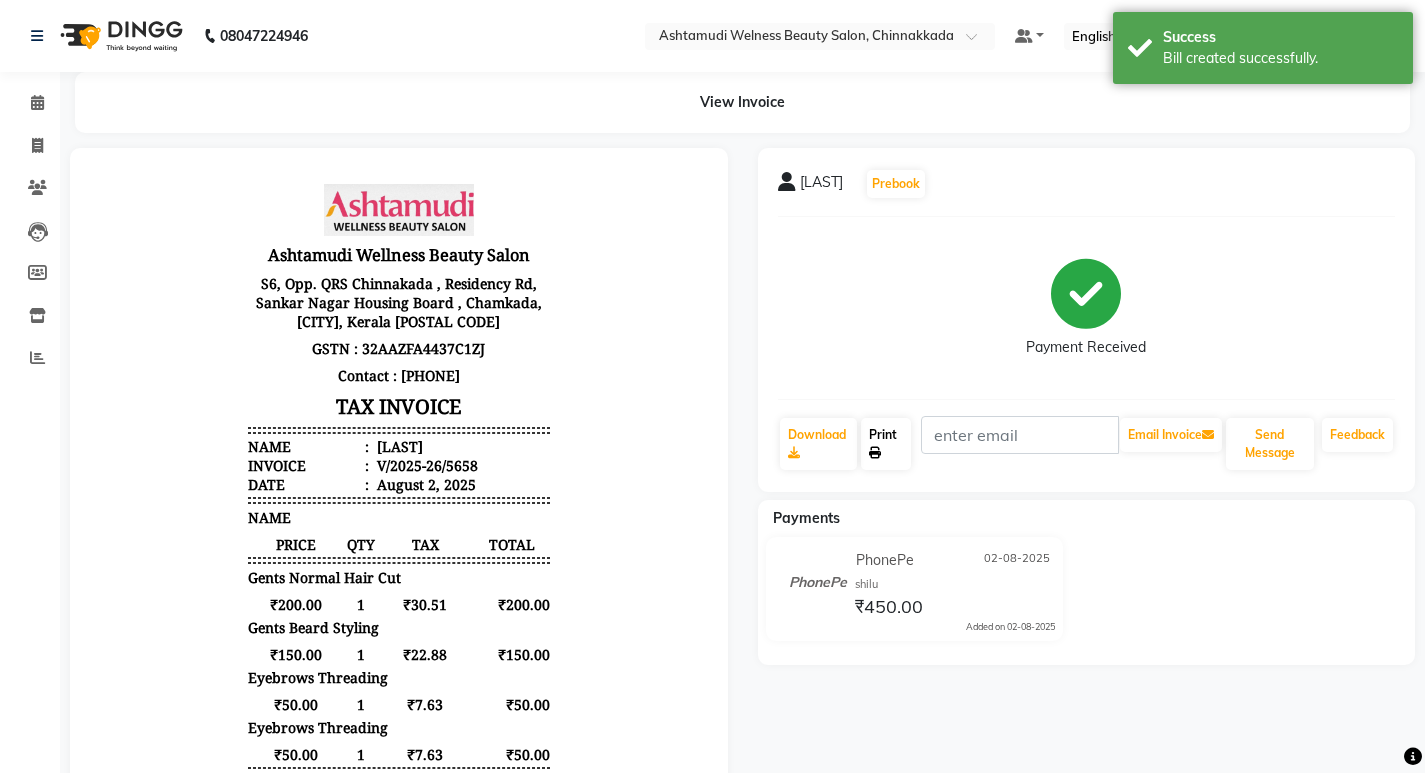 click on "Print" 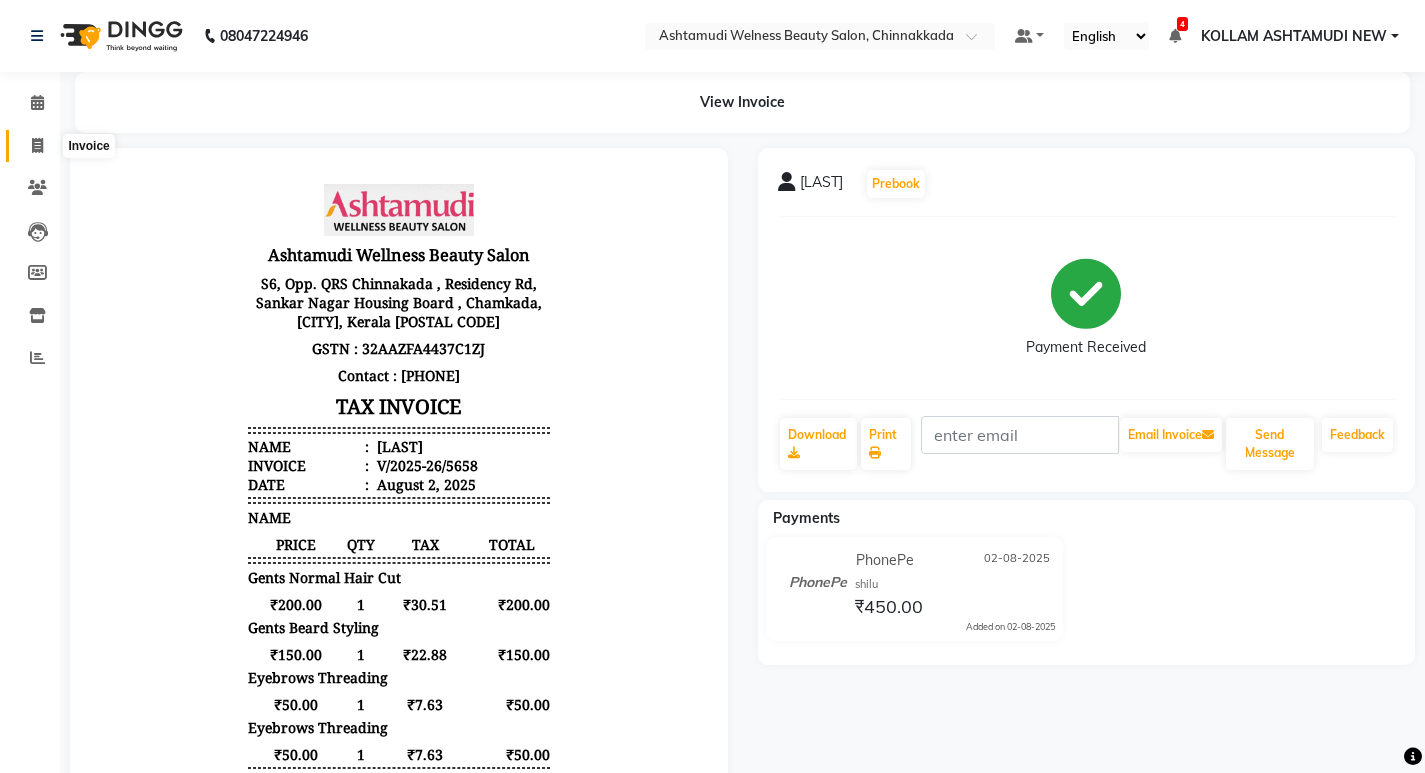 click 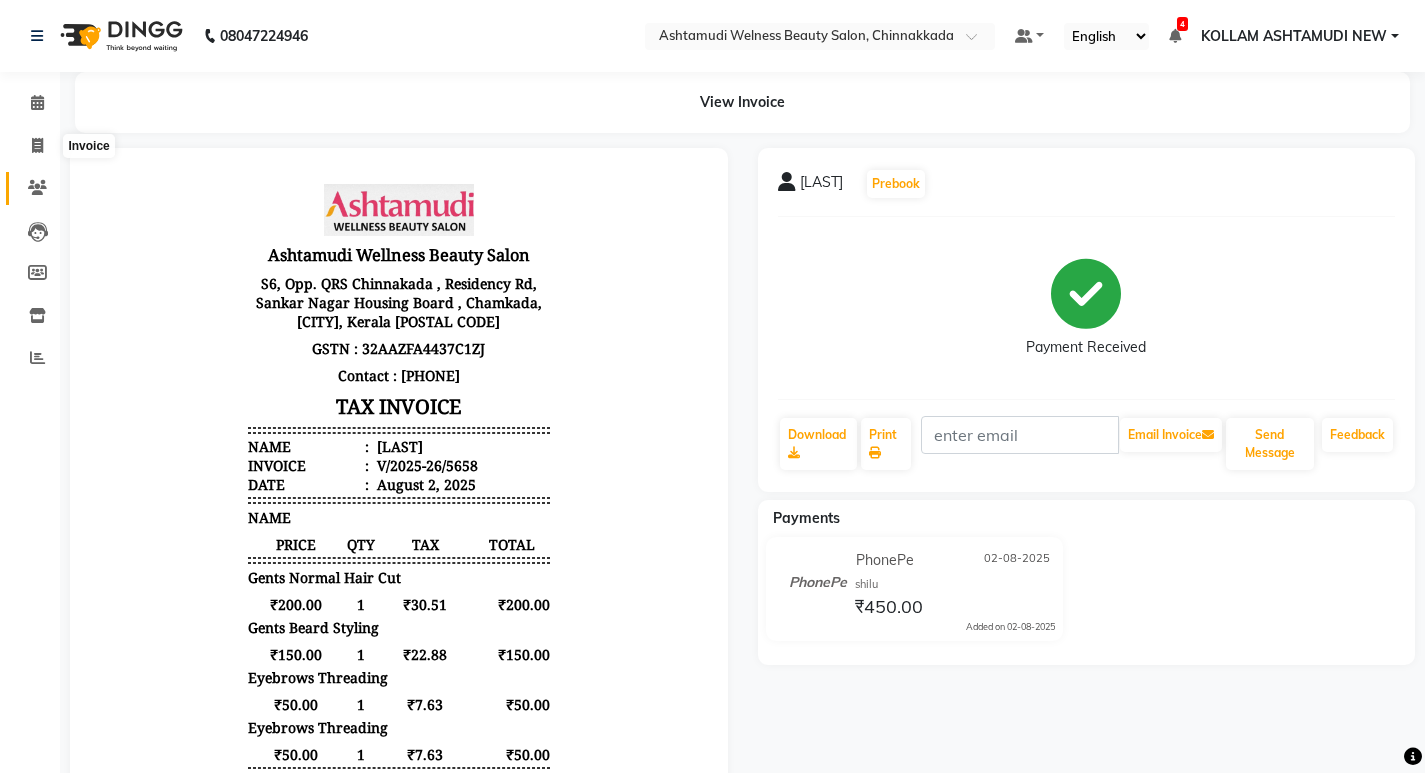 select on "service" 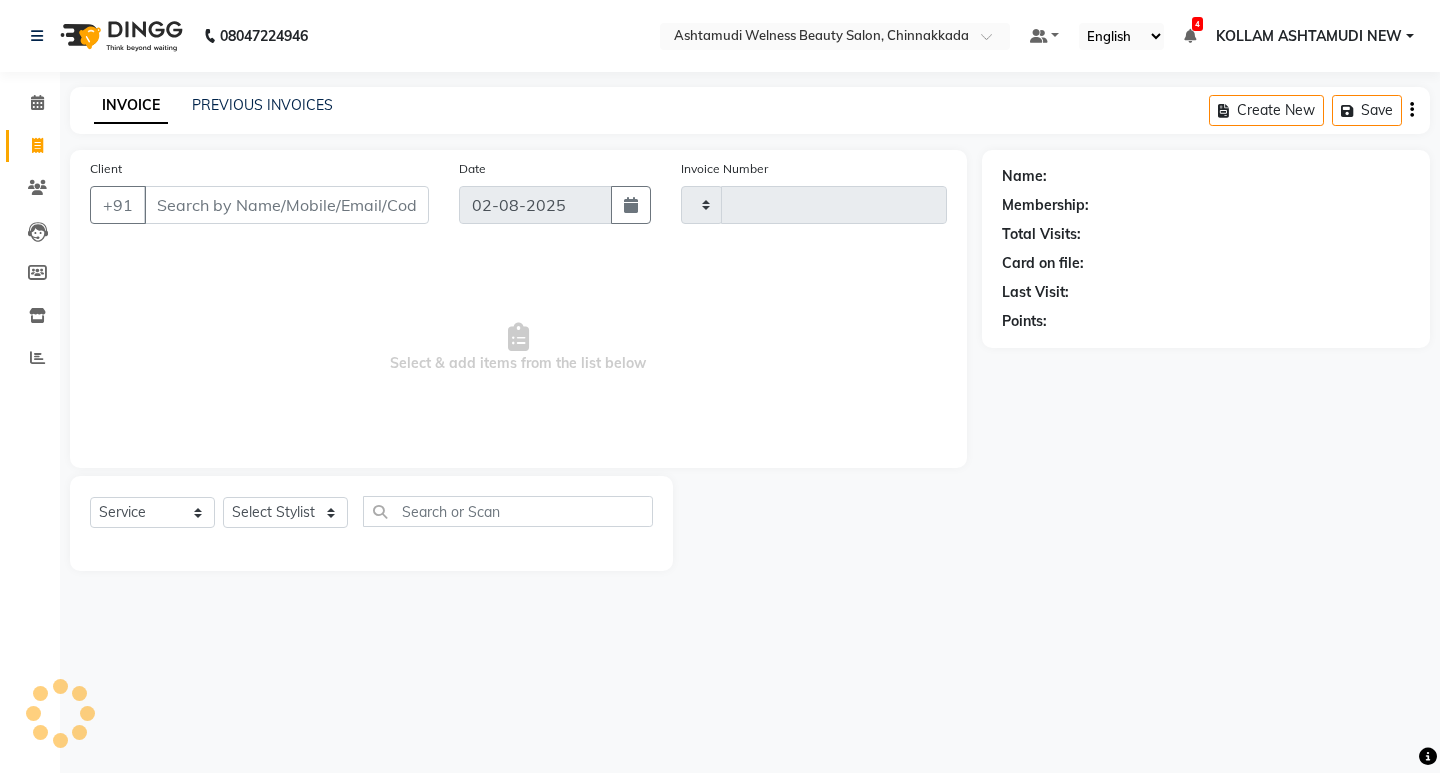 type on "5659" 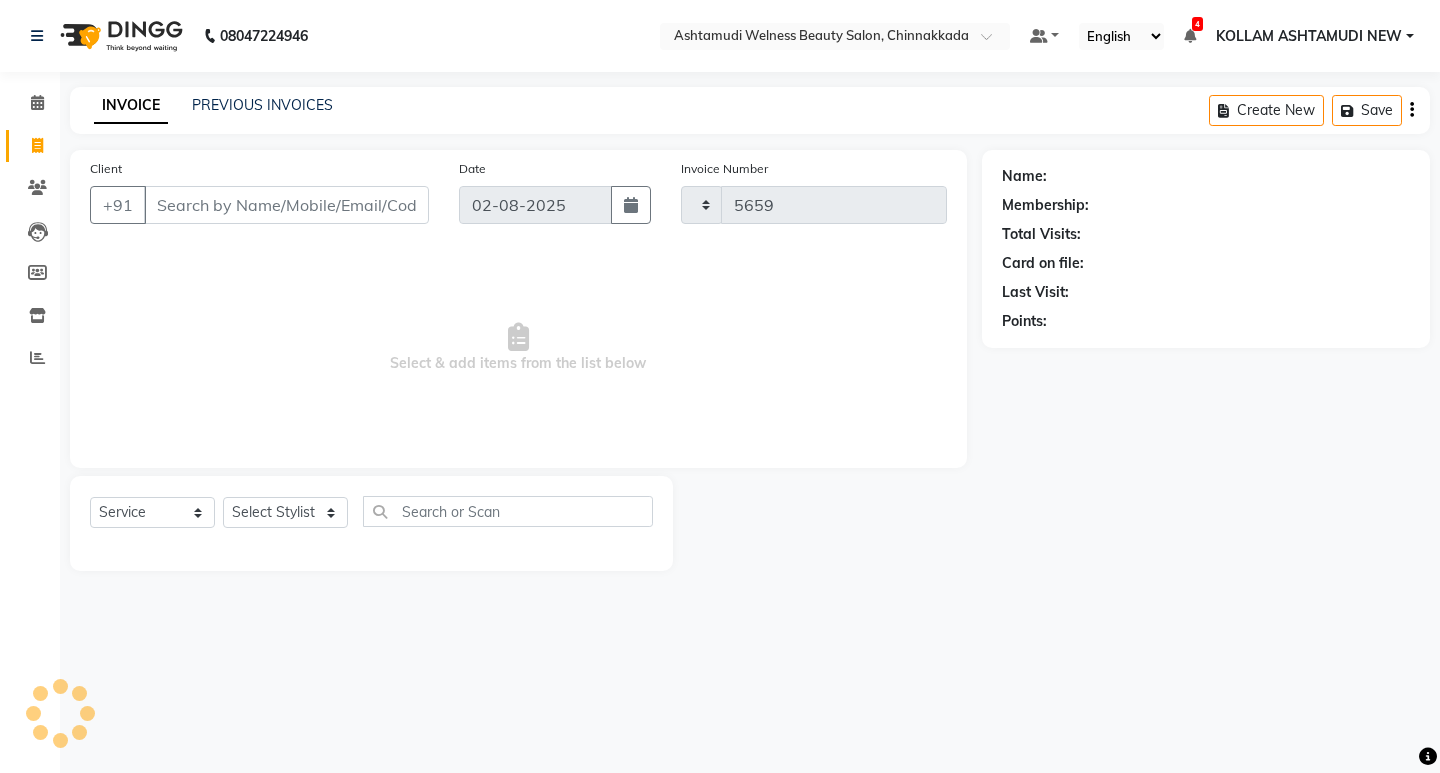 select on "4529" 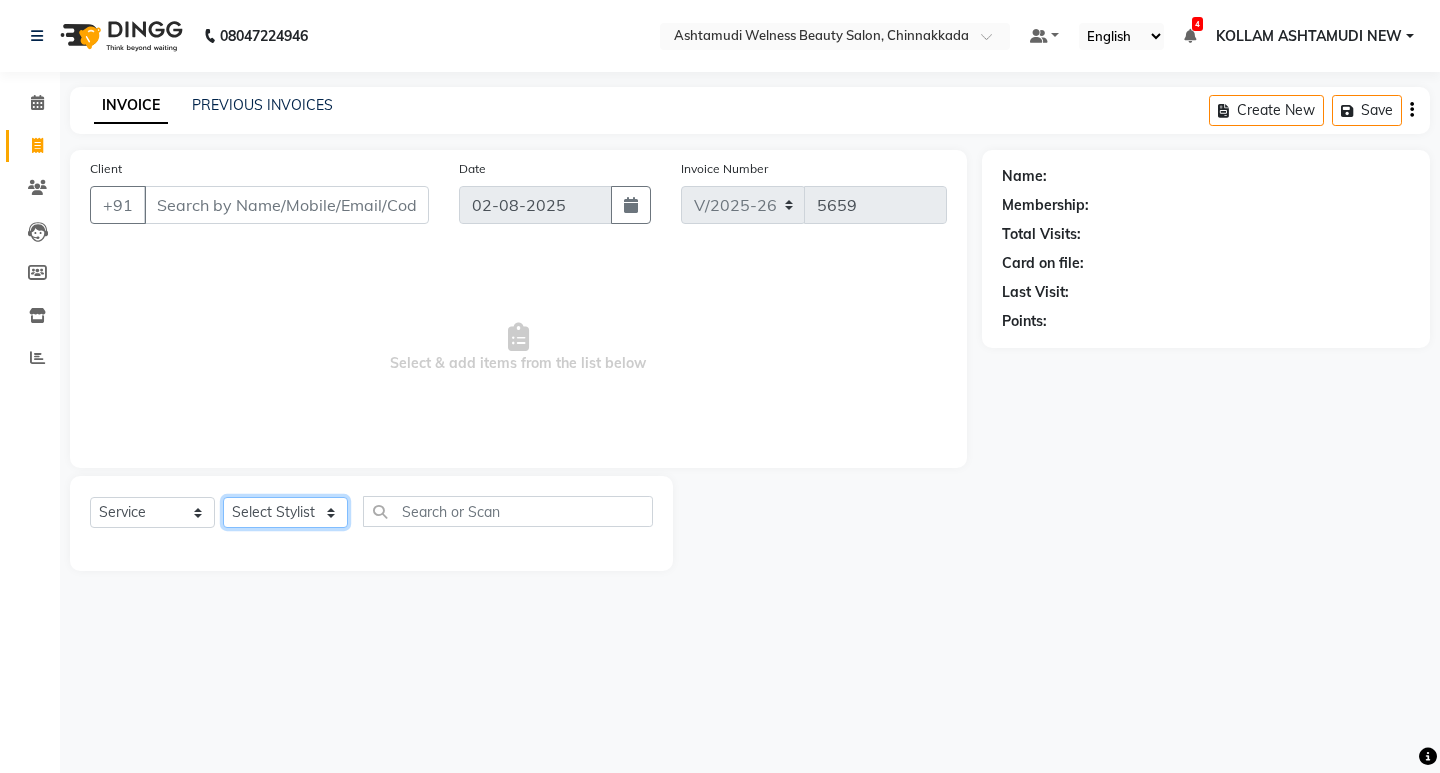 click on "Select Stylist" 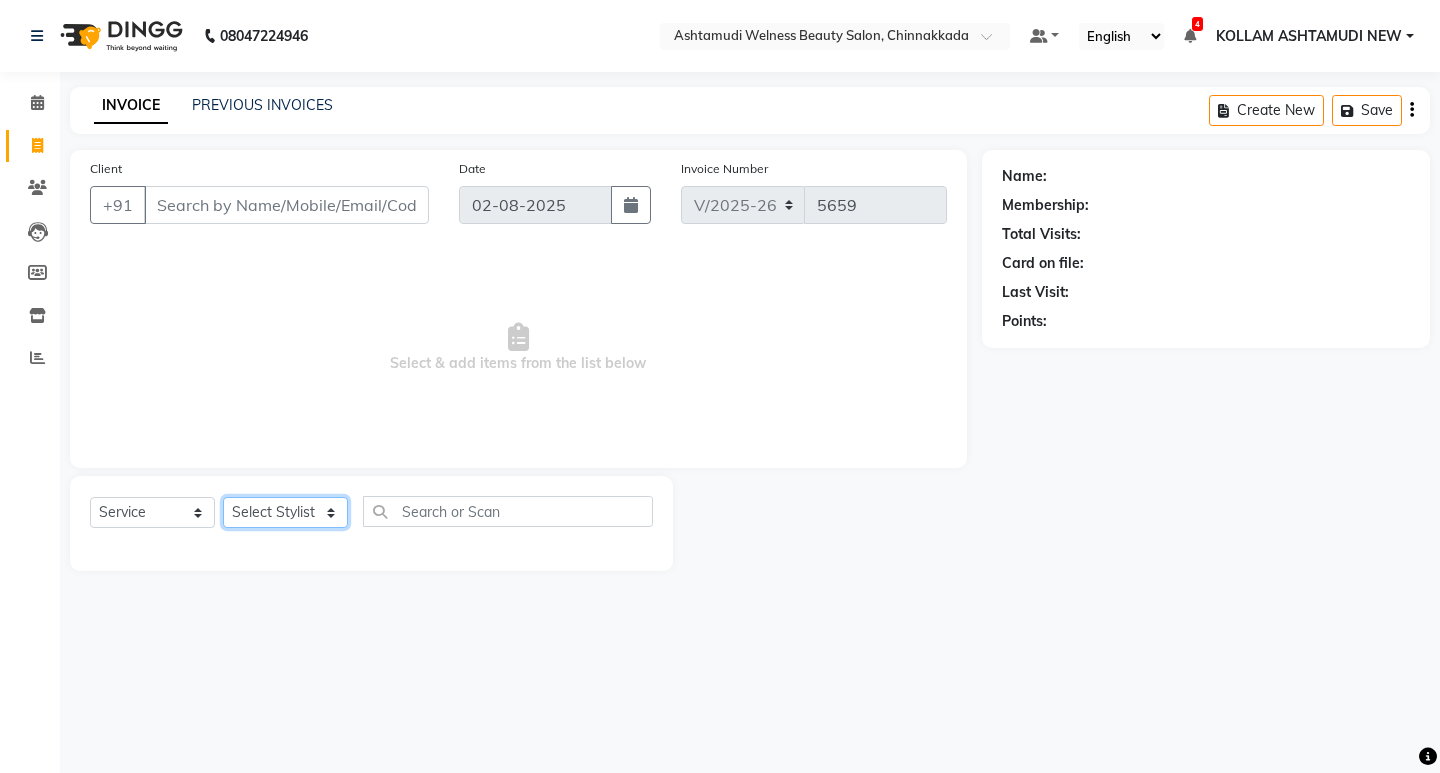 select on "30859" 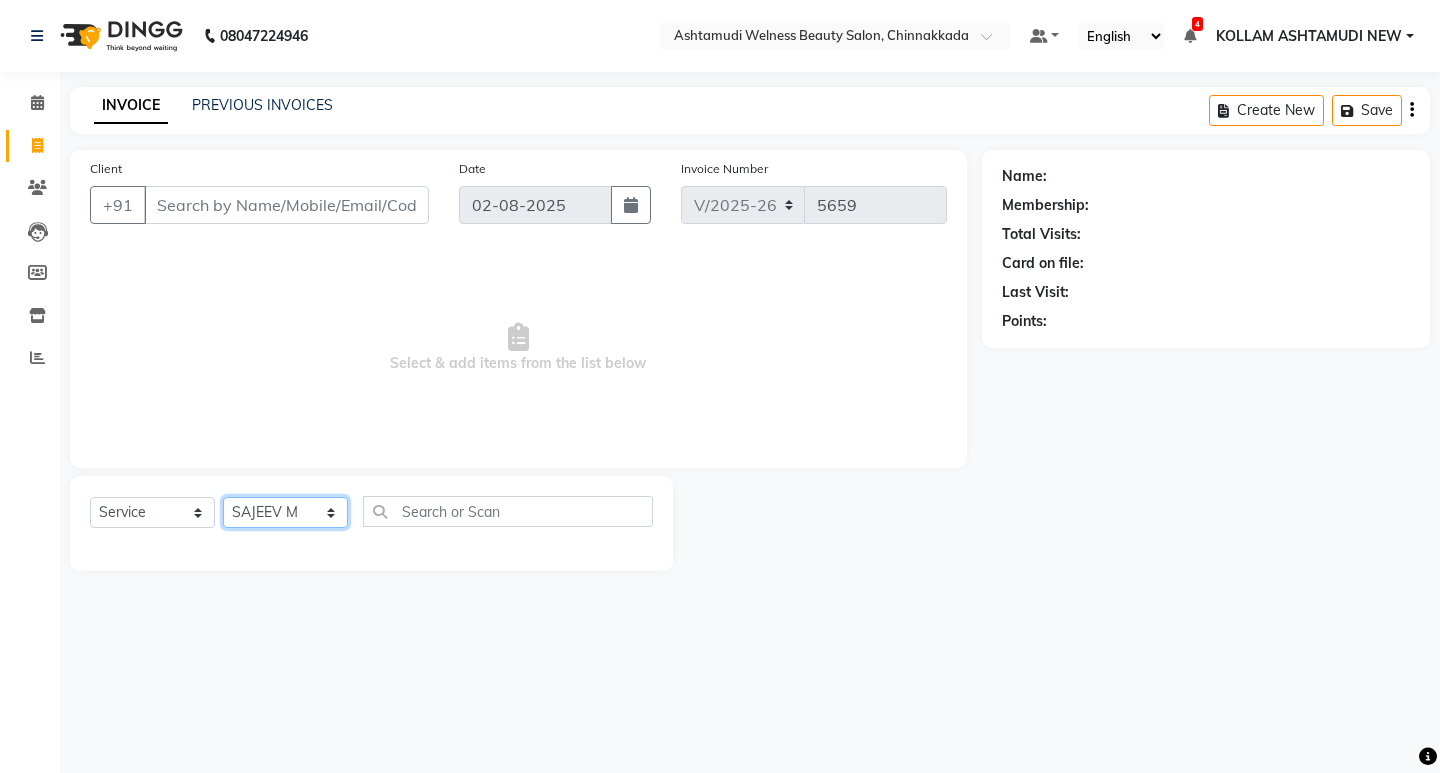 click on "Select Stylist ADITHYA TAMANG Admin ALTHAF Anitha ATHIRA SANAL BETZA M BINU GANESH JIJUMON P Kavya [CITY] [STATE] [CITY] [STATE] NEW Kusum MO ANWAR Rahul REENA VIDHYA RENUKA SUNDAS Revathy B Nair RINA RAI SAJEEV M SAMIR RAI SARIGA PRASAD SHIBU Shilu Fathima Shyni Salim Sibi SUKANYA Supriya SUSHEELA S Acne Facial Anti Acne Treatment Anti Ageing Facial Bridal Glow Facial De-Pigmentation Treatment Dermalite Fairness Facial Diamond Facial D-Tan Cleanup D-Tan Facial D-Tan Pack Fruit Facial Fyc Bamboo Charcoal Facial Fyc Bio Marine Facial Fyc Fruit Fusion Facial Fyc Luster Gold Facial Fyc Pure Vit-C Facial Fyc Red Wine Facial Gents Bridal Glow Facial Gents Dermalite Fairness Facial Gents Diamond Facial Gents D-Tan Cleanup Gents D-Tan Facial Gents Fruit Facial Gents Fyc Bamboo Charcoal Facial Gents Fyc Bio Marine Facial Gents Fyc Fruit Fusion Facial Gents Fyc Luster Gold Facial Gents Fyc Red Wine Facial" 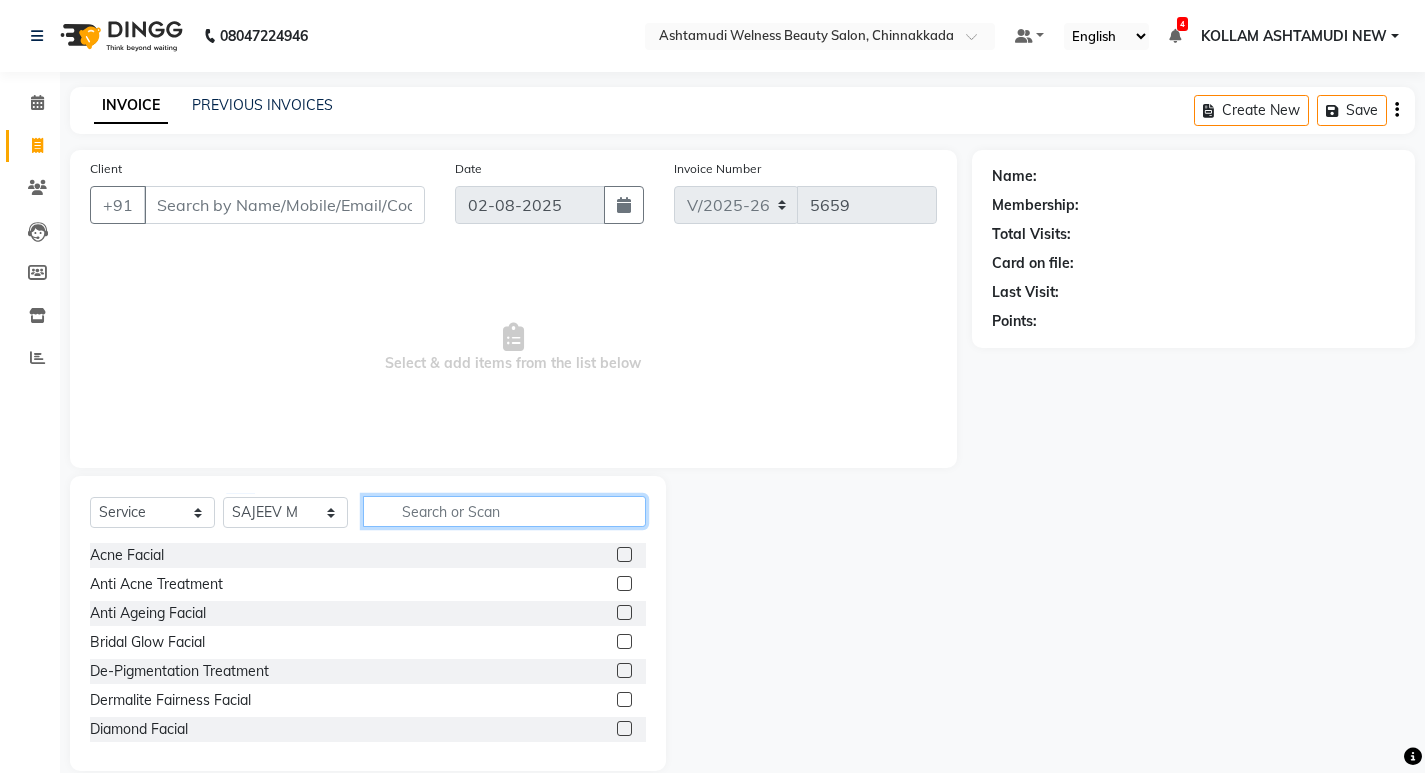 click 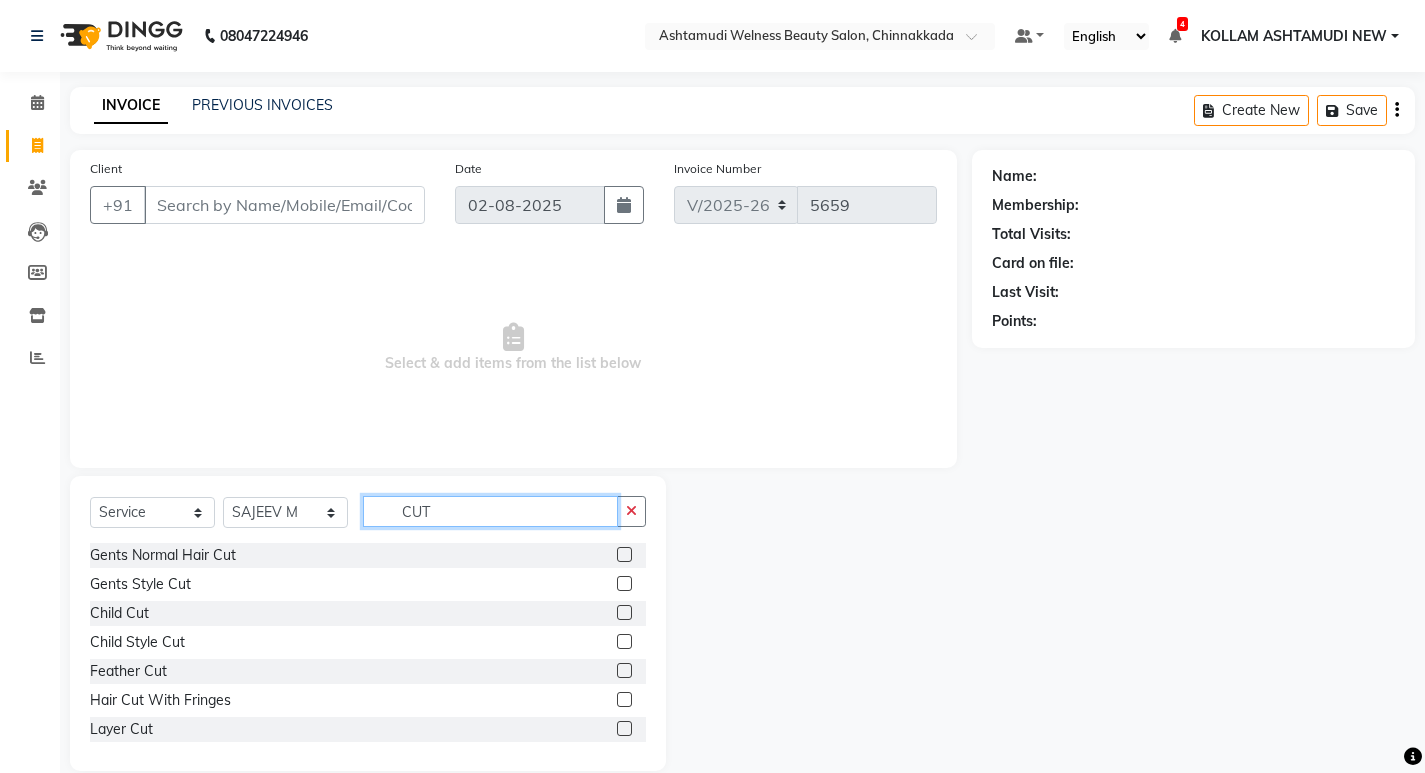 type on "CUT" 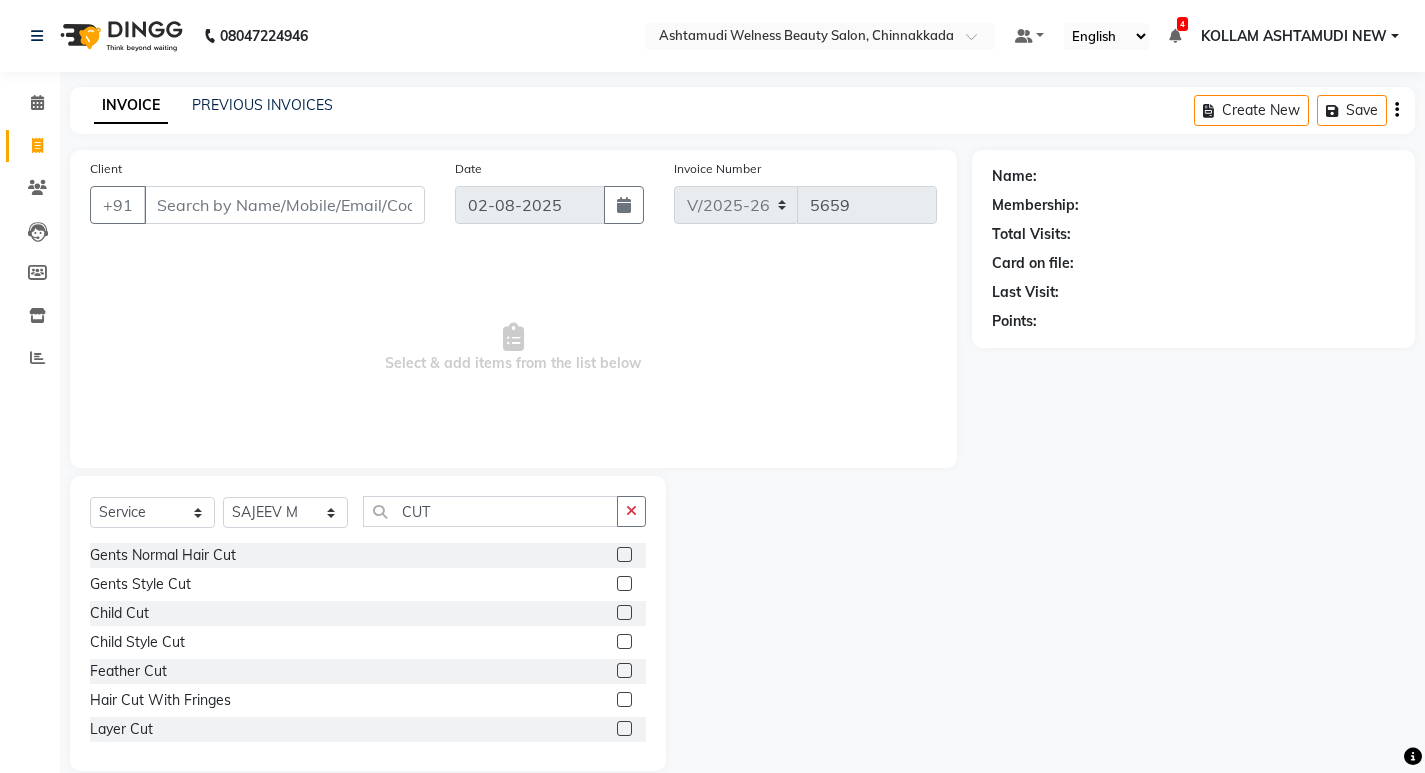 drag, startPoint x: 611, startPoint y: 559, endPoint x: 618, endPoint y: 526, distance: 33.734257 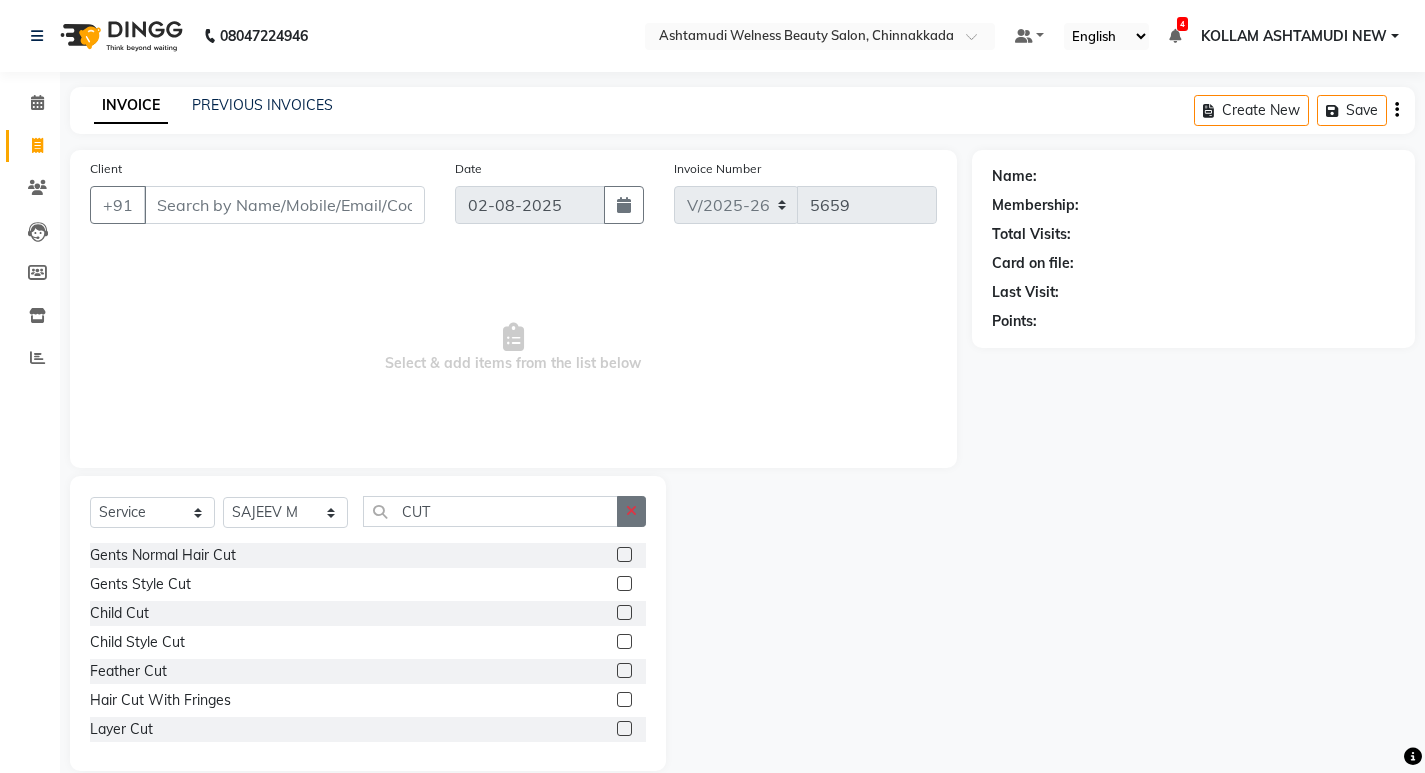 click 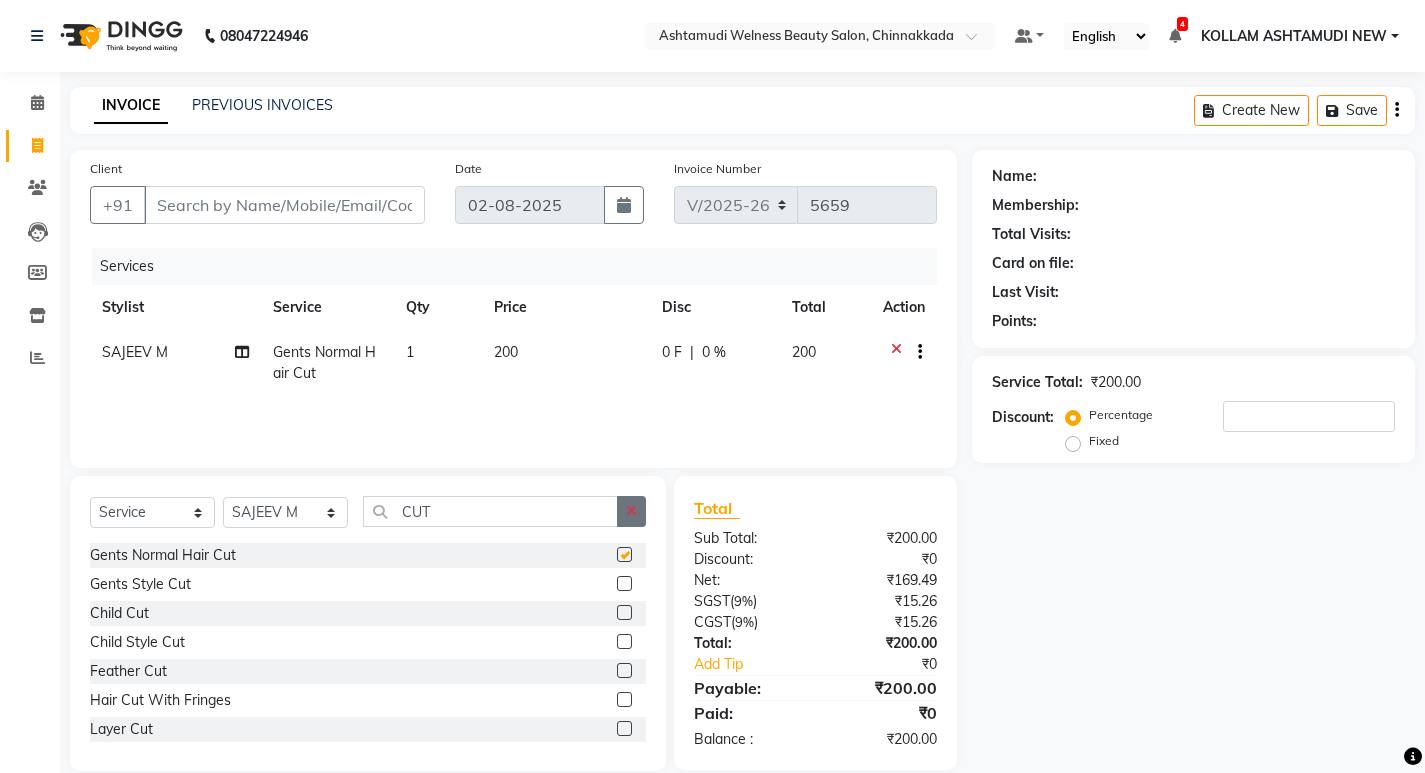 click 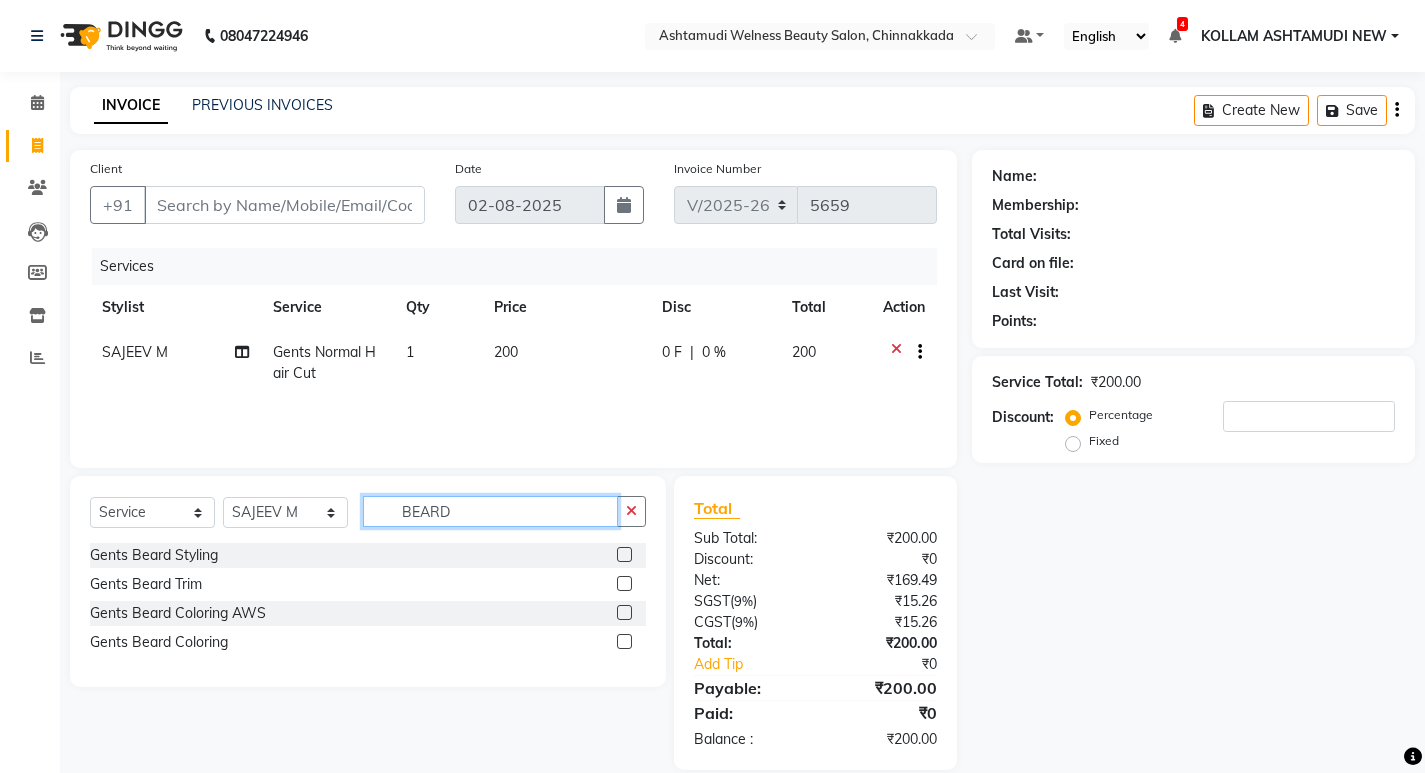 type on "BEARD" 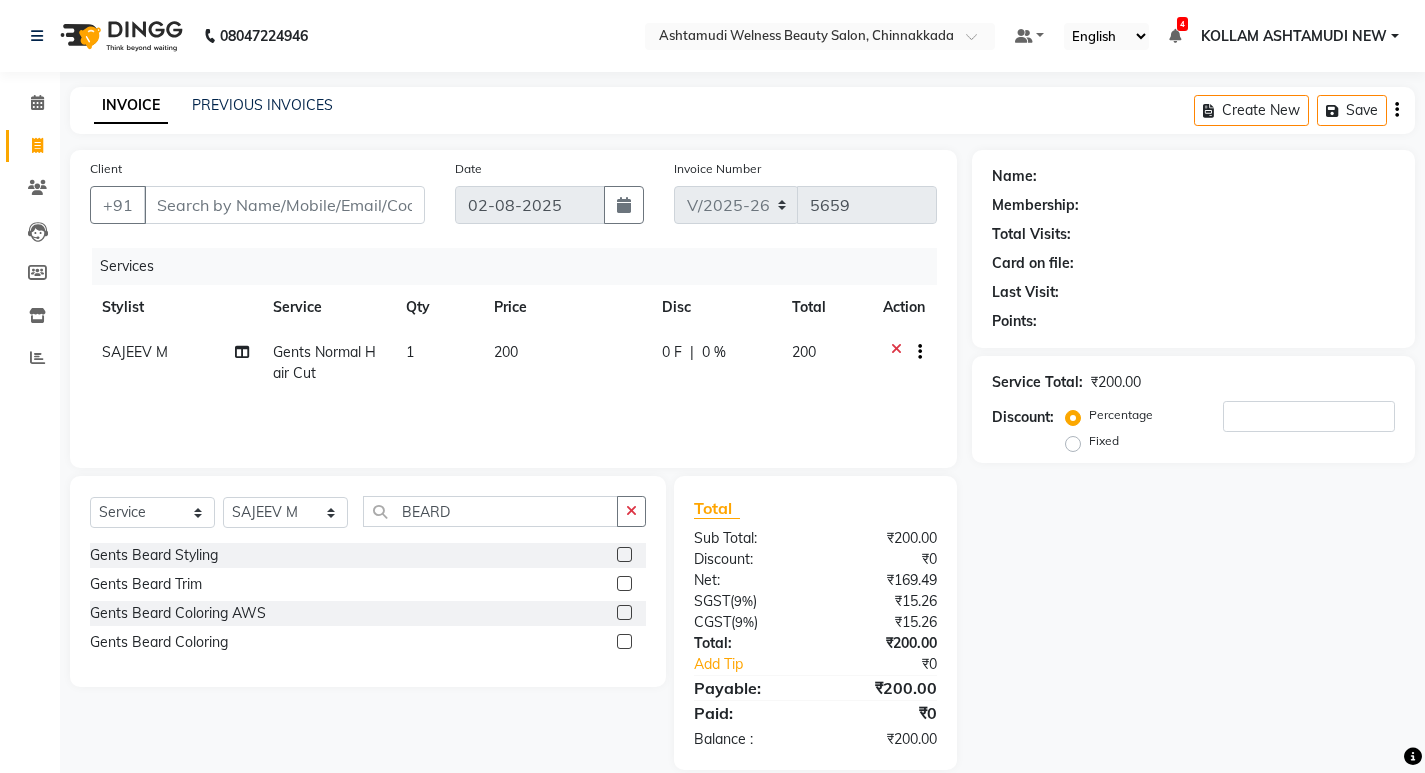 click 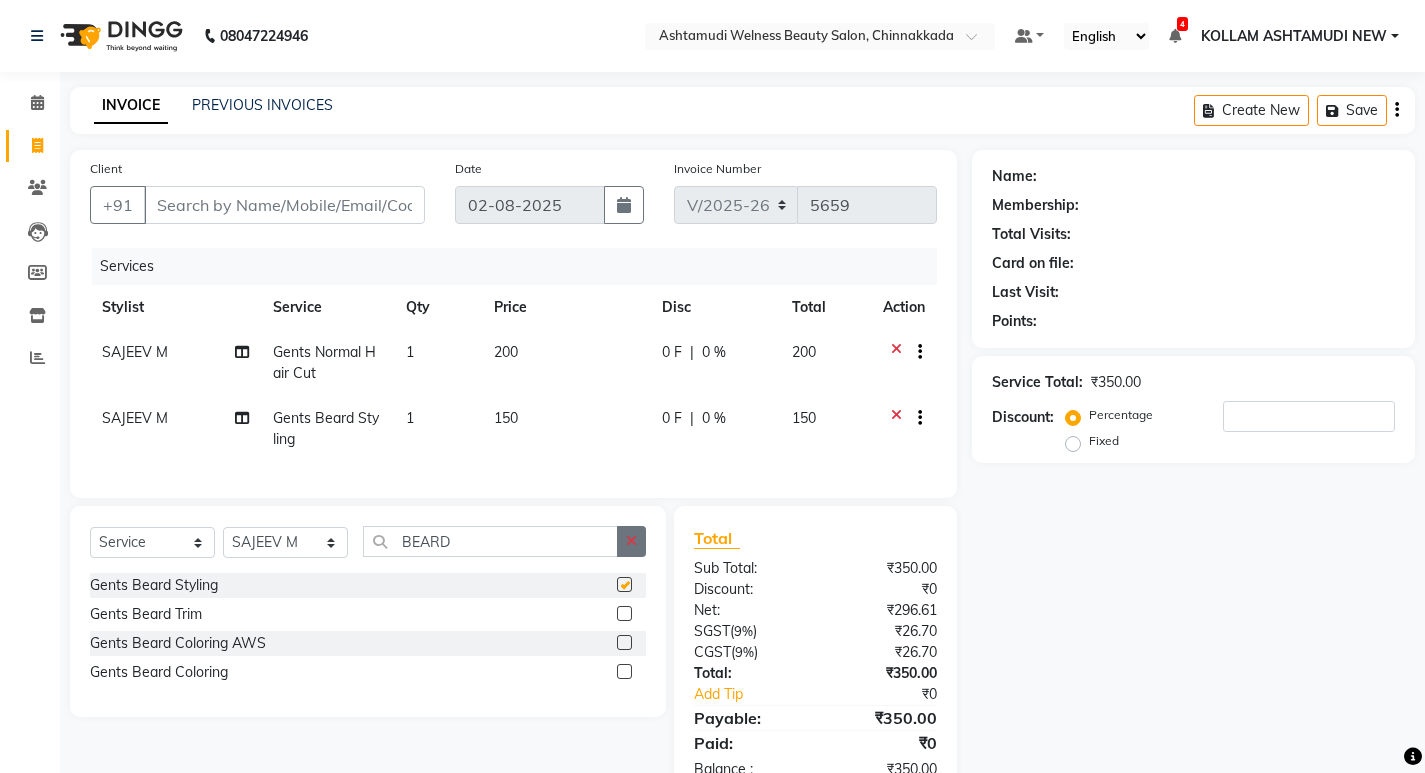 checkbox on "false" 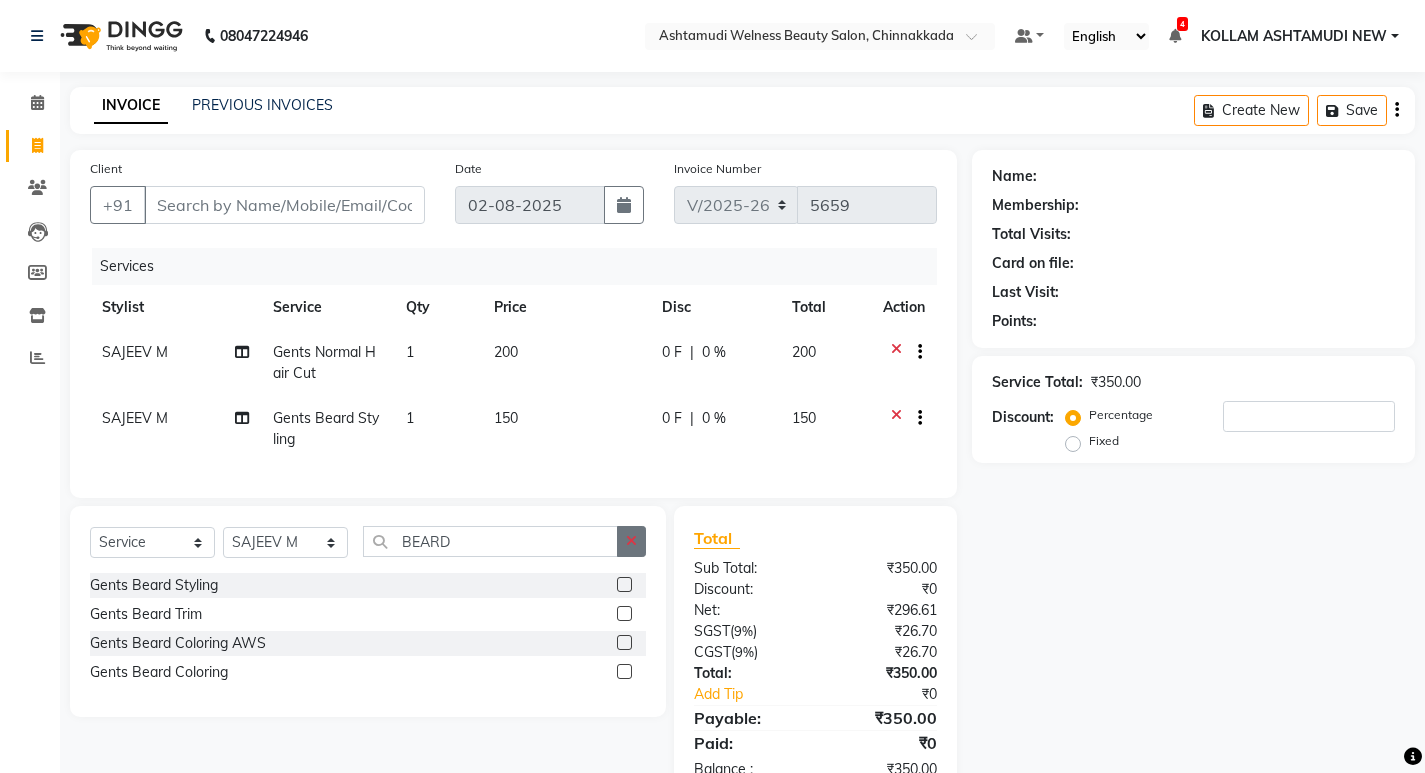 click 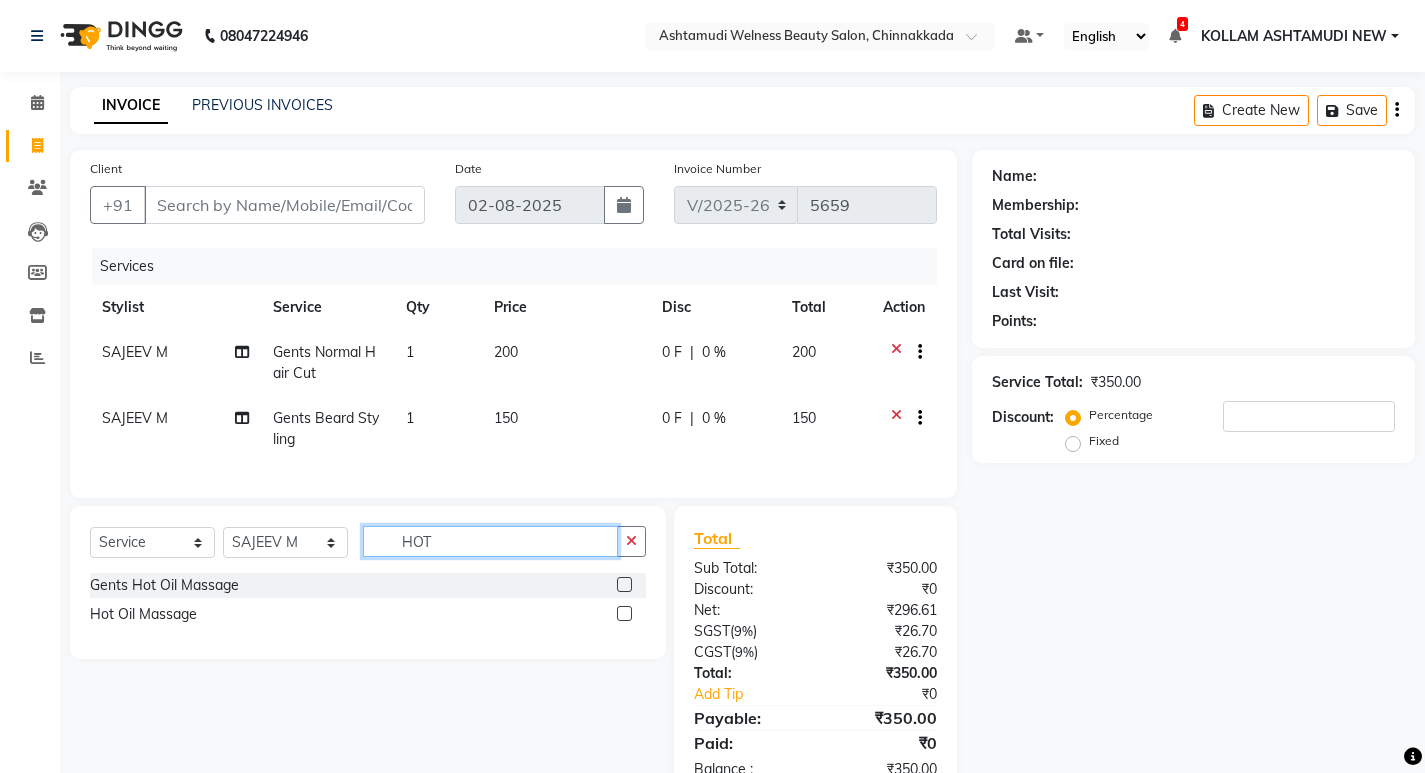 type on "HOT" 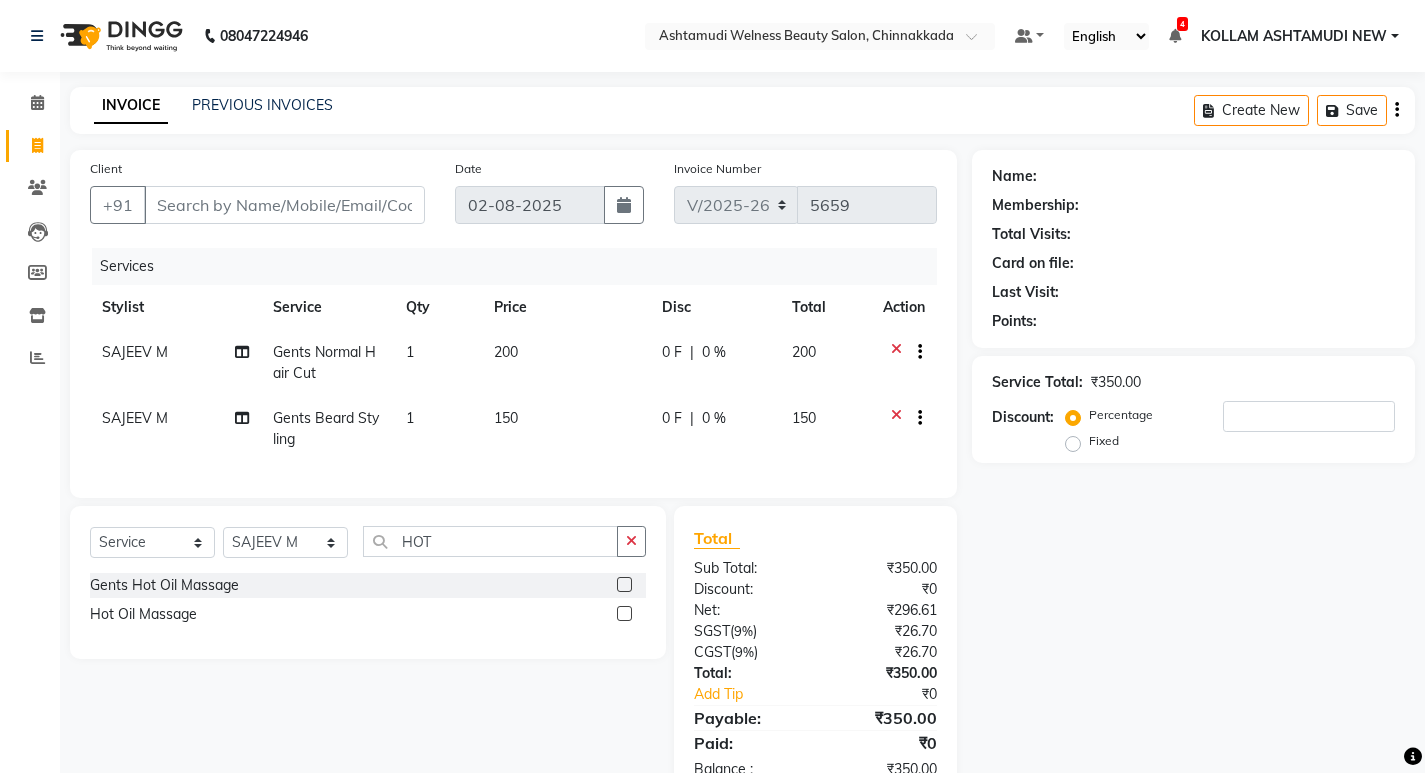click 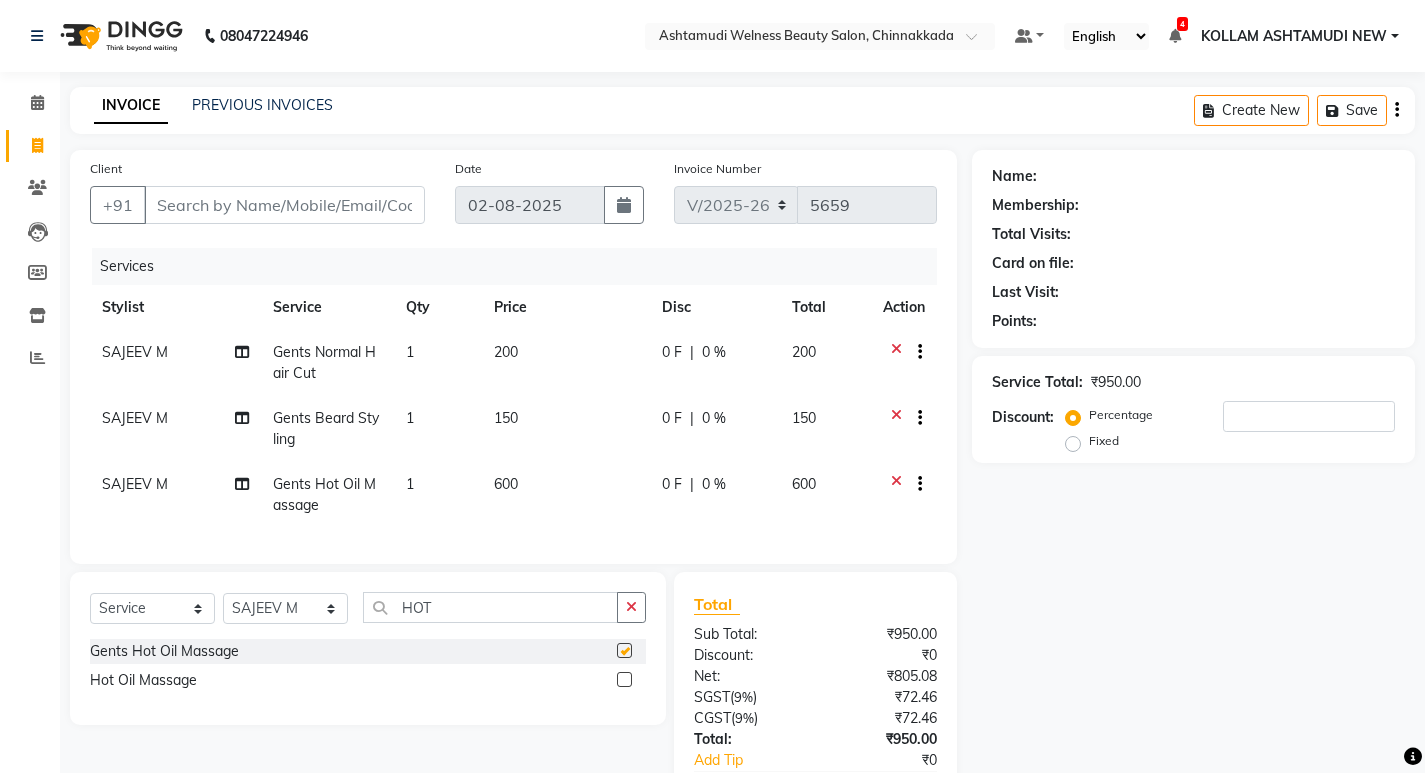 checkbox on "false" 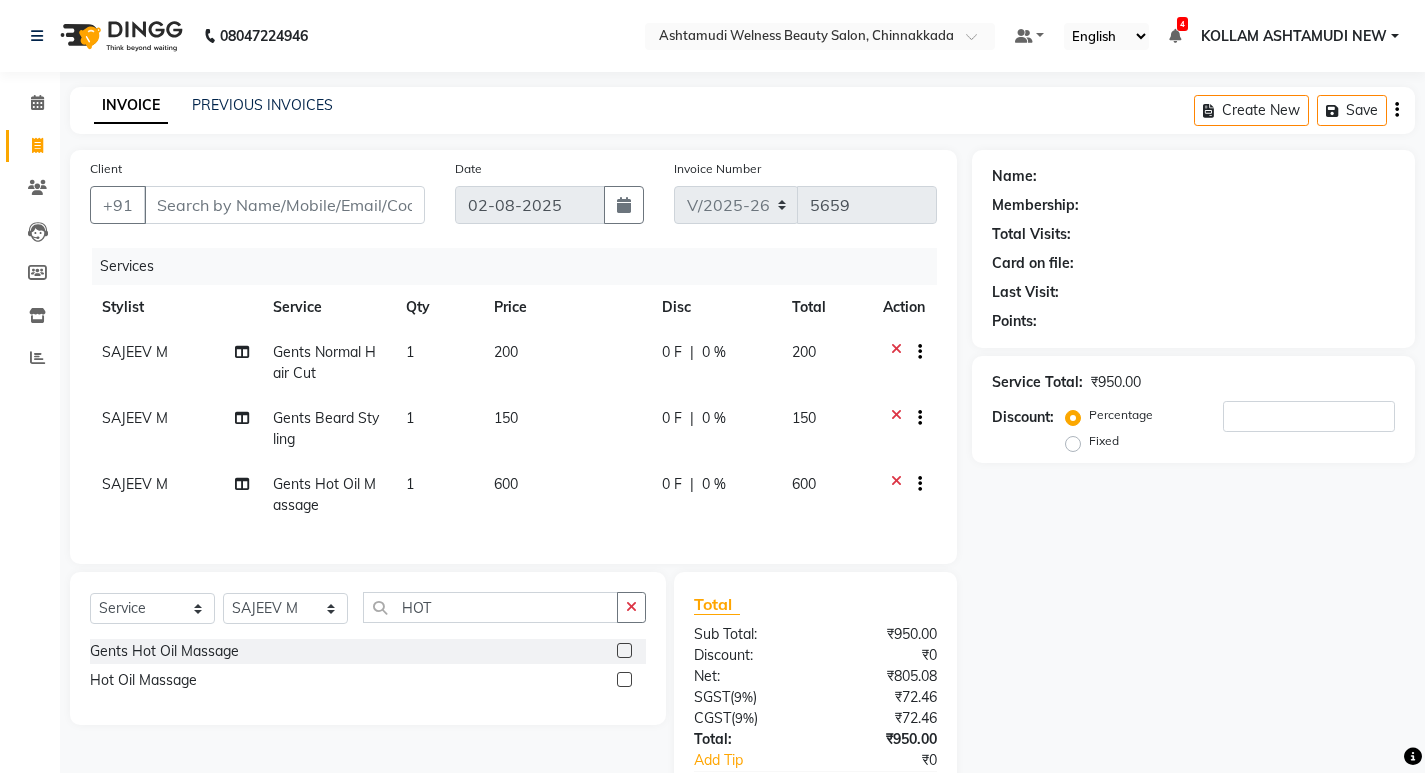 click on "Client +91" 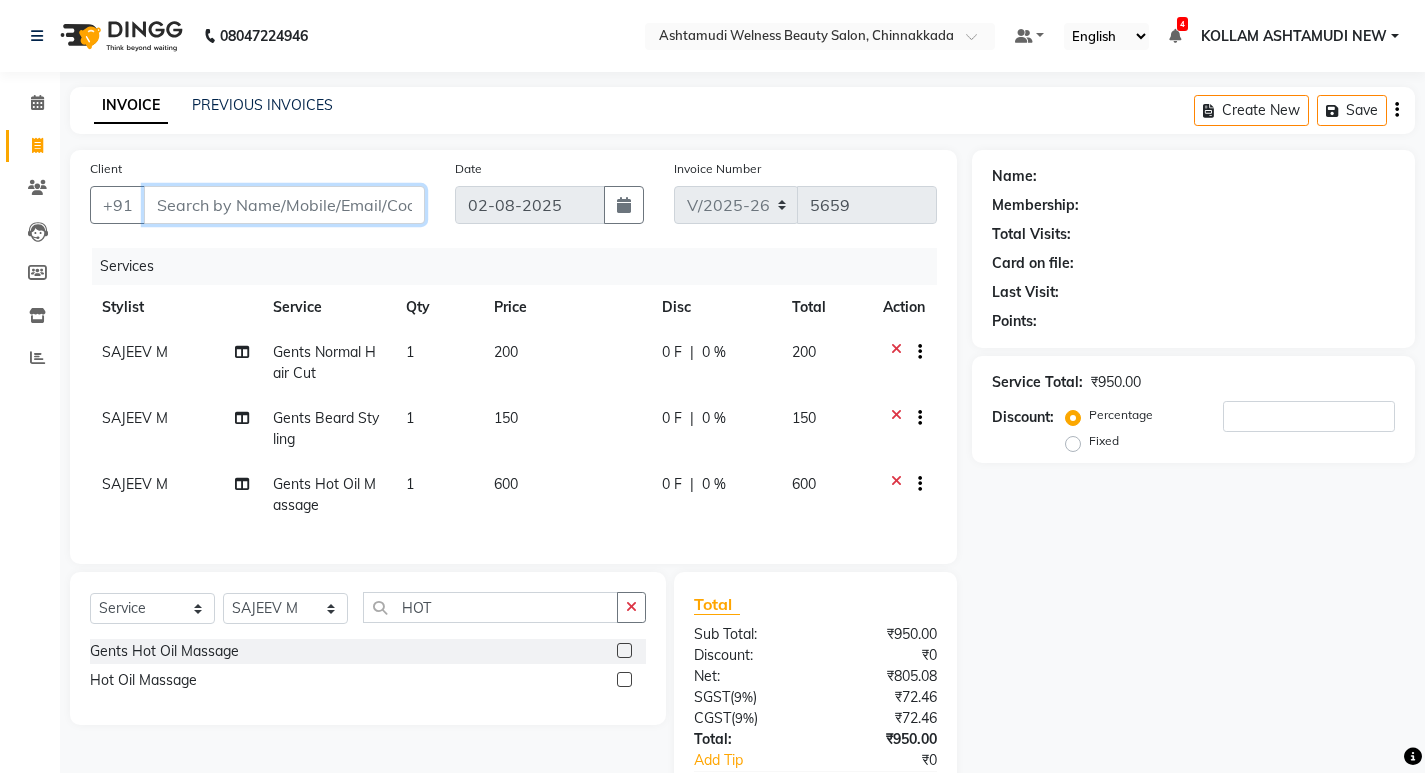 click on "Client" at bounding box center (284, 205) 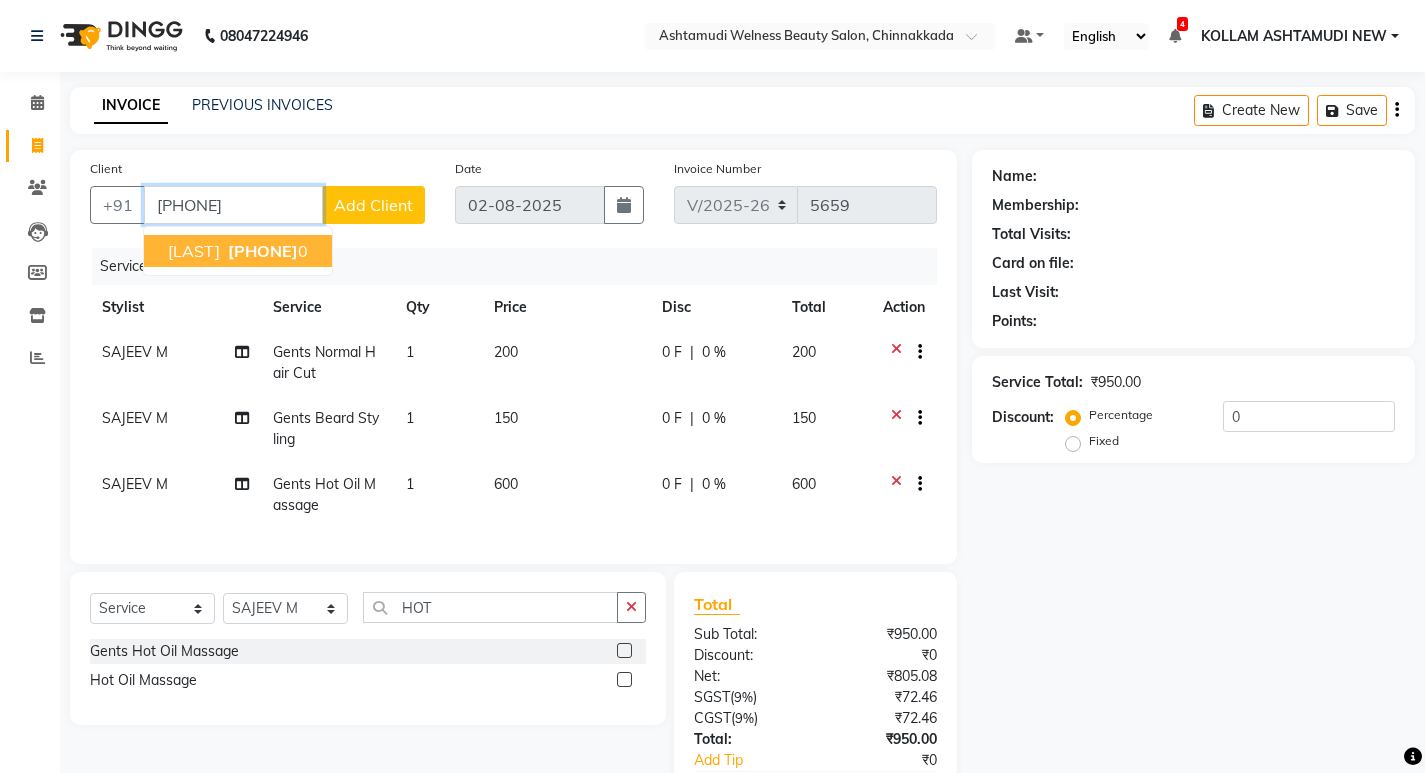 click on "[PHONE]" at bounding box center (263, 251) 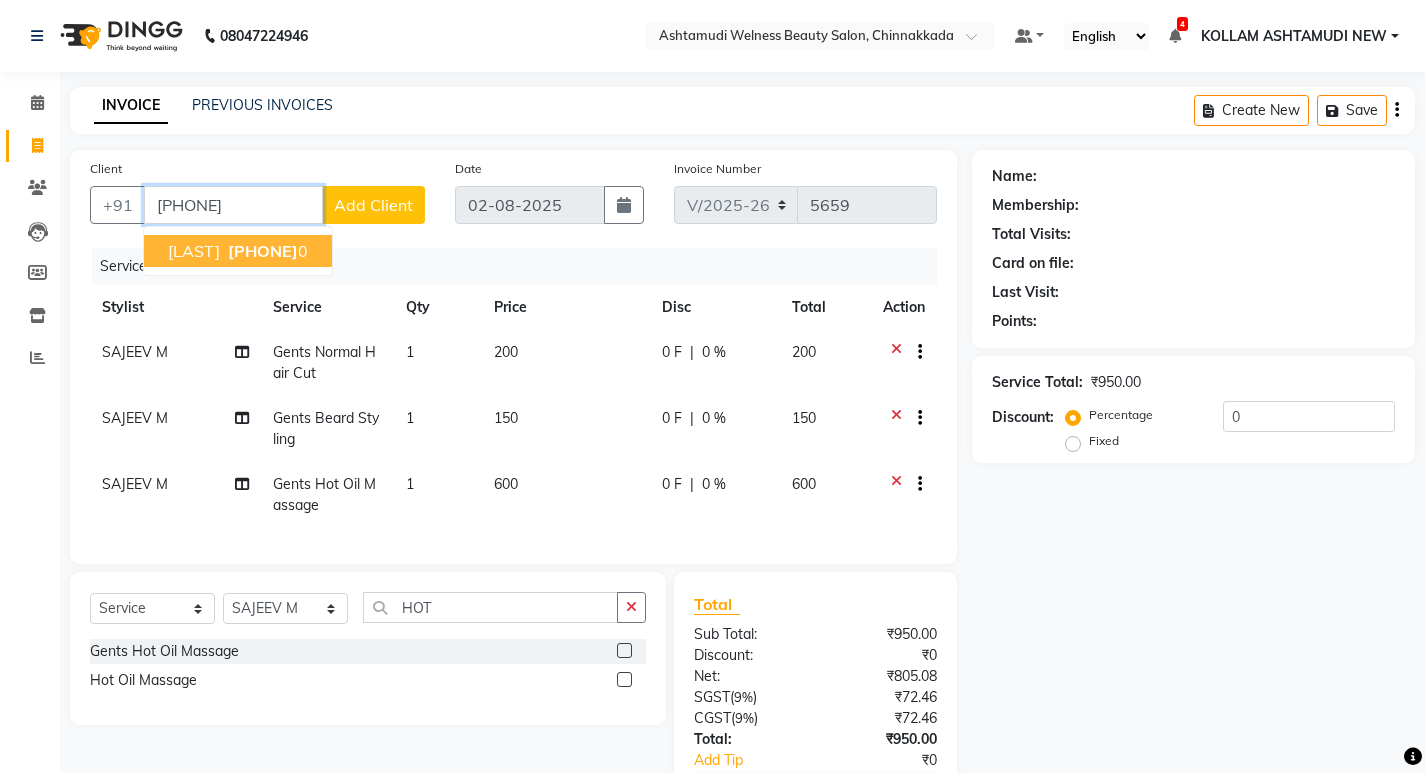 type on "[PHONE]" 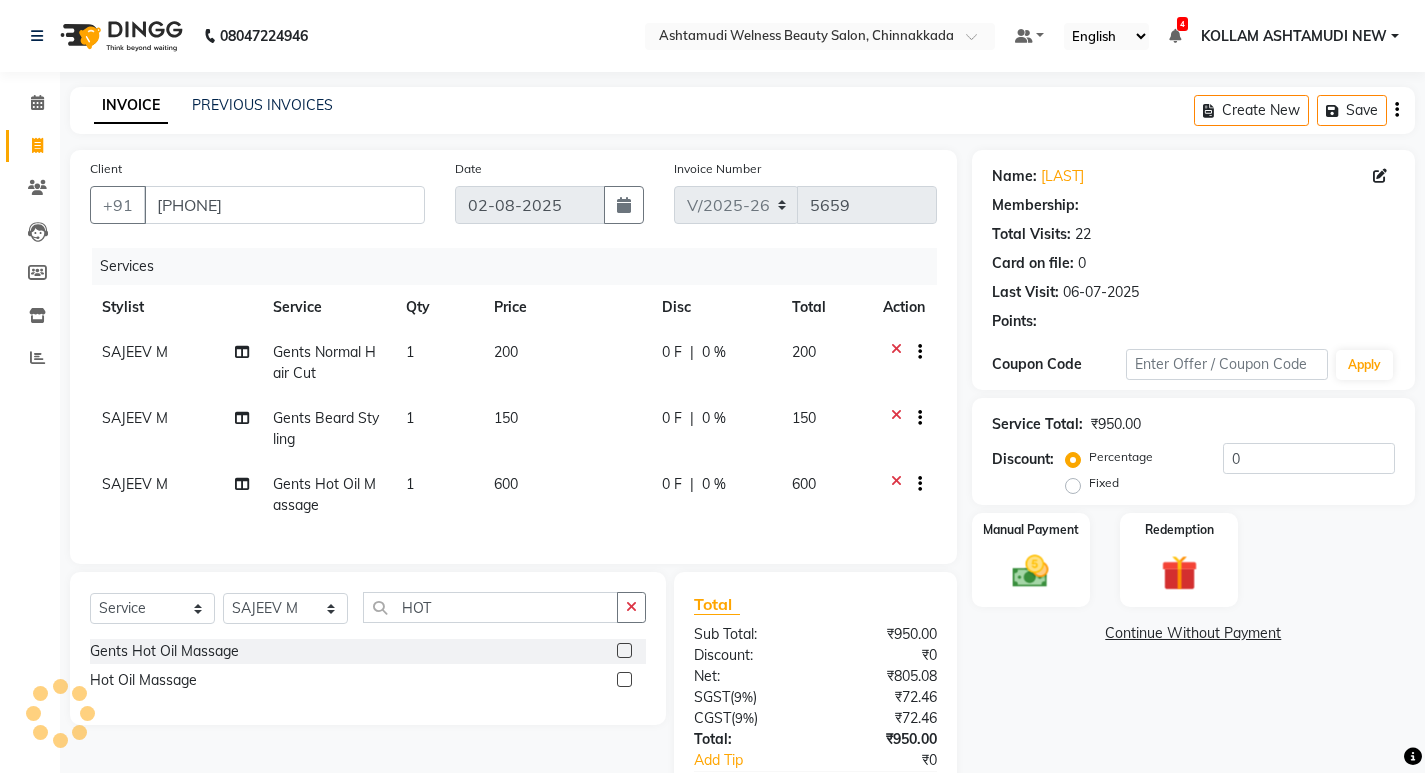 select on "2: Object" 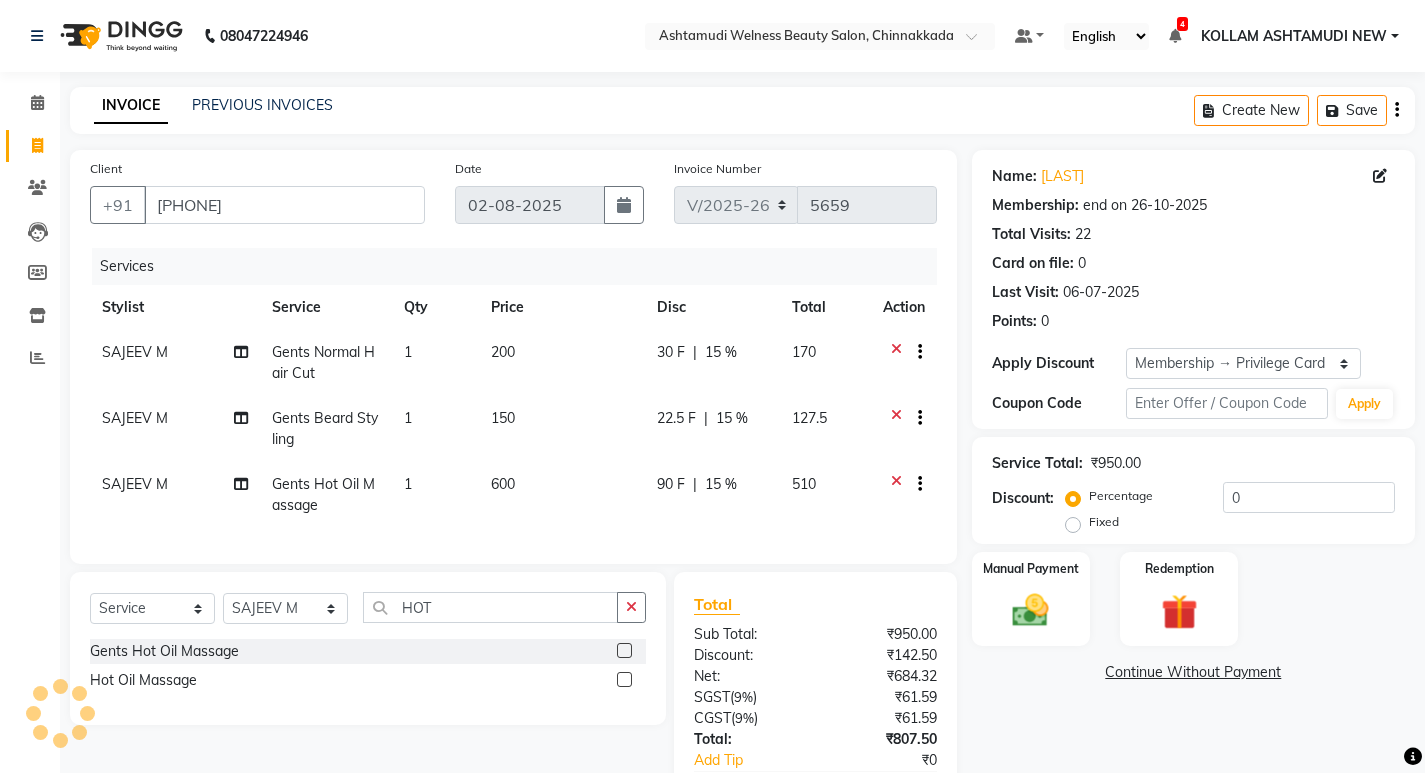 type on "15" 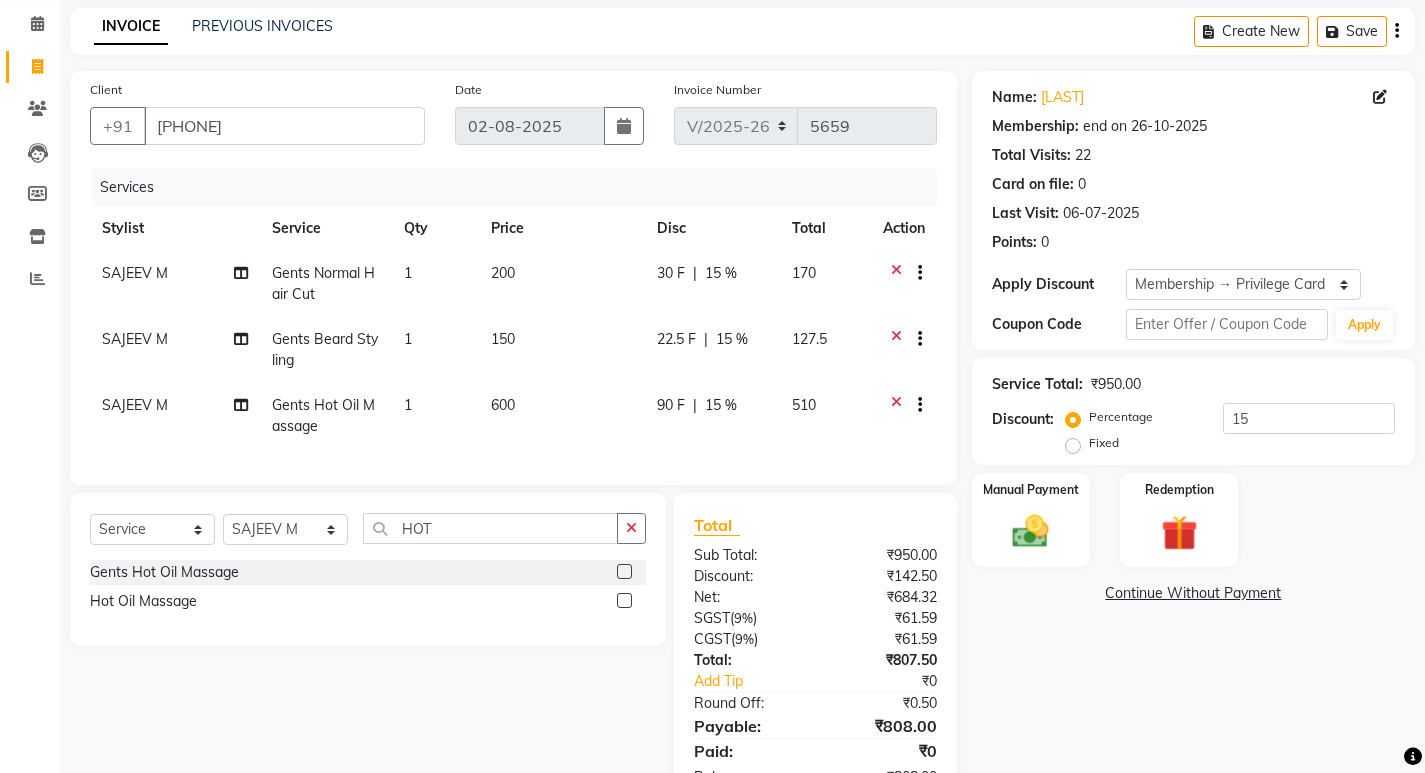 scroll, scrollTop: 159, scrollLeft: 0, axis: vertical 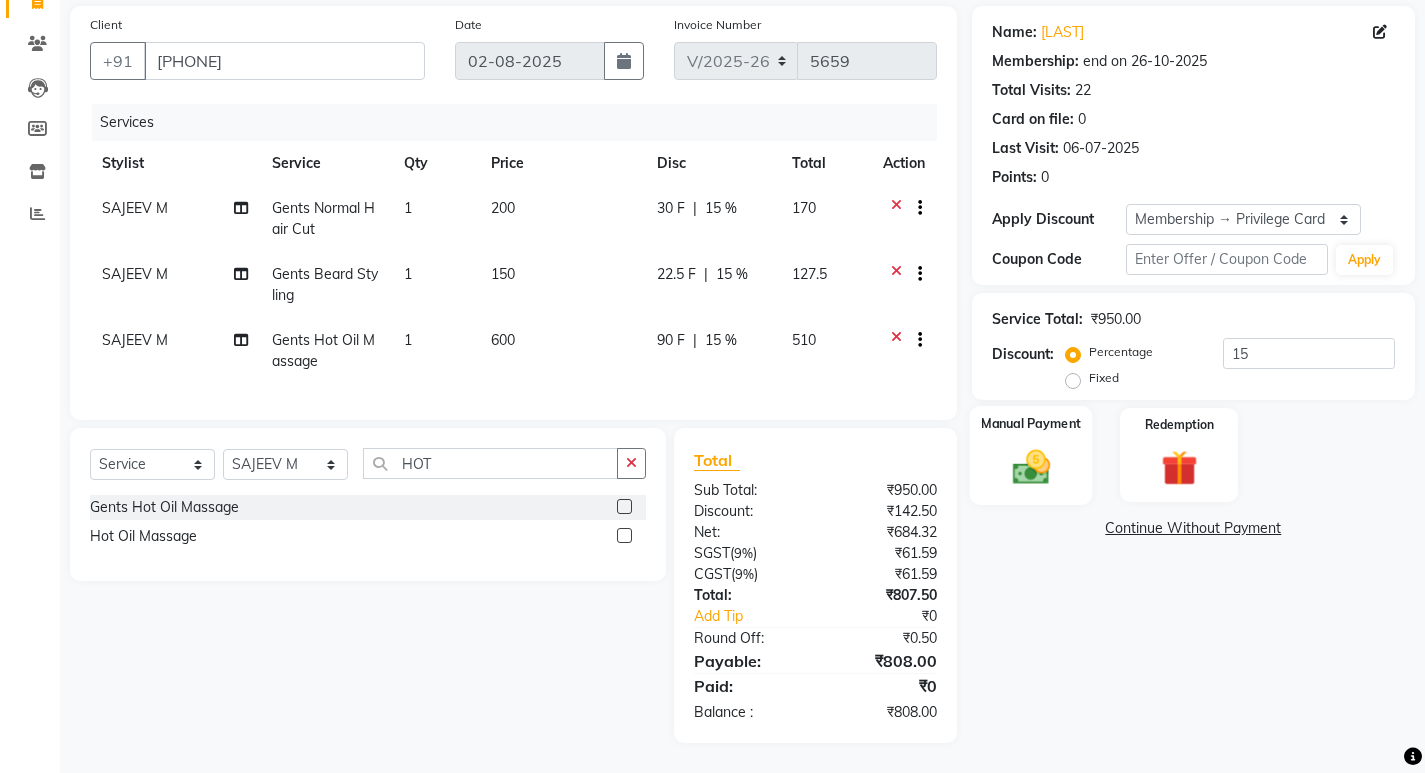 click 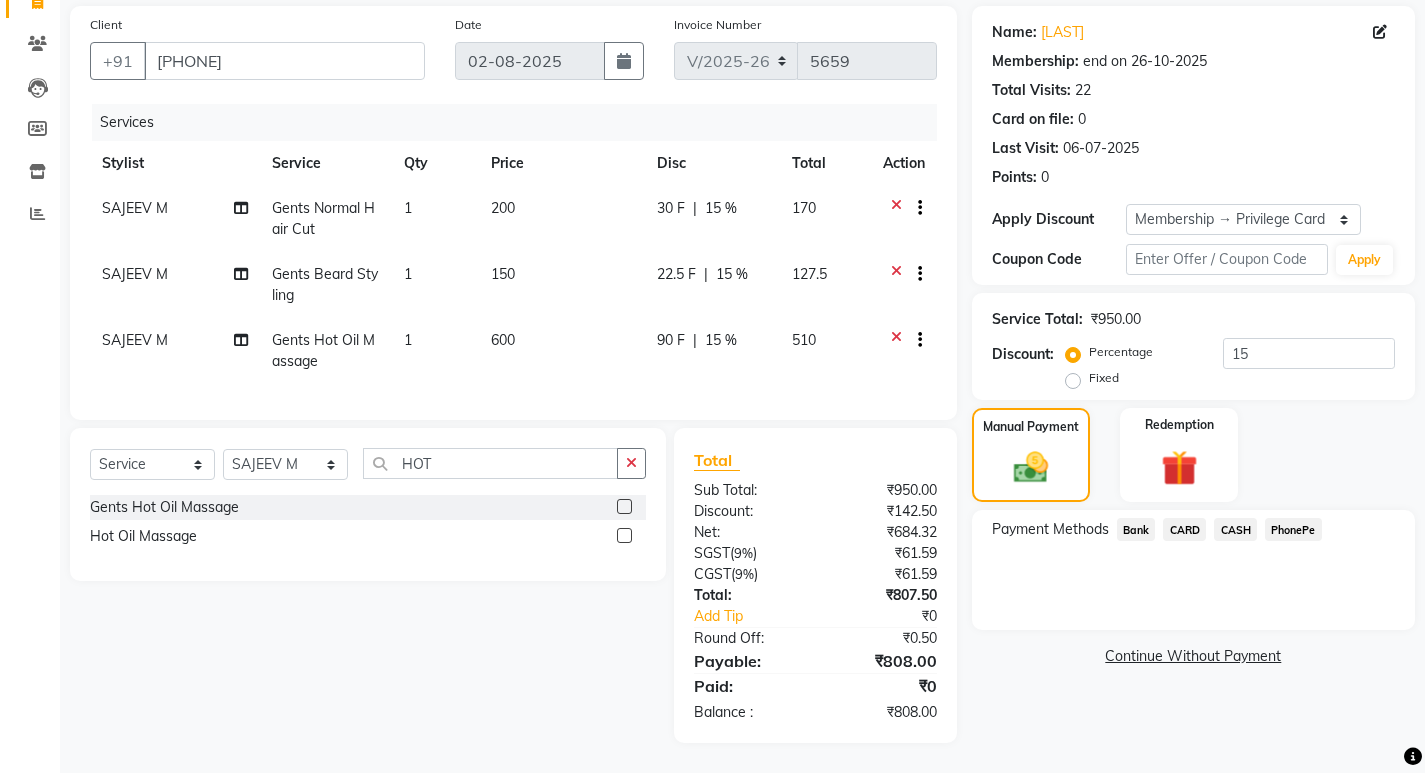 click on "PhonePe" 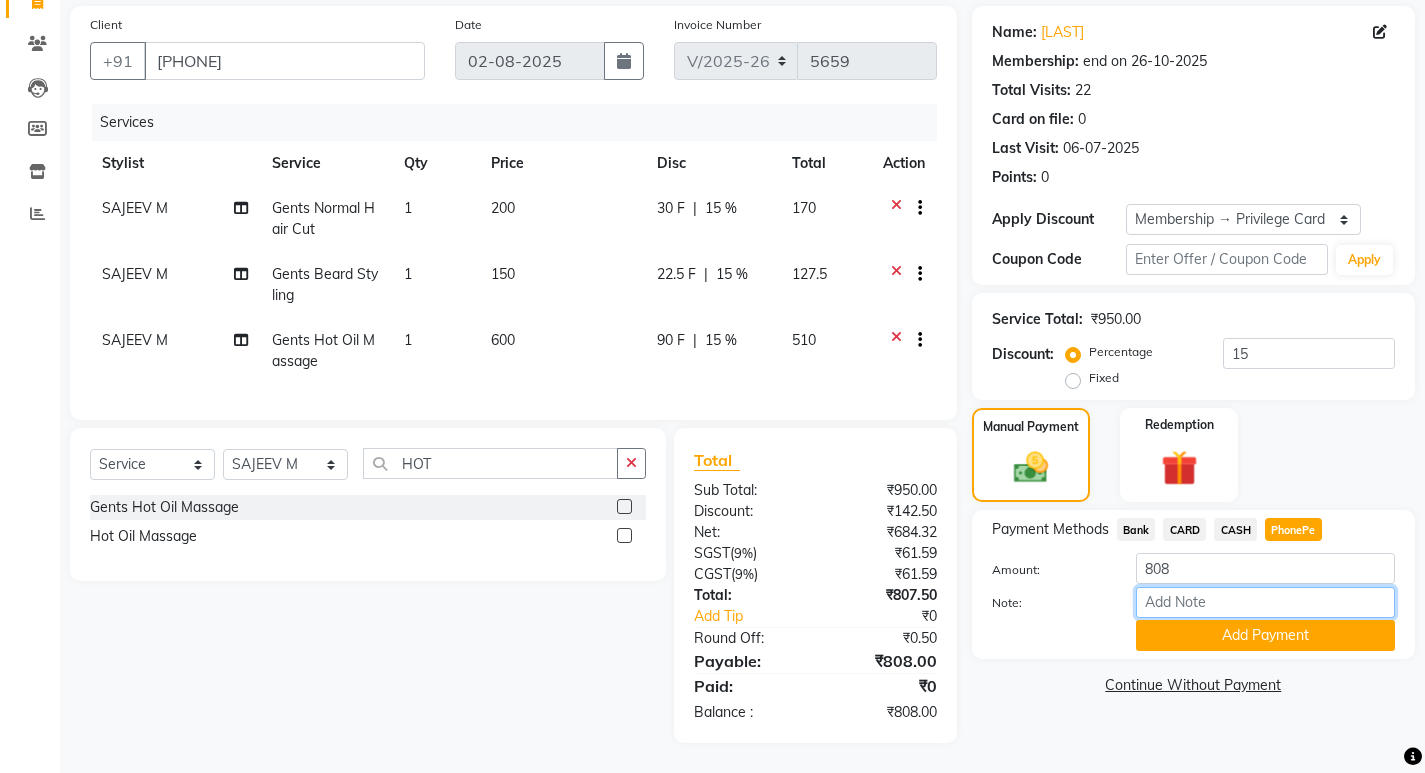 drag, startPoint x: 1204, startPoint y: 597, endPoint x: 1226, endPoint y: 567, distance: 37.202152 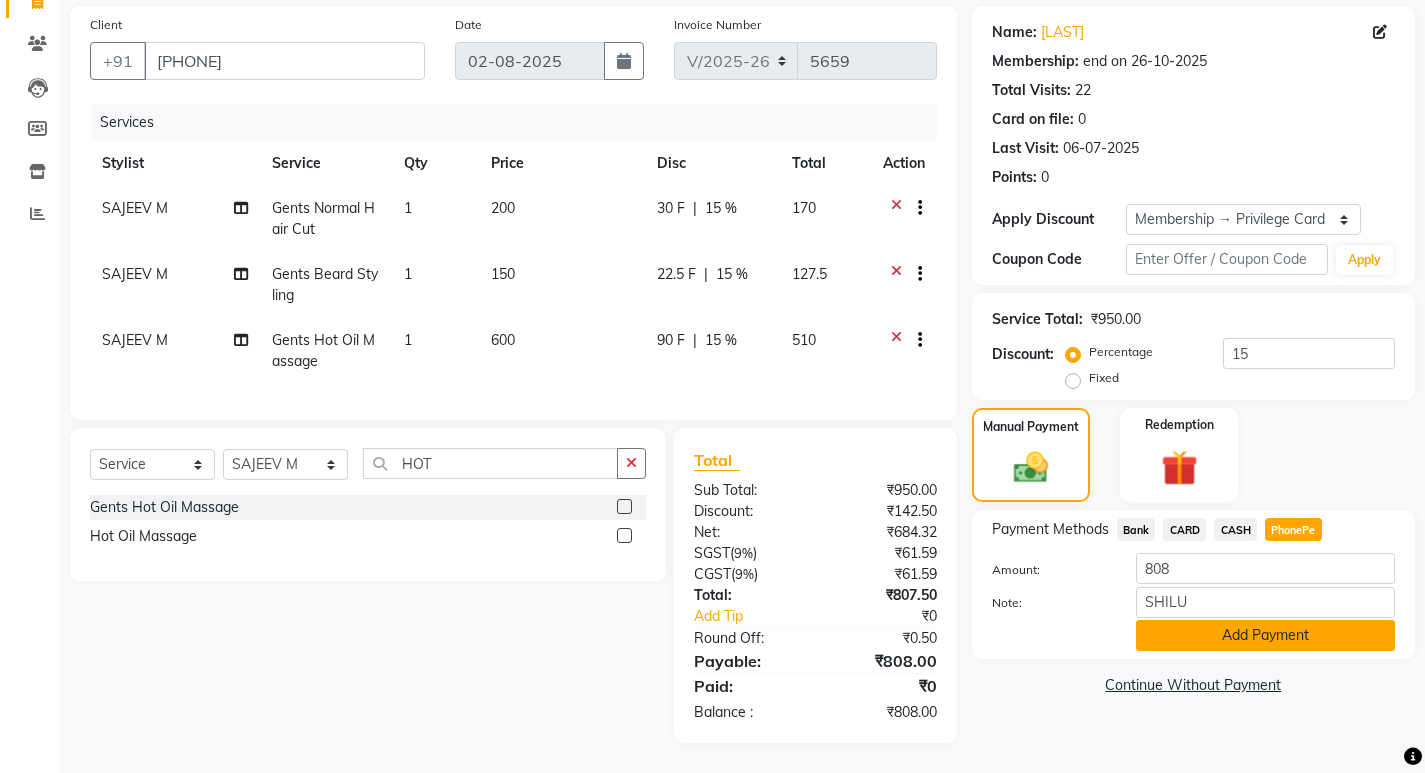 click on "Add Payment" 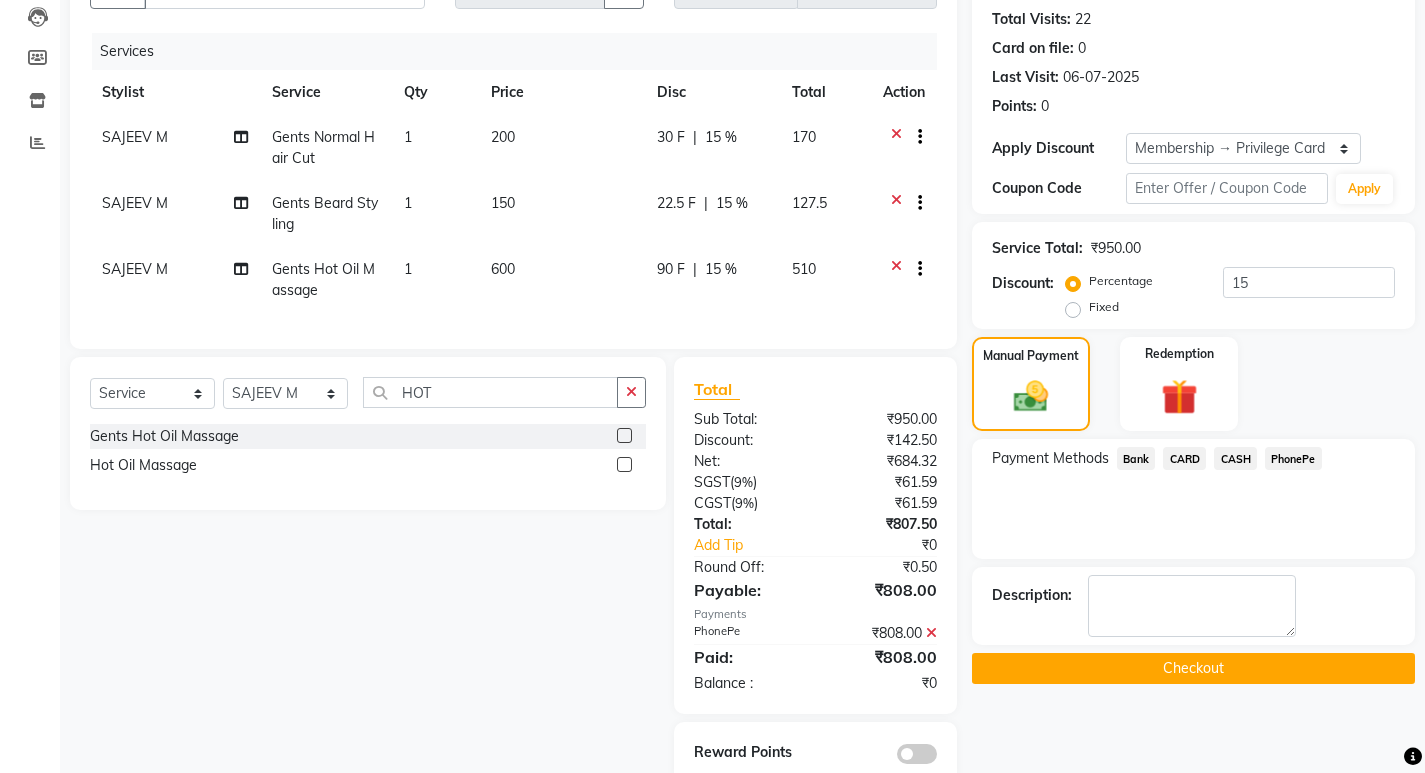 scroll, scrollTop: 271, scrollLeft: 0, axis: vertical 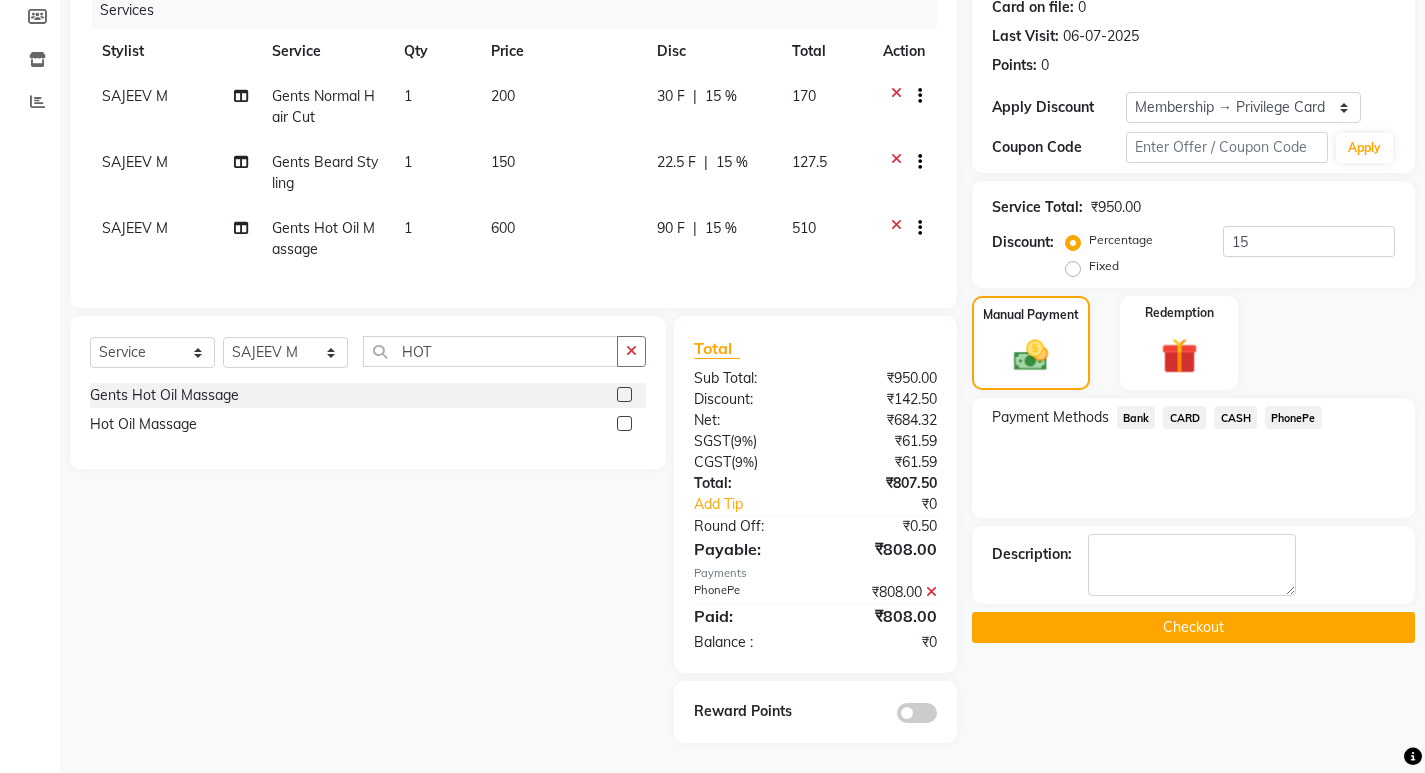 click on "Checkout" 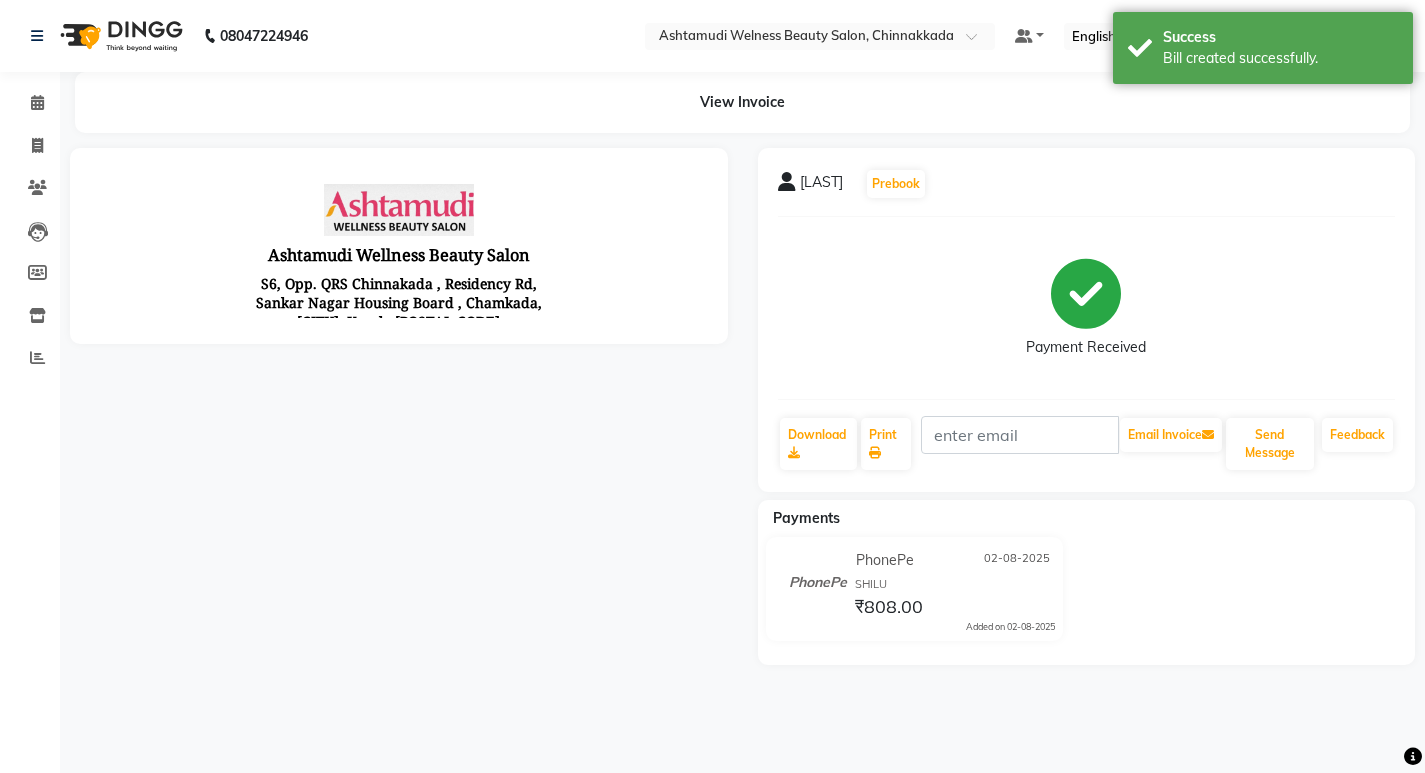 scroll, scrollTop: 0, scrollLeft: 0, axis: both 